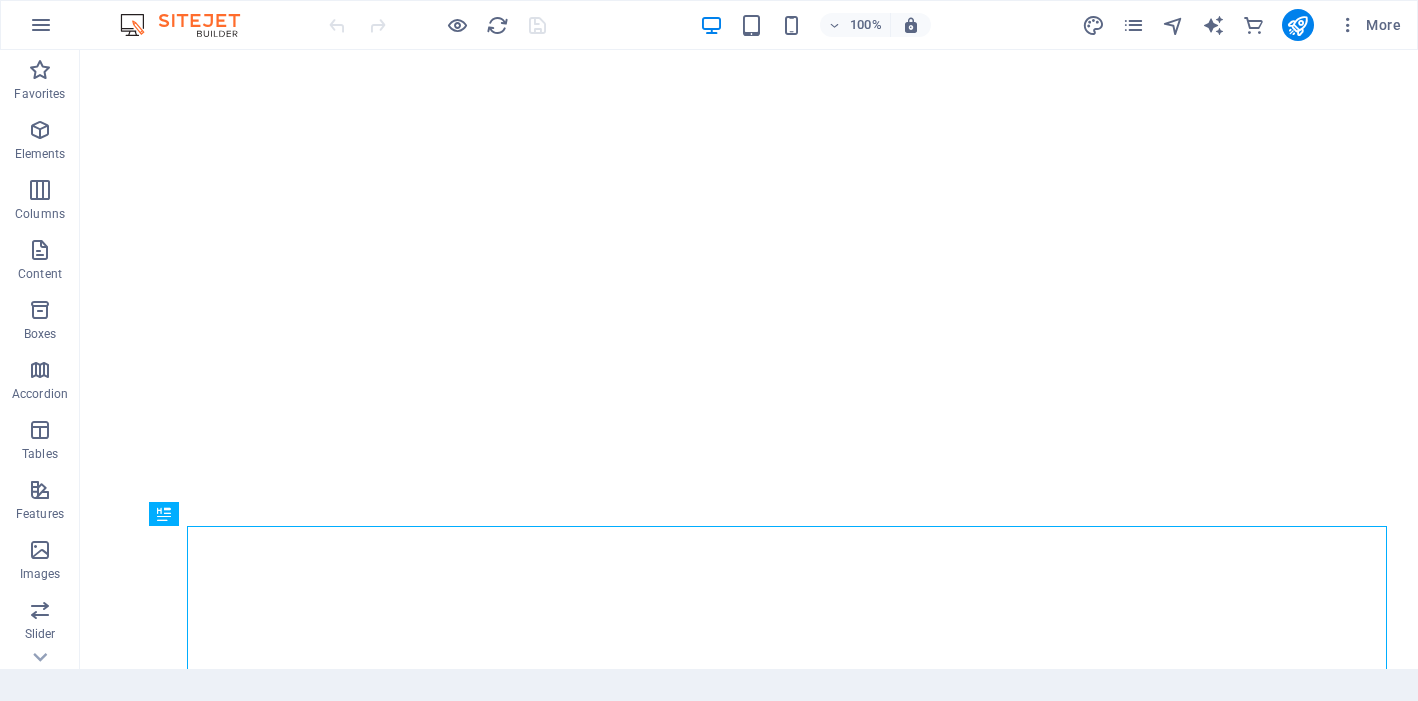 scroll, scrollTop: 0, scrollLeft: 0, axis: both 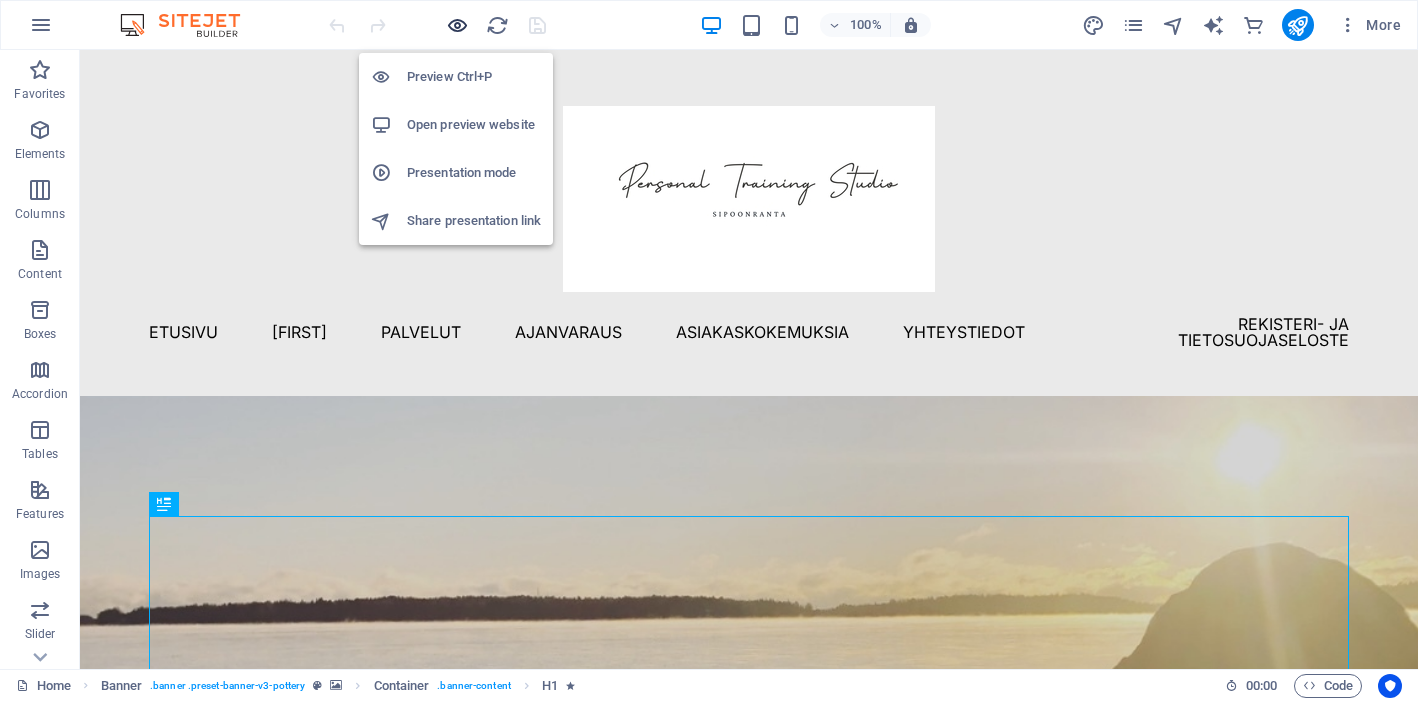 click at bounding box center (457, 25) 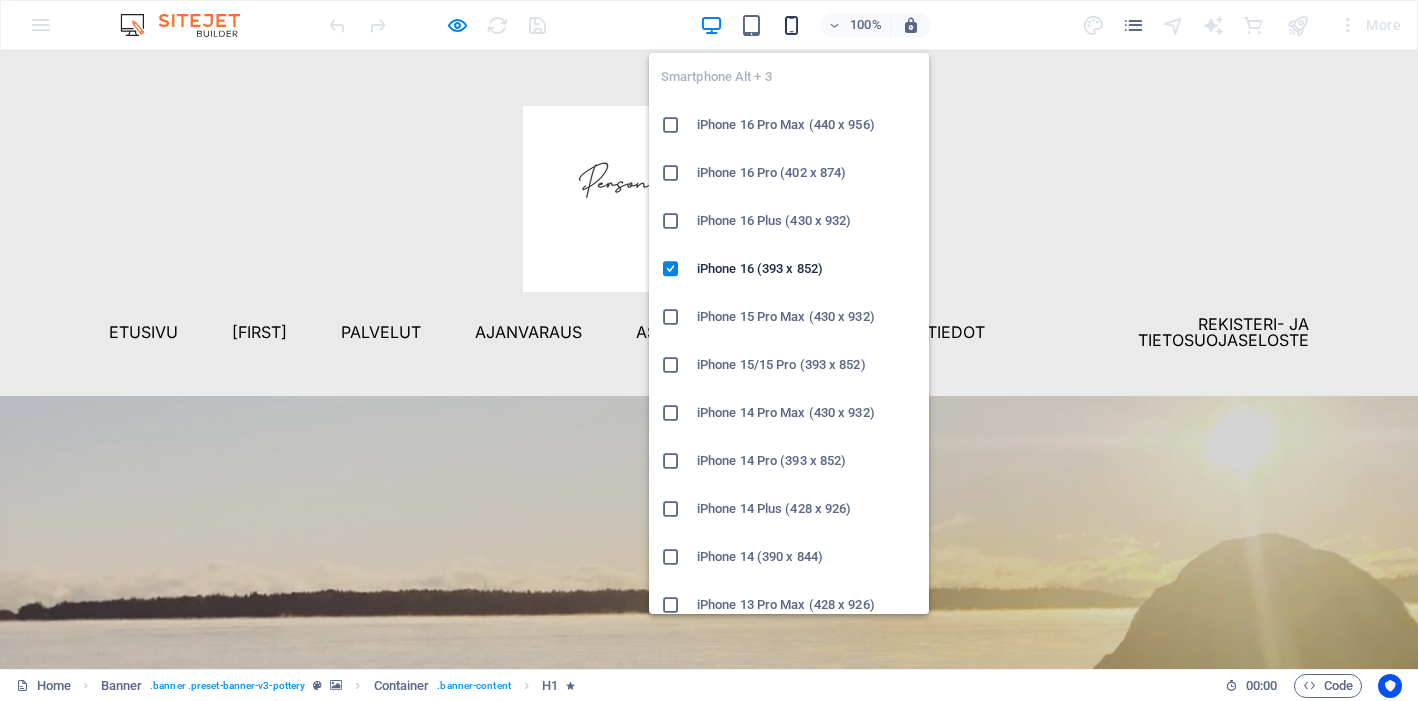 click at bounding box center [791, 25] 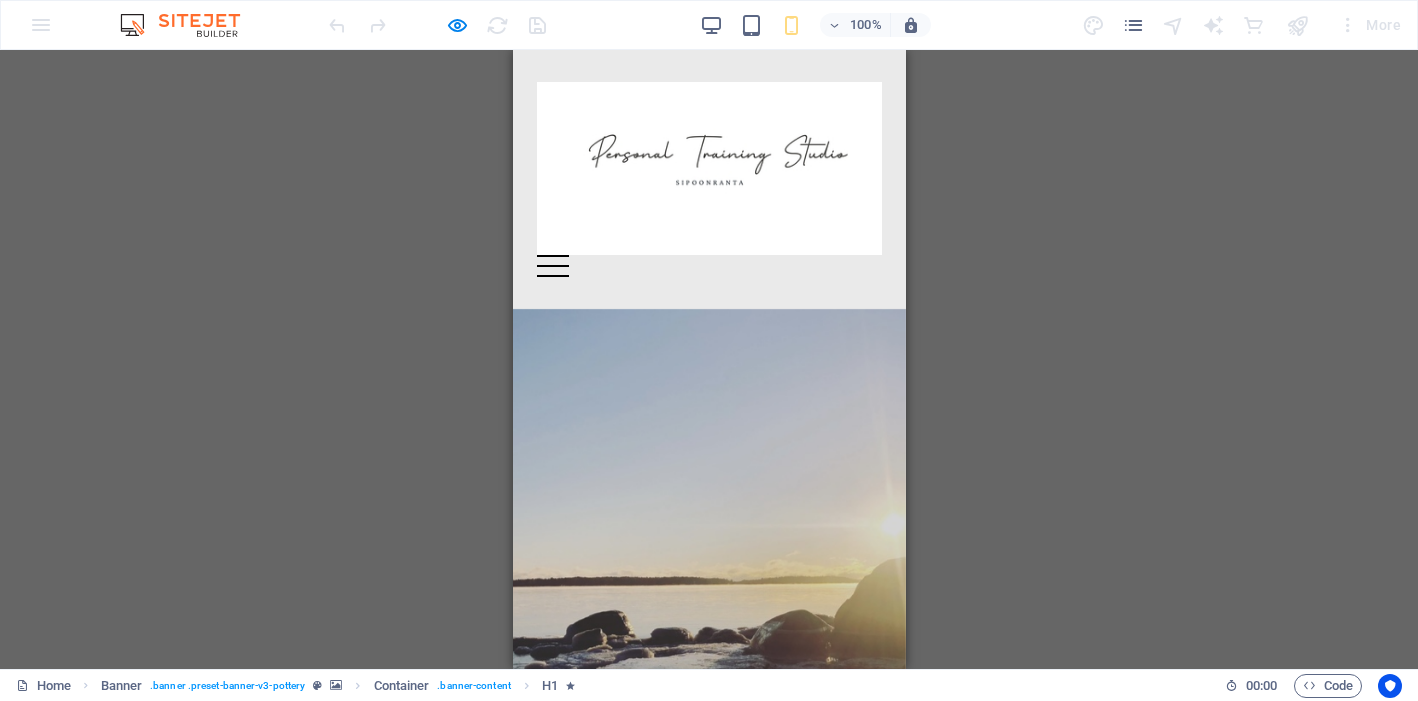 click at bounding box center (552, 266) 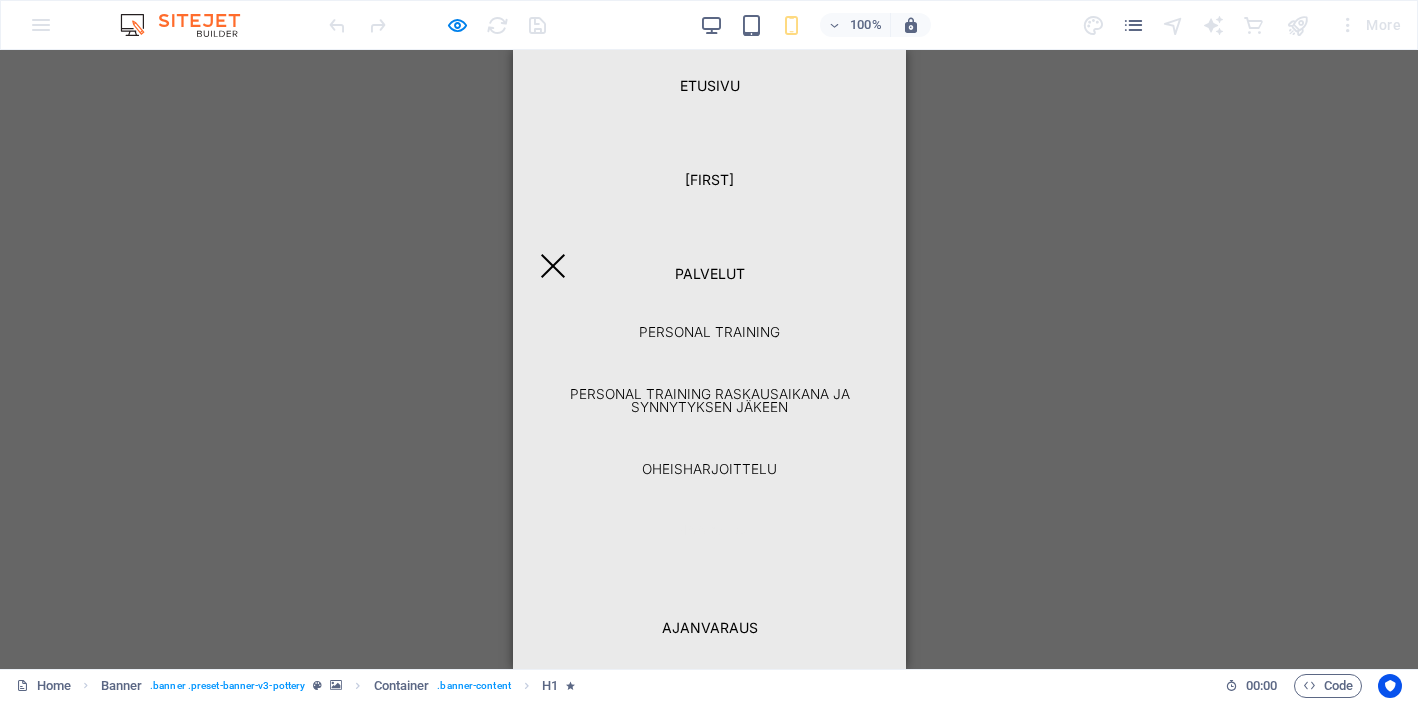 click on "Hinnasto" at bounding box center (708, 531) 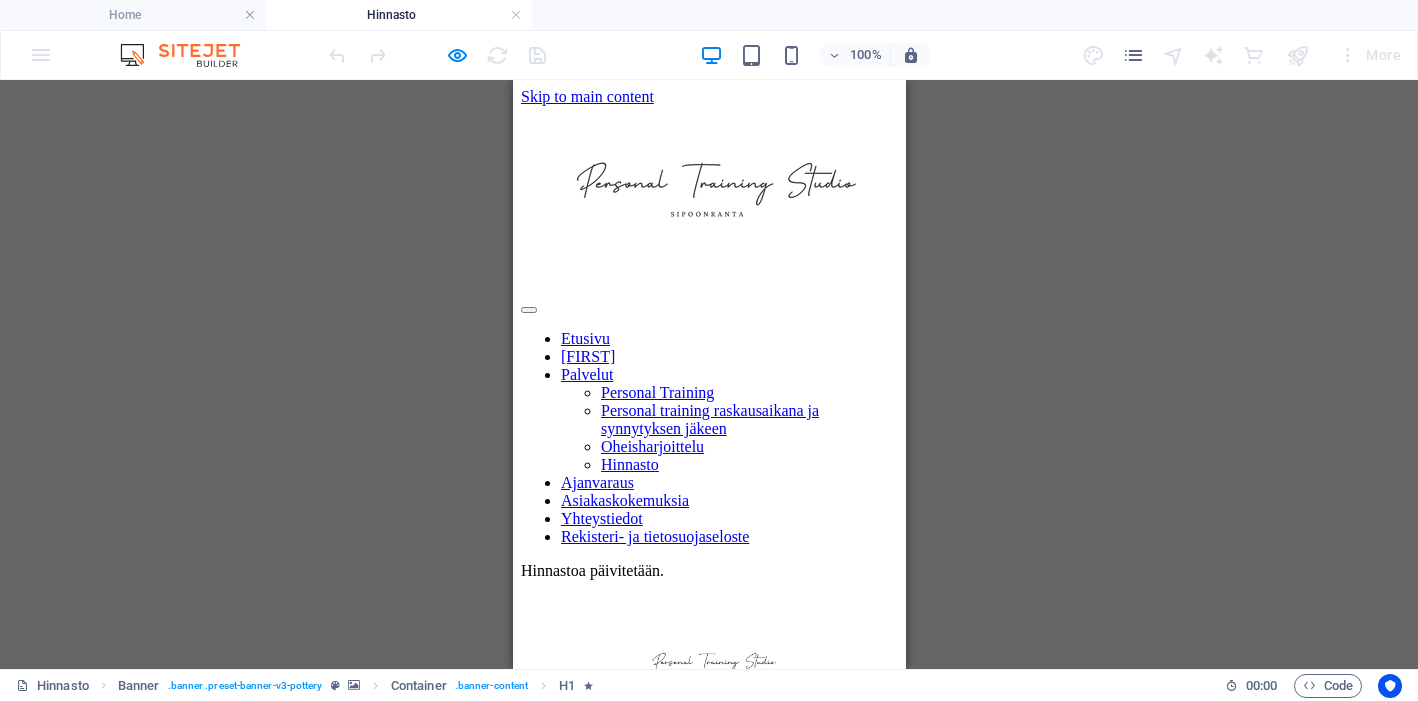 scroll, scrollTop: 0, scrollLeft: 0, axis: both 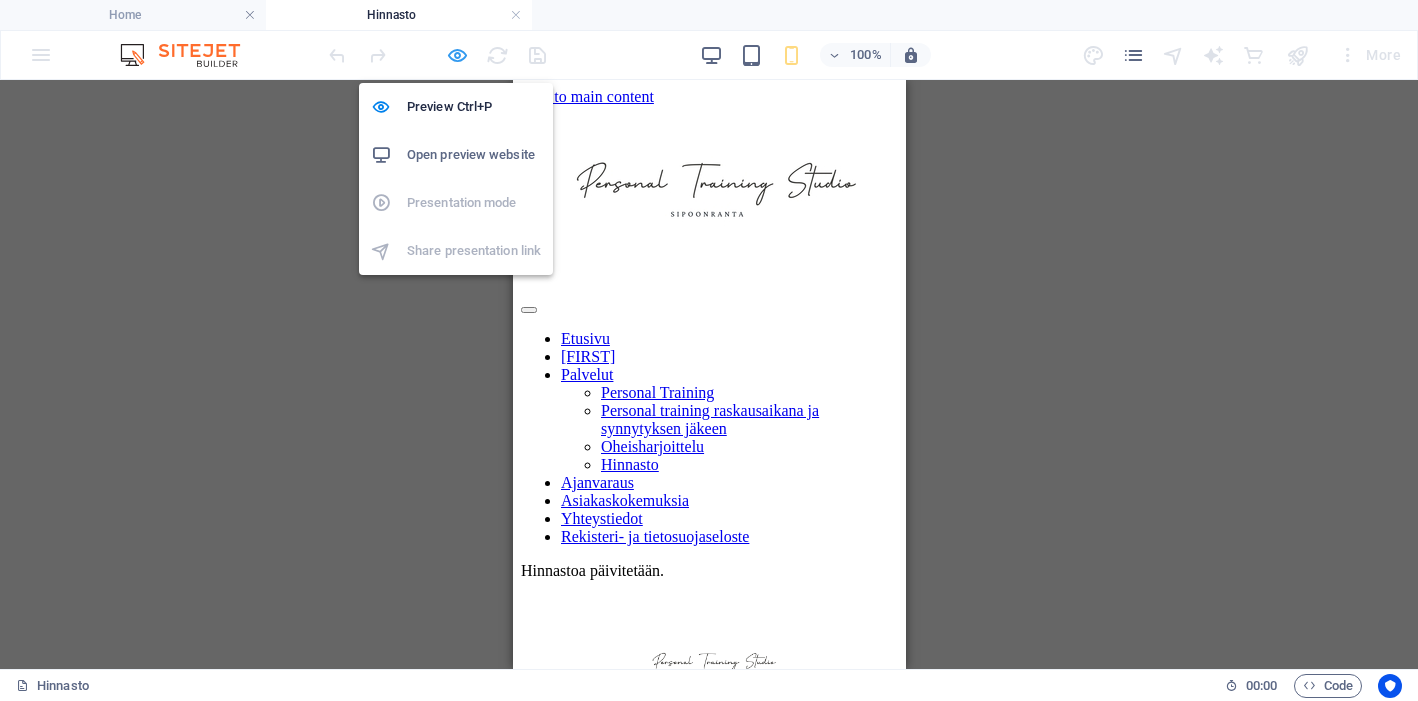 click at bounding box center [457, 55] 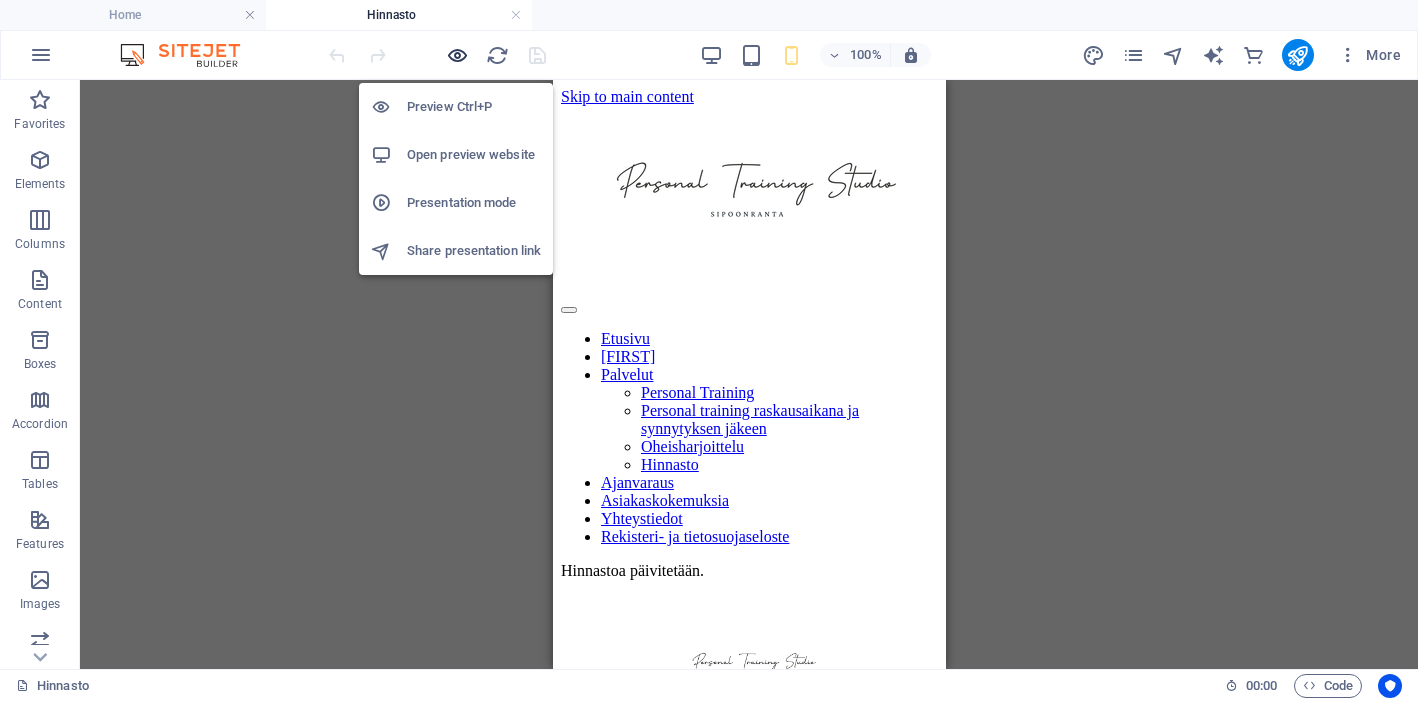 click at bounding box center (457, 55) 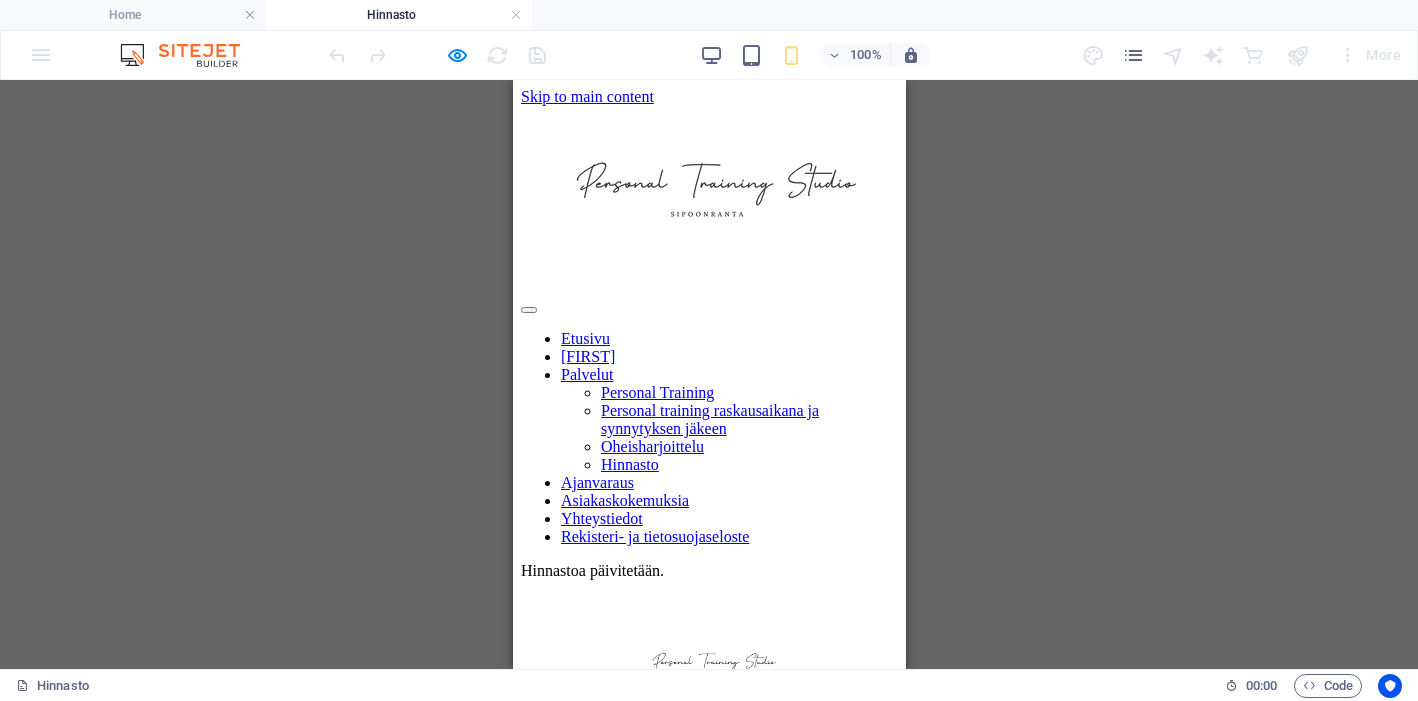 click on "Hinnastoa päivitetään." at bounding box center [708, 571] 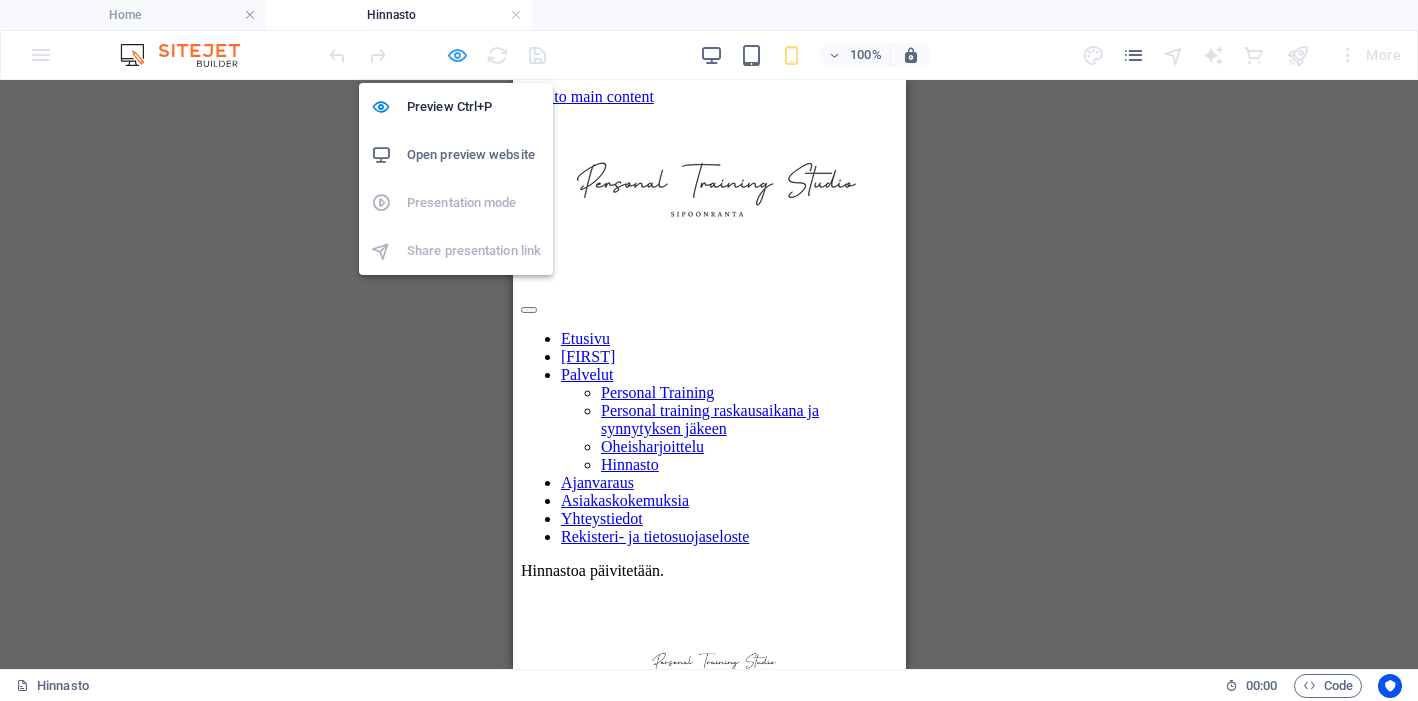 click at bounding box center (457, 55) 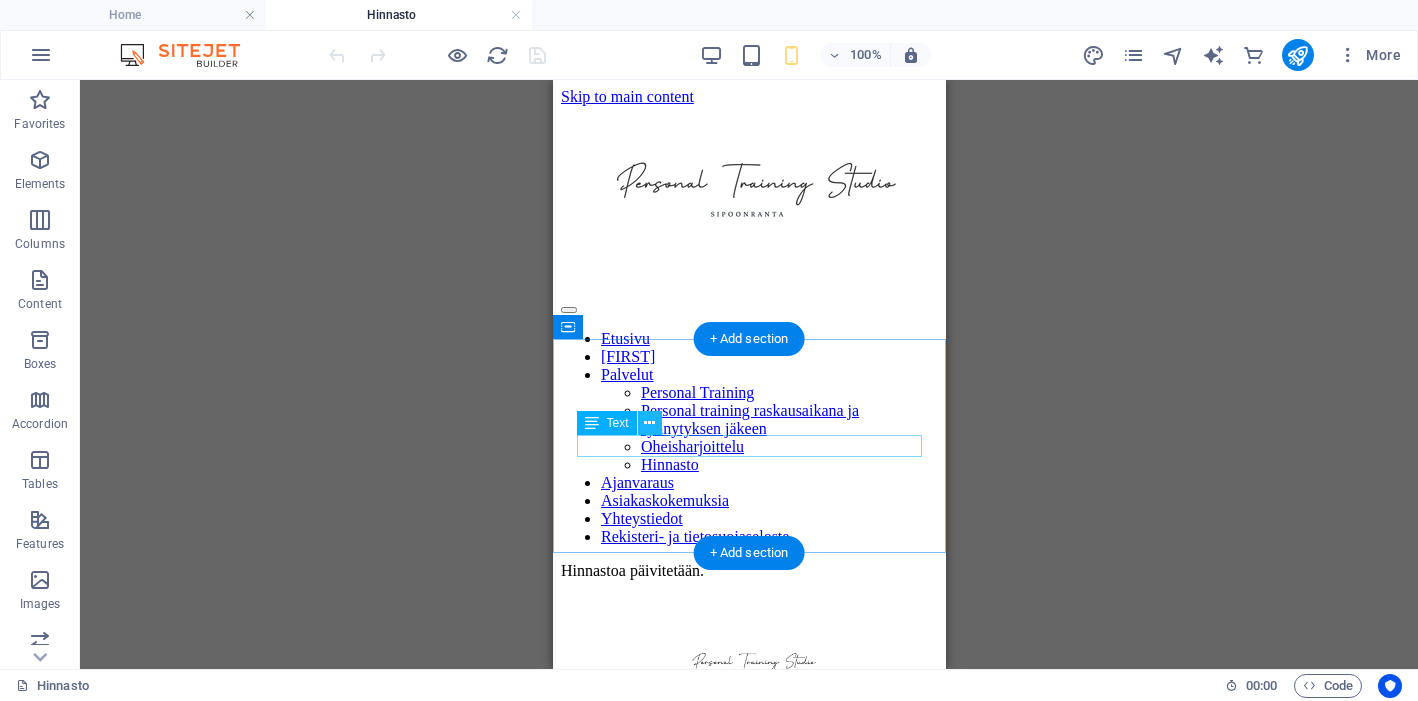click at bounding box center [650, 423] 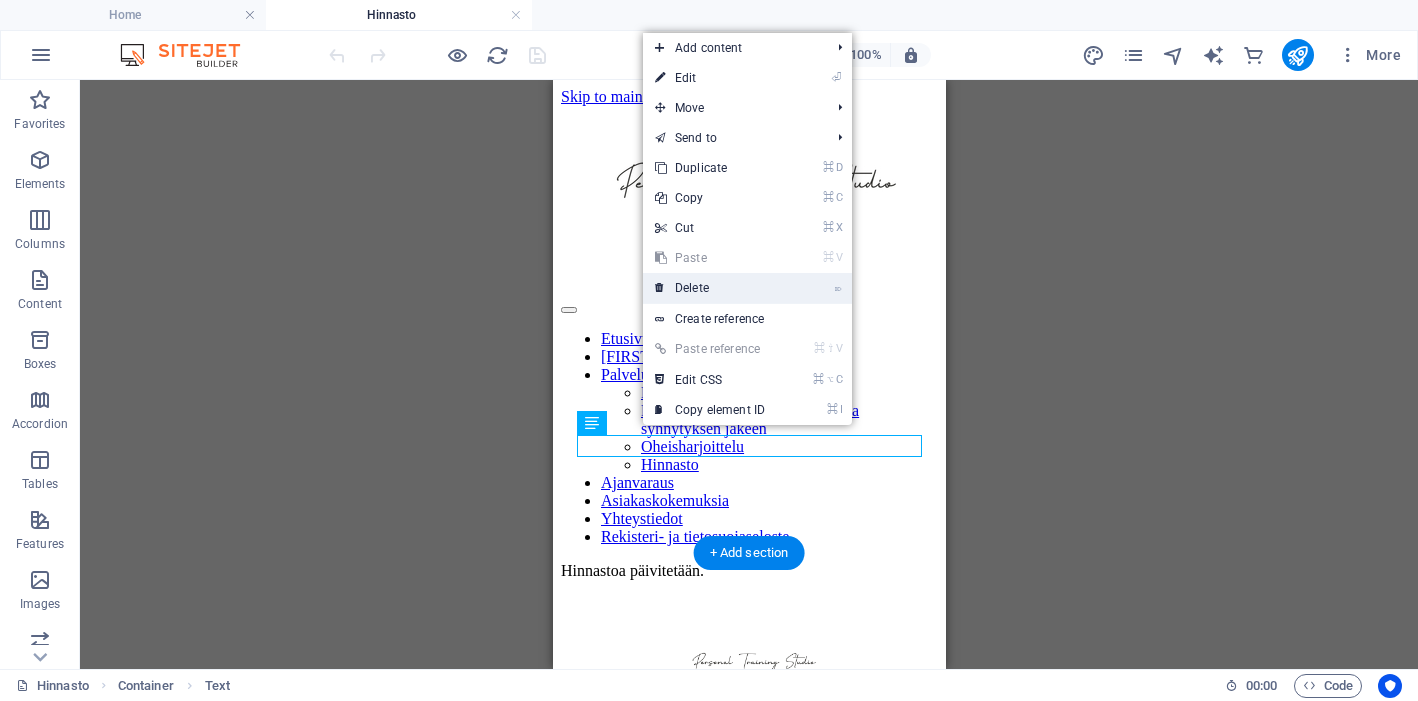 click on "⌦  Delete" at bounding box center (710, 288) 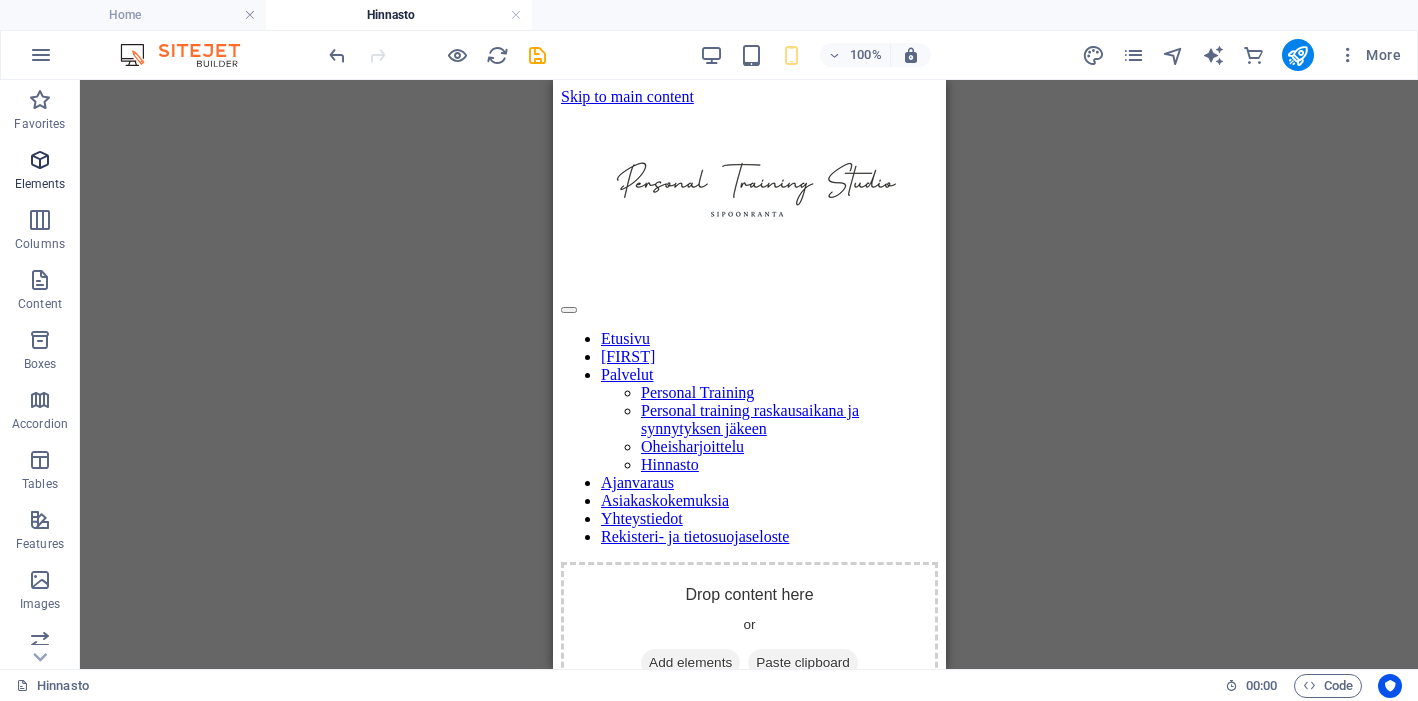click at bounding box center (40, 160) 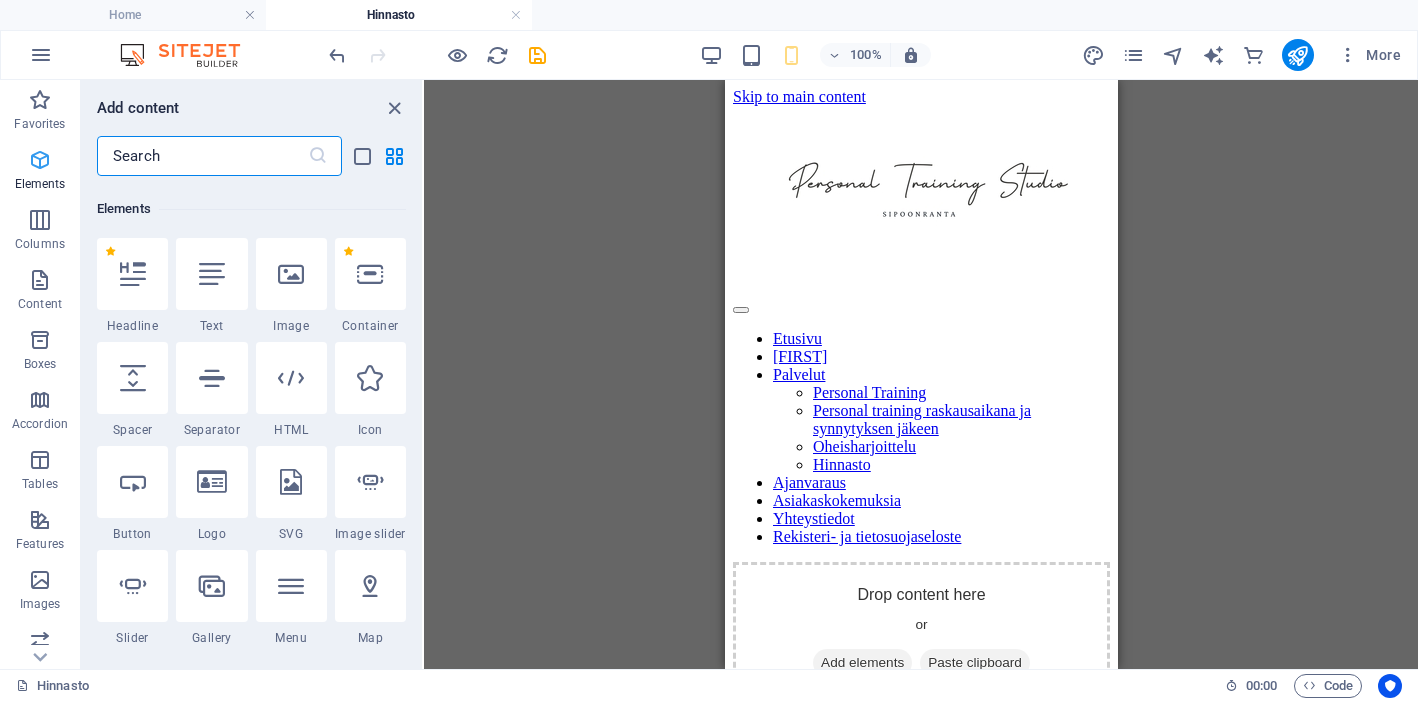 scroll, scrollTop: 213, scrollLeft: 0, axis: vertical 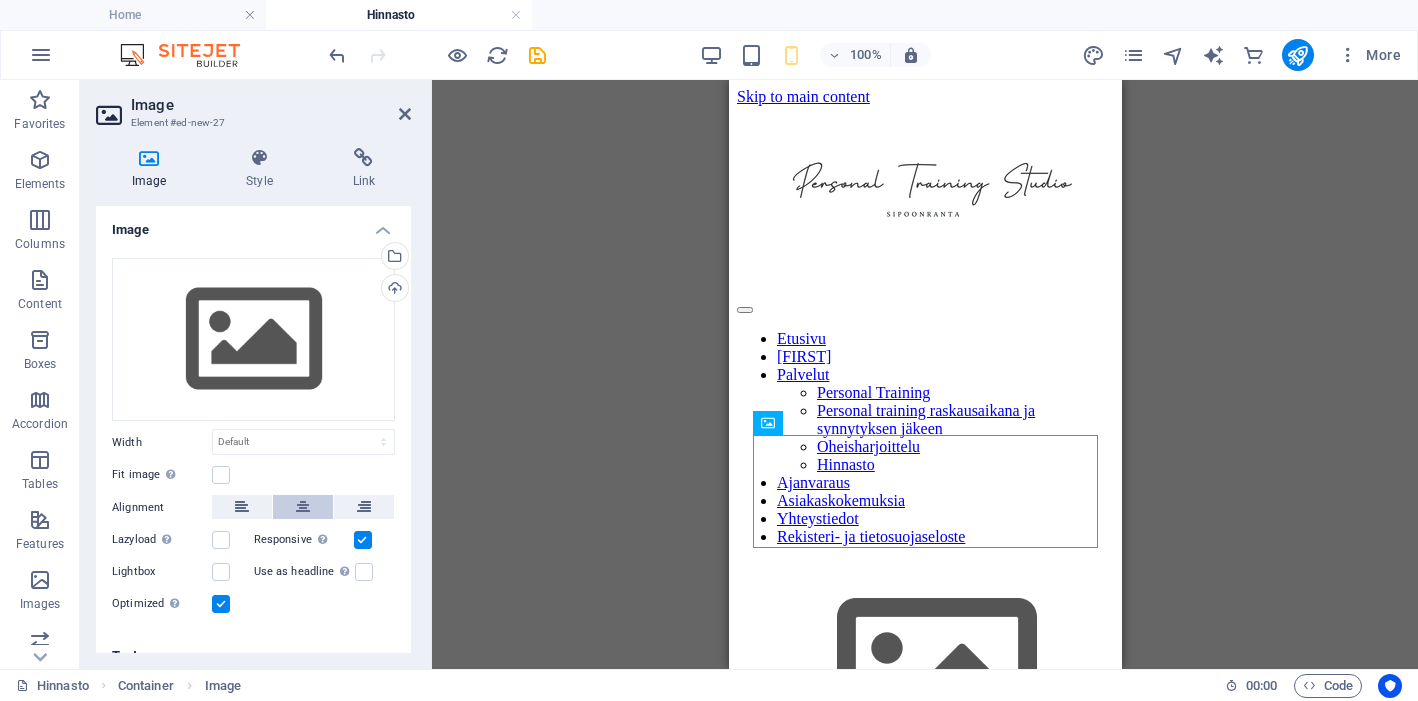 click at bounding box center [303, 507] 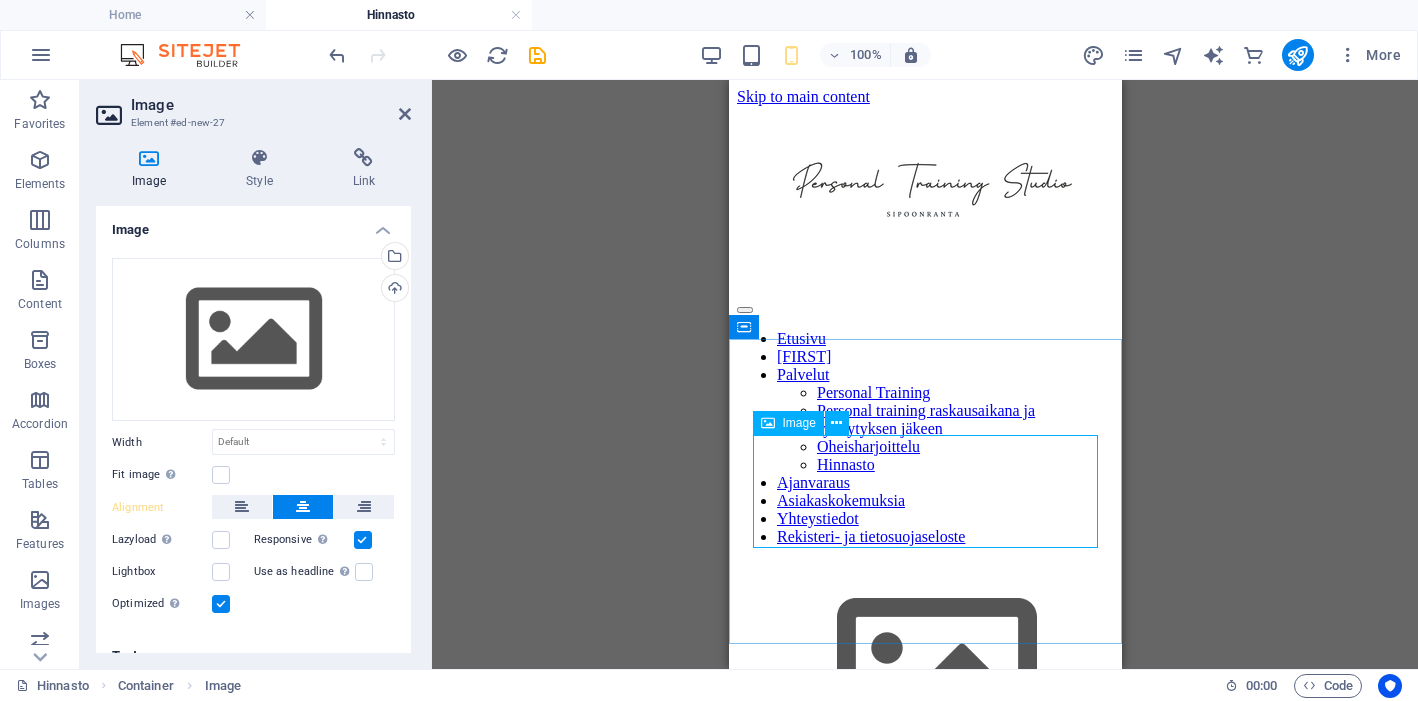 click at bounding box center [924, 676] 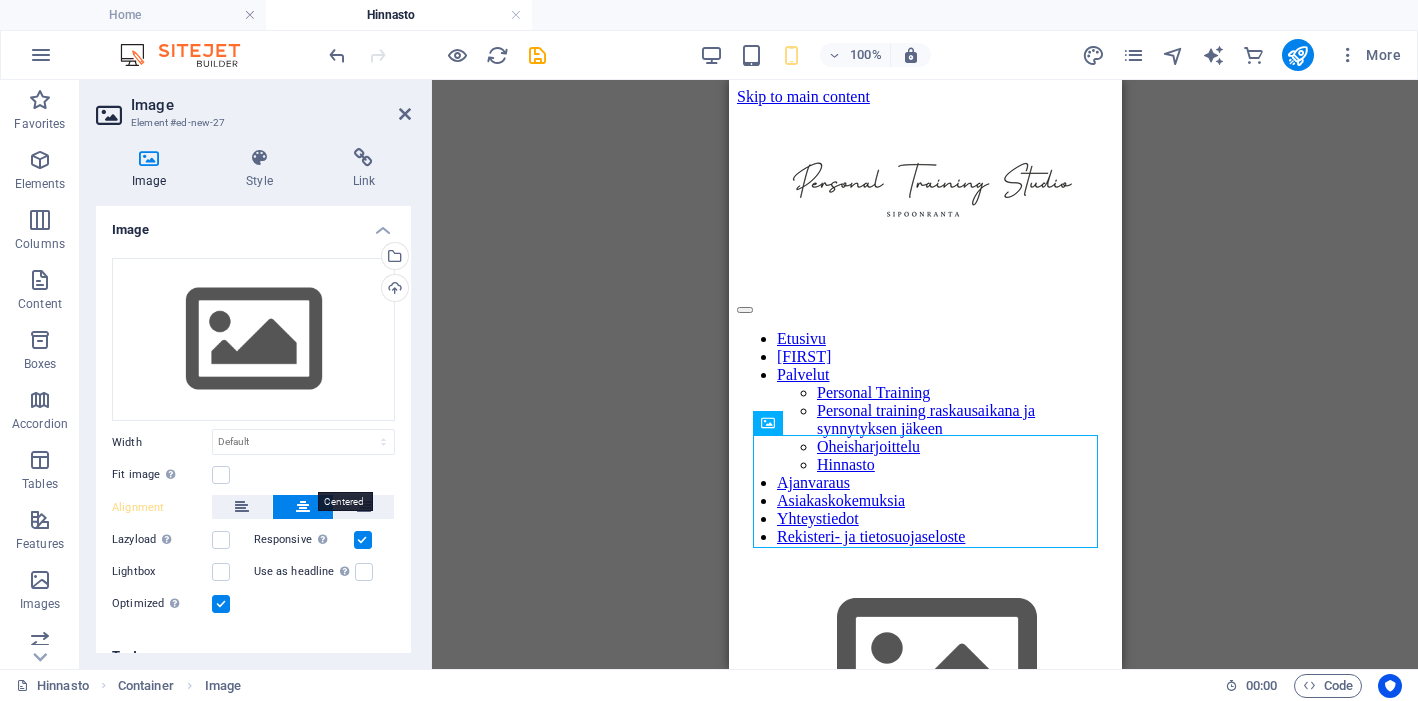 scroll, scrollTop: 0, scrollLeft: 0, axis: both 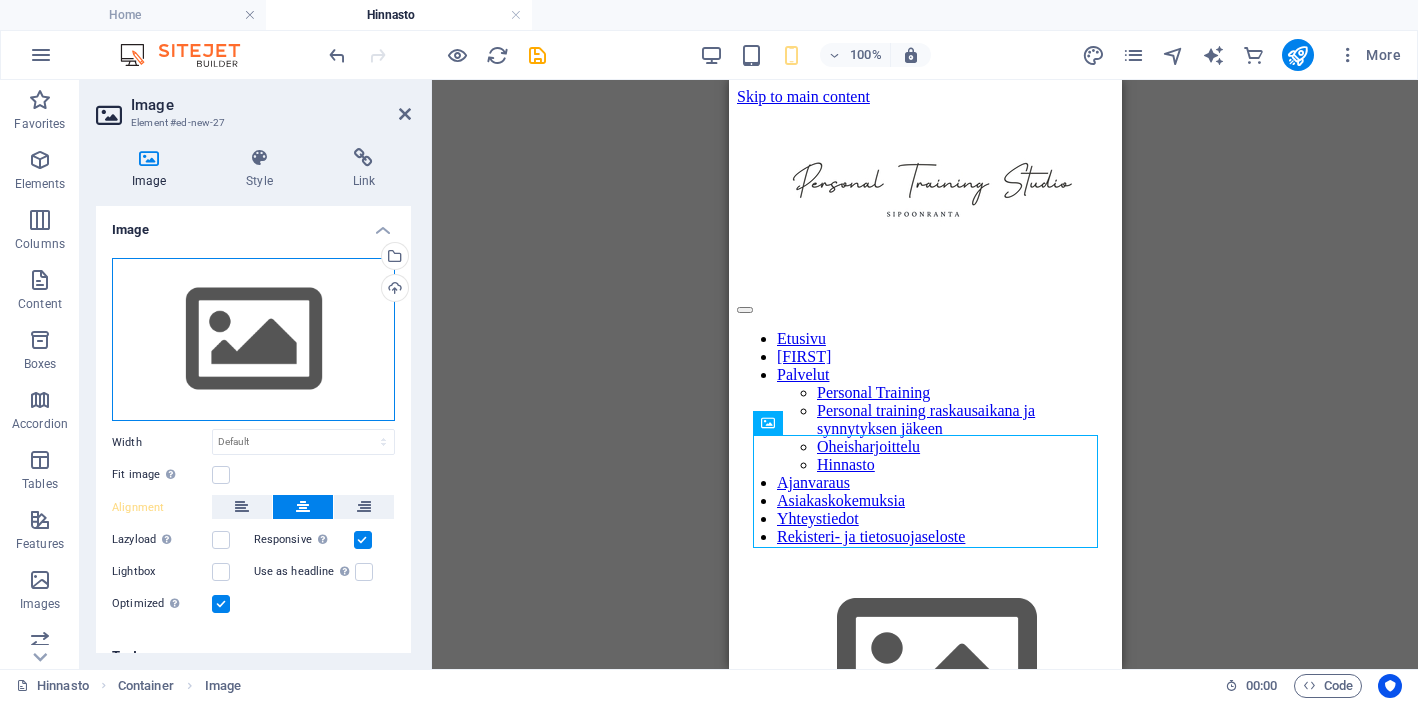 click on "Drag files here, click to choose files or select files from Files or our free stock photos & videos" at bounding box center [253, 340] 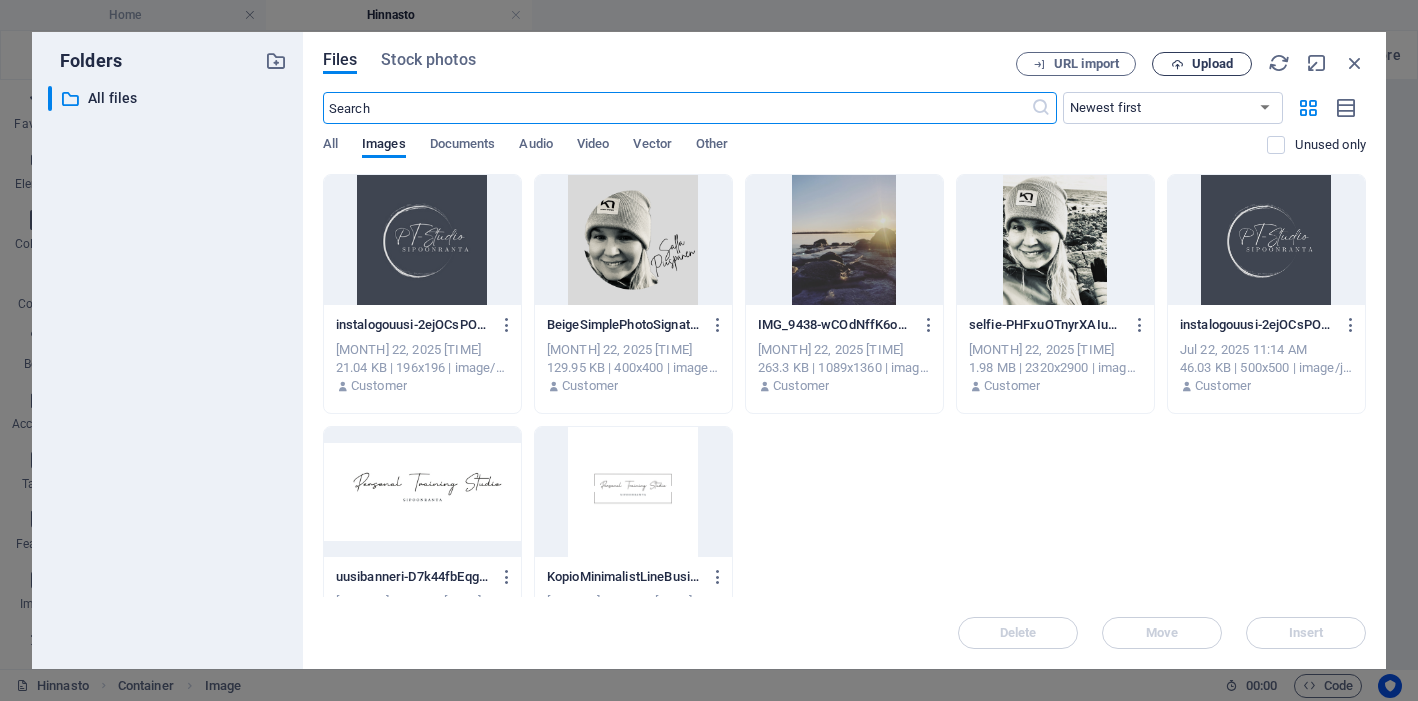 click on "Upload" at bounding box center [1212, 64] 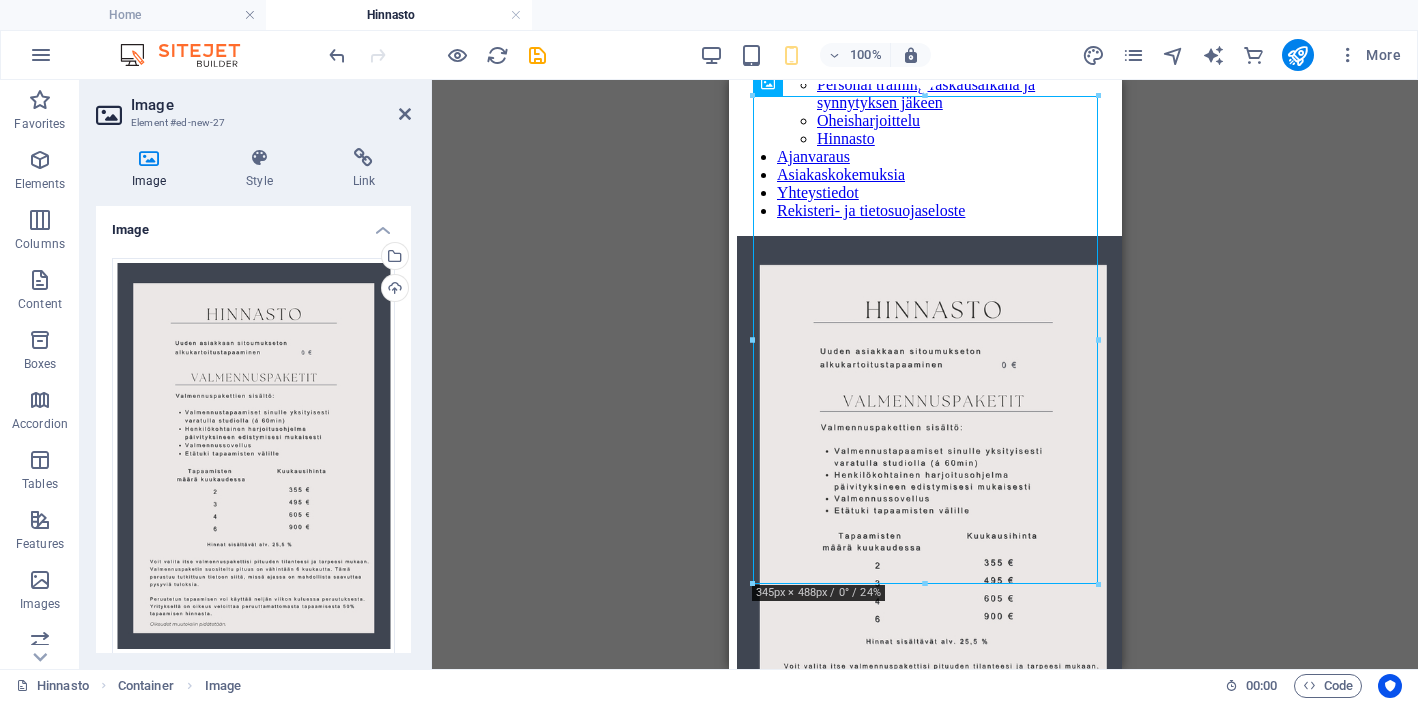 scroll, scrollTop: 341, scrollLeft: 0, axis: vertical 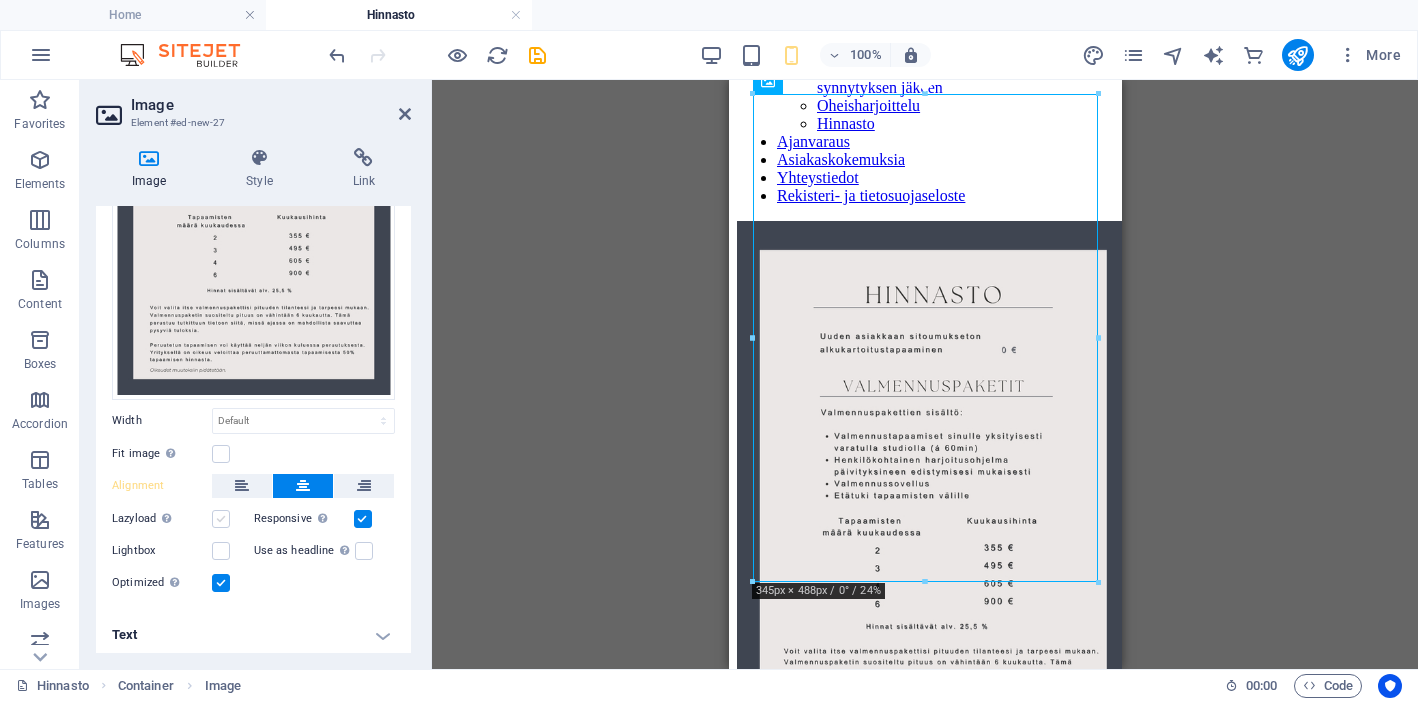 click at bounding box center [221, 519] 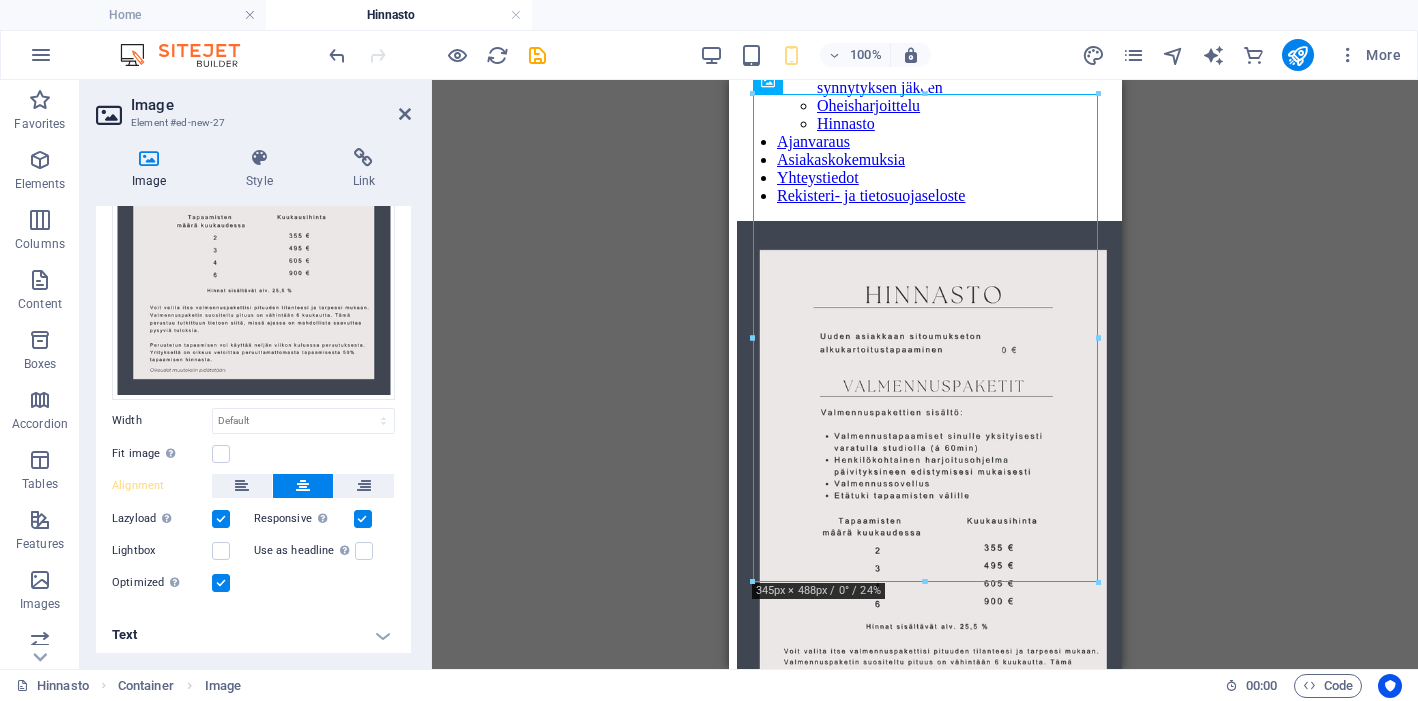 click on "Text" at bounding box center [253, 635] 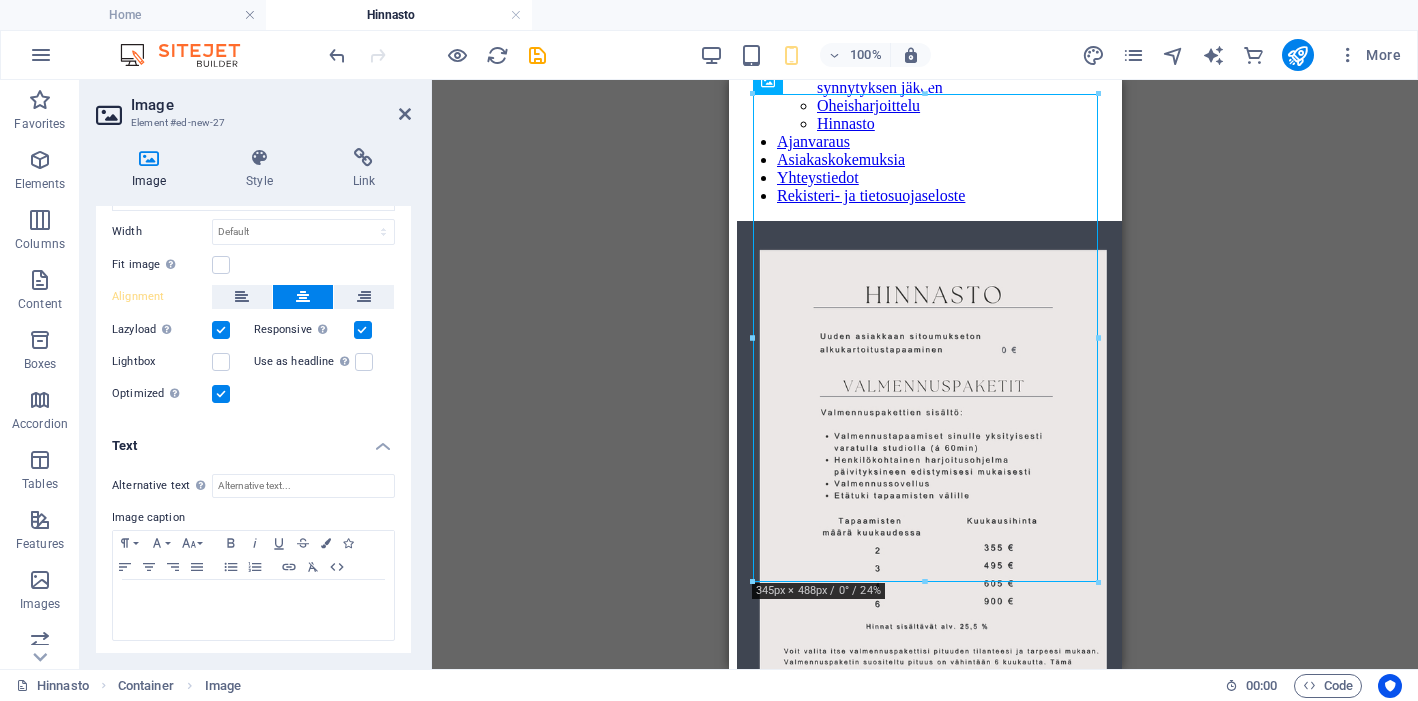 scroll, scrollTop: 442, scrollLeft: 0, axis: vertical 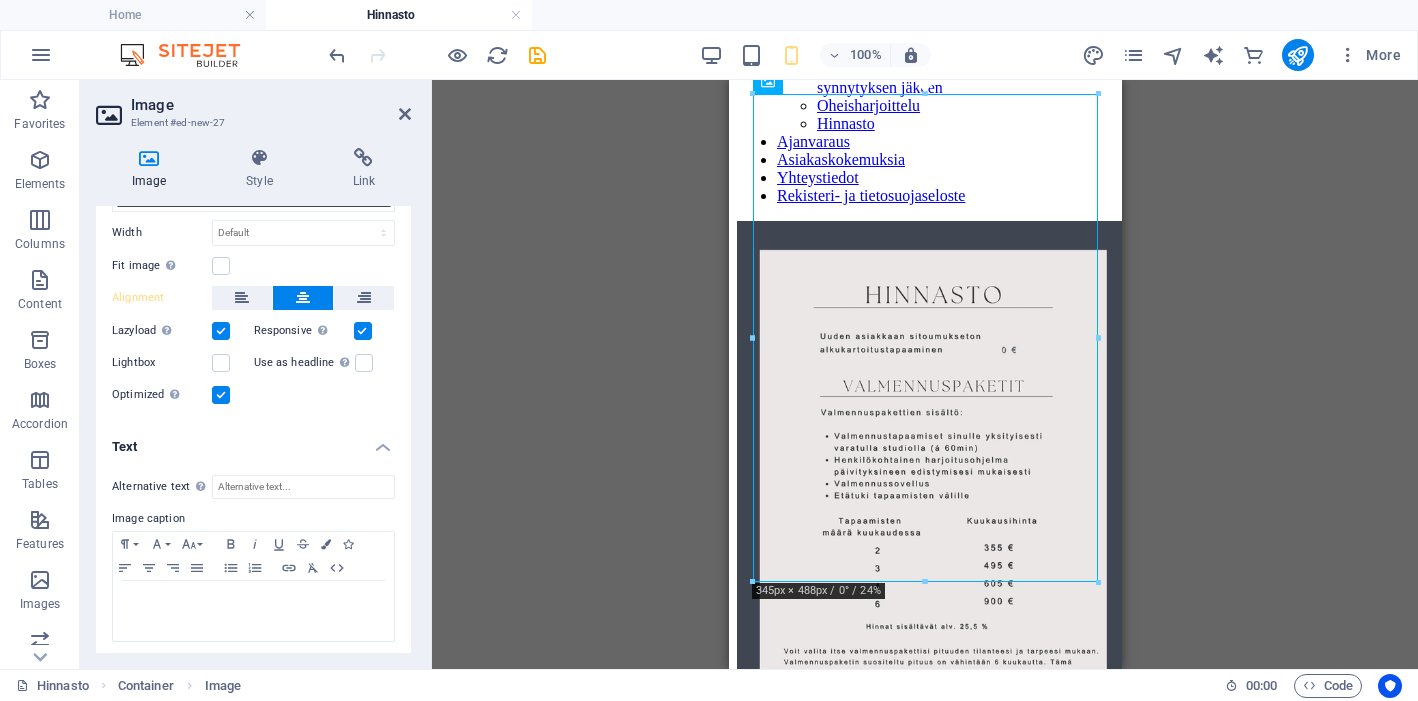 click on "Text" at bounding box center [253, 441] 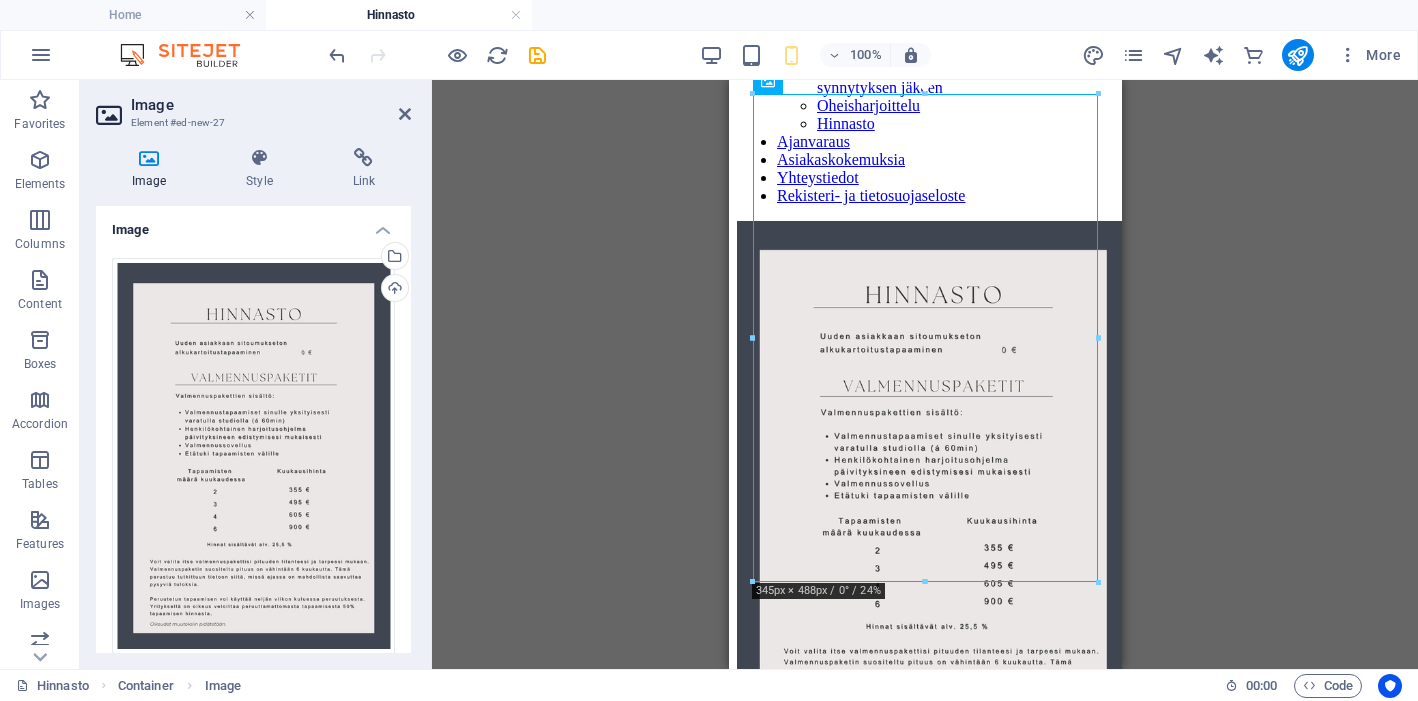 scroll, scrollTop: 0, scrollLeft: 0, axis: both 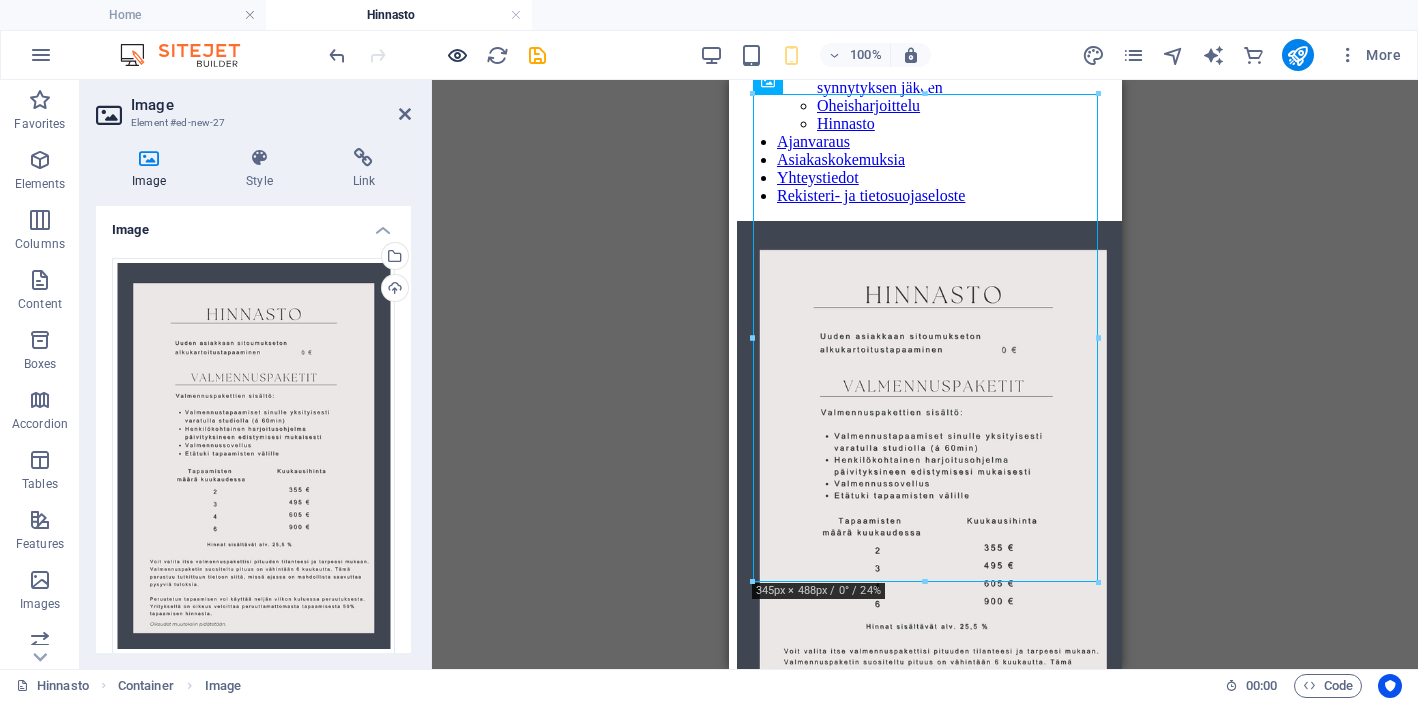 click at bounding box center (457, 55) 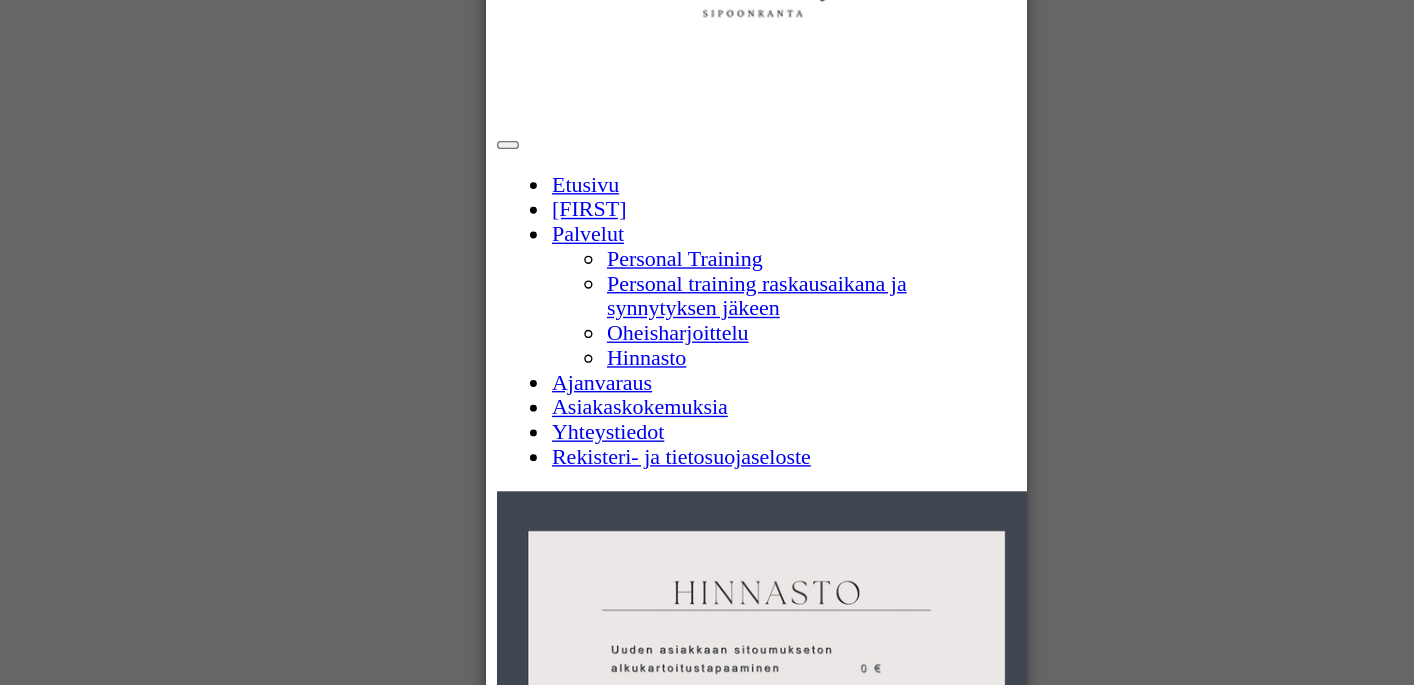 scroll, scrollTop: 119, scrollLeft: 0, axis: vertical 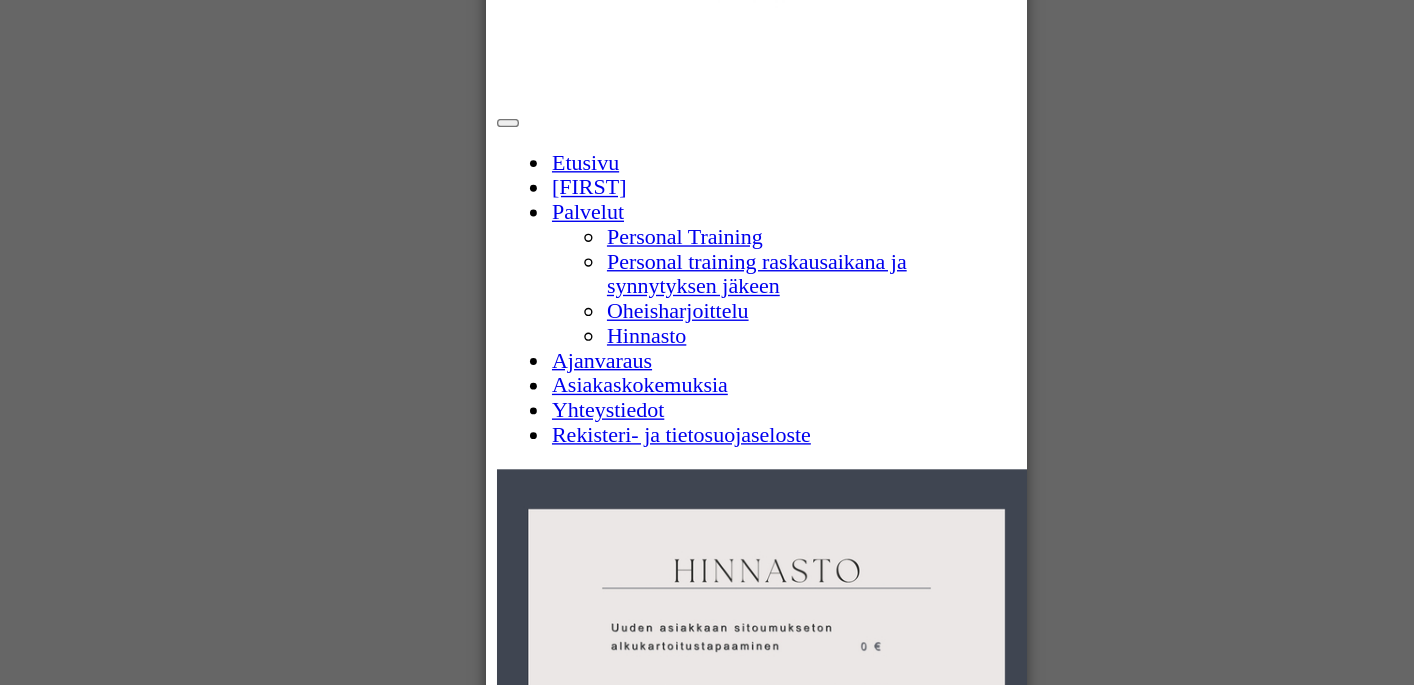 click at bounding box center (689, 612) 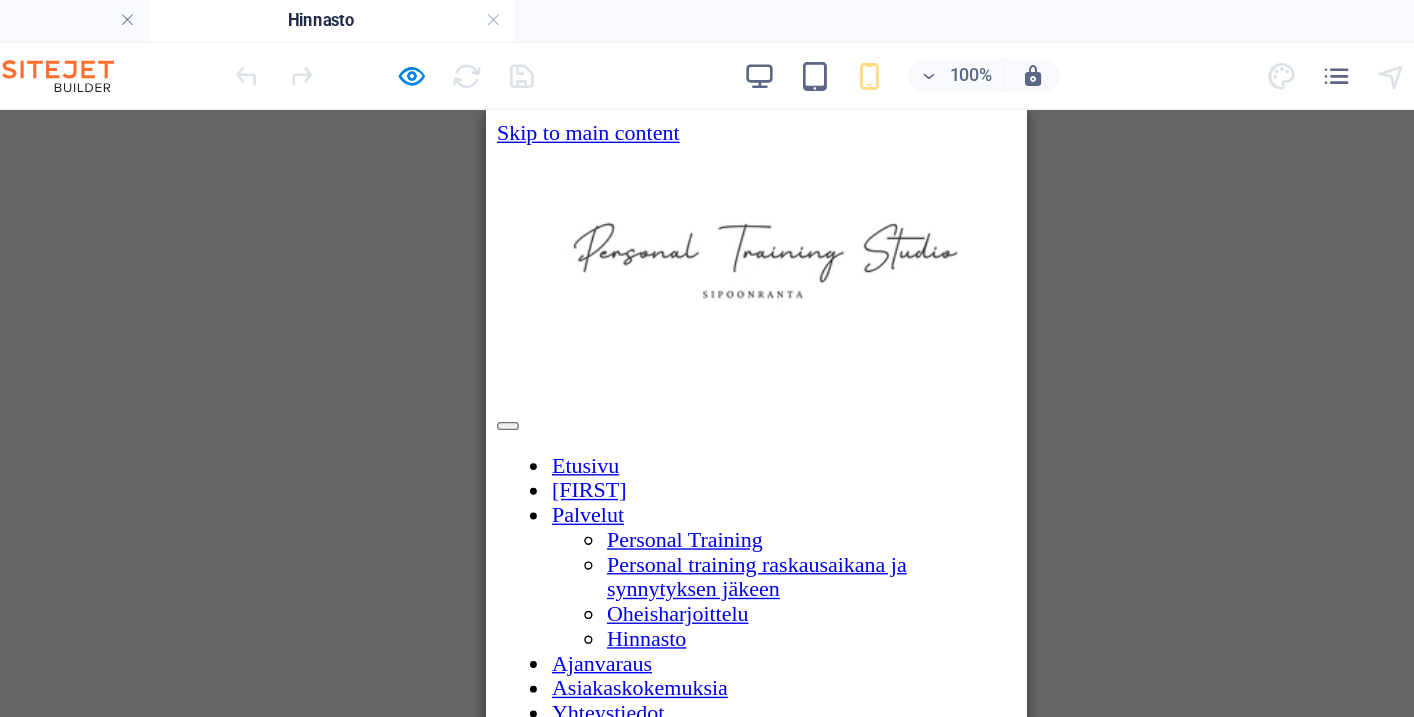 scroll, scrollTop: 0, scrollLeft: 0, axis: both 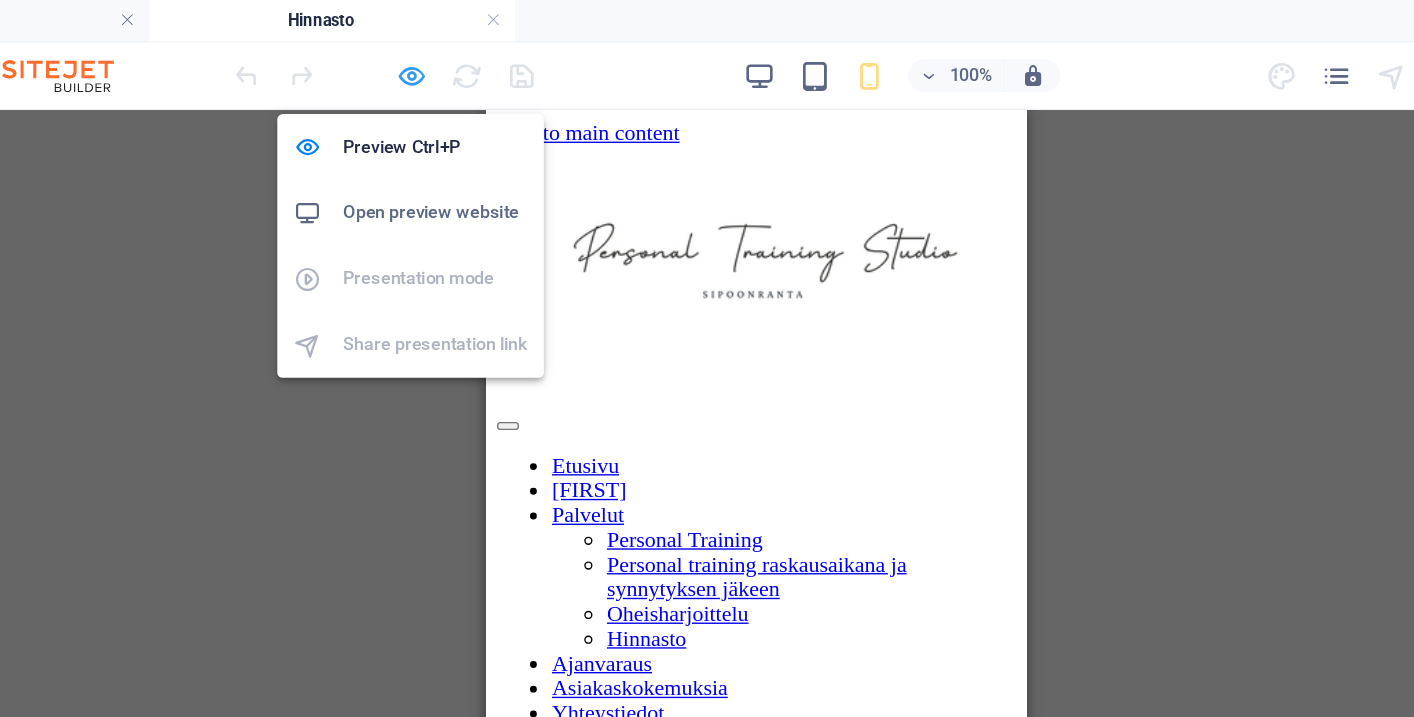 click at bounding box center (457, 55) 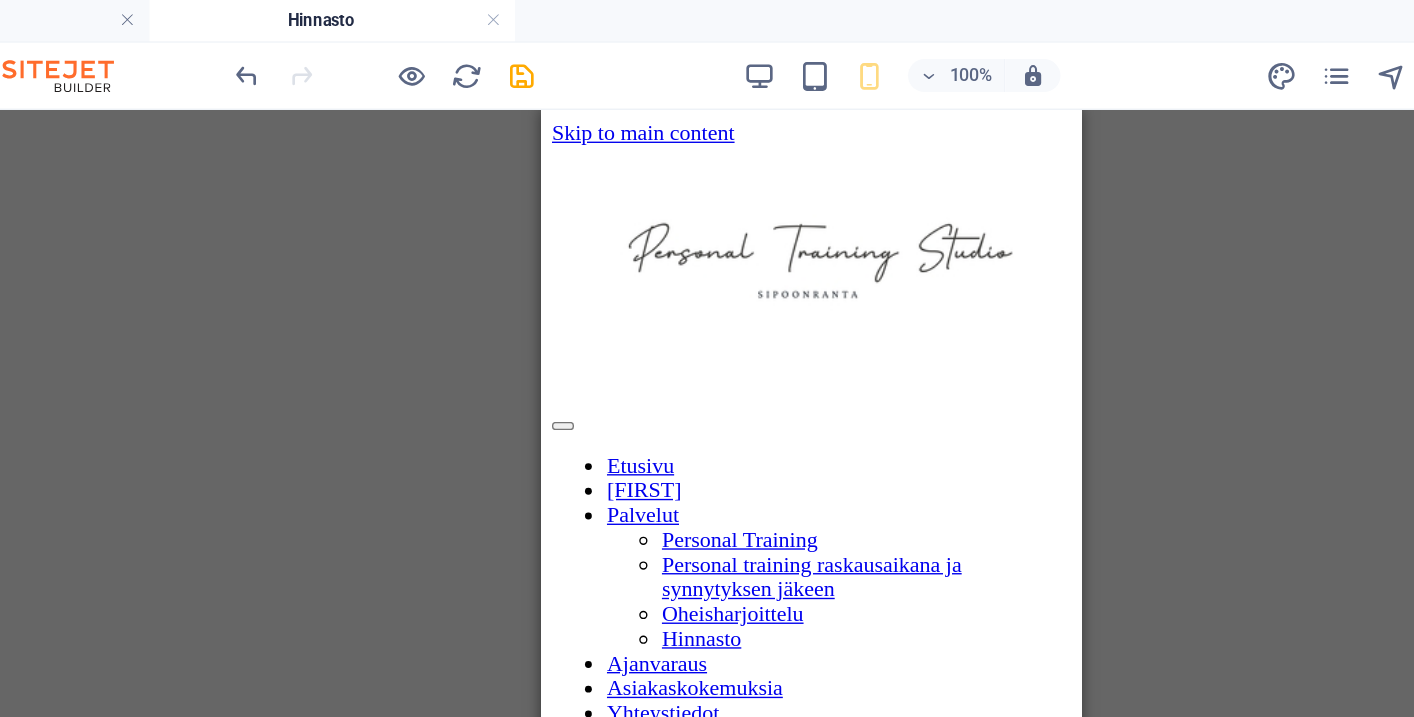 scroll, scrollTop: 0, scrollLeft: 0, axis: both 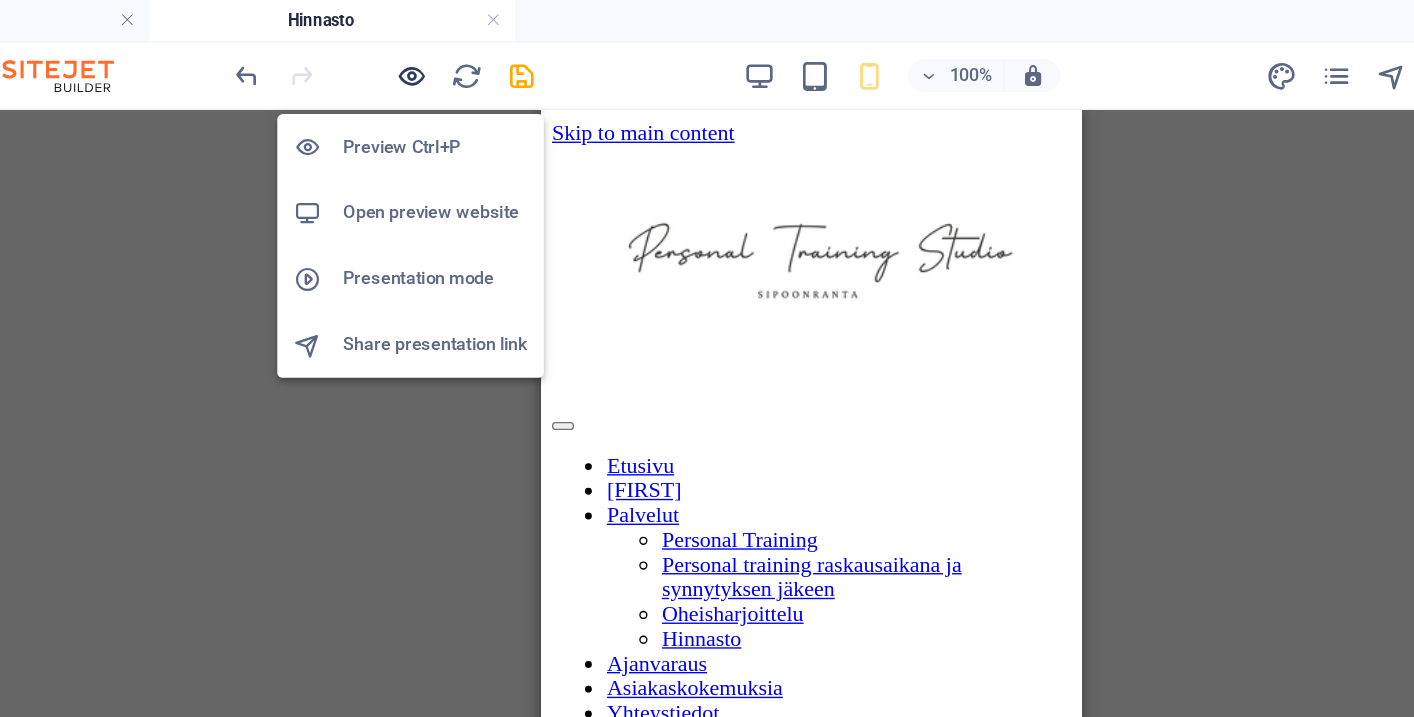 click at bounding box center (457, 55) 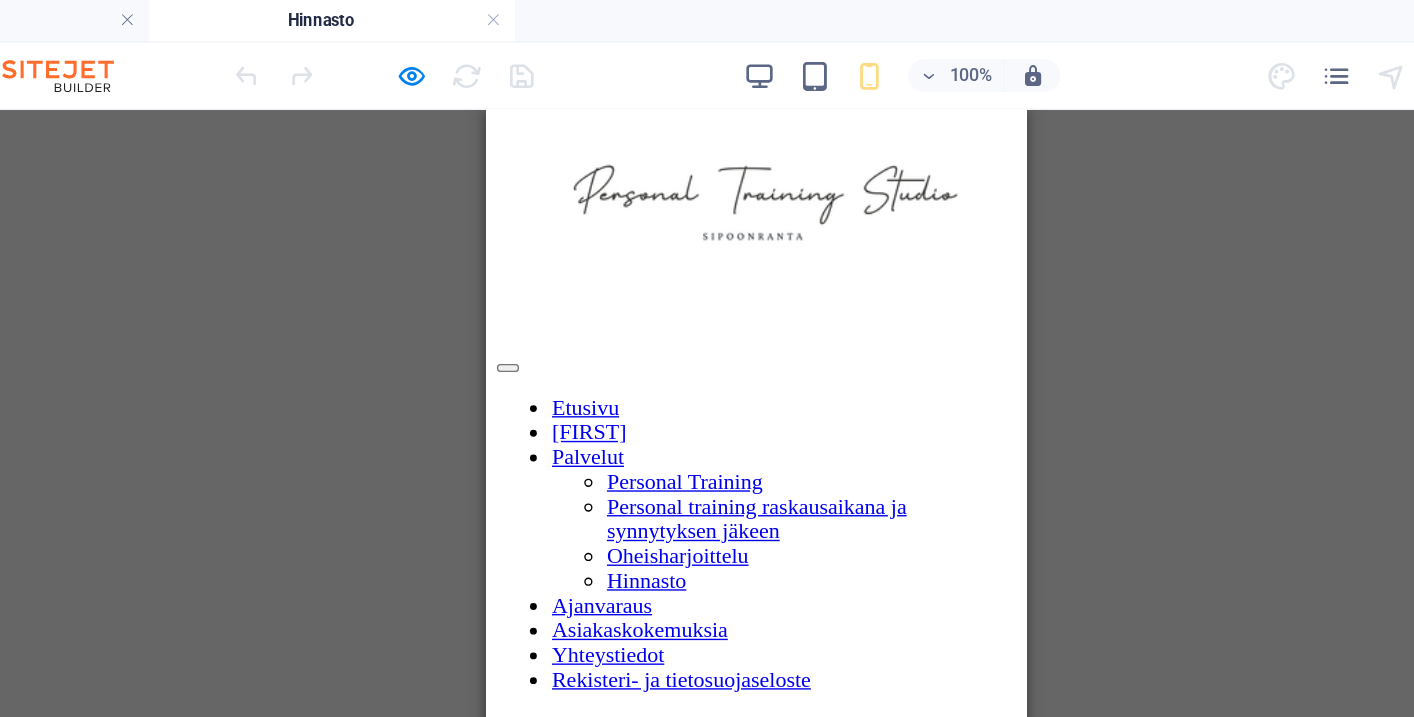 scroll, scrollTop: 10, scrollLeft: 0, axis: vertical 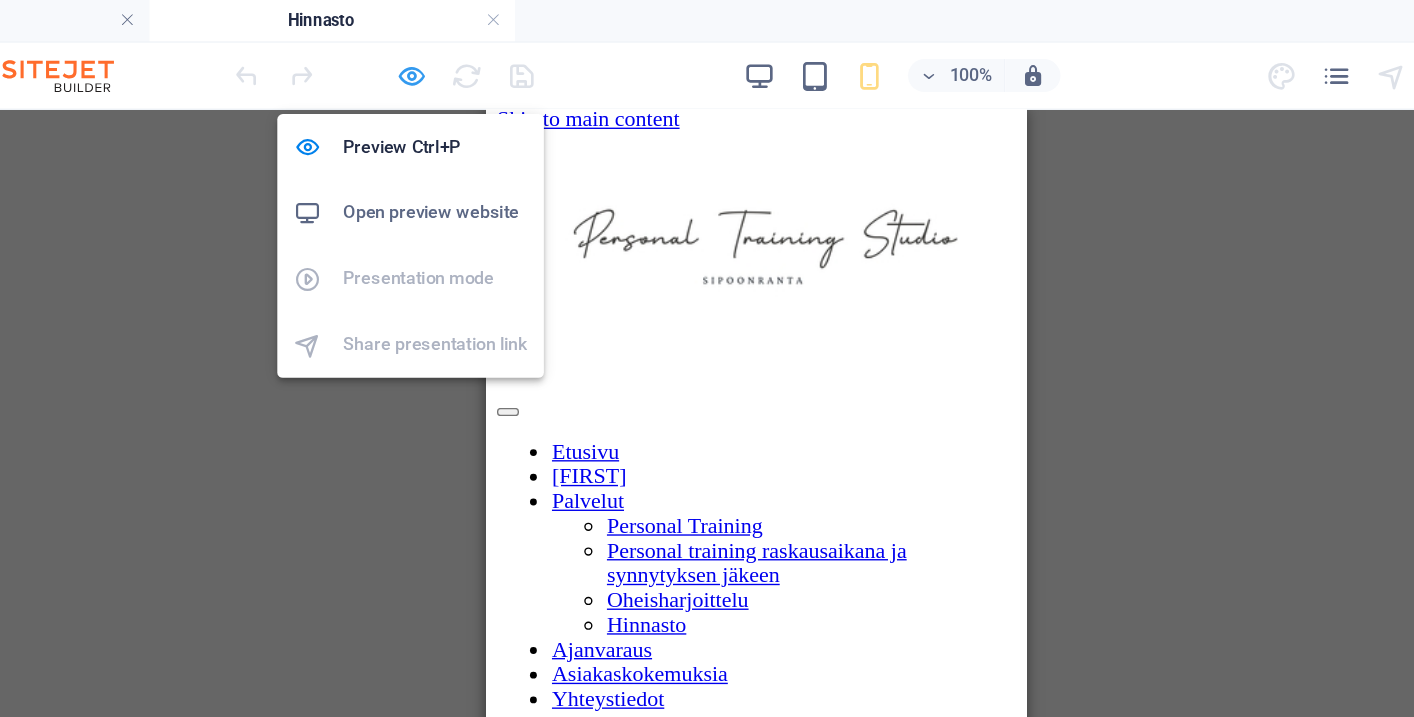 click at bounding box center [457, 55] 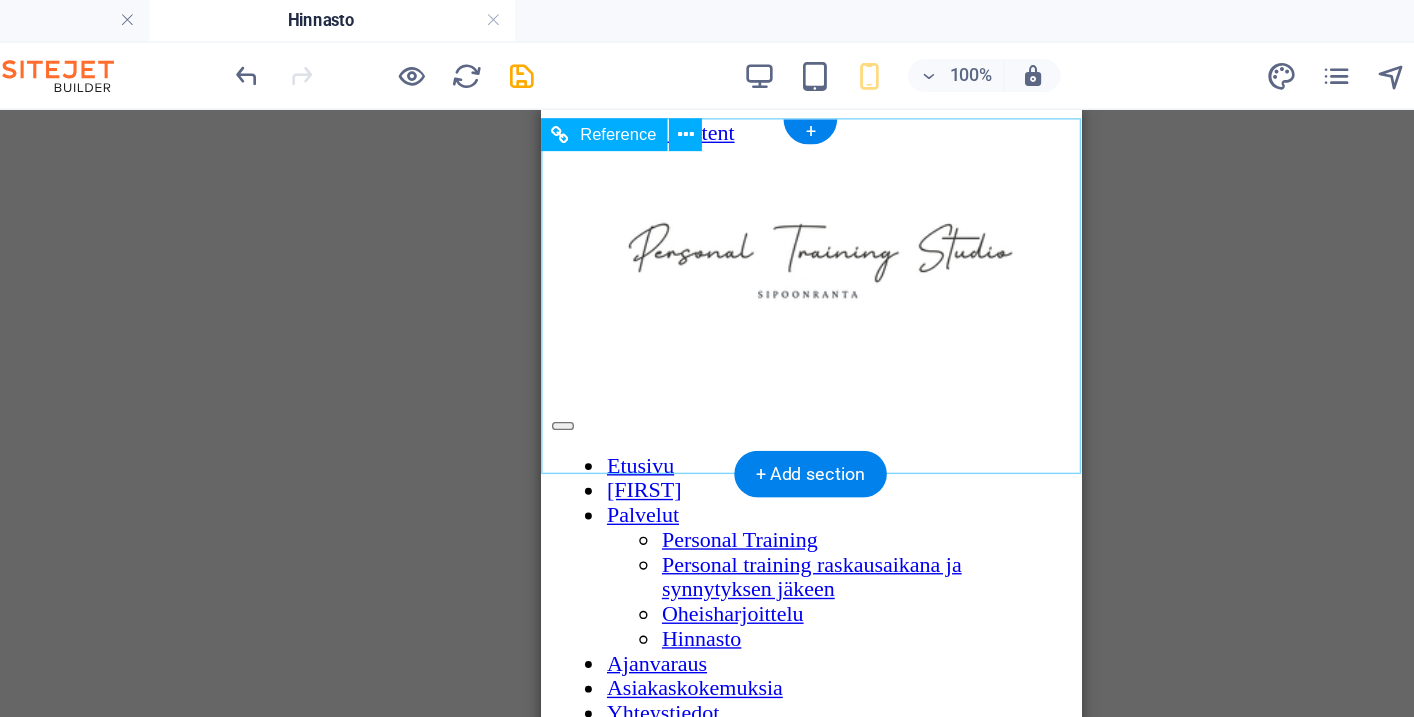 scroll, scrollTop: 0, scrollLeft: 0, axis: both 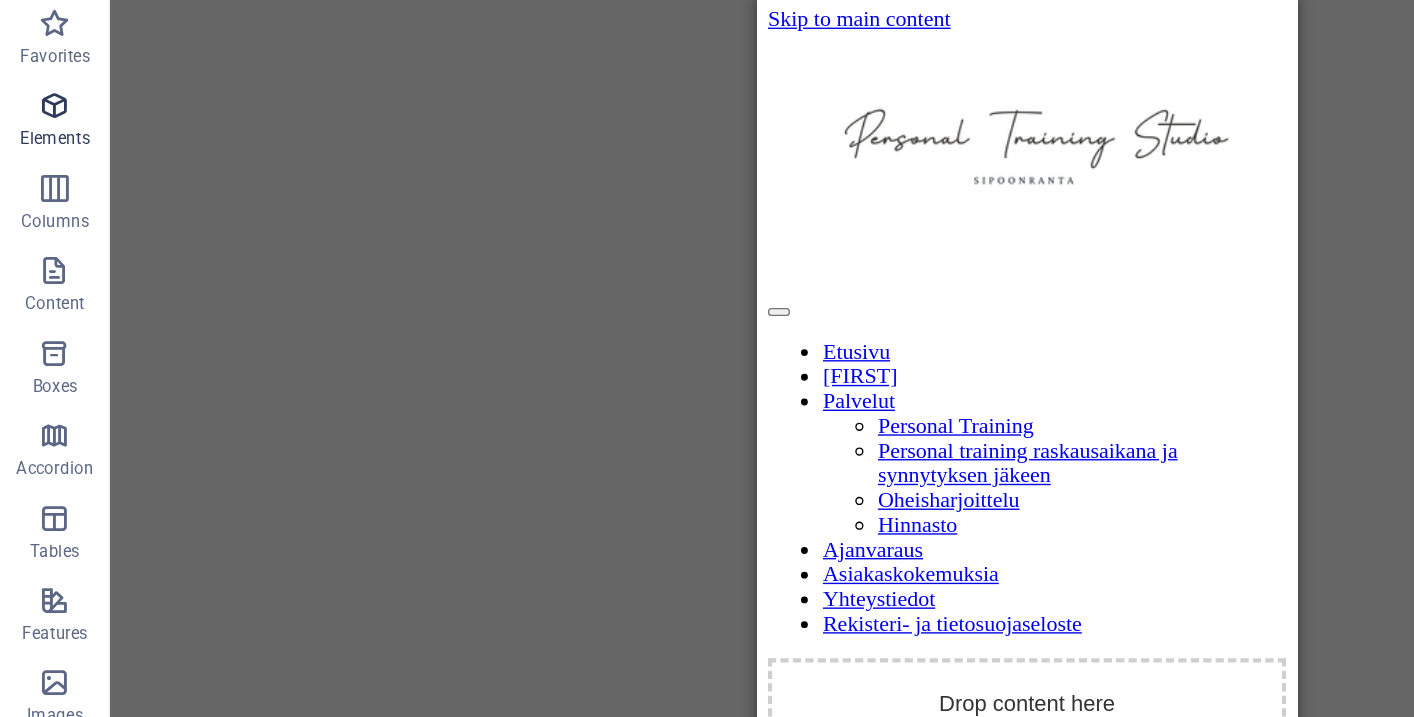 click at bounding box center (40, 160) 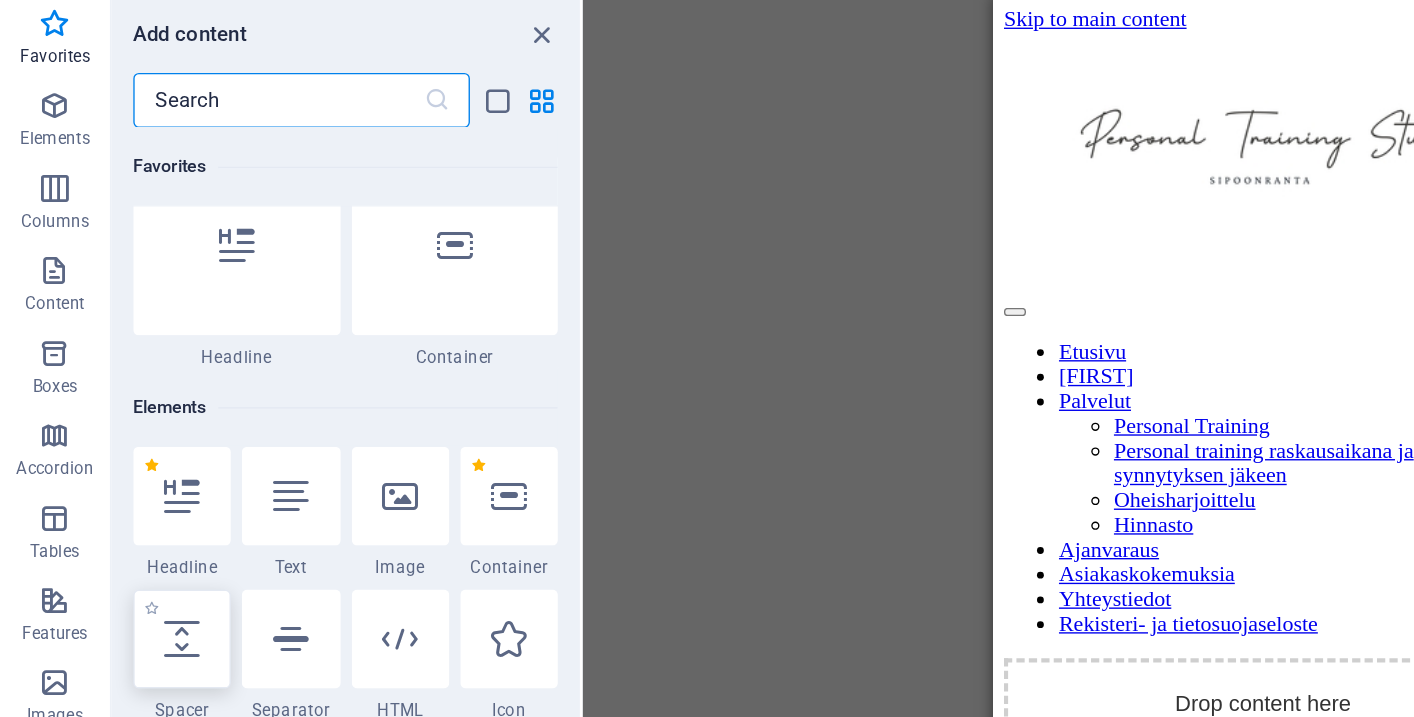 scroll, scrollTop: 8, scrollLeft: 0, axis: vertical 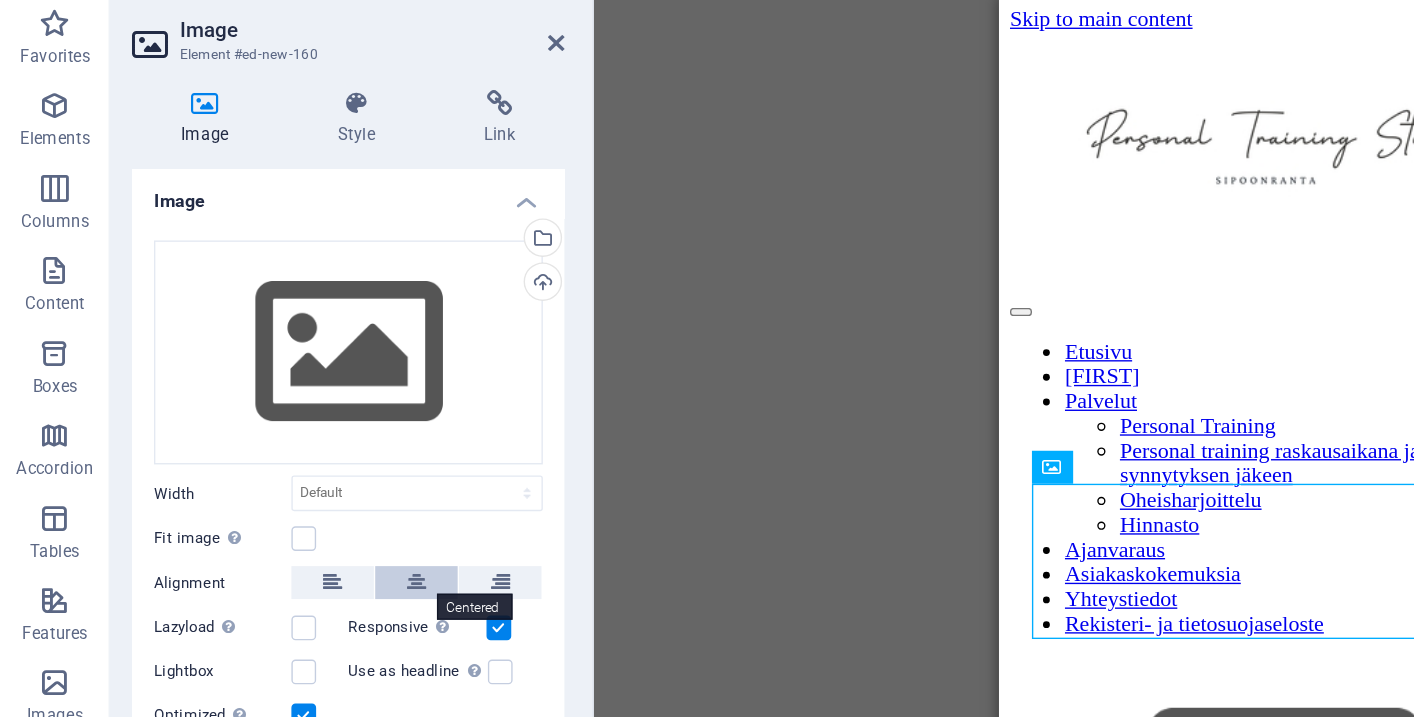 click at bounding box center (303, 507) 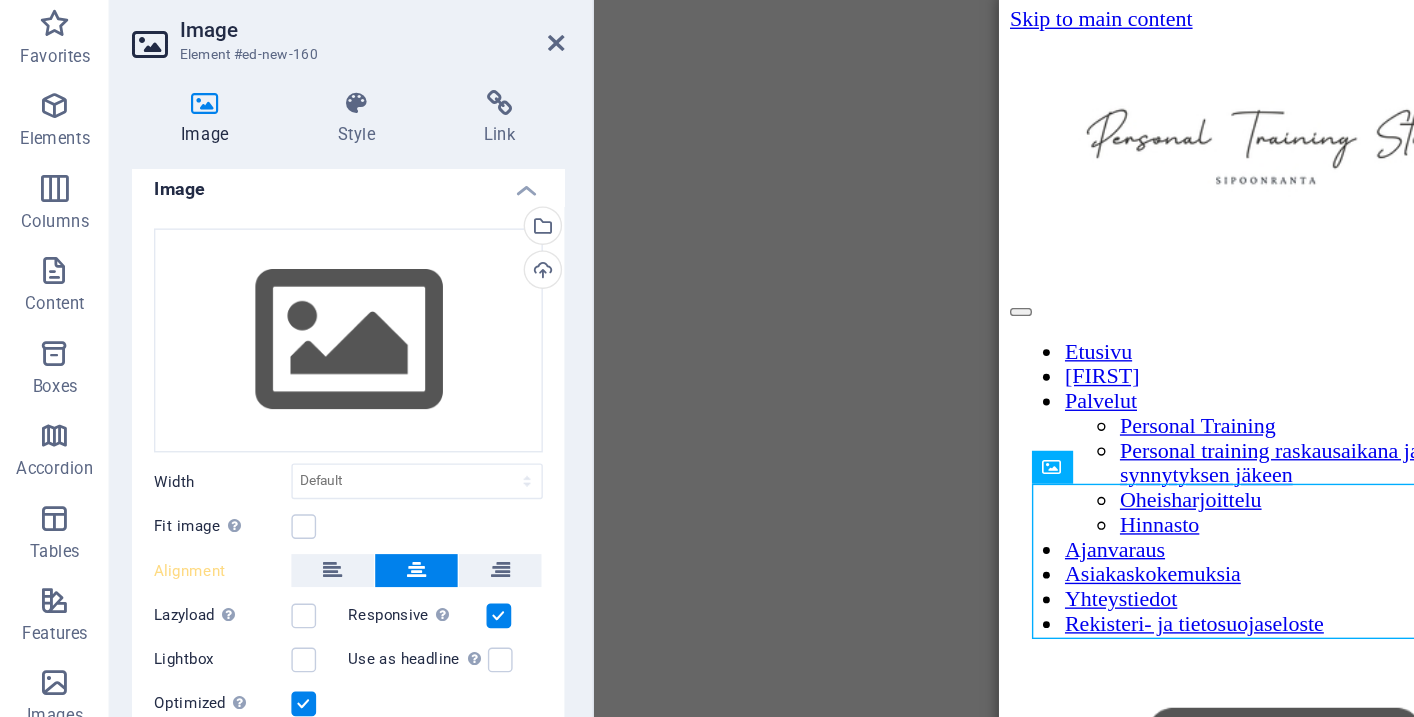 scroll, scrollTop: 8, scrollLeft: 0, axis: vertical 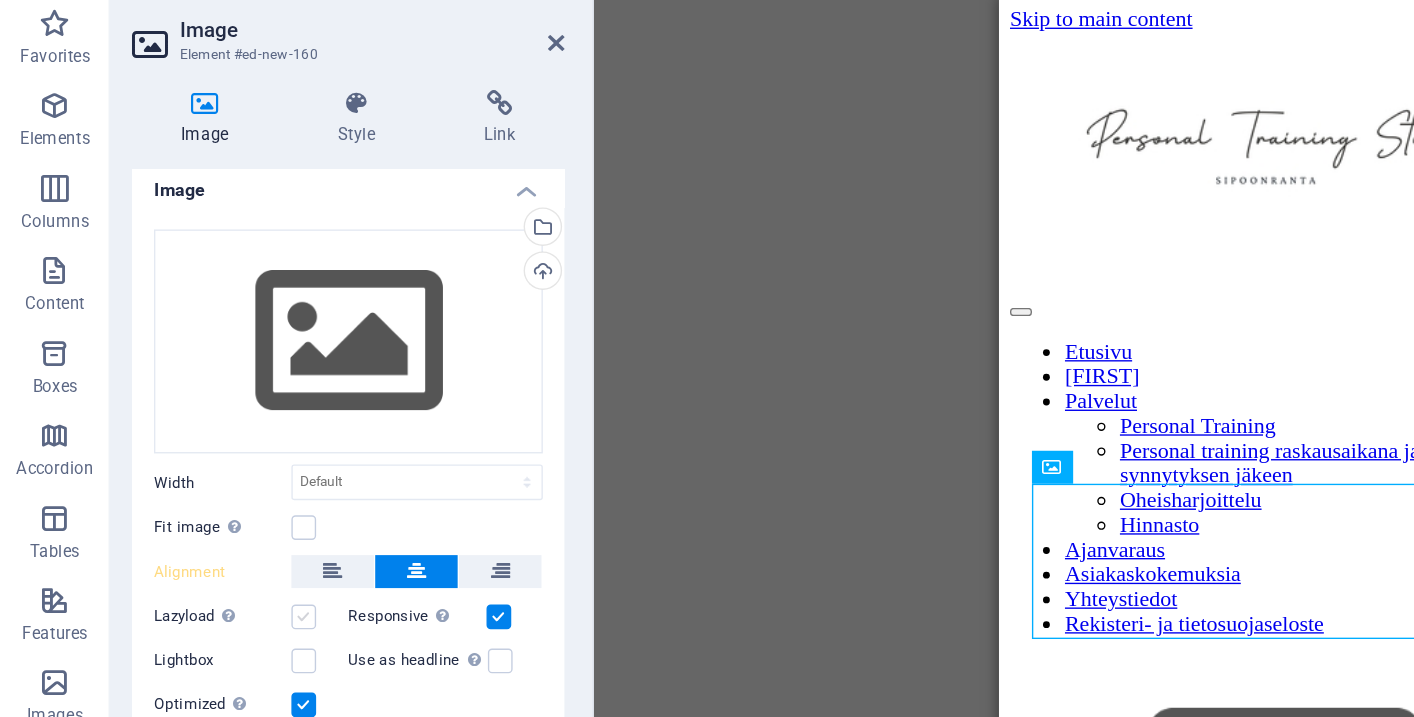 click at bounding box center [221, 532] 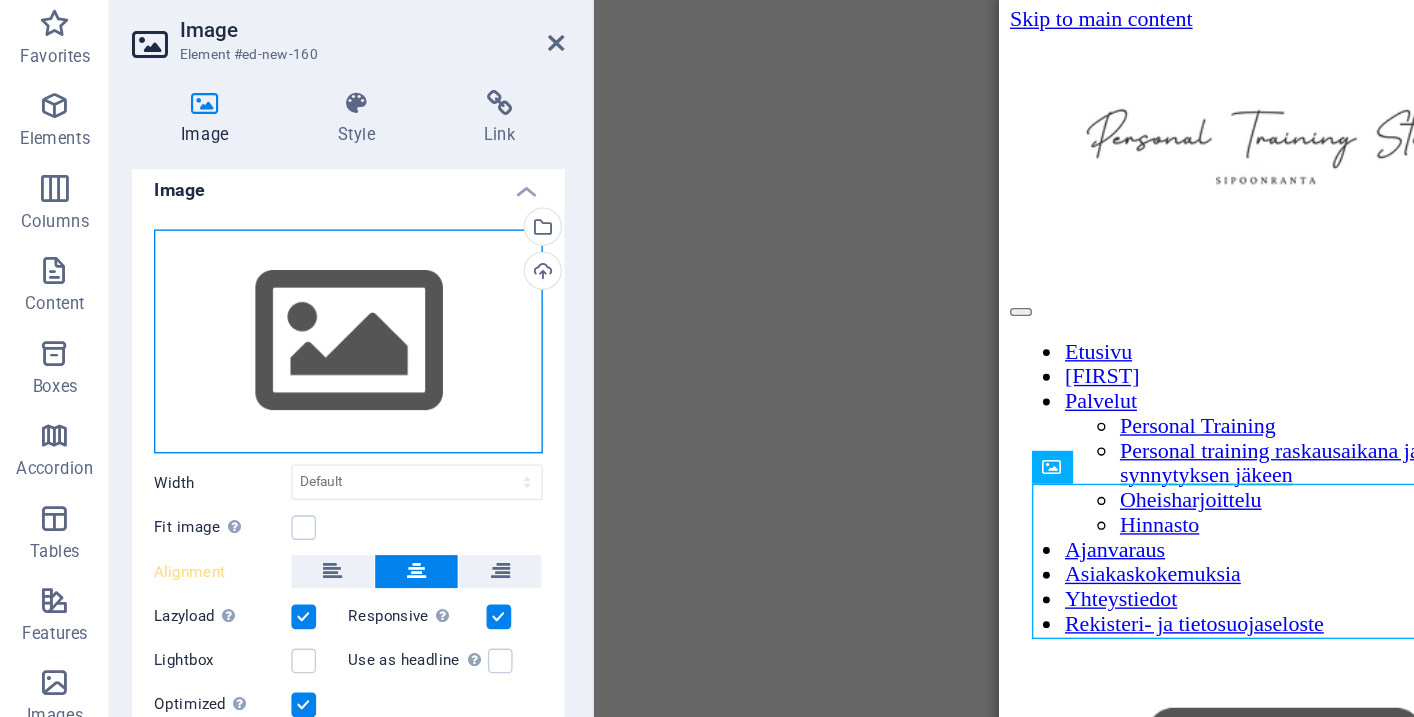 click on "Drag files here, click to choose files or select files from Files or our free stock photos & videos" at bounding box center [253, 332] 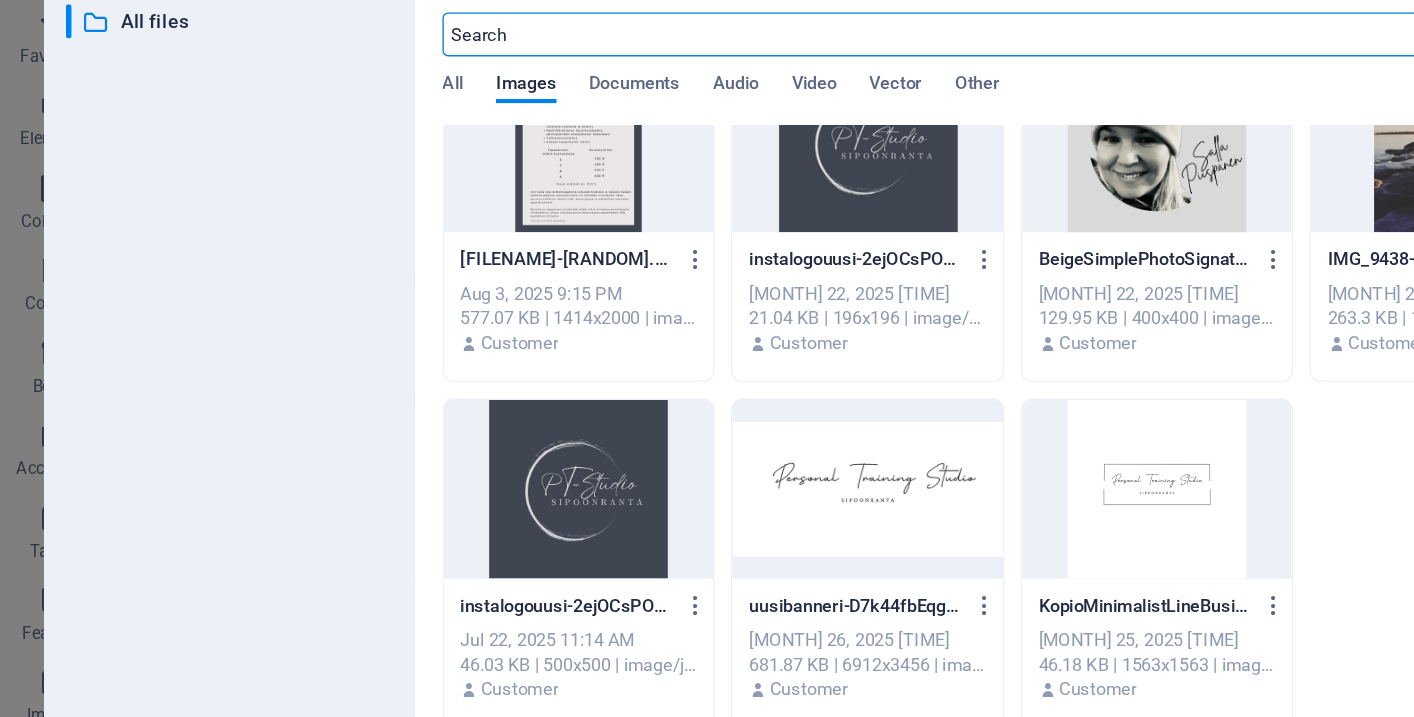 scroll, scrollTop: 53, scrollLeft: 0, axis: vertical 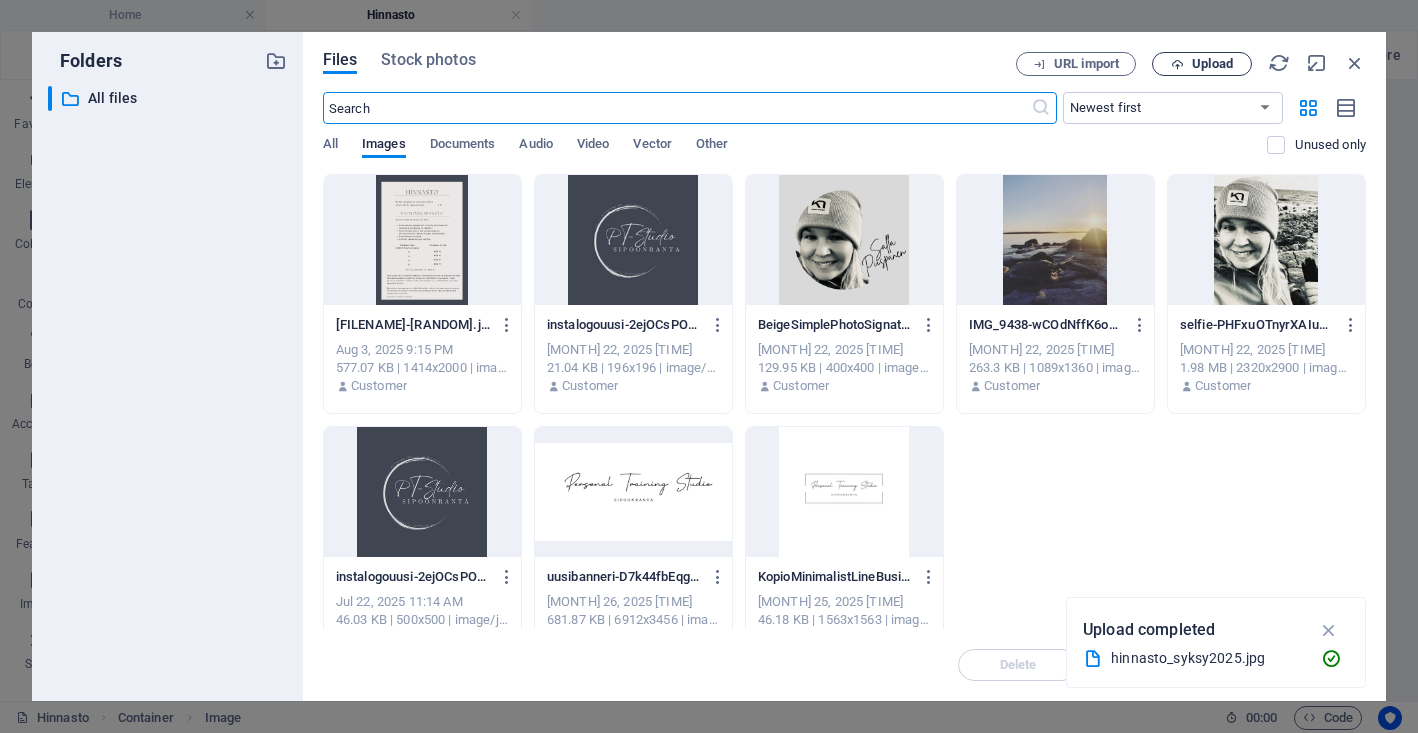 click on "Upload" at bounding box center [1212, 64] 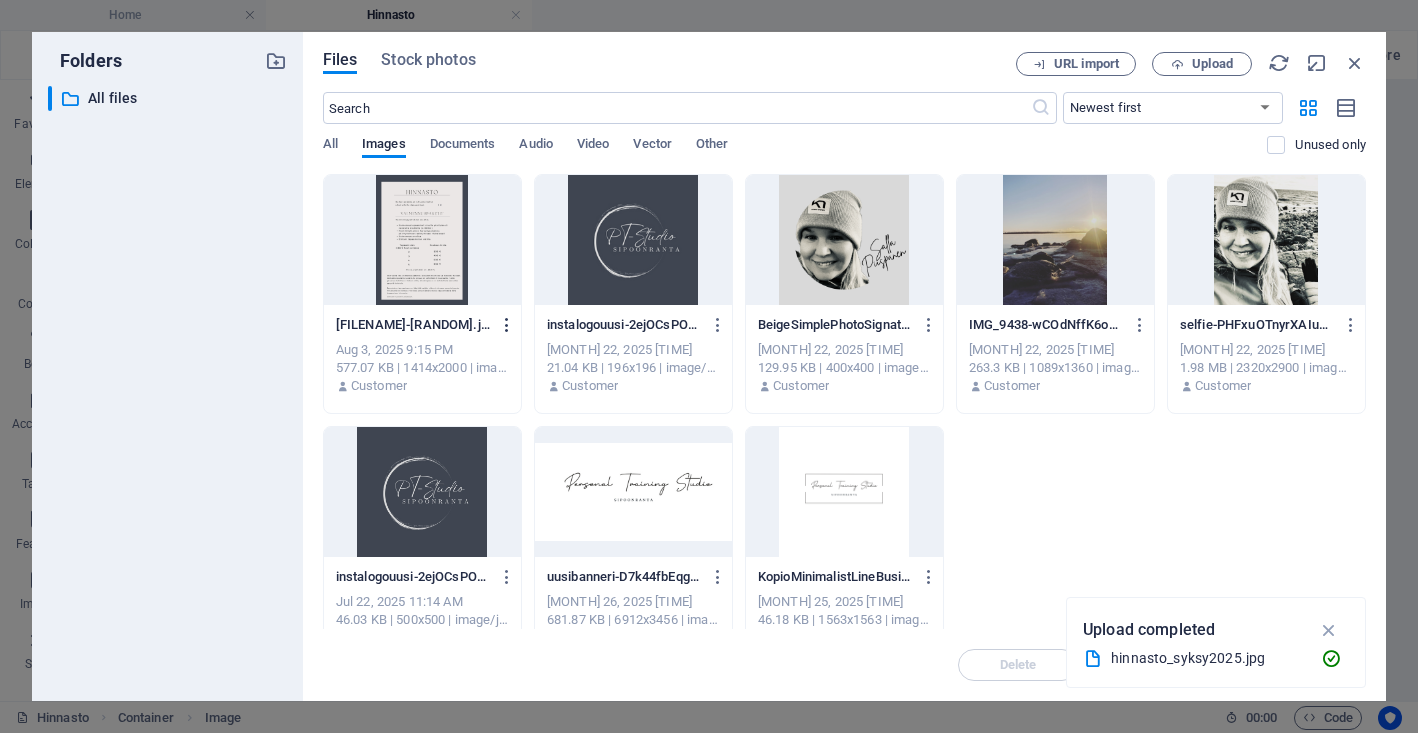 click at bounding box center [507, 325] 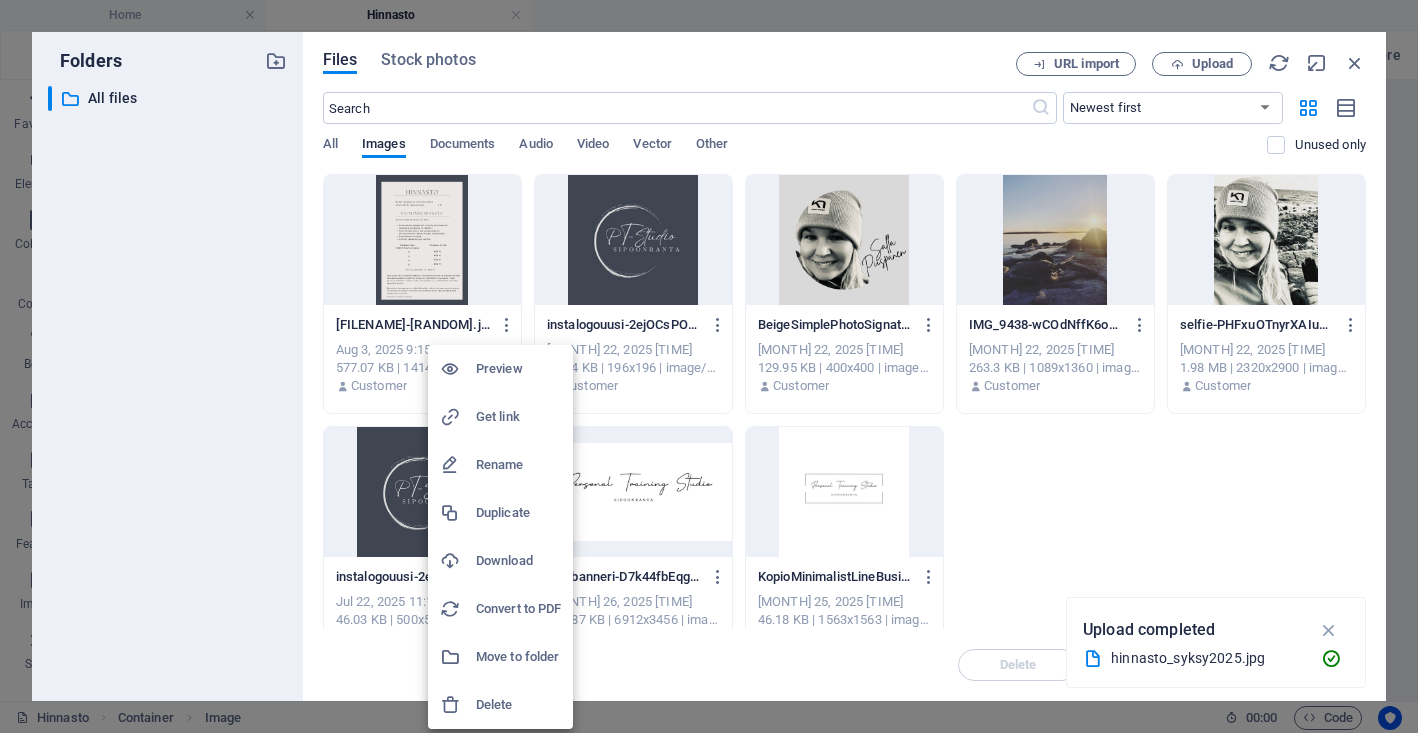 click on "Delete" at bounding box center [518, 705] 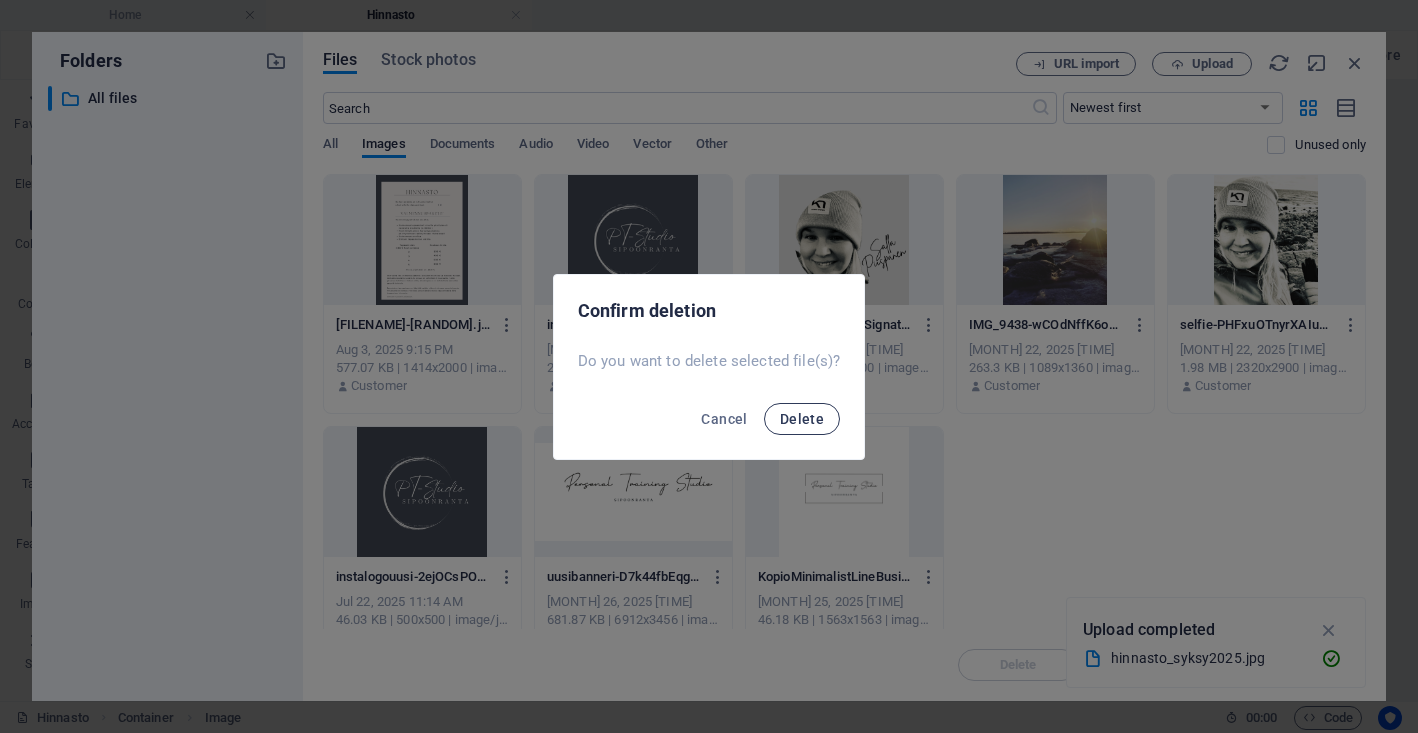 click on "Delete" at bounding box center (802, 419) 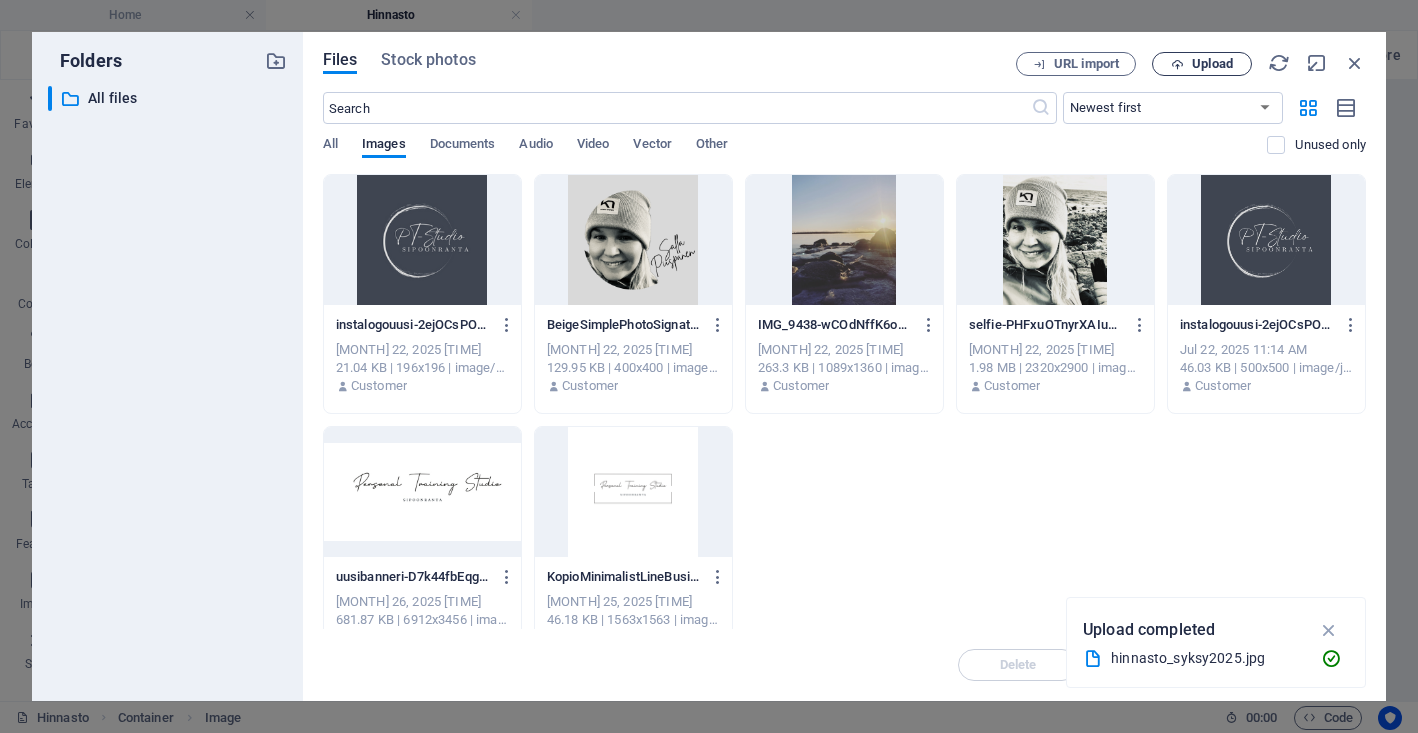 click on "Upload" at bounding box center (1212, 64) 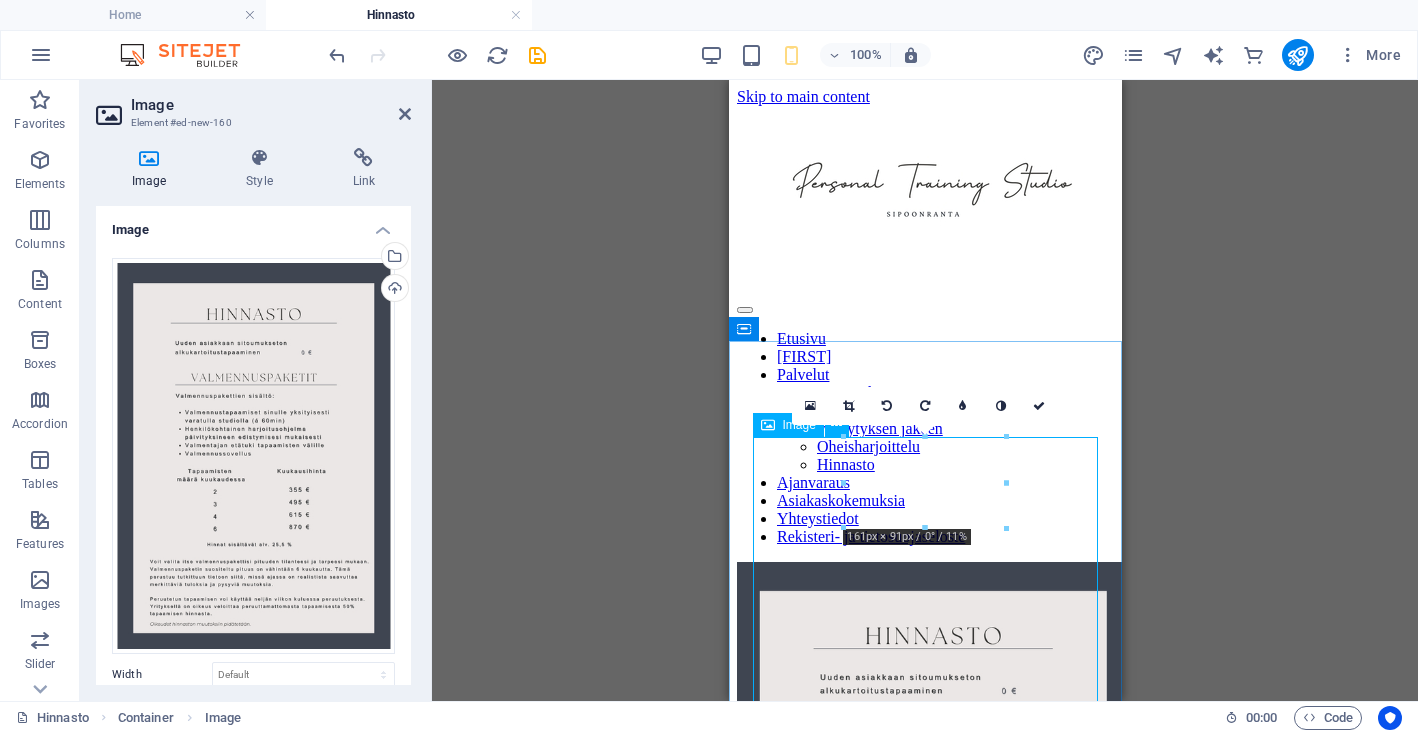 scroll, scrollTop: 0, scrollLeft: 0, axis: both 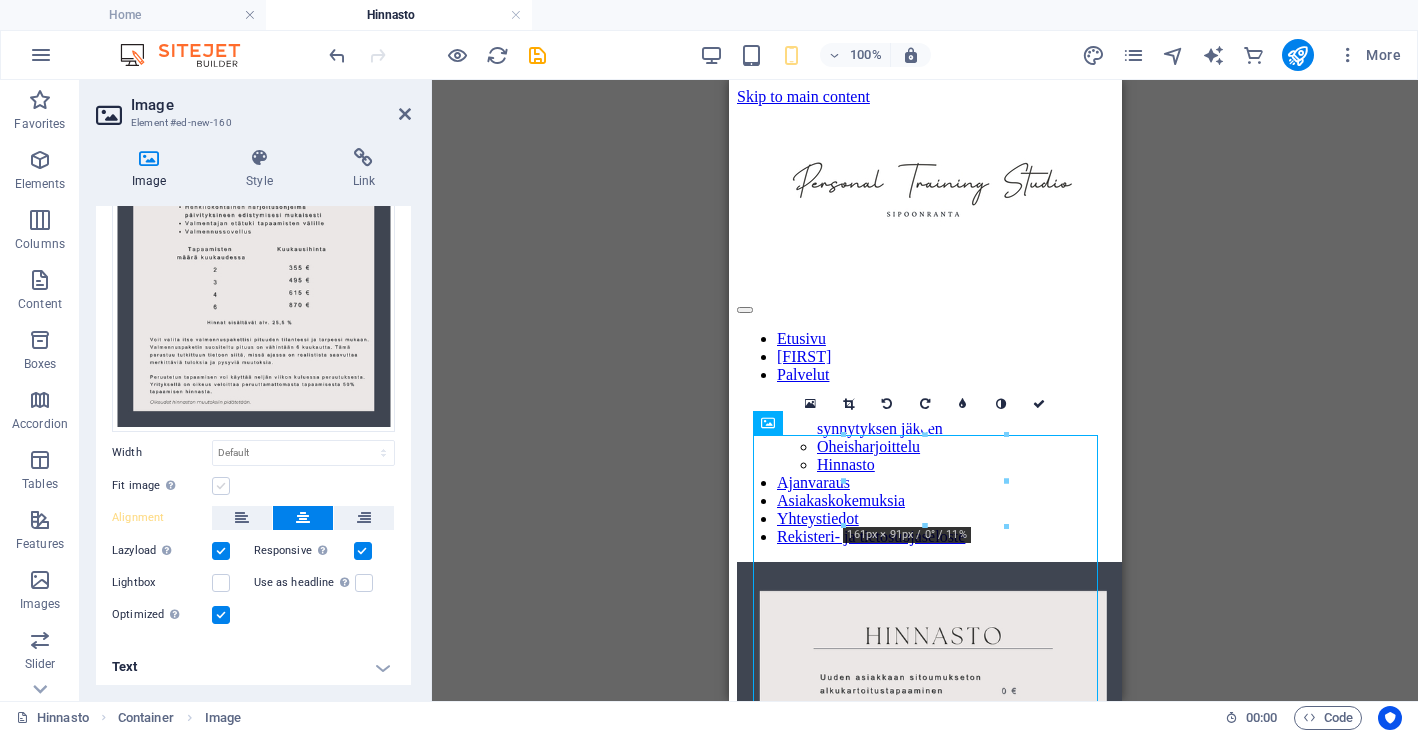 click at bounding box center (221, 486) 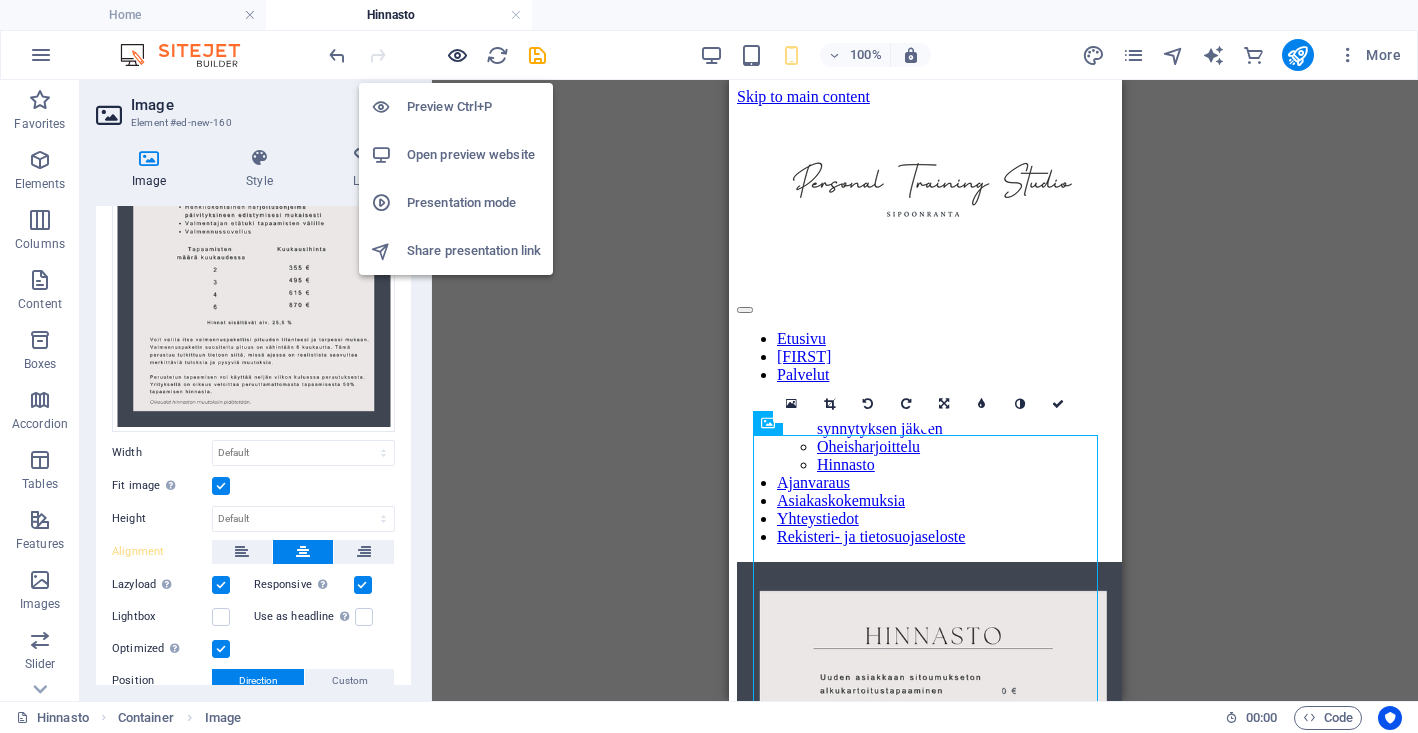 click at bounding box center [457, 55] 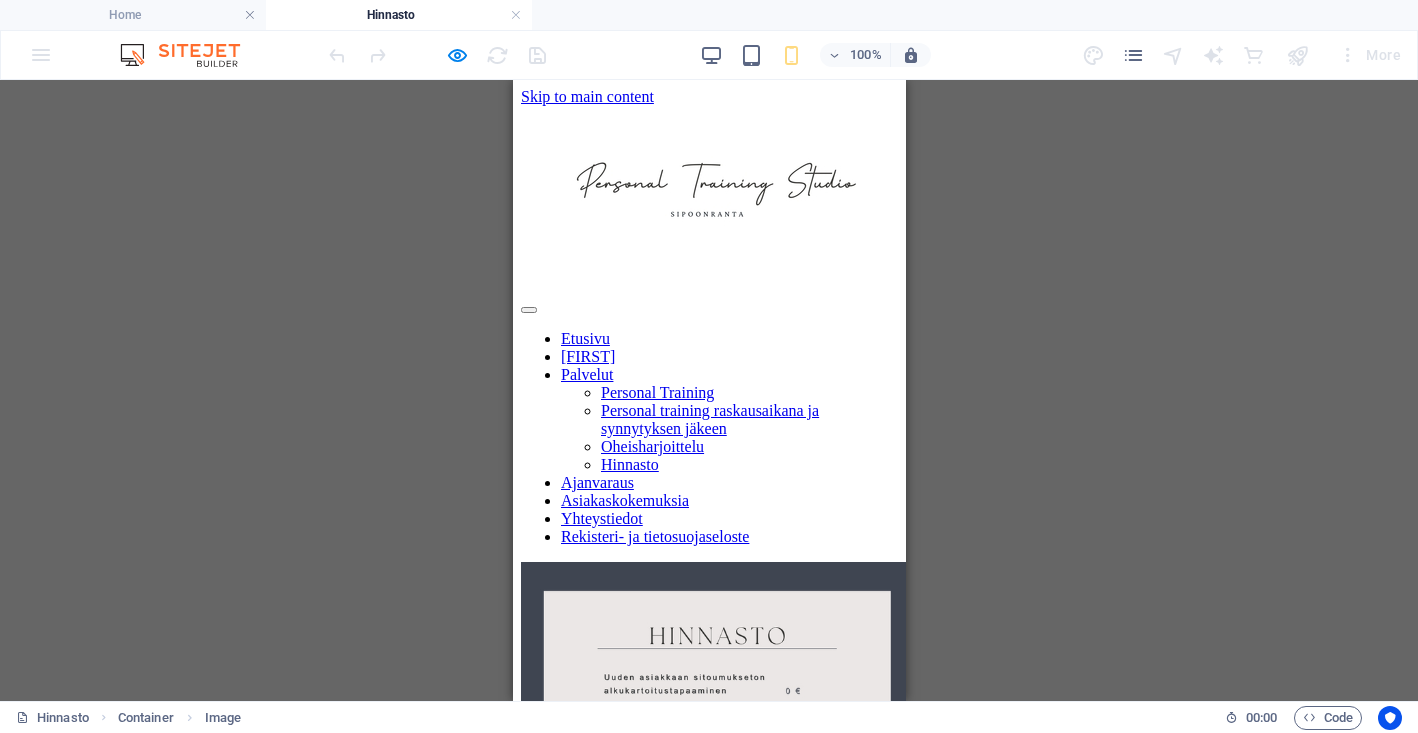 scroll, scrollTop: 0, scrollLeft: 0, axis: both 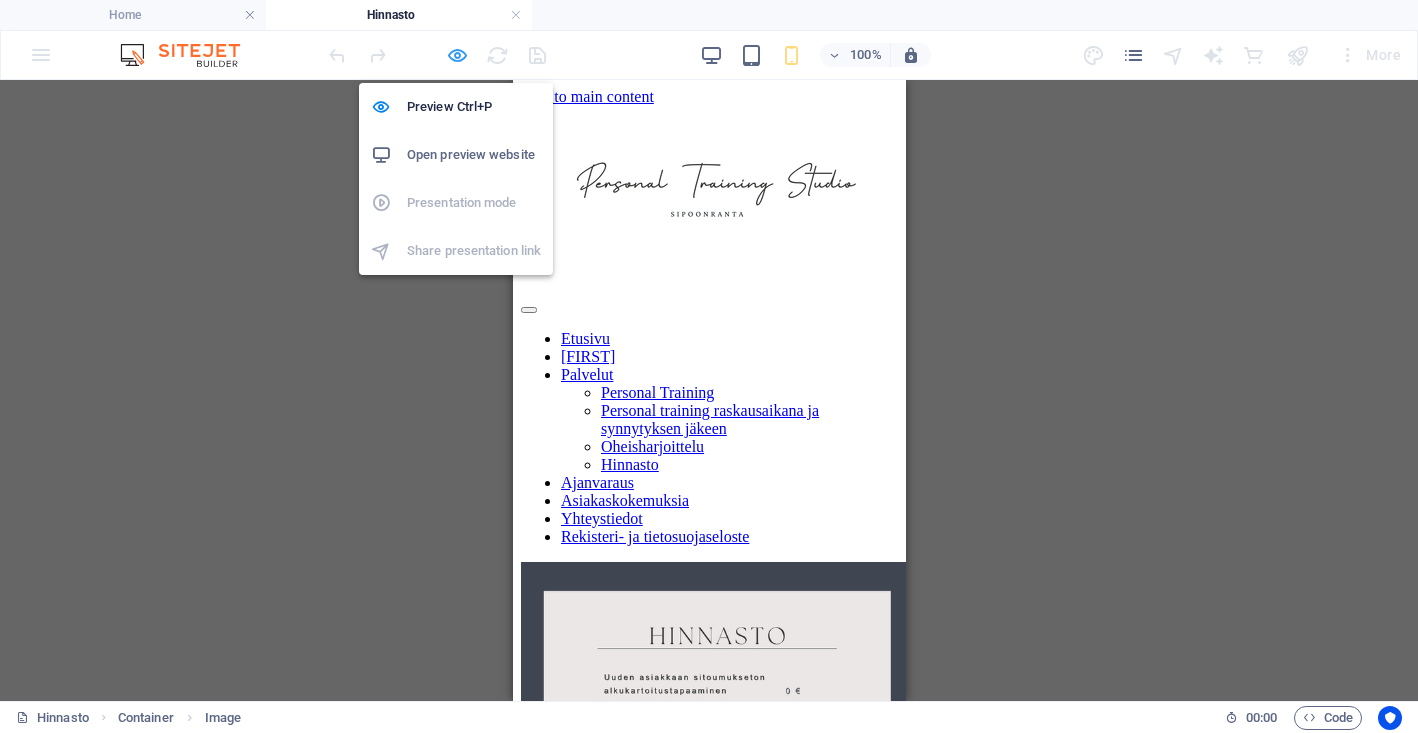 click at bounding box center (457, 55) 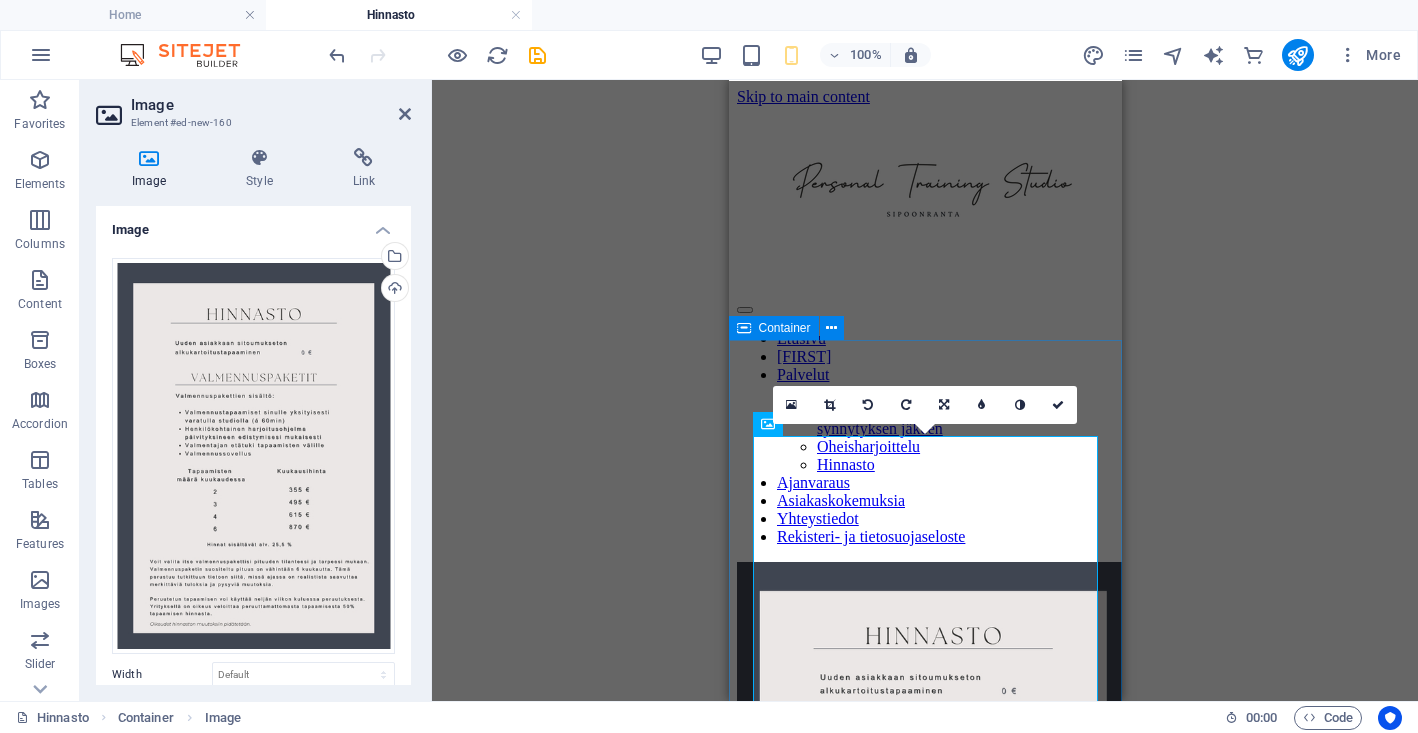 scroll, scrollTop: 0, scrollLeft: 0, axis: both 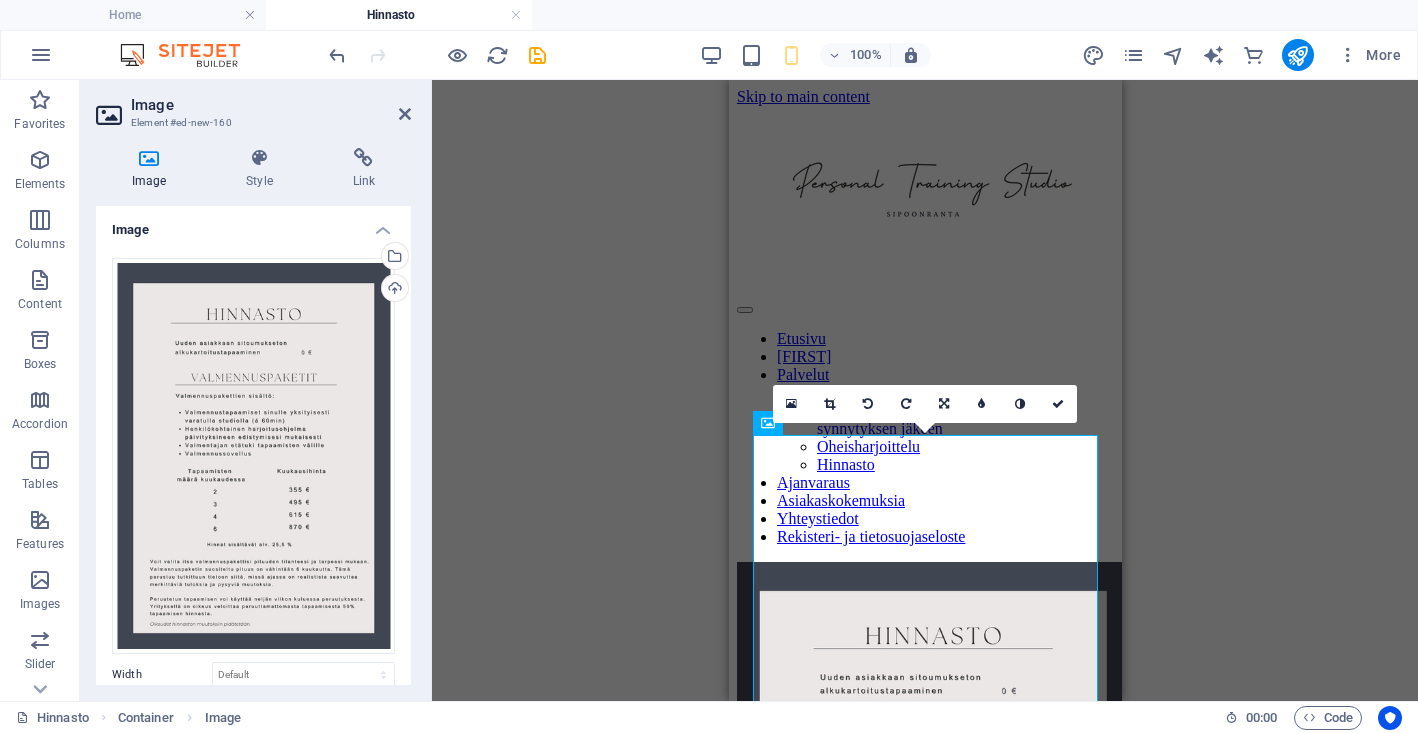 click on "Drag here to replace the existing content. Press “Ctrl” if you want to create a new element.
Container   Text   Reference   Image   Reference   Placeholder   Image 180 170 160 150 140 130 120 110 100 90 80 70 60 50 40 30 20 10 0 -10 -20 -30 -40 -50 -60 -70 -80 -90 -100 -110 -120 -130 -140 -150 -160 -170 1414px × 2000px / 0° / 24% 16:10 16:9 4:3 1:1 1:2 0" at bounding box center (925, 390) 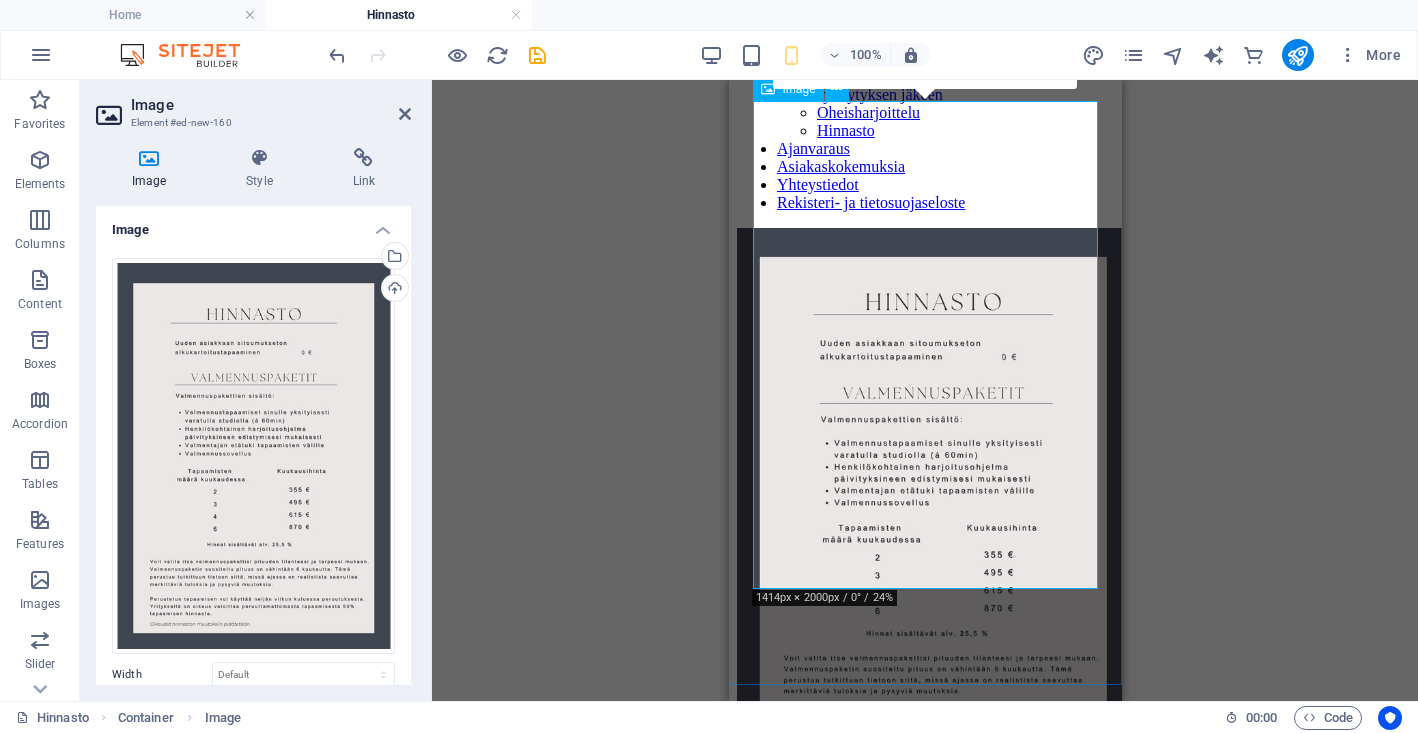 scroll, scrollTop: 349, scrollLeft: 0, axis: vertical 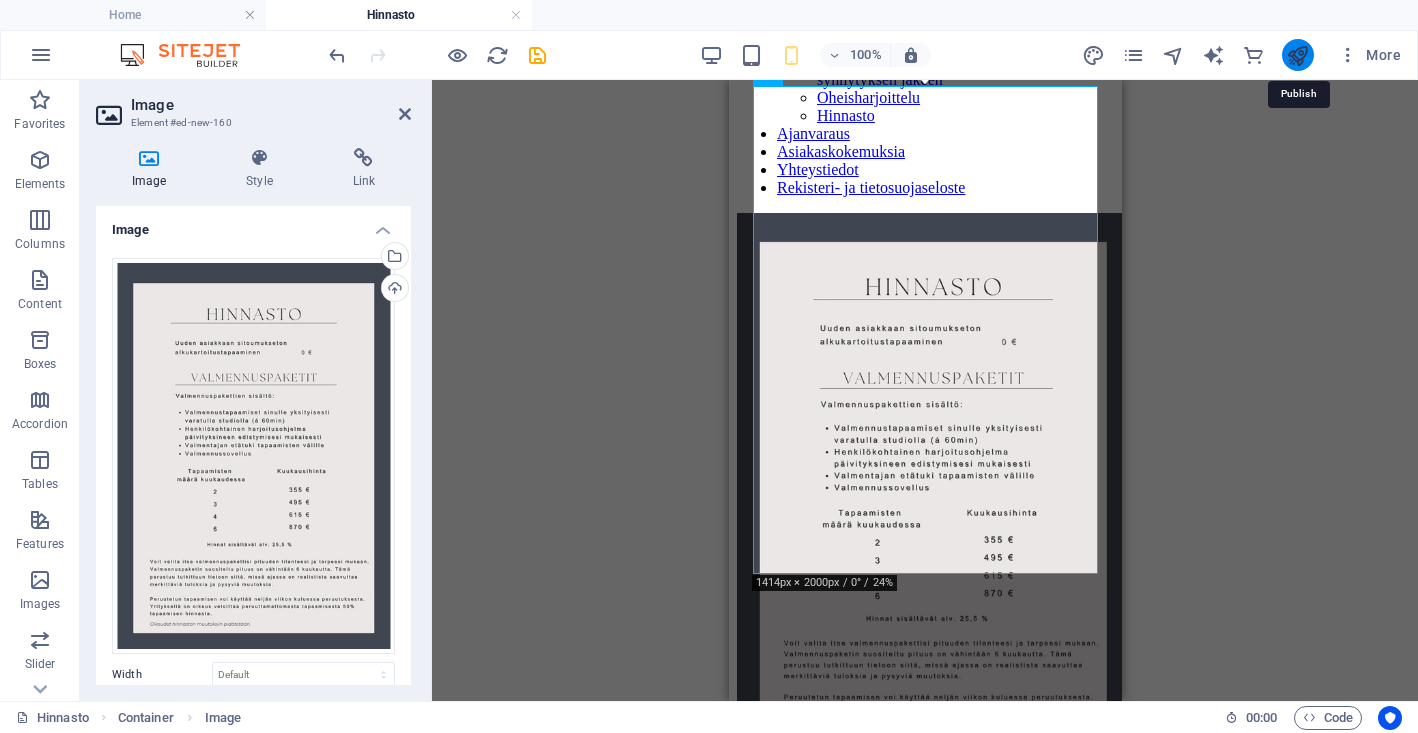 click at bounding box center (1297, 55) 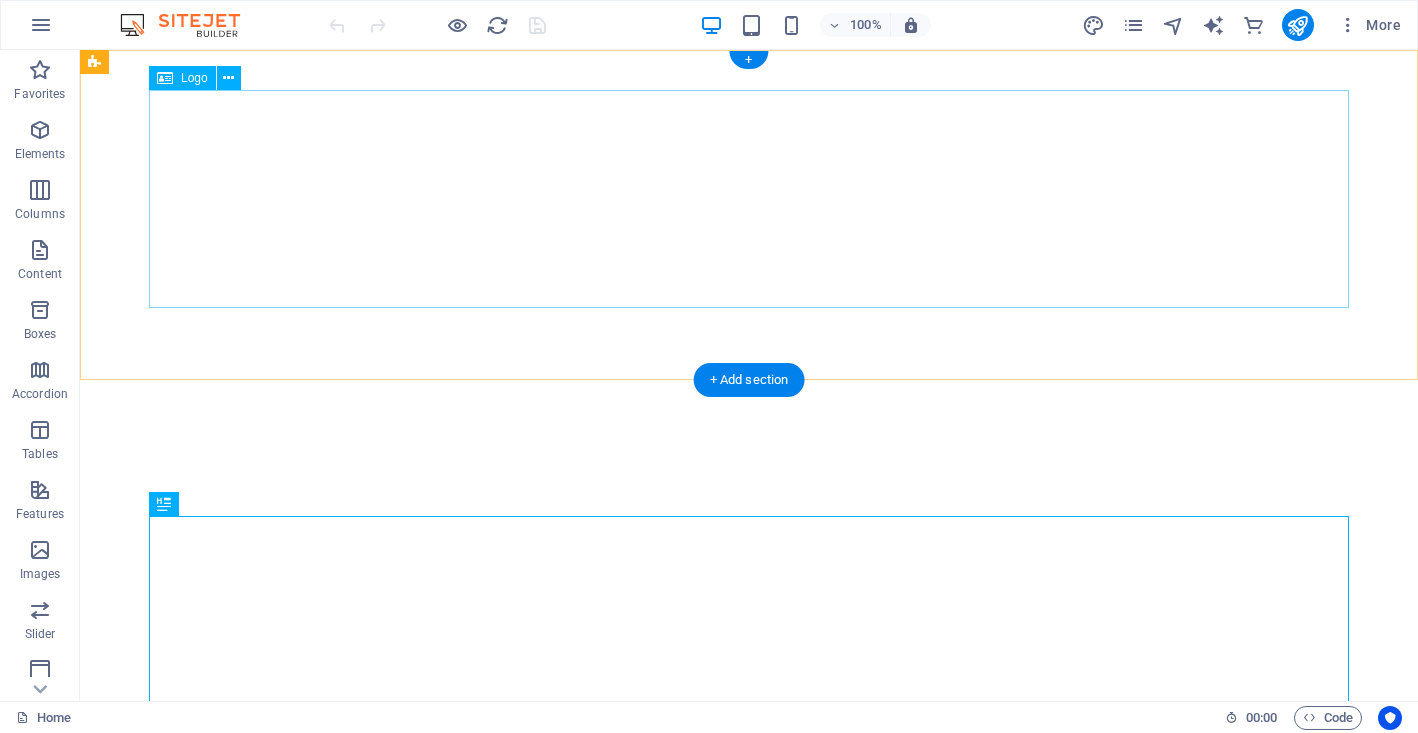 scroll, scrollTop: 0, scrollLeft: 0, axis: both 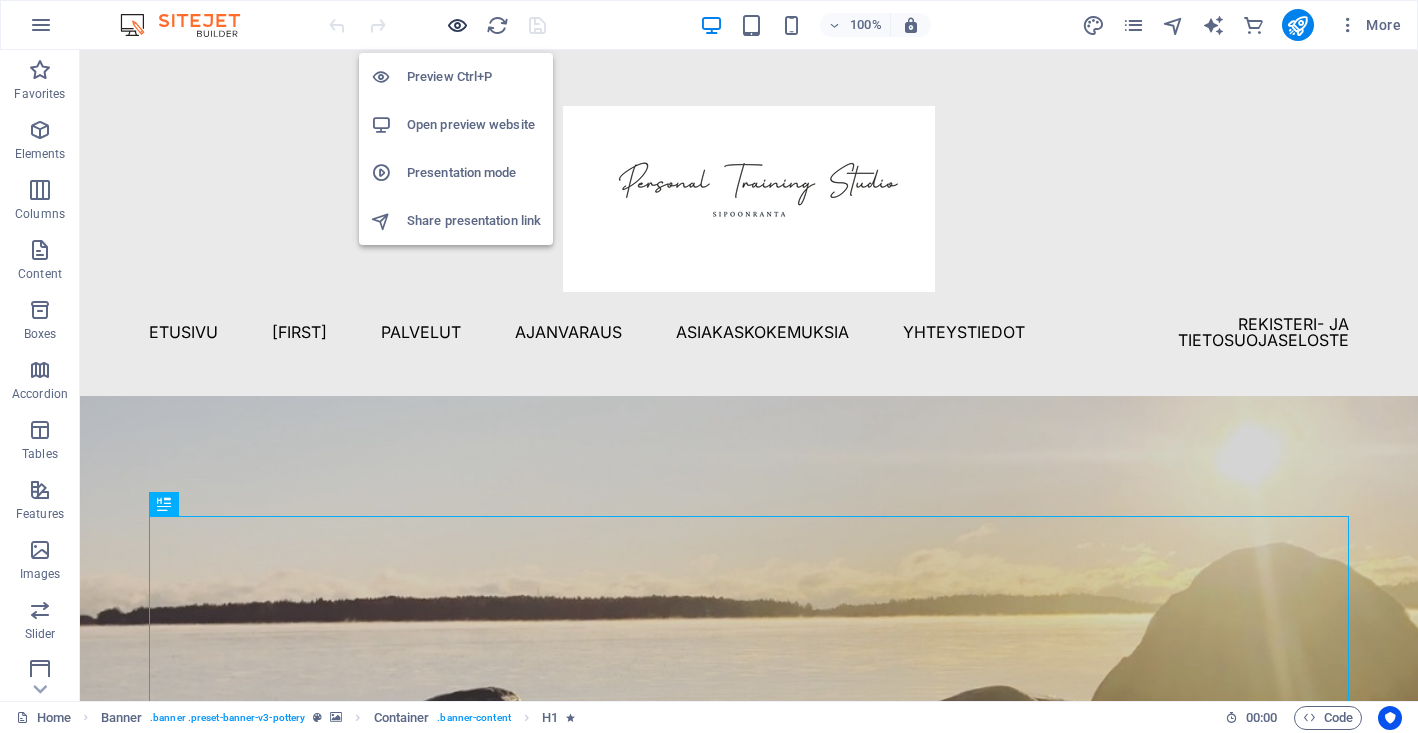 click at bounding box center (457, 25) 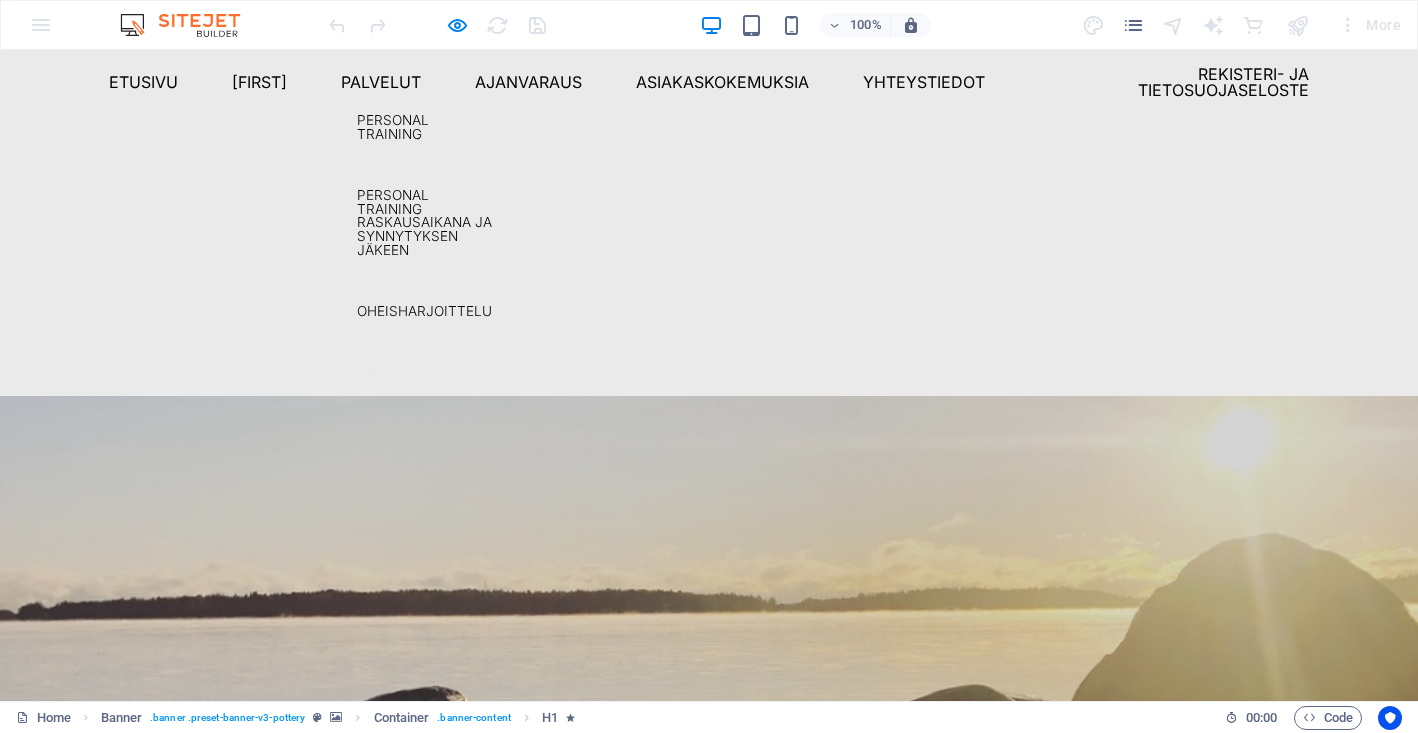 scroll, scrollTop: 253, scrollLeft: 0, axis: vertical 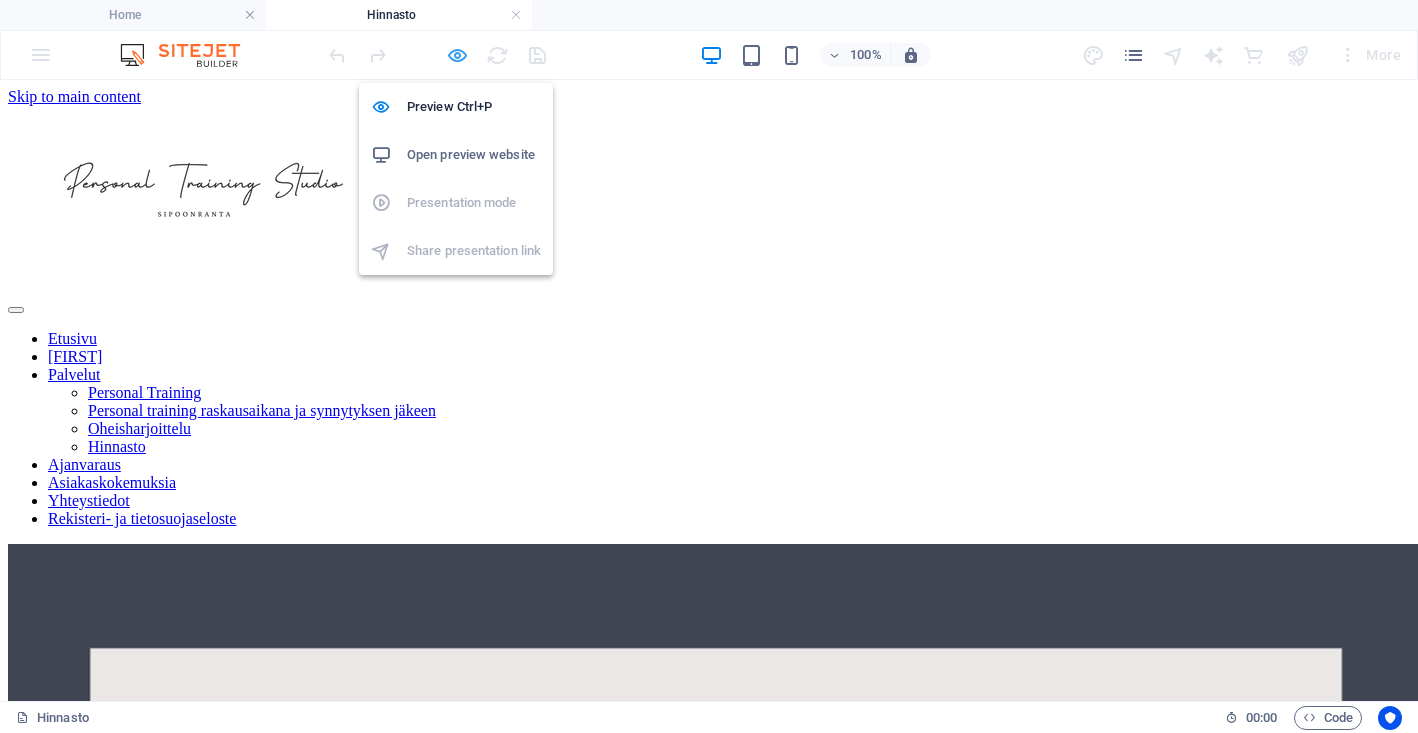 click at bounding box center (457, 55) 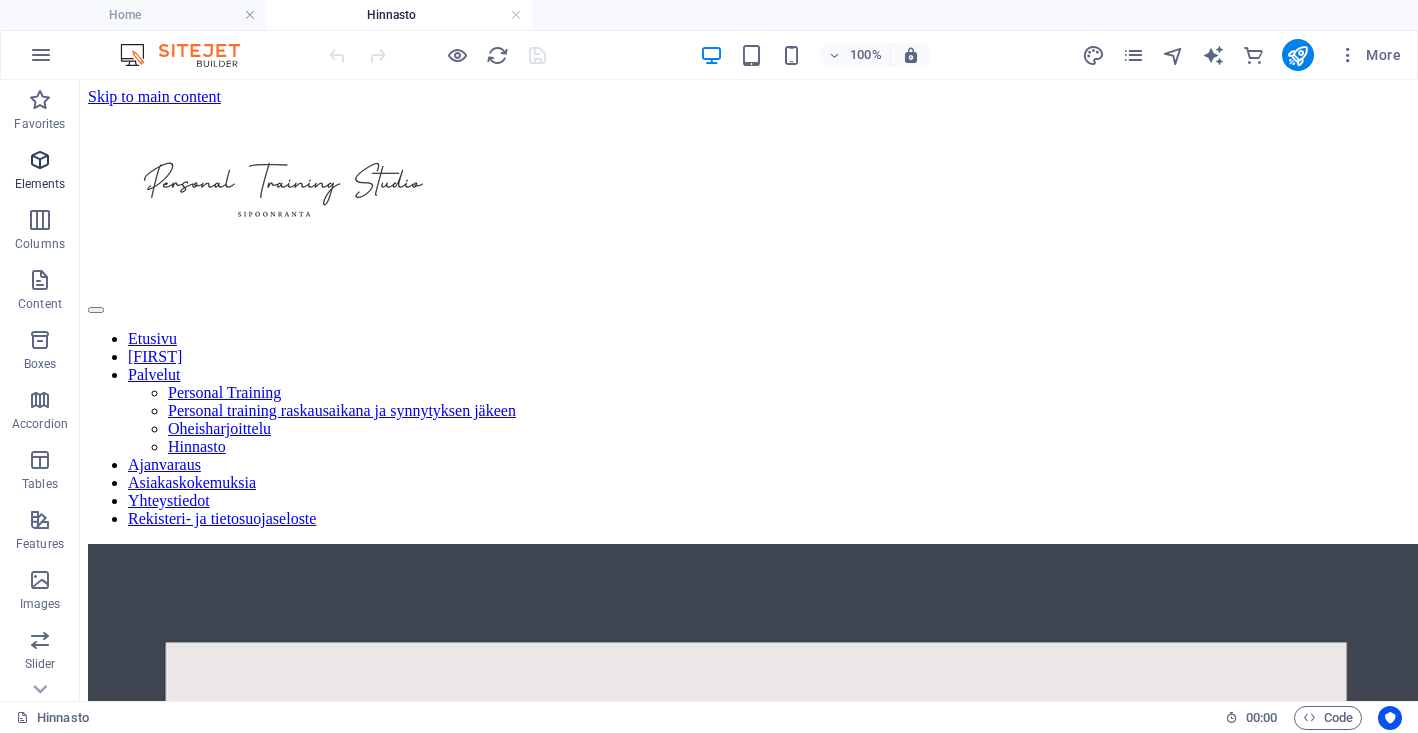 click at bounding box center (40, 160) 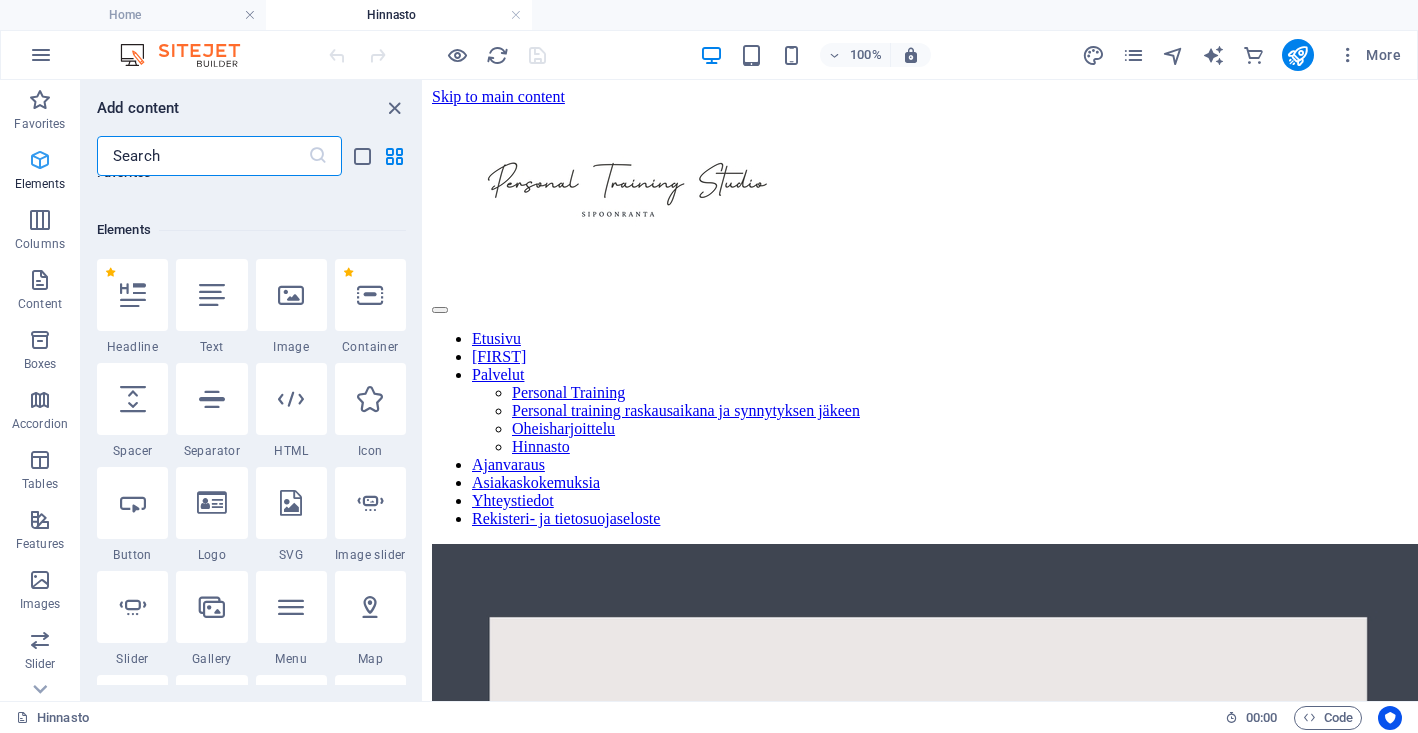 scroll, scrollTop: 213, scrollLeft: 0, axis: vertical 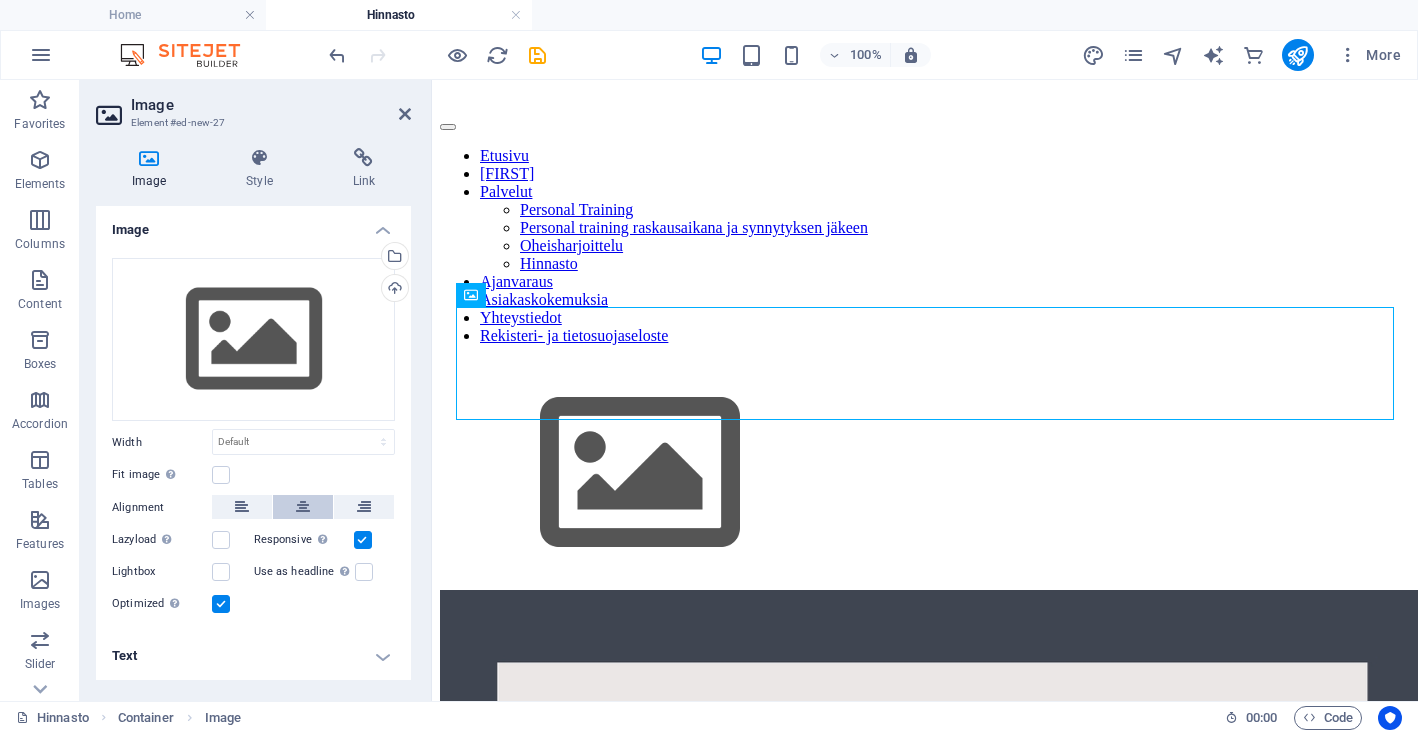 click at bounding box center (303, 507) 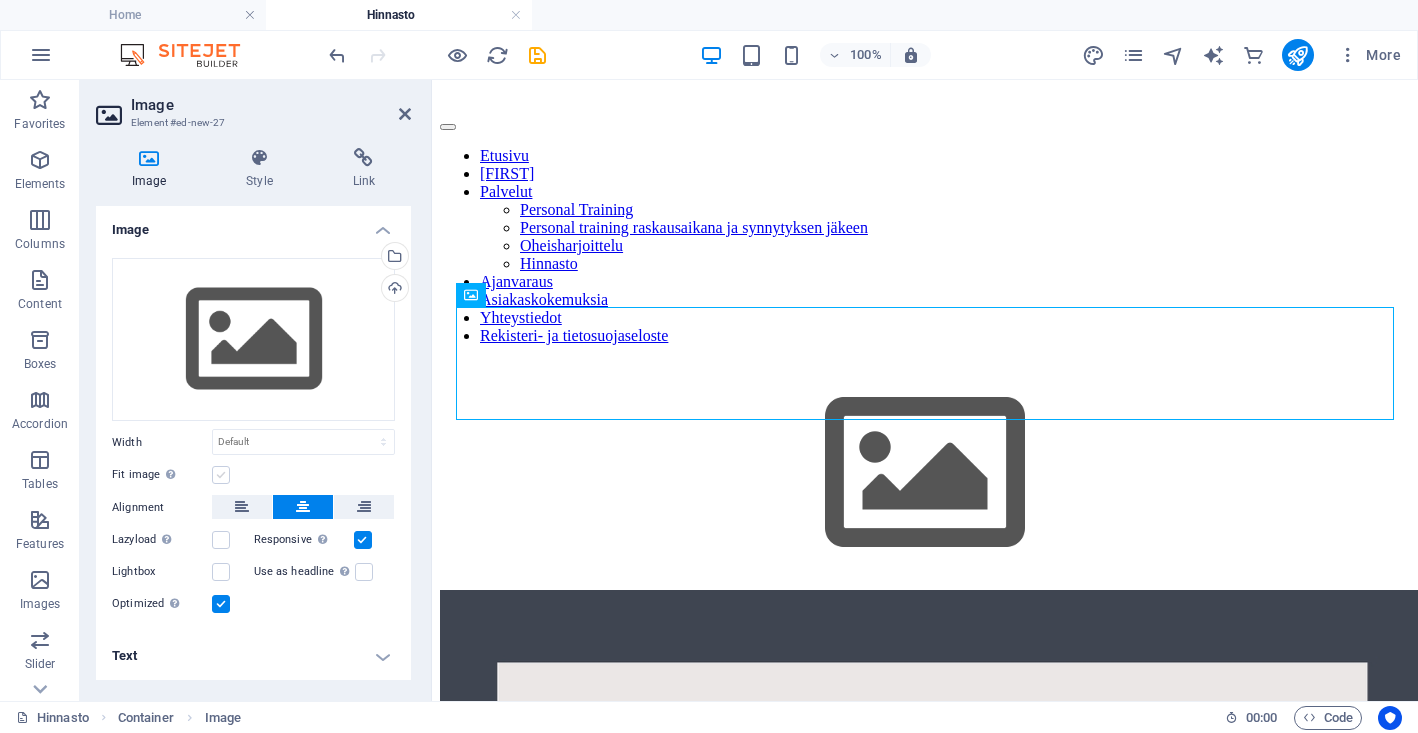 click at bounding box center [221, 475] 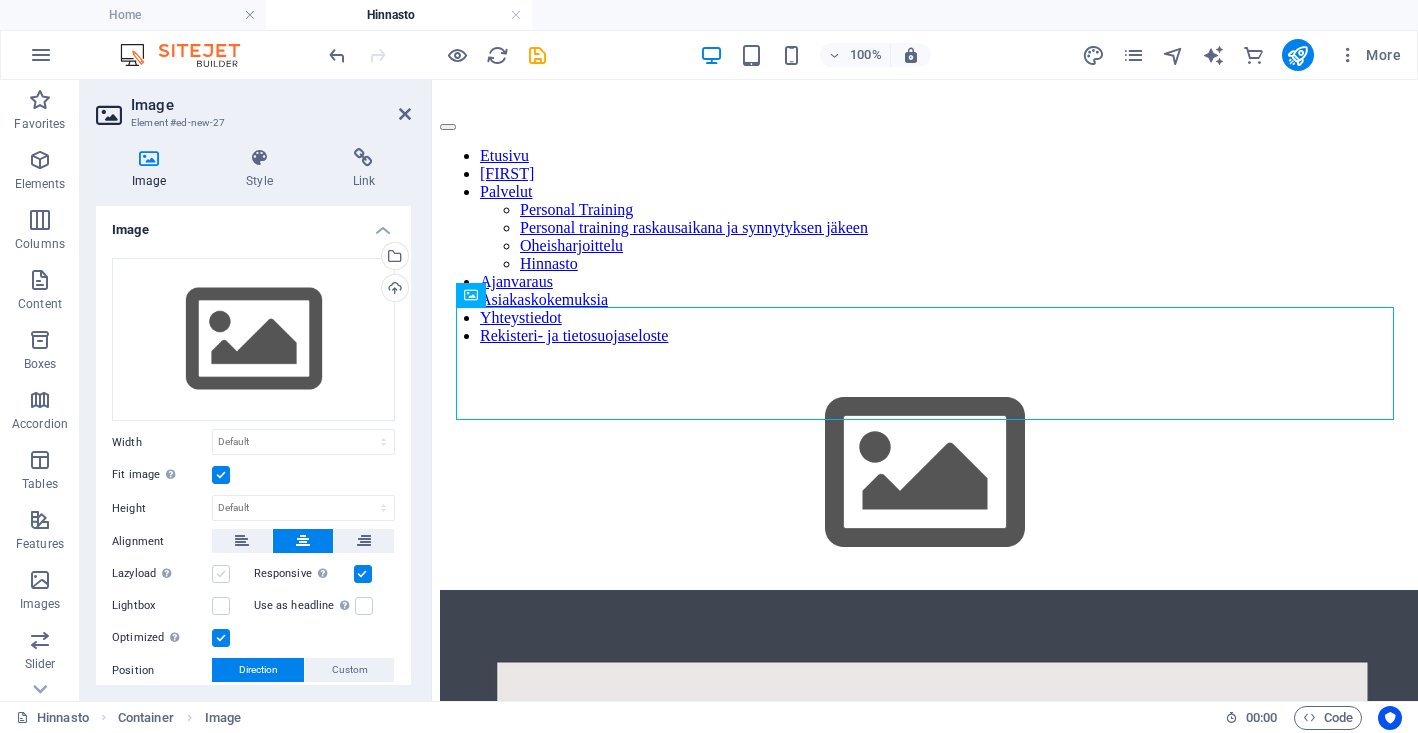 click at bounding box center [221, 574] 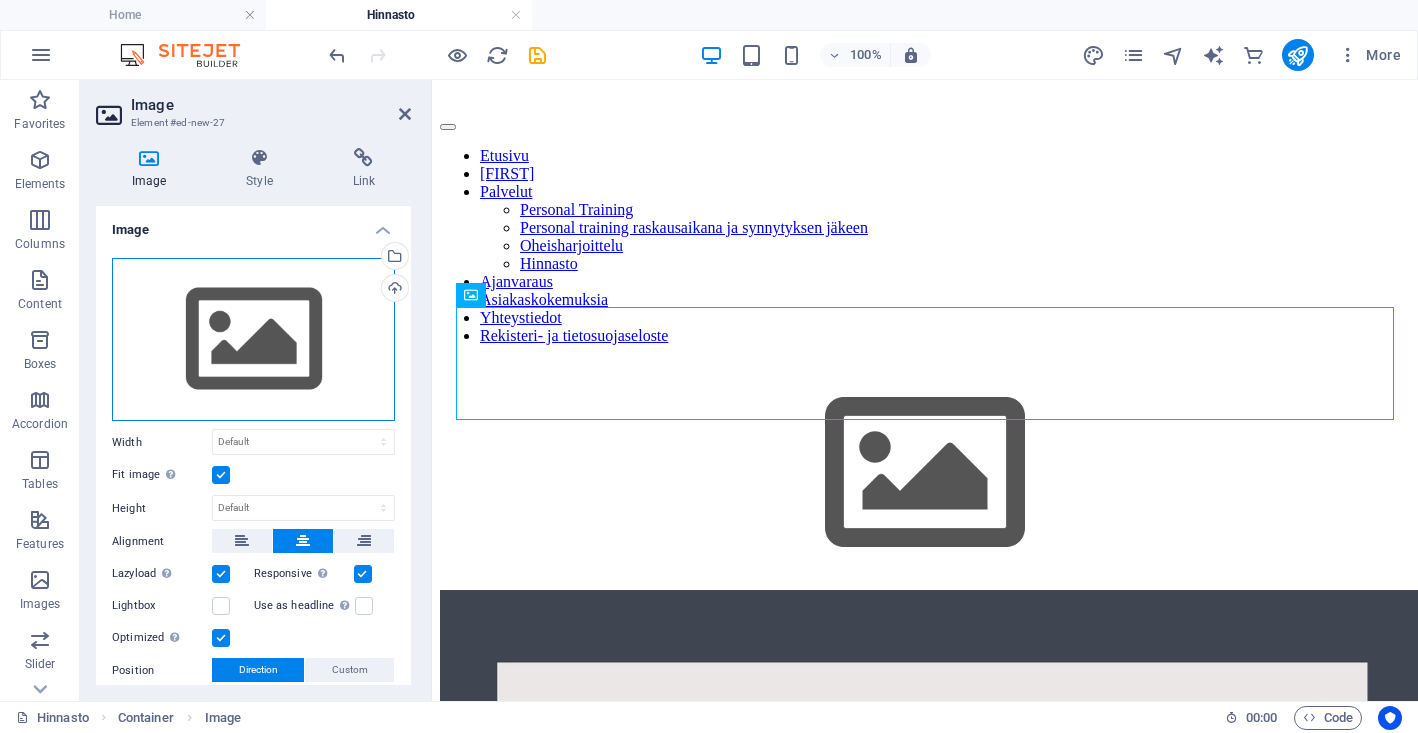 click on "Drag files here, click to choose files or select files from Files or our free stock photos & videos" at bounding box center (253, 340) 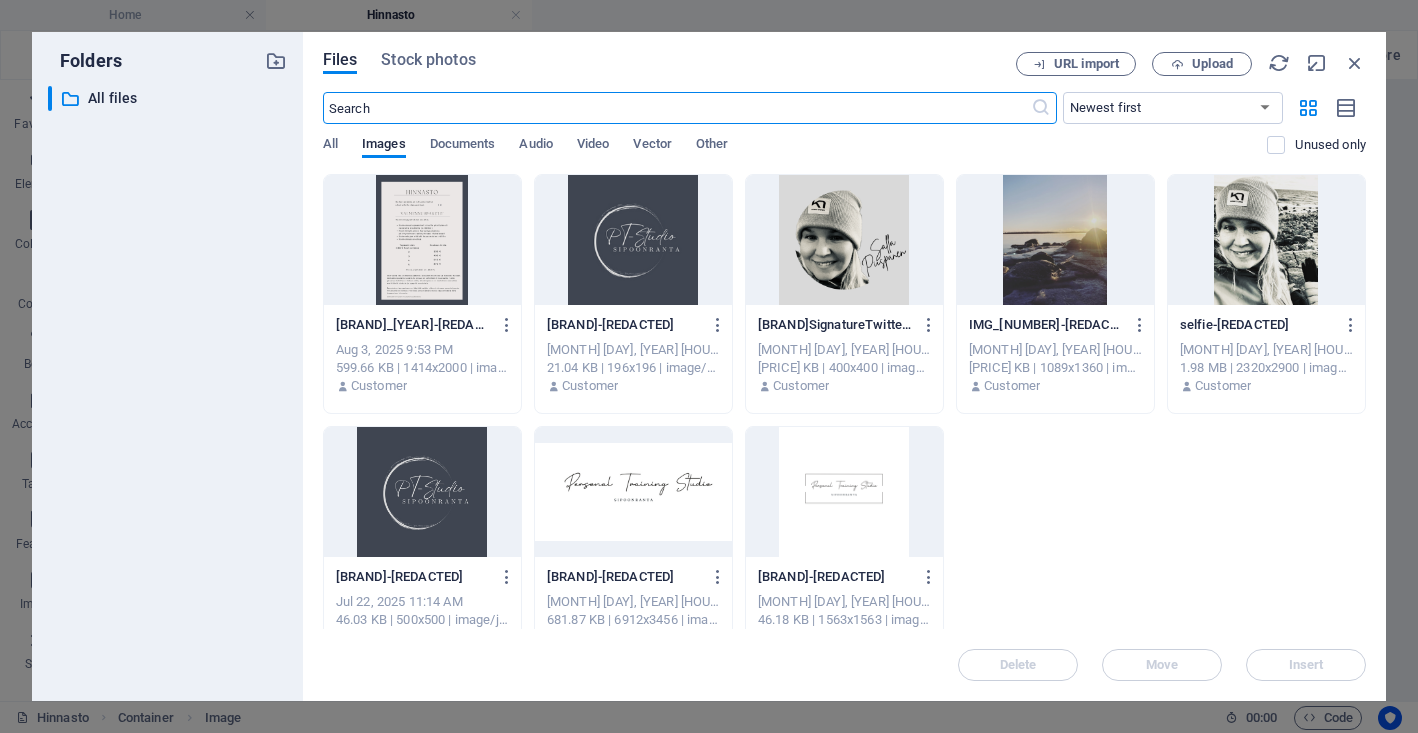 click at bounding box center (422, 240) 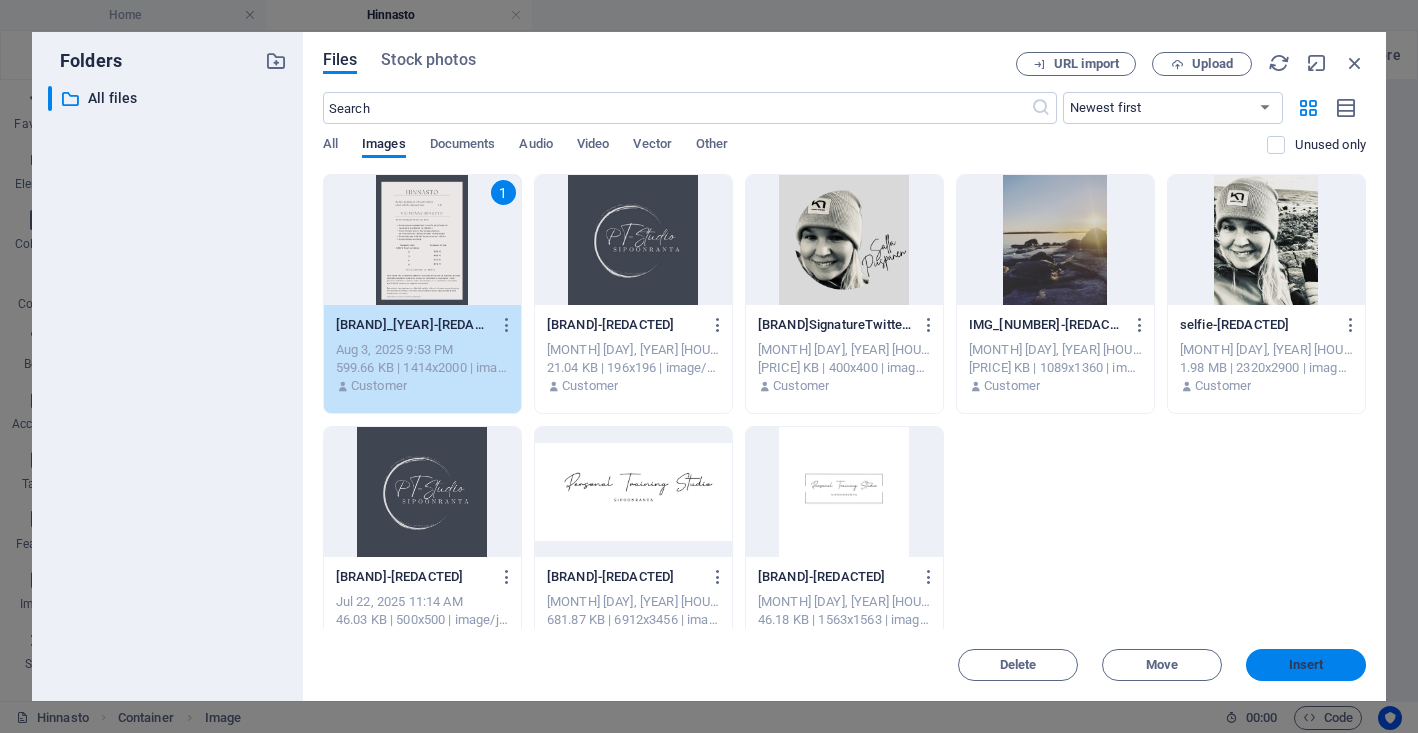 click on "Insert" at bounding box center [1306, 665] 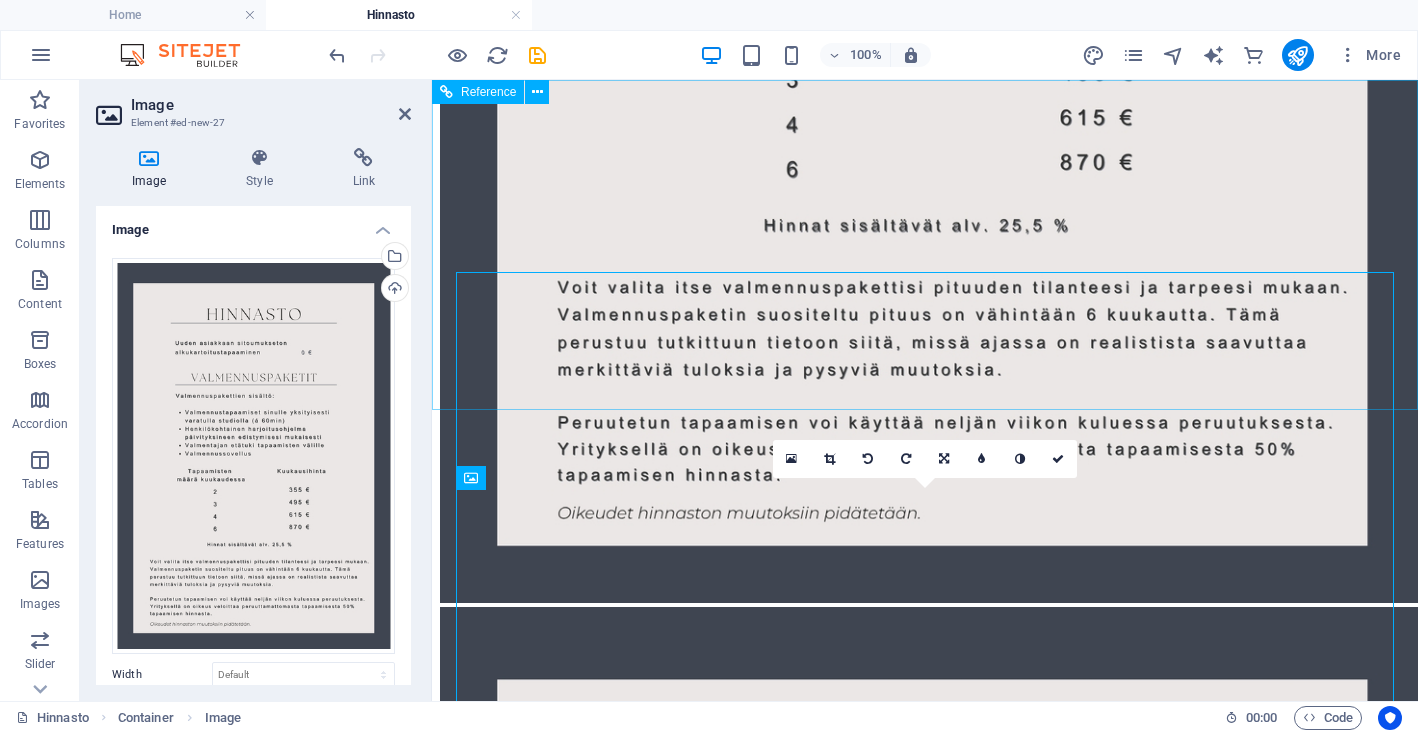 scroll, scrollTop: 0, scrollLeft: 0, axis: both 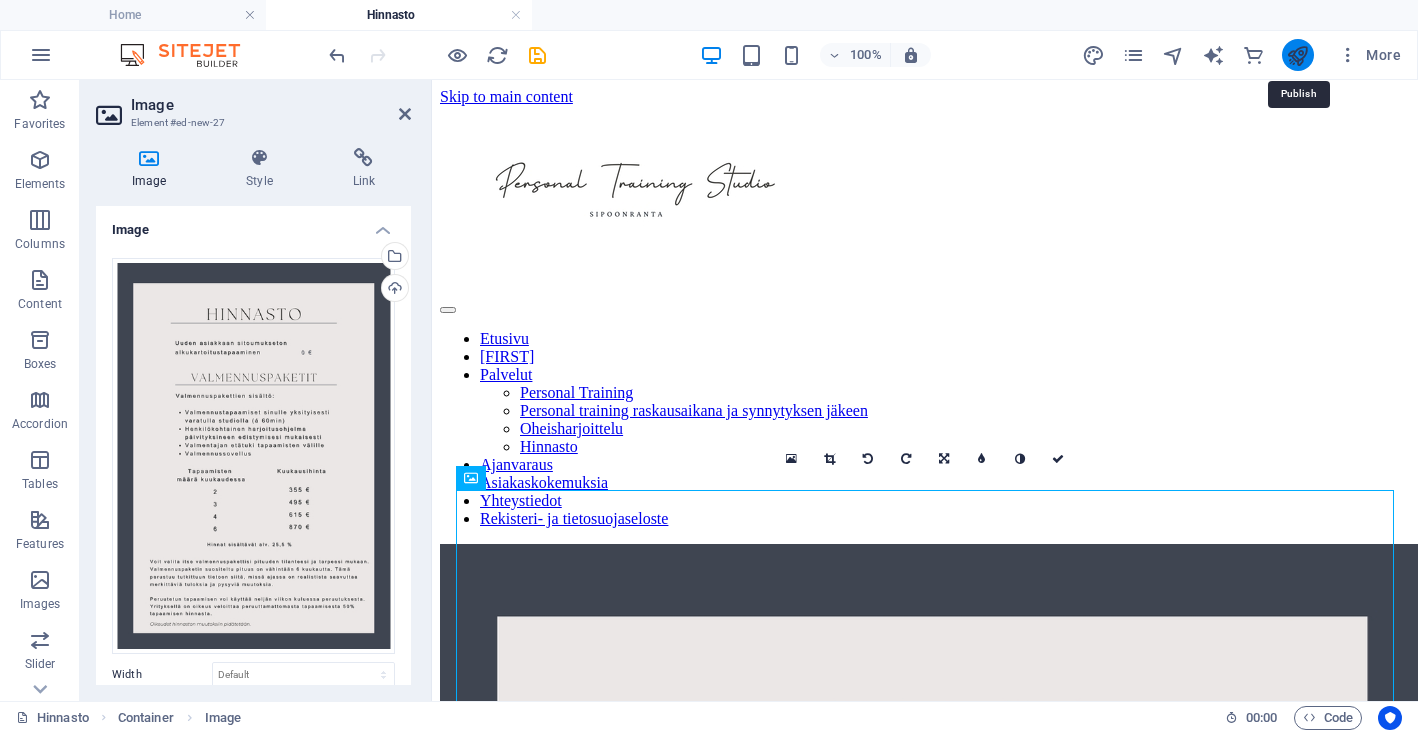 click at bounding box center [1297, 55] 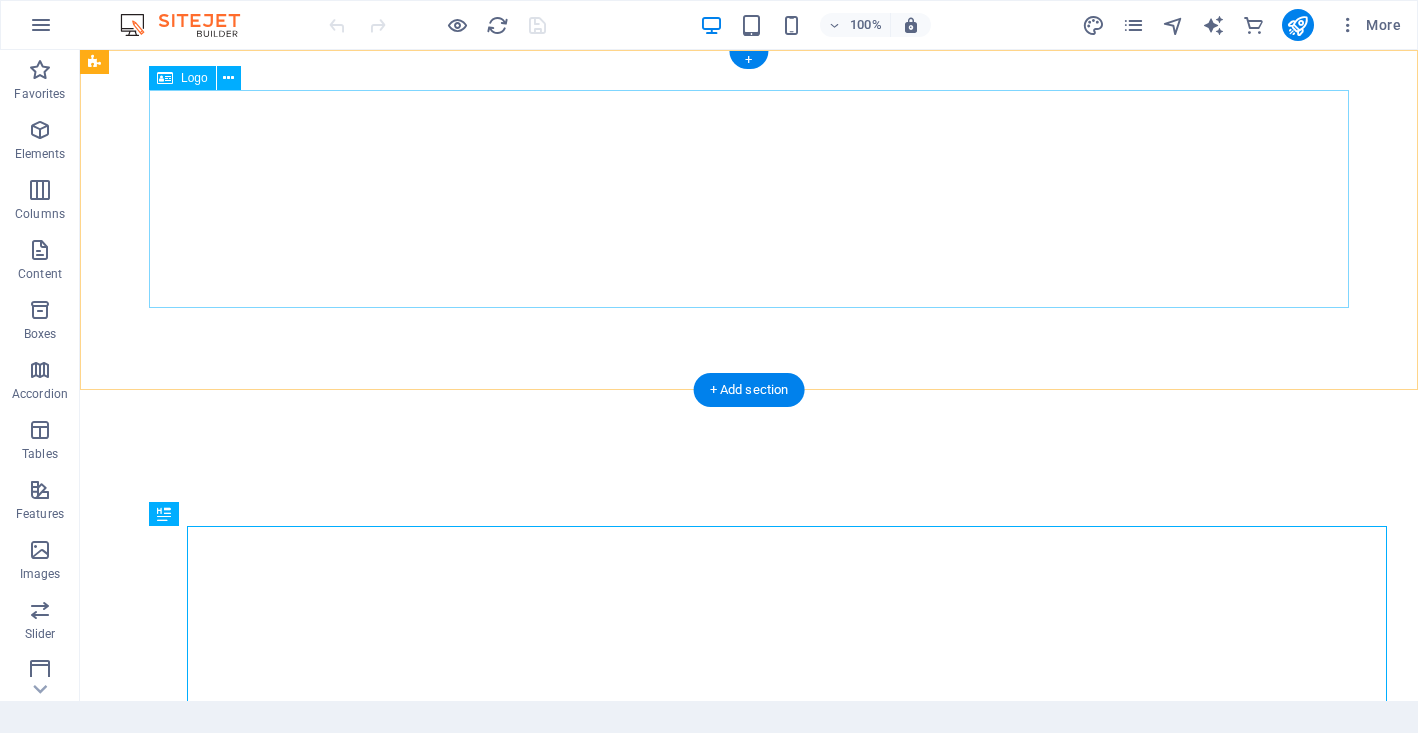 scroll, scrollTop: 0, scrollLeft: 0, axis: both 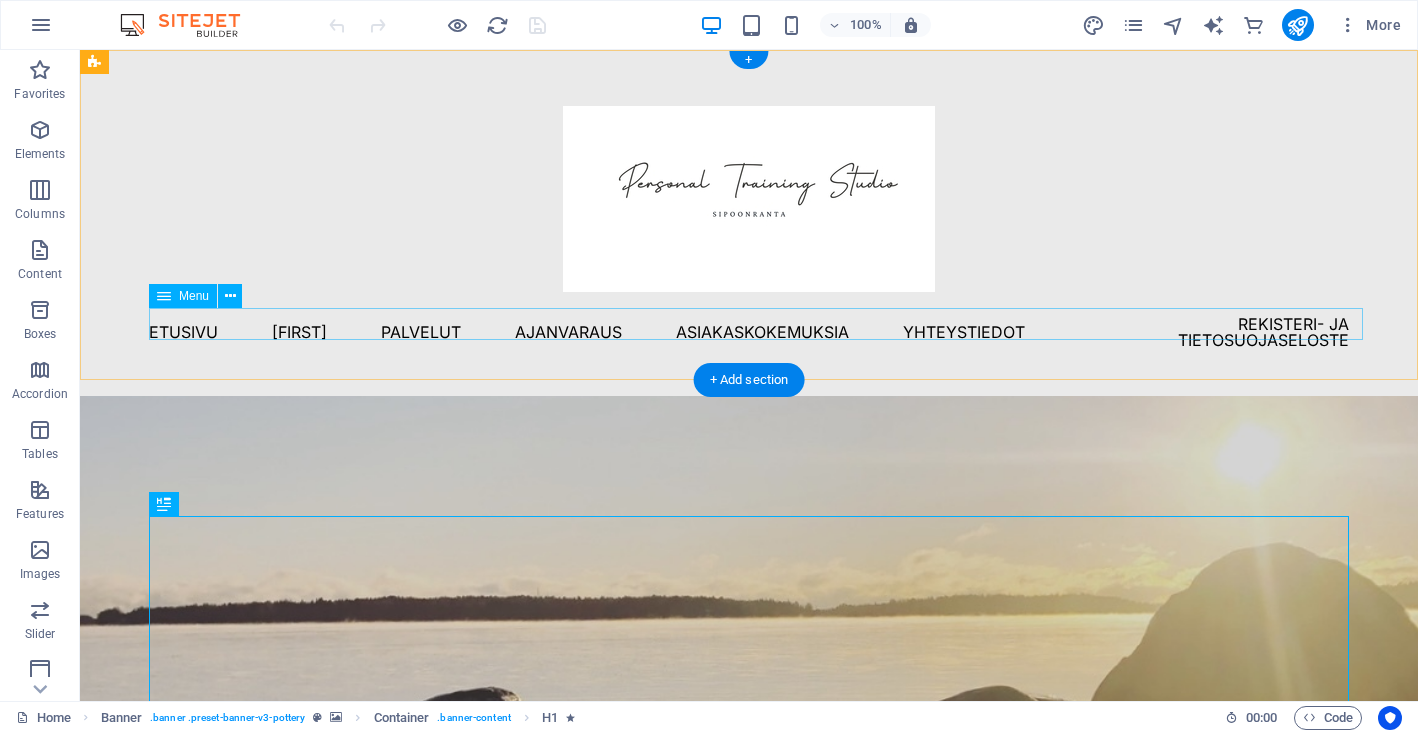 click on "[FIRST] [LAST]" at bounding box center [749, 332] 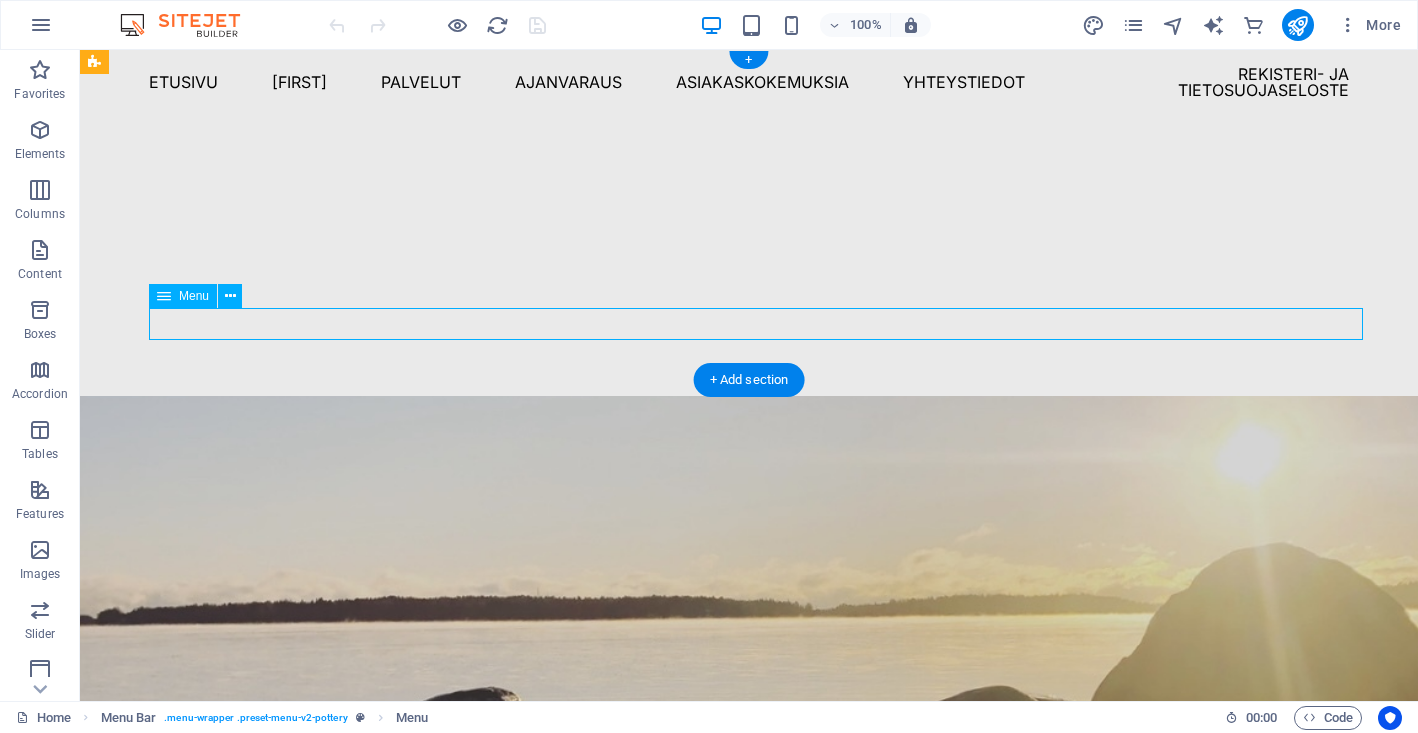 scroll, scrollTop: 253, scrollLeft: 0, axis: vertical 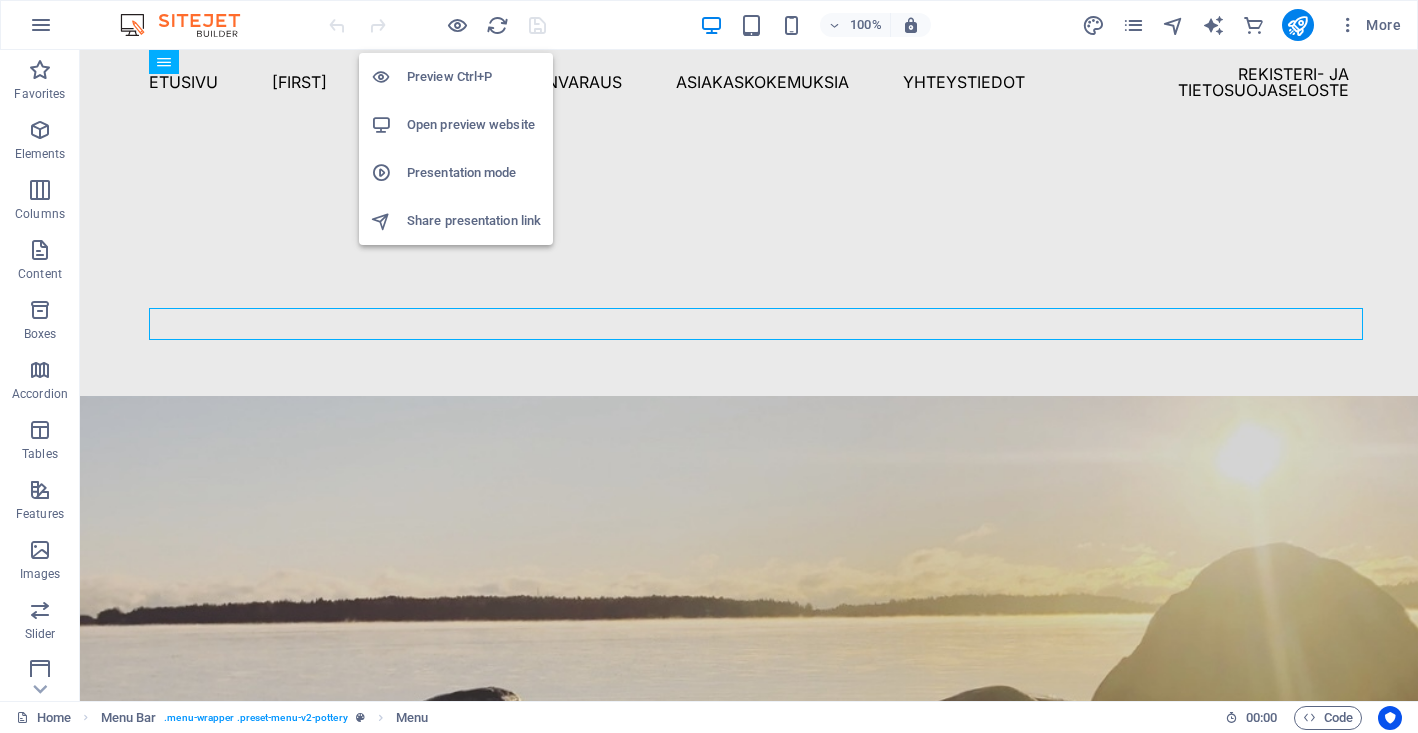 click on "Open preview website" at bounding box center (474, 125) 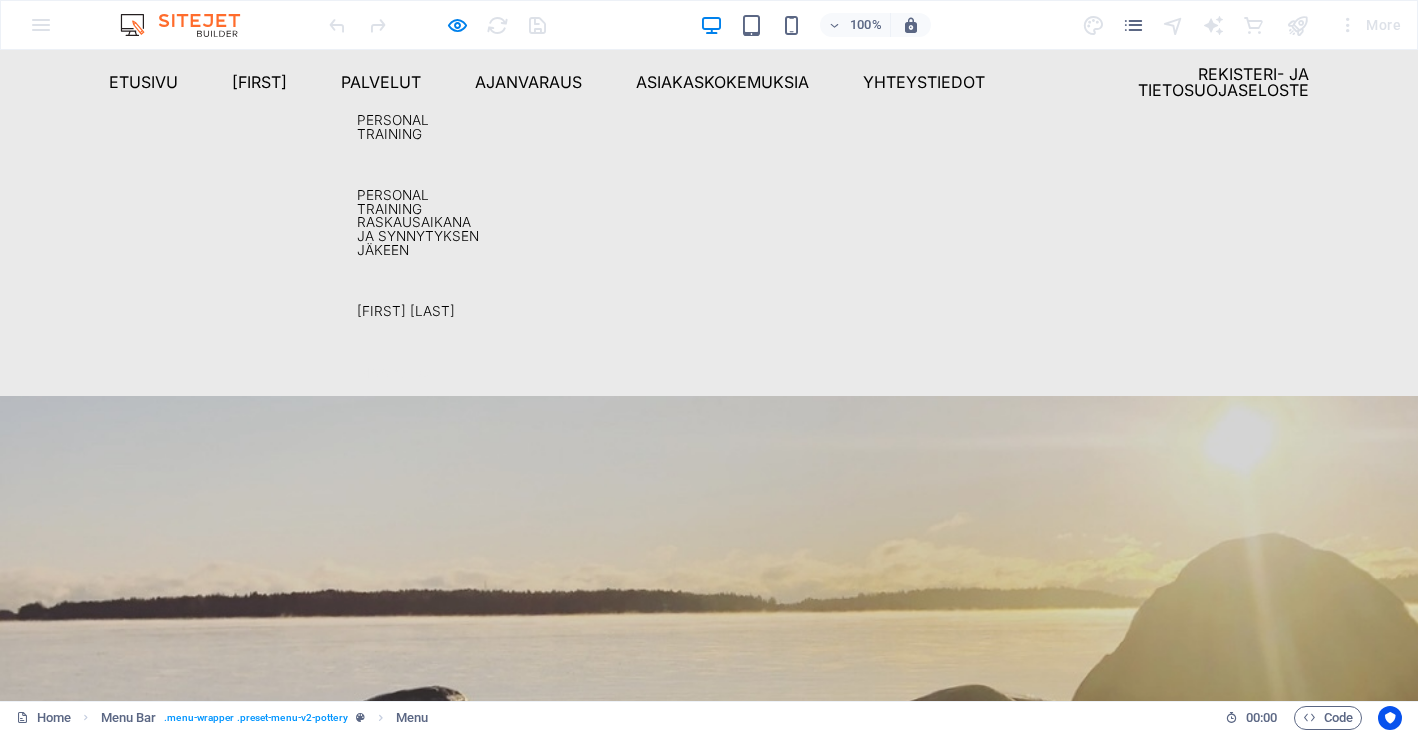 click on "Hinnasto" at bounding box center [421, 374] 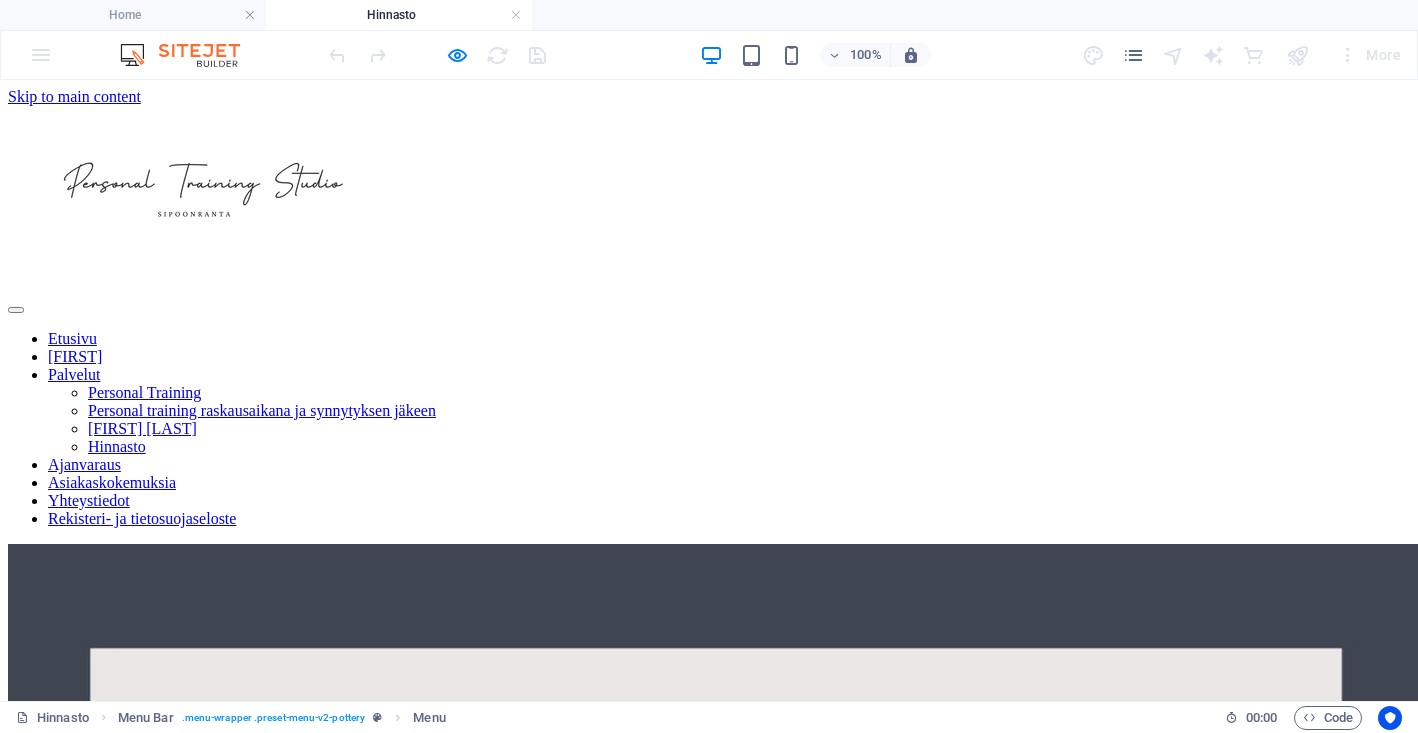 scroll, scrollTop: 0, scrollLeft: 0, axis: both 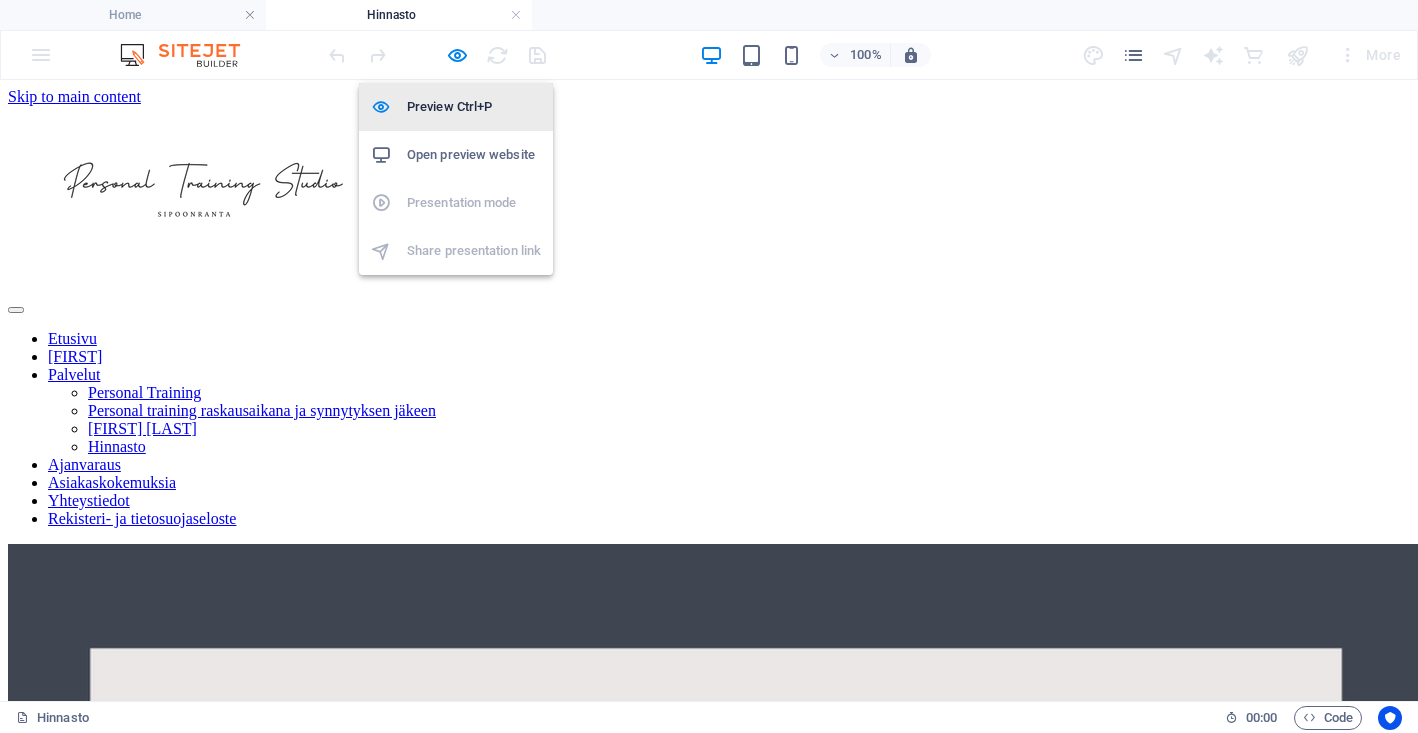 click on "Preview Ctrl+P" at bounding box center [474, 107] 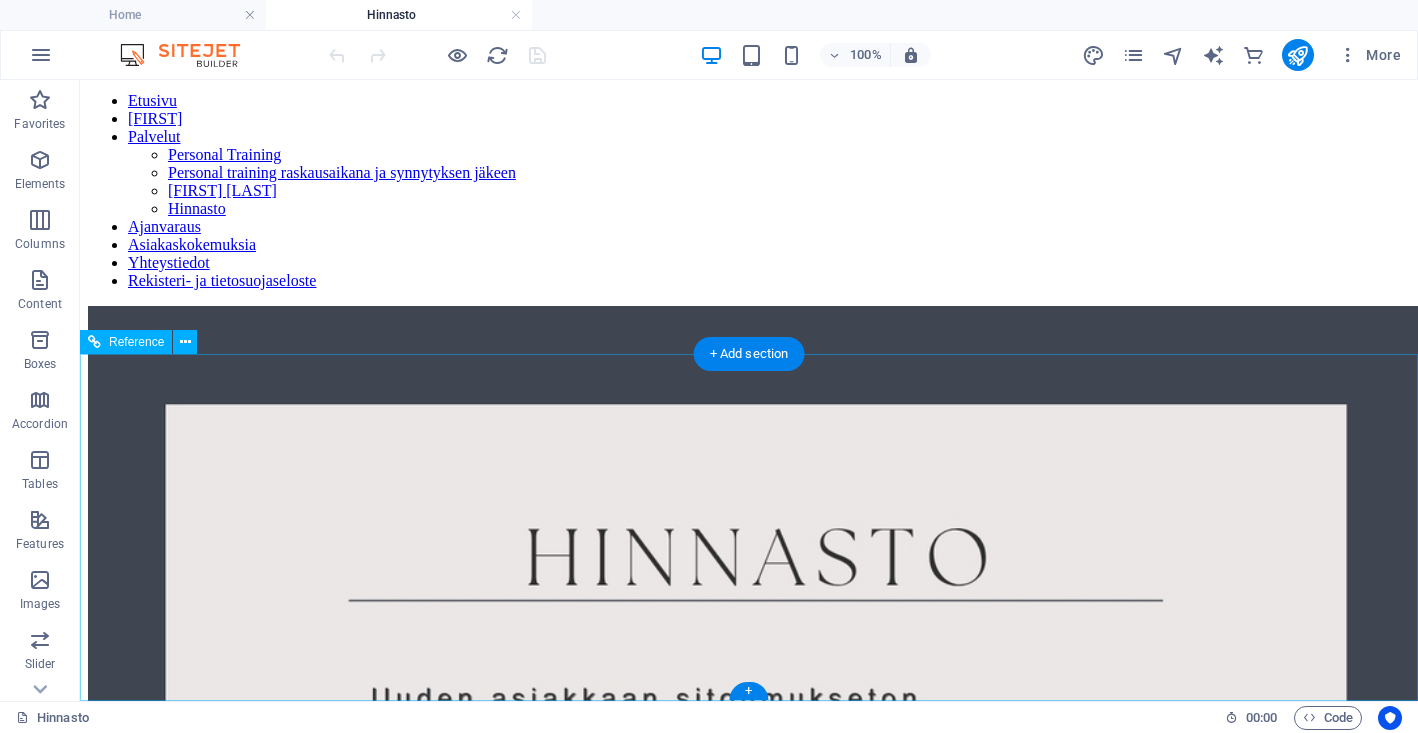 scroll, scrollTop: 0, scrollLeft: 0, axis: both 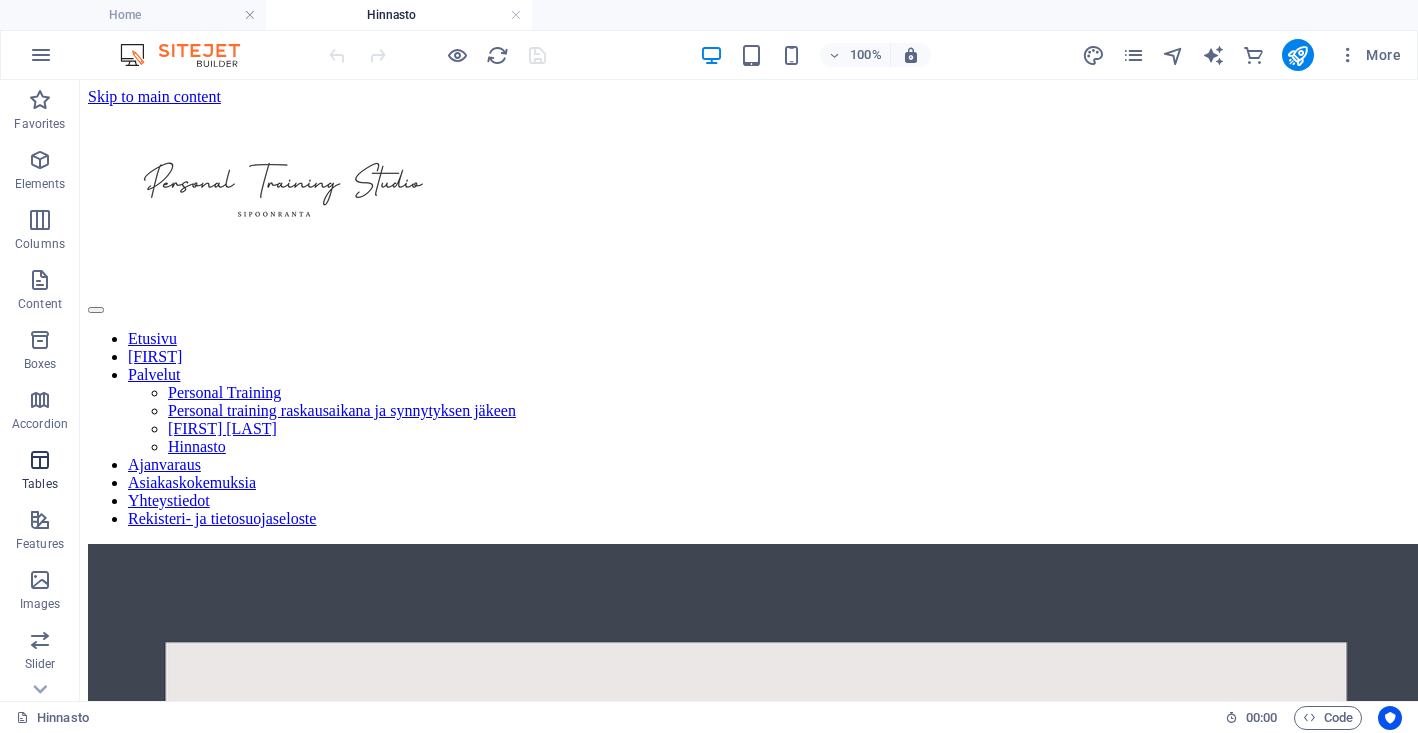 click at bounding box center (40, 460) 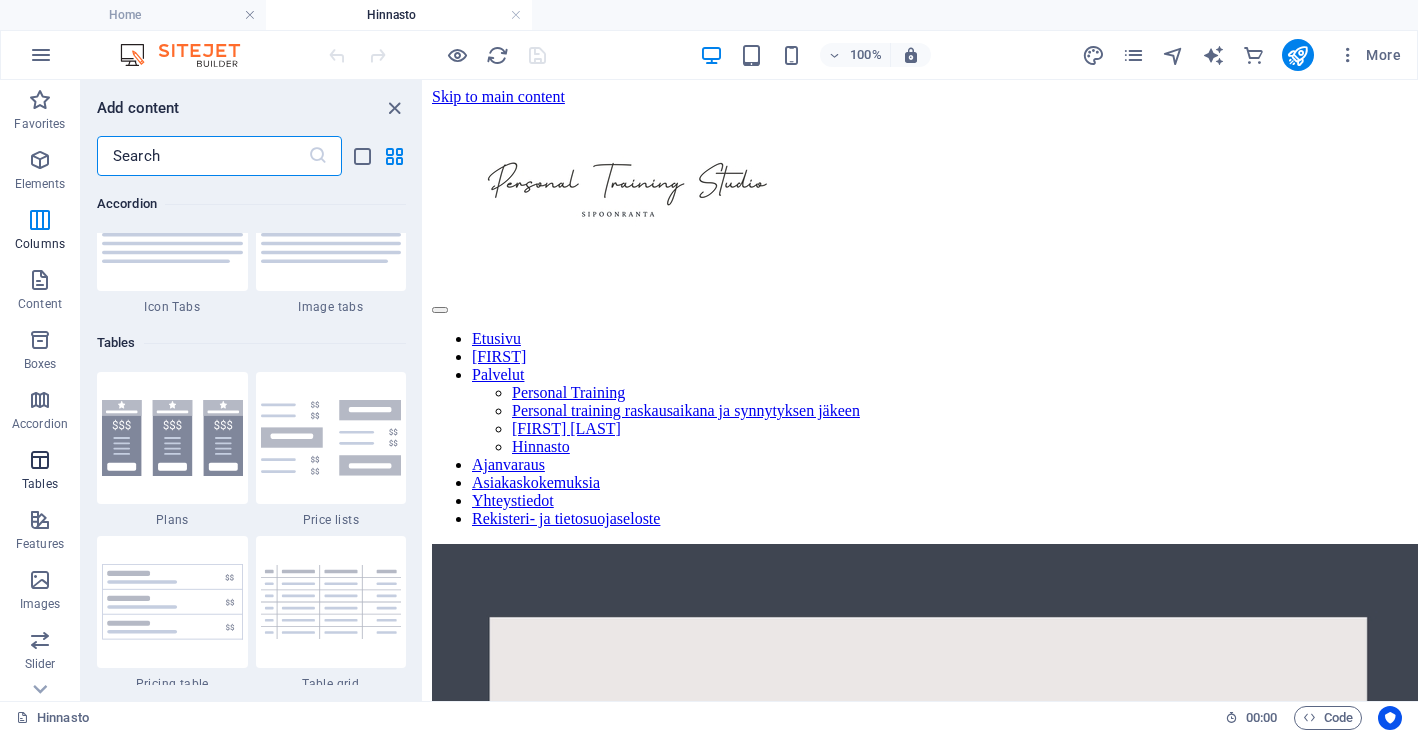 scroll, scrollTop: 6926, scrollLeft: 0, axis: vertical 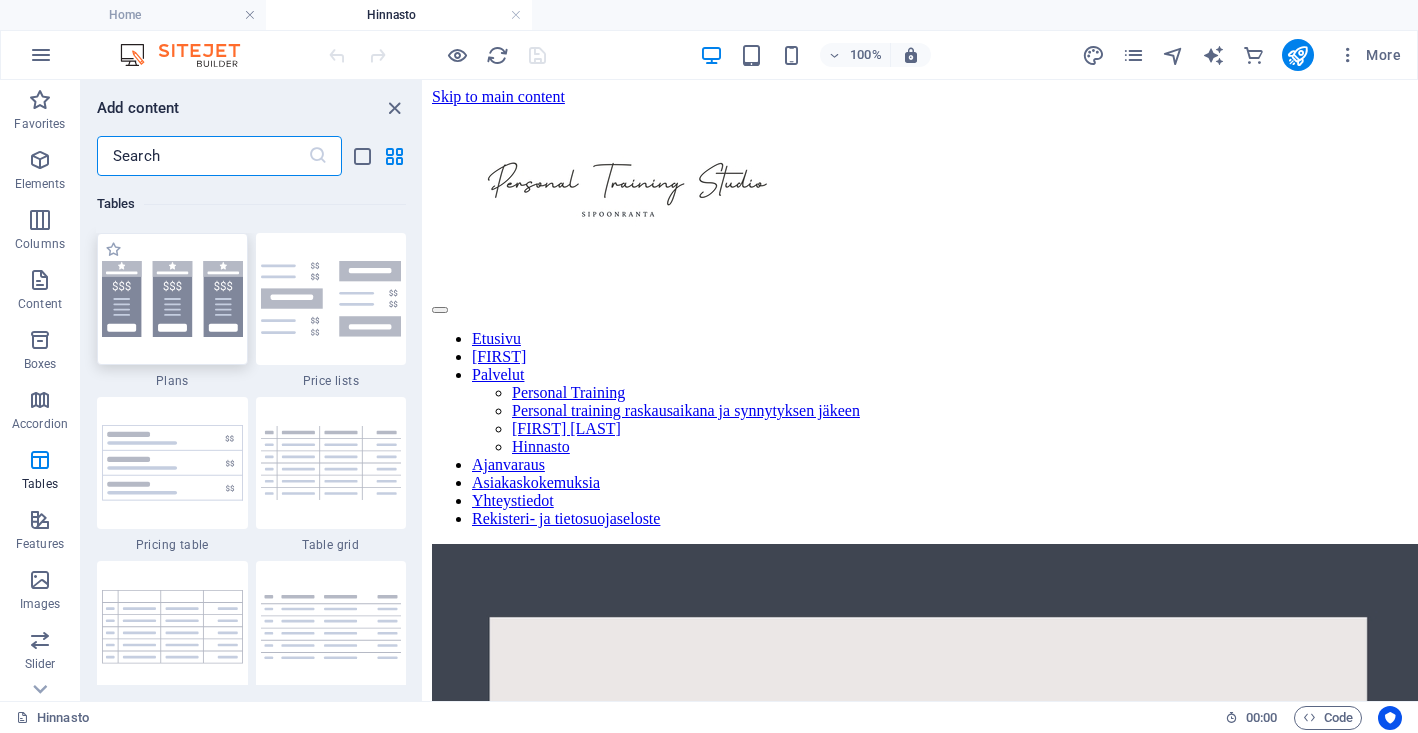 click at bounding box center [172, 298] 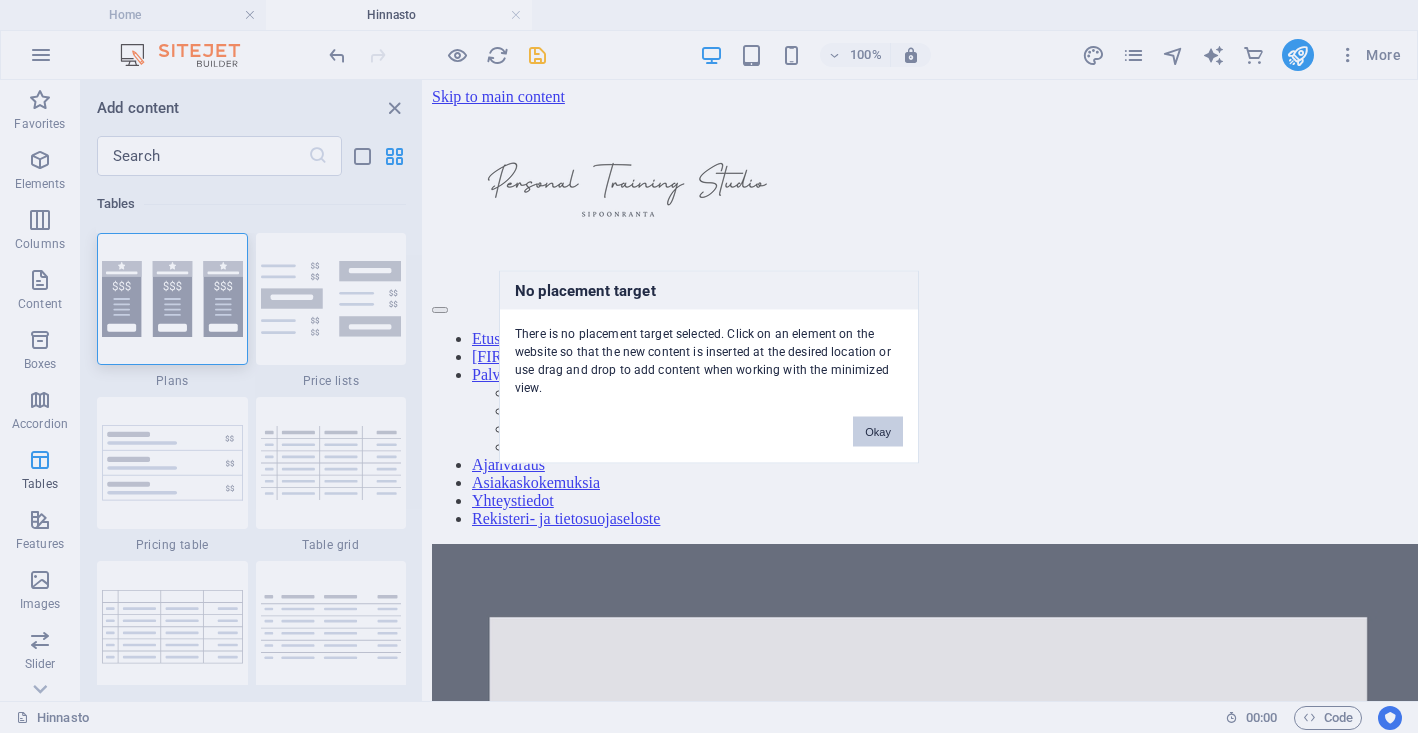click on "Okay" at bounding box center (878, 431) 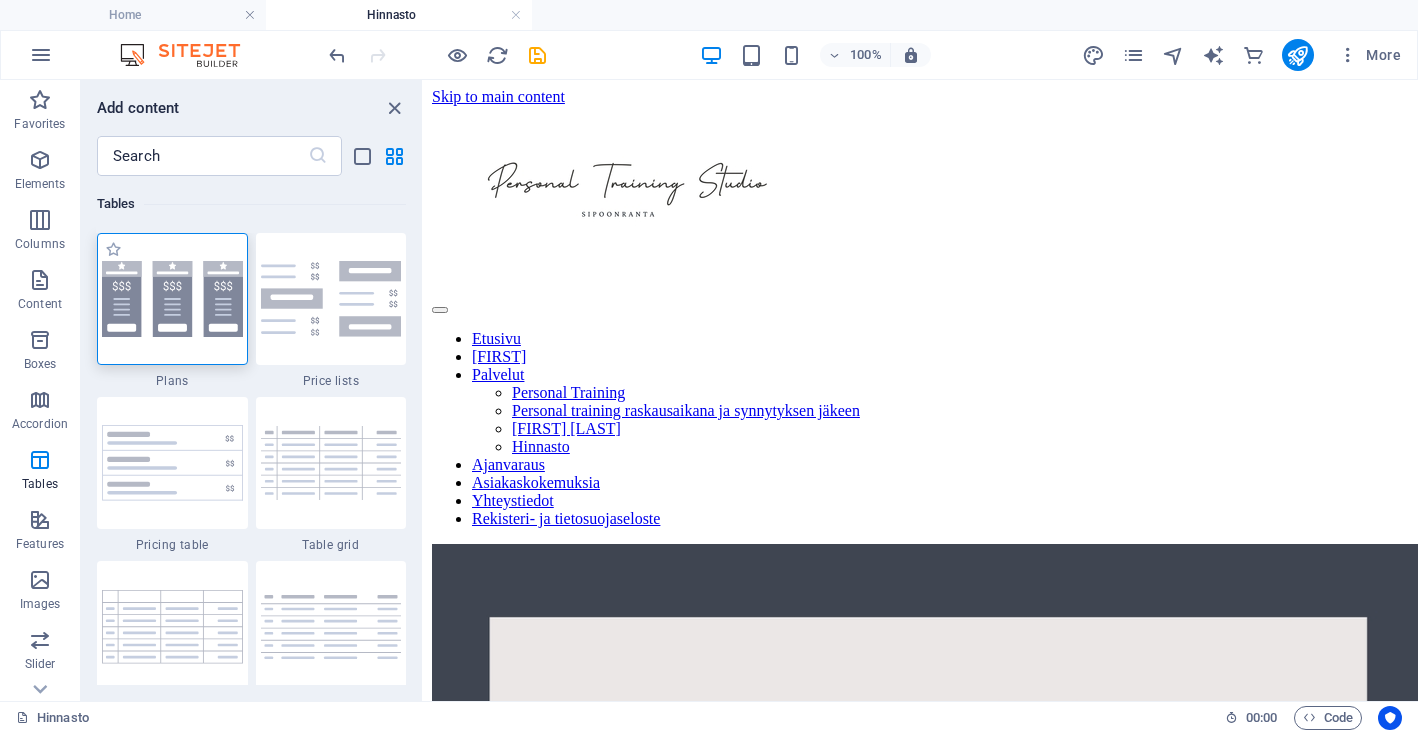 scroll, scrollTop: 0, scrollLeft: 0, axis: both 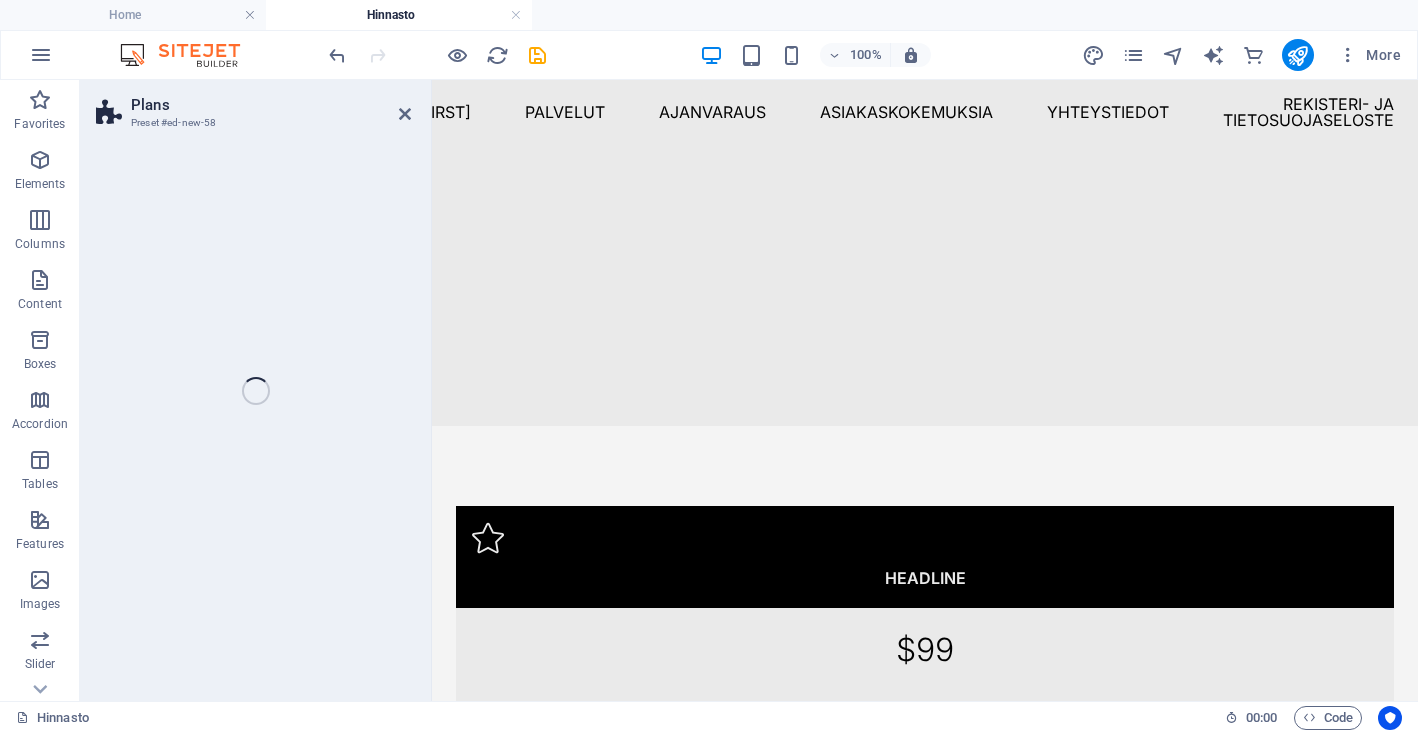 select on "rem" 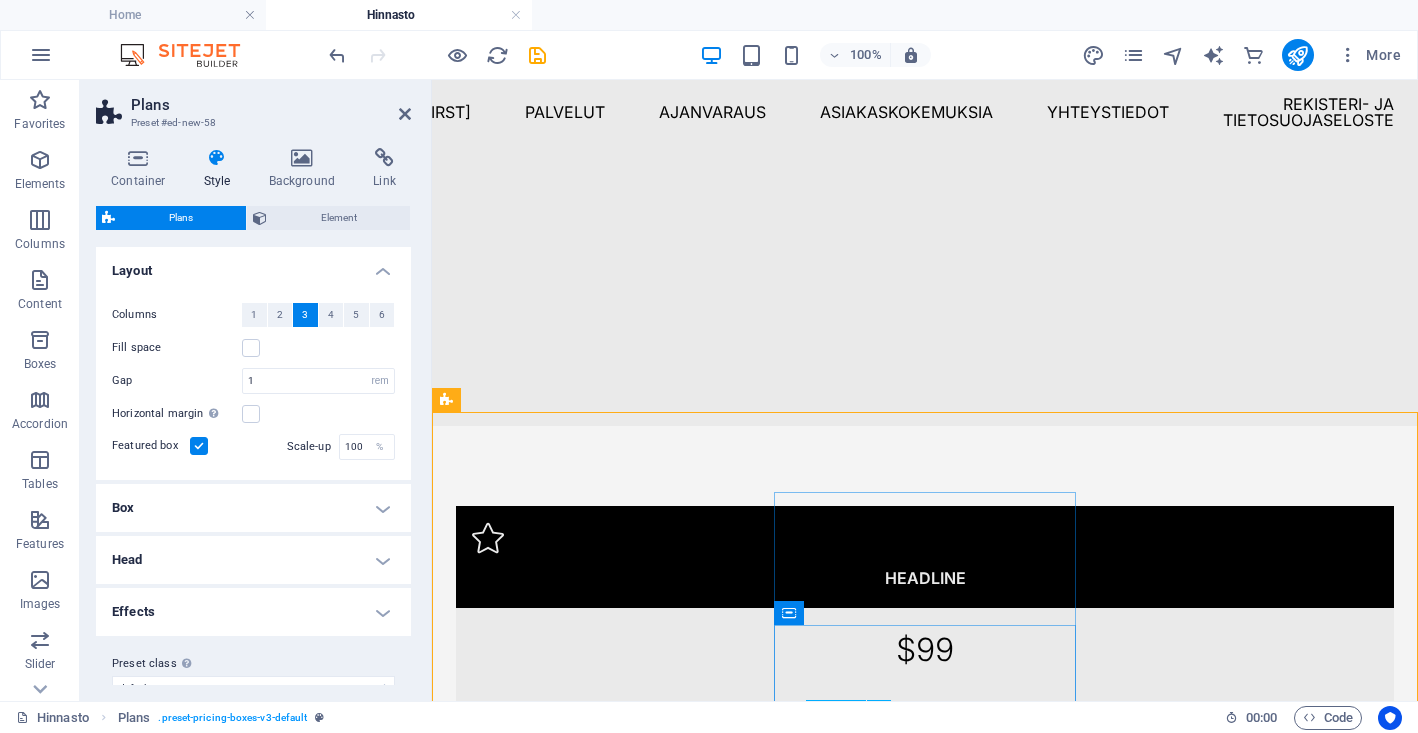 scroll, scrollTop: 0, scrollLeft: 0, axis: both 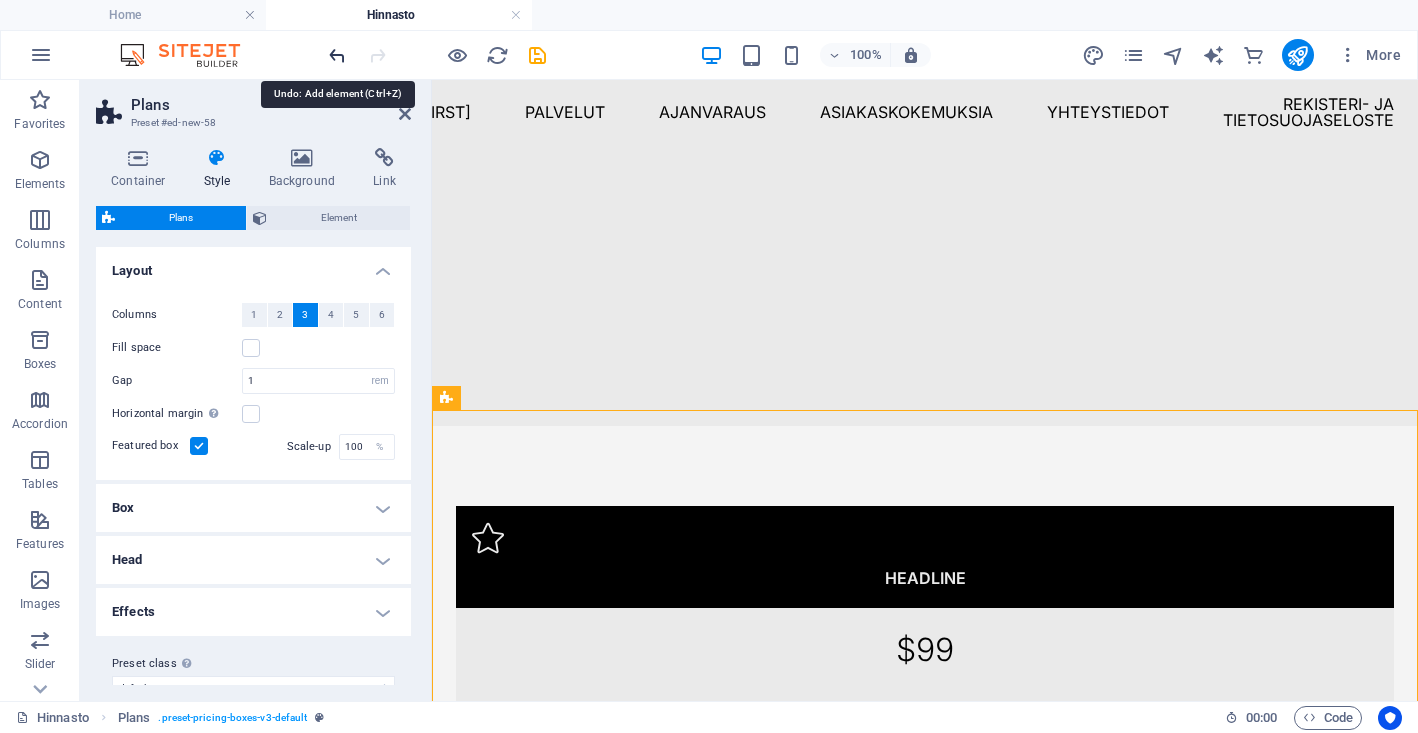 click at bounding box center [337, 55] 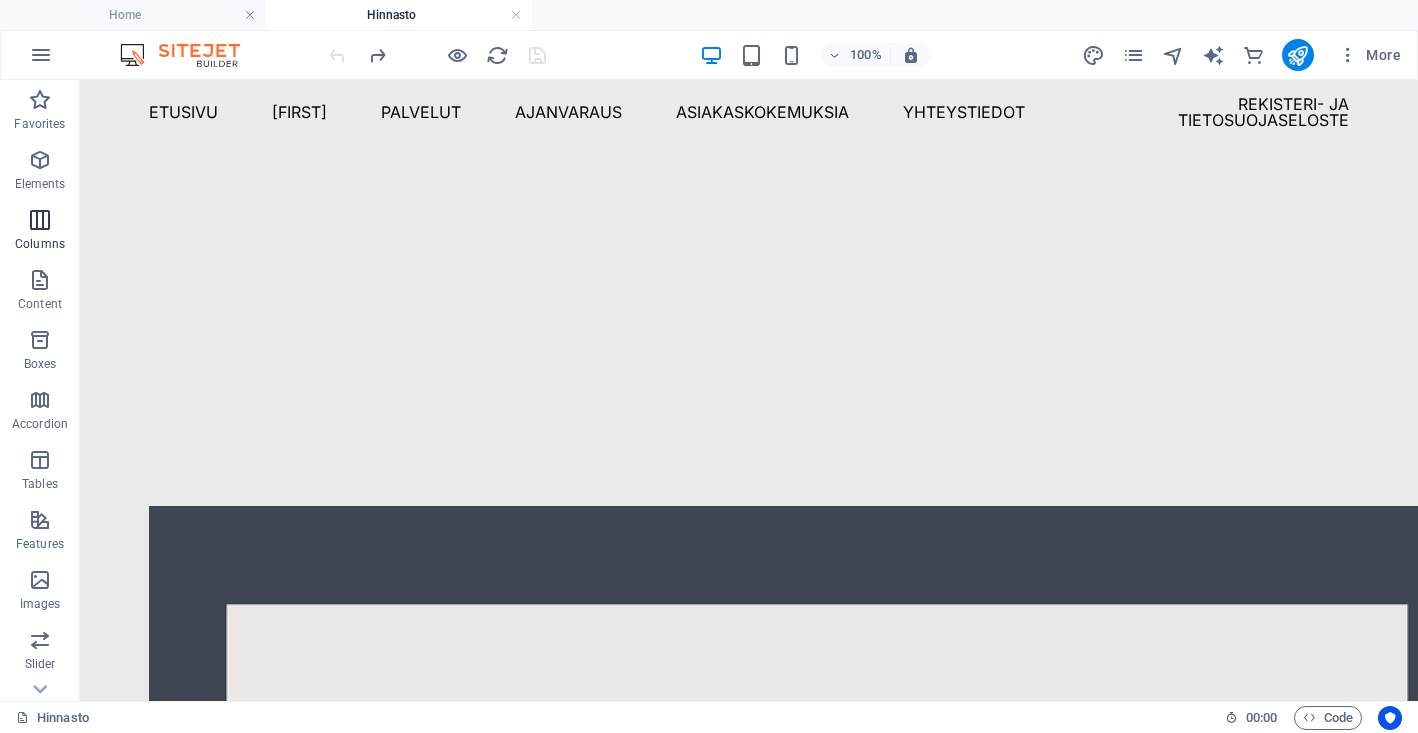 click on "Columns" at bounding box center [40, 232] 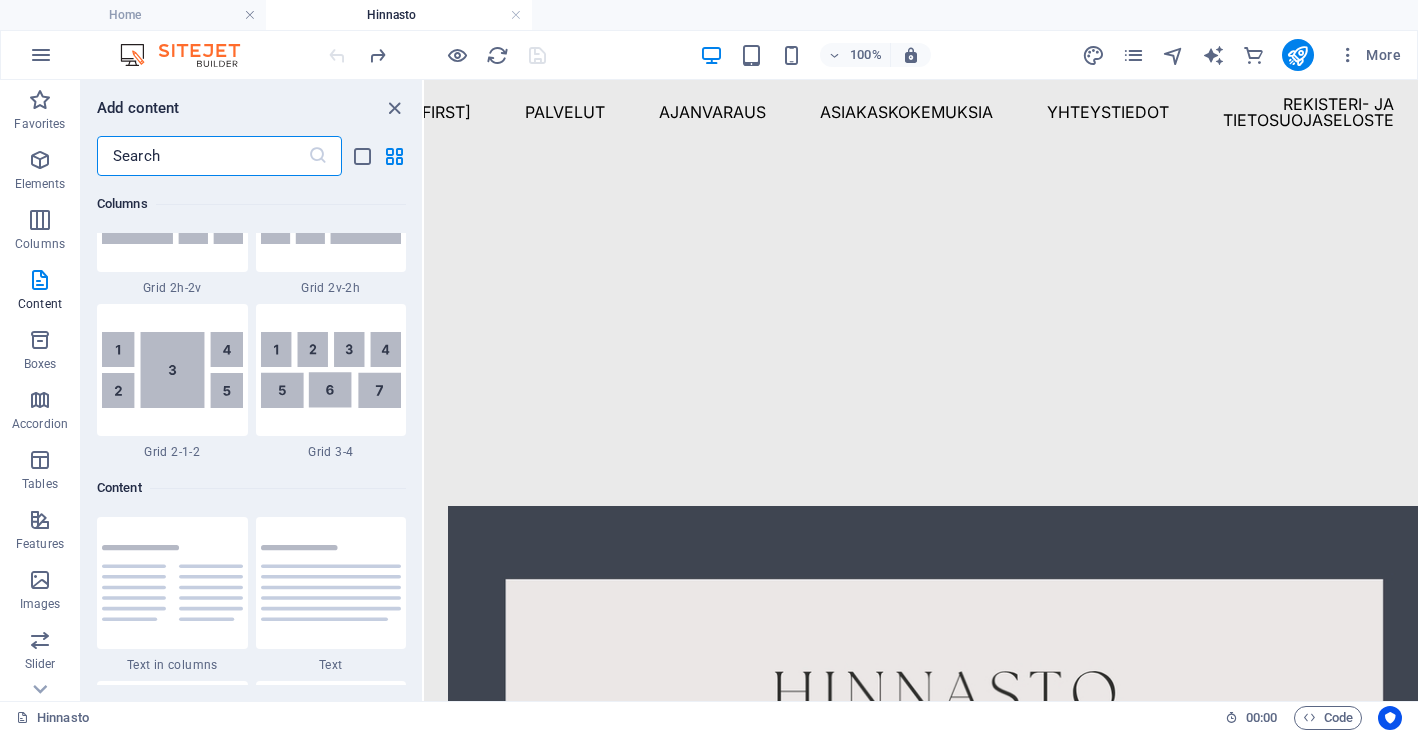 scroll, scrollTop: 2614, scrollLeft: 0, axis: vertical 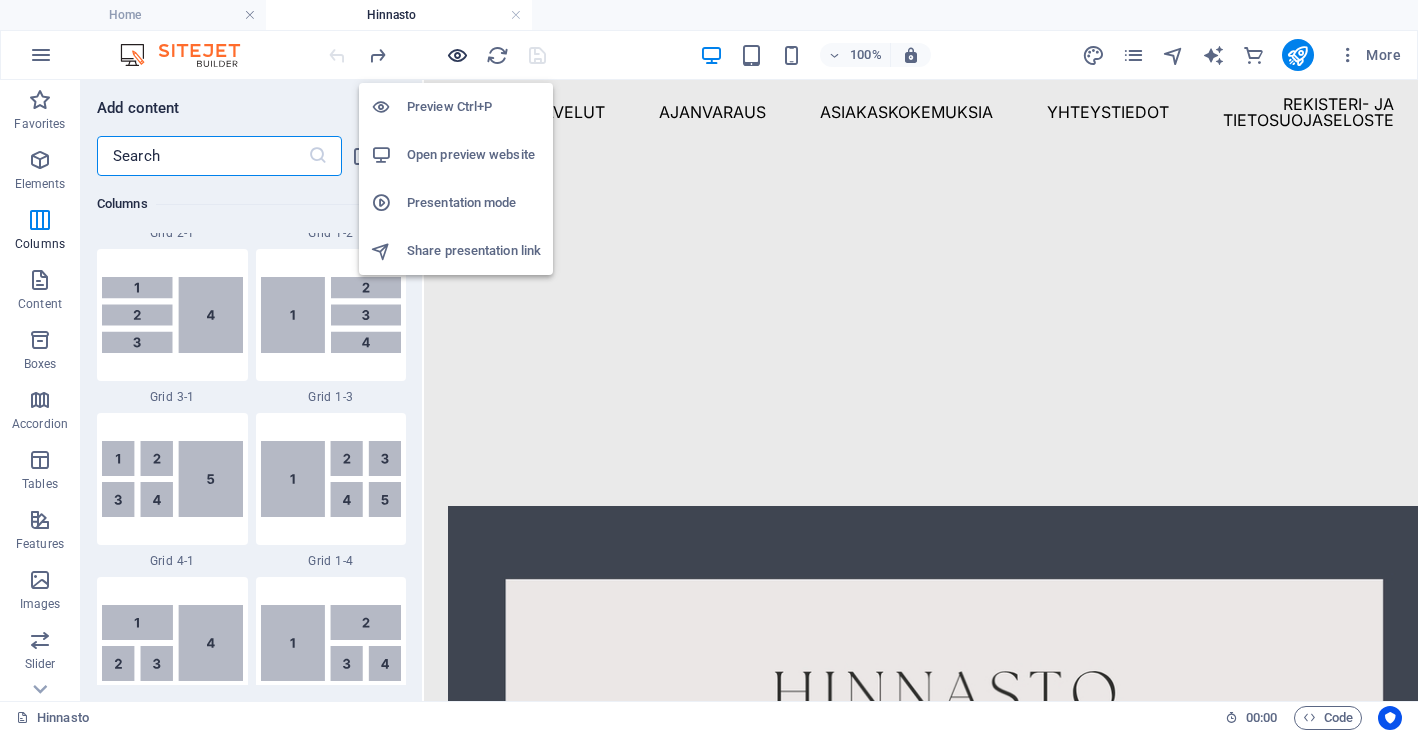 click at bounding box center (457, 55) 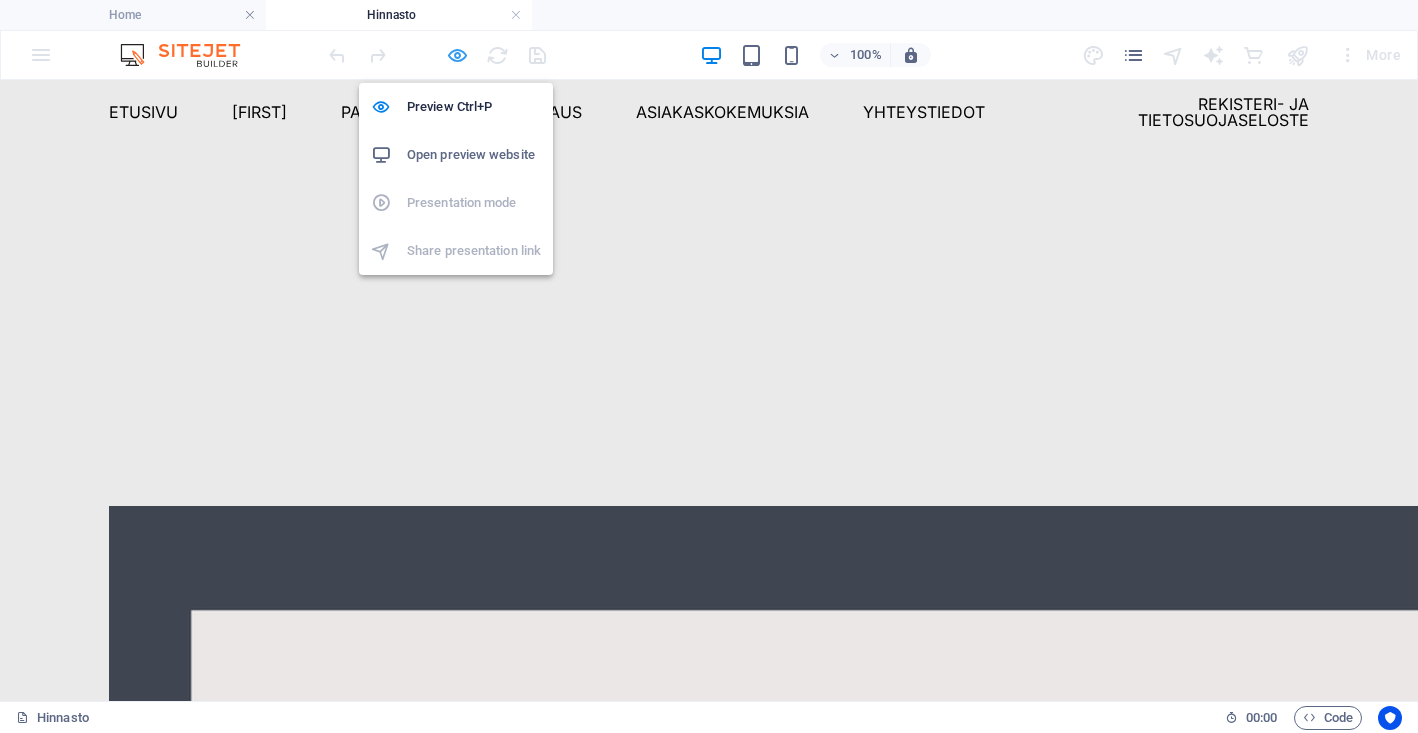click at bounding box center (457, 55) 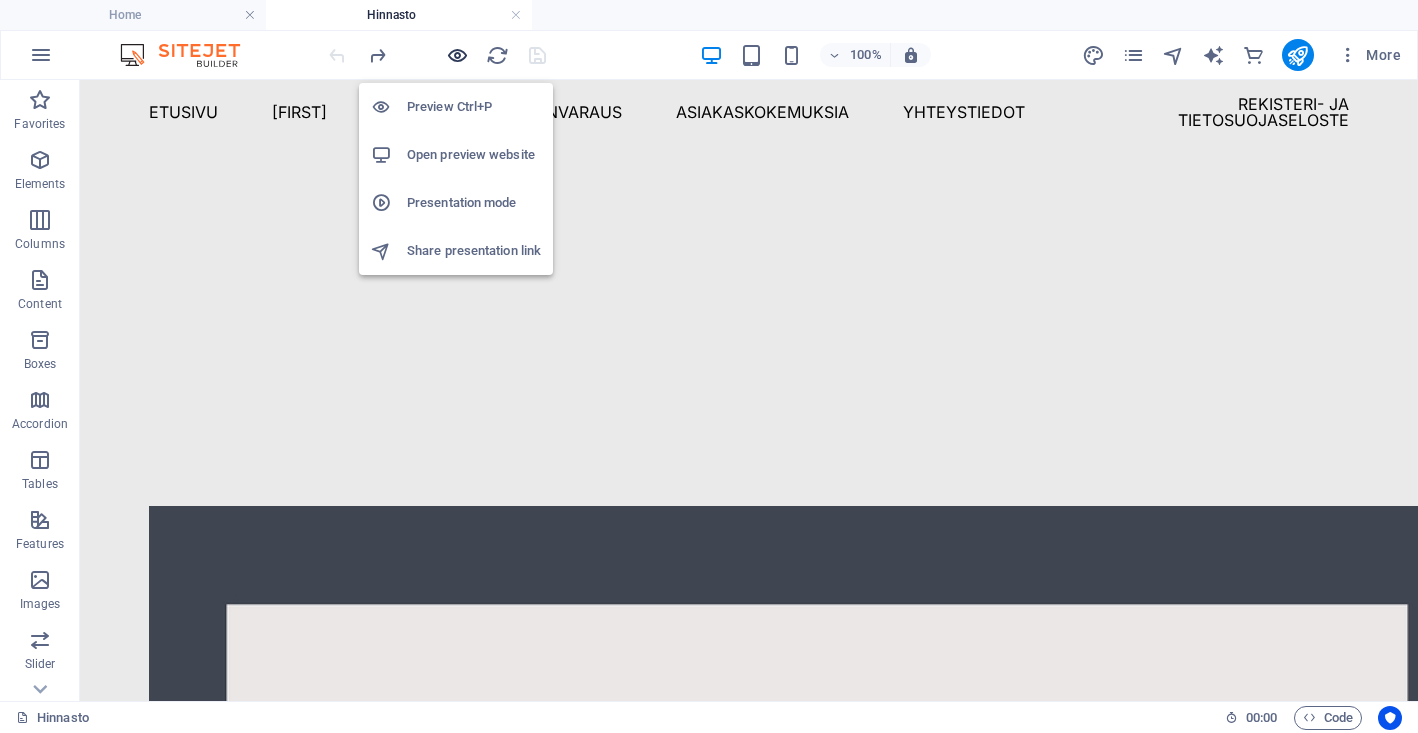 click at bounding box center [457, 55] 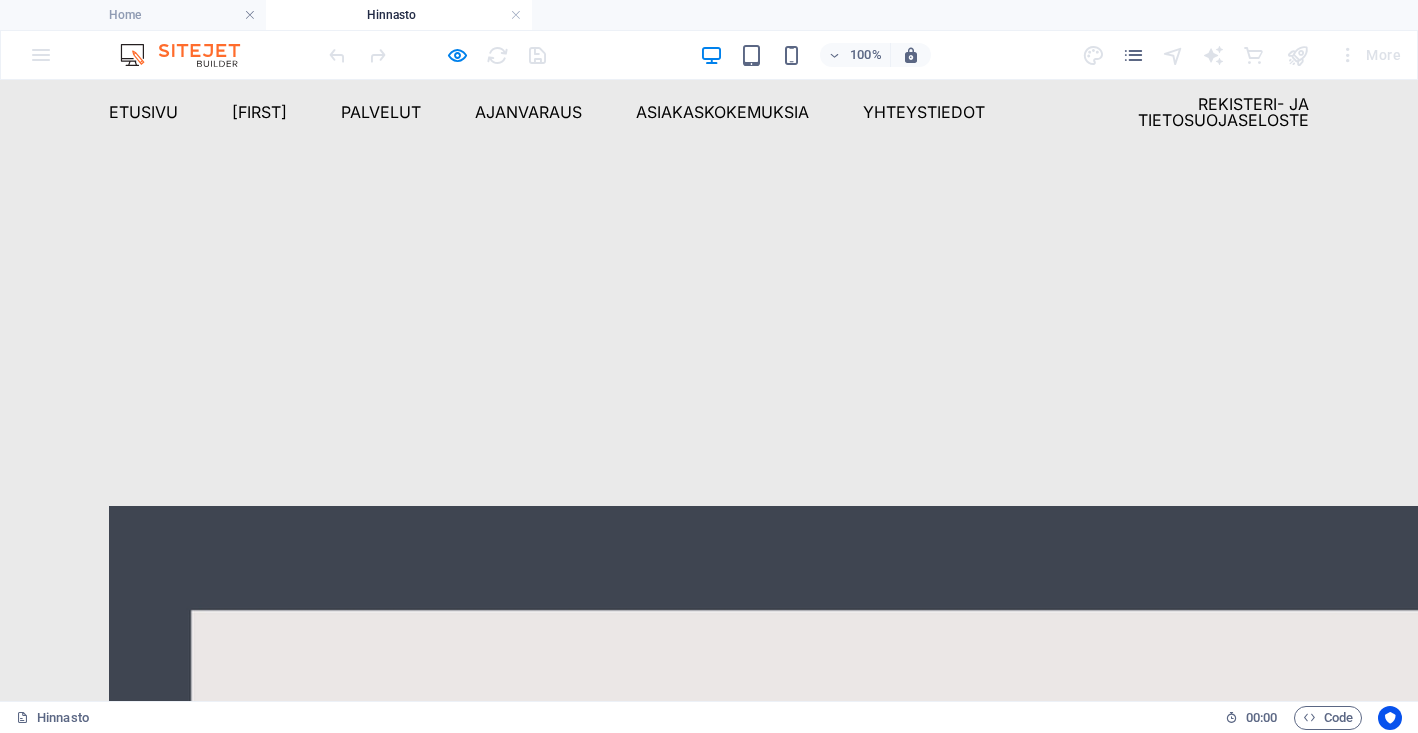 click on "Etusivu" at bounding box center [143, 112] 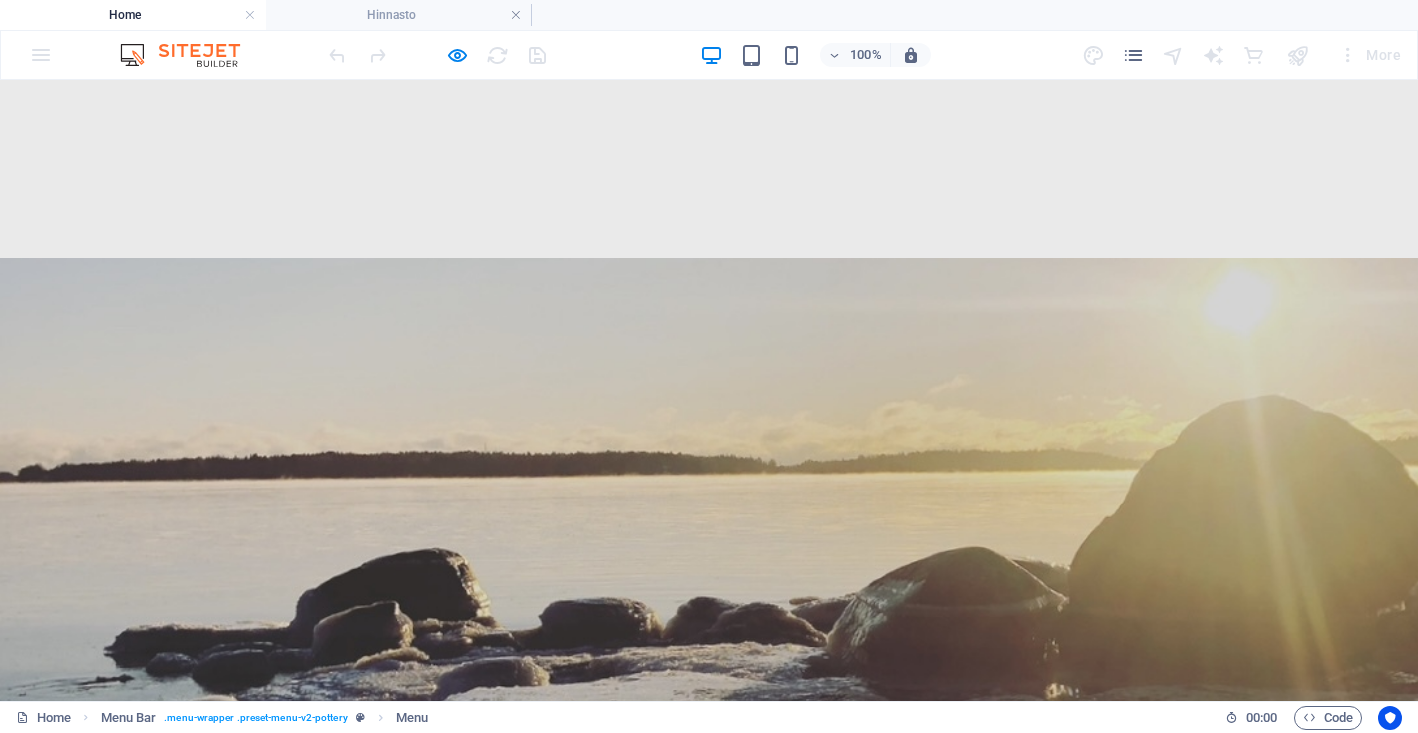 scroll, scrollTop: 316, scrollLeft: 0, axis: vertical 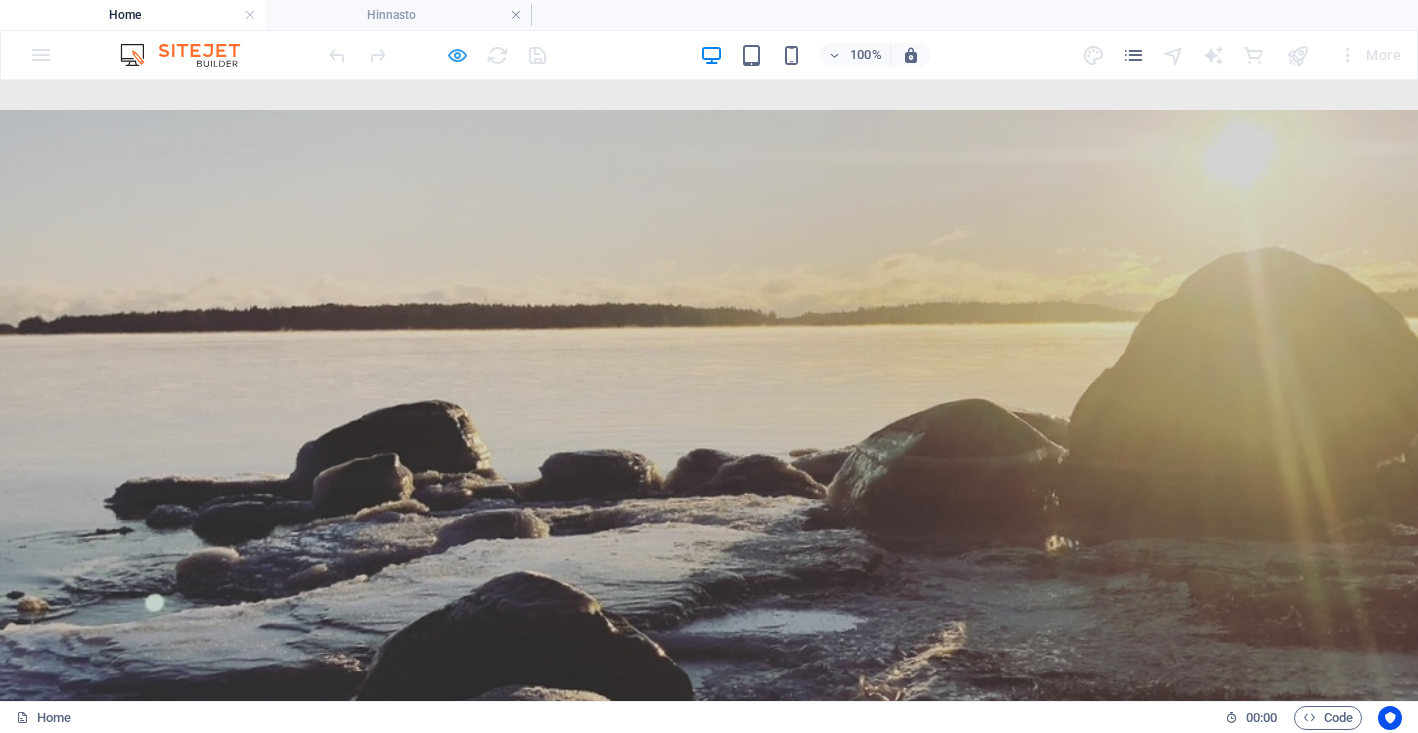 click at bounding box center (457, 55) 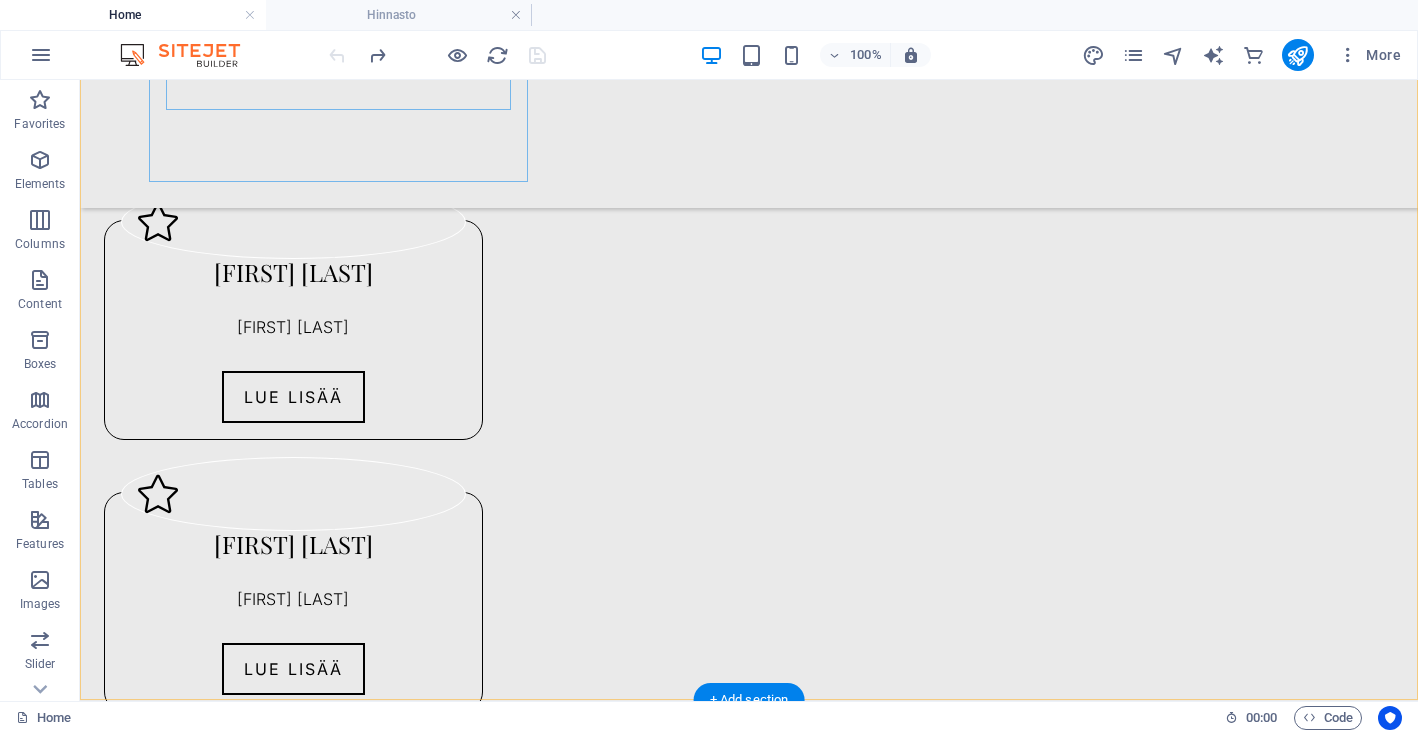 scroll, scrollTop: 2990, scrollLeft: 0, axis: vertical 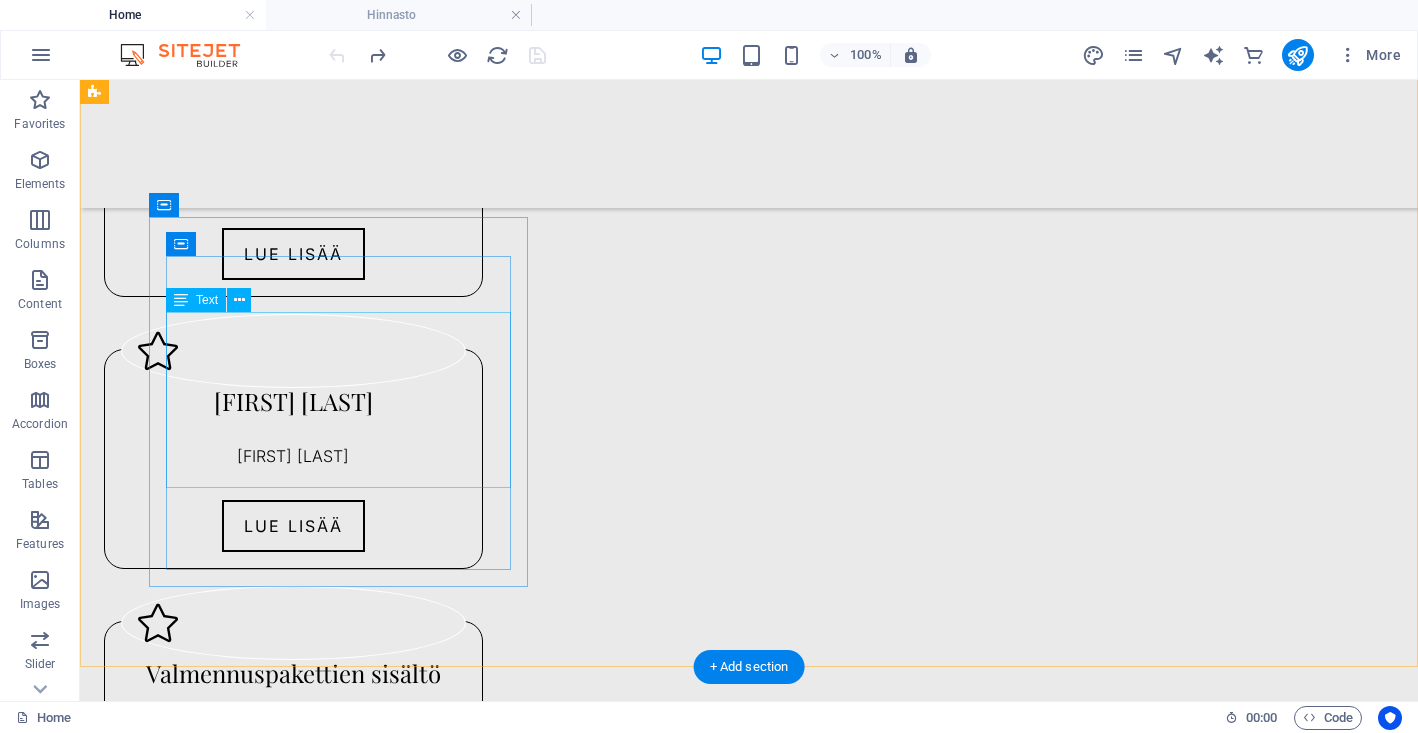 click on "Valitsemasi määrä valmennustapaamisia  puolen vuoden sisällä yksityisesti sinulle varatulla studiolla Henkilökohtainen tavoitteidesi mukainen harjoitusohjelma päivityksineen kehittymisesi mukaisesti Valmennussovelluksen käyttöoikeus Etätuki valmennustapaamisten välille" at bounding box center [293, 785] 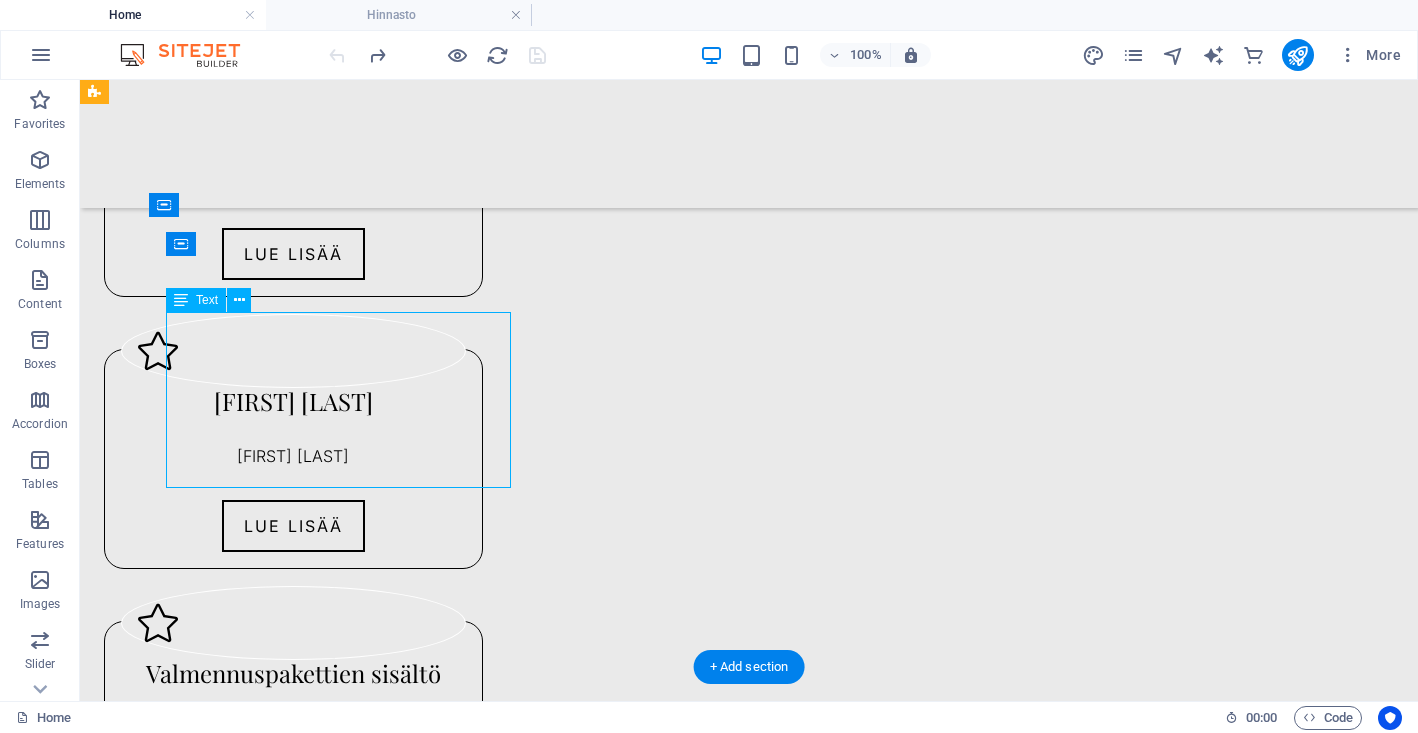 click on "Valitsemasi määrä valmennustapaamisia  puolen vuoden sisällä yksityisesti sinulle varatulla studiolla Henkilökohtainen tavoitteidesi mukainen harjoitusohjelma päivityksineen kehittymisesi mukaisesti Valmennussovelluksen käyttöoikeus Etätuki valmennustapaamisten välille" at bounding box center [293, 785] 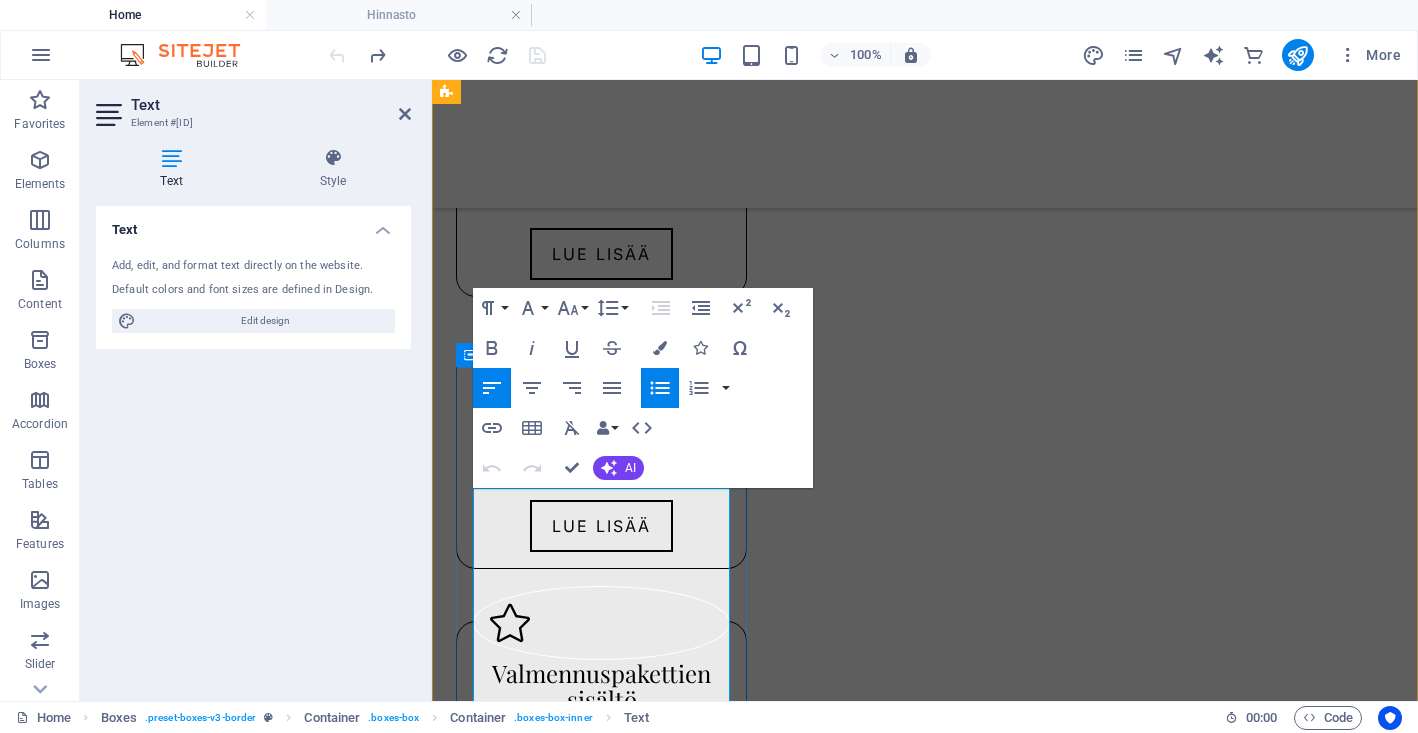 drag, startPoint x: 641, startPoint y: 518, endPoint x: 545, endPoint y: 547, distance: 100.28459 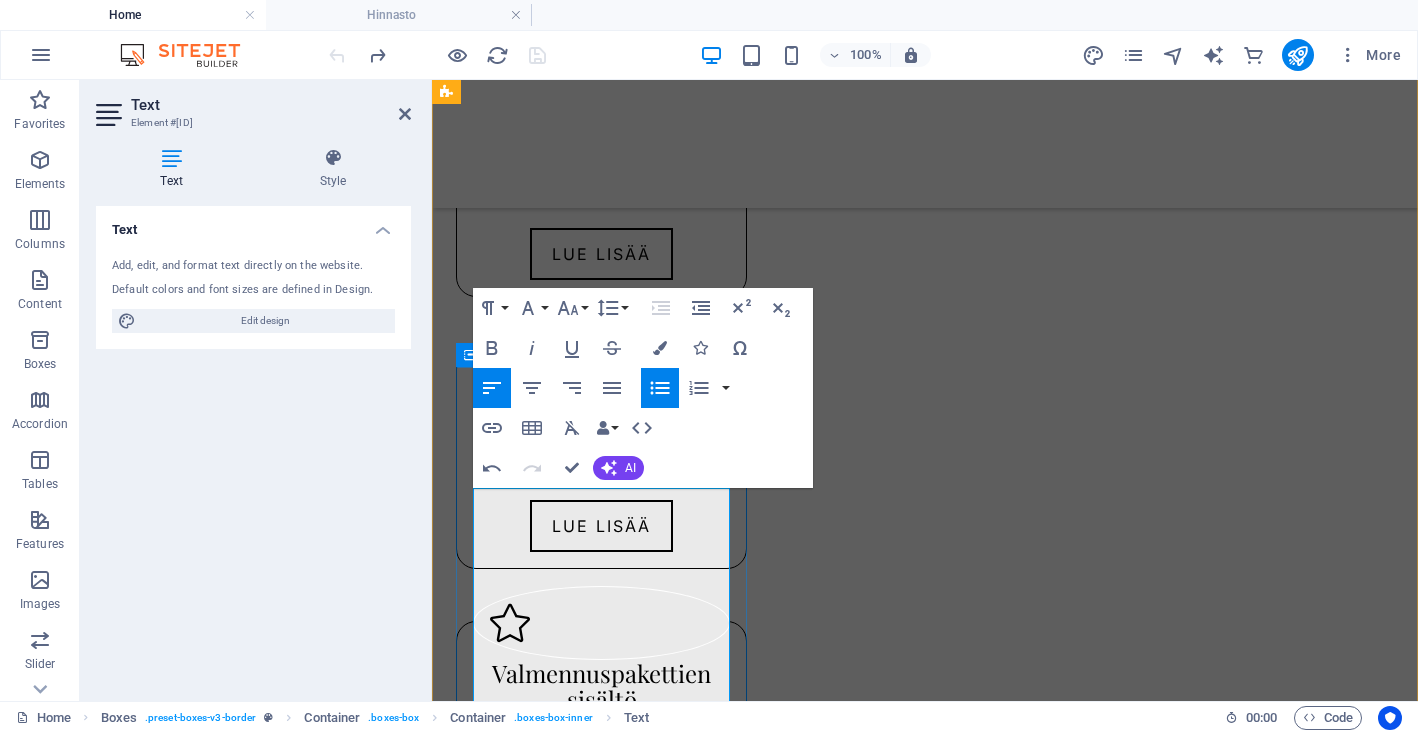 click on "Valitsemasi määrä valmennustapaamisia kuukaudessa sisällä yksityisesti sinulle varatulla studiolla" at bounding box center (613, 788) 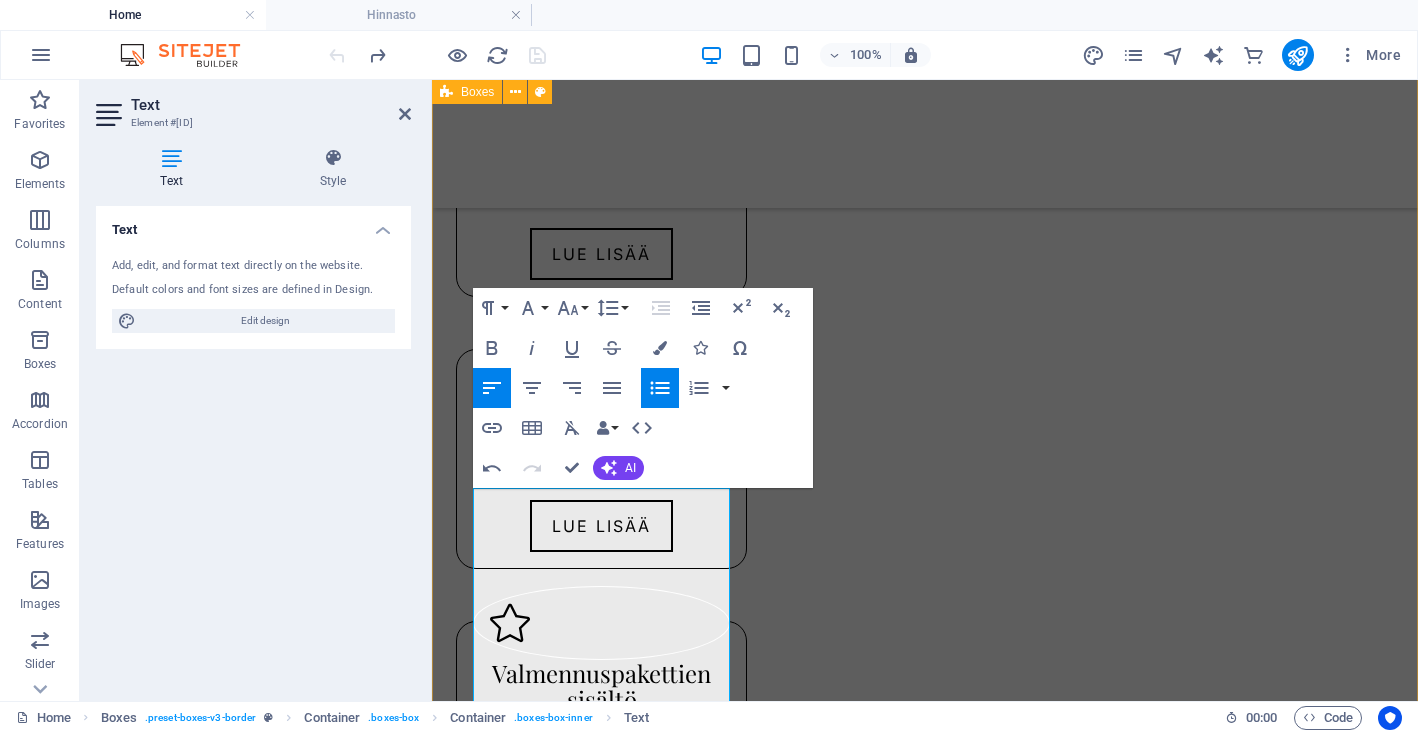 click on "Personal Training Kun haluat valmennuksesta tukea seuraaviin tilanteisiin: pitkän tähtäimen tavoitteisiin, elämäntapamuutokseen, liikunnallisen ja aktiivisen elämäntavan ylläpitoon, harjoittelussa kehittymiseen tai puhtaasti urheilullisiin tavoitteisiin. Lue lisää Personal Training raskauden aikana ja synnytyksen jälkeen Liikuntaharjoittelu raskausaikana ja synnytyksen tai sektion jälkeen on tärkeää.  Autan sinua ylläpitämään kuntoasi raskauden aikana sekä palaamaan synnytyksen tai sektion jälkeen turvallisesti ja nousujohteisesti liikunnan pariin.  LUE LISÄÄ Oheisharjoittelu Urheilijan oheisharjoittelu tukee lajiharjoitteluasi, auttaa sinua kehittymään nousujohteisesti lajisi vaatimissa fyysisissä ominaisuuksissa ja ehkäisemään loukkaantumisia sekä rasitusvammoja. Oheisharjoittelu on nuoresta iästä alkaen tärkeä osa urheilijan harjoittelua lajista riippumatta. Oheisharjoittelun suunnittelu perustuu aina lajianalyysiin. LUE LISÄÄ Valmennuspakettien sisältö hinnasto" at bounding box center (925, 387) 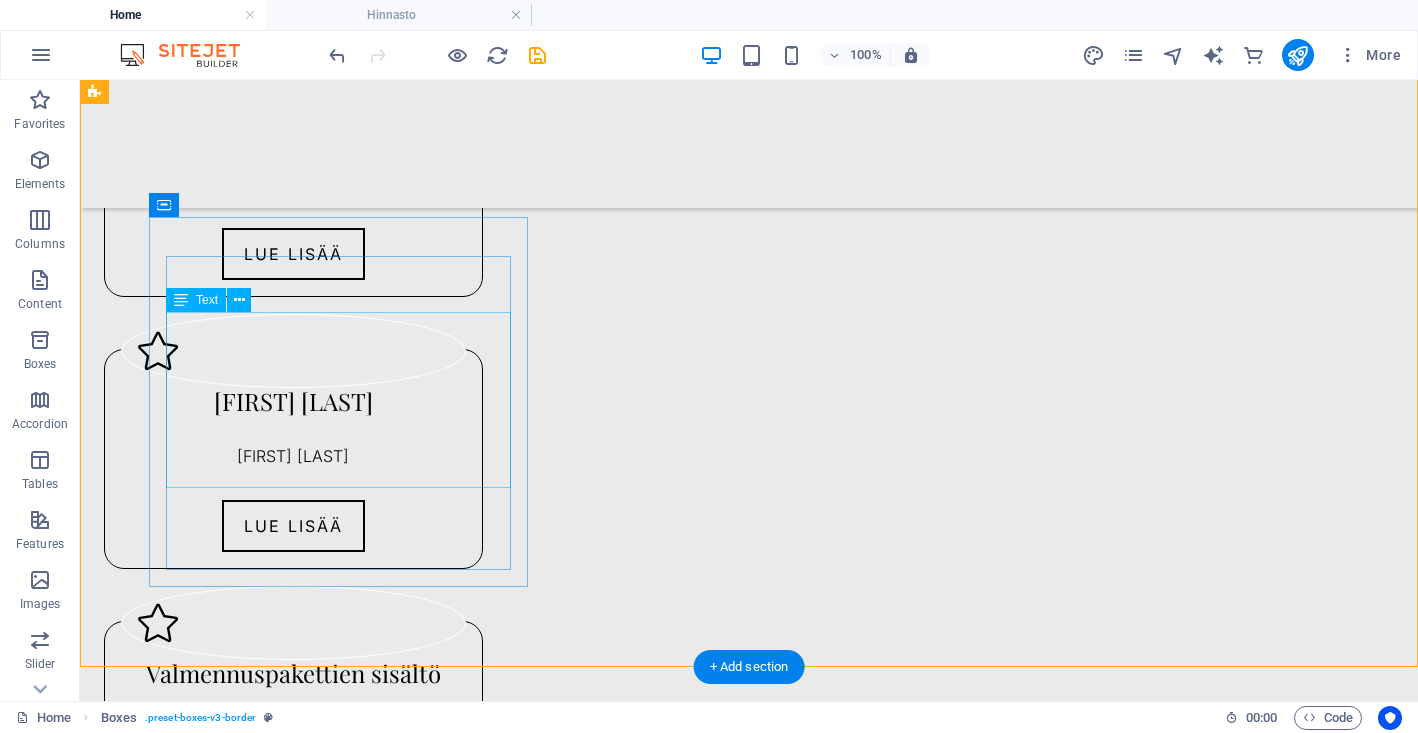 click on "Valitsemasi määrä valmennustapaamisia kuukaudessa  yksityisesti sinulle varatulla studiolla Henkilökohtainen tavoitteidesi mukainen harjoitusohjelma päivityksineen kehittymisesi mukaisesti Valmennussovelluksen käyttöoikeus Etätuki valmennustapaamisten välille" at bounding box center (293, 785) 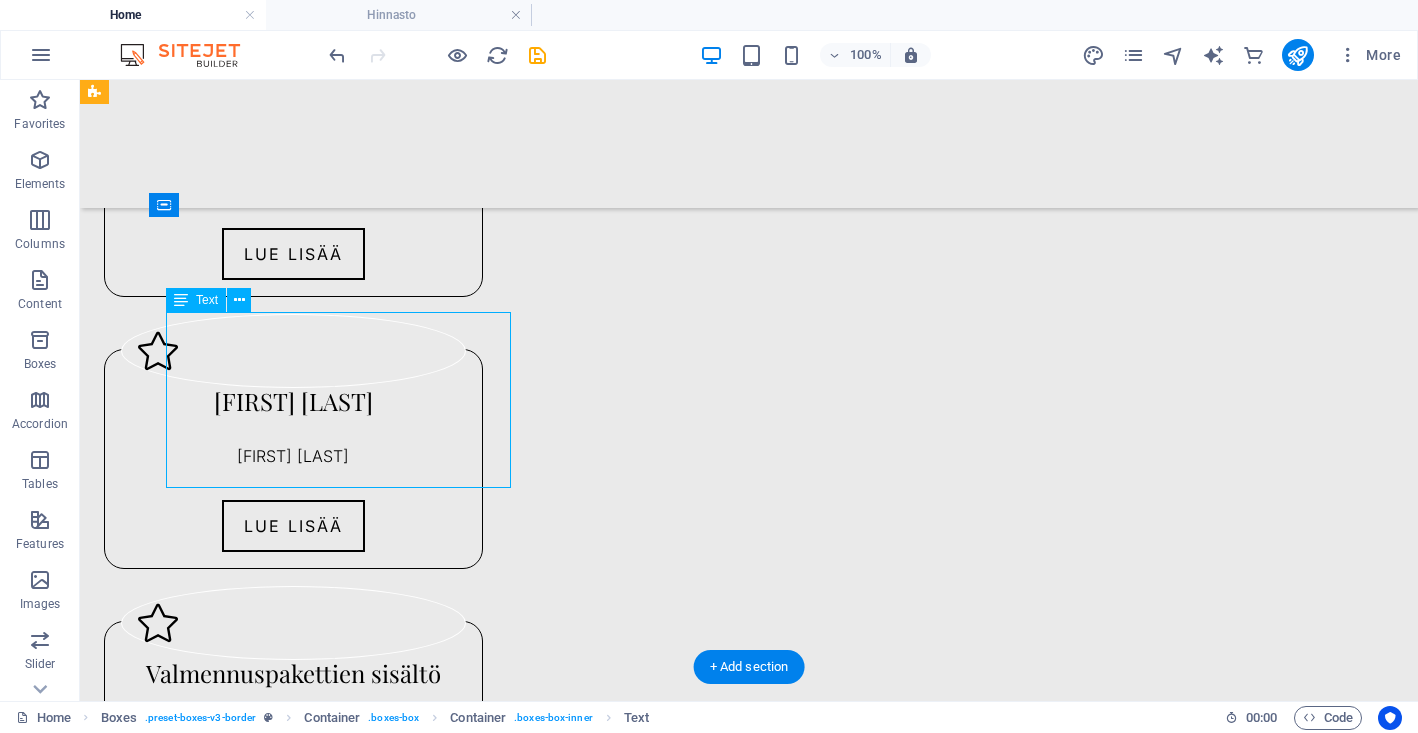 click on "Valitsemasi määrä valmennustapaamisia kuukaudessa  yksityisesti sinulle varatulla studiolla Henkilökohtainen tavoitteidesi mukainen harjoitusohjelma päivityksineen kehittymisesi mukaisesti Valmennussovelluksen käyttöoikeus Etätuki valmennustapaamisten välille" at bounding box center [293, 785] 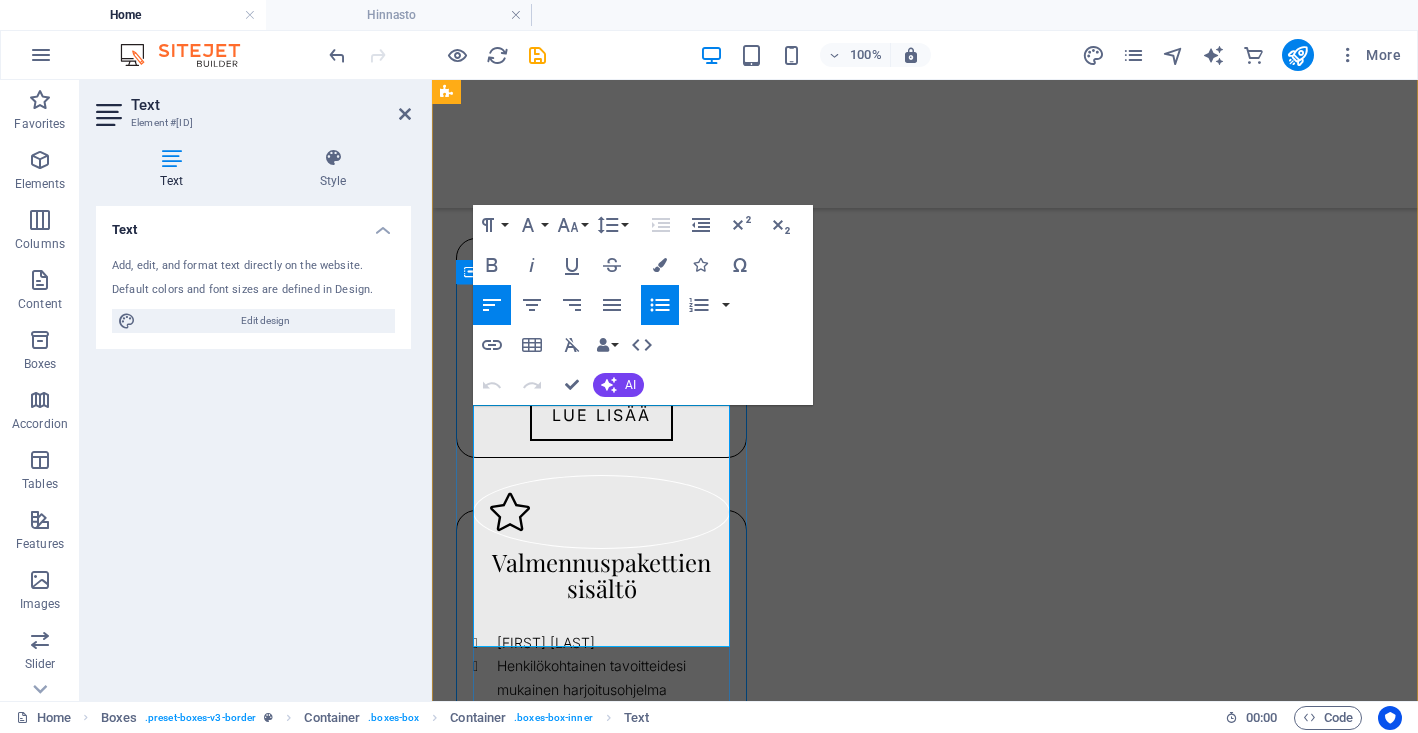 scroll, scrollTop: 3103, scrollLeft: 0, axis: vertical 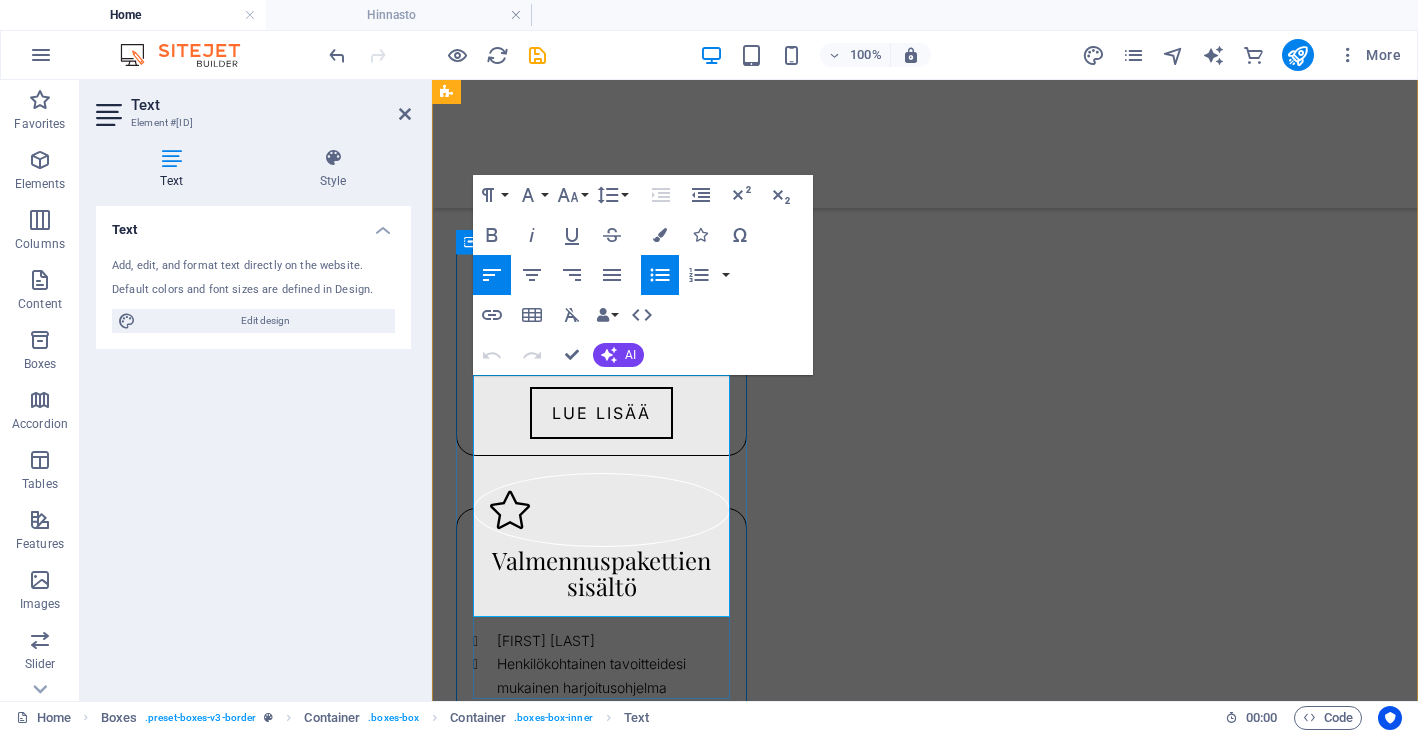 drag, startPoint x: 536, startPoint y: 610, endPoint x: 498, endPoint y: 583, distance: 46.615448 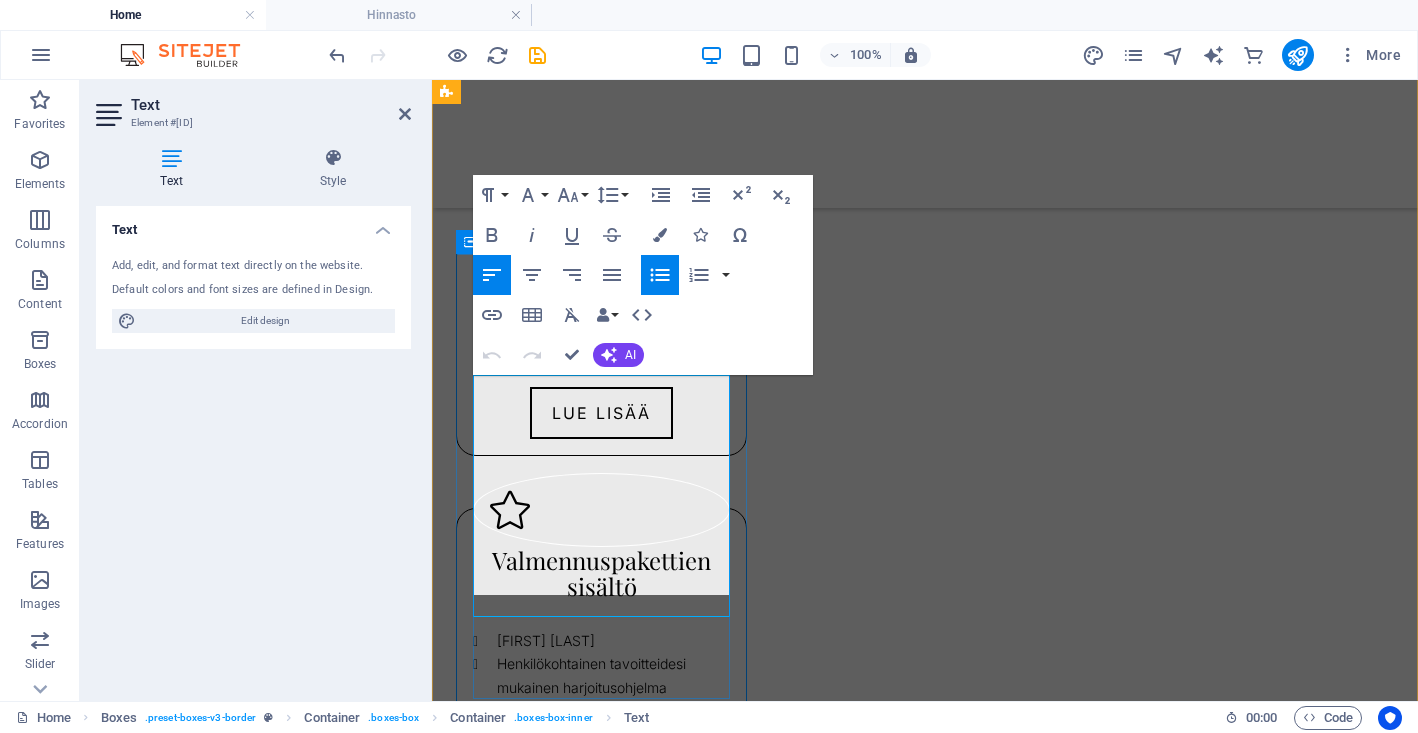type 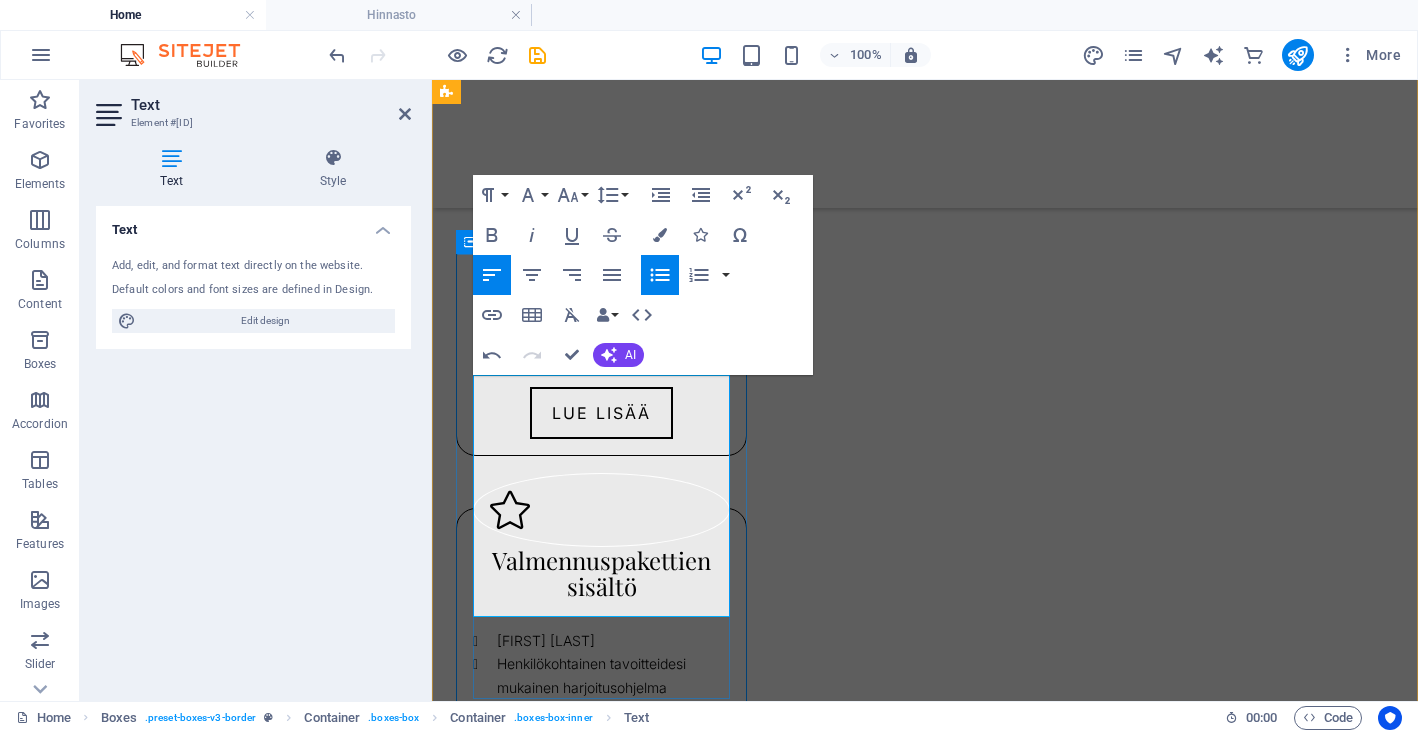drag, startPoint x: 578, startPoint y: 560, endPoint x: 499, endPoint y: 546, distance: 80.23092 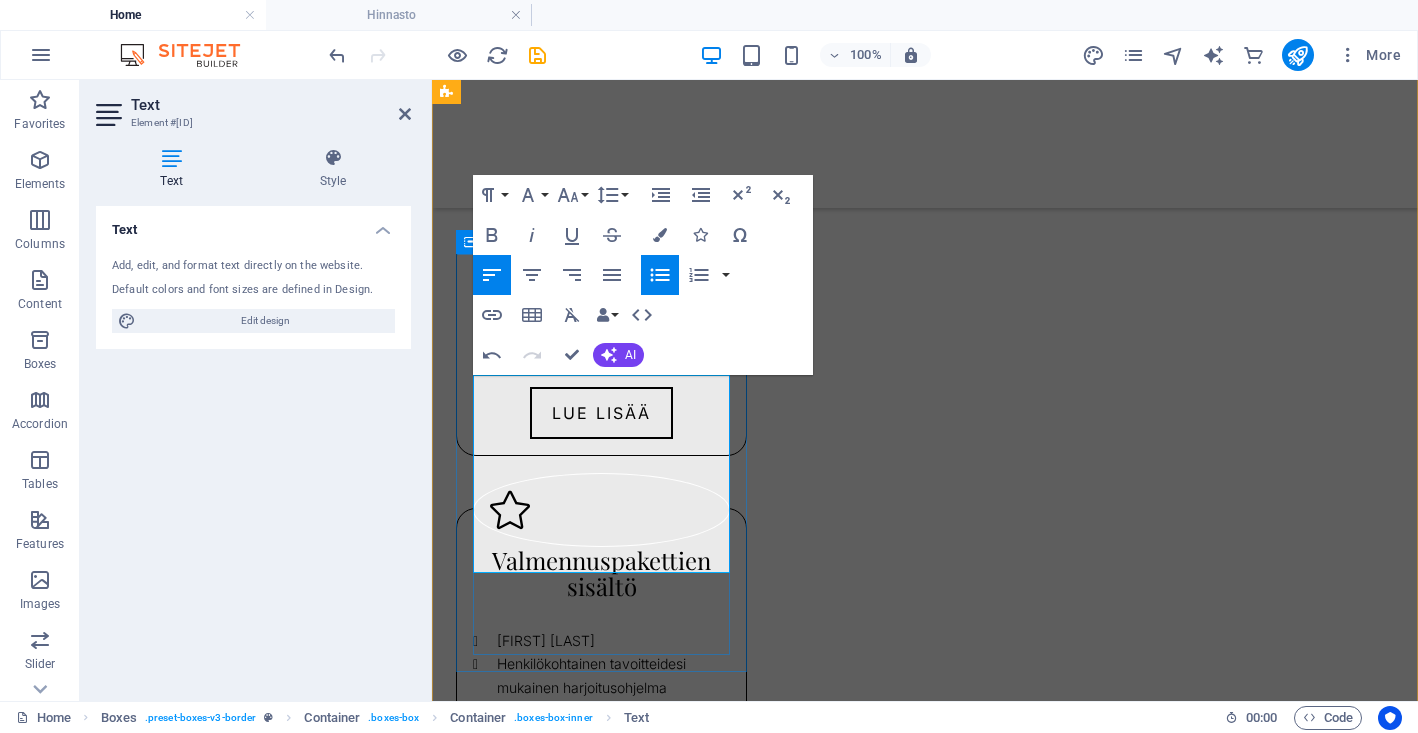 click on "Valmentajan etätuki tapaamisten välille" at bounding box center [613, 755] 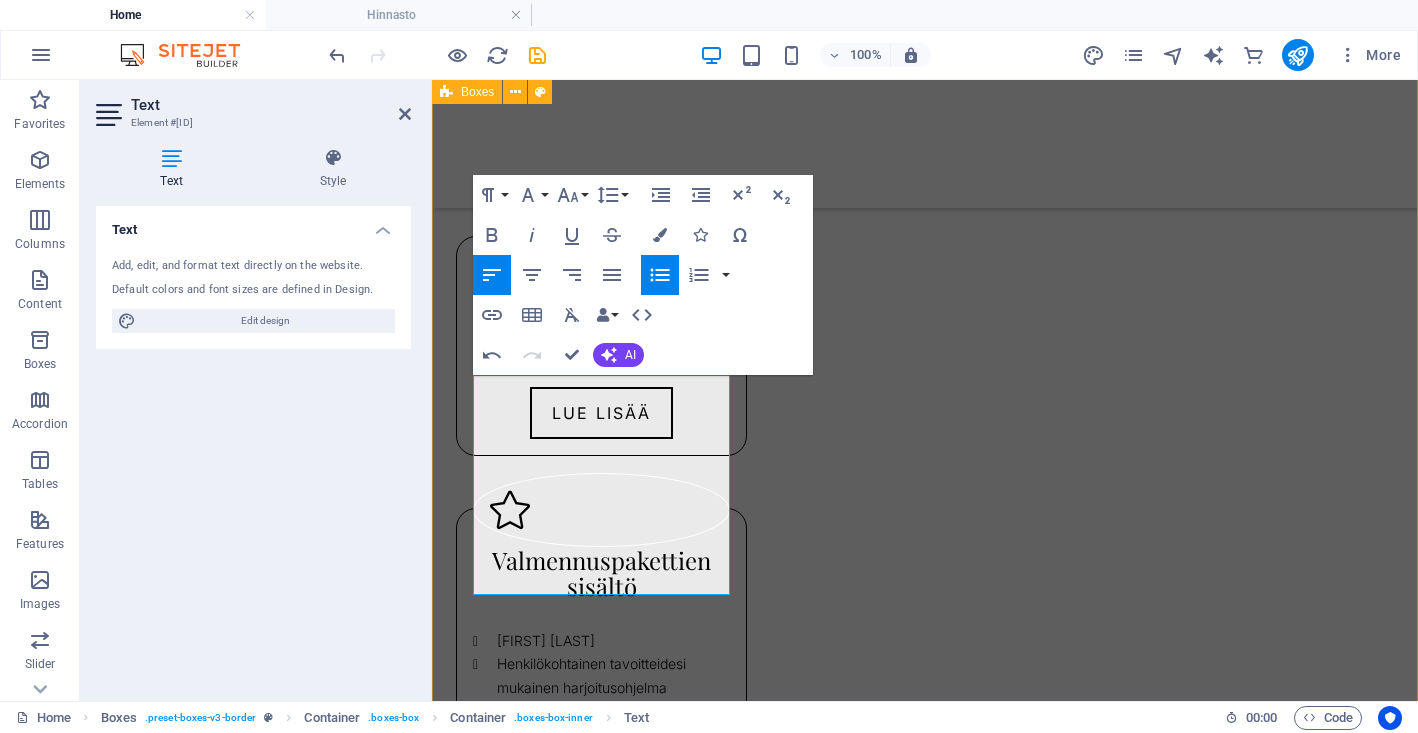 click on "Personal Training Kun haluat valmennuksesta tukea seuraaviin tilanteisiin: pitkän tähtäimen tavoitteisiin, elämäntapamuutokseen, liikunnallisen ja aktiivisen elämäntavan ylläpitoon, harjoittelussa kehittymiseen tai puhtaasti urheilullisiin tavoitteisiin. Lue lisää Personal Training raskauden aikana ja synnytyksen jälkeen Liikuntaharjoittelu raskausaikana ja synnytyksen tai sektion jälkeen on tärkeää.  Autan sinua ylläpitämään kuntoasi raskauden aikana sekä palaamaan synnytyksen tai sektion jälkeen turvallisesti ja nousujohteisesti liikunnan pariin.  LUE LISÄÄ Oheisharjoittelu Urheilijan oheisharjoittelu tukee lajiharjoitteluasi, auttaa sinua kehittymään nousujohteisesti lajisi vaatimissa fyysisissä ominaisuuksissa ja ehkäisemään loukkaantumisia sekä rasitusvammoja. Oheisharjoittelu on nuoresta iästä alkaen tärkeä osa urheilijan harjoittelua lajista riippumatta. Oheisharjoittelun suunnittelu perustuu aina lajianalyysiin. LUE LISÄÄ Valmennuspakettien sisältö hinnasto" at bounding box center [925, 262] 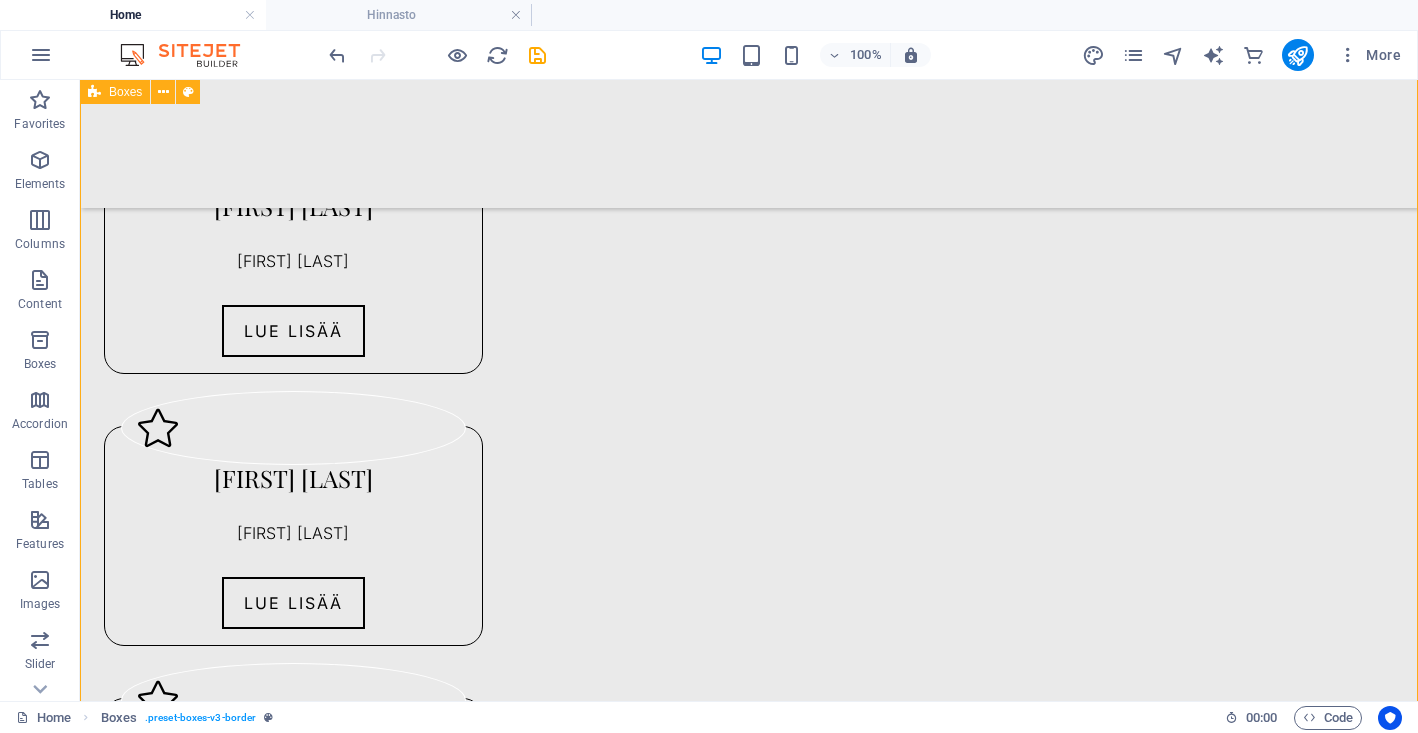 scroll, scrollTop: 2914, scrollLeft: 0, axis: vertical 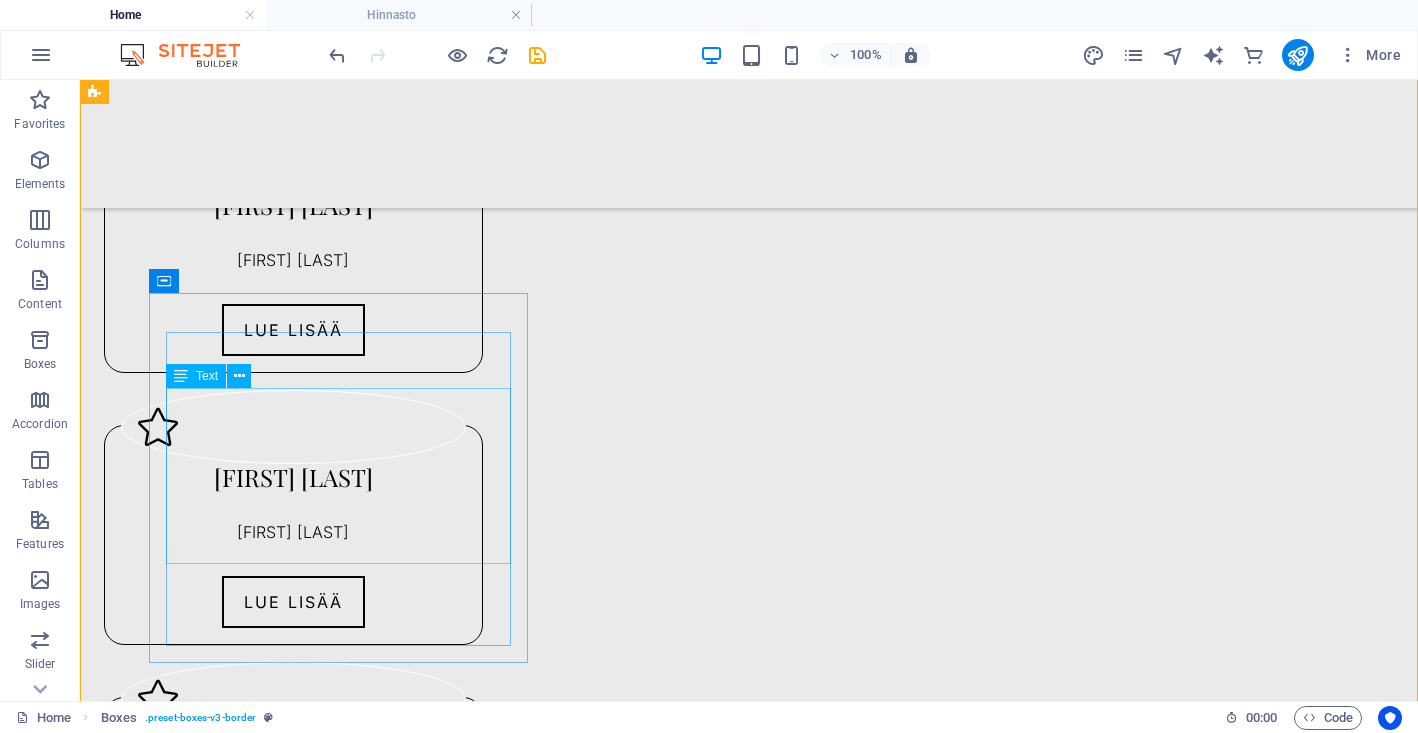 click on "Valitsemasi määrä valmennustapaamisia kuukaudessa  yksityisesti sinulle varatulla studiolla Henkilökohtainen tavoitteidesi mukainen harjoitusohjelma päivityksineen kehittymisesi mukaisesti Valmentajan etätuki tapaamisten välille Valmennussovellus" at bounding box center (293, 861) 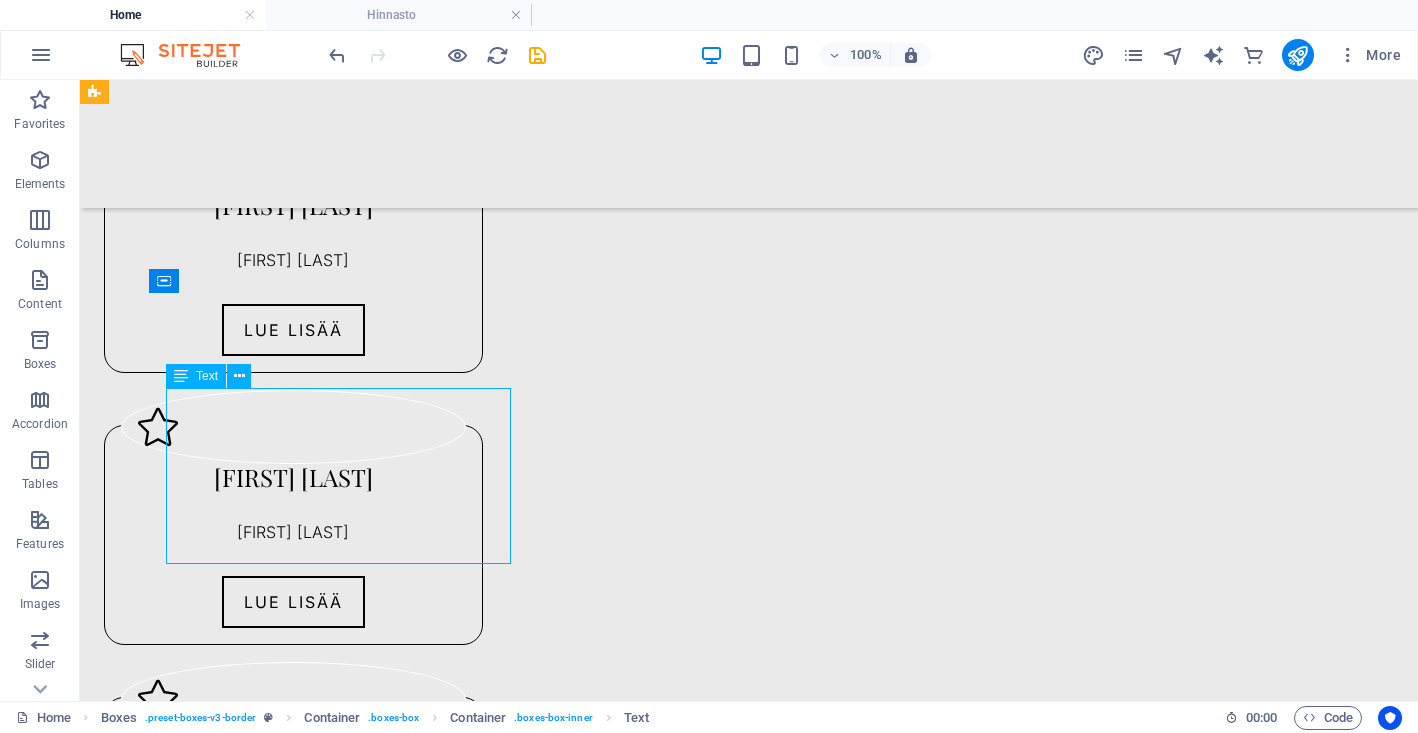 click on "Valitsemasi määrä valmennustapaamisia kuukaudessa  yksityisesti sinulle varatulla studiolla Henkilökohtainen tavoitteidesi mukainen harjoitusohjelma päivityksineen kehittymisesi mukaisesti Valmentajan etätuki tapaamisten välille Valmennussovellus" at bounding box center (293, 861) 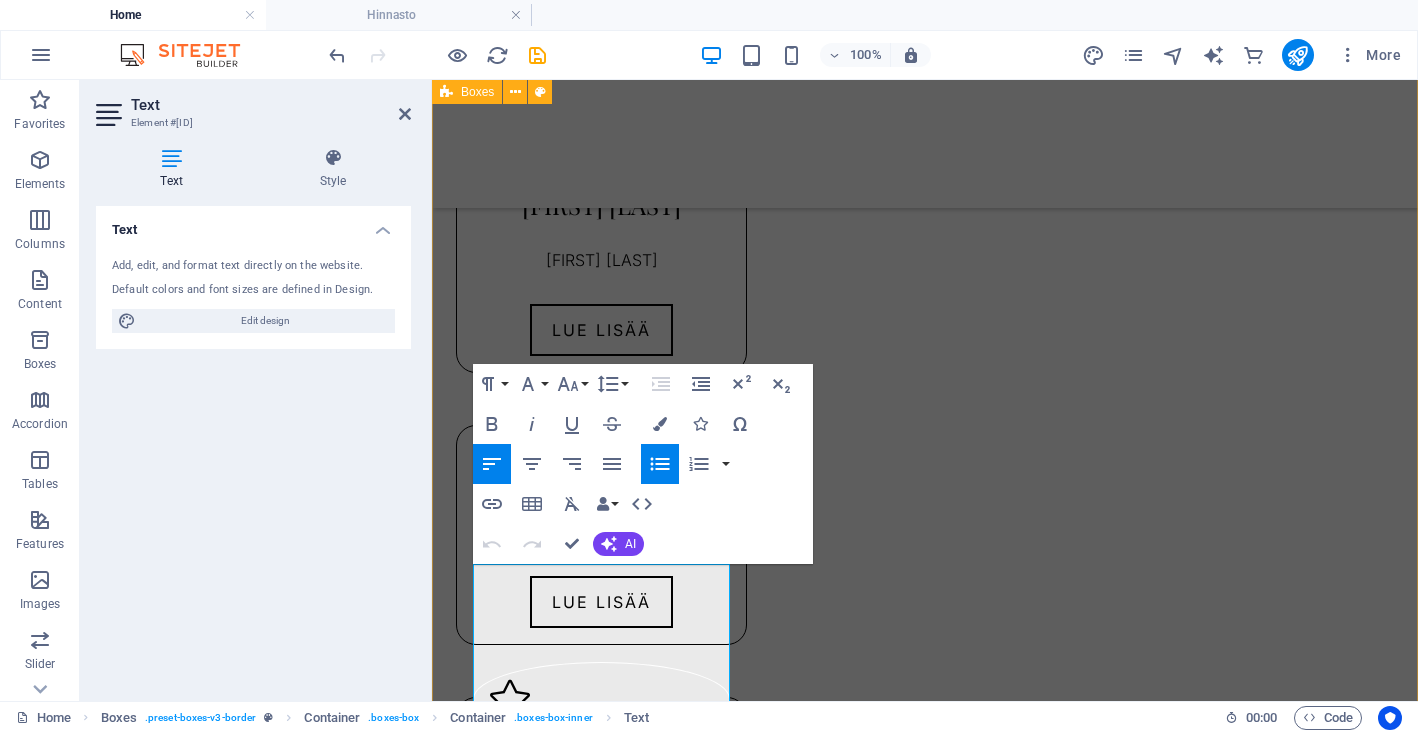 click on "Personal Training Kun haluat valmennuksesta tukea seuraaviin tilanteisiin: pitkän tähtäimen tavoitteisiin, elämäntapamuutokseen, liikunnallisen ja aktiivisen elämäntavan ylläpitoon, harjoittelussa kehittymiseen tai puhtaasti urheilullisiin tavoitteisiin. Lue lisää Personal Training raskauden aikana ja synnytyksen jälkeen Liikuntaharjoittelu raskausaikana ja synnytyksen tai sektion jälkeen on tärkeää.  Autan sinua ylläpitämään kuntoasi raskauden aikana sekä palaamaan synnytyksen tai sektion jälkeen turvallisesti ja nousujohteisesti liikunnan pariin.  LUE LISÄÄ Oheisharjoittelu Urheilijan oheisharjoittelu tukee lajiharjoitteluasi, auttaa sinua kehittymään nousujohteisesti lajisi vaatimissa fyysisissä ominaisuuksissa ja ehkäisemään loukkaantumisia sekä rasitusvammoja. Oheisharjoittelu on nuoresta iästä alkaen tärkeä osa urheilijan harjoittelua lajista riippumatta. Oheisharjoittelun suunnittelu perustuu aina lajianalyysiin. LUE LISÄÄ Valmennuspakettien sisältö hinnasto" at bounding box center [925, 451] 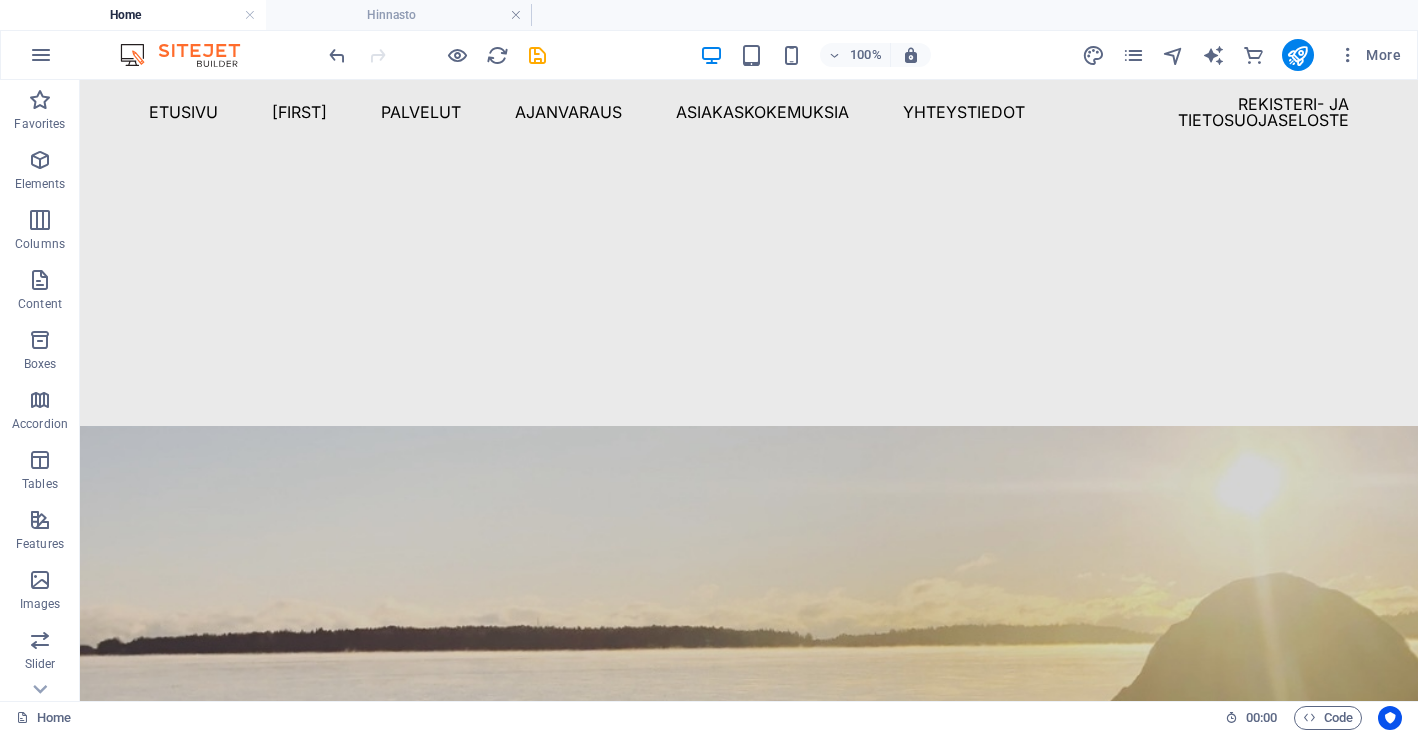 scroll, scrollTop: 0, scrollLeft: 0, axis: both 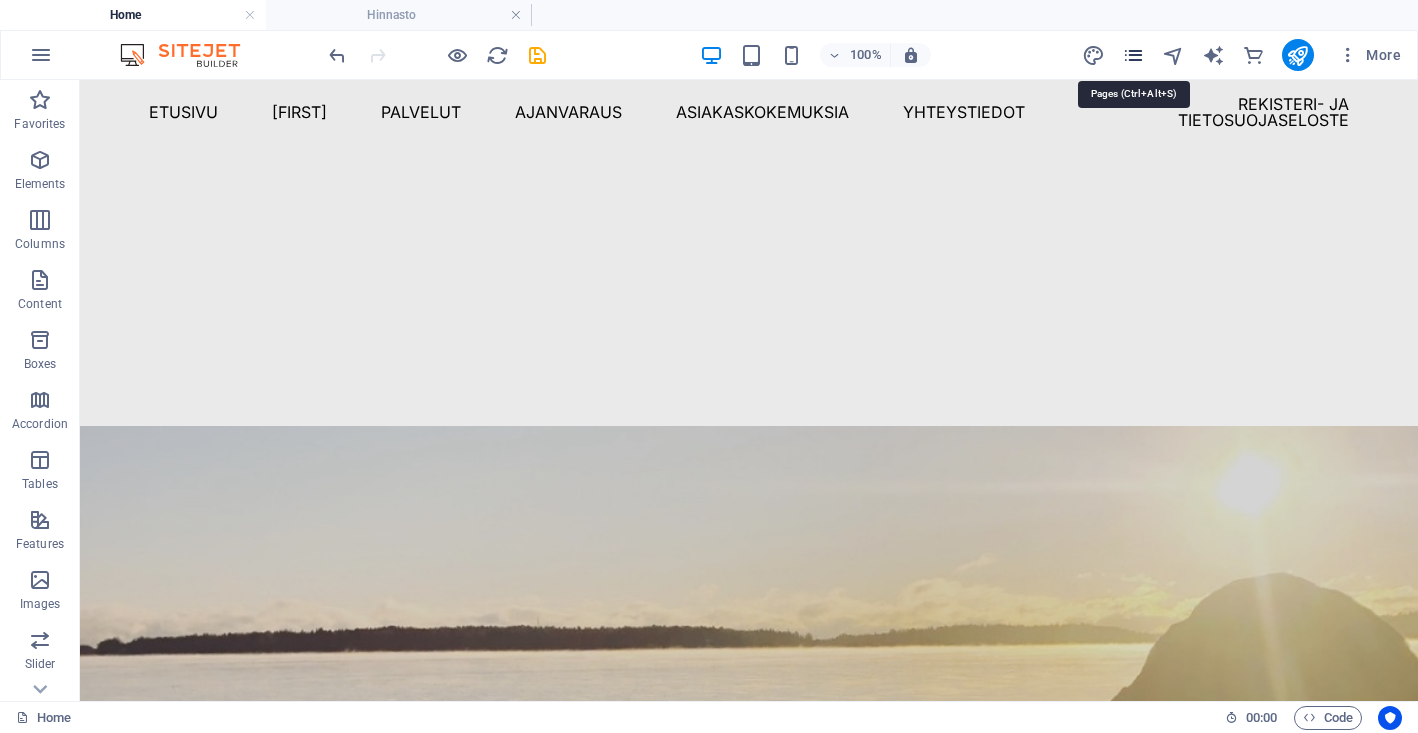 click at bounding box center [1133, 55] 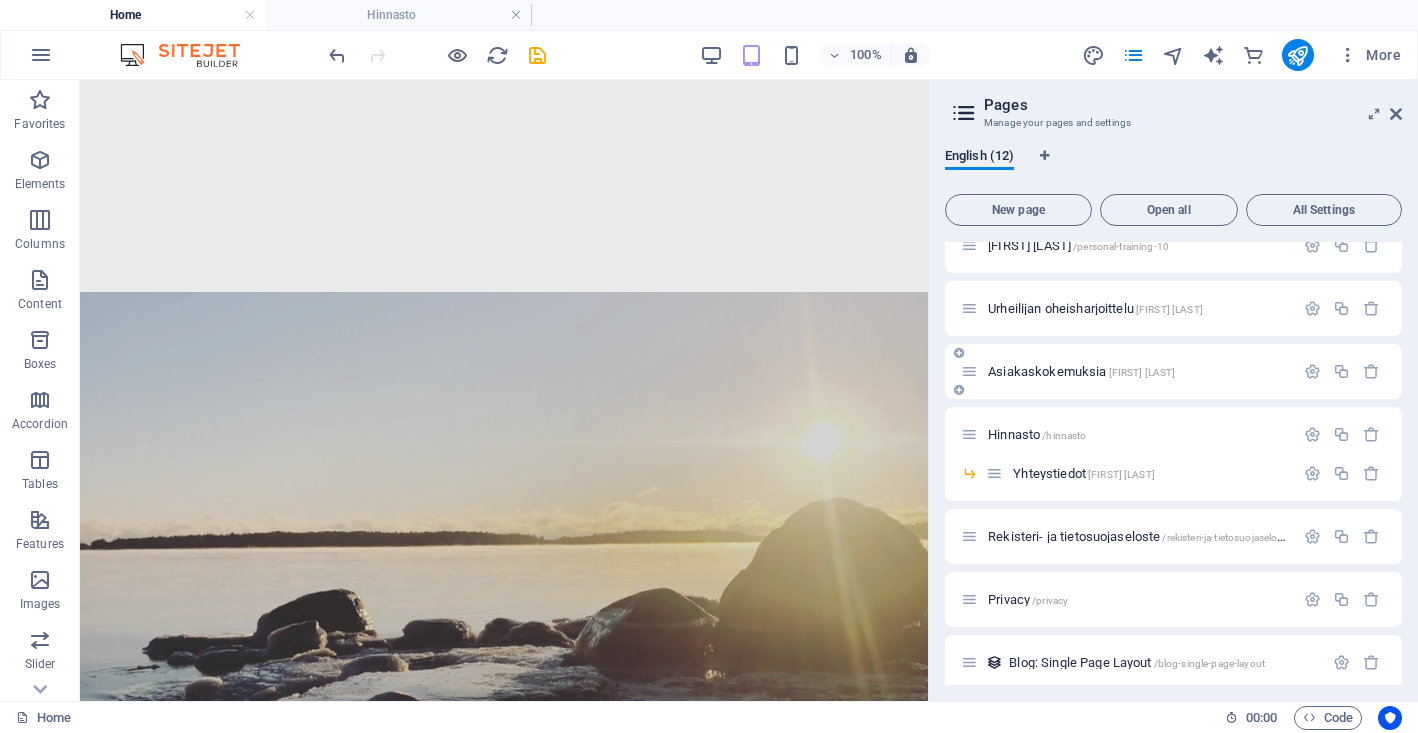 scroll, scrollTop: 209, scrollLeft: 0, axis: vertical 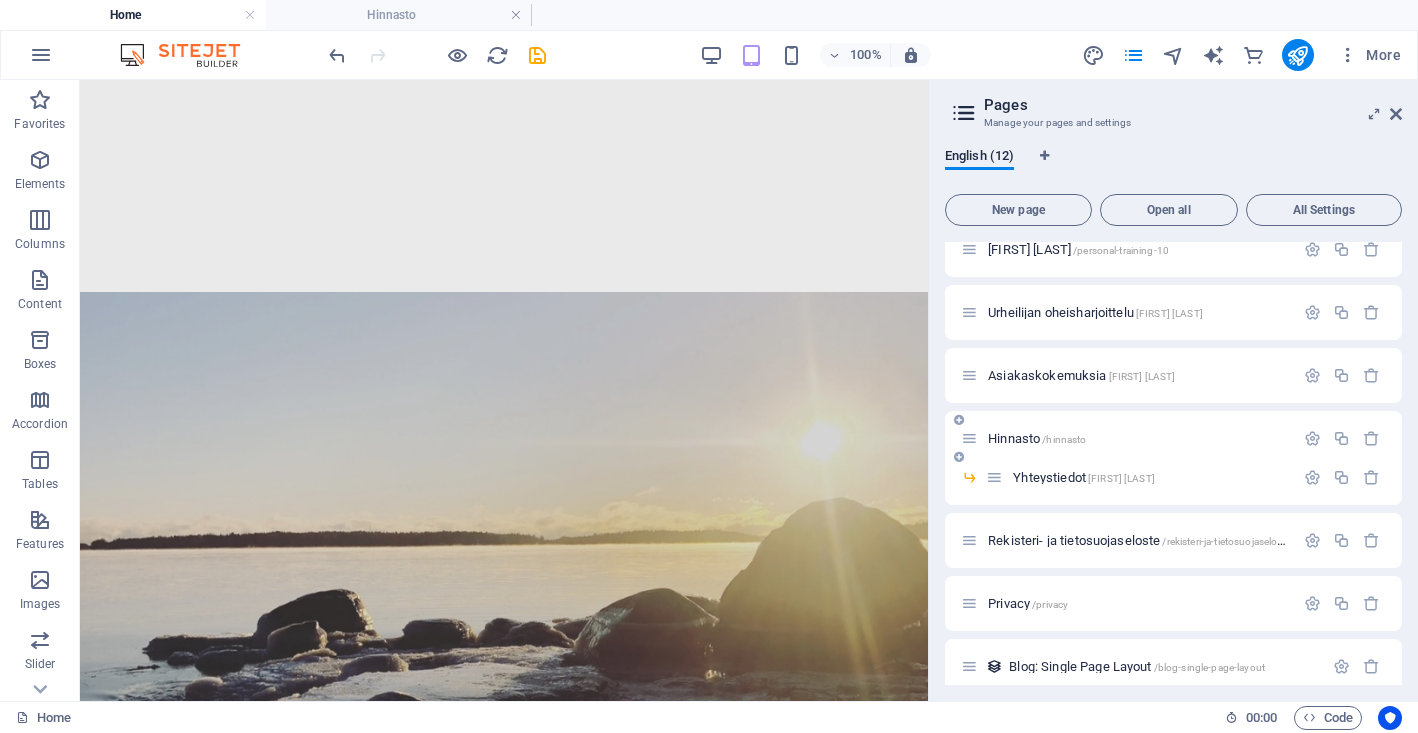 click on "Hinnasto /hinnasto" at bounding box center (1037, 438) 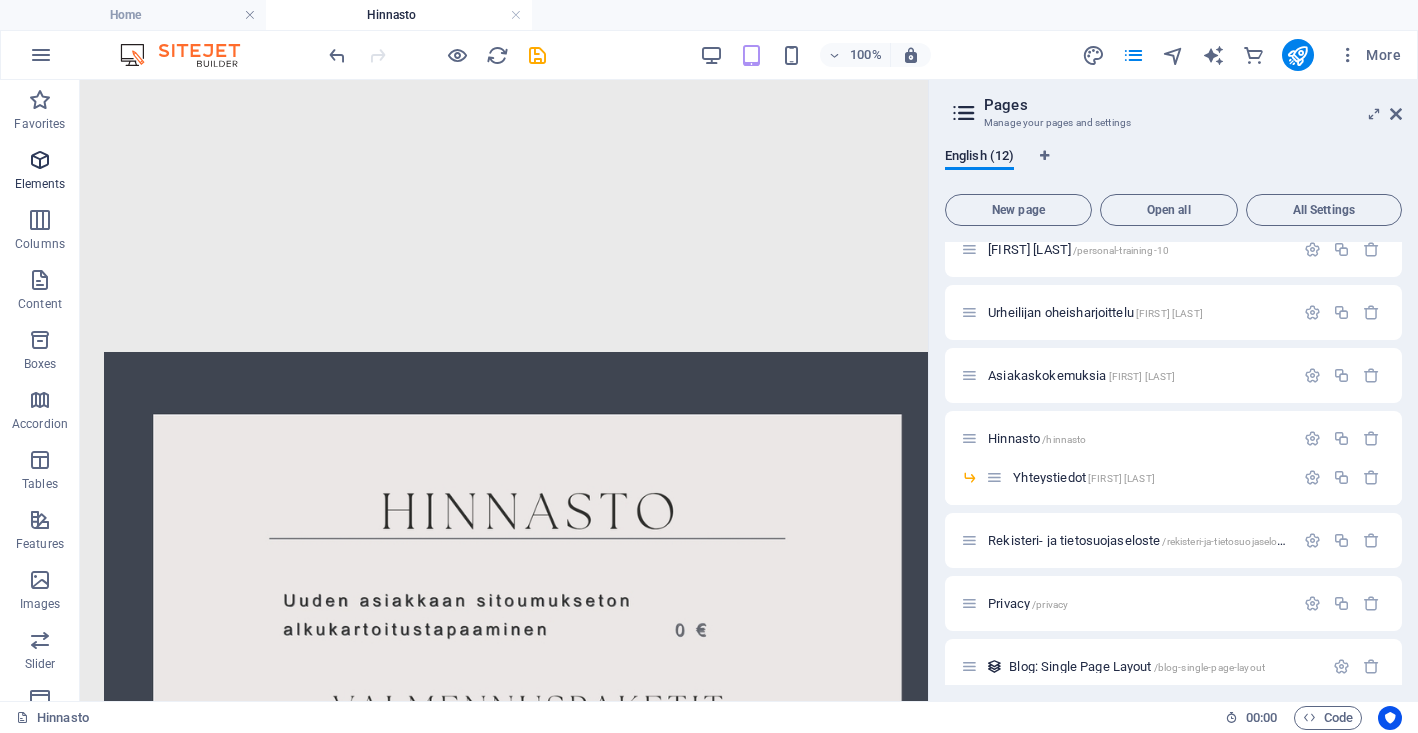 click at bounding box center (40, 160) 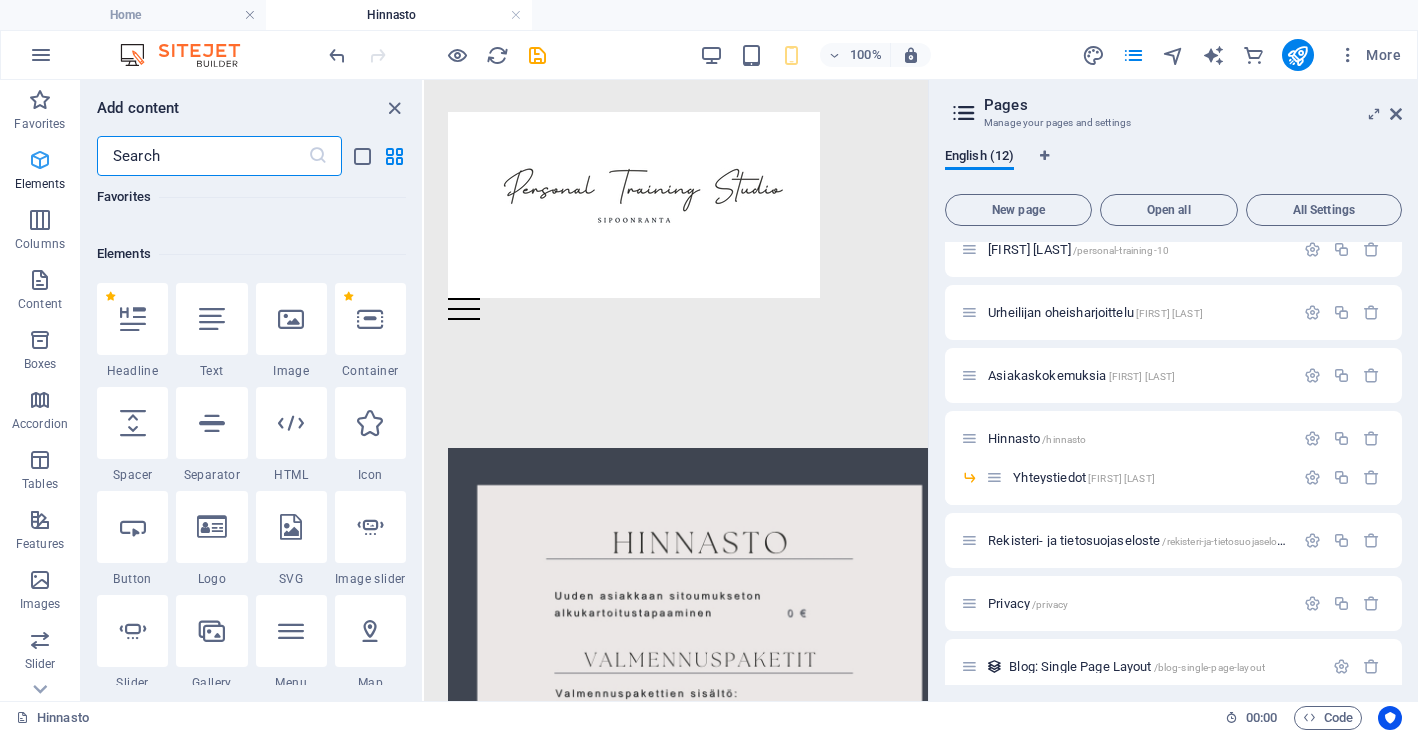 scroll, scrollTop: 0, scrollLeft: 0, axis: both 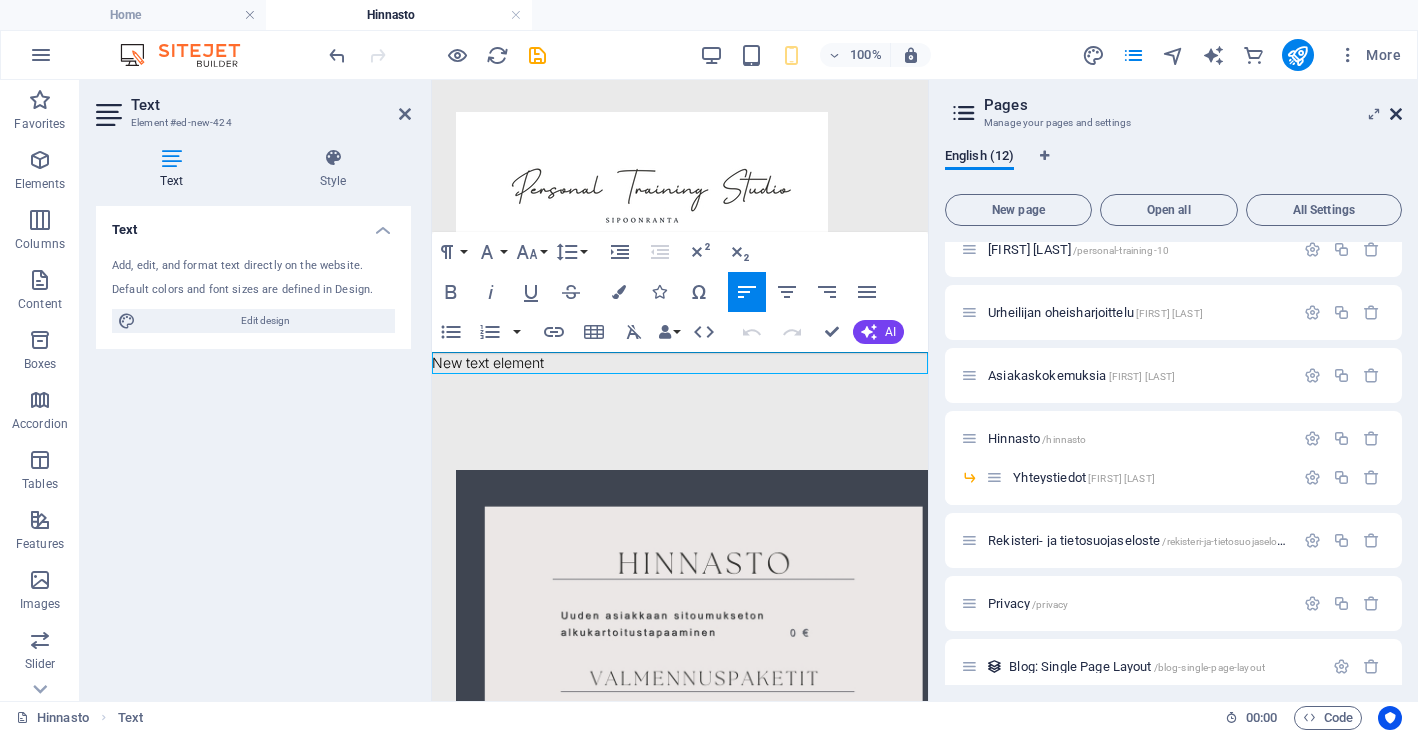 click at bounding box center (1396, 114) 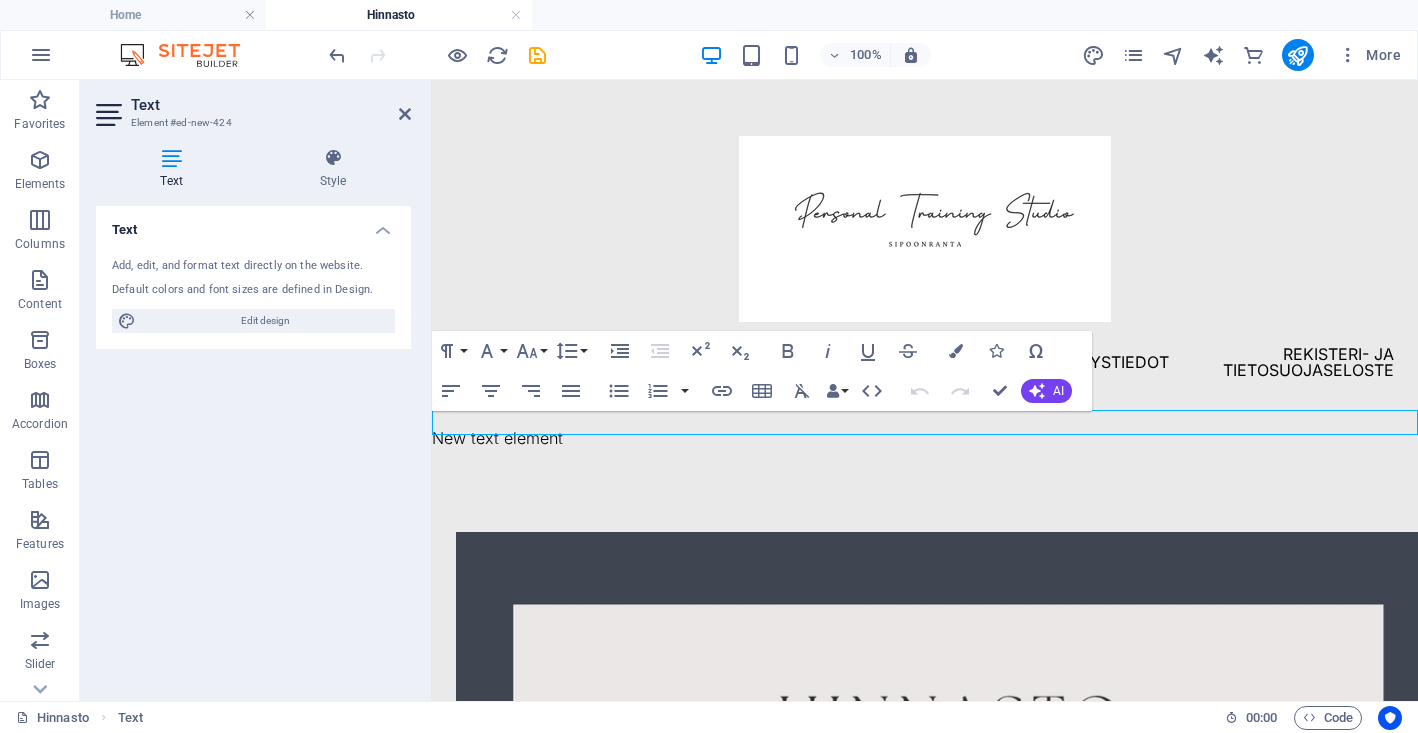 click on "New text element" at bounding box center (925, 439) 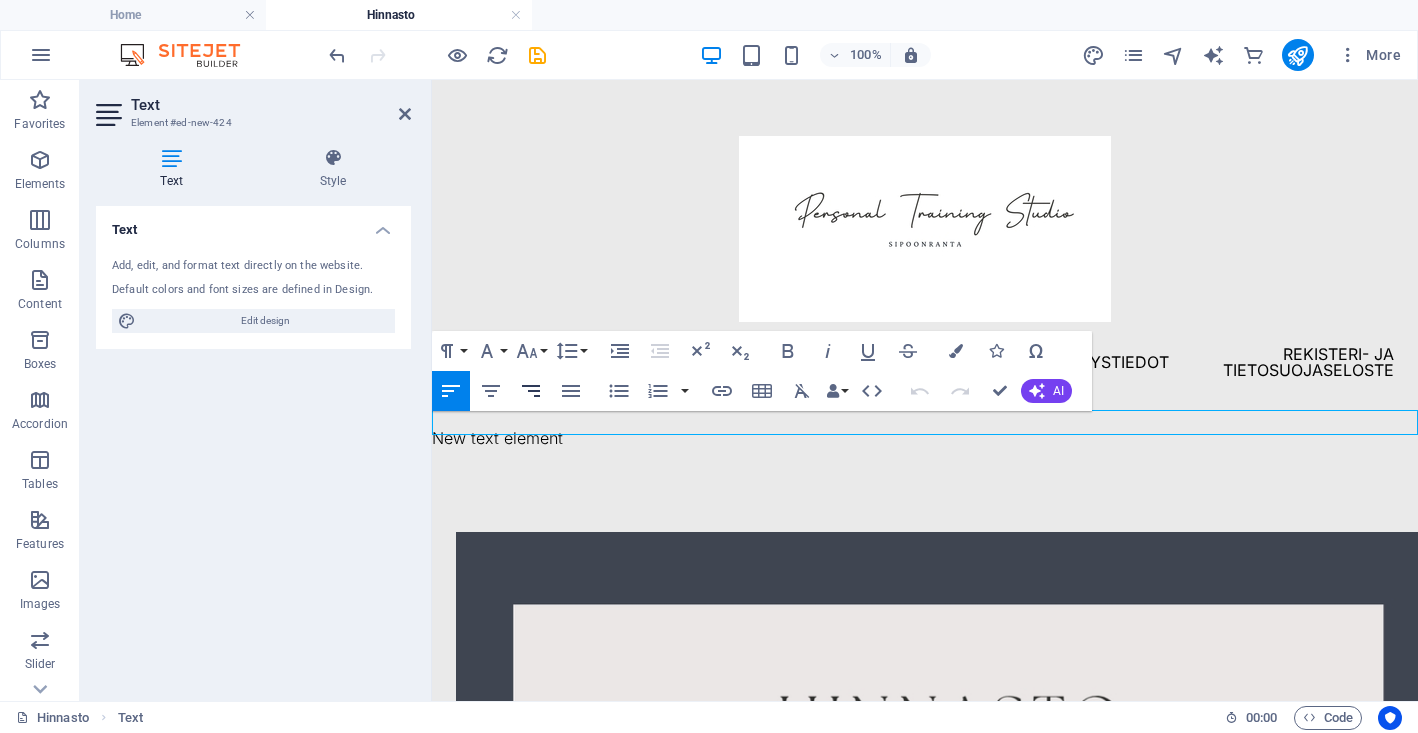 click on "Align Right" at bounding box center (531, 391) 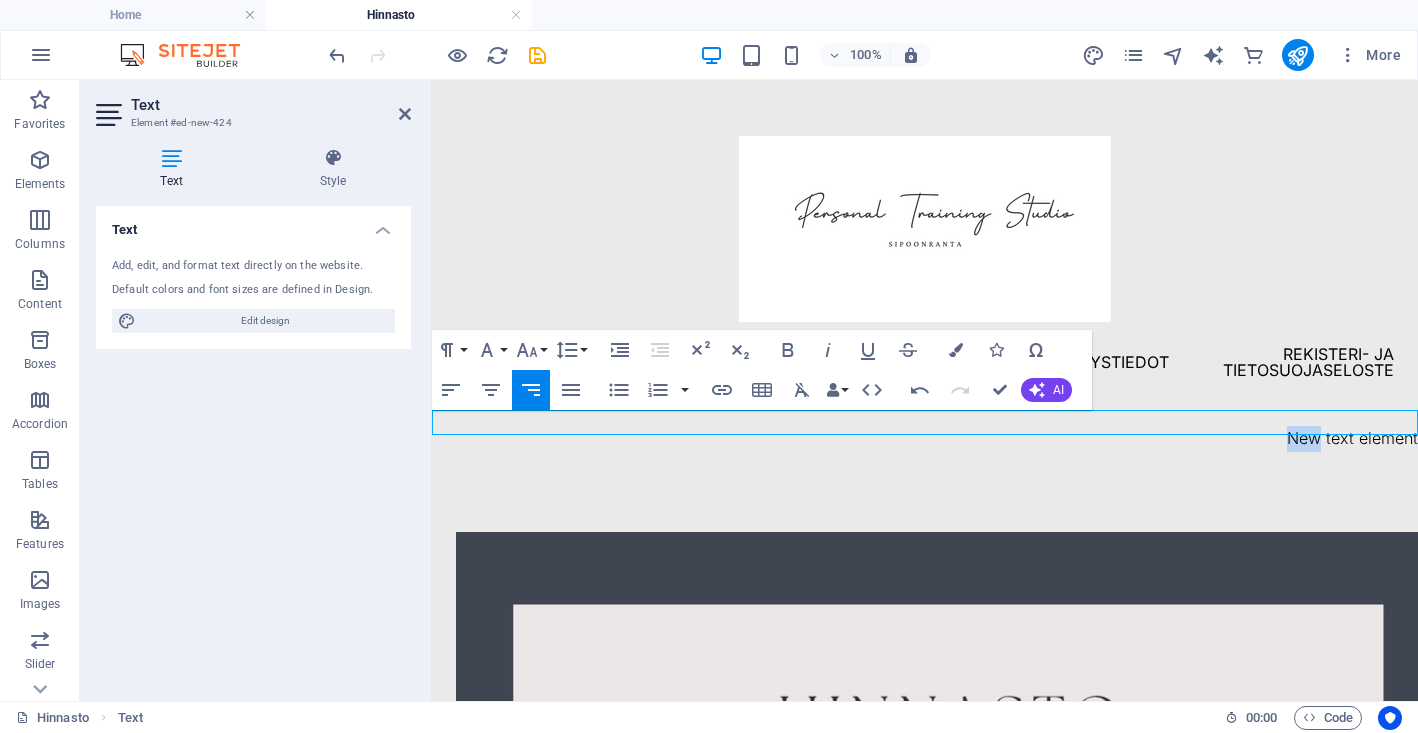 click on "New text element" at bounding box center [925, 439] 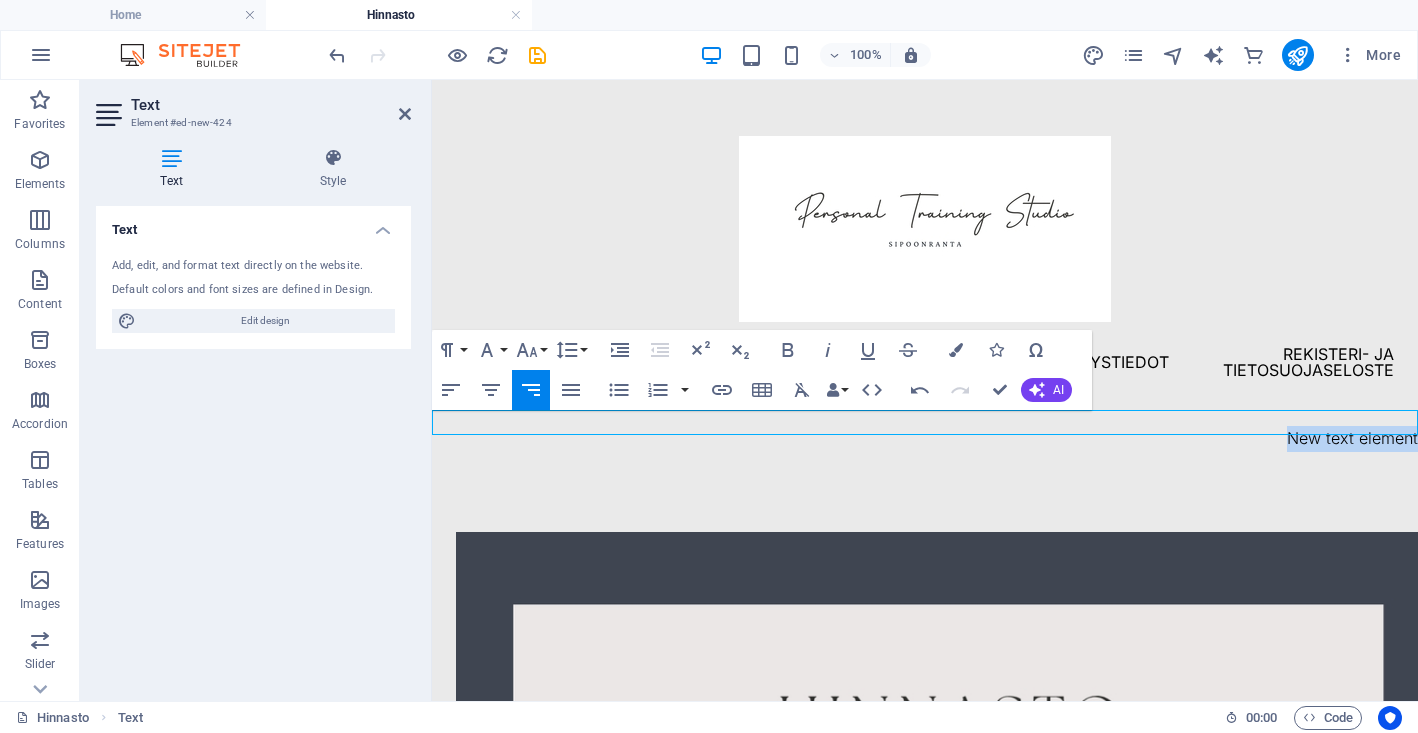 click on "New text element" at bounding box center [925, 439] 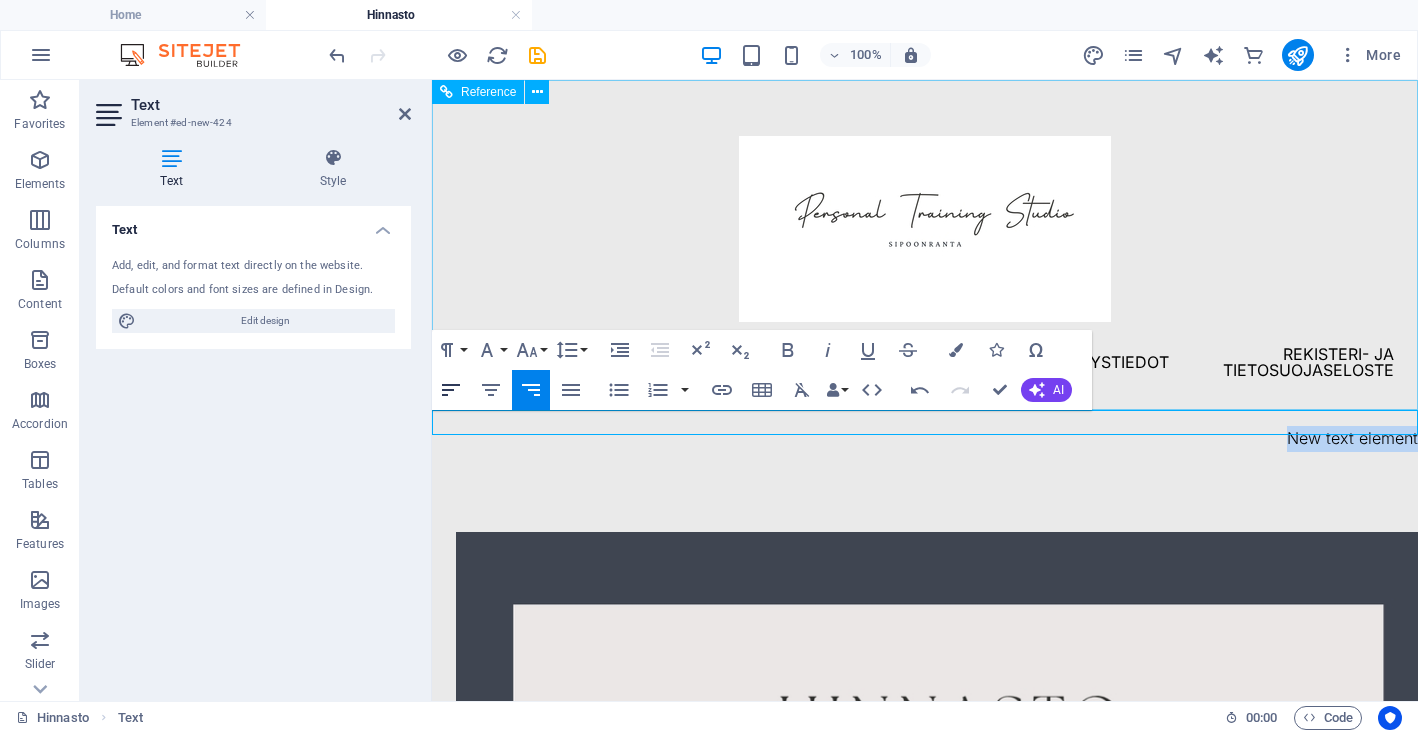 click on "Align Left" at bounding box center [451, 390] 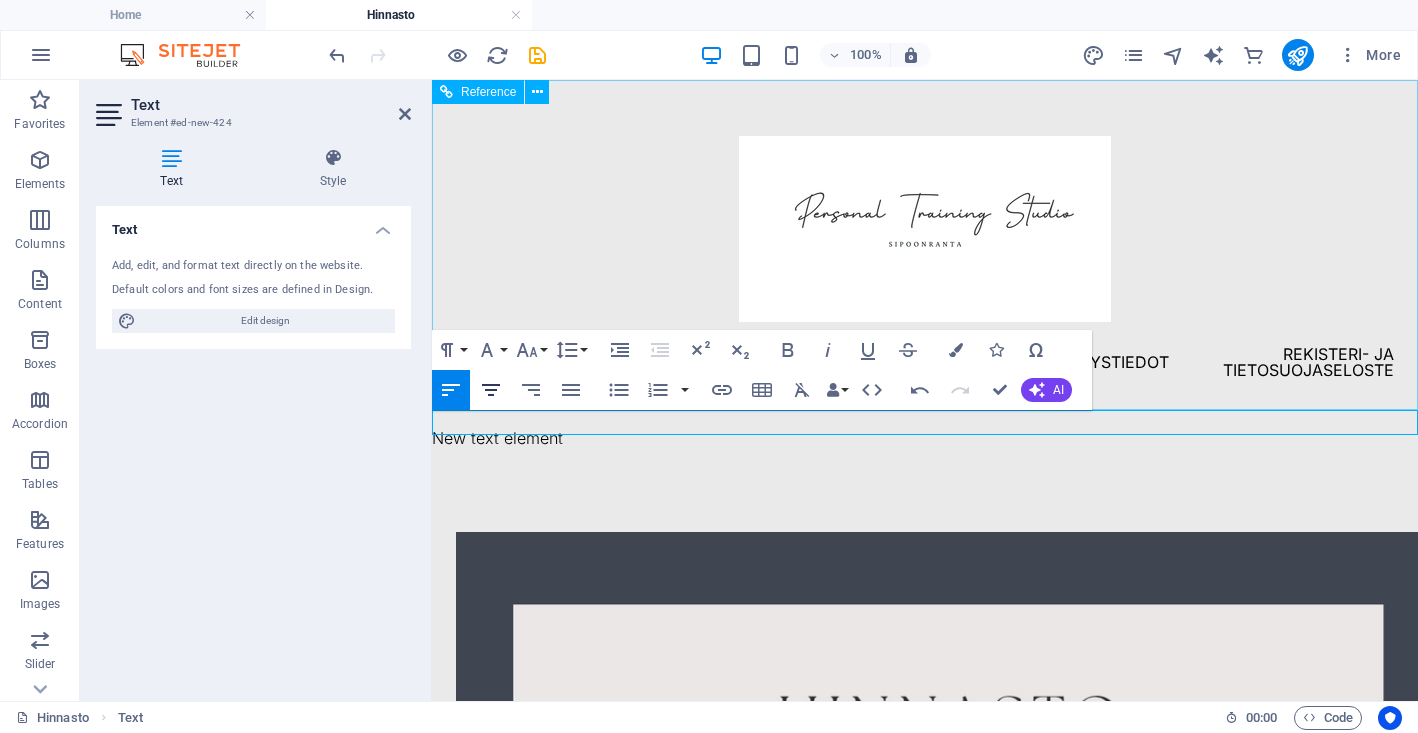 click 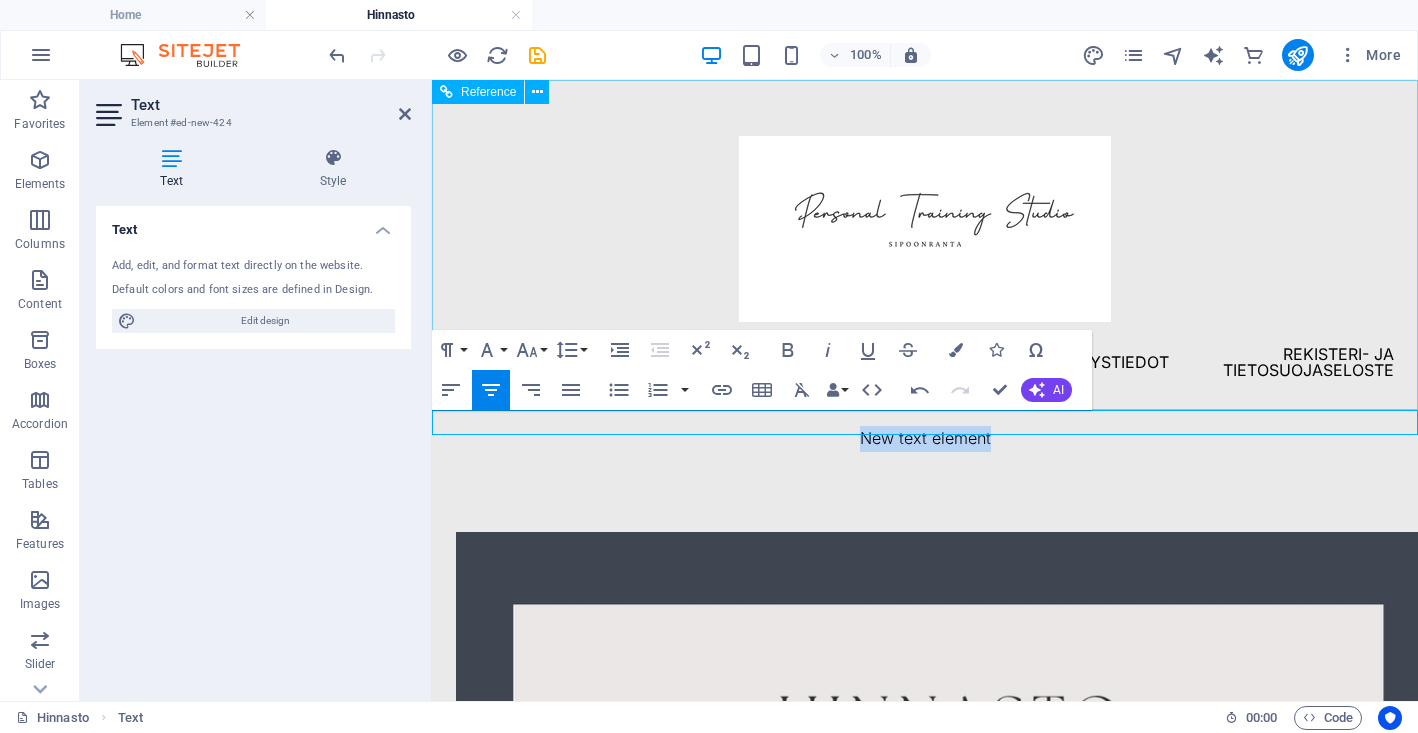 type 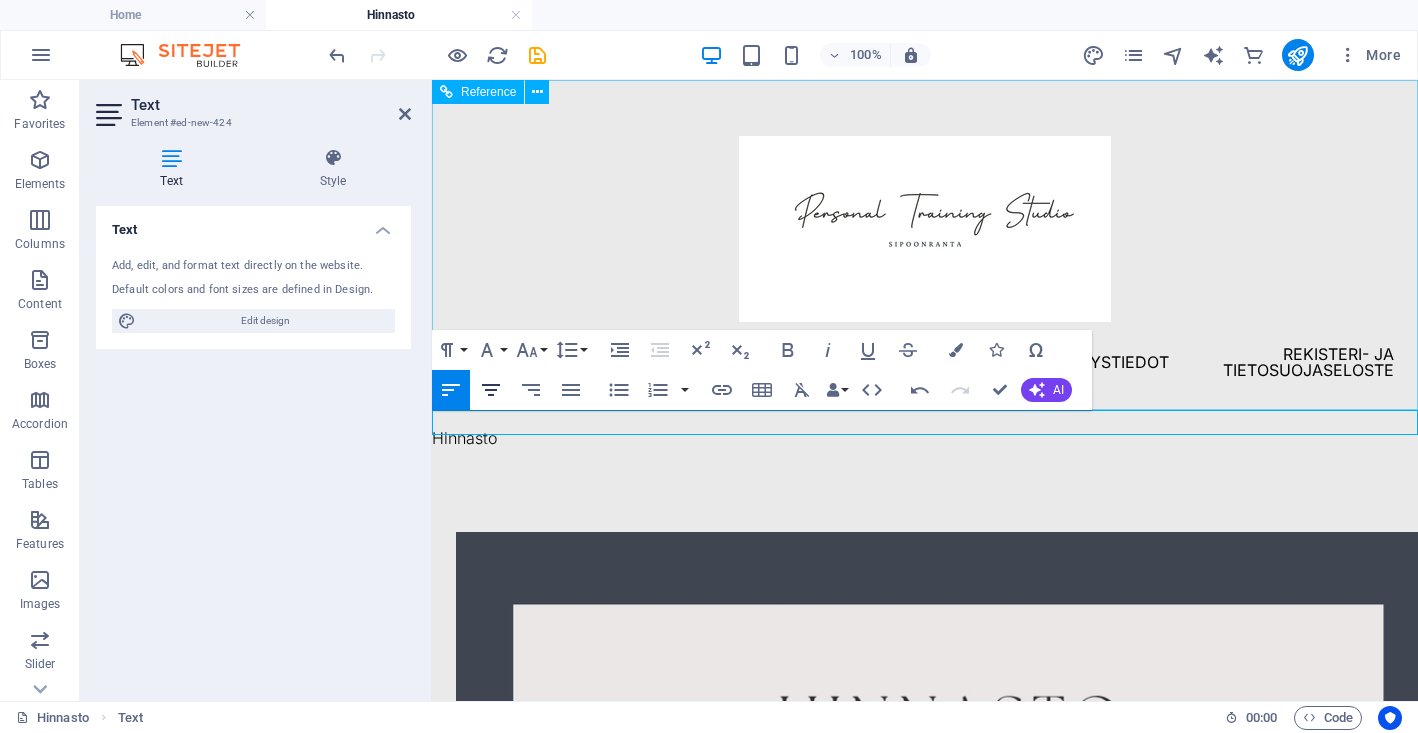 click 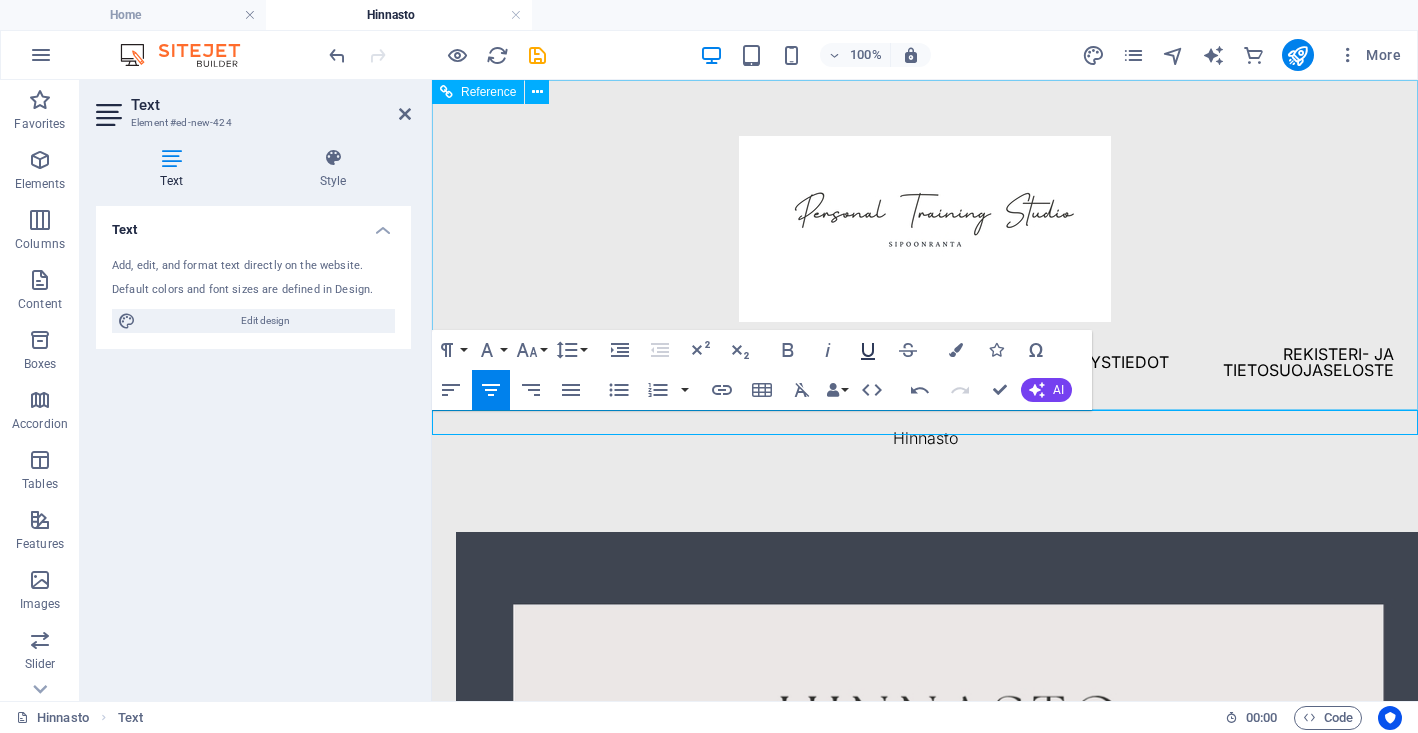 click 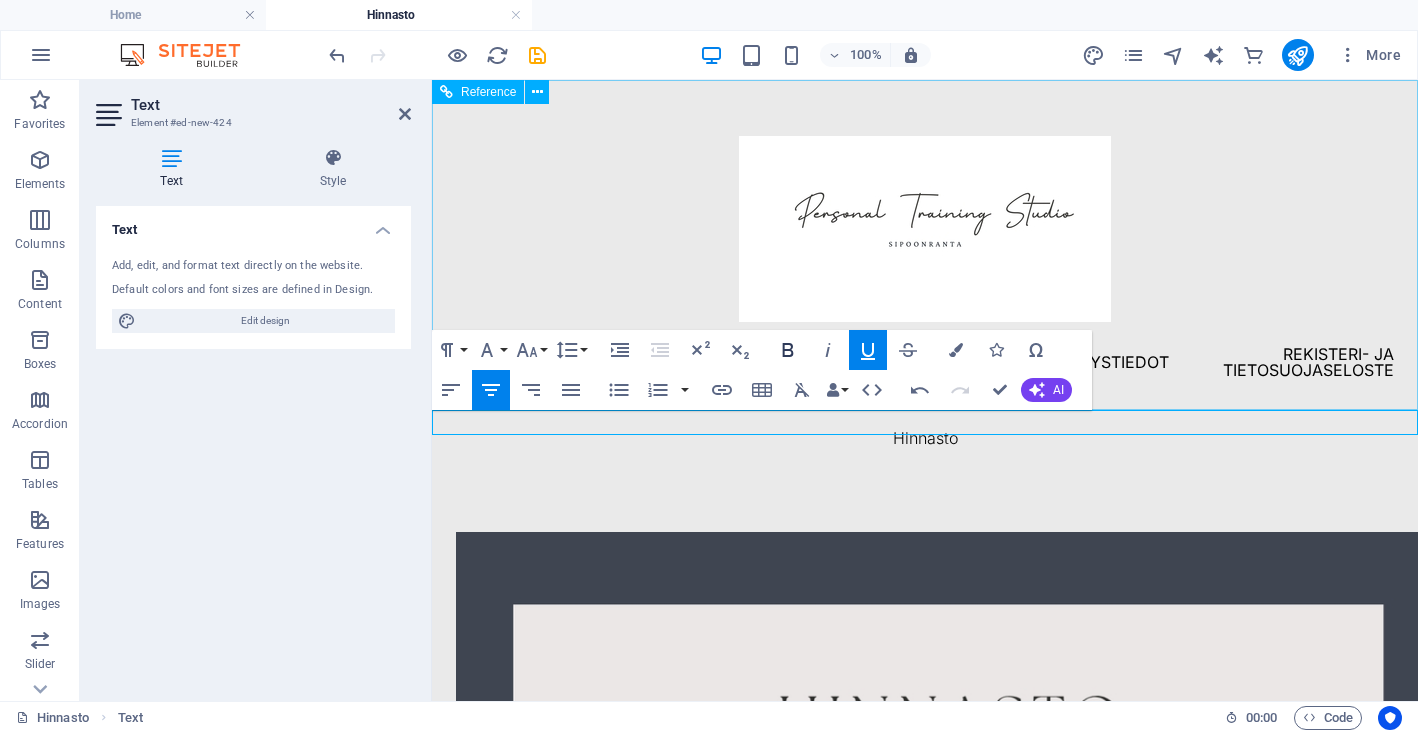 click 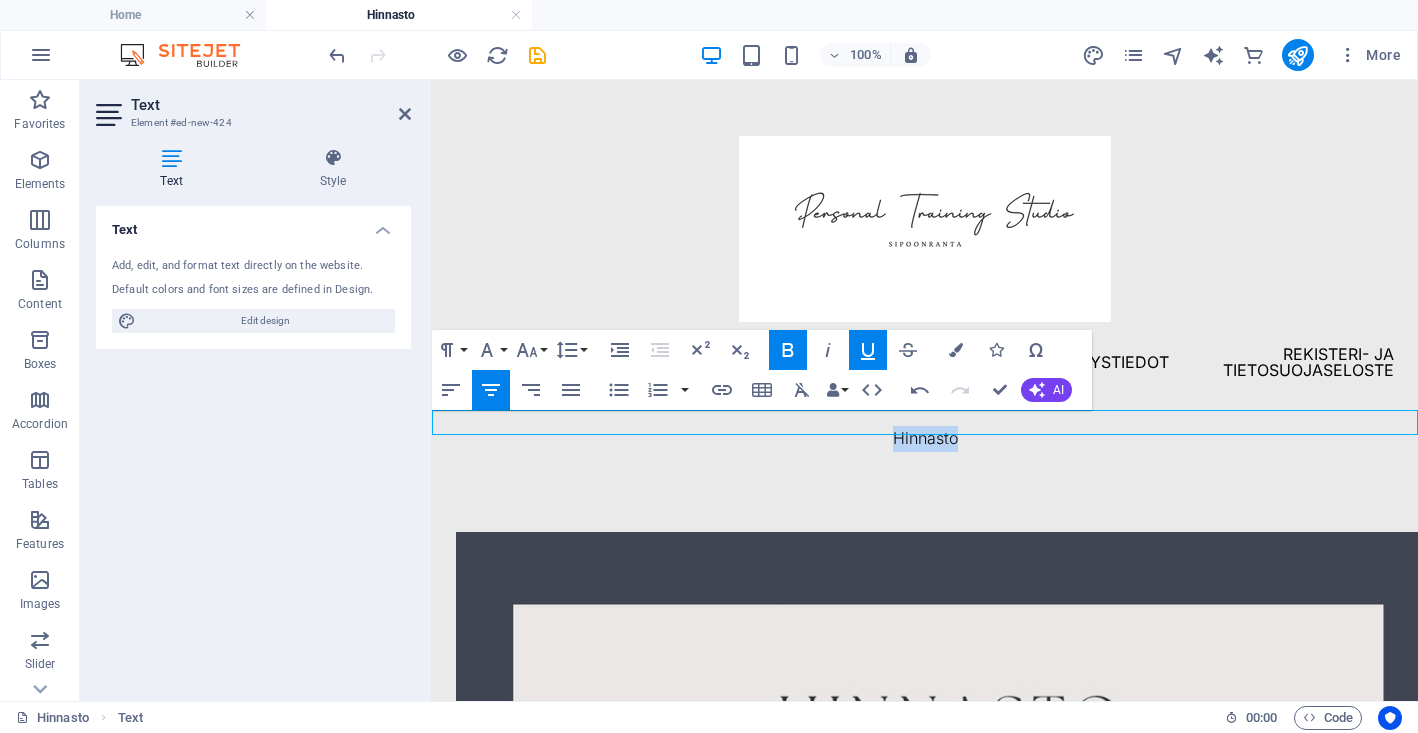 drag, startPoint x: 982, startPoint y: 425, endPoint x: 884, endPoint y: 422, distance: 98.045906 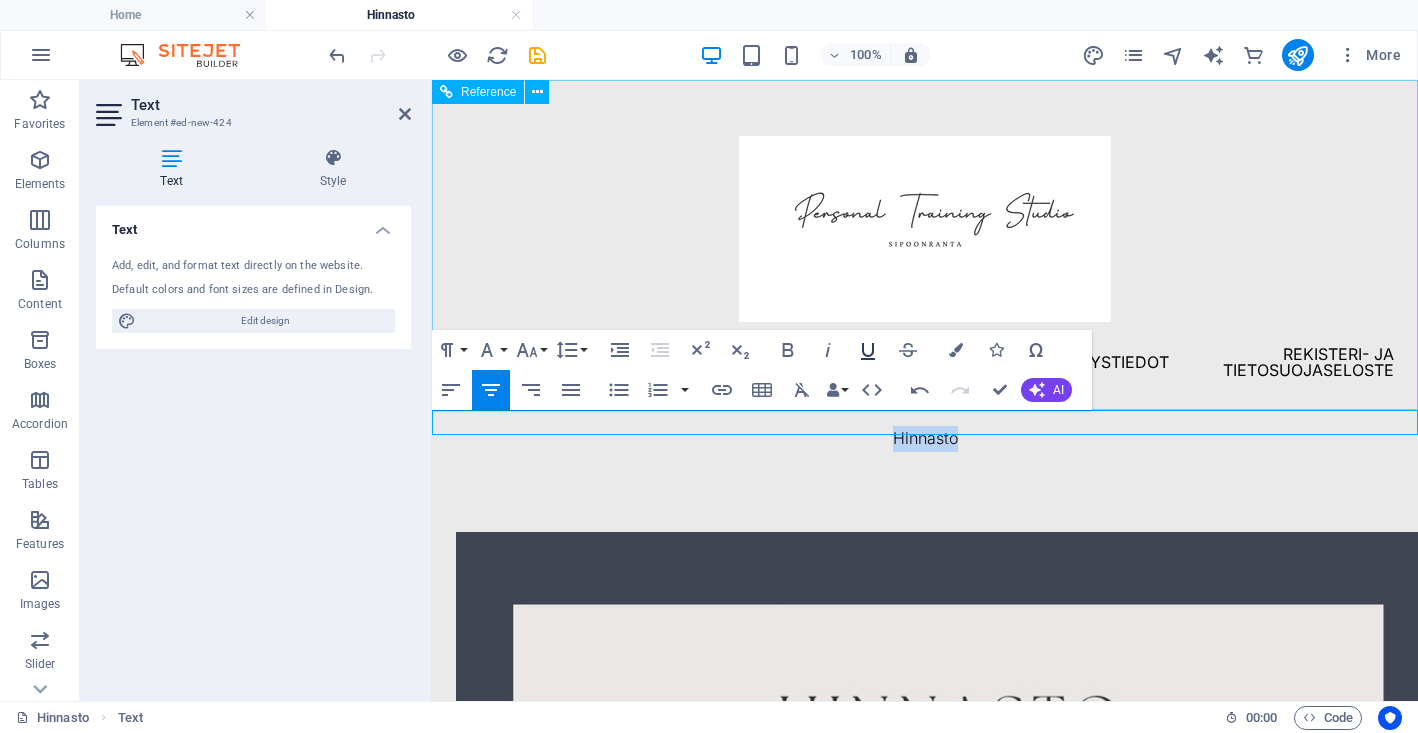 click 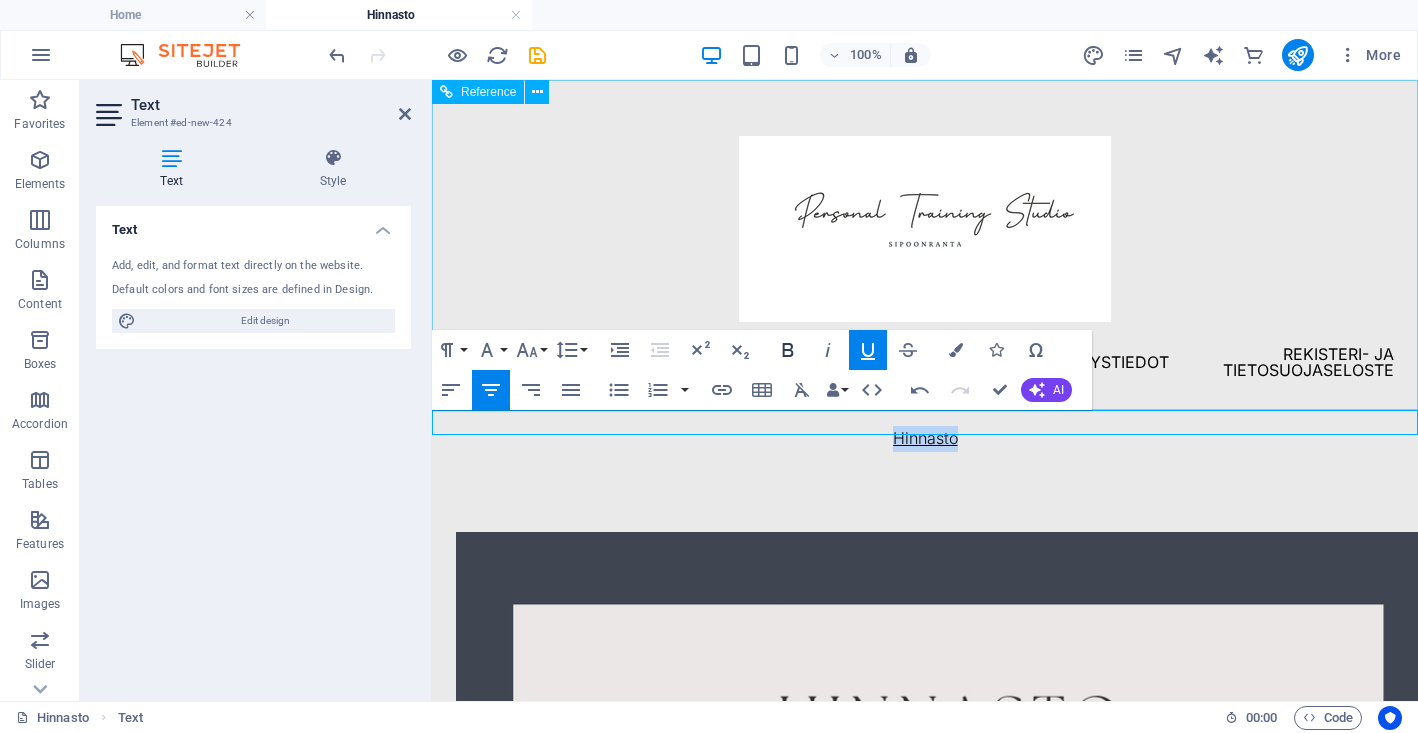 click 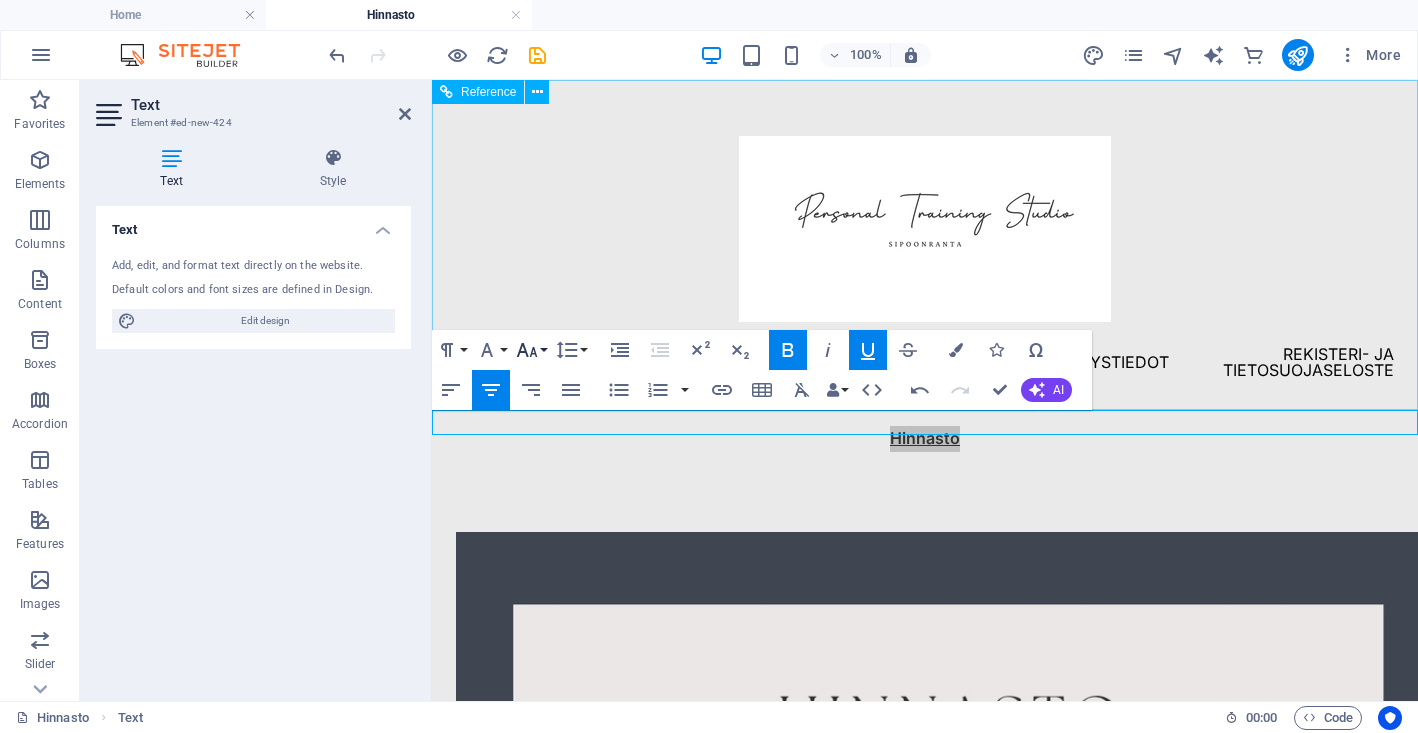 click on "Font Size" at bounding box center [531, 350] 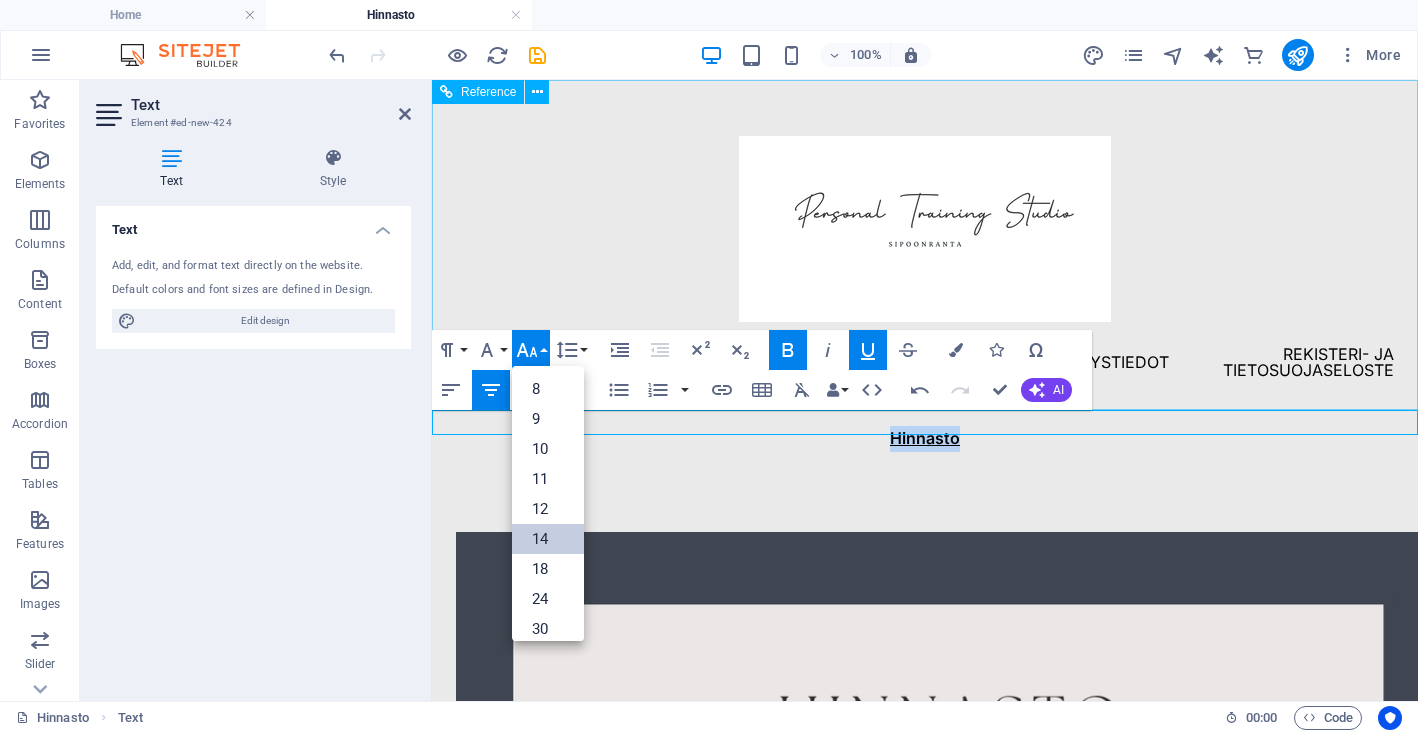 click on "14" at bounding box center [548, 539] 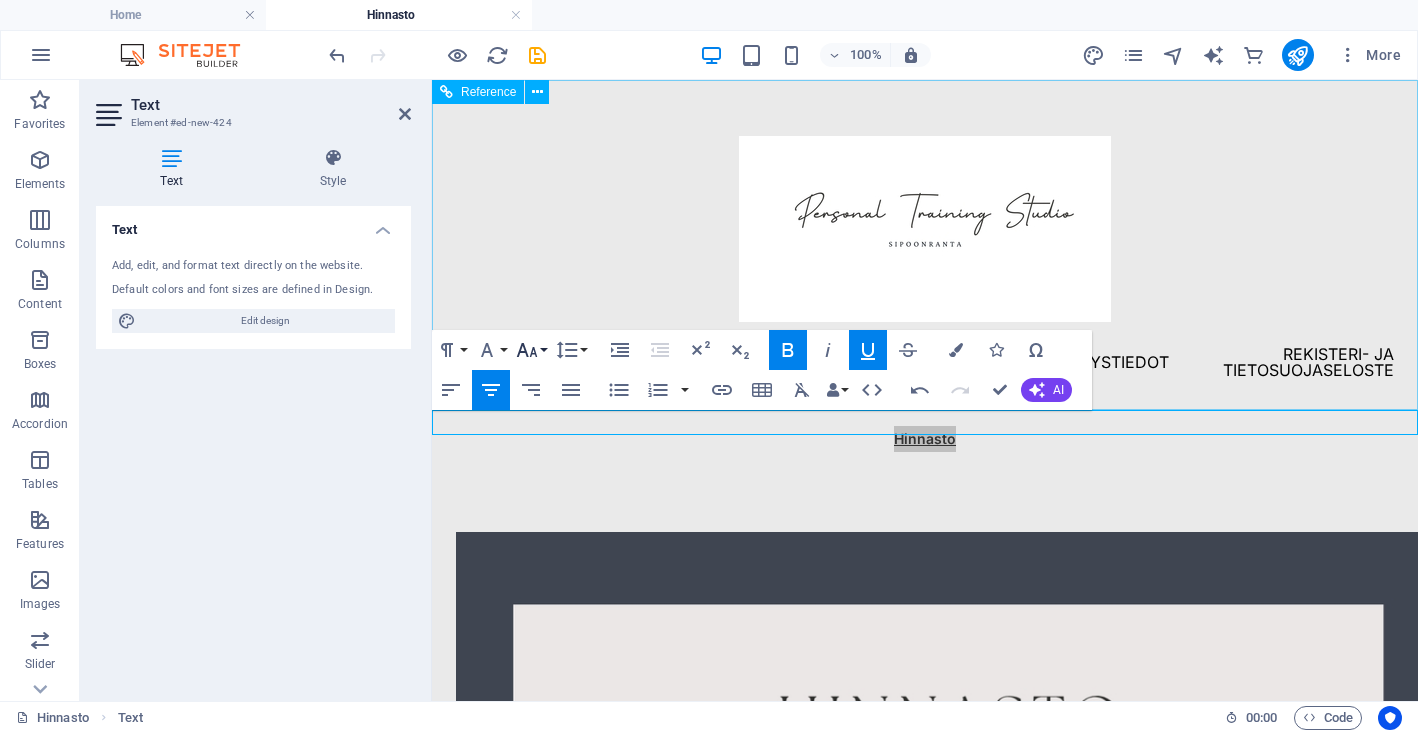 click on "Font Size" at bounding box center (531, 350) 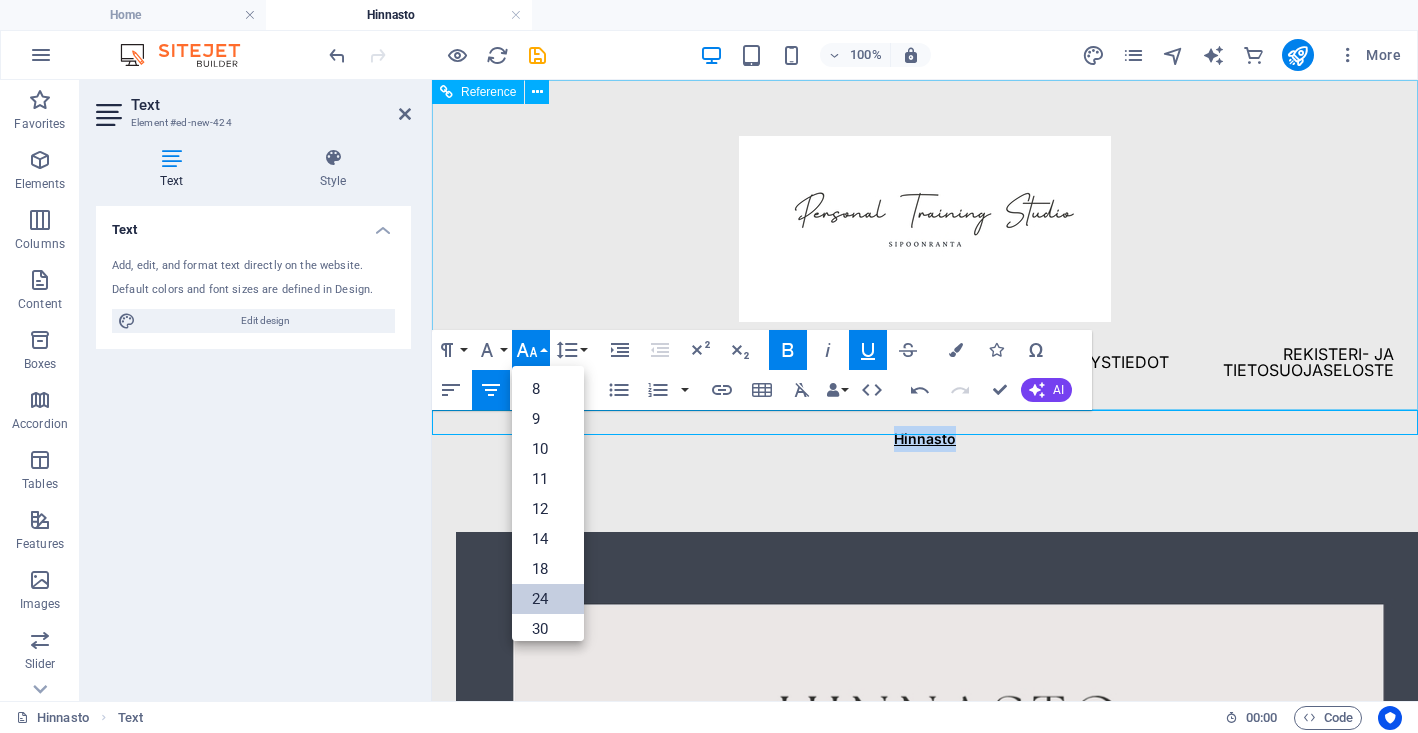 click on "24" at bounding box center (548, 599) 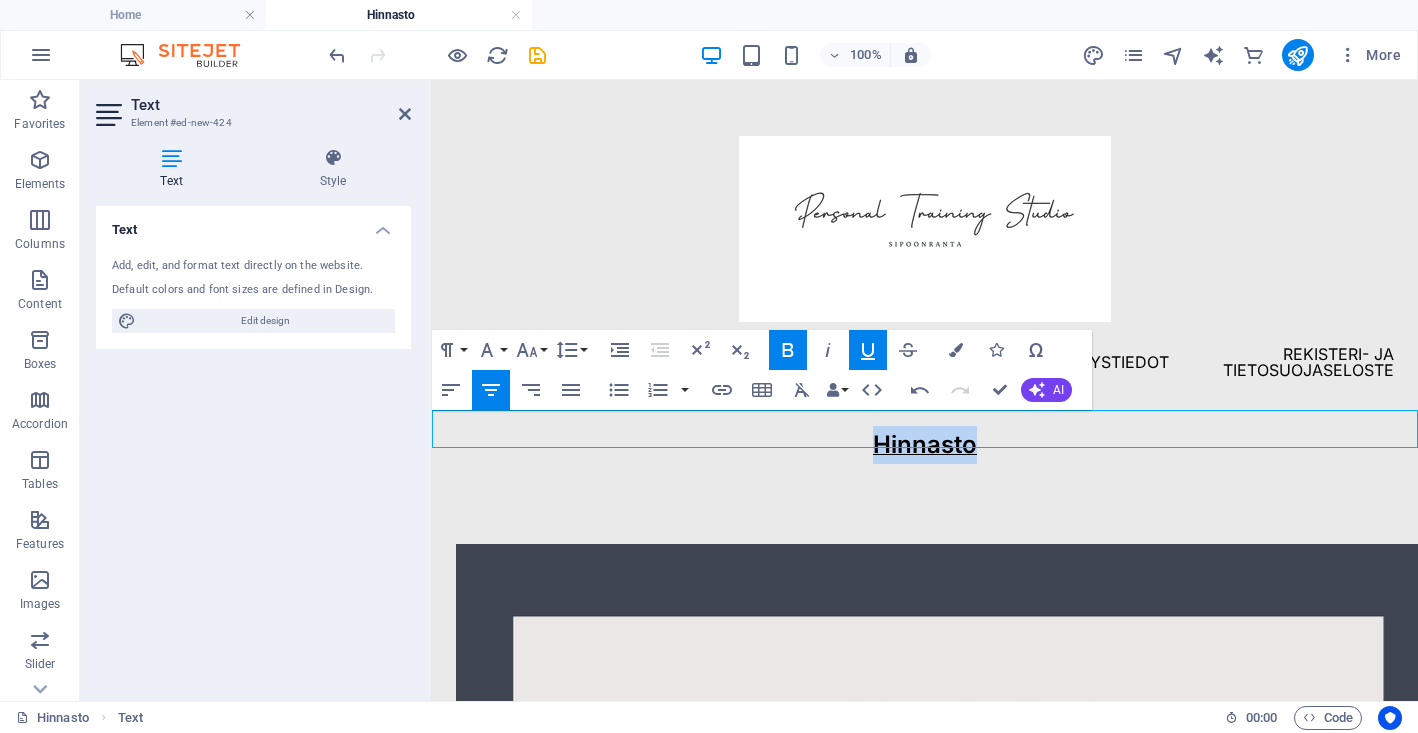 click on "Hinnasto ​ ​" at bounding box center (925, 445) 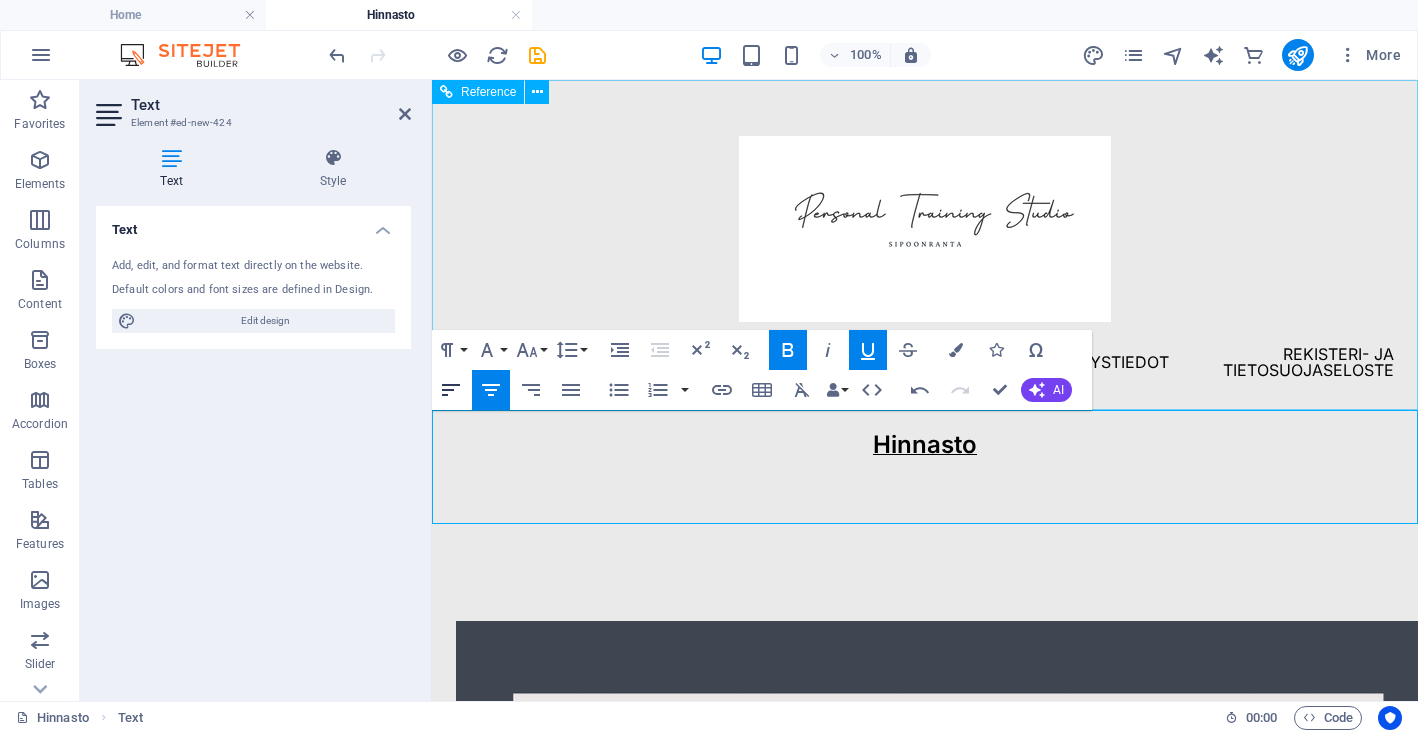 click on "Align Left" at bounding box center [451, 390] 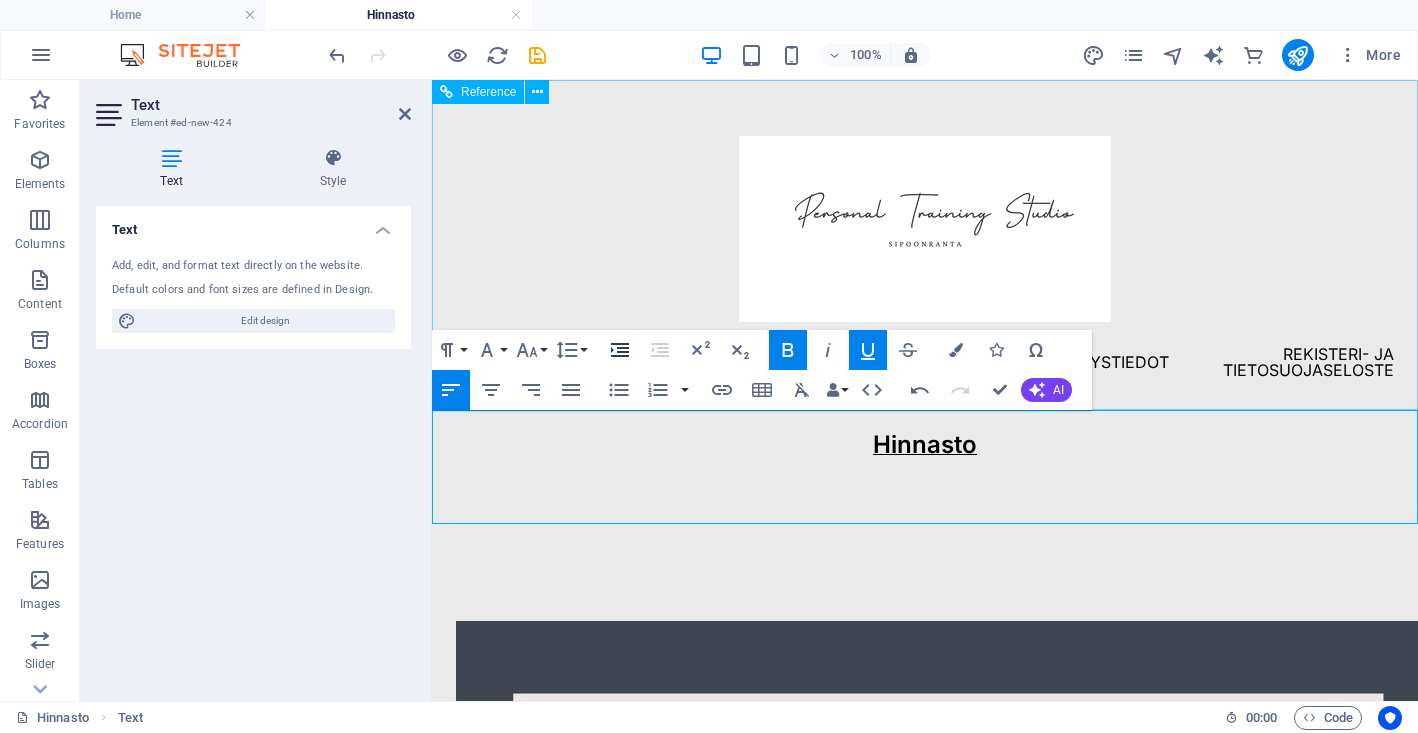 click 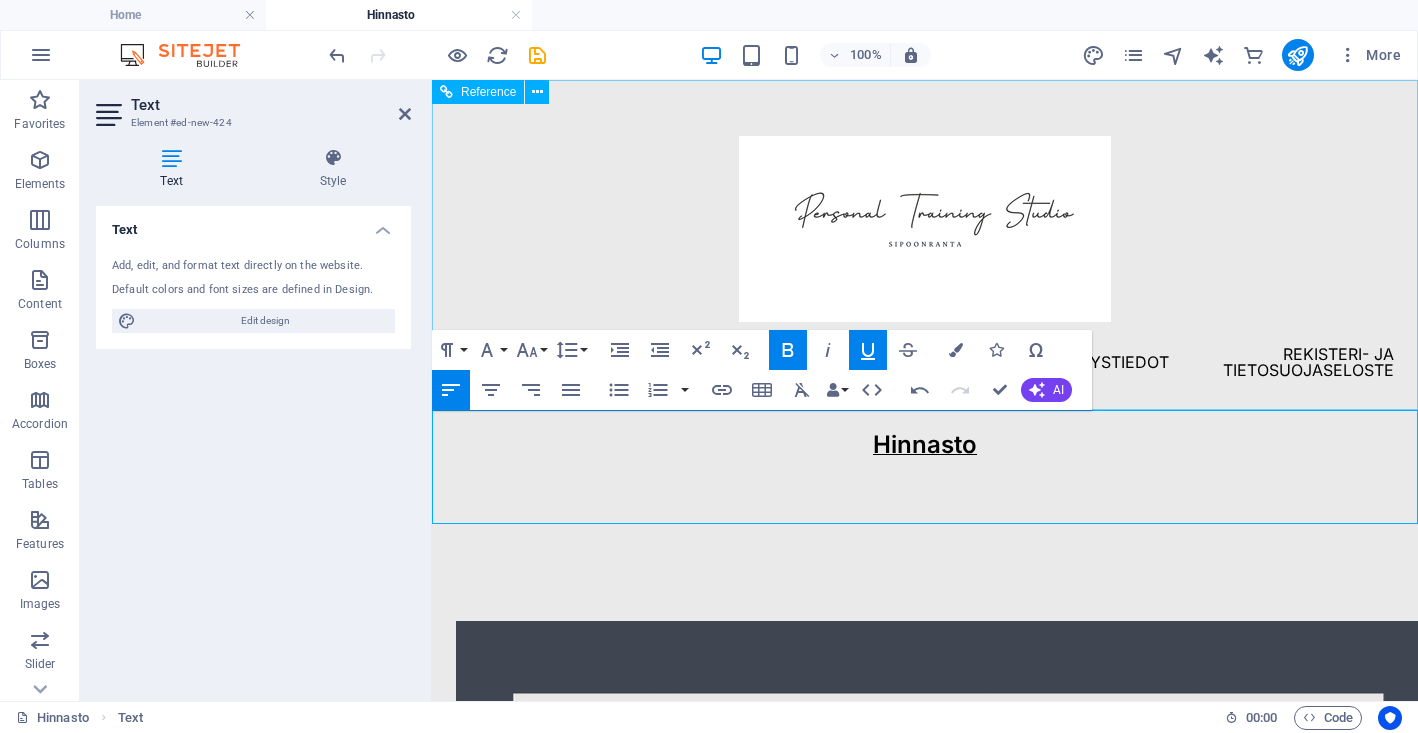 click 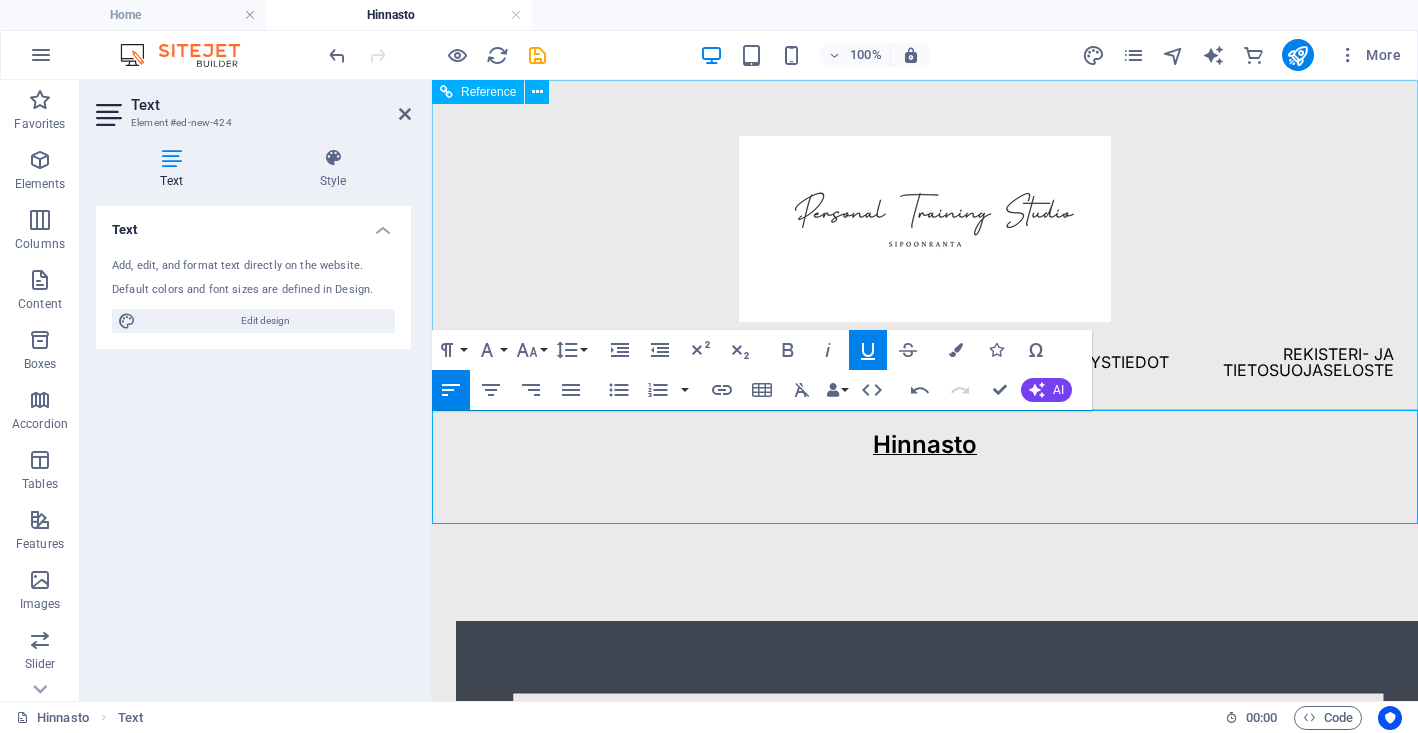 click 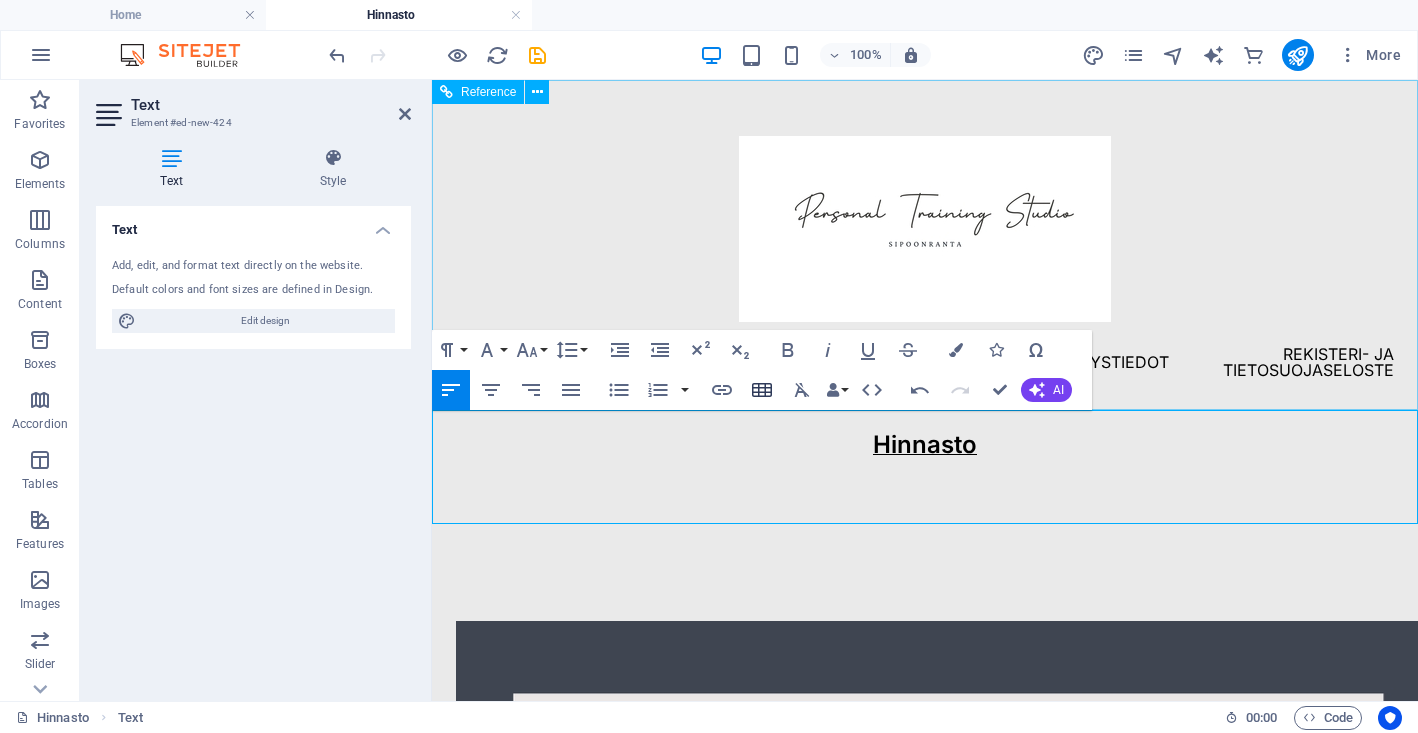 click 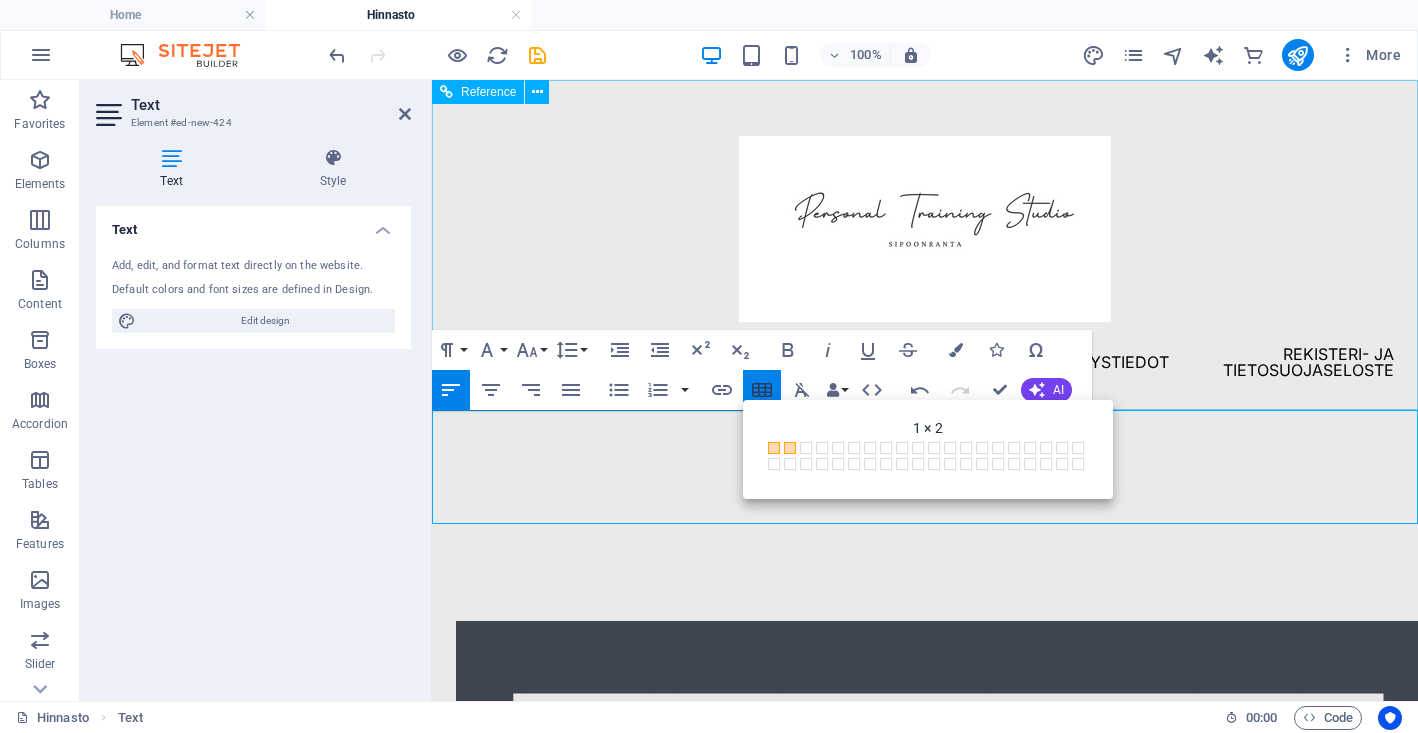 click 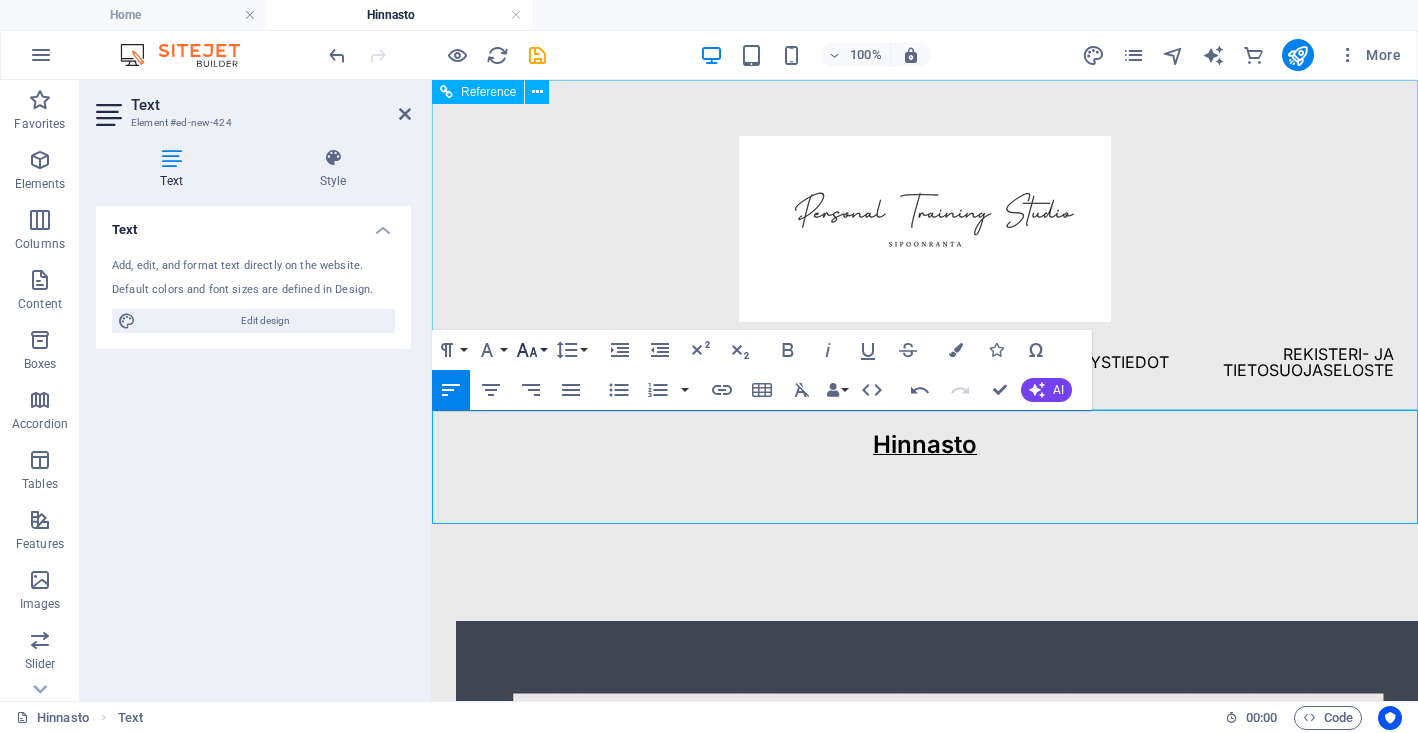 click on "Font Size" at bounding box center [531, 350] 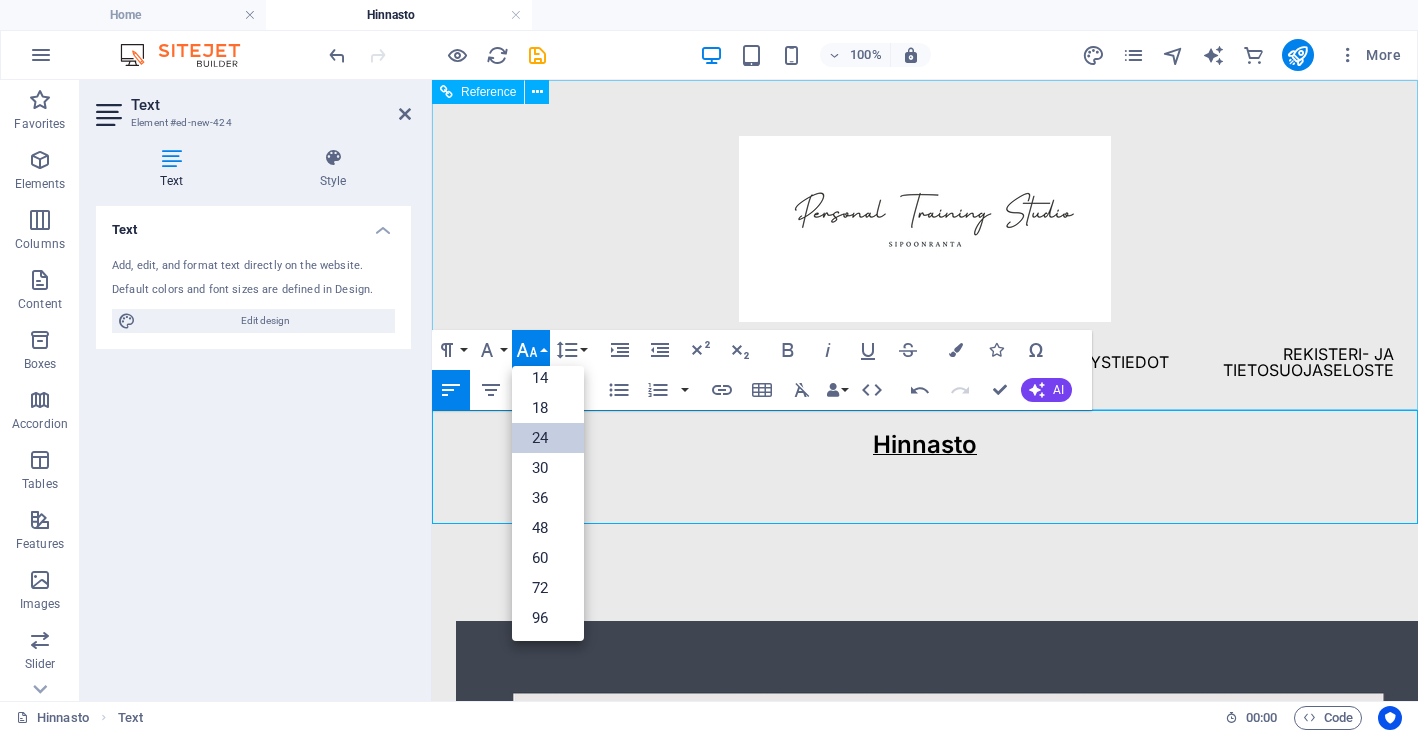 scroll, scrollTop: 161, scrollLeft: 0, axis: vertical 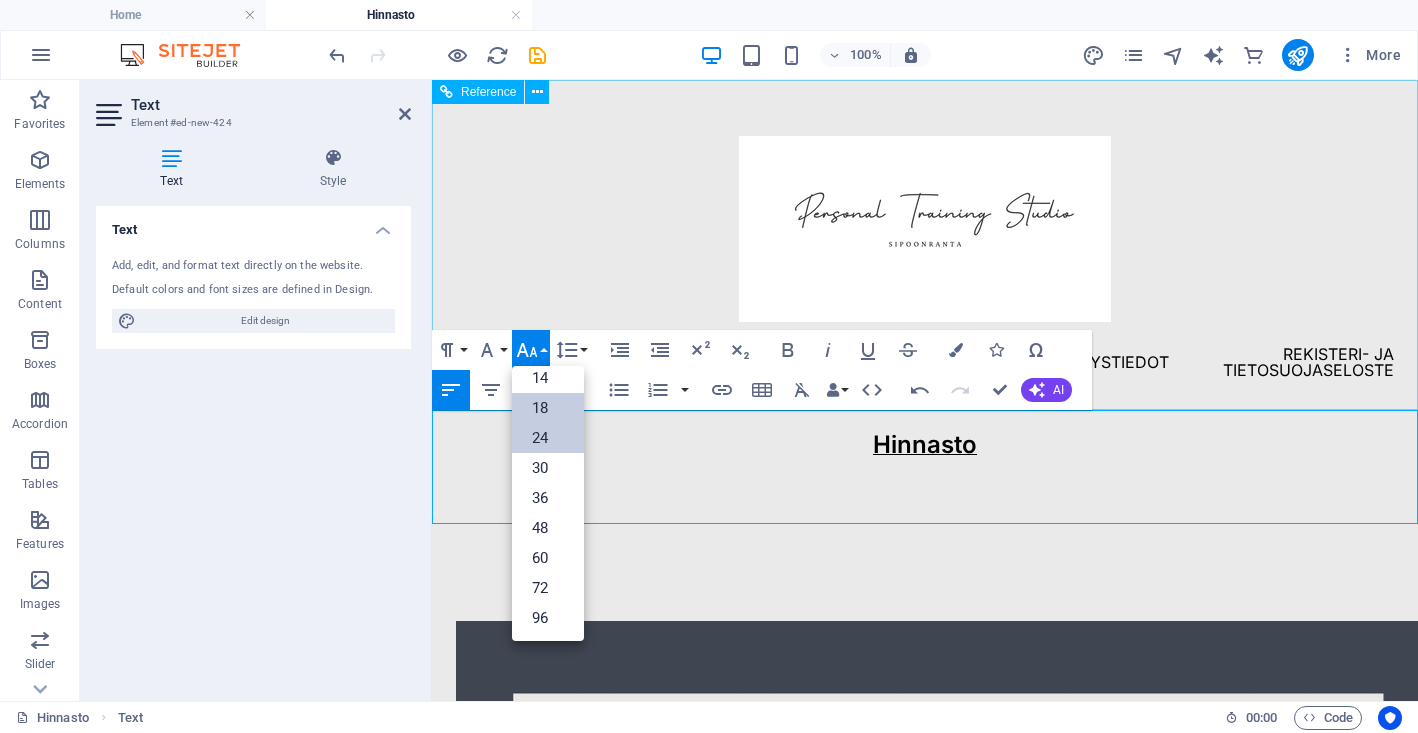 click on "18" at bounding box center (548, 408) 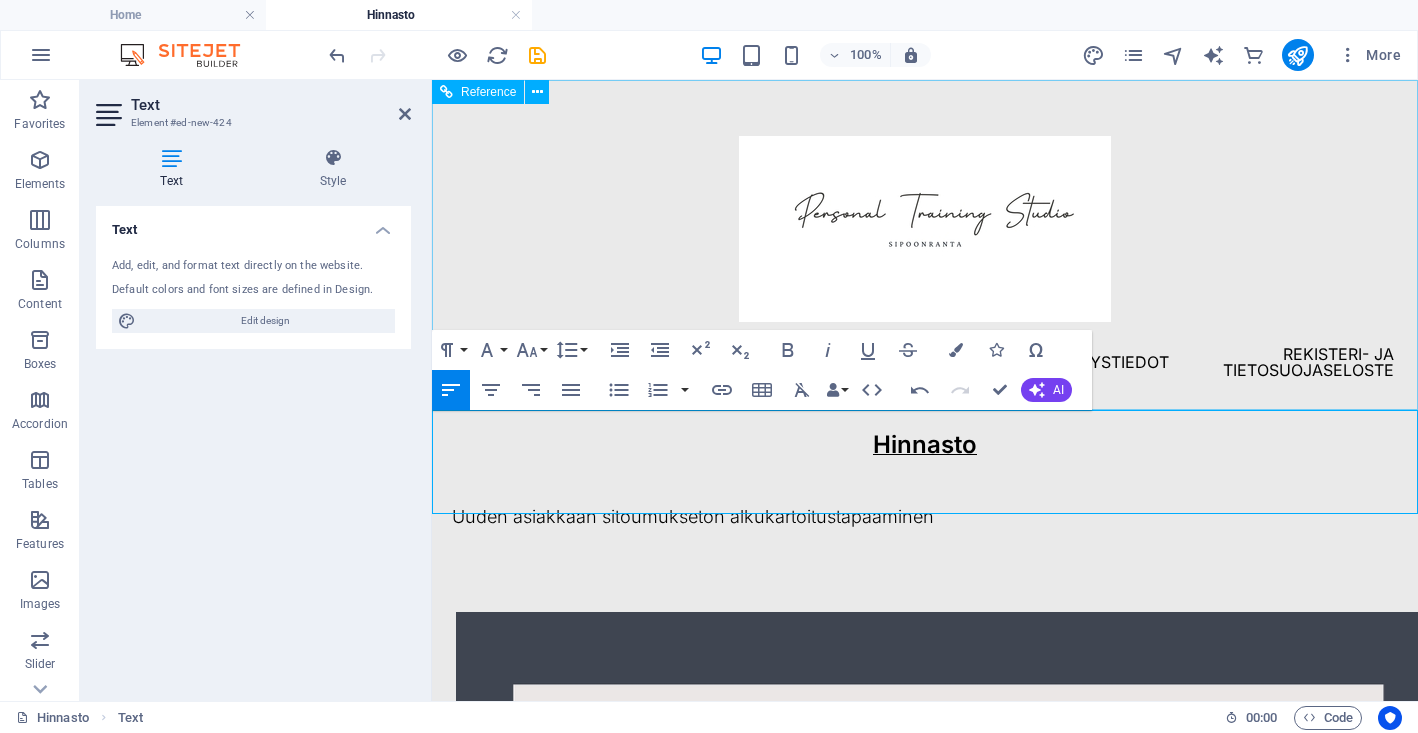 type 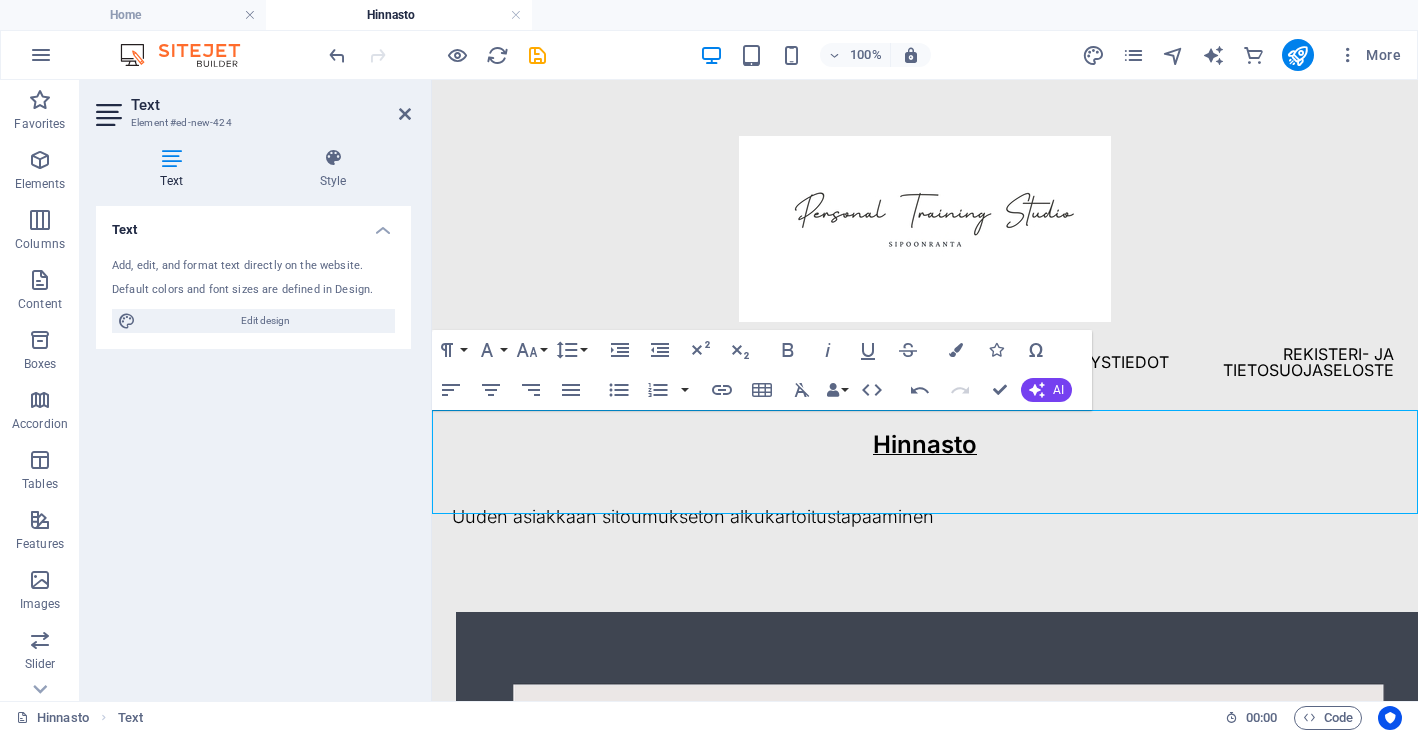 click on "Uuden asiakkaan sitoumukseton alkukartoitustapaaminen" at bounding box center (935, 517) 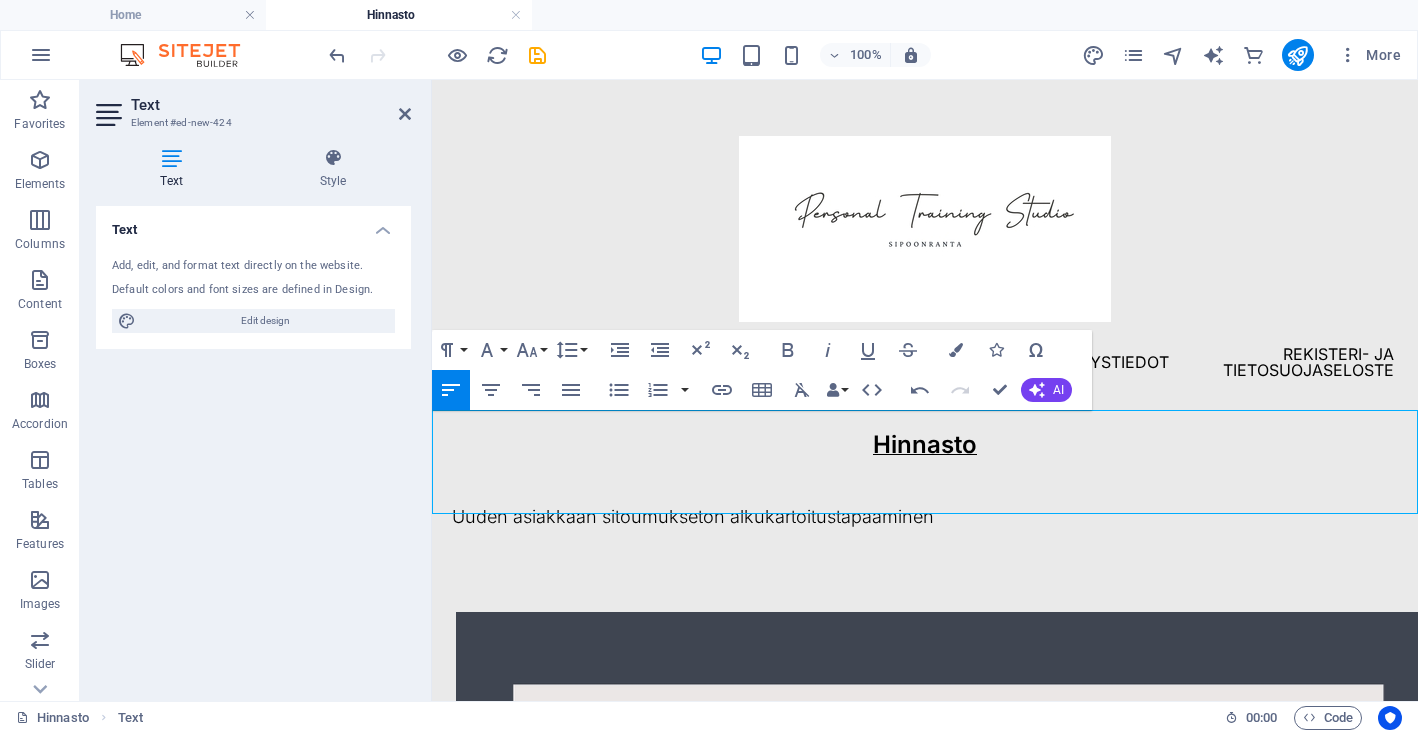click on "Uuden asiakkaan sitoumukseton alkukartoitustapaaminen" at bounding box center [935, 517] 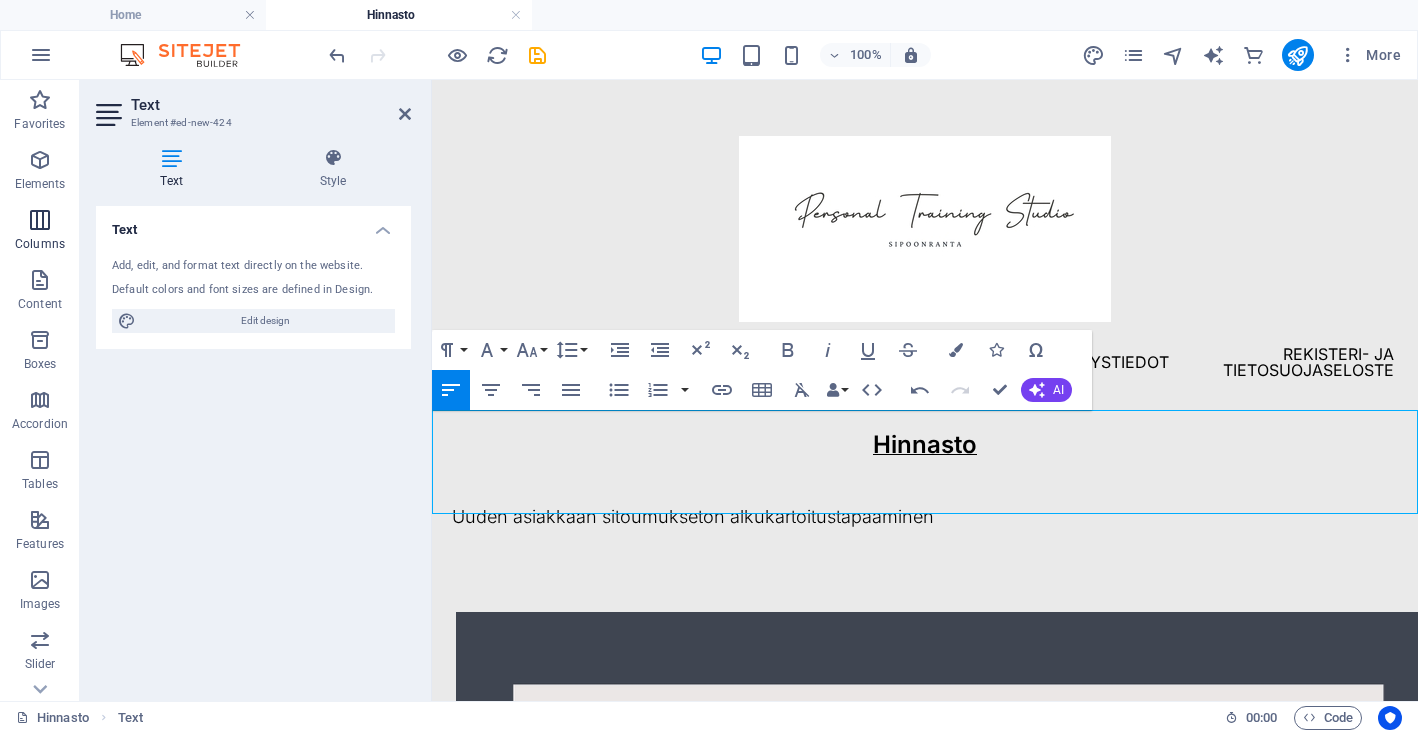 click at bounding box center [40, 220] 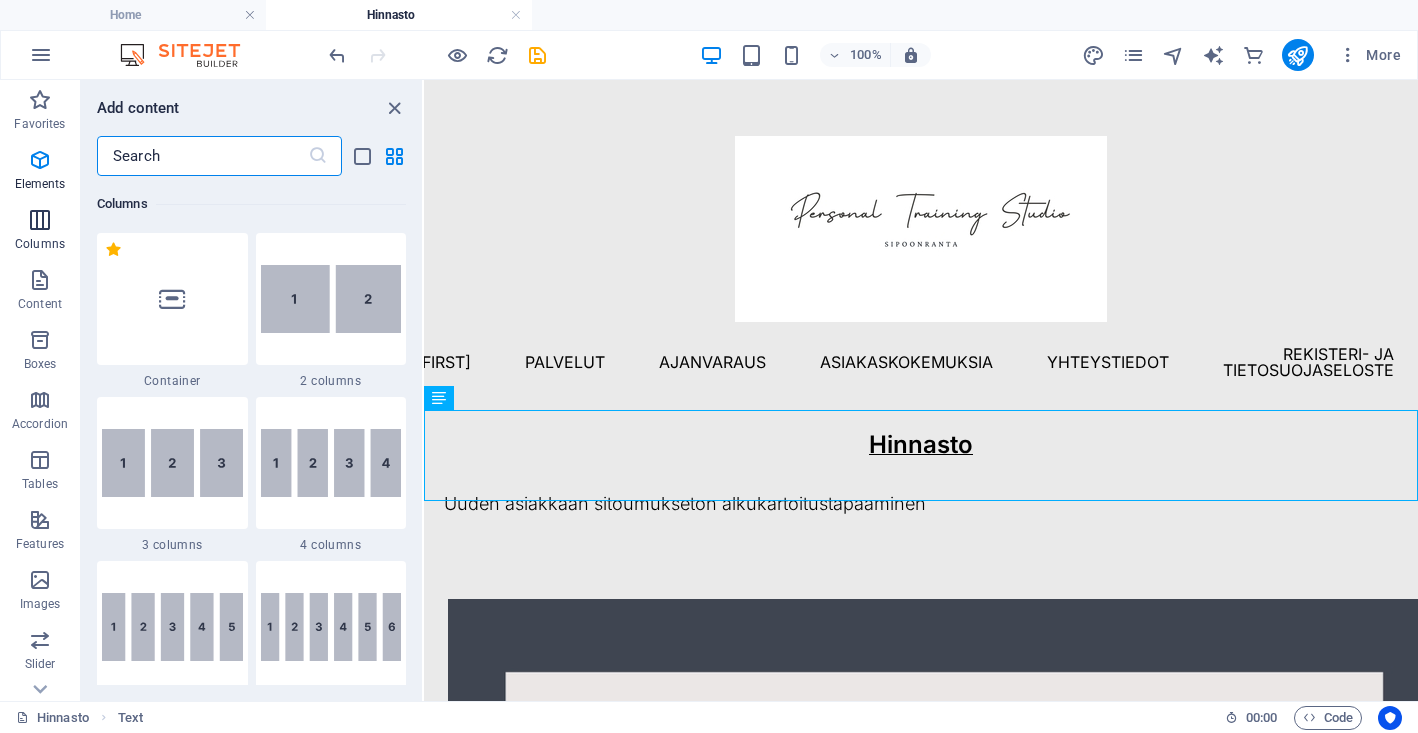 scroll, scrollTop: 990, scrollLeft: 0, axis: vertical 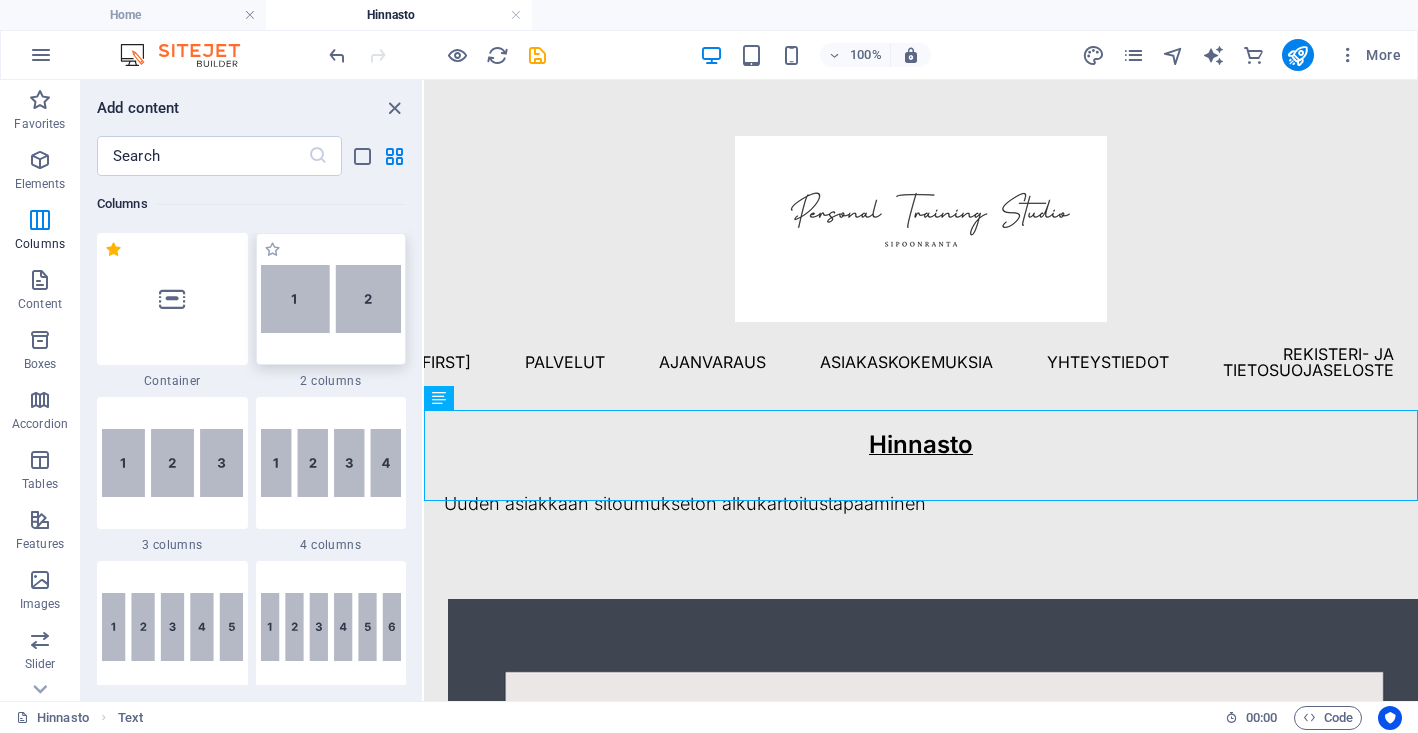 click at bounding box center (331, 299) 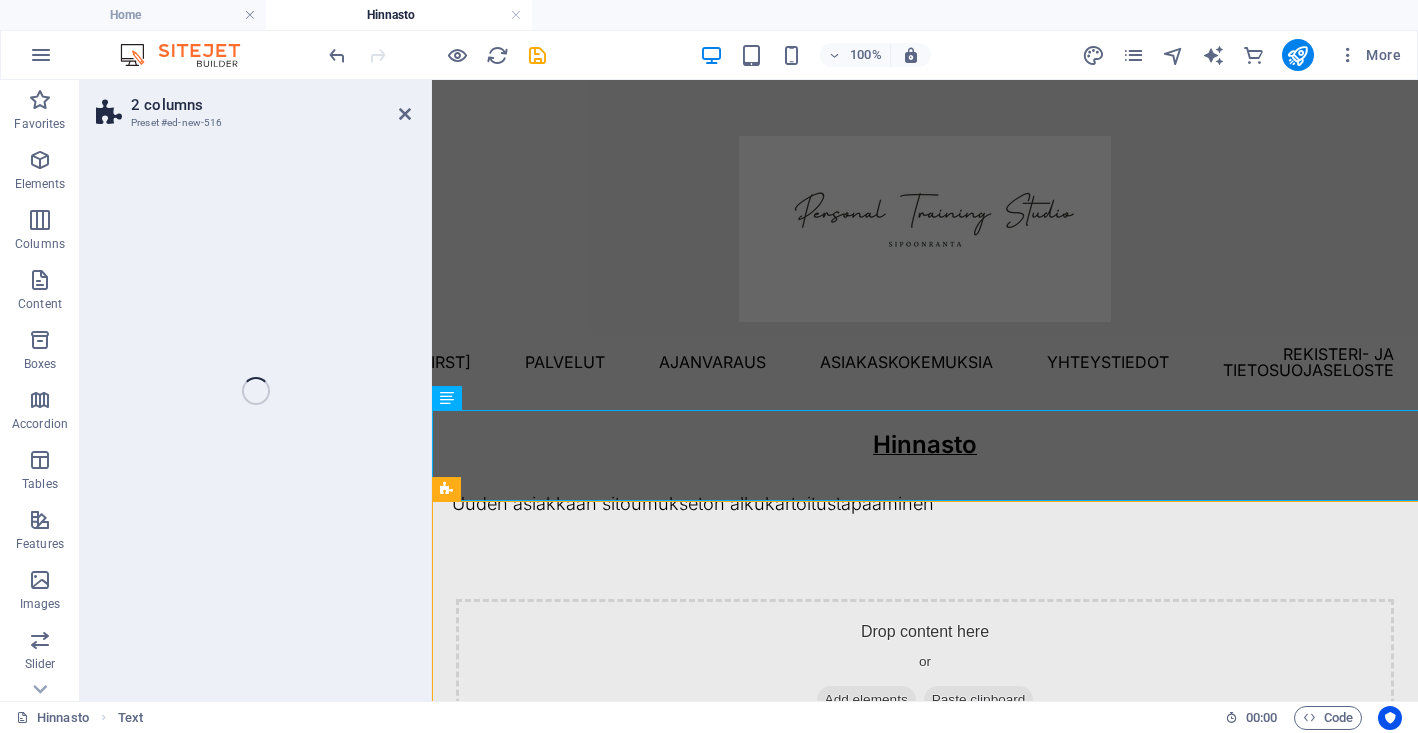 select on "rem" 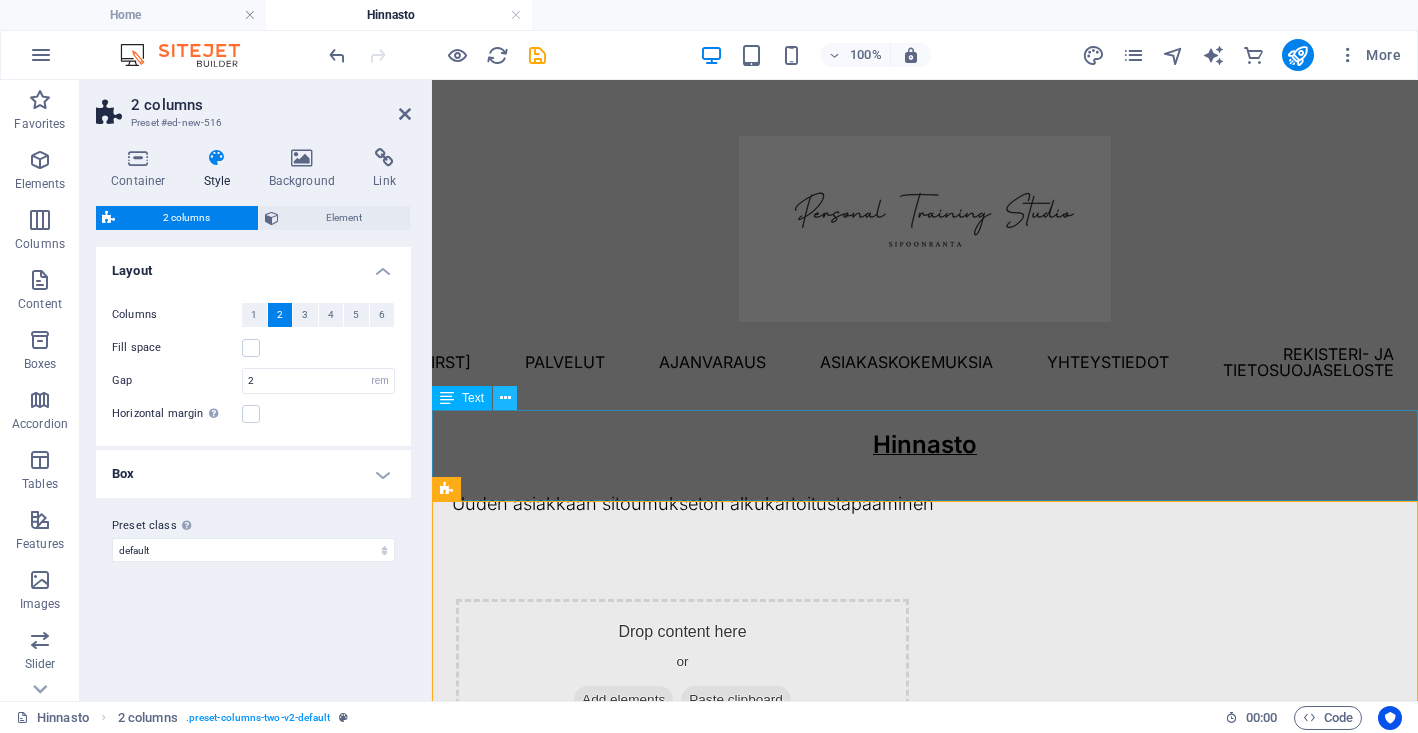 click at bounding box center [505, 398] 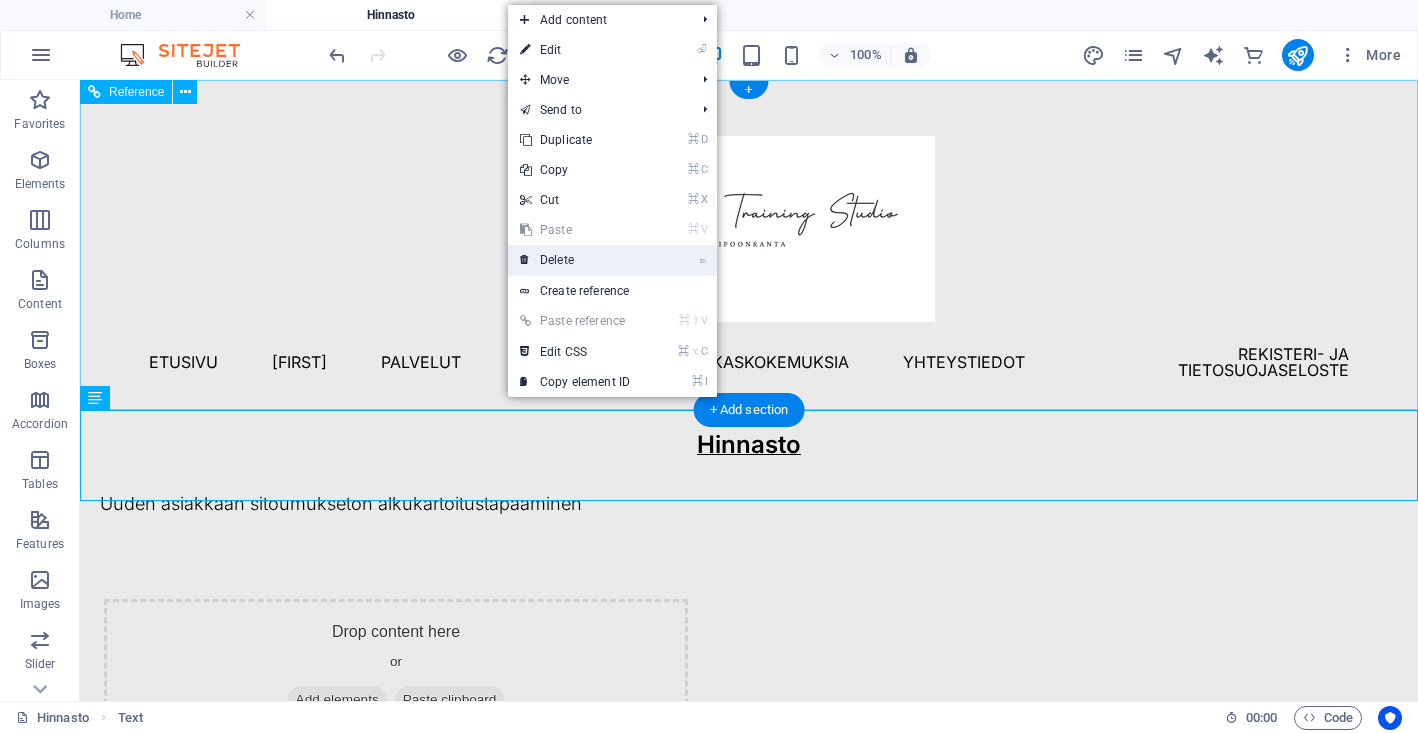 click on "⌦  Delete" at bounding box center (575, 260) 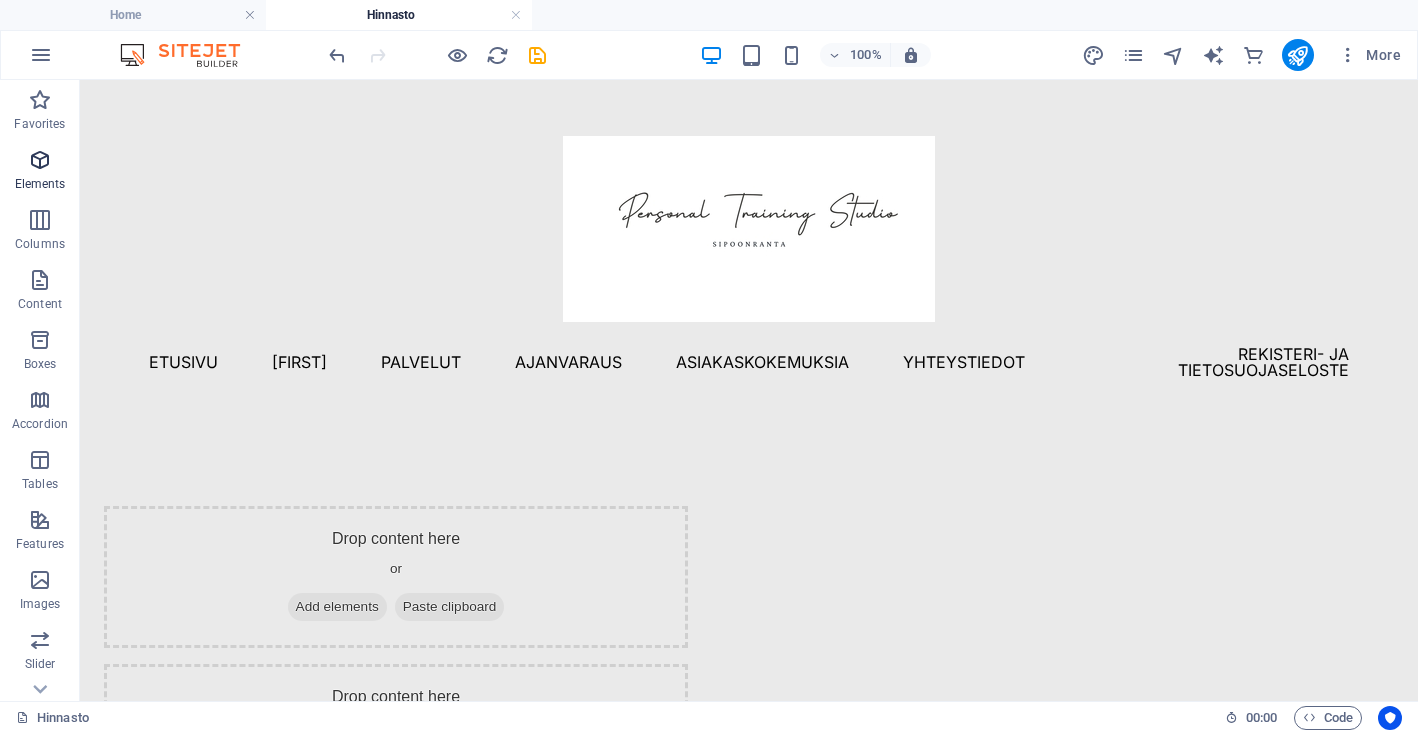 scroll, scrollTop: 1, scrollLeft: 0, axis: vertical 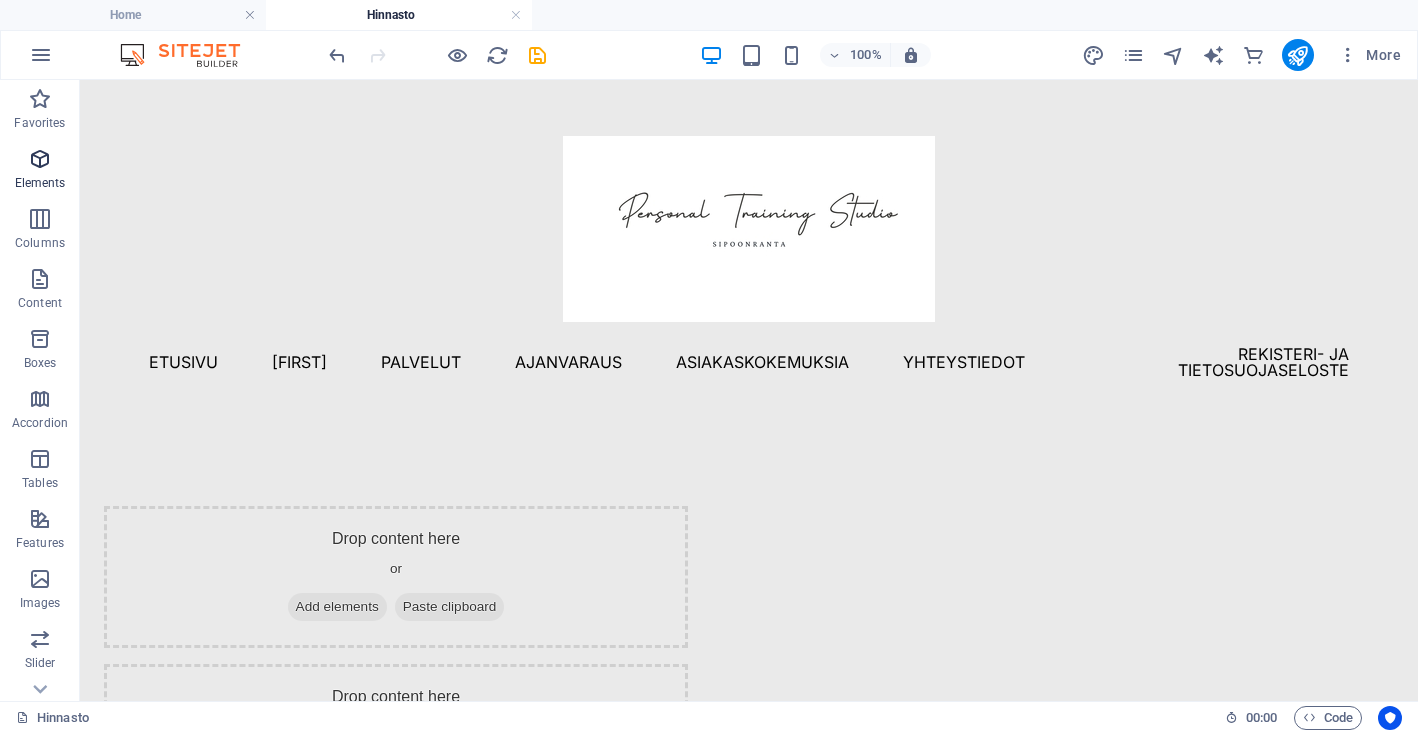 click at bounding box center (40, 159) 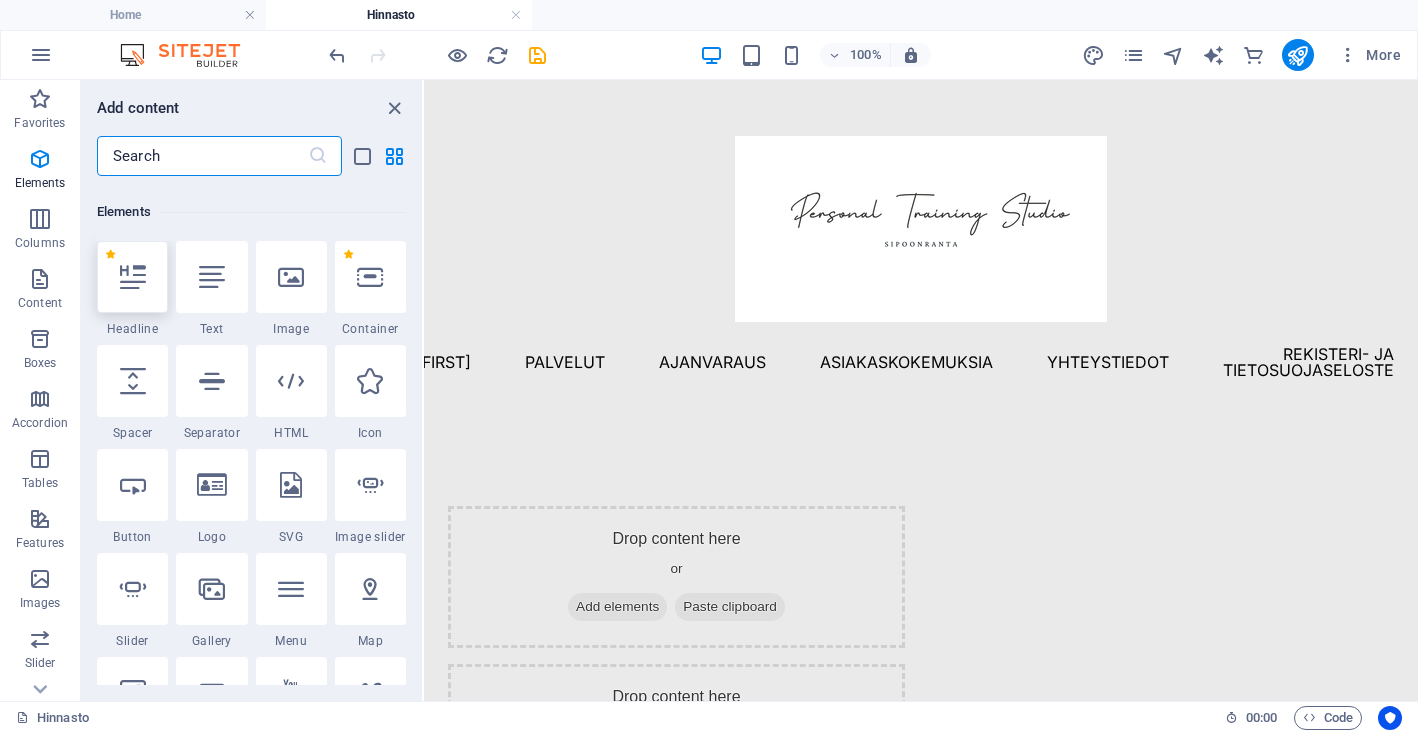 scroll, scrollTop: 213, scrollLeft: 0, axis: vertical 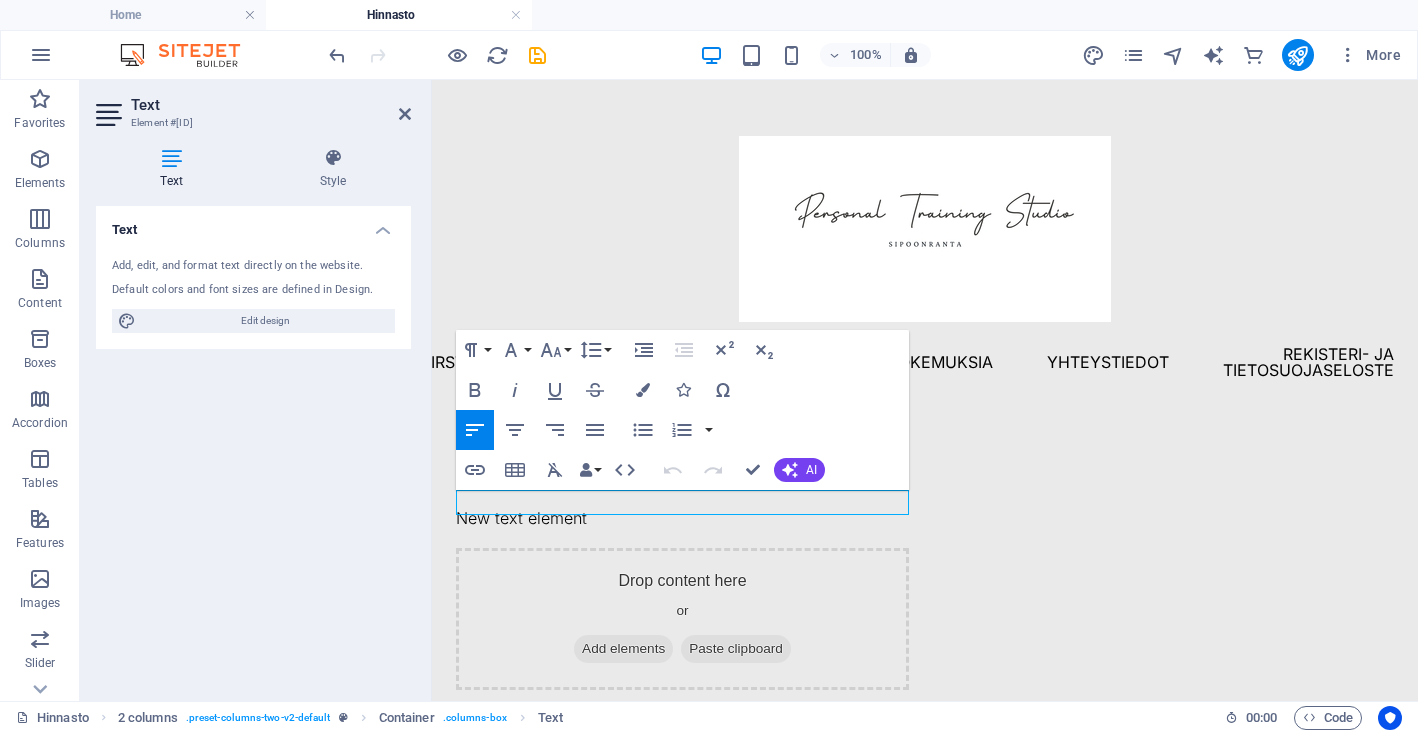 type 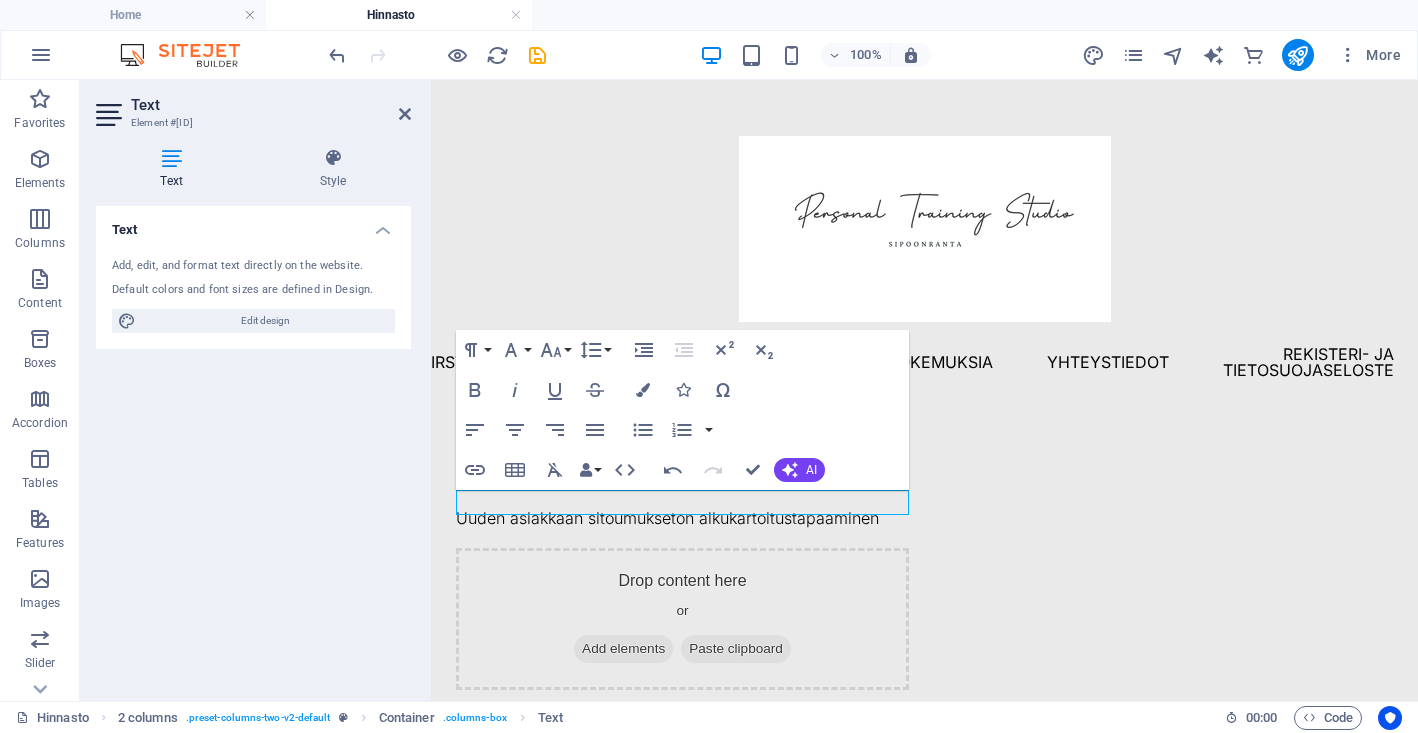 click at bounding box center (171, 158) 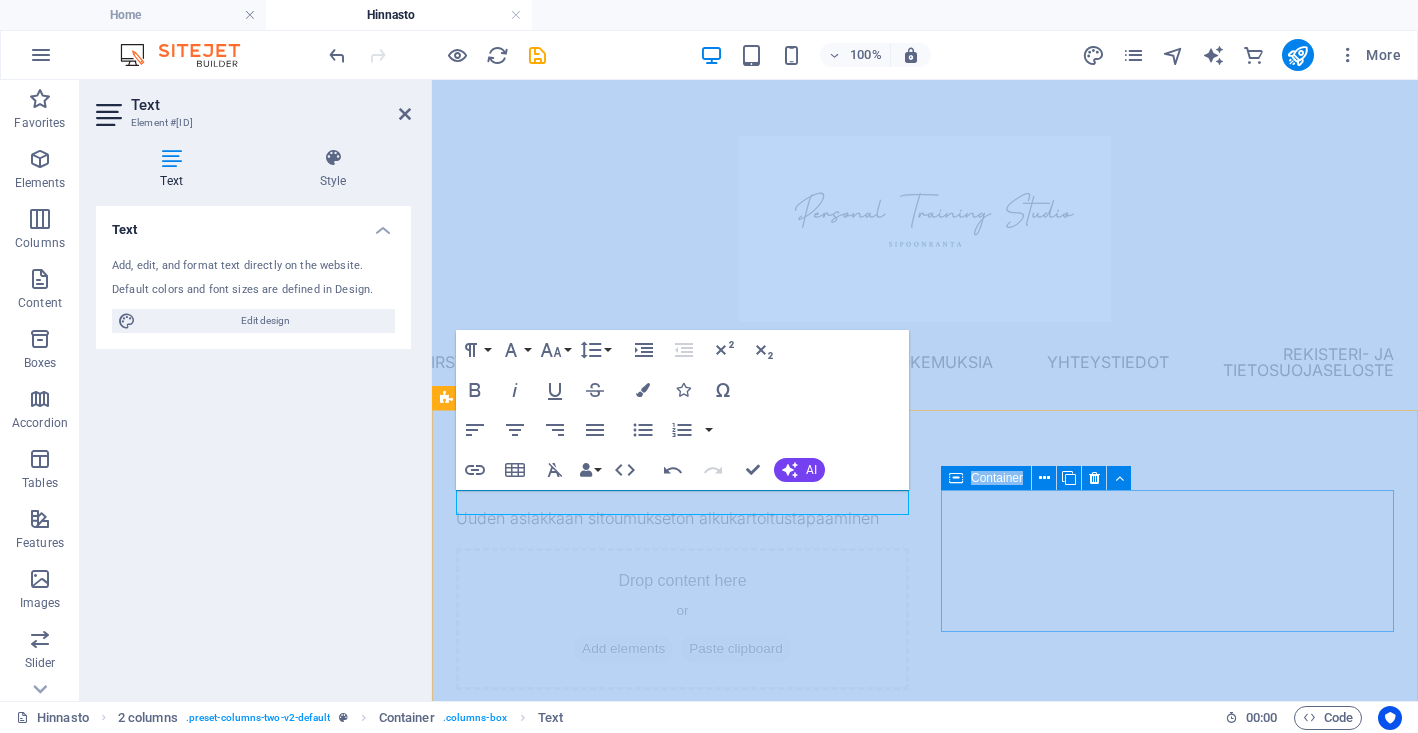drag, startPoint x: 604, startPoint y: 239, endPoint x: 1136, endPoint y: 563, distance: 622.8965 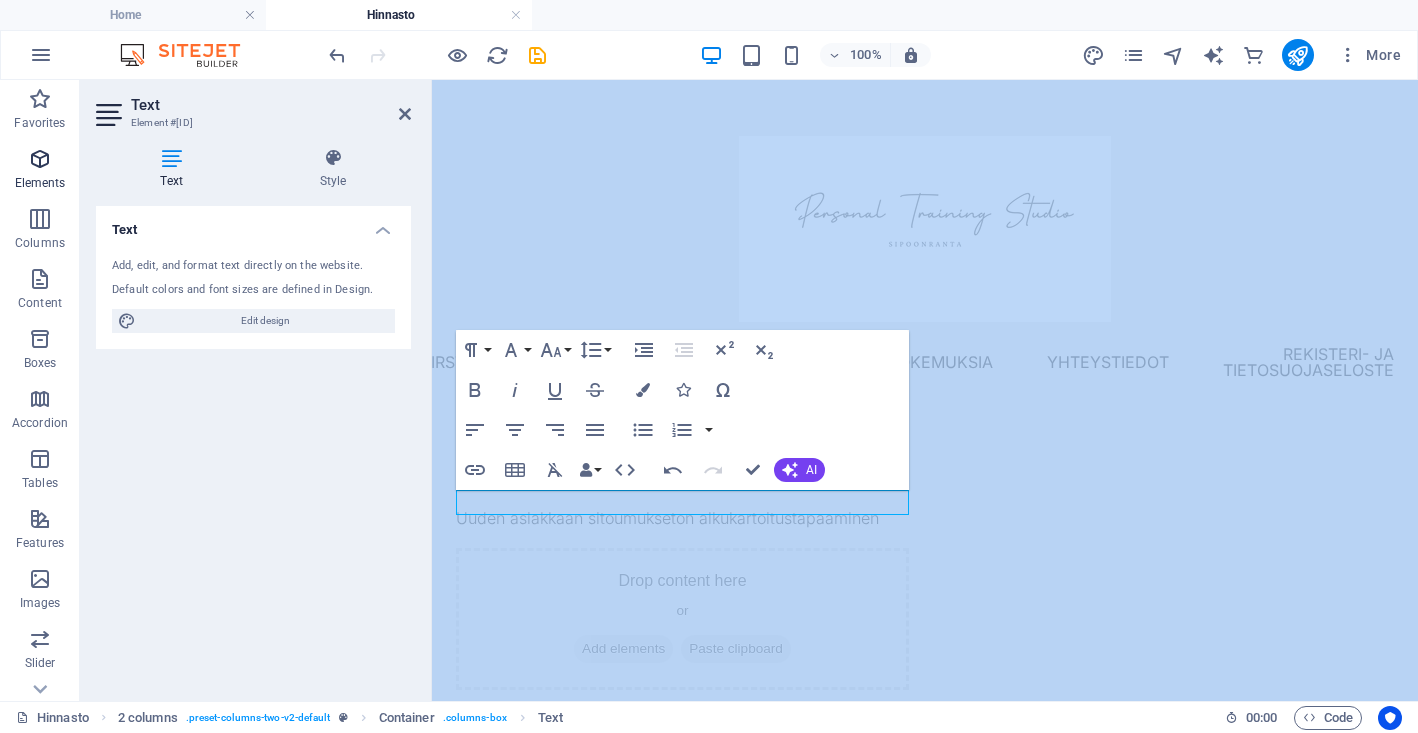 click at bounding box center [40, 159] 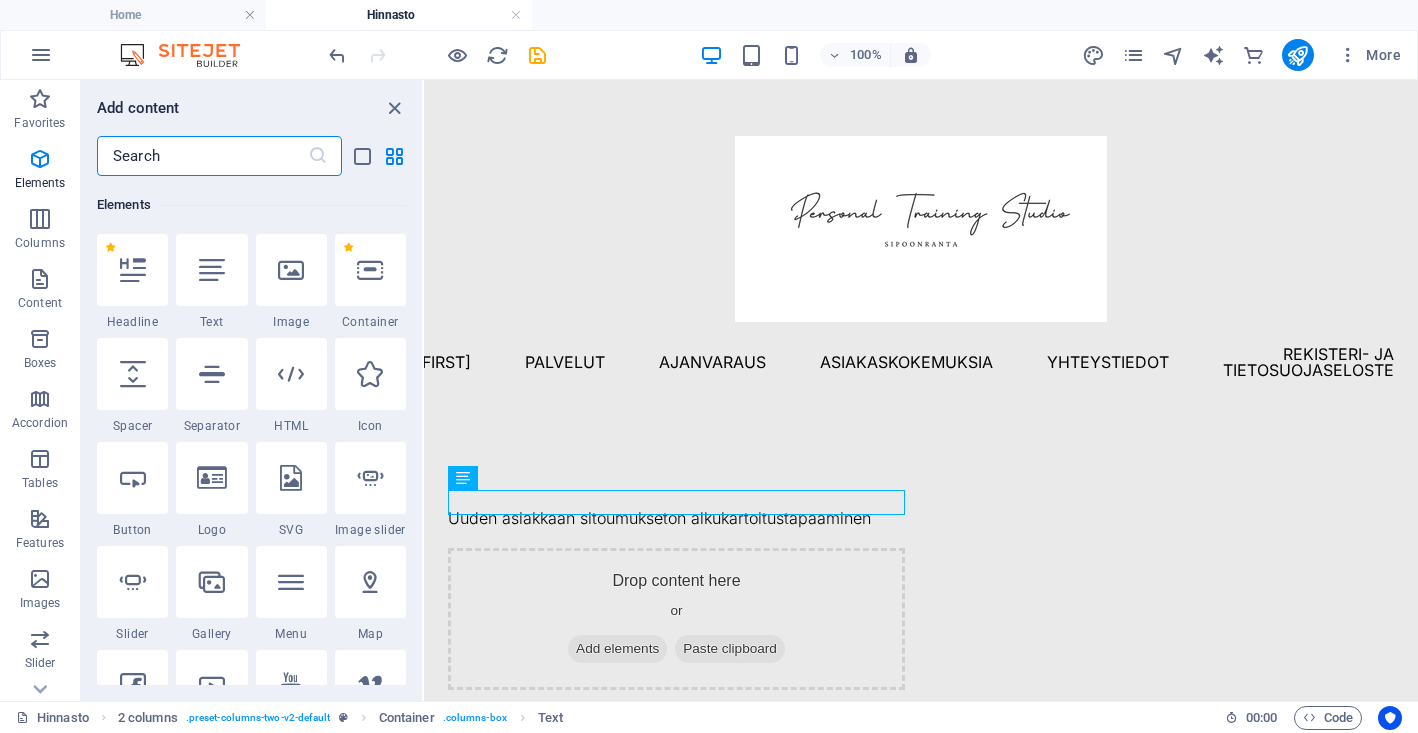 scroll, scrollTop: 213, scrollLeft: 0, axis: vertical 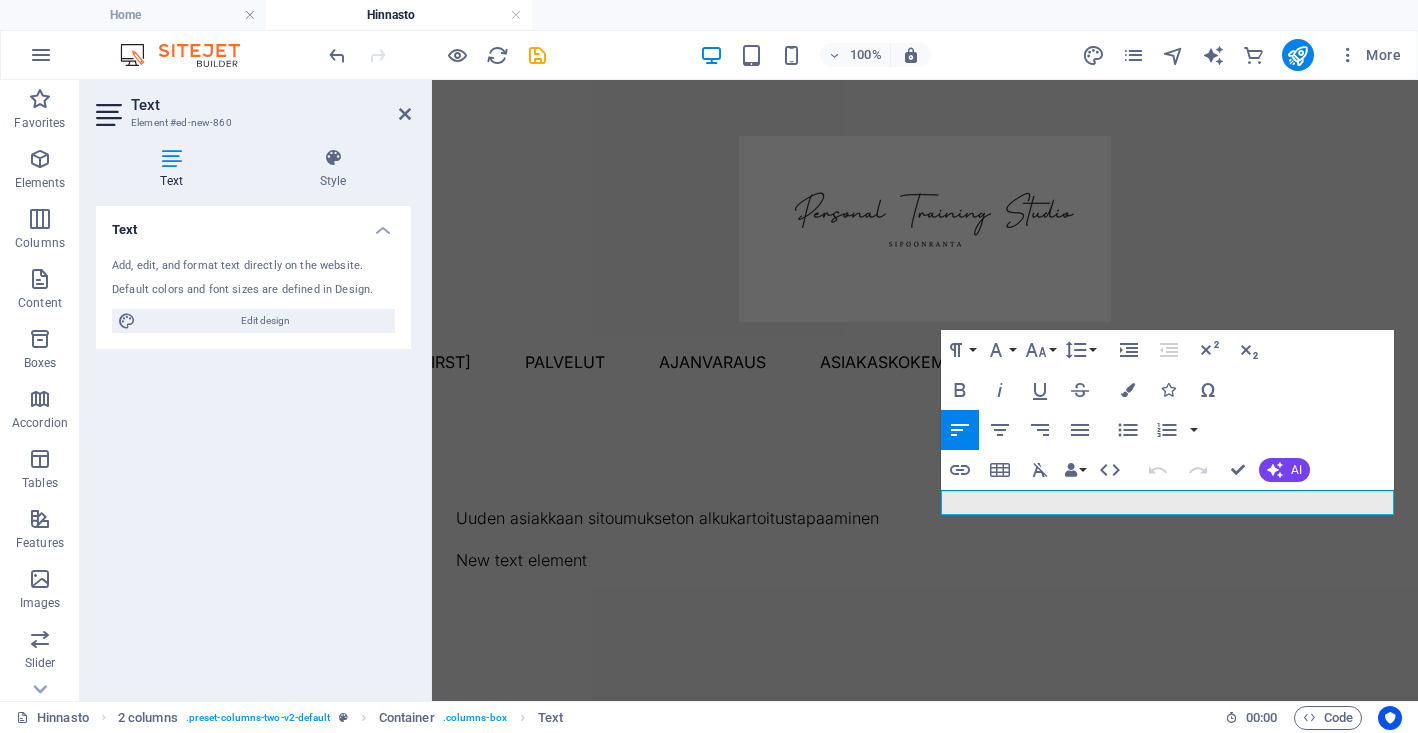 type 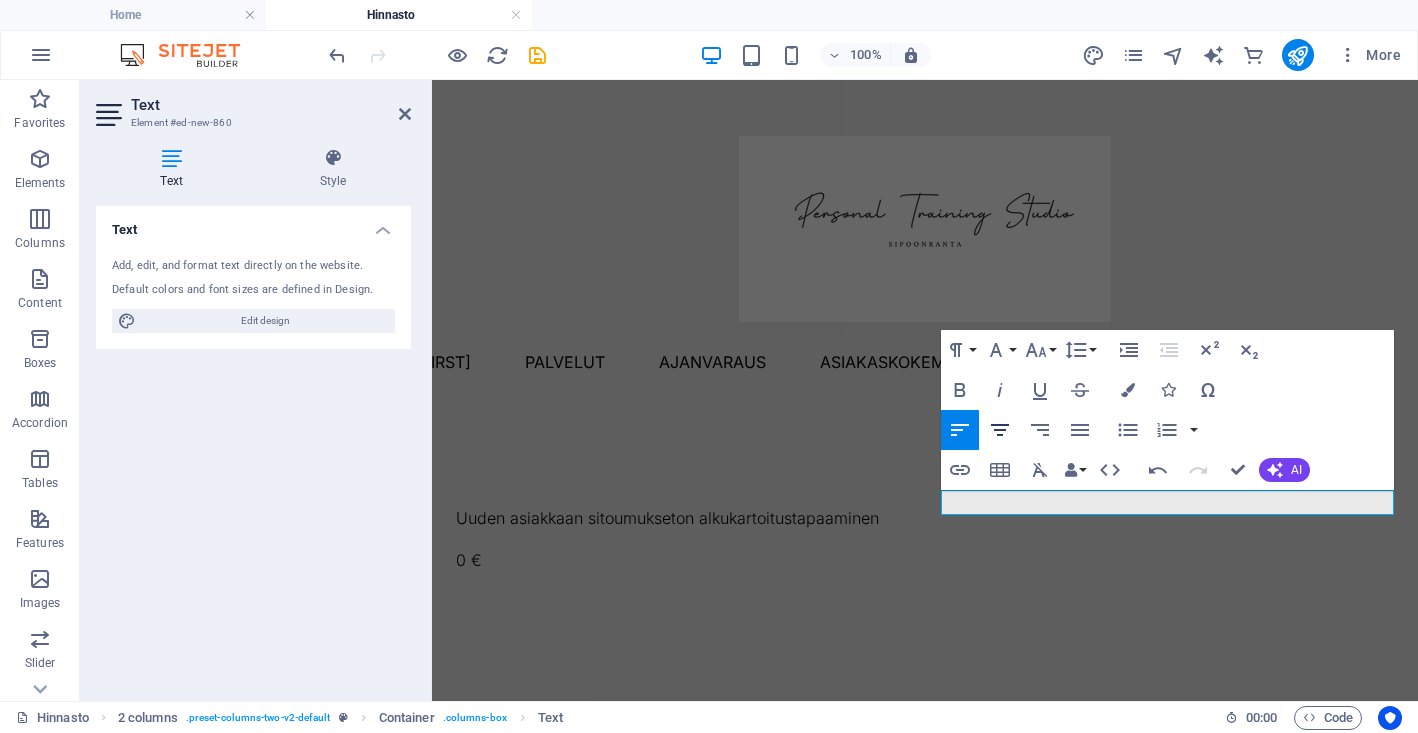 click 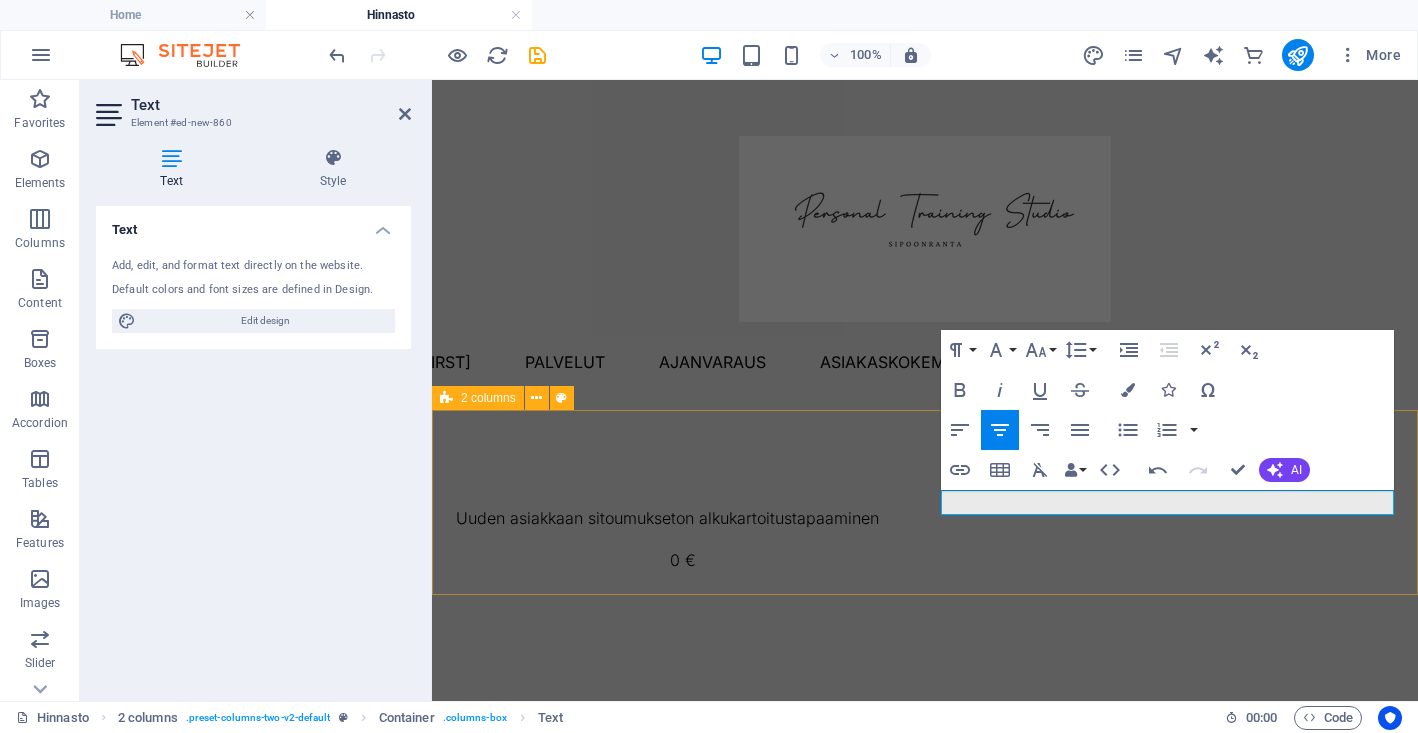 click on "Uuden asiakkaan sitoumukseton alkukartoitustapaaminen 0 €" at bounding box center [925, 539] 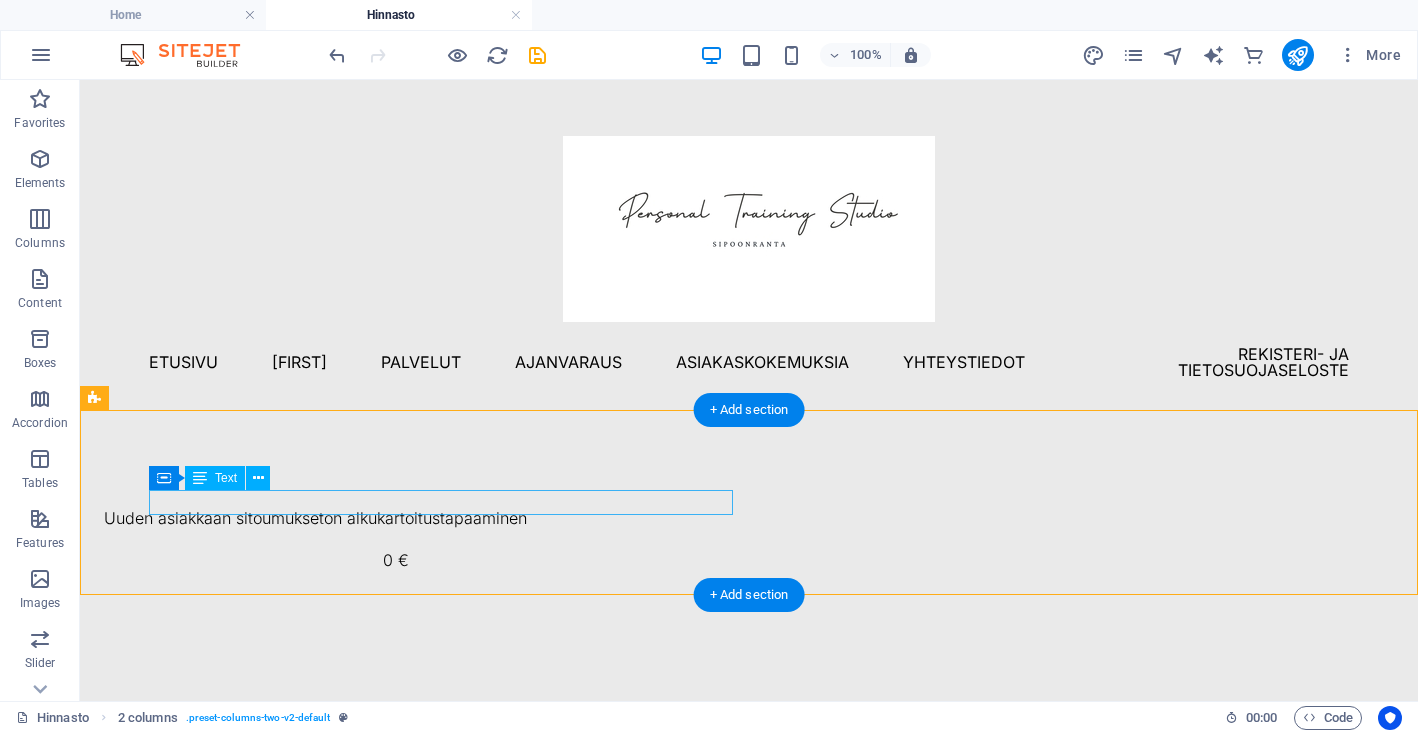 click on "Uuden asiakkaan sitoumukseton alkukartoitustapaaminen" at bounding box center [396, 519] 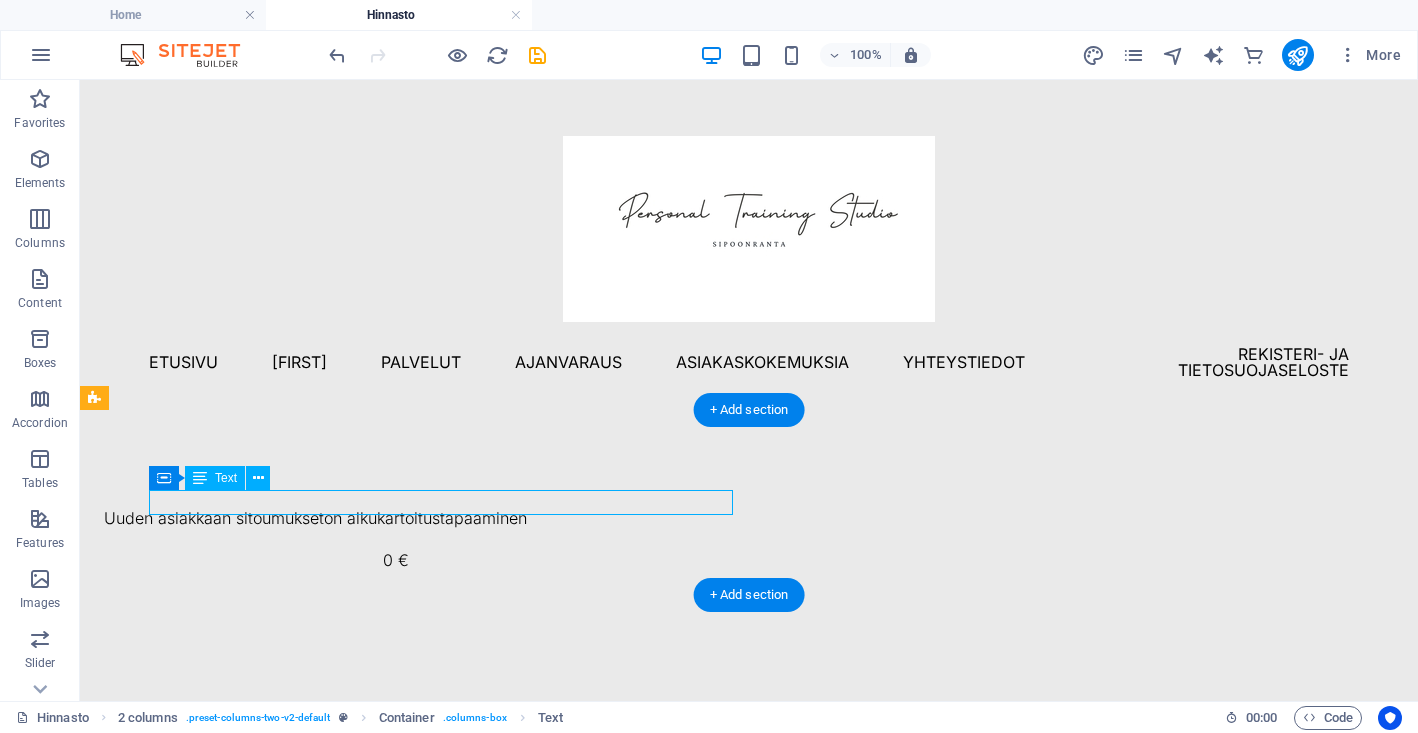 click on "Uuden asiakkaan sitoumukseton alkukartoitustapaaminen" at bounding box center [396, 519] 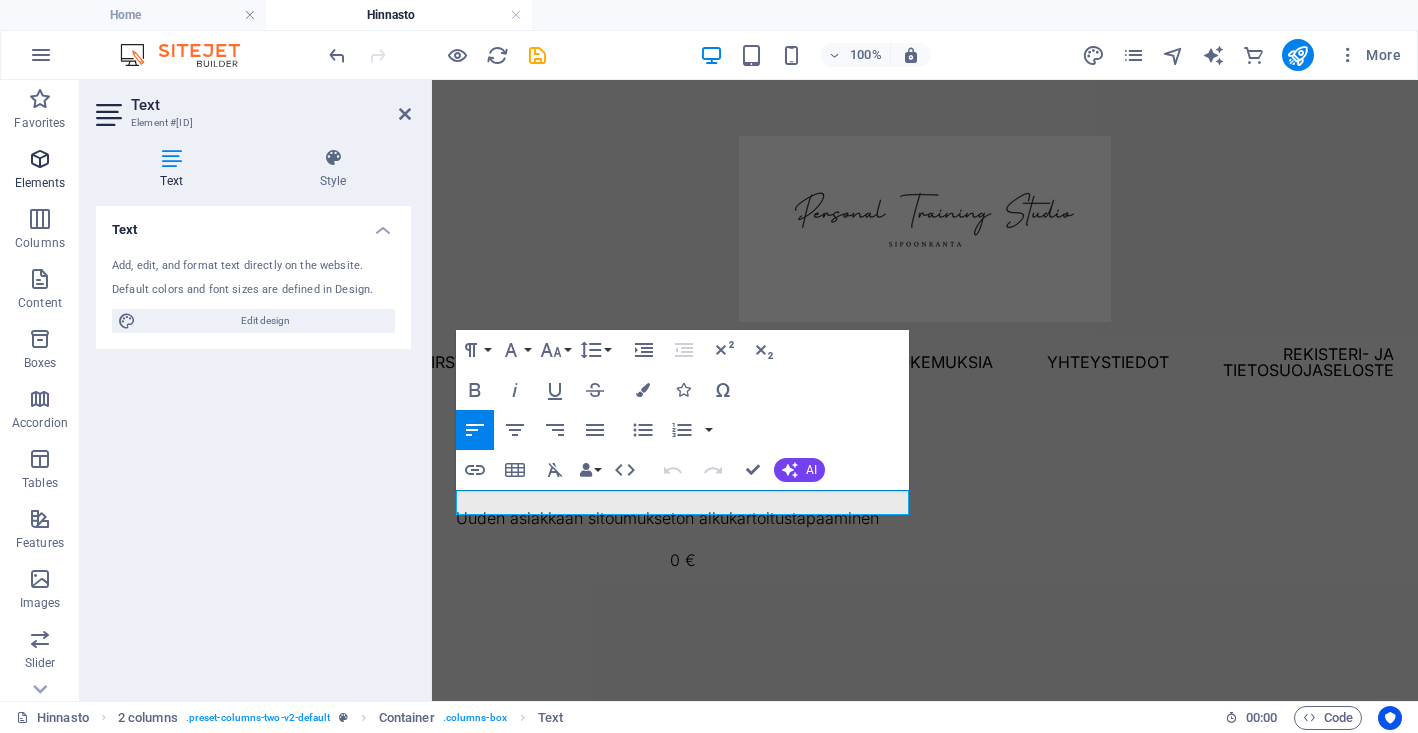 click on "Elements" at bounding box center (40, 171) 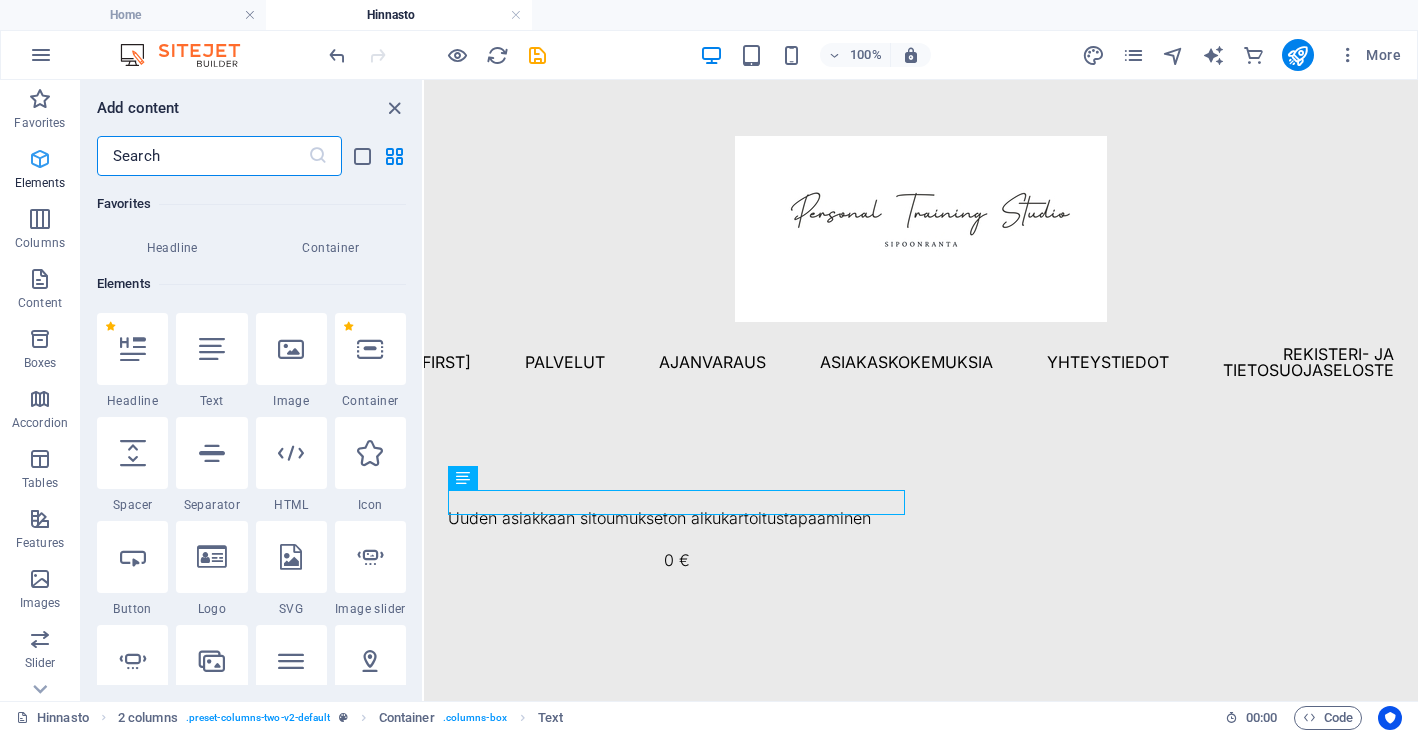 scroll, scrollTop: 213, scrollLeft: 0, axis: vertical 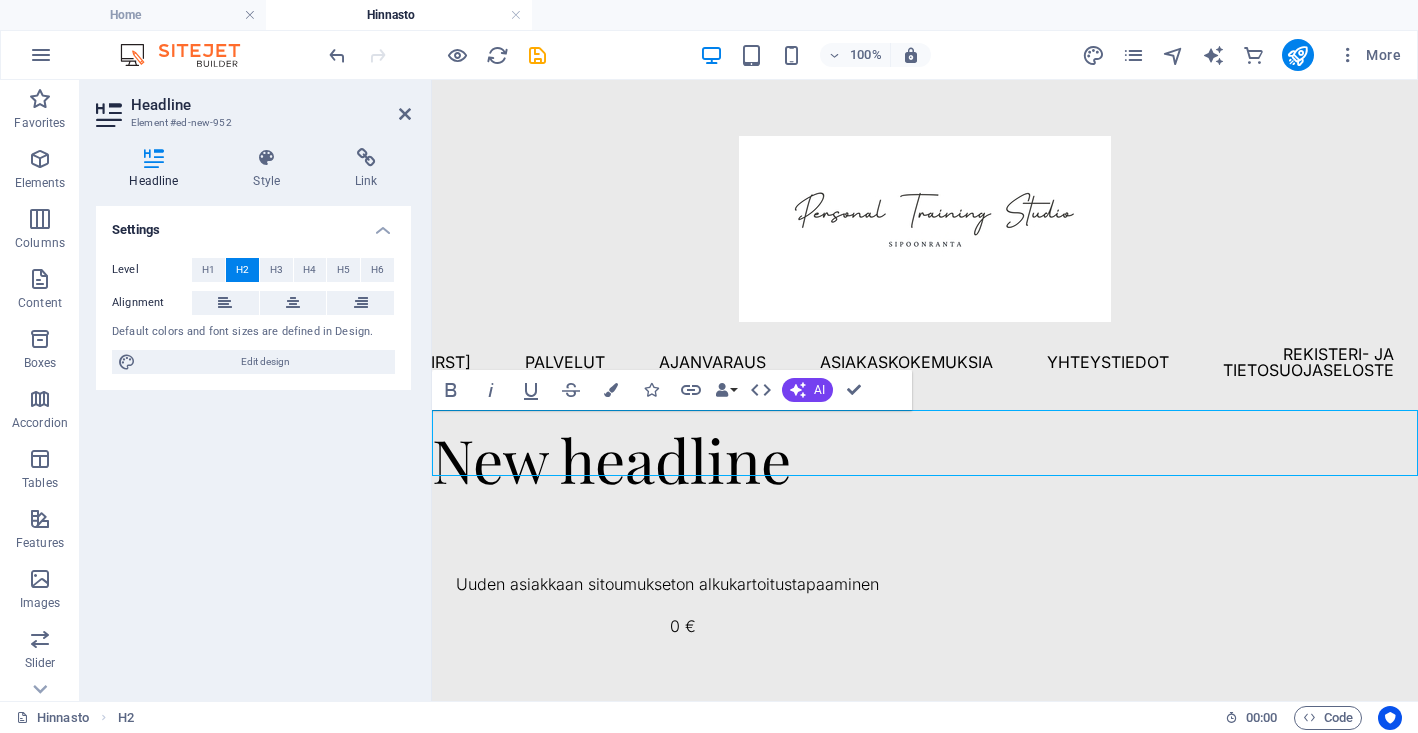 type 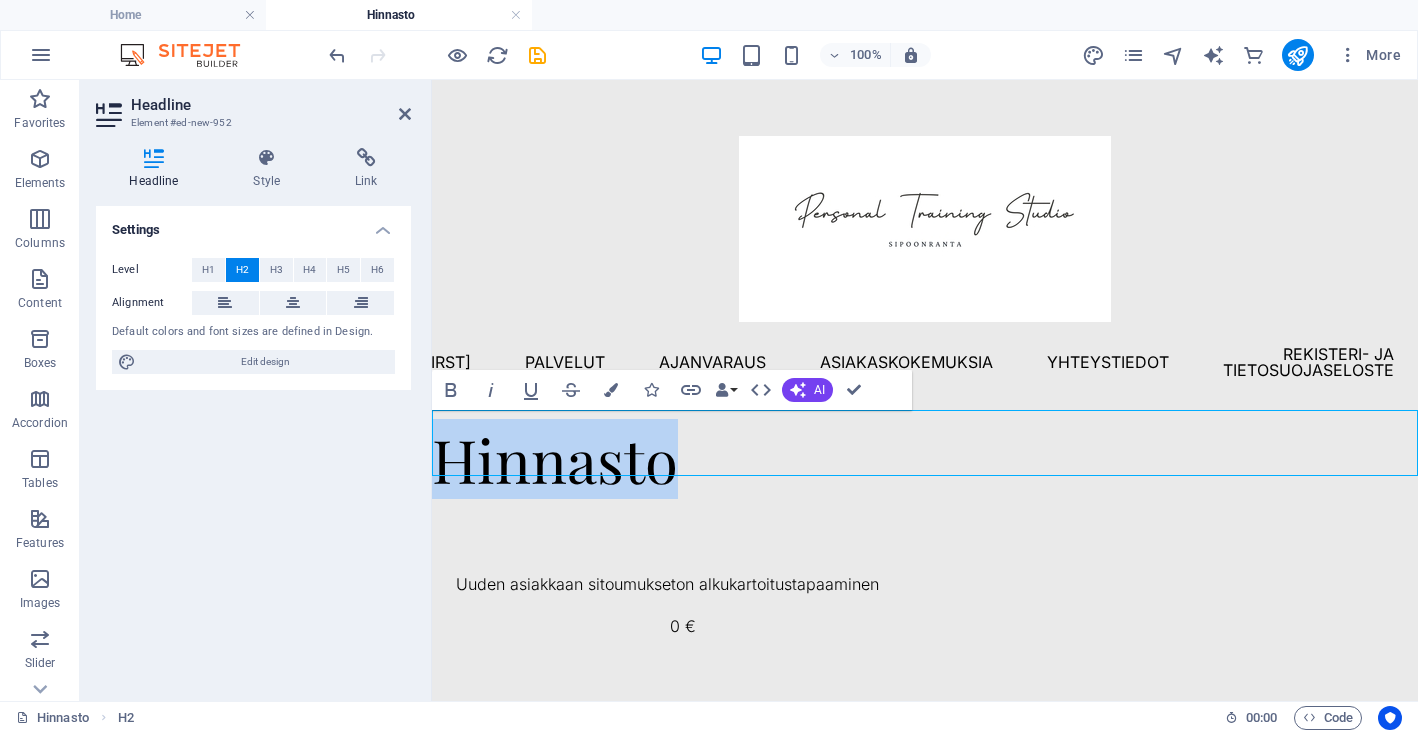 drag, startPoint x: 686, startPoint y: 460, endPoint x: 428, endPoint y: 462, distance: 258.00775 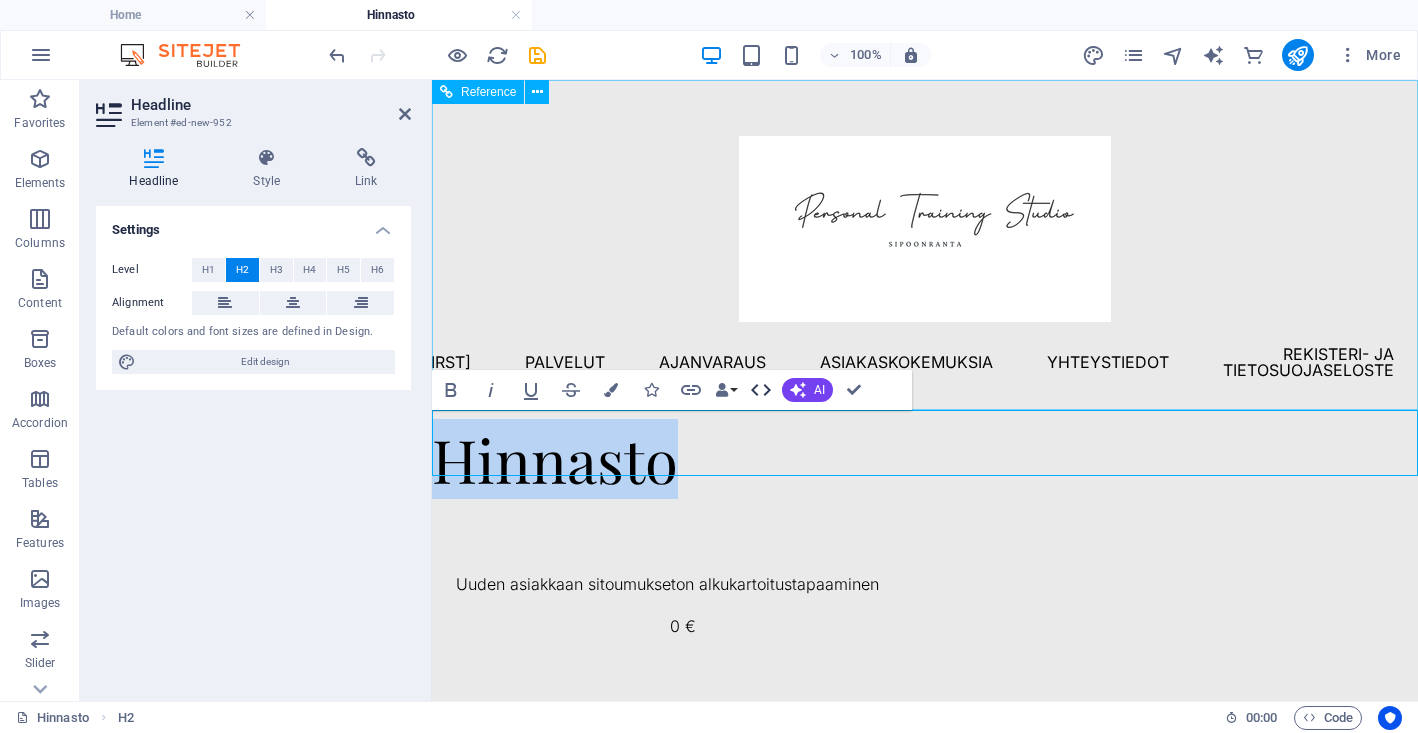 click 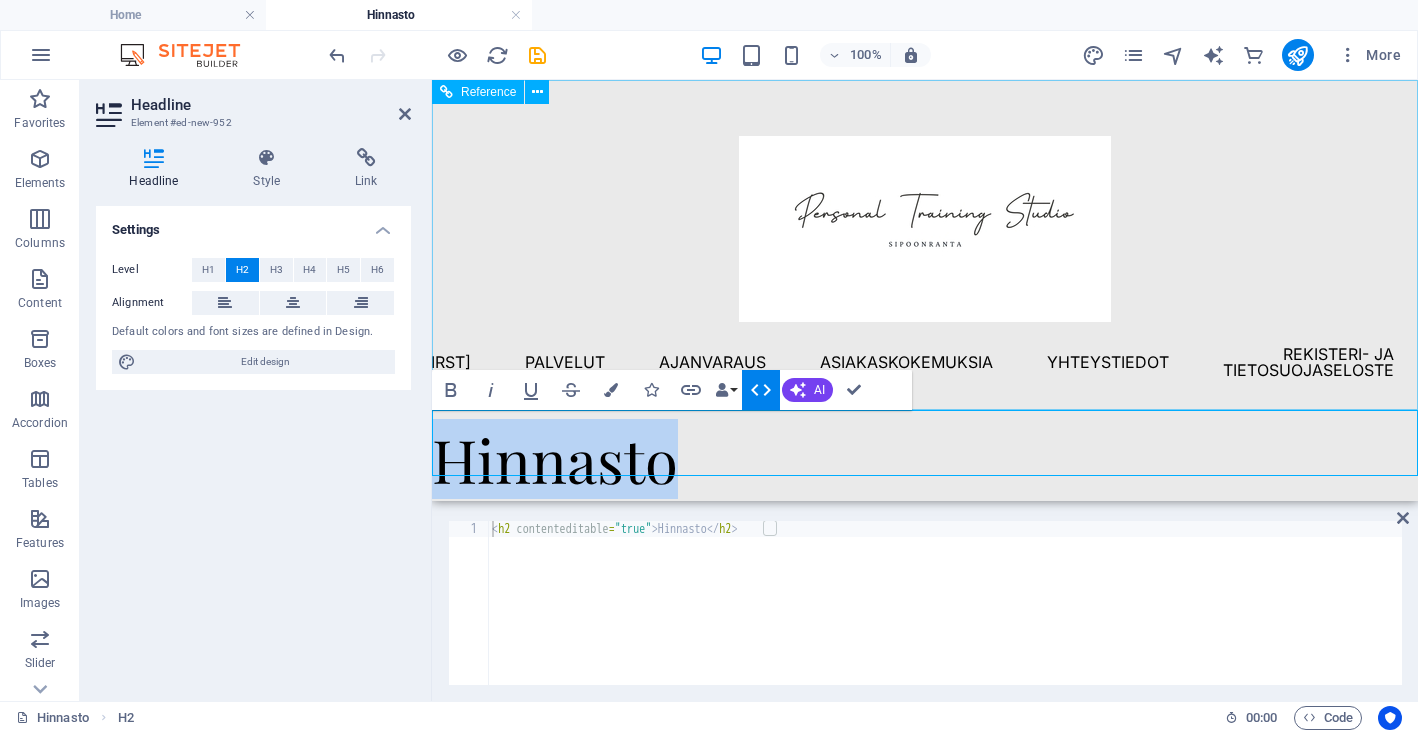 click 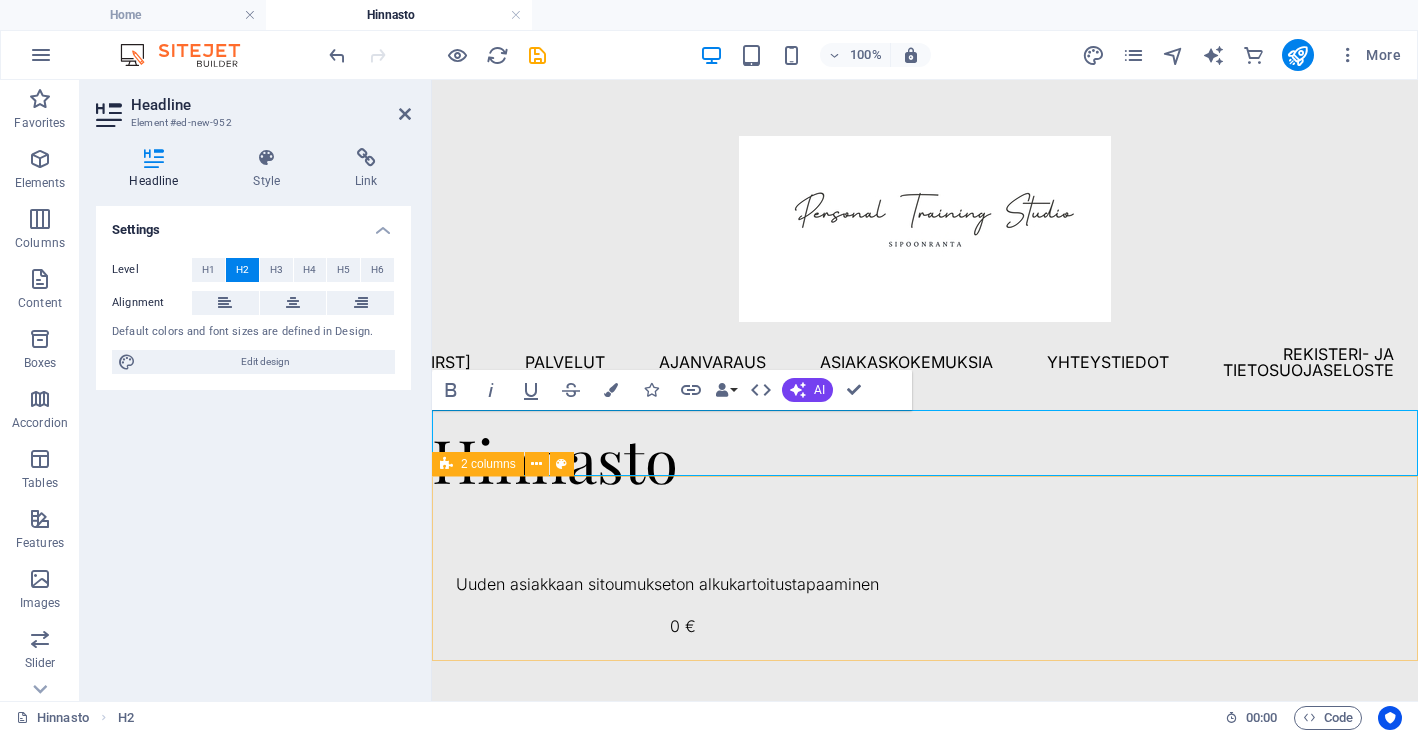 click on "Hinnasto" at bounding box center (925, 459) 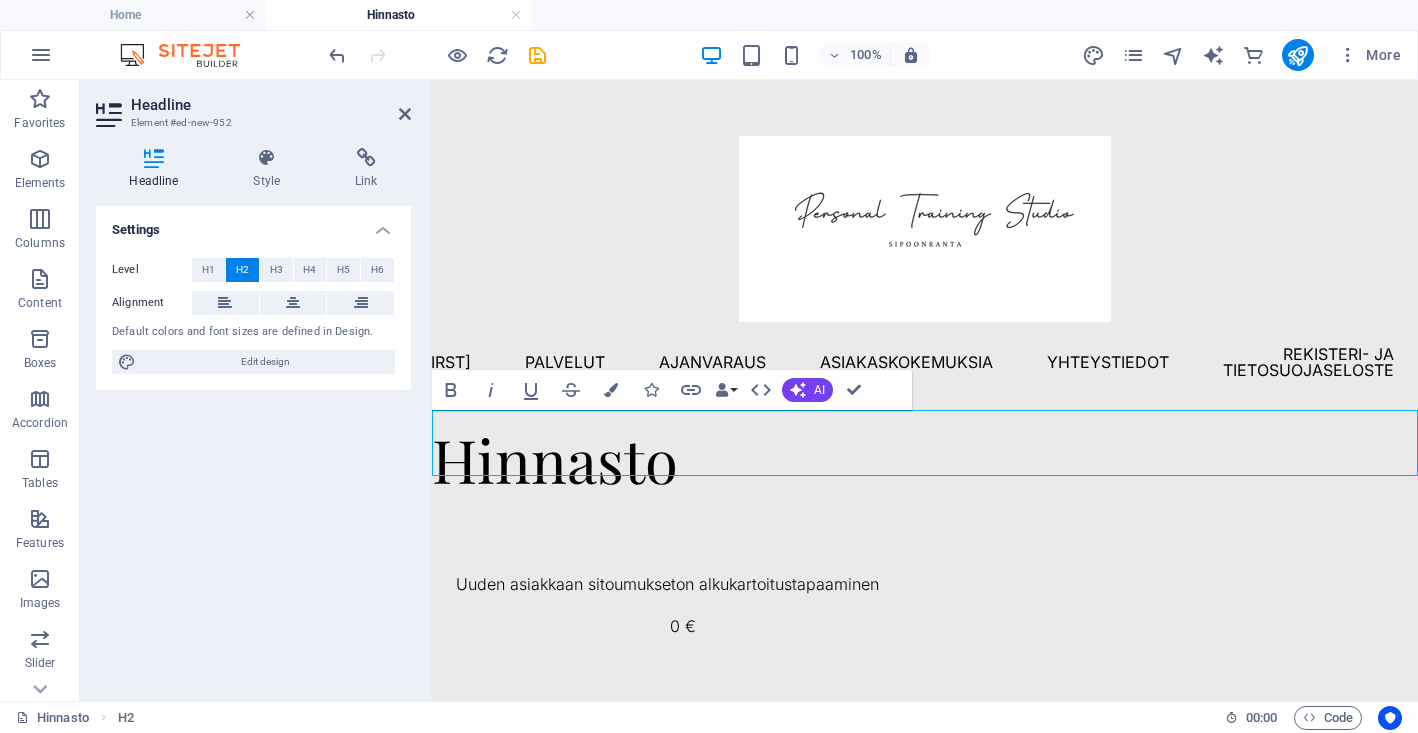 click at bounding box center (437, 55) 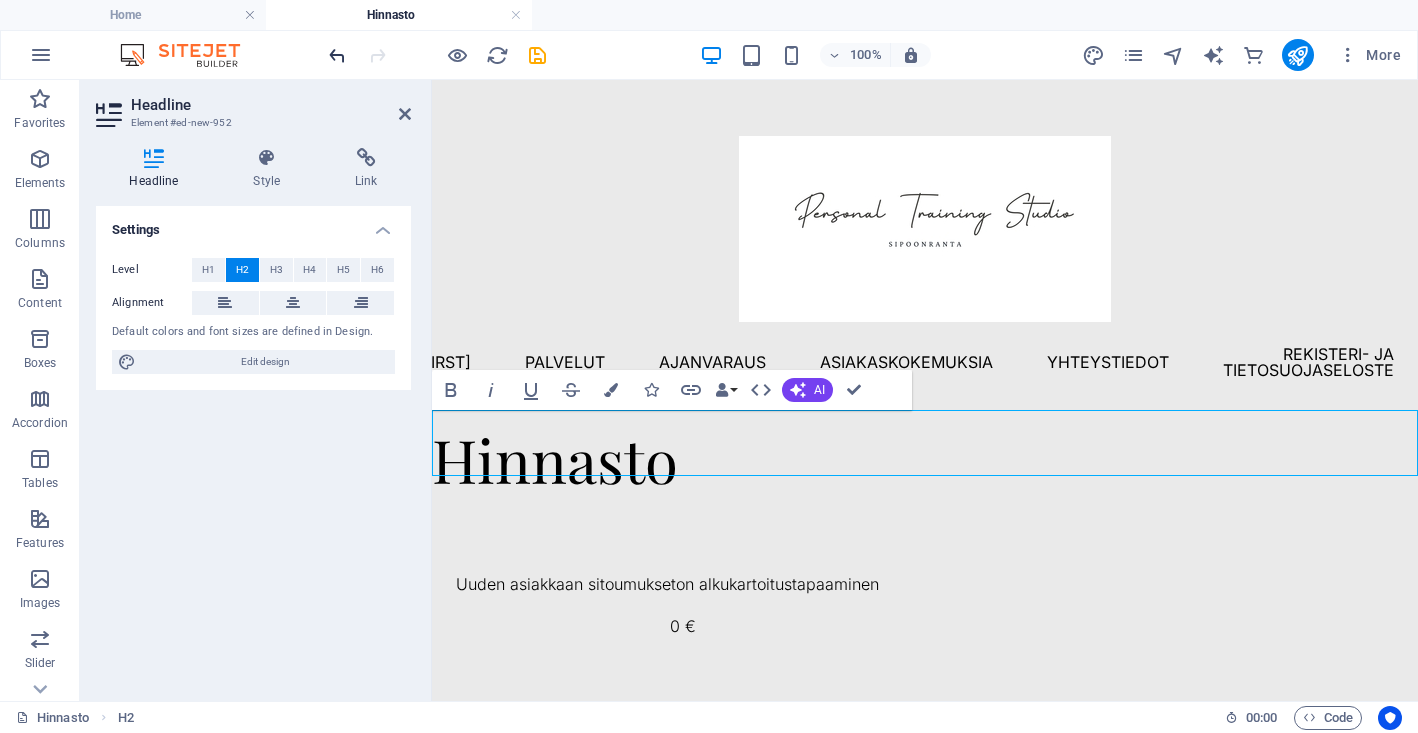 click at bounding box center (337, 55) 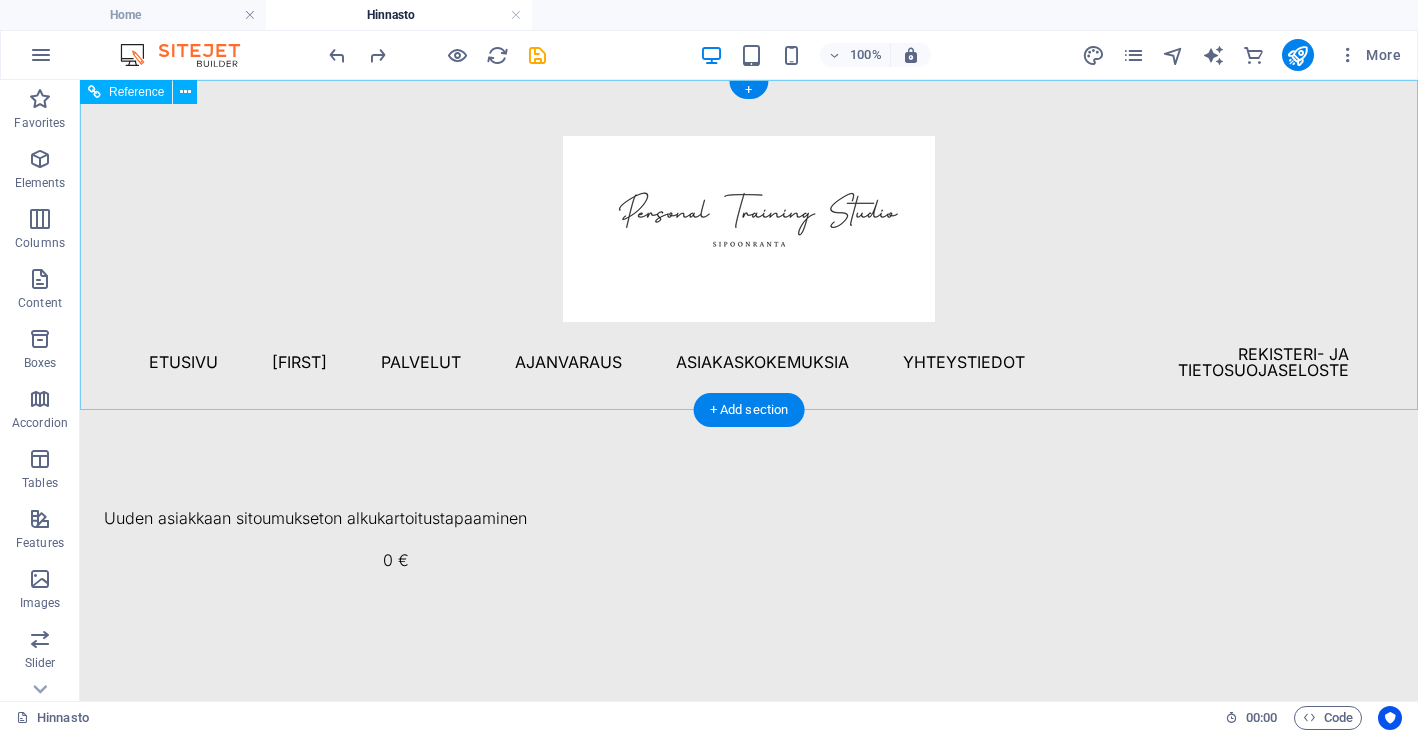 drag, startPoint x: 114, startPoint y: 246, endPoint x: 533, endPoint y: 404, distance: 447.80017 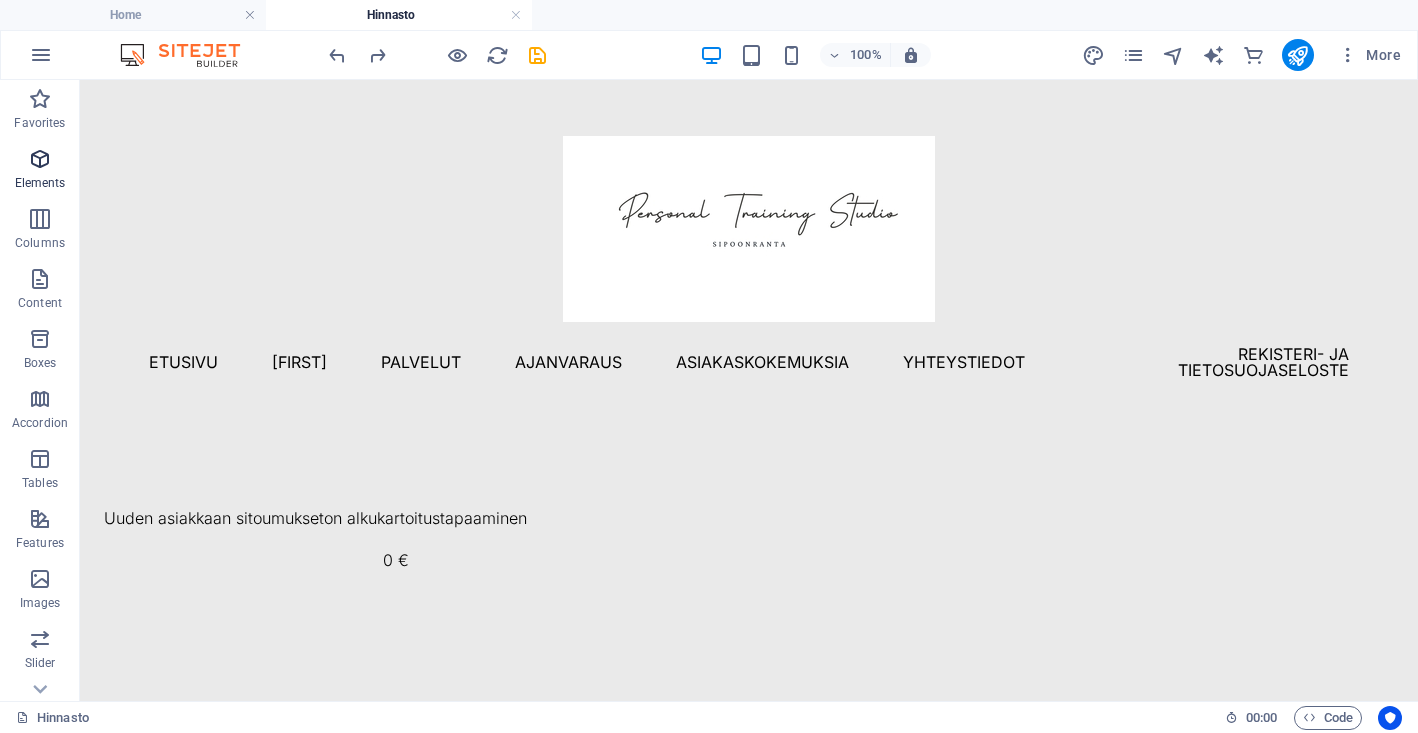 click at bounding box center [40, 159] 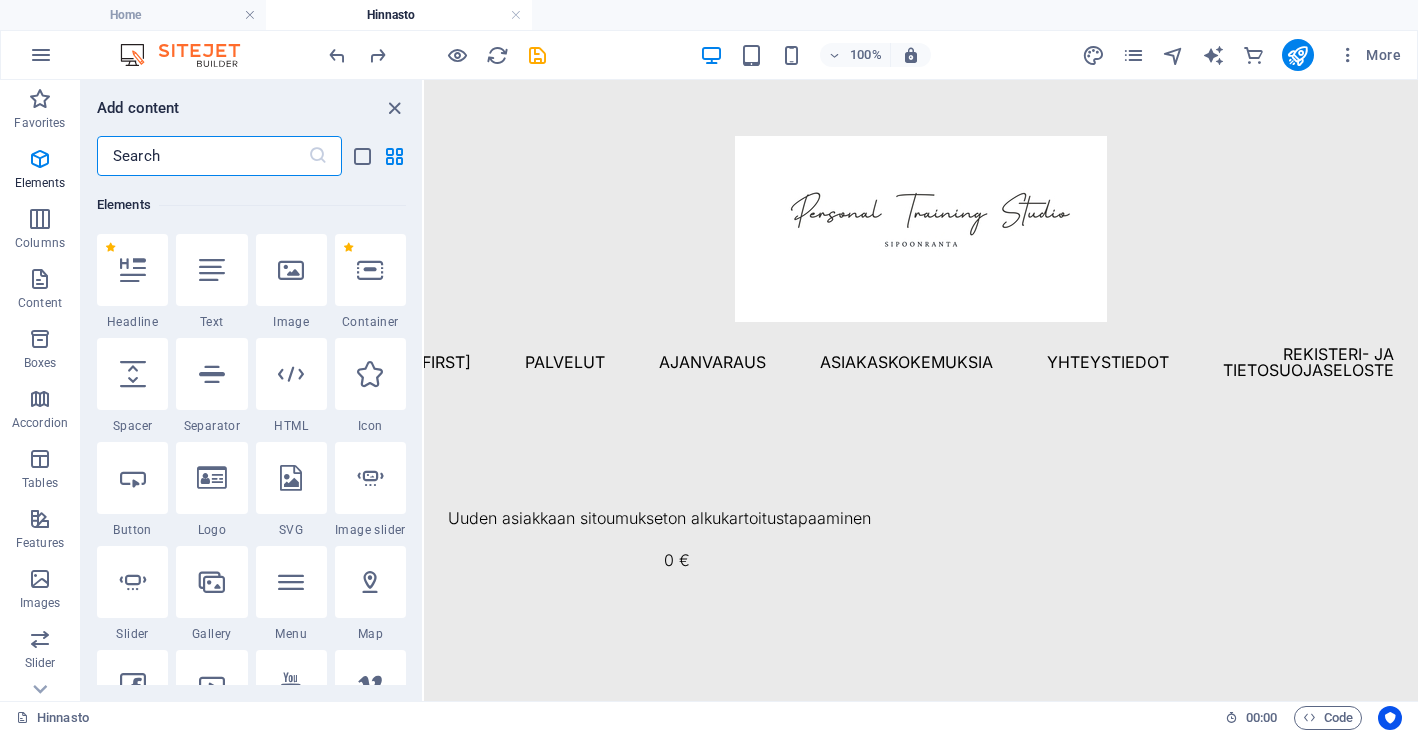 scroll, scrollTop: 213, scrollLeft: 0, axis: vertical 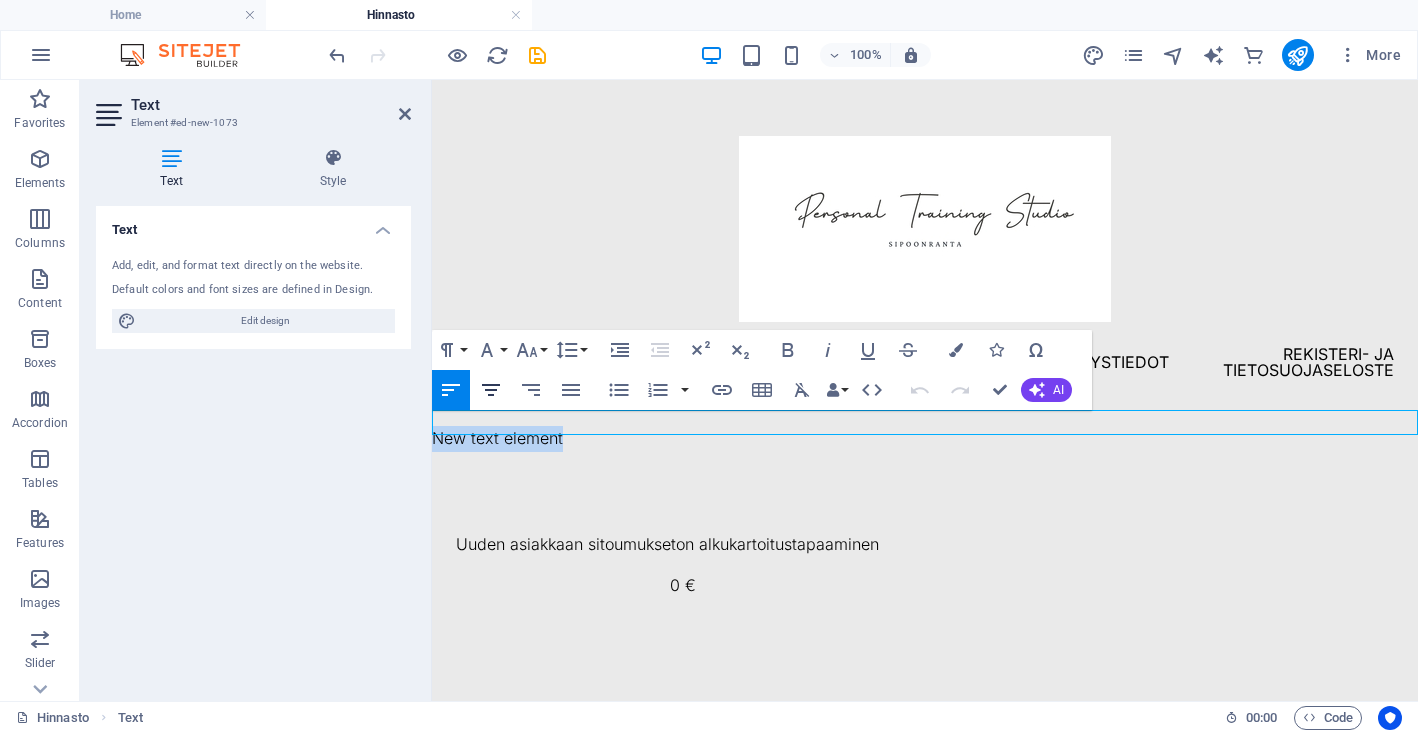 click 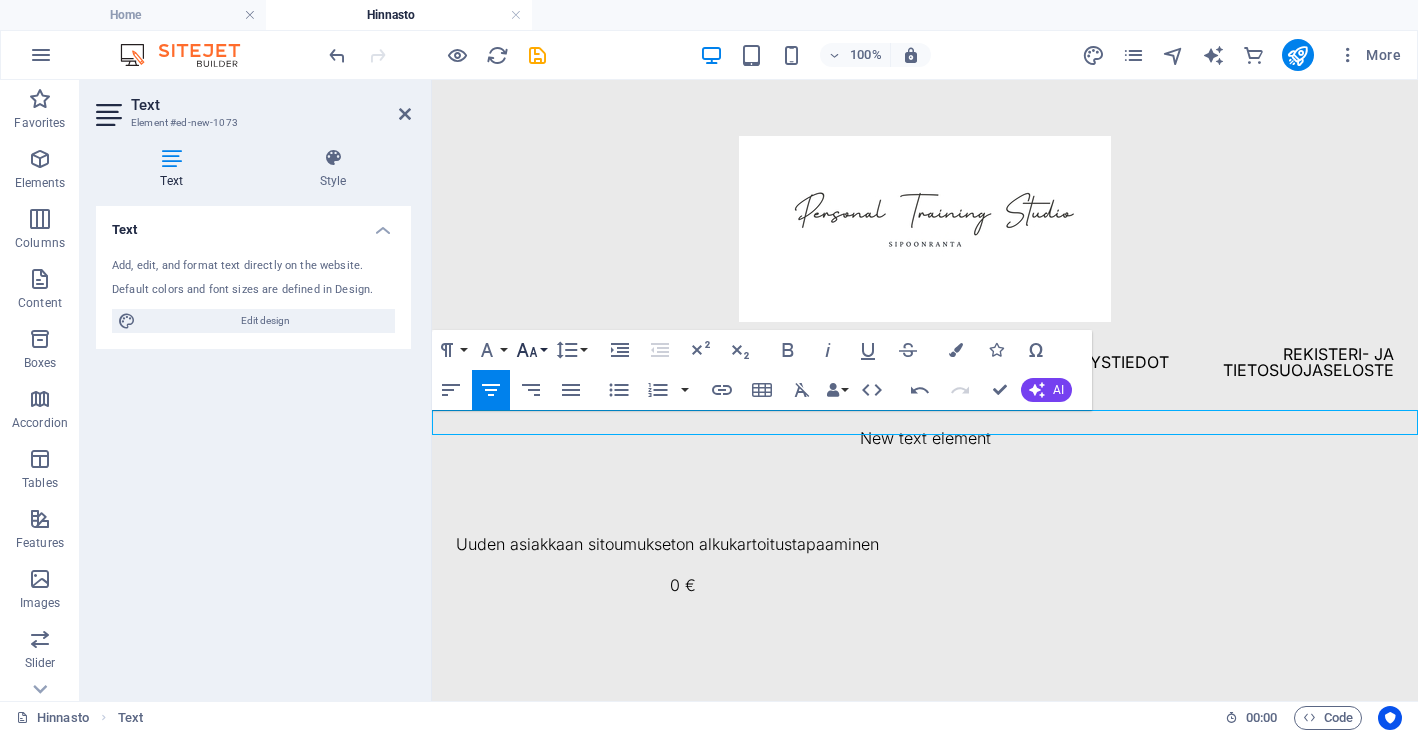 click 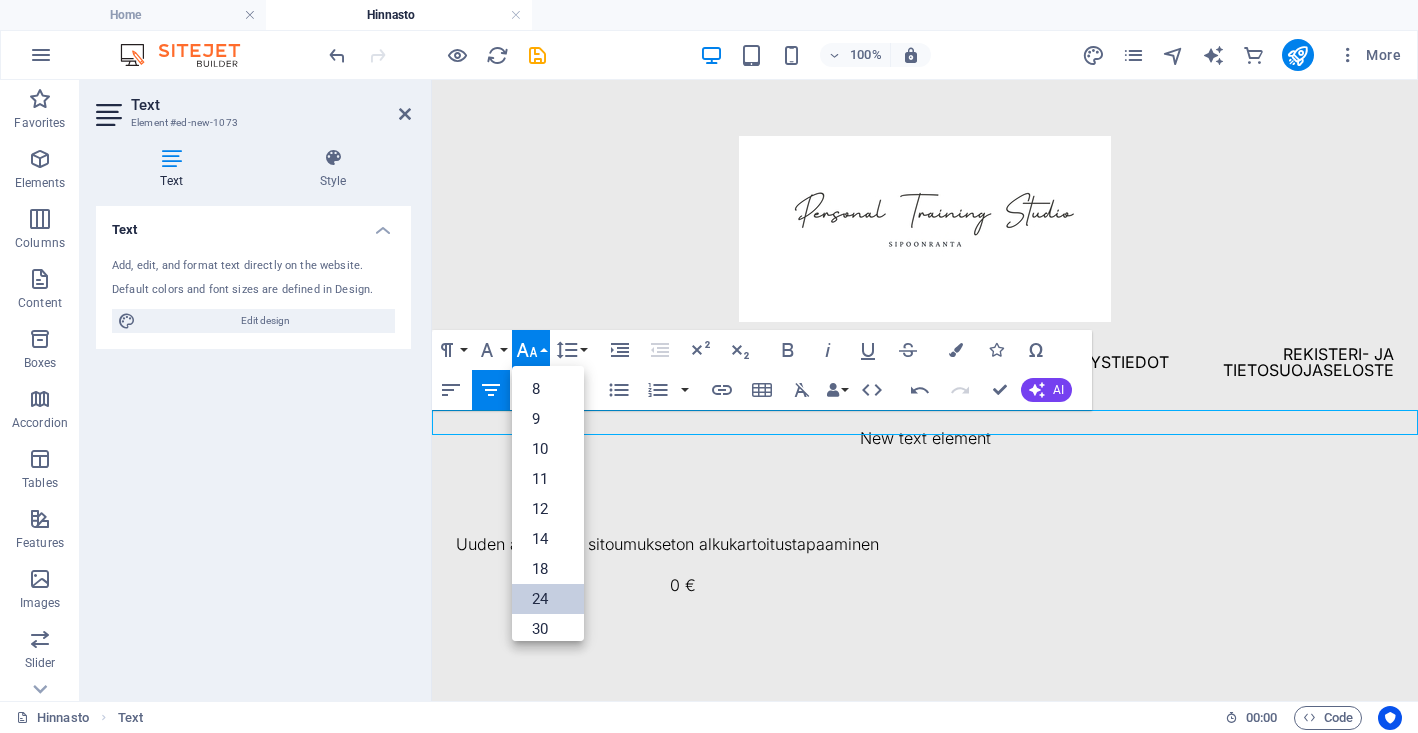 click on "24" at bounding box center [548, 599] 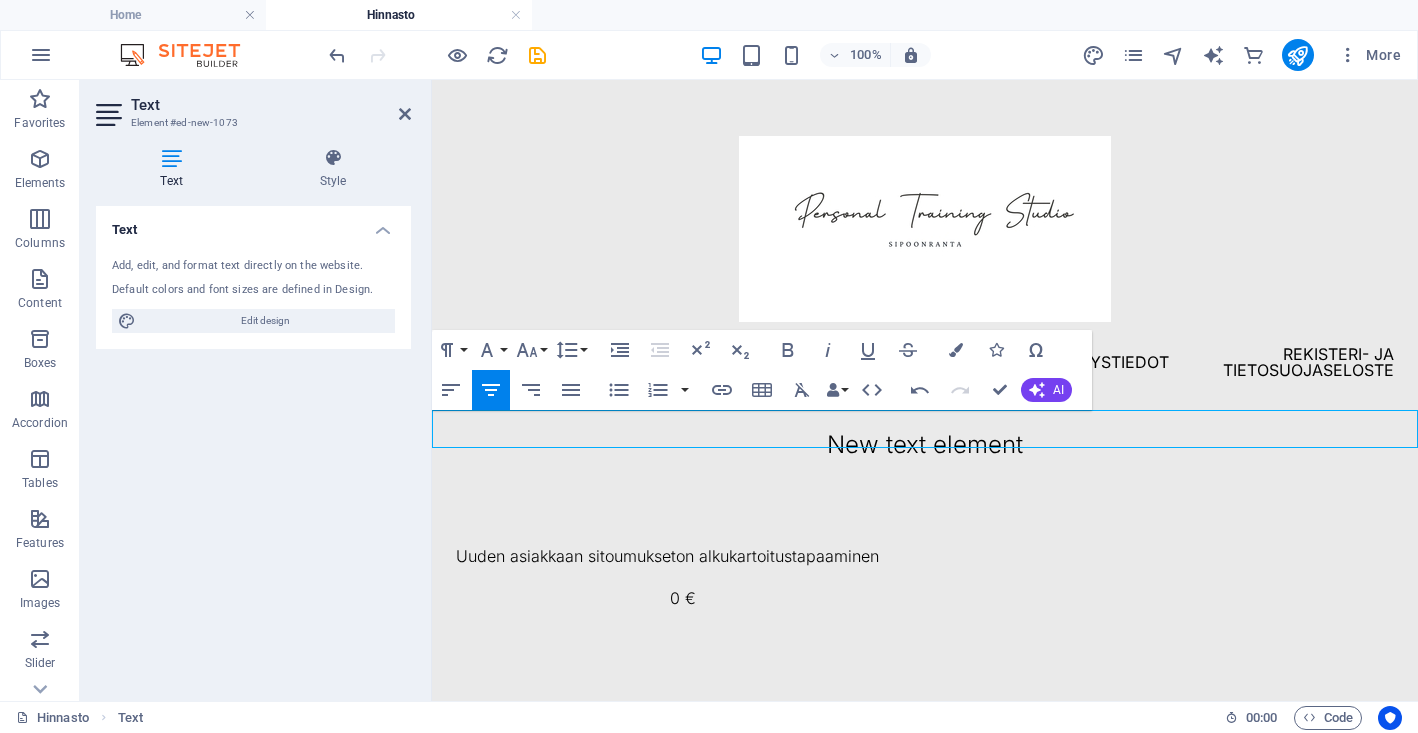 type 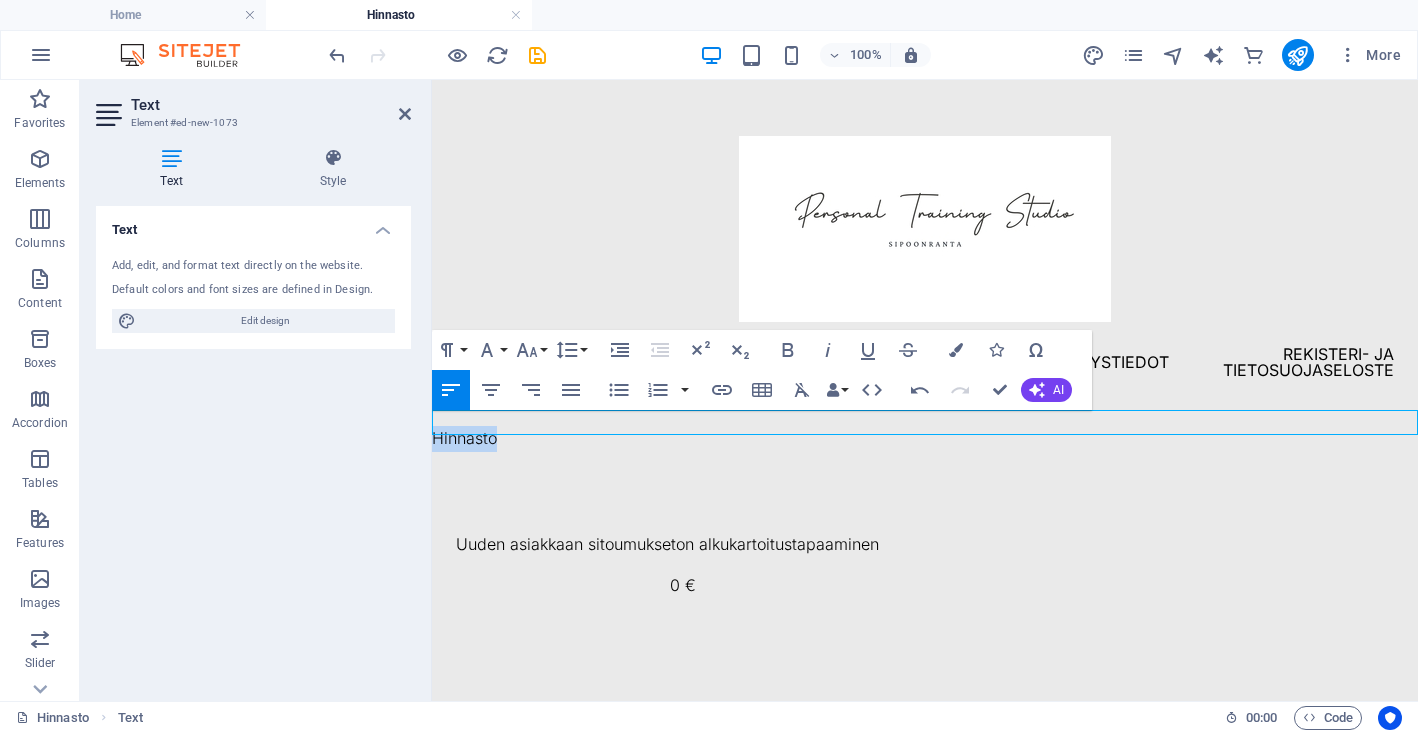 drag, startPoint x: 515, startPoint y: 421, endPoint x: 430, endPoint y: 414, distance: 85.28775 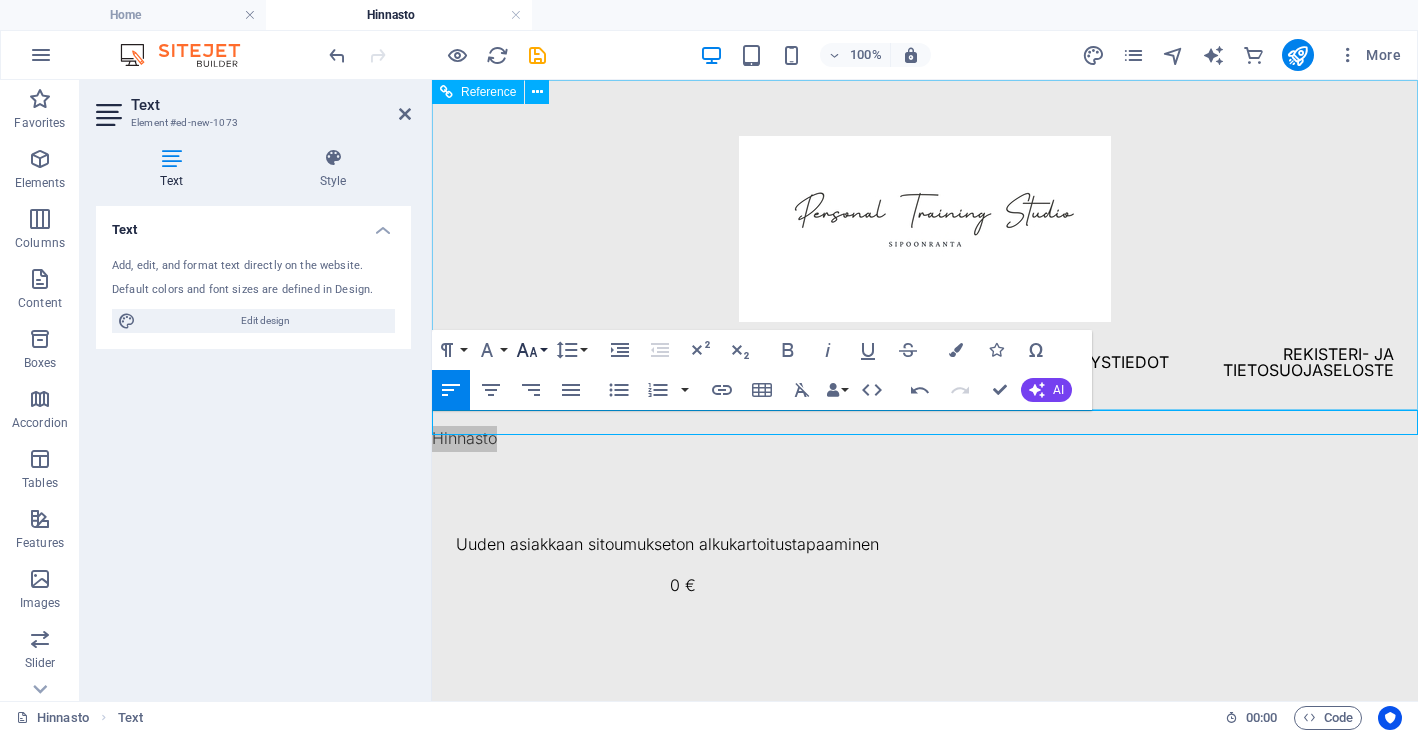 click 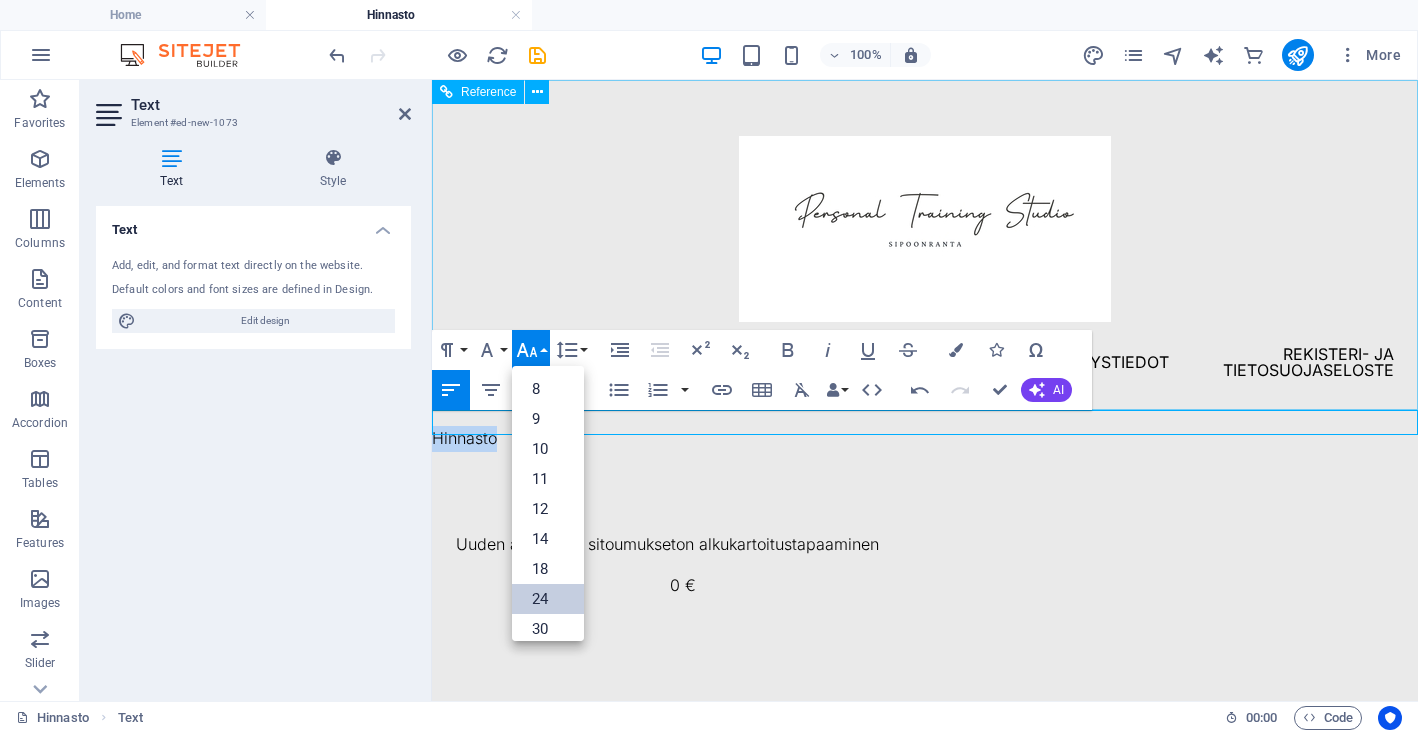 click on "24" at bounding box center [548, 599] 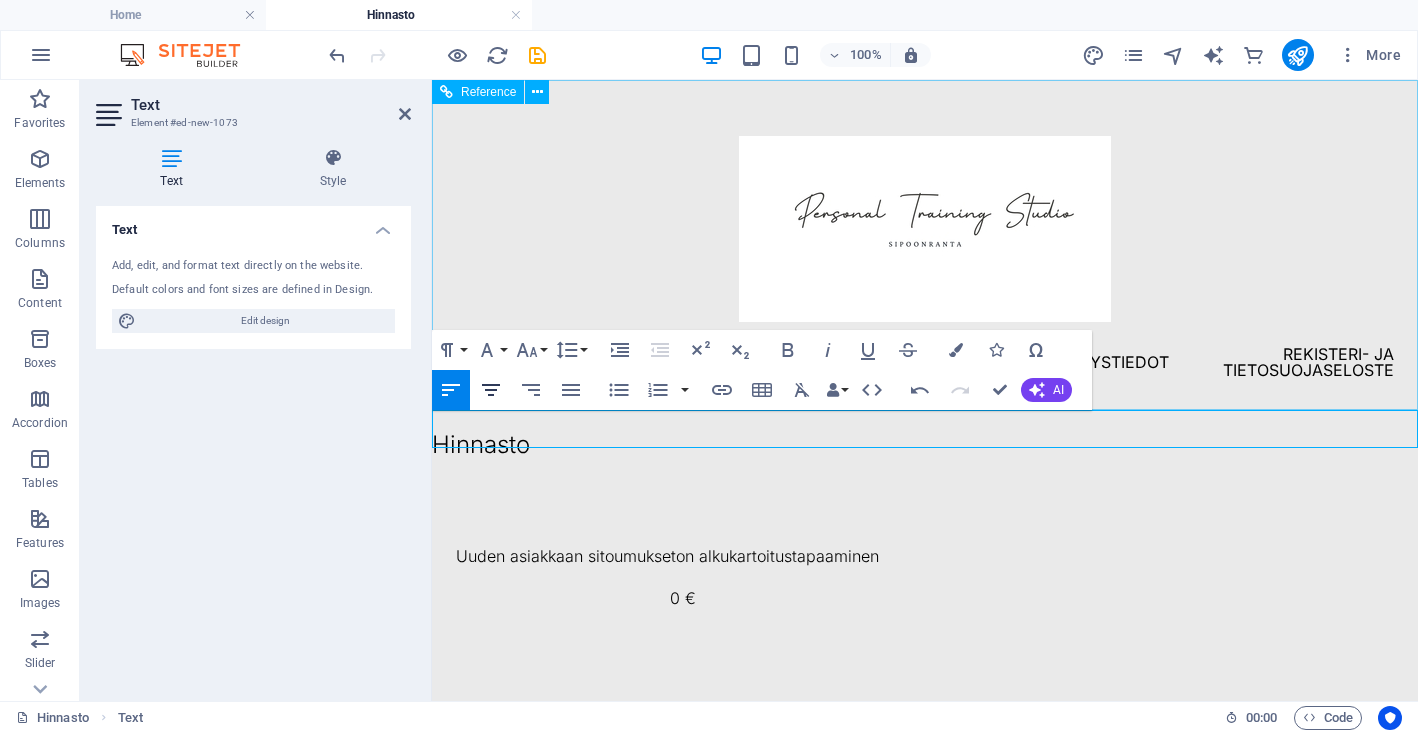 click 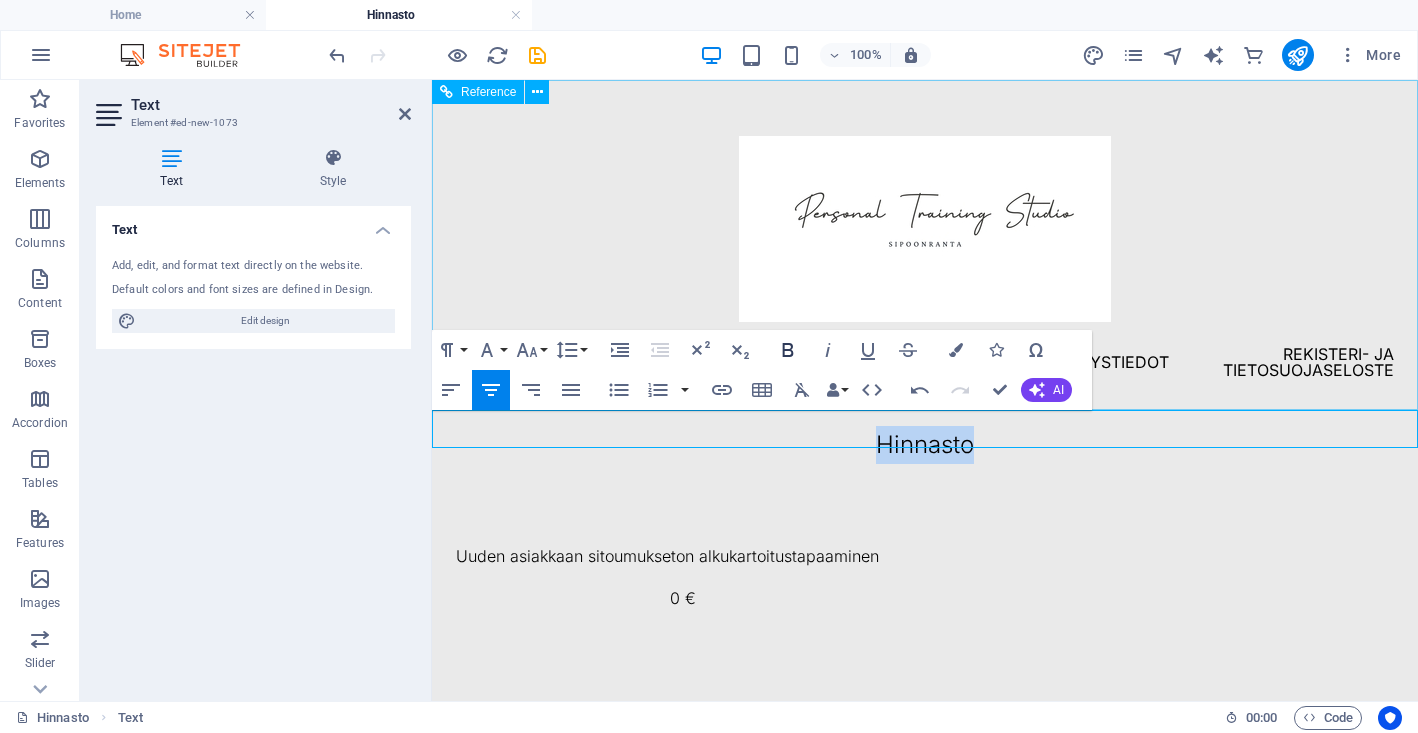 click 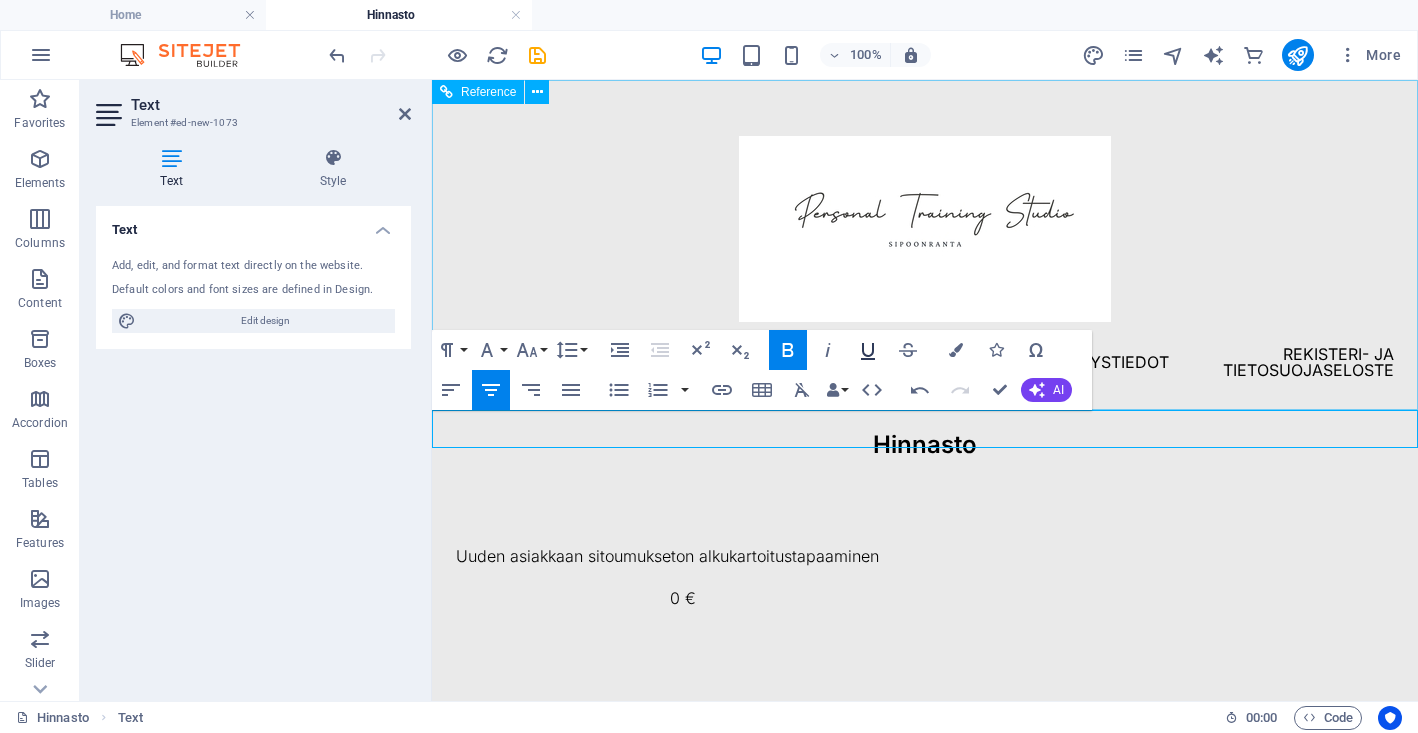 click 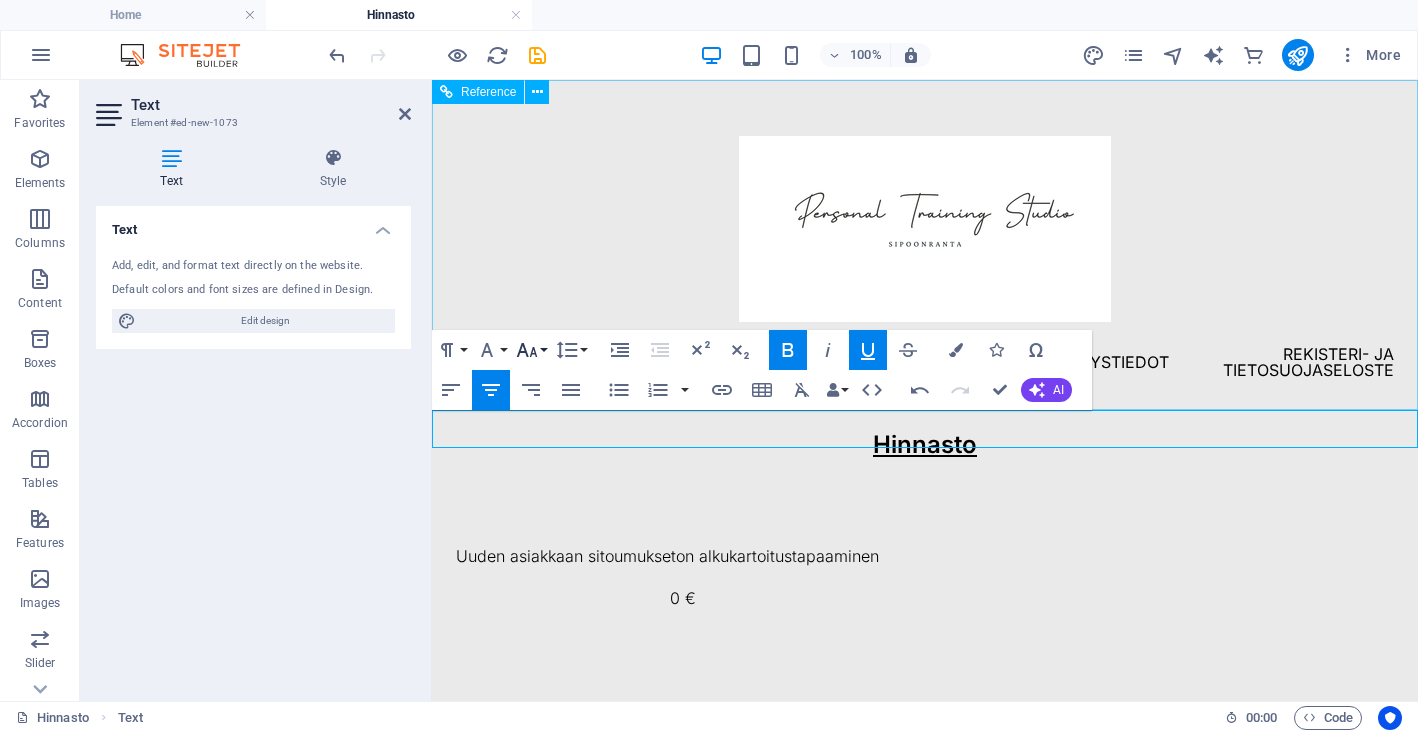 click on "Font Size" at bounding box center [531, 350] 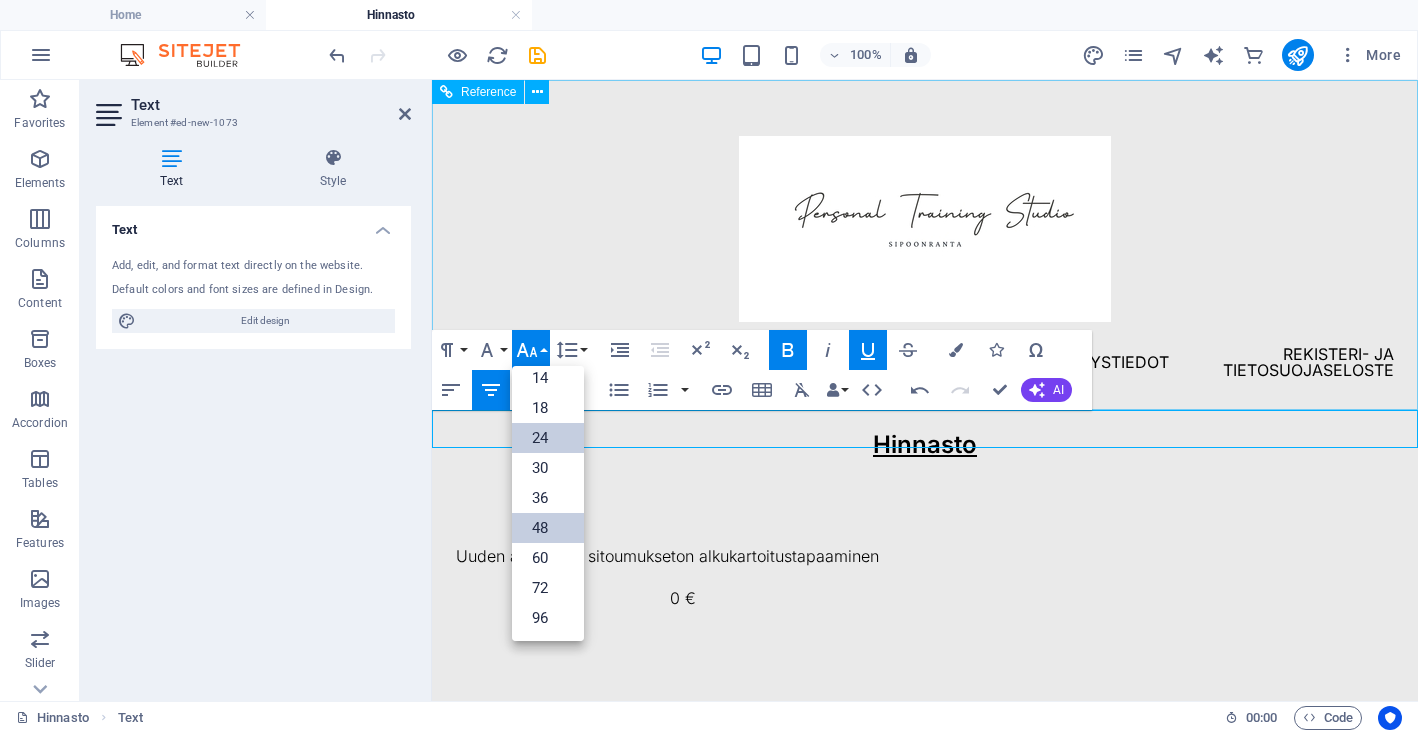 scroll, scrollTop: 161, scrollLeft: 0, axis: vertical 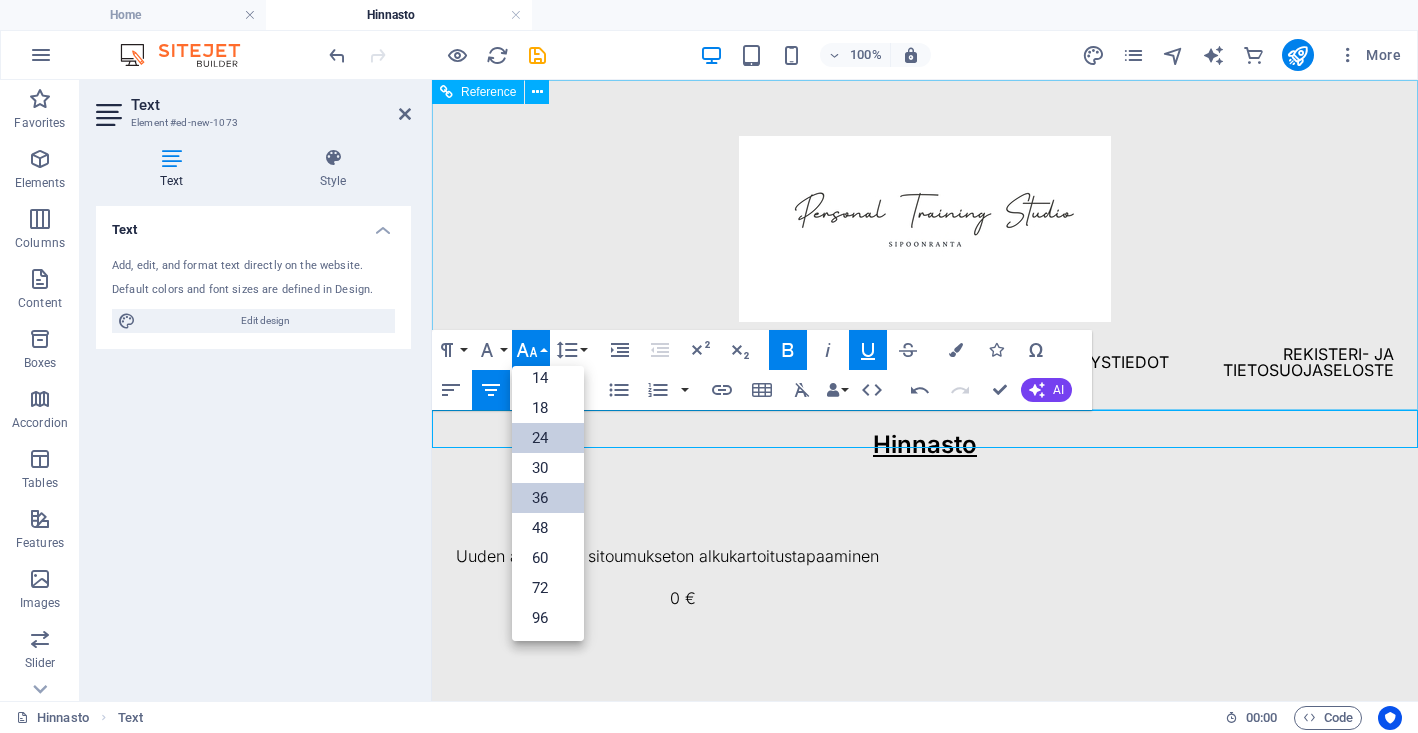 click on "36" at bounding box center (548, 498) 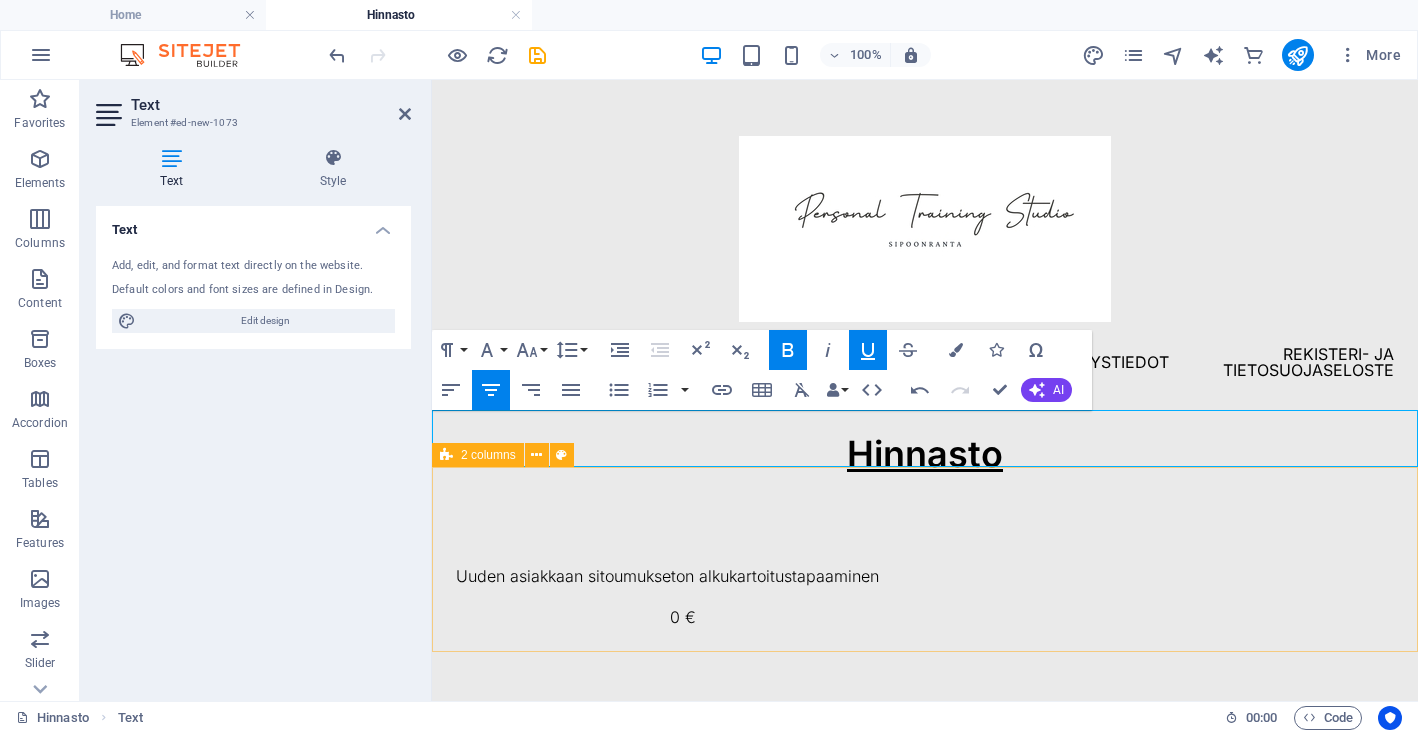 click on "Uuden asiakkaan sitoumukseton alkukartoitustapaaminen 0 €" at bounding box center [925, 597] 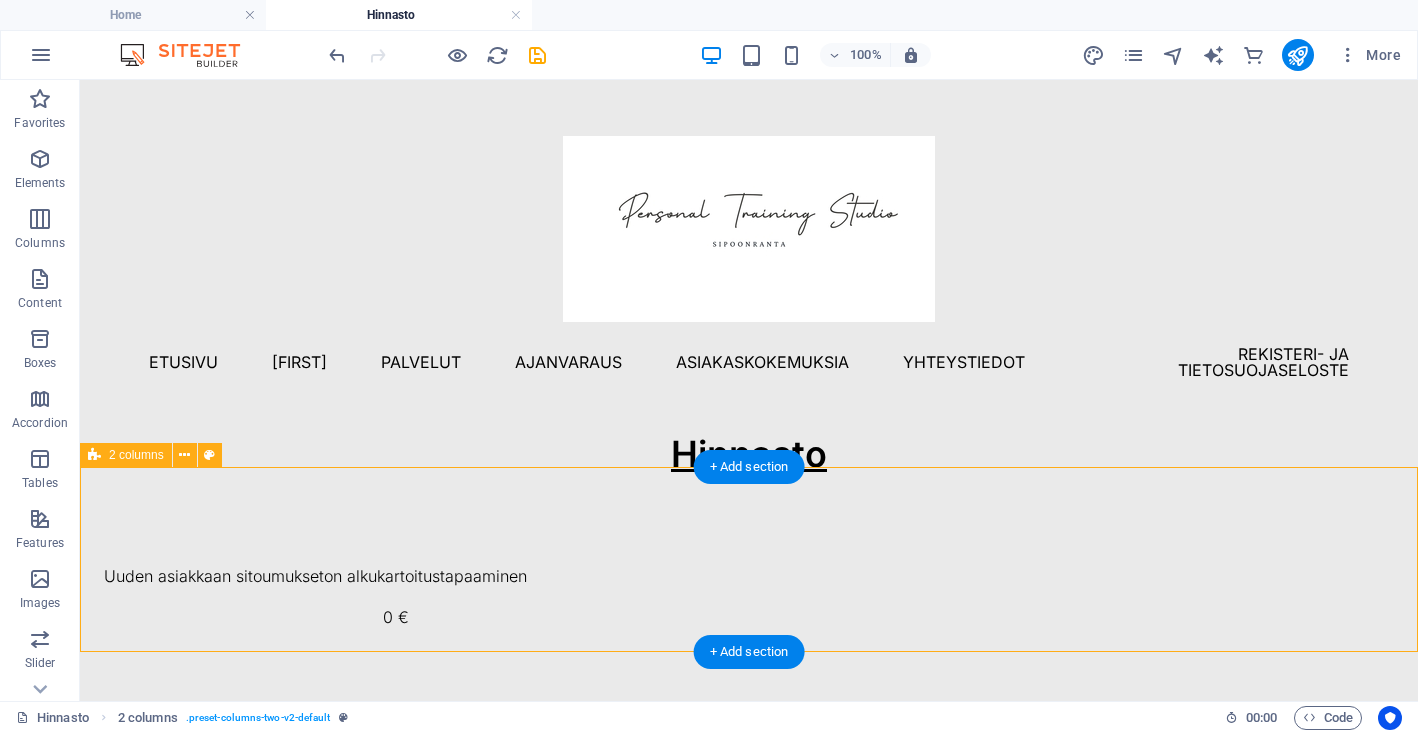 click on "Uuden asiakkaan sitoumukseton alkukartoitustapaaminen" at bounding box center (396, 577) 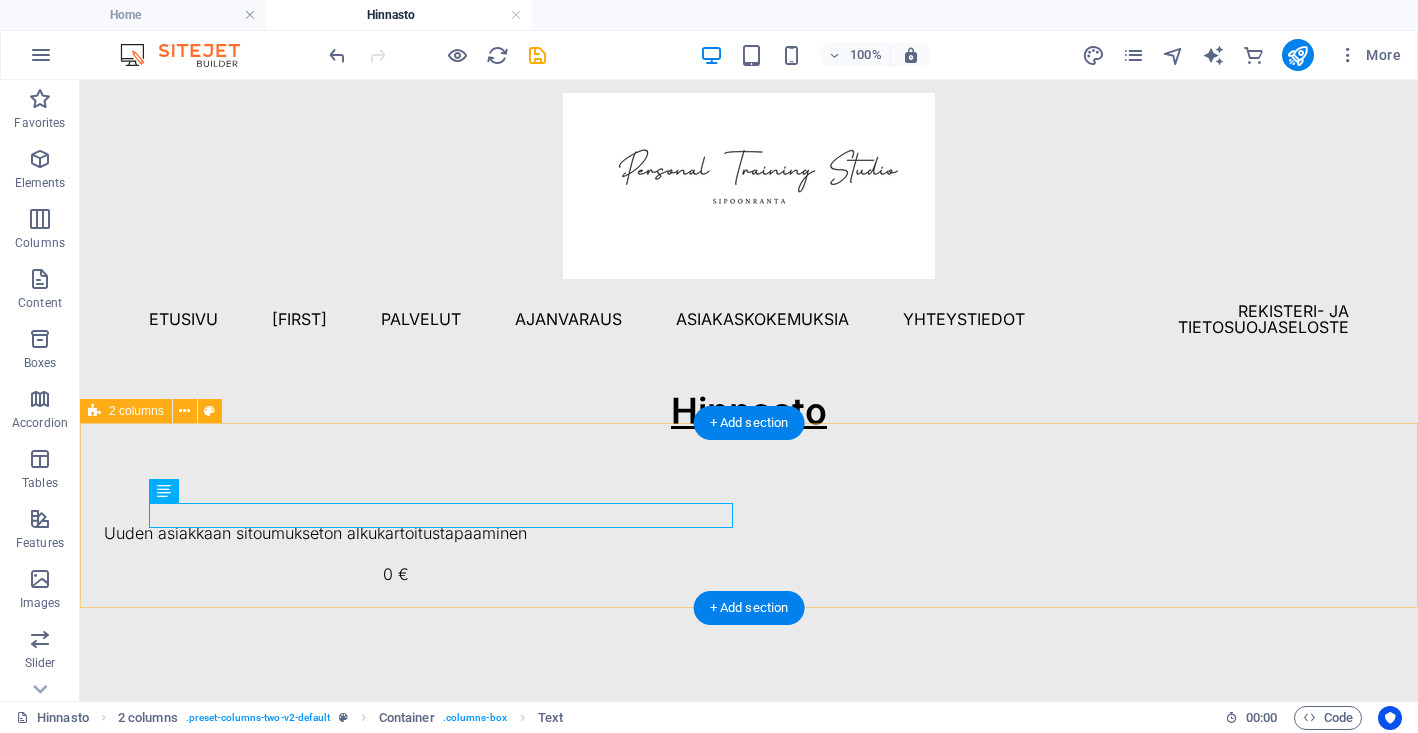 scroll, scrollTop: 44, scrollLeft: 0, axis: vertical 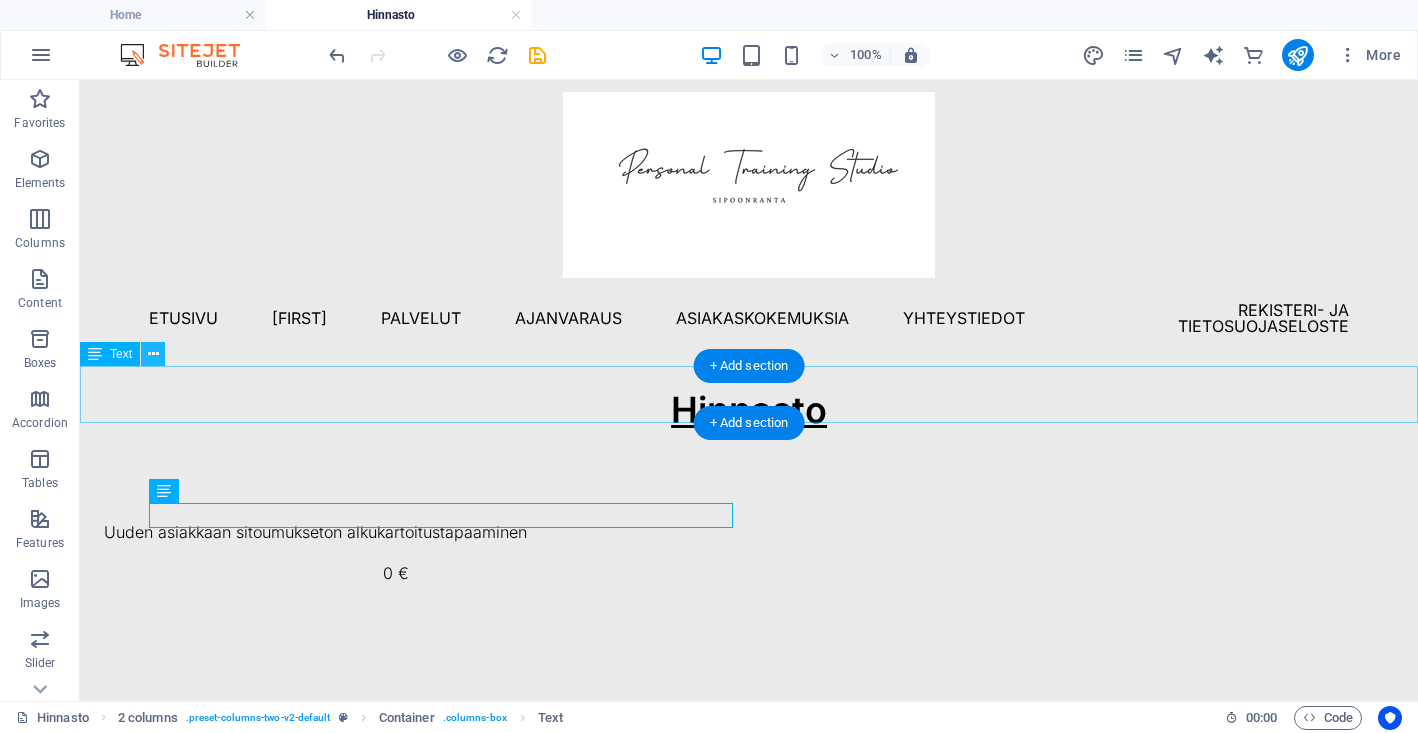 click at bounding box center (153, 354) 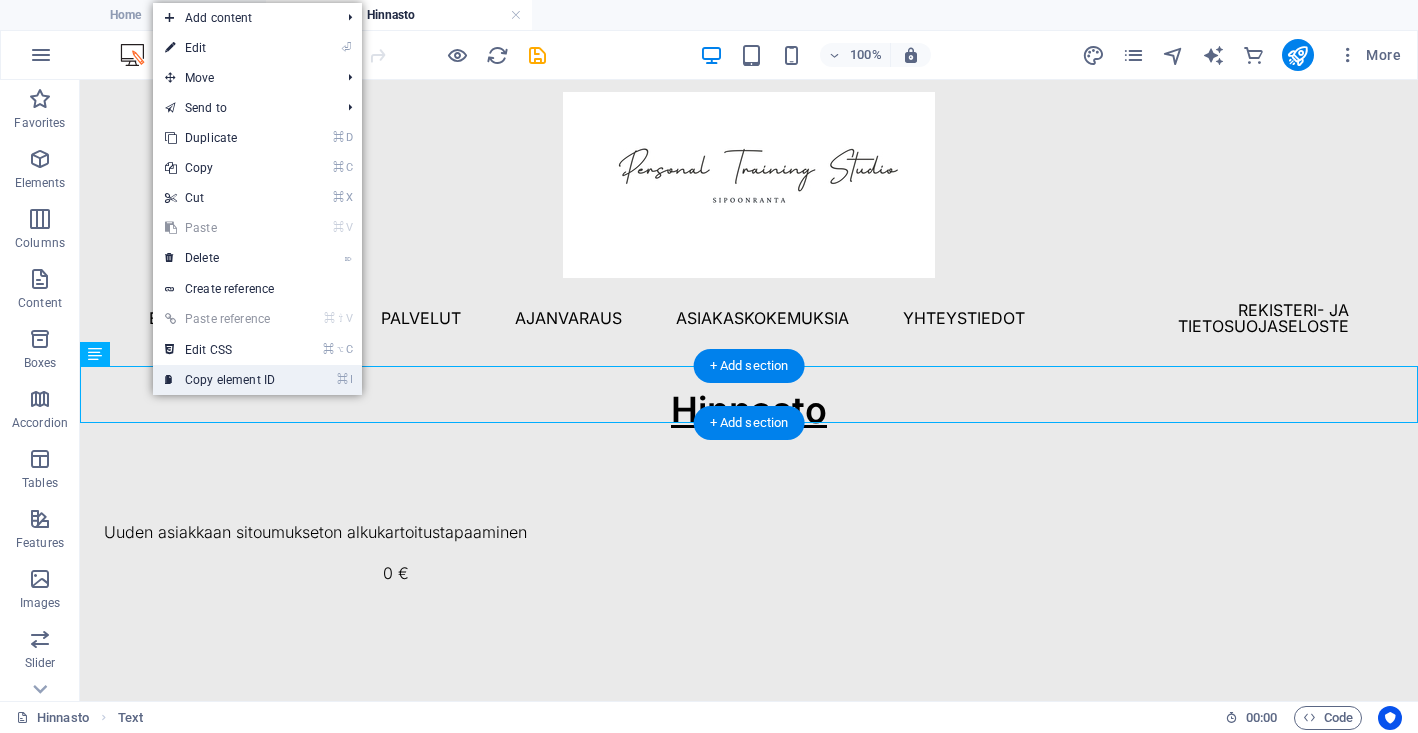 click on "⌘ I  Copy element ID" at bounding box center [220, 380] 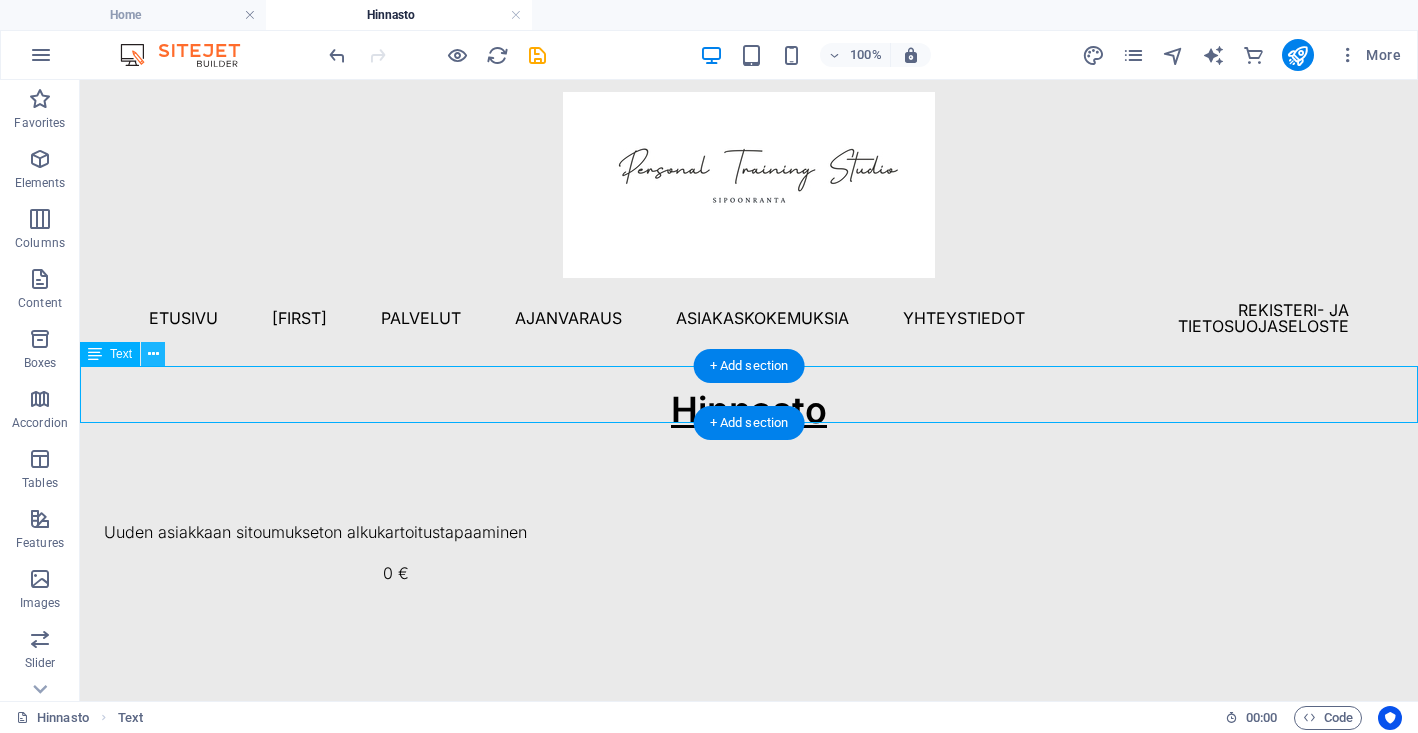 click at bounding box center (153, 354) 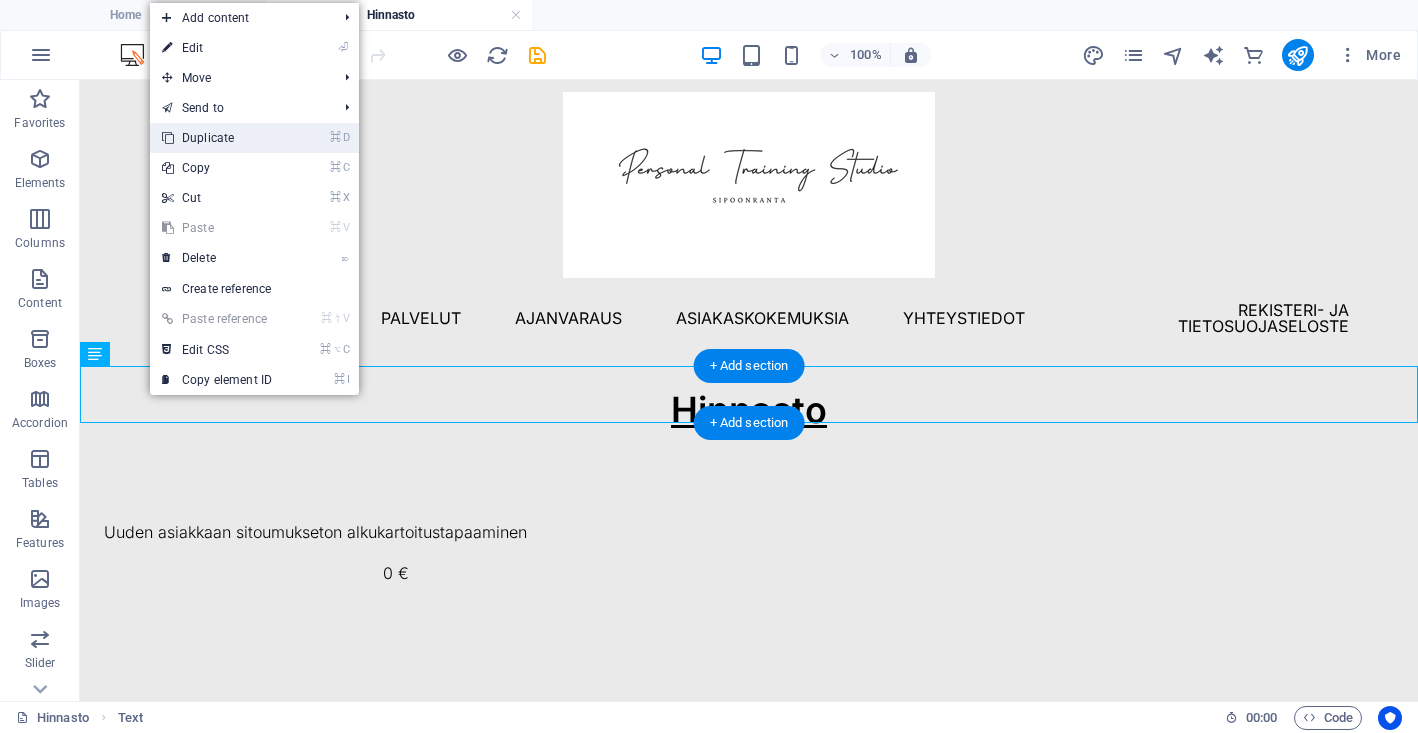 click on "⌘ D  Duplicate" at bounding box center (217, 138) 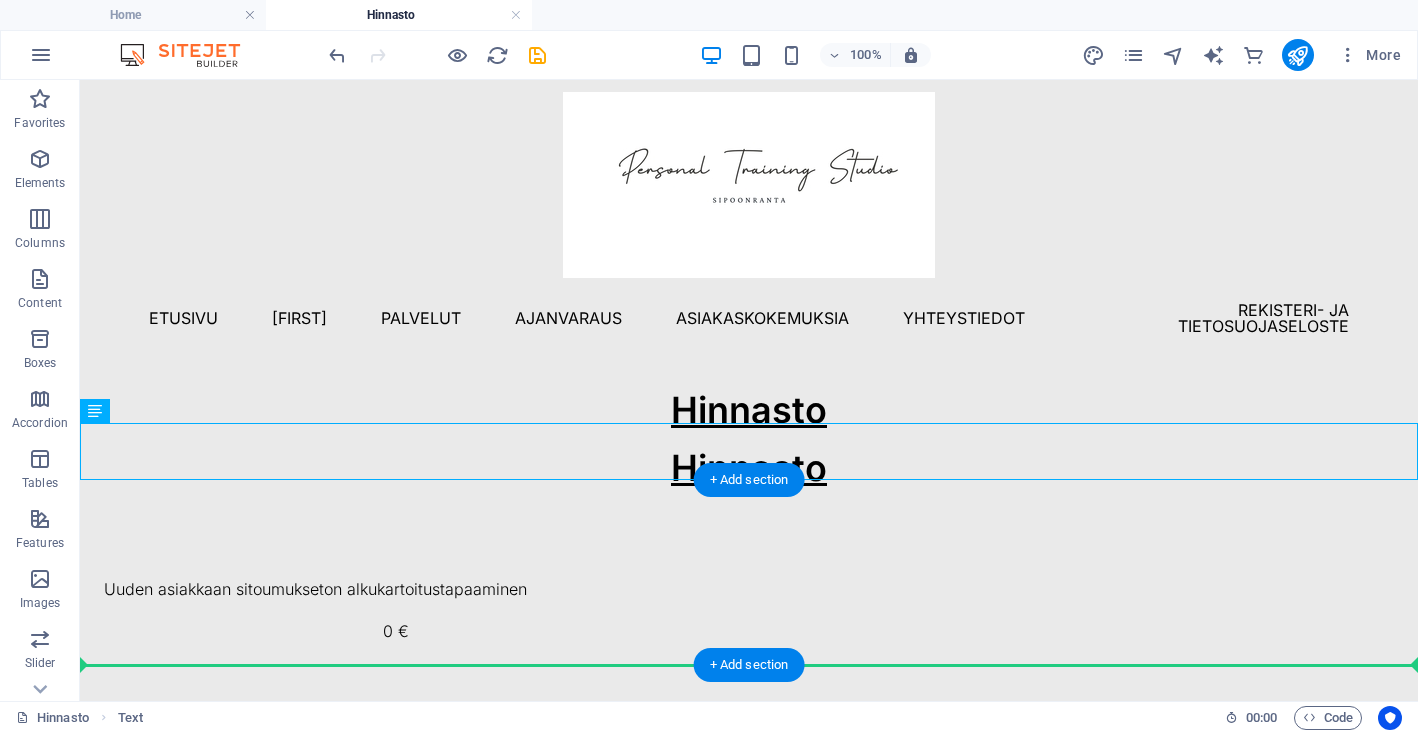 drag, startPoint x: 765, startPoint y: 456, endPoint x: 773, endPoint y: 606, distance: 150.21318 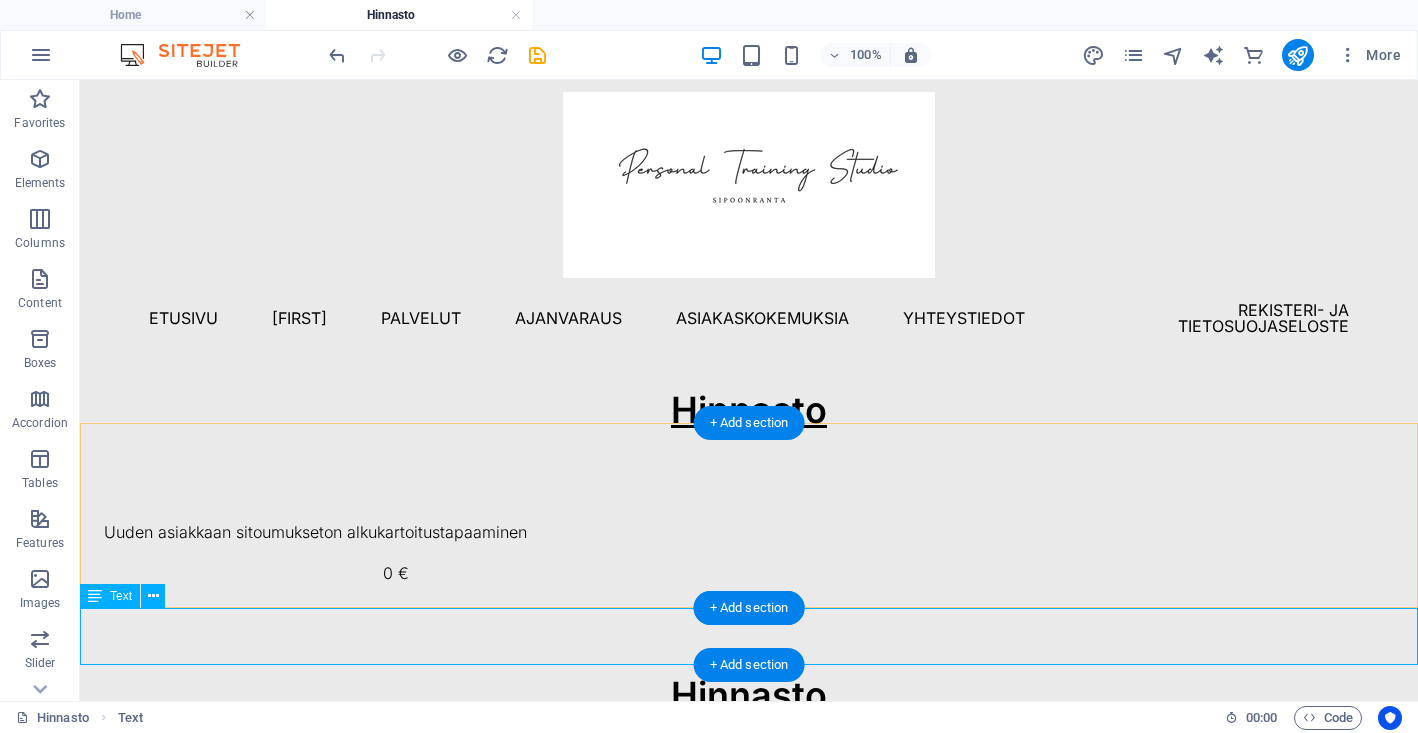 click on "Hinnasto" at bounding box center (749, 696) 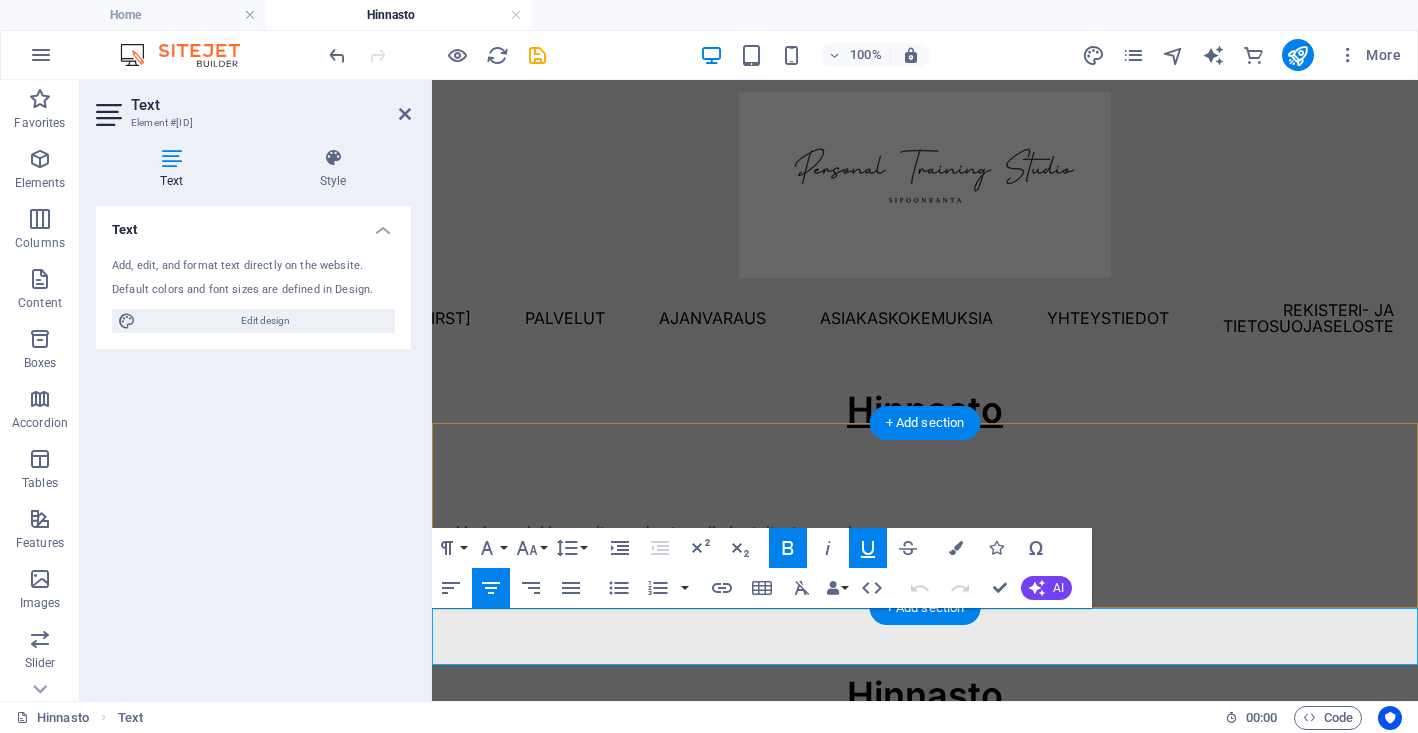 click on "Hinnasto" at bounding box center (925, 695) 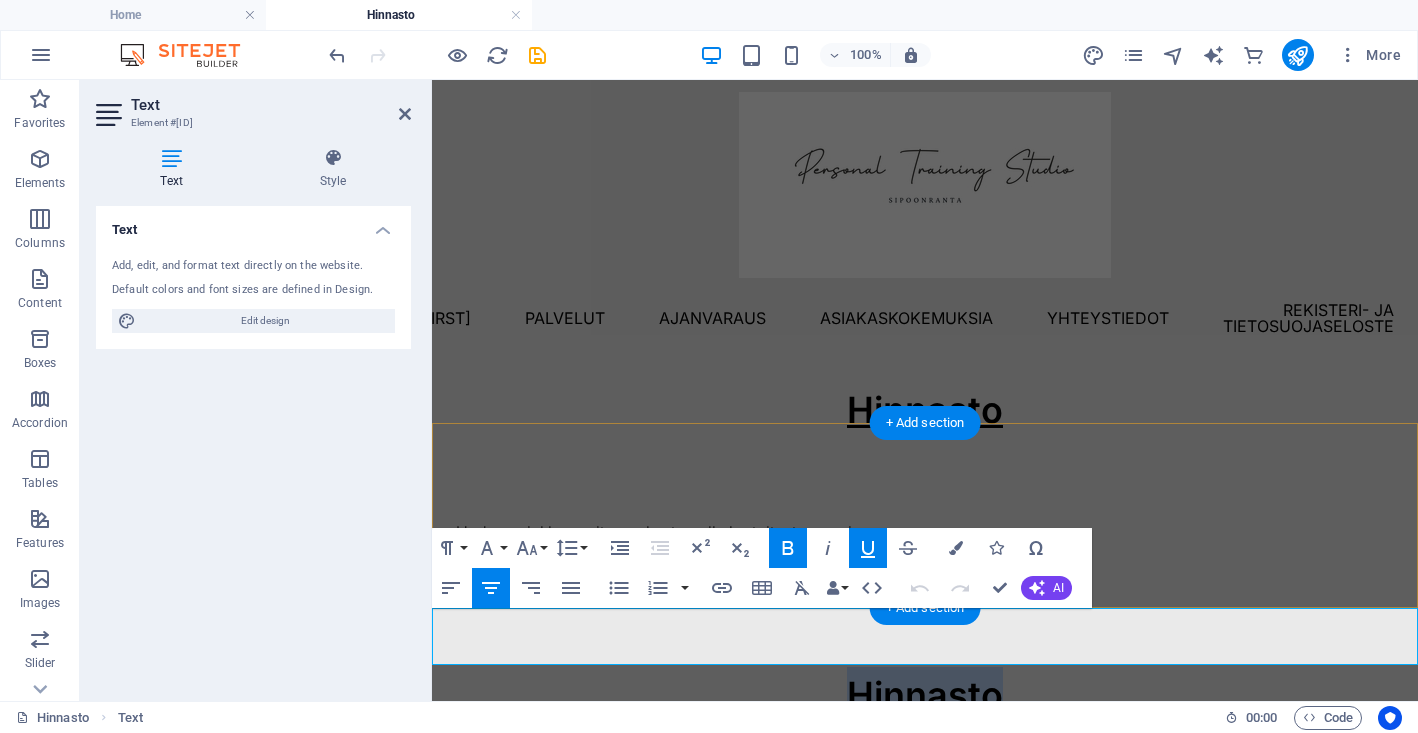 click on "Hinnasto" at bounding box center (925, 695) 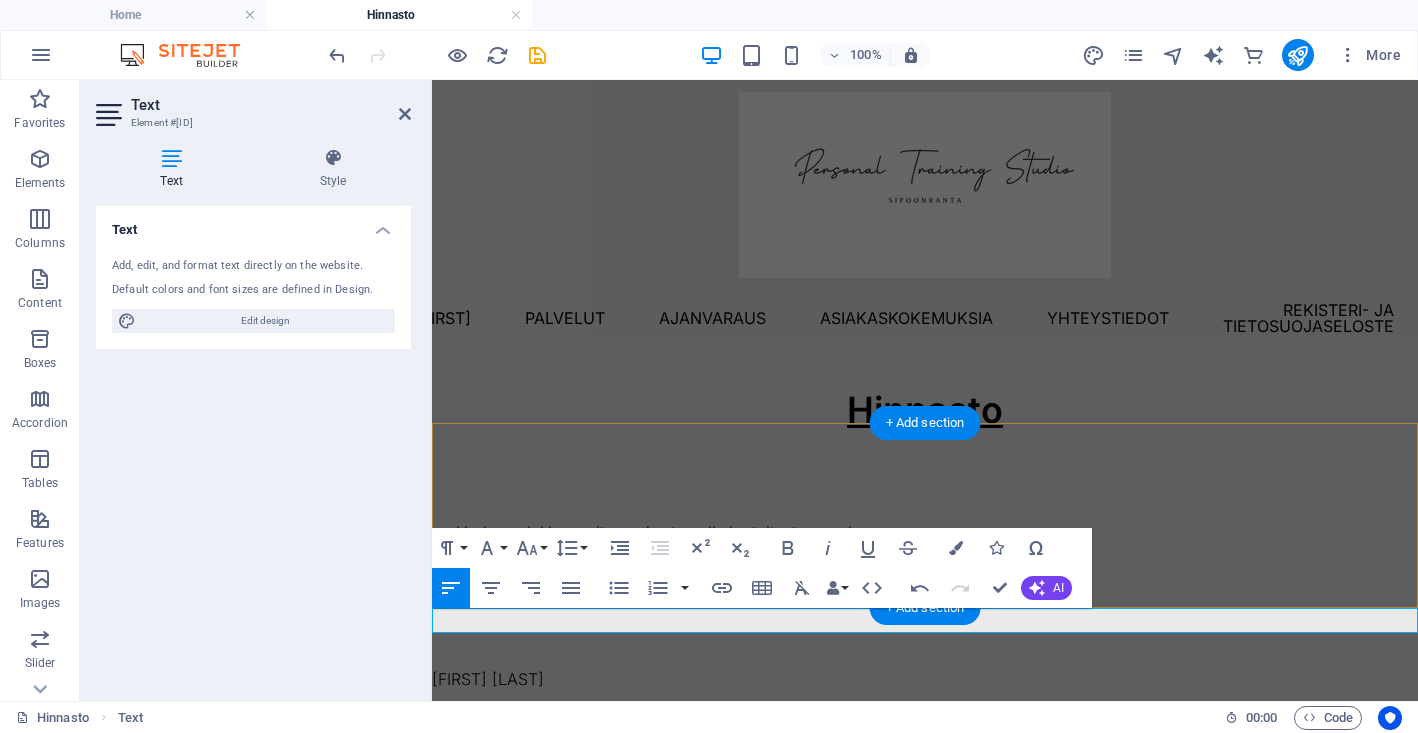 drag, startPoint x: 589, startPoint y: 616, endPoint x: 424, endPoint y: 611, distance: 165.07574 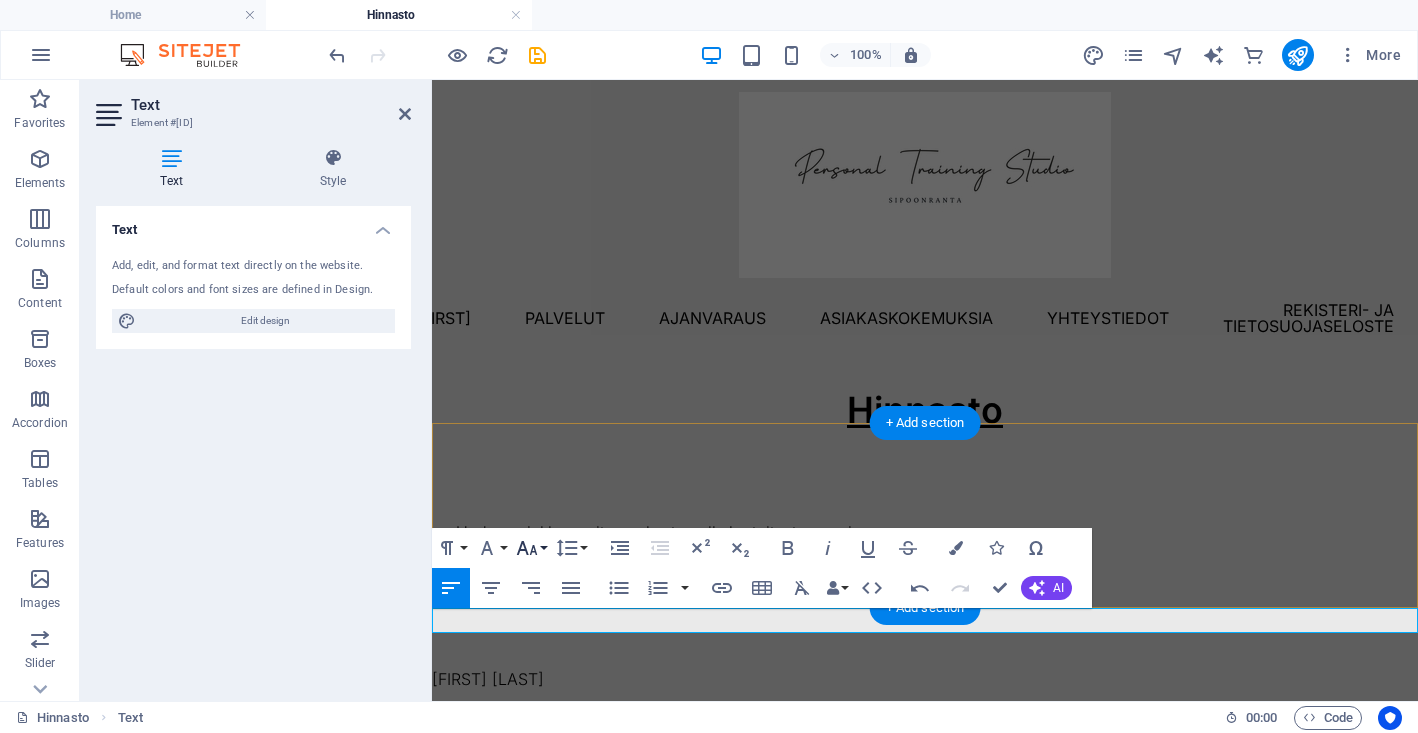 click 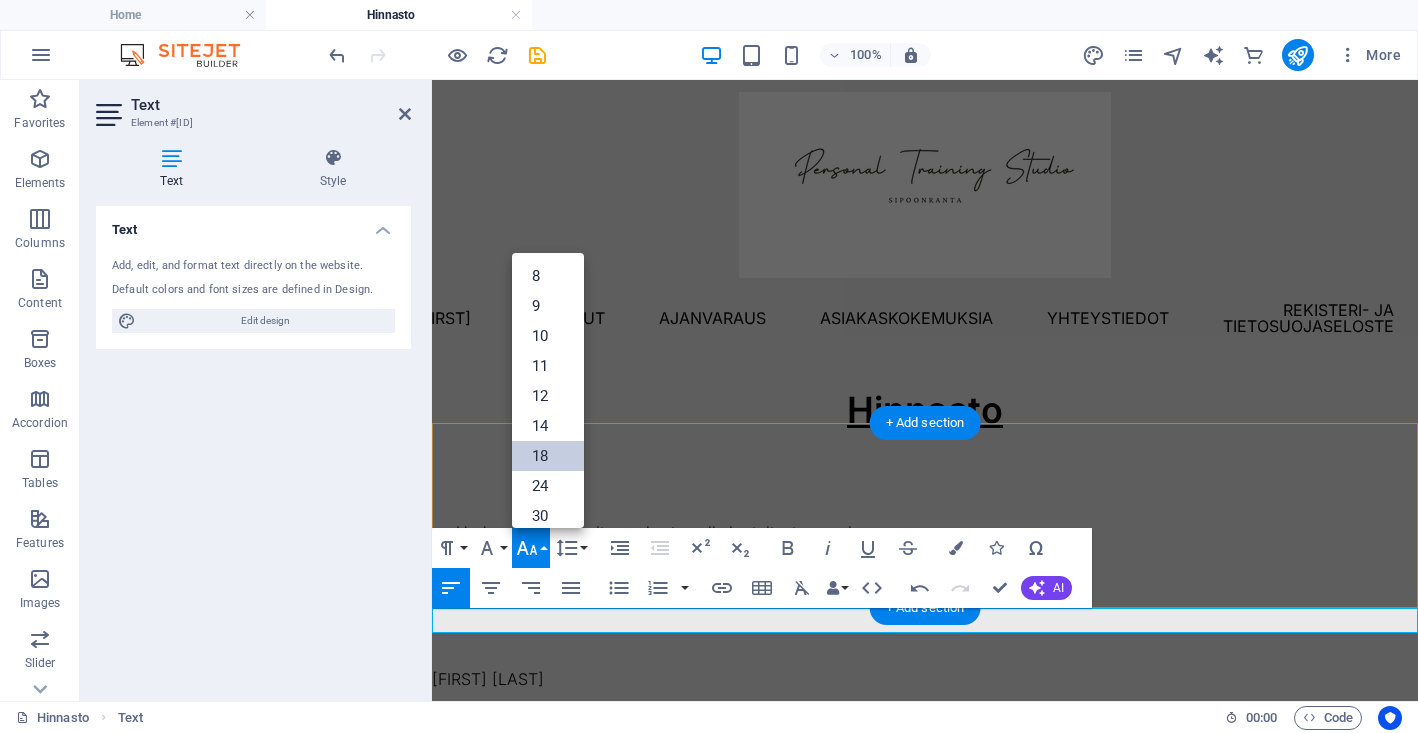 click on "18" at bounding box center [548, 456] 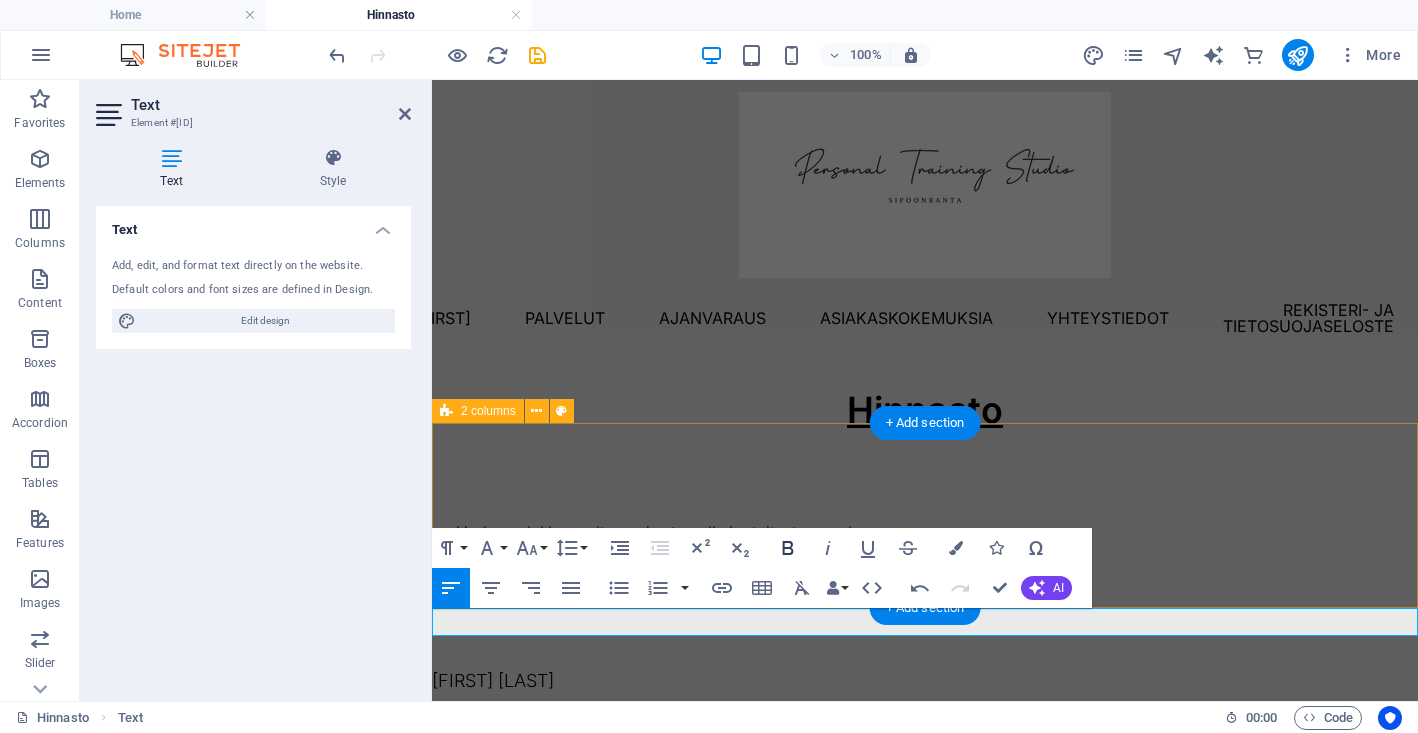 click 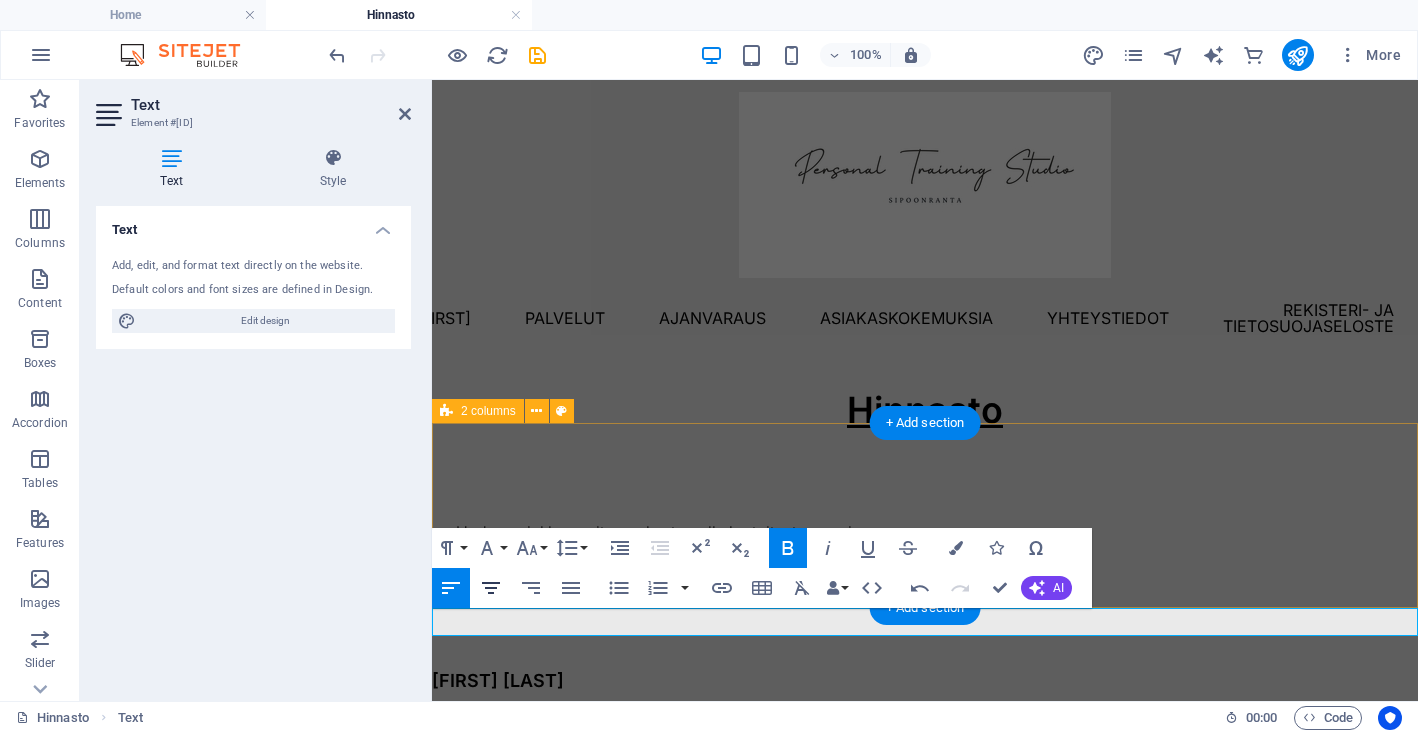 click 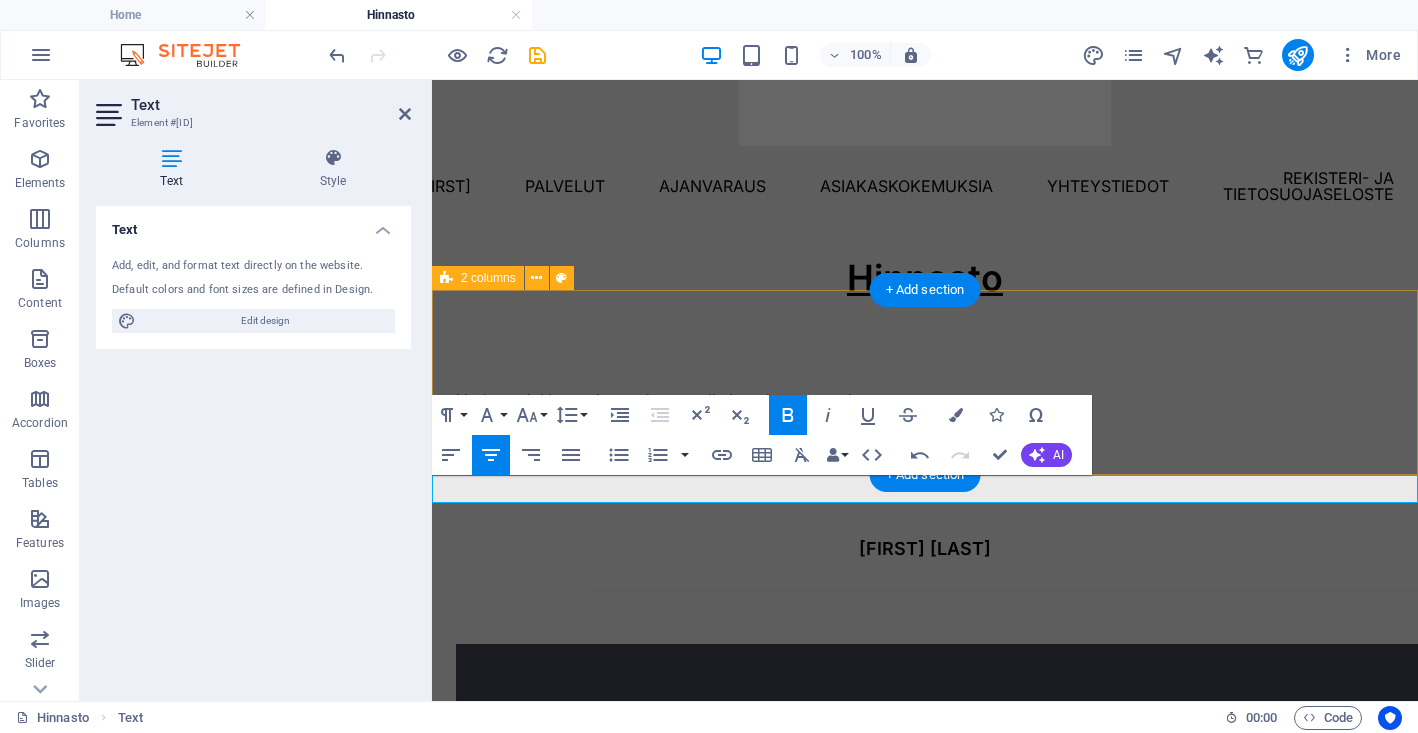 scroll, scrollTop: 177, scrollLeft: 0, axis: vertical 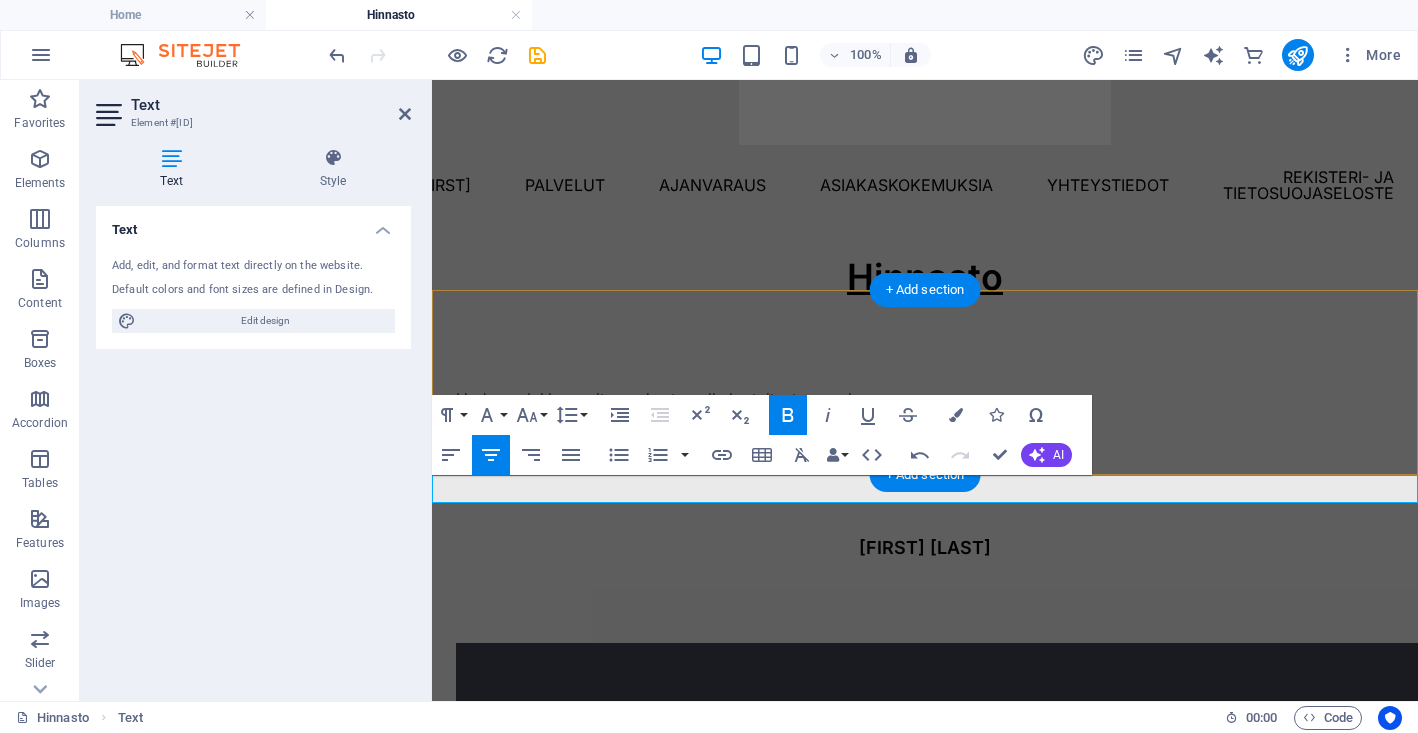click on "Valmennuspaketit" at bounding box center (925, 548) 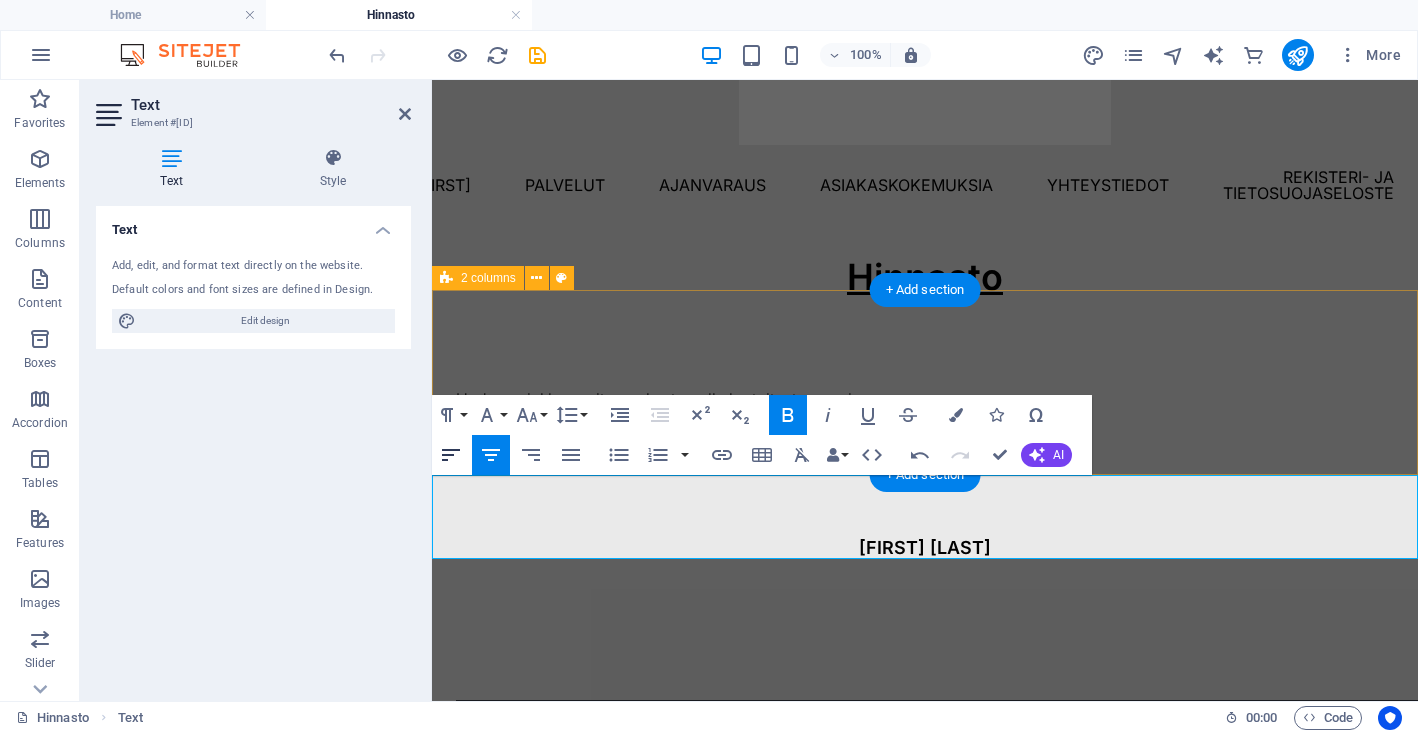 click 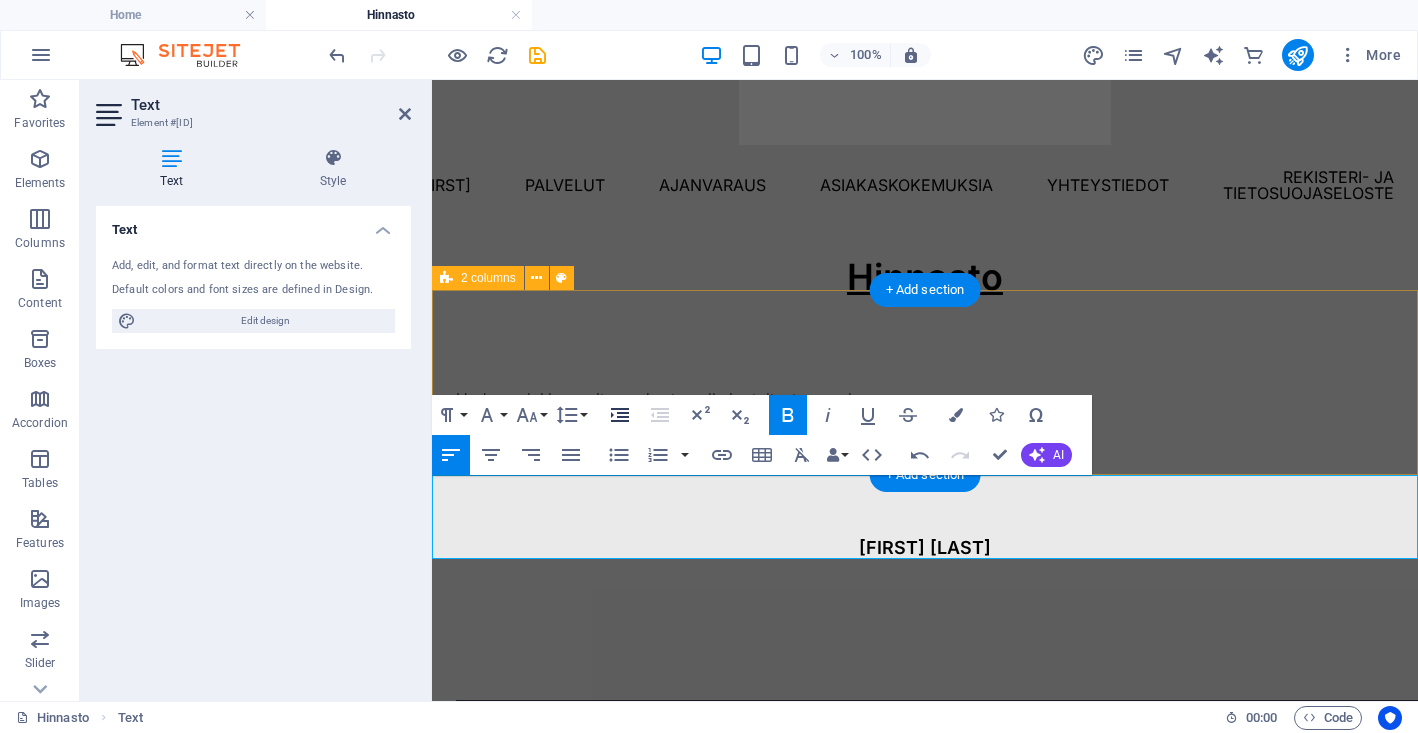 click 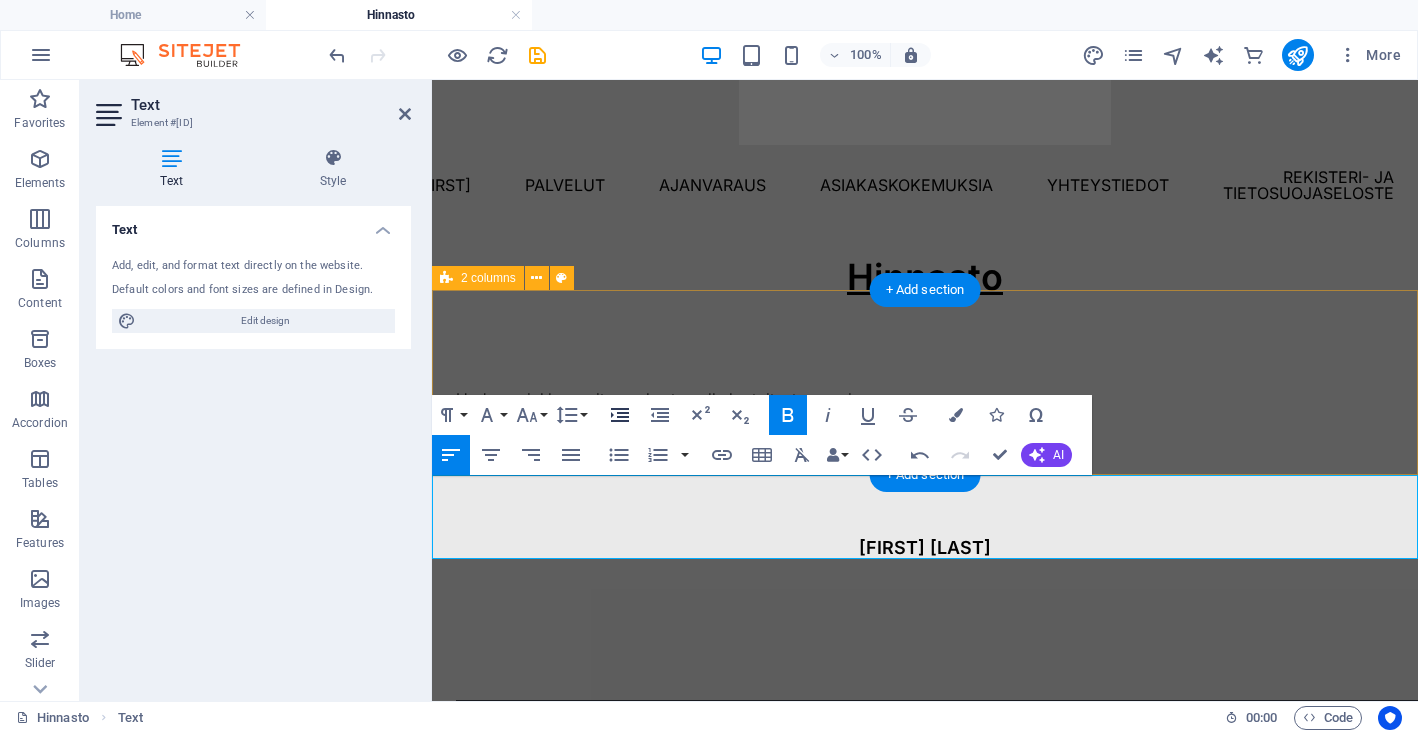 click 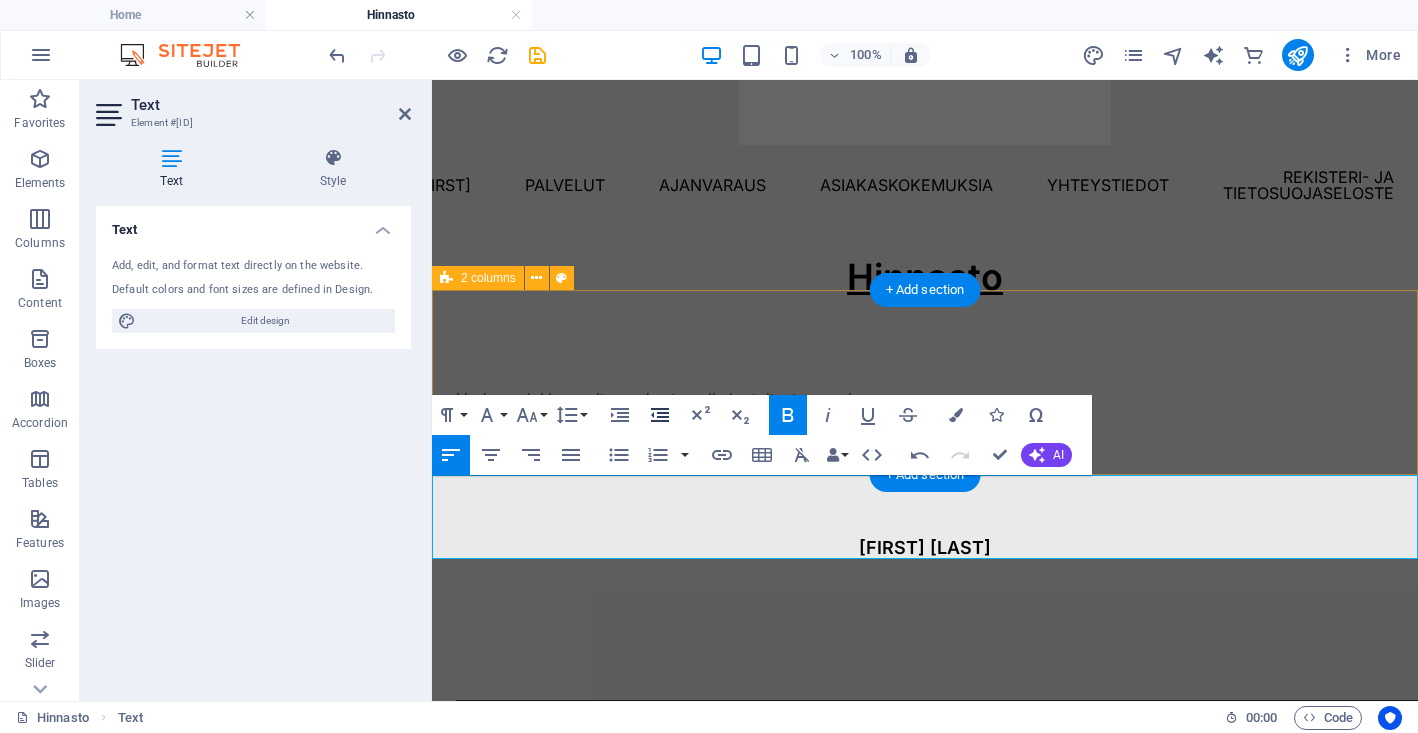 click 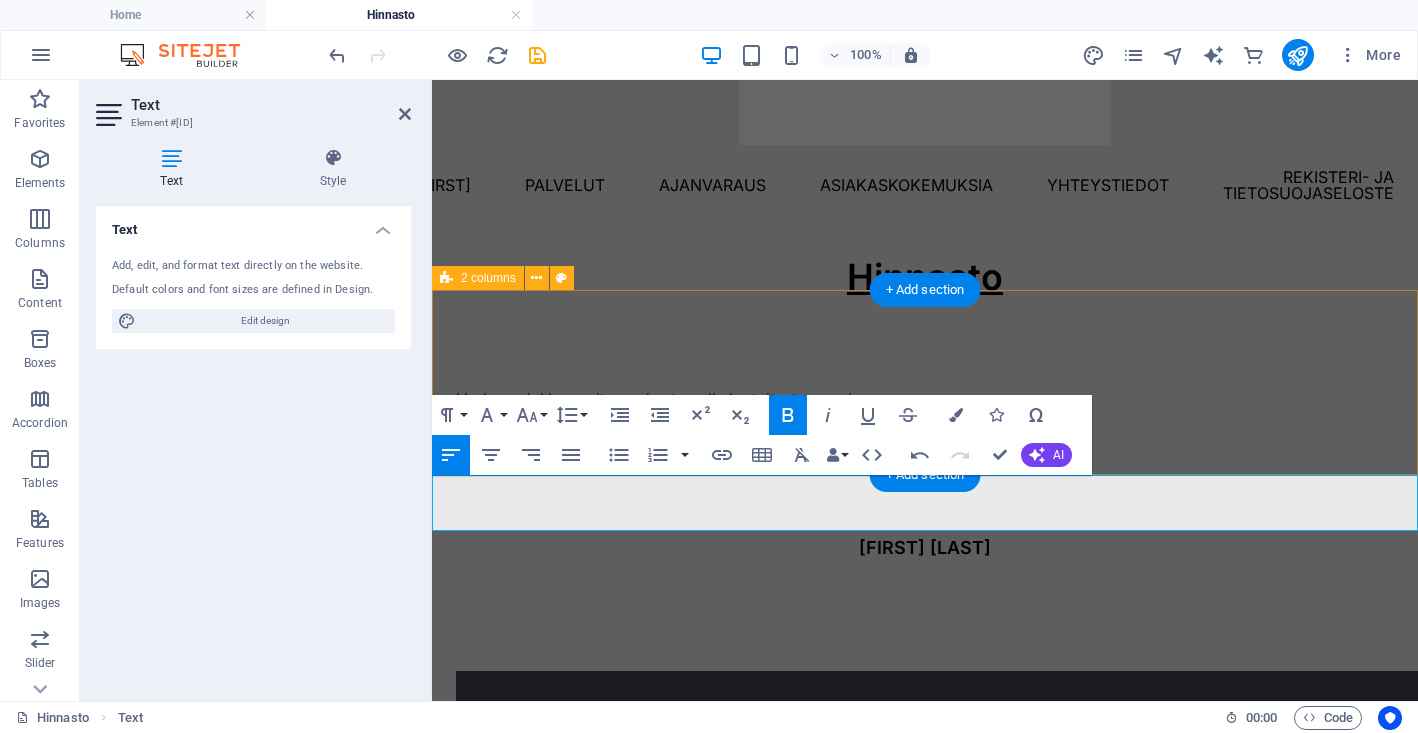 click 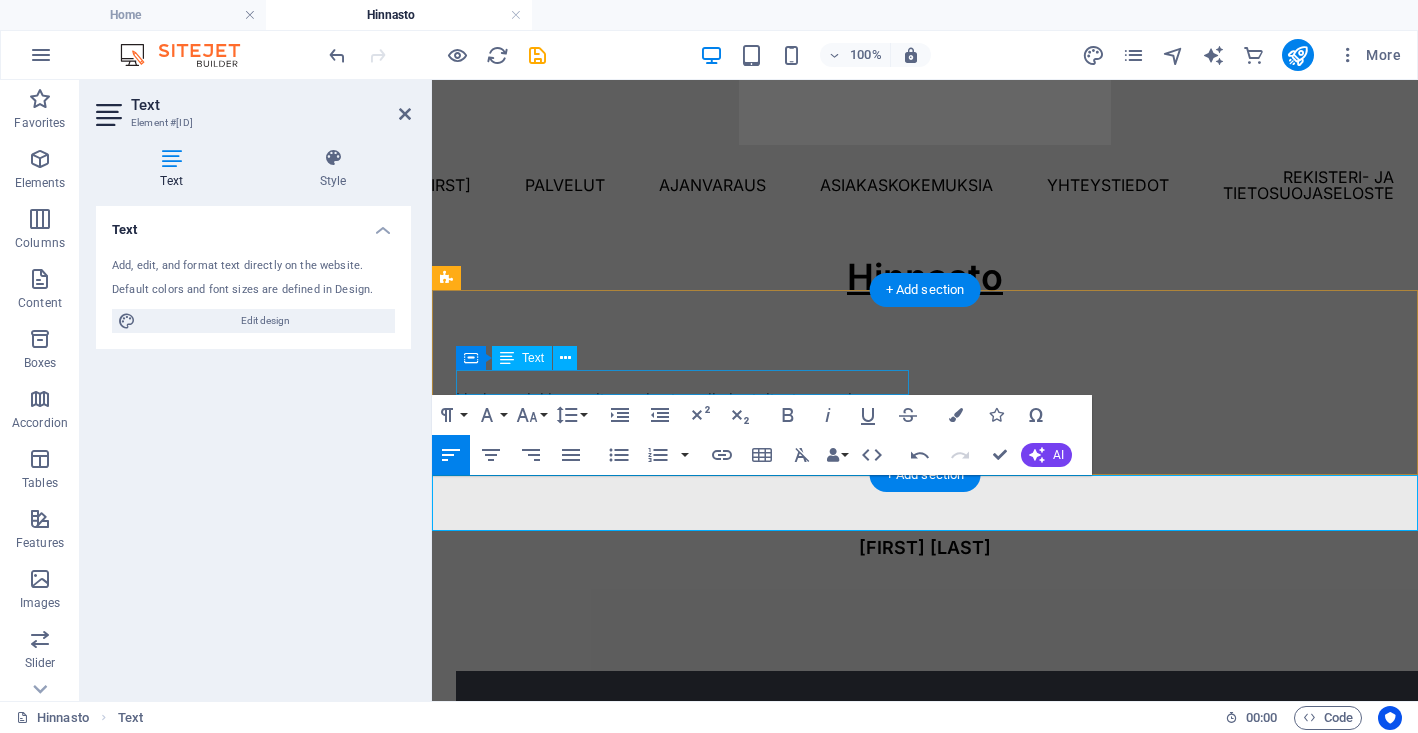 click on "Uuden asiakkaan sitoumukseton alkukartoitustapaaminen" at bounding box center [682, 400] 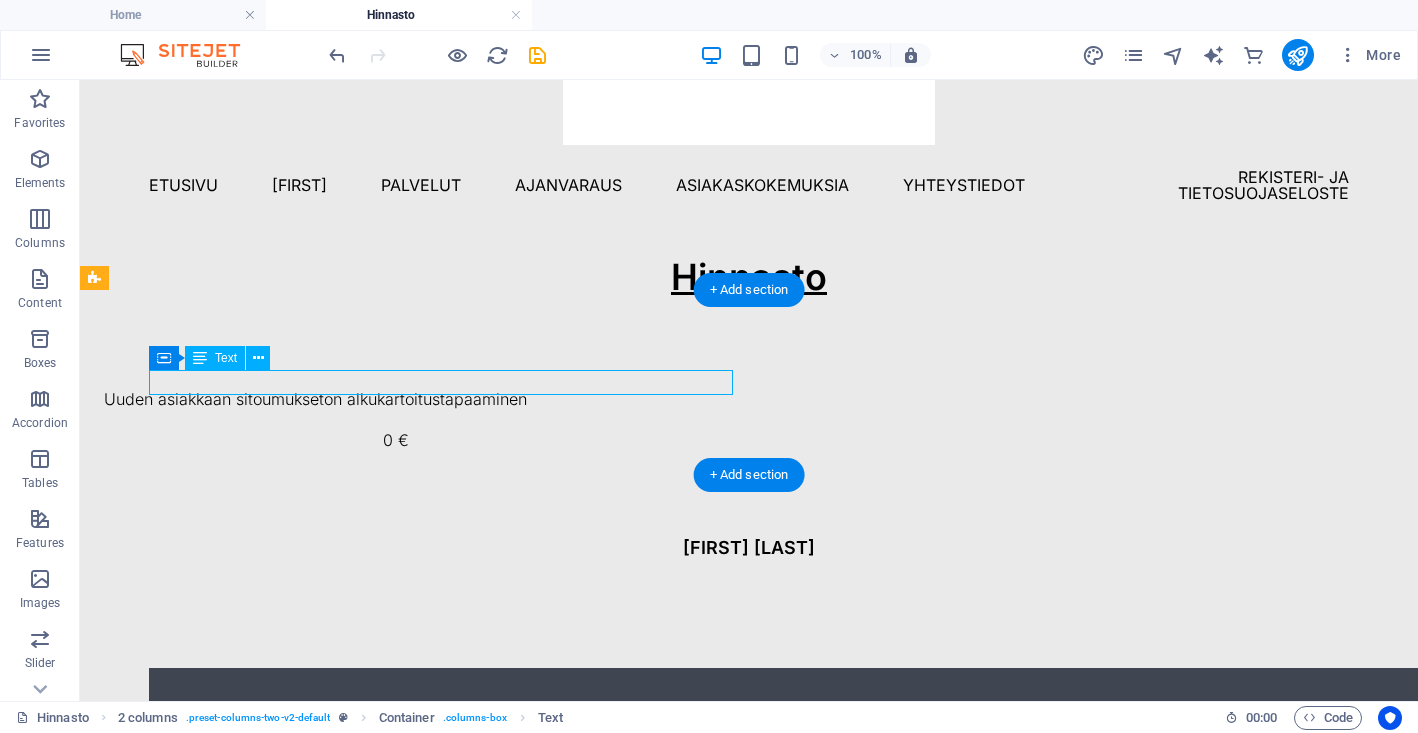 click on "Uuden asiakkaan sitoumukseton alkukartoitustapaaminen" at bounding box center [396, 400] 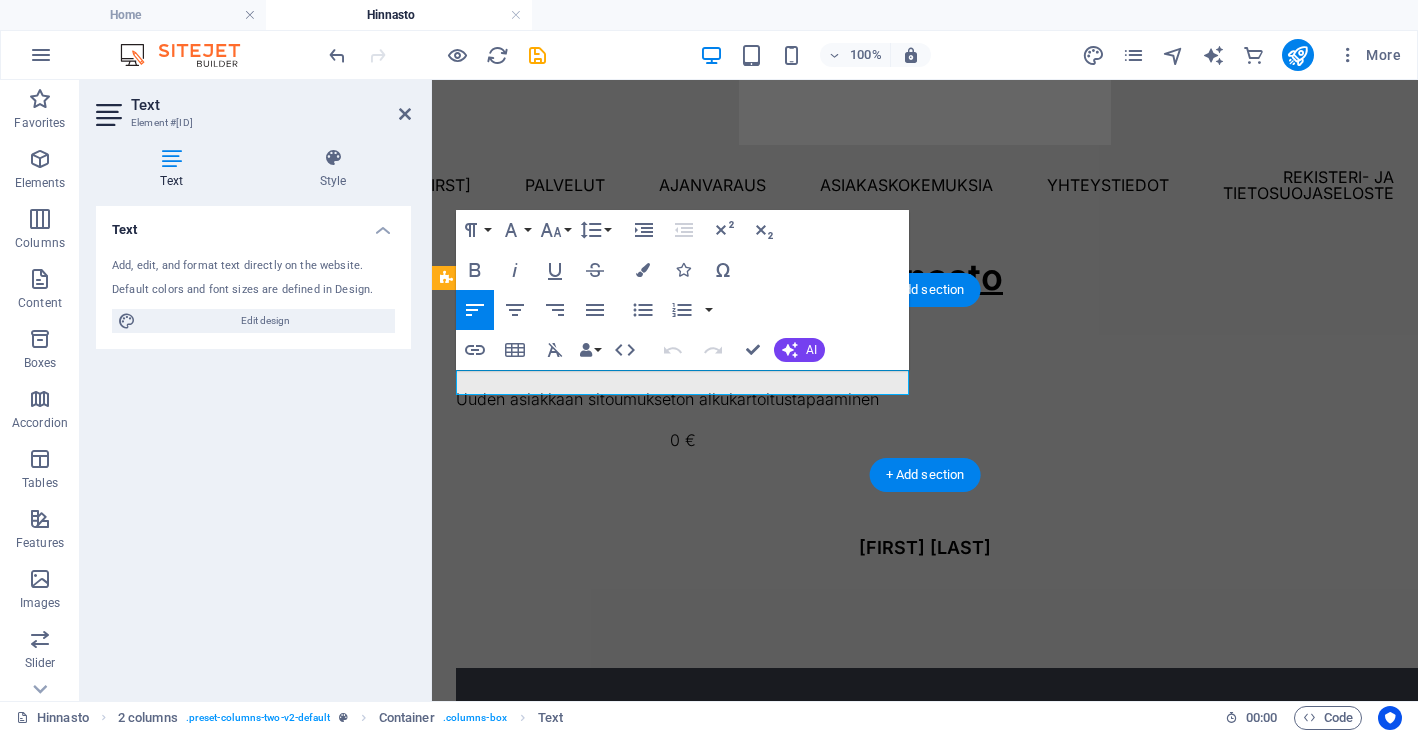 click on "Uuden asiakkaan sitoumukseton alkukartoitustapaaminen" at bounding box center (682, 400) 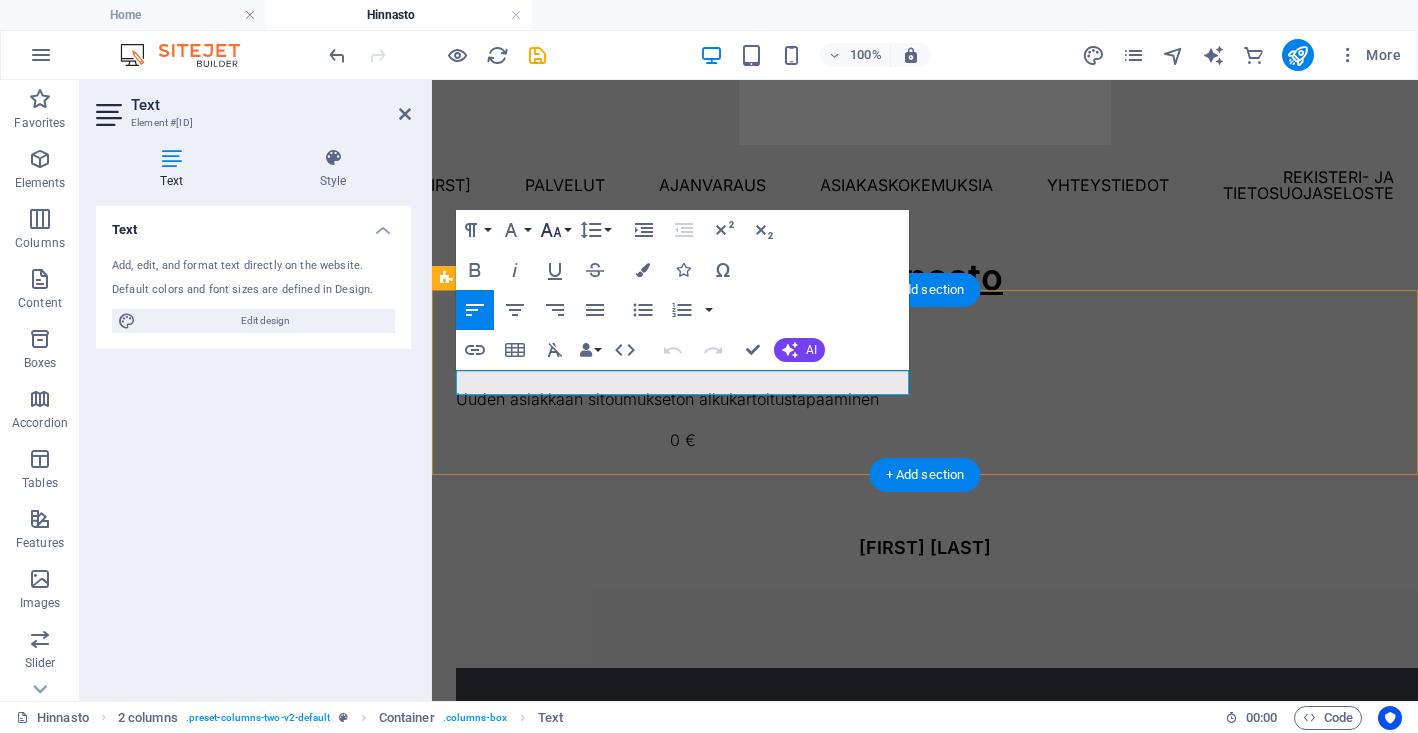 click 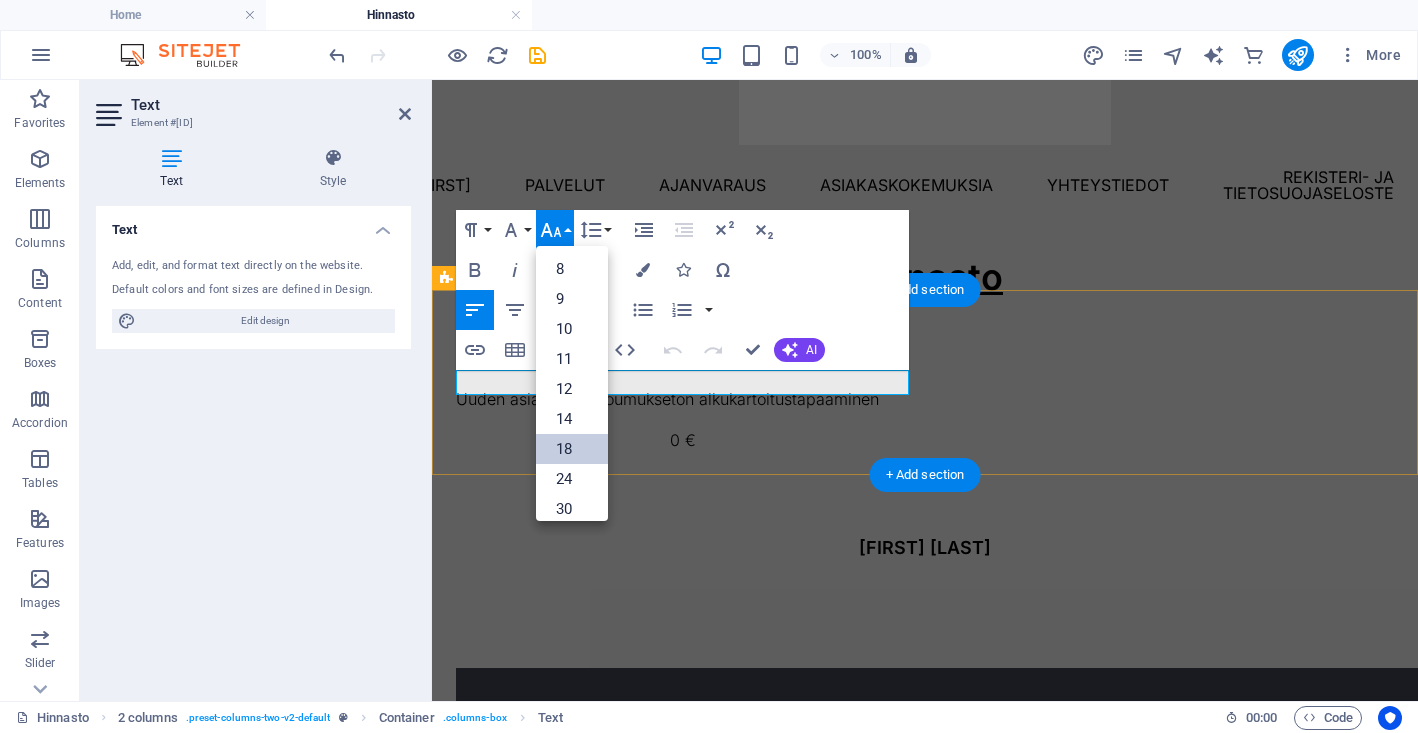 click on "18" at bounding box center [572, 449] 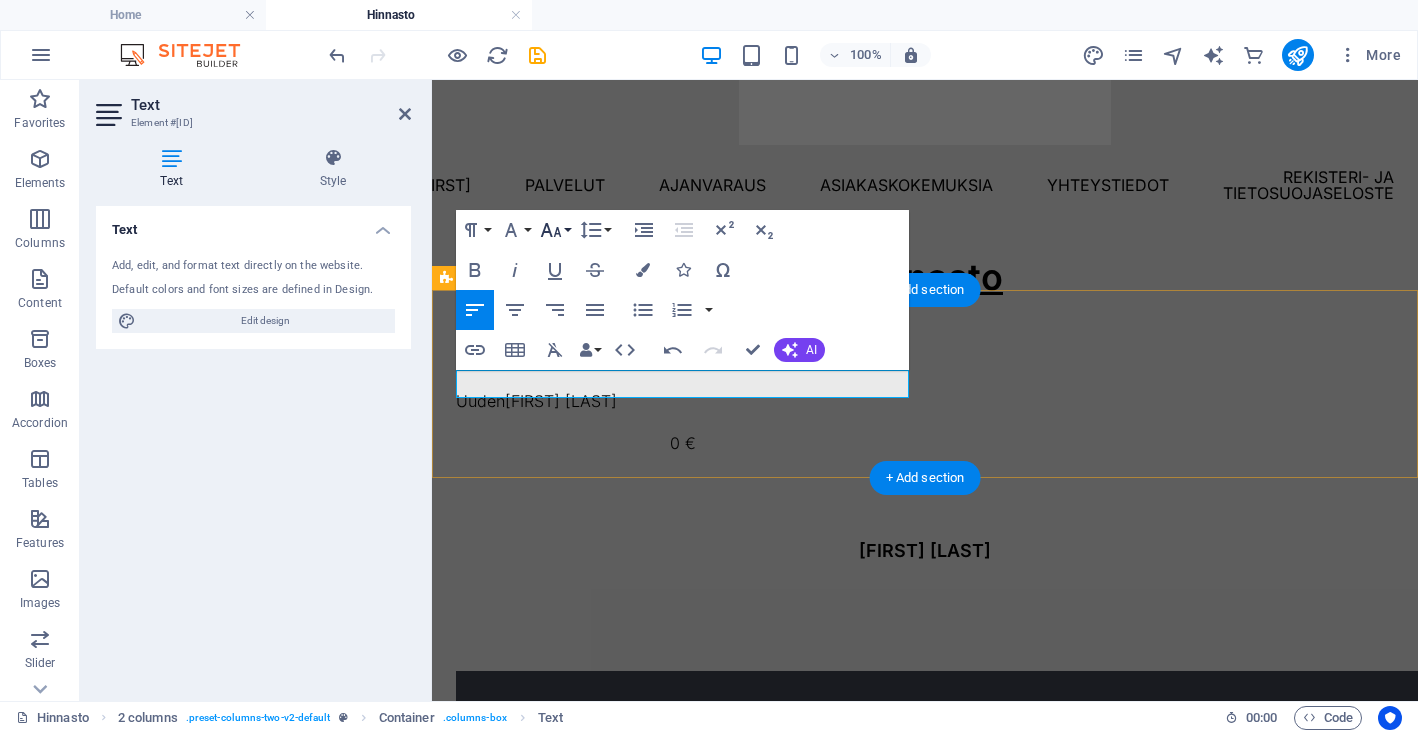 click 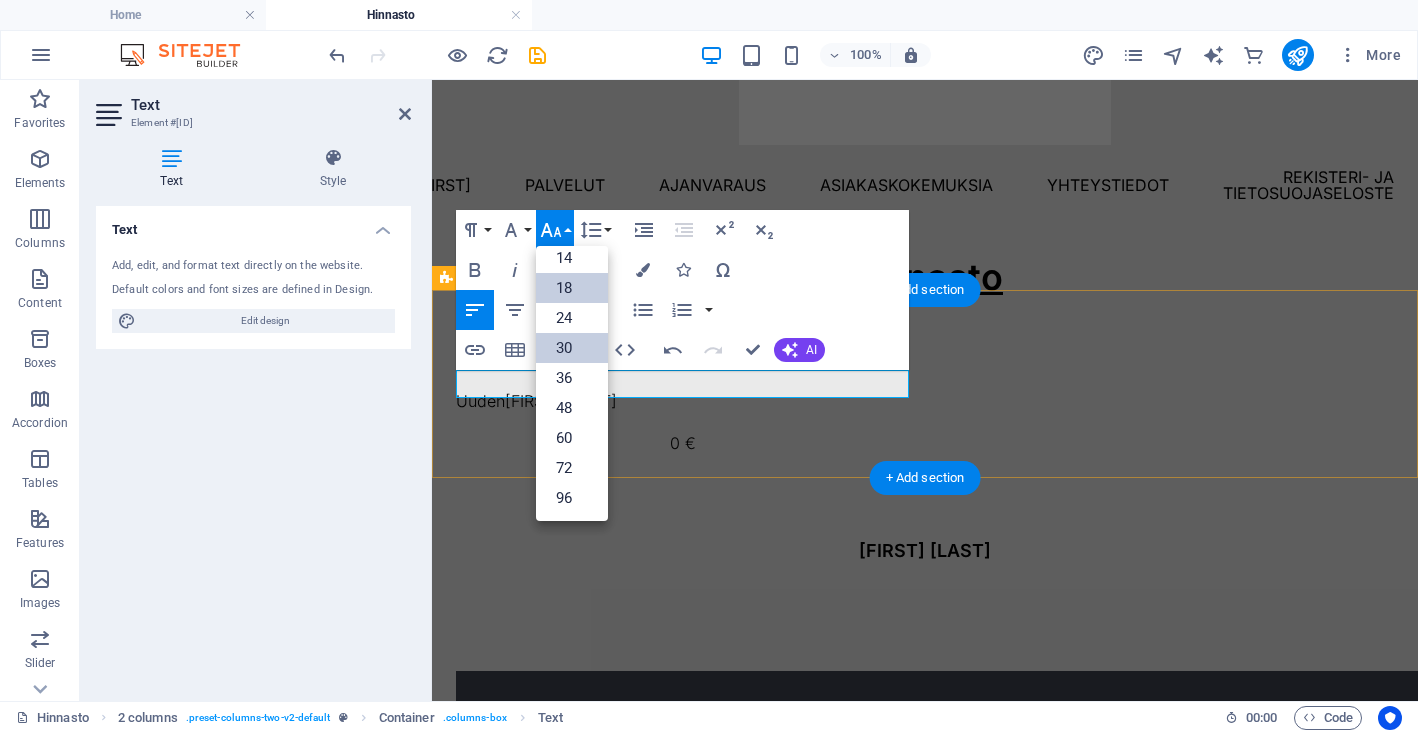 scroll, scrollTop: 161, scrollLeft: 0, axis: vertical 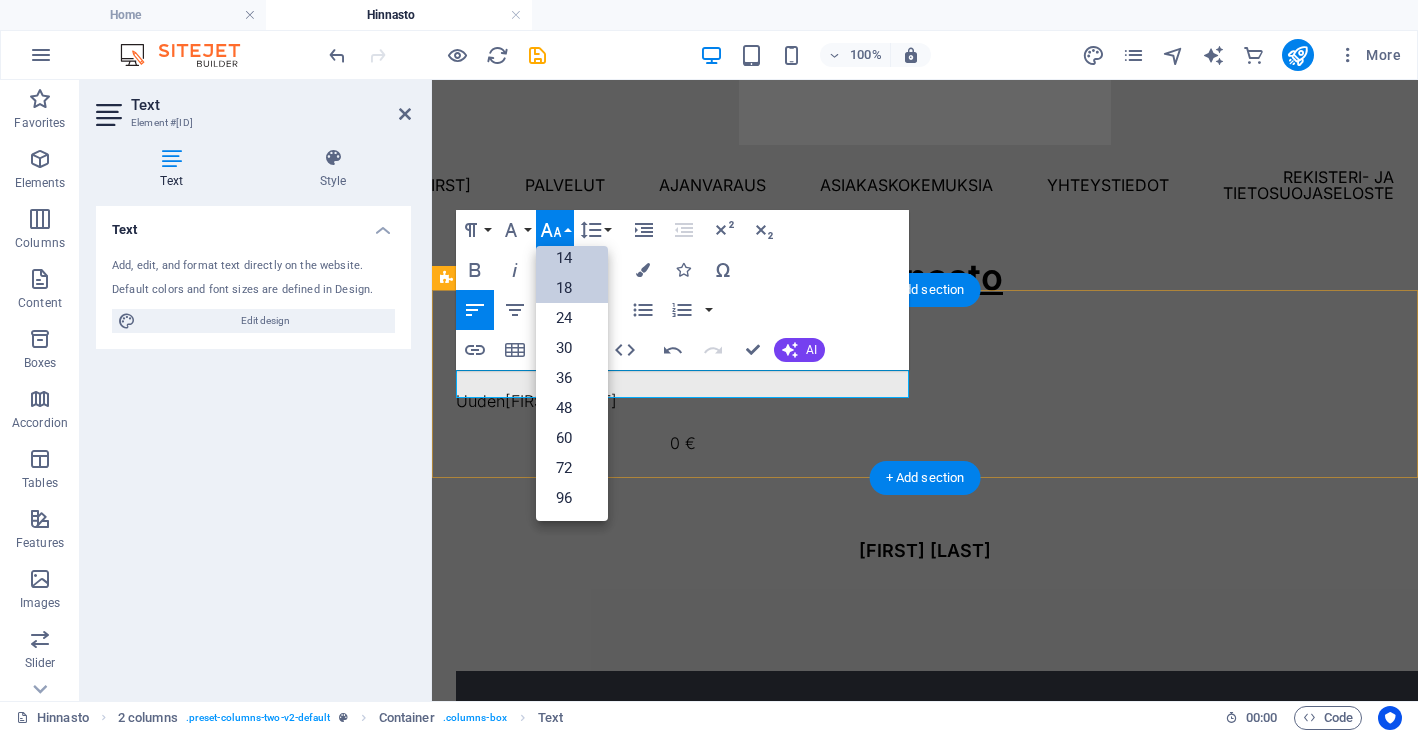 click on "14" at bounding box center (572, 258) 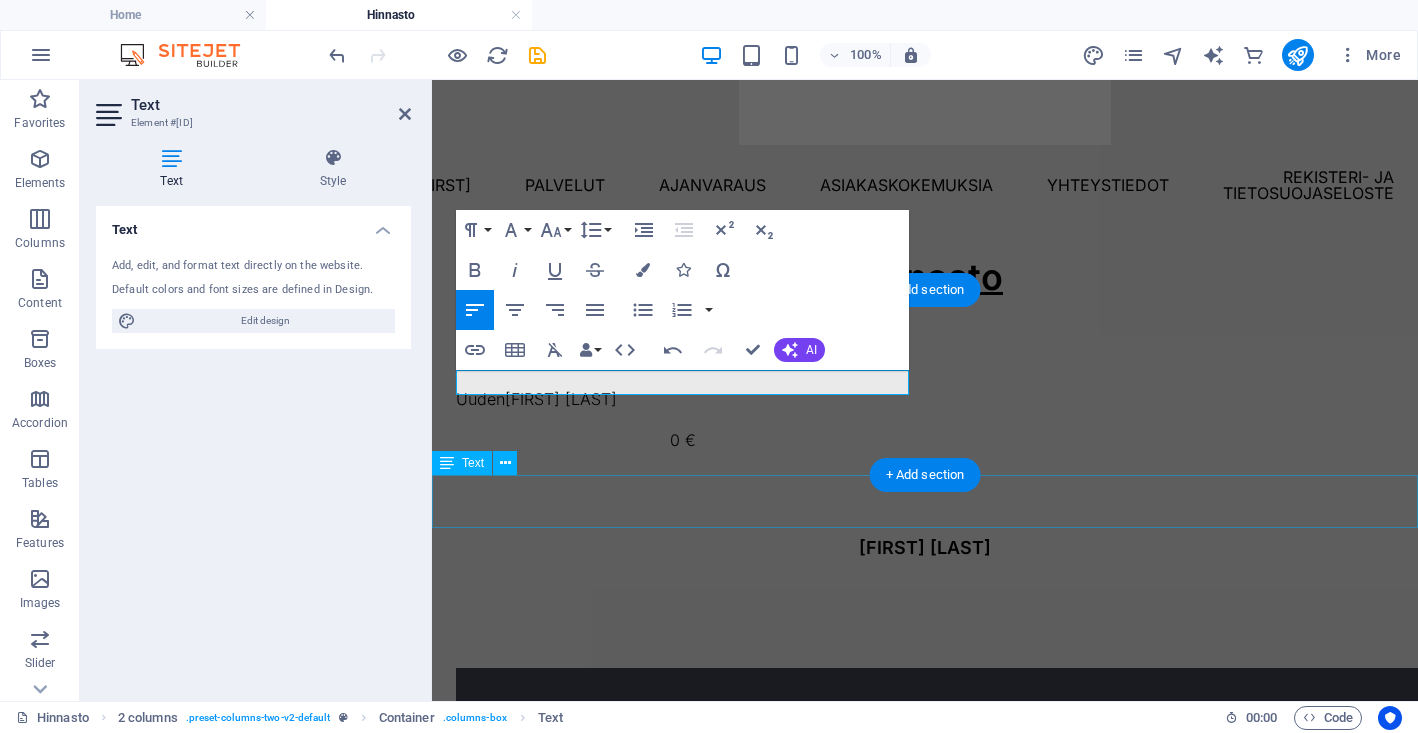 click on "Valmennuspaketit" at bounding box center [925, 561] 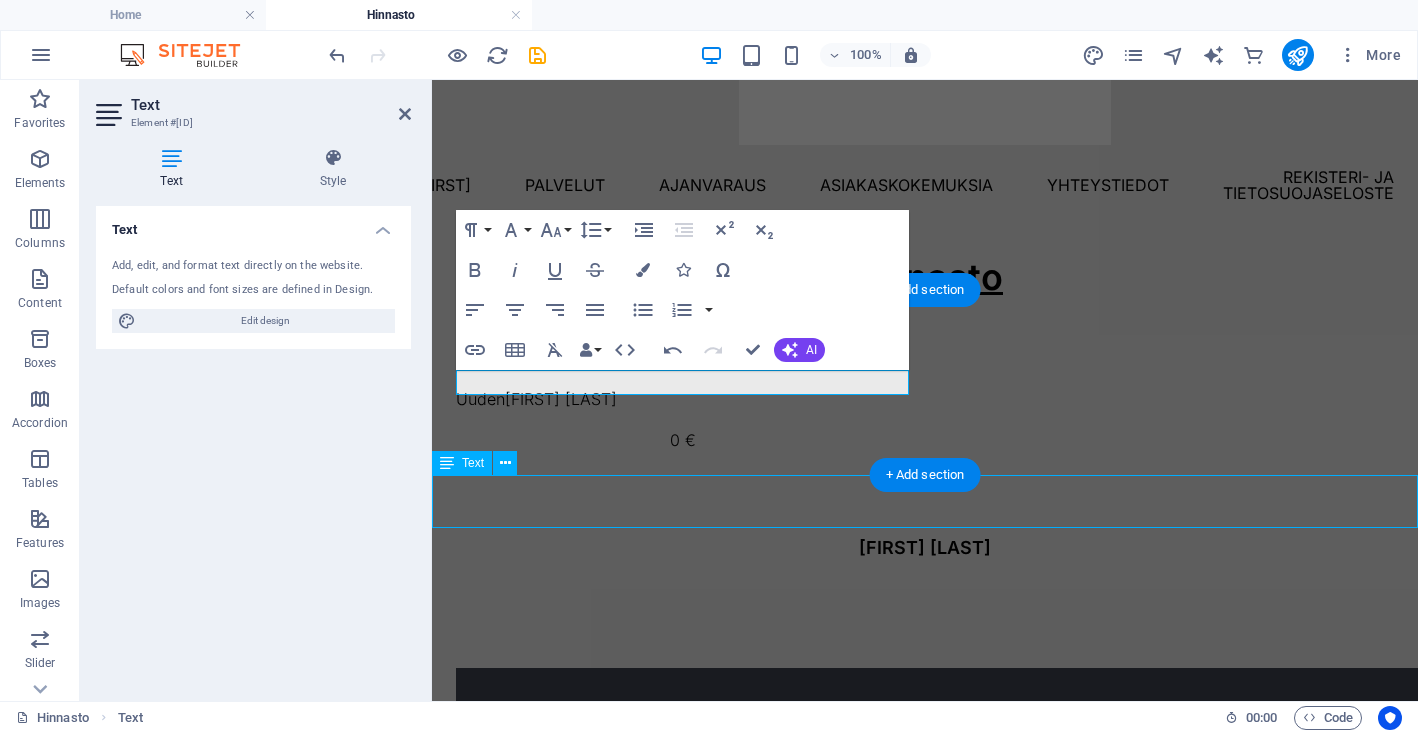click on "Valmennuspaketit" at bounding box center (925, 561) 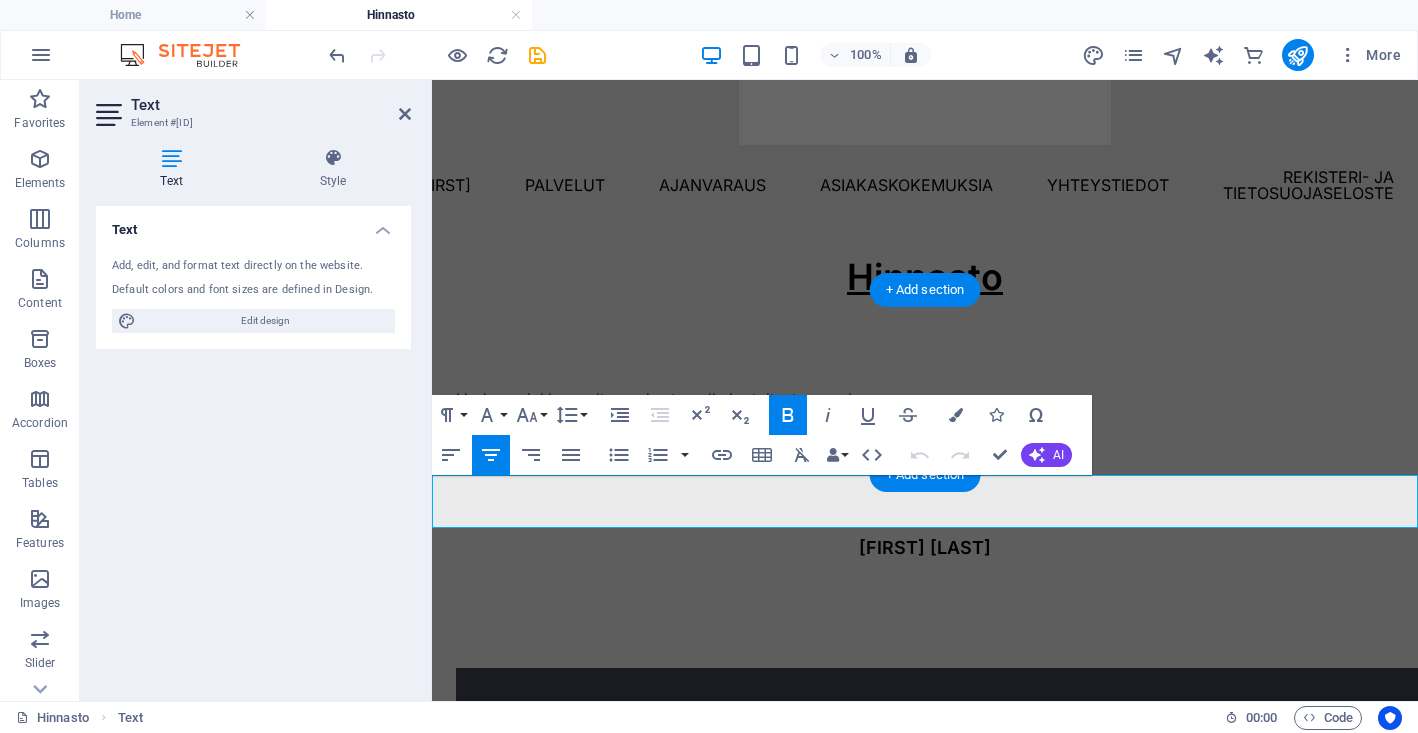 click at bounding box center (935, 576) 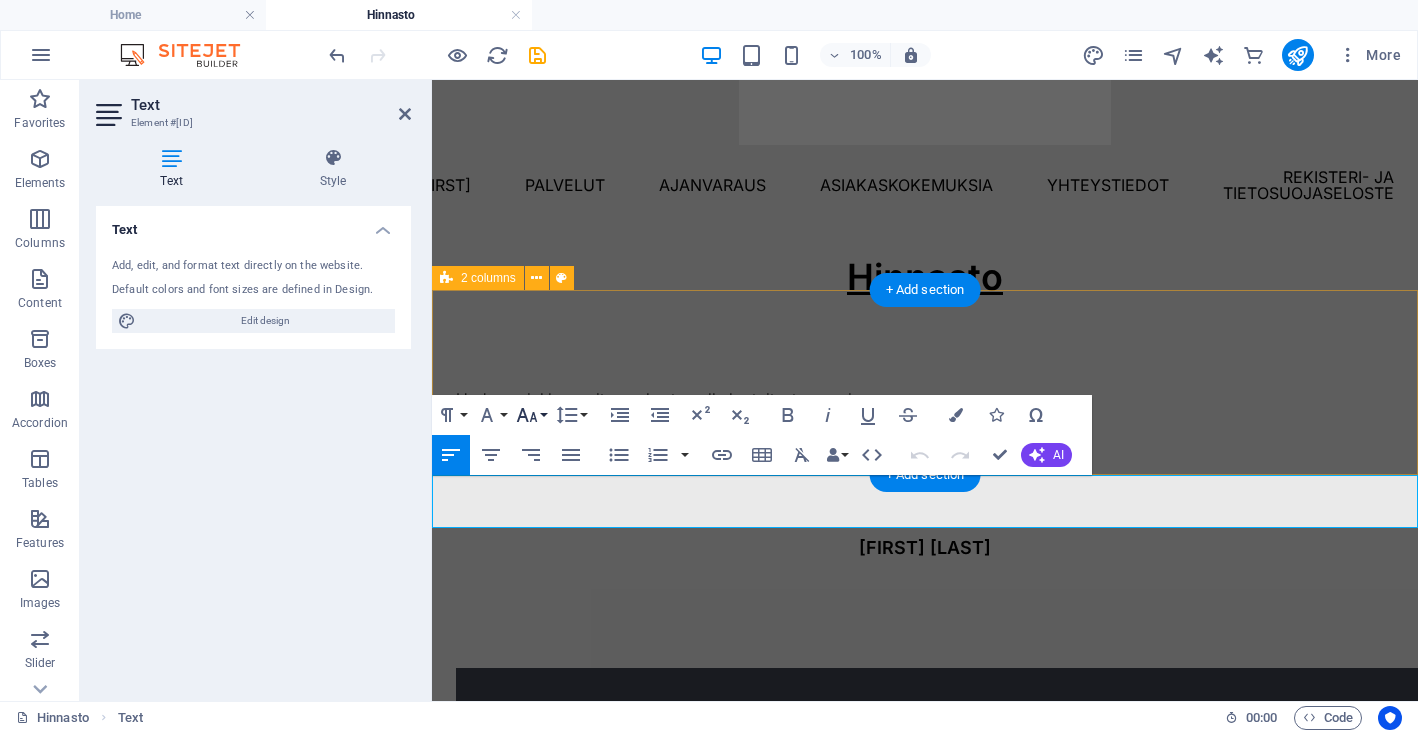 click on "Font Size" at bounding box center (531, 415) 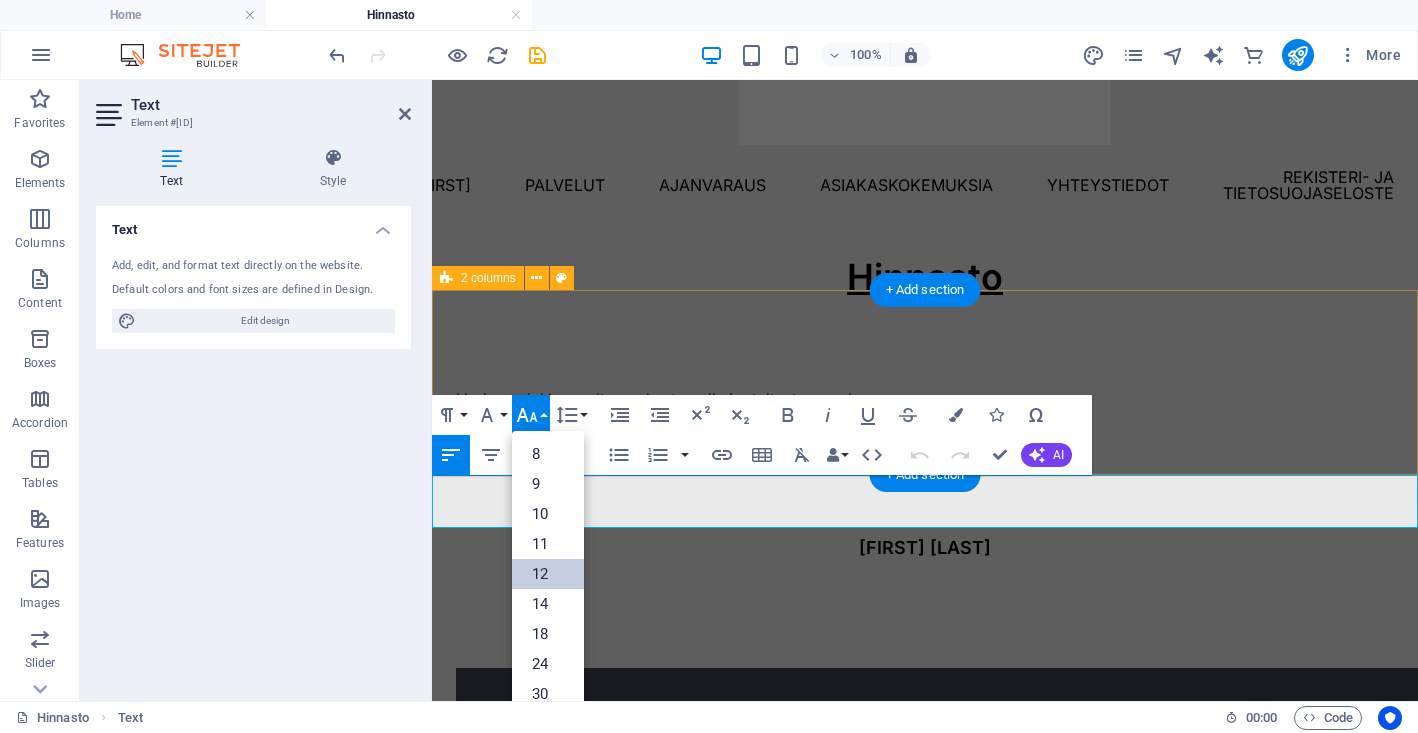 click on "12" at bounding box center [548, 574] 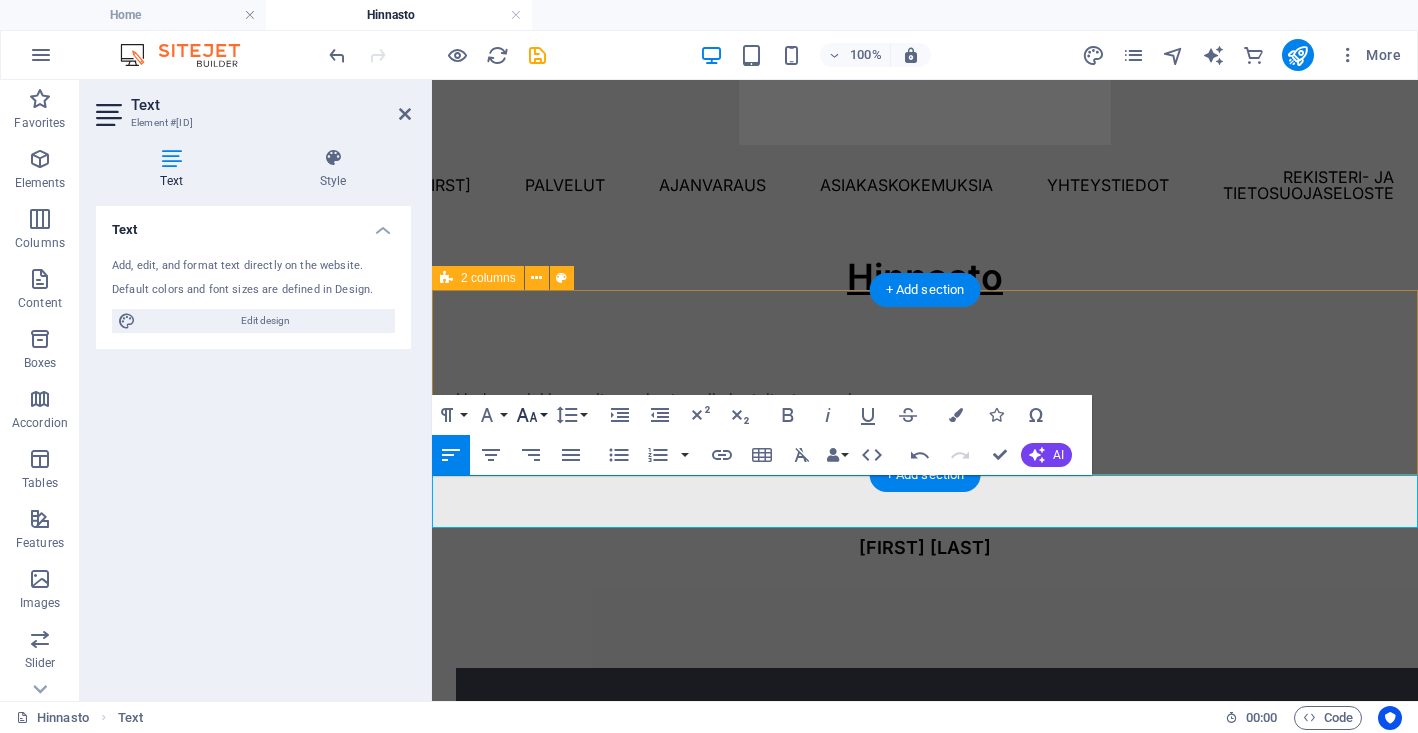 click on "Font Size" at bounding box center [531, 415] 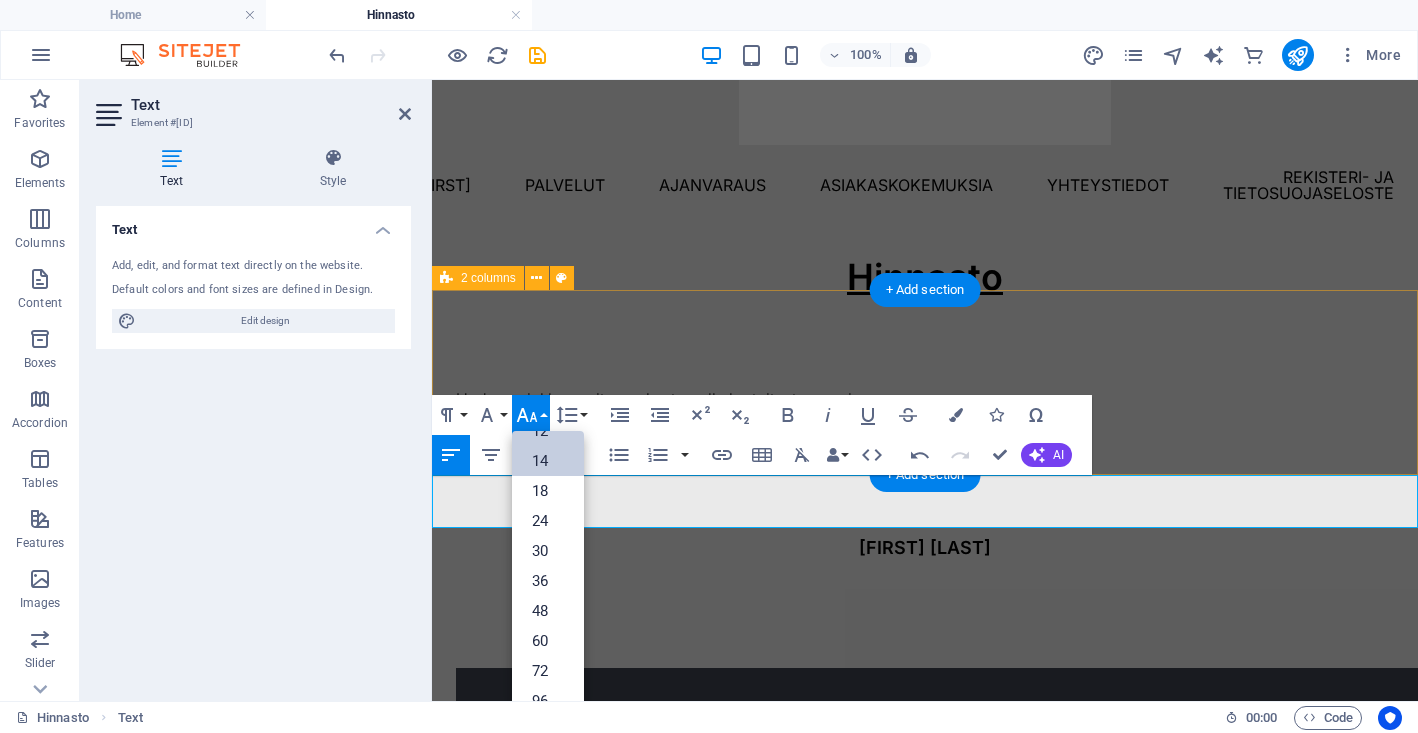 click on "14" at bounding box center [548, 461] 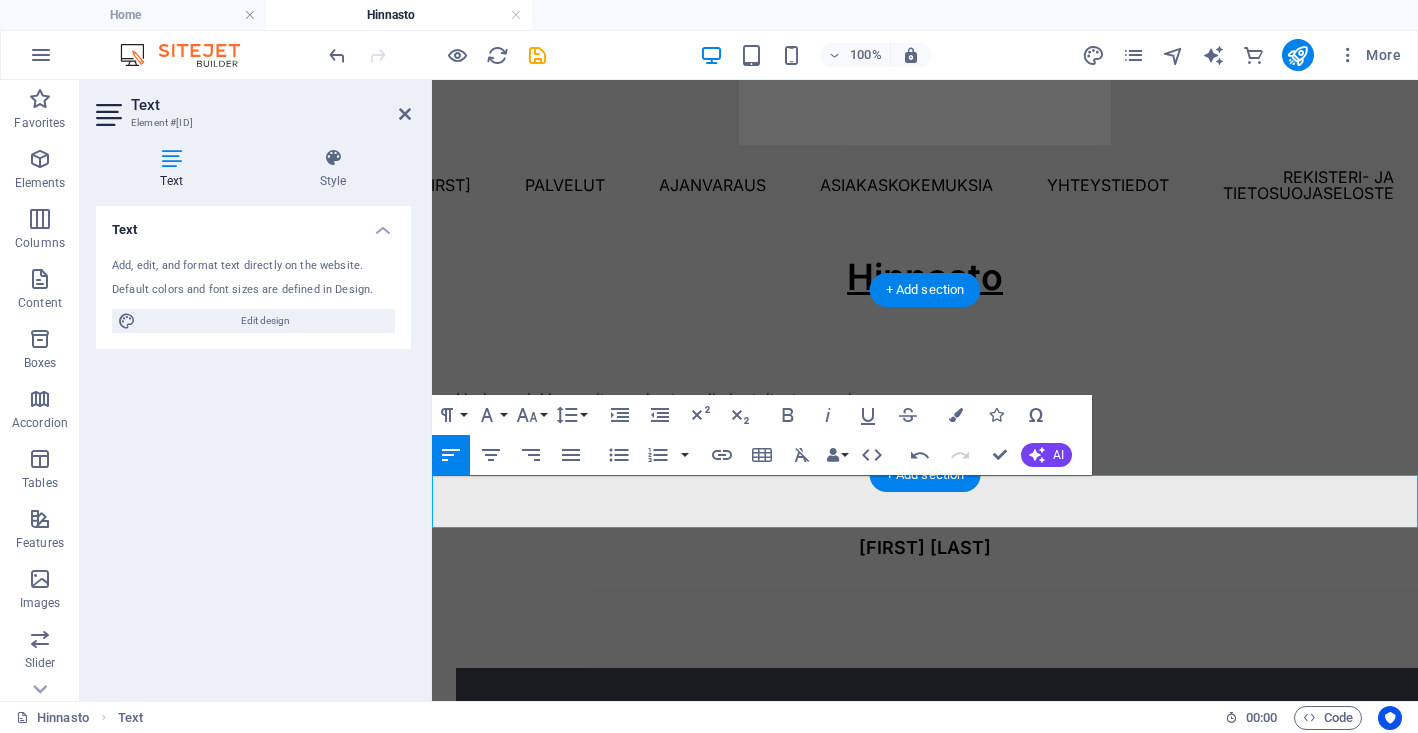 type 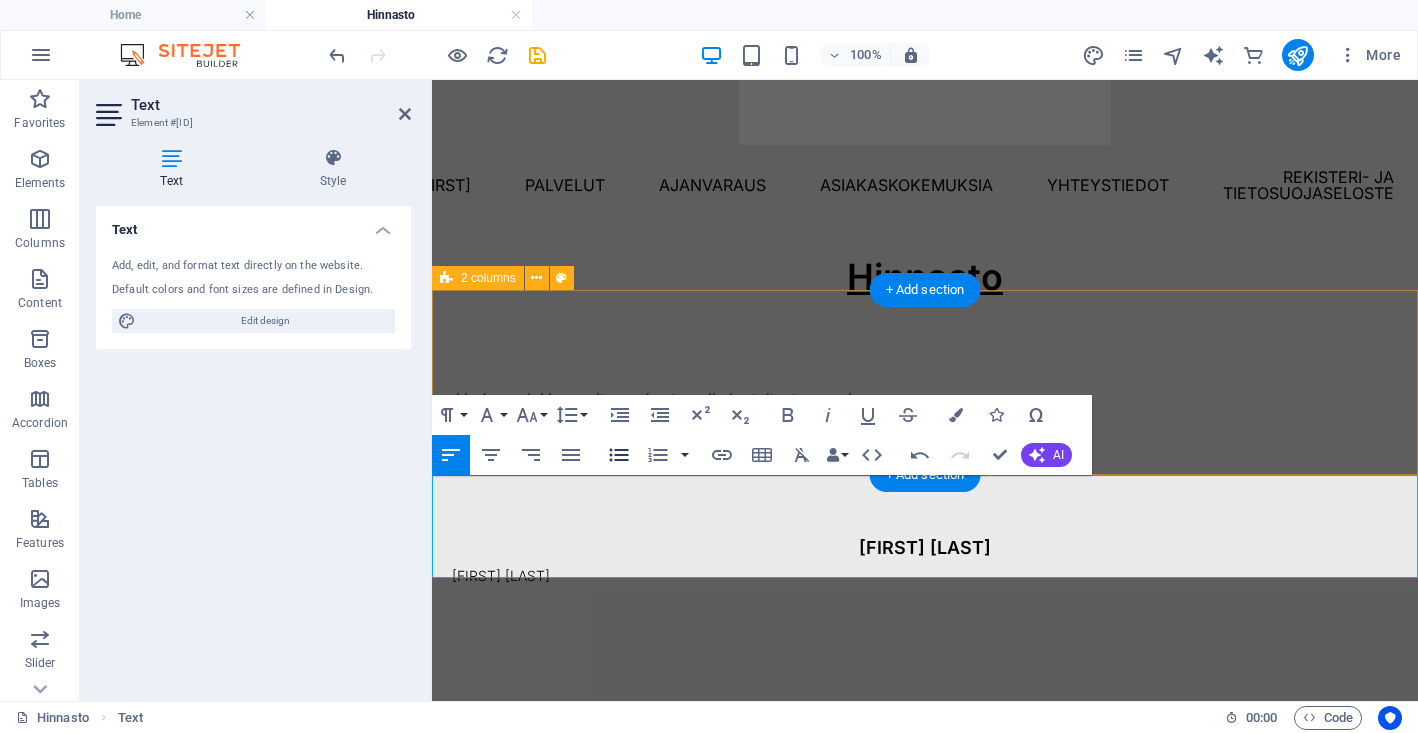 click 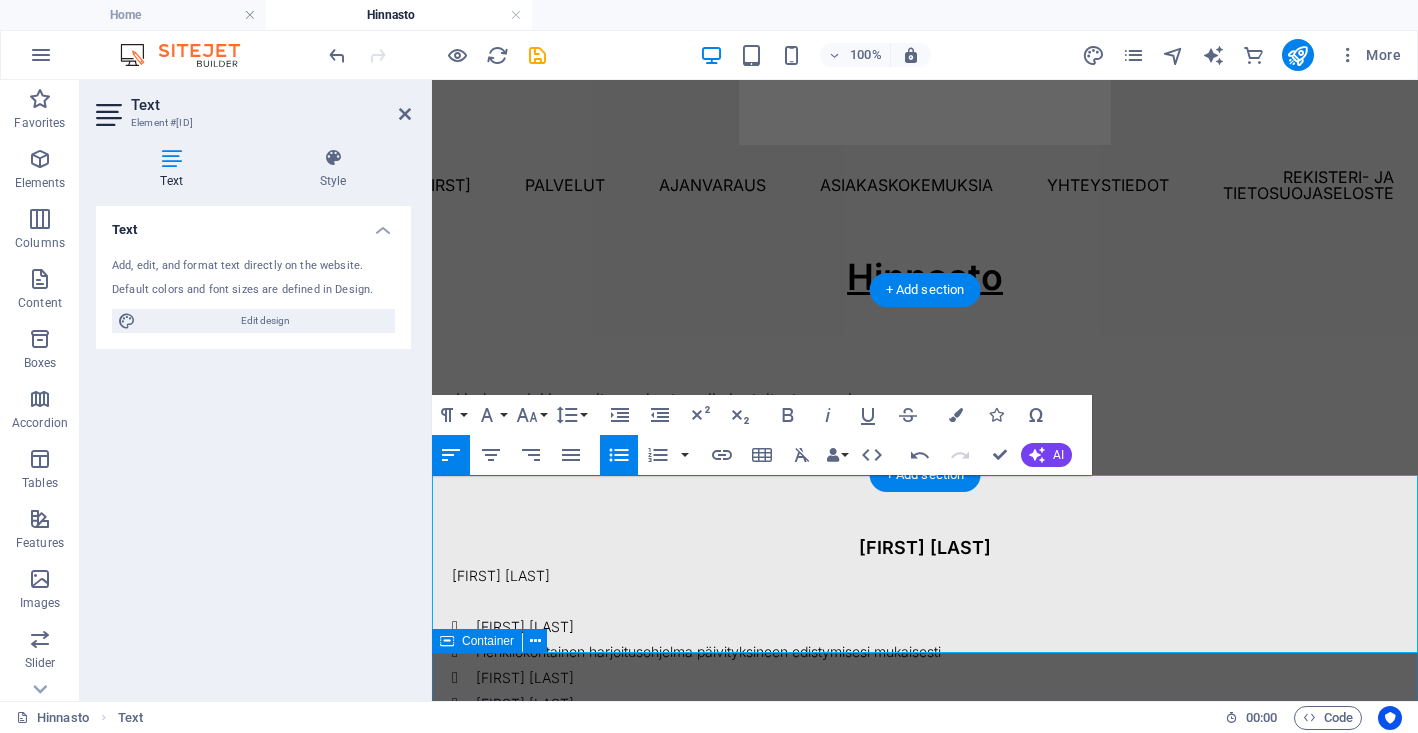 click at bounding box center (925, 2190) 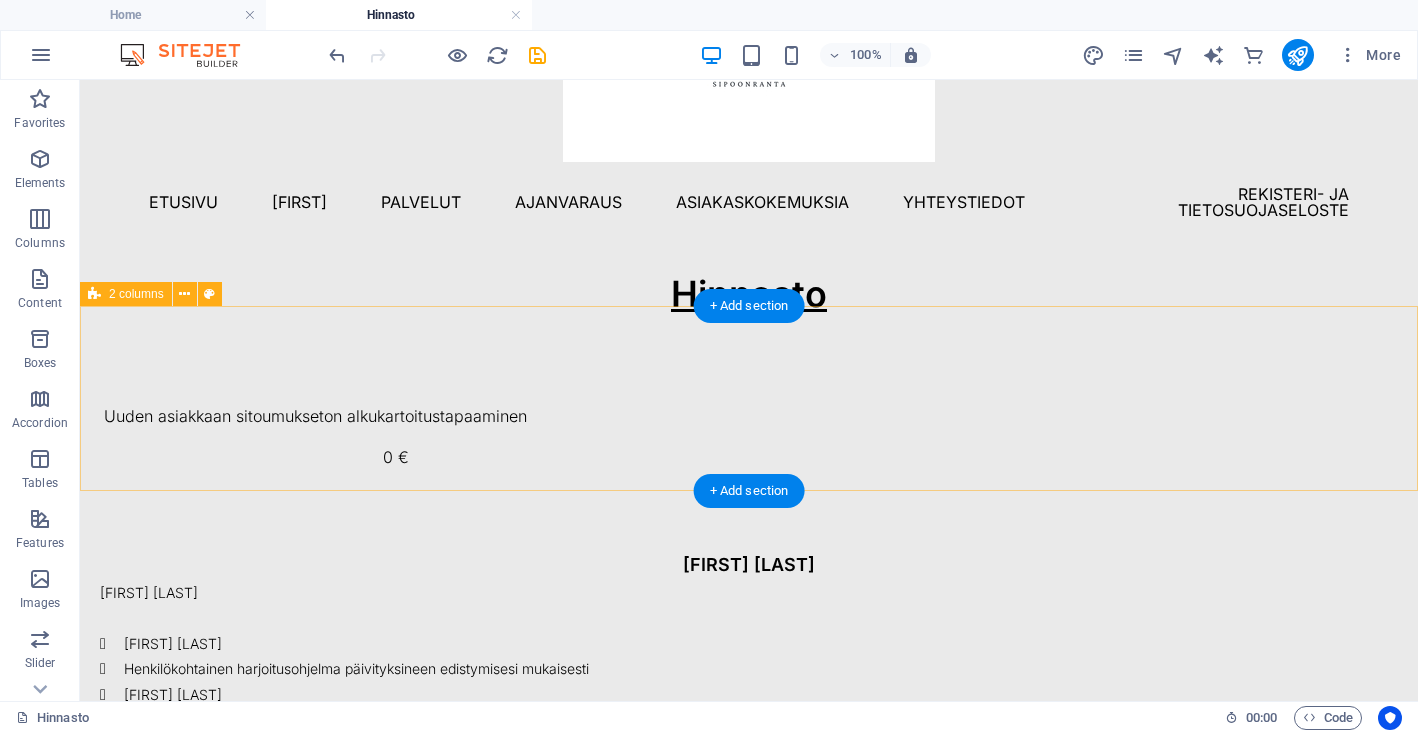 scroll, scrollTop: 163, scrollLeft: 0, axis: vertical 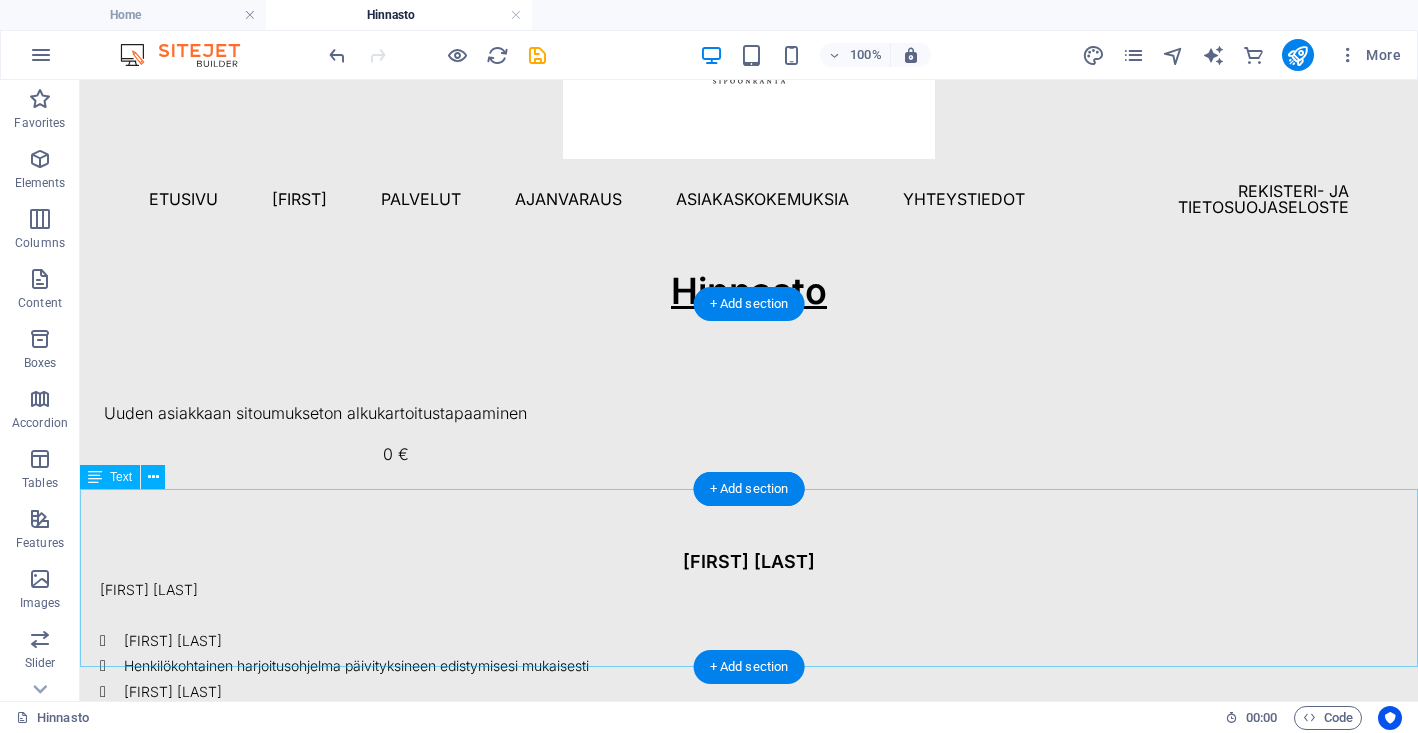 click on "Valmennuspaketit Valmennuspakettien sisältö: Valmennustapaamiset sinulle yksityisesti varatulla studiolla (á 60 min) Henkilökohtainen harjoitusohjelma päivityksineen edistymisesi mukaisesti Valmentajan etätuki tapaamisten välille Valmennussovellus" at bounding box center (749, 639) 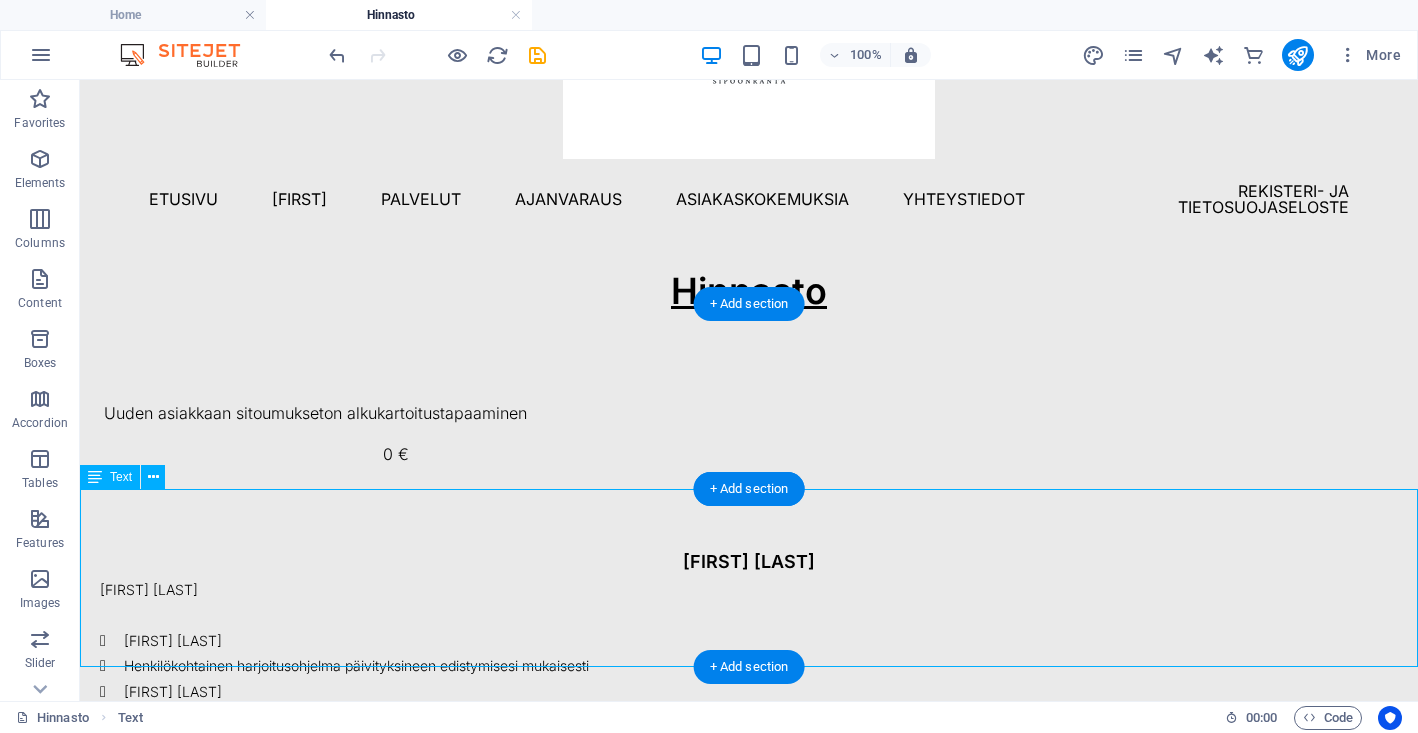 click on "Valmennuspaketit Valmennuspakettien sisältö: Valmennustapaamiset sinulle yksityisesti varatulla studiolla (á 60 min) Henkilökohtainen harjoitusohjelma päivityksineen edistymisesi mukaisesti Valmentajan etätuki tapaamisten välille Valmennussovellus" at bounding box center [749, 639] 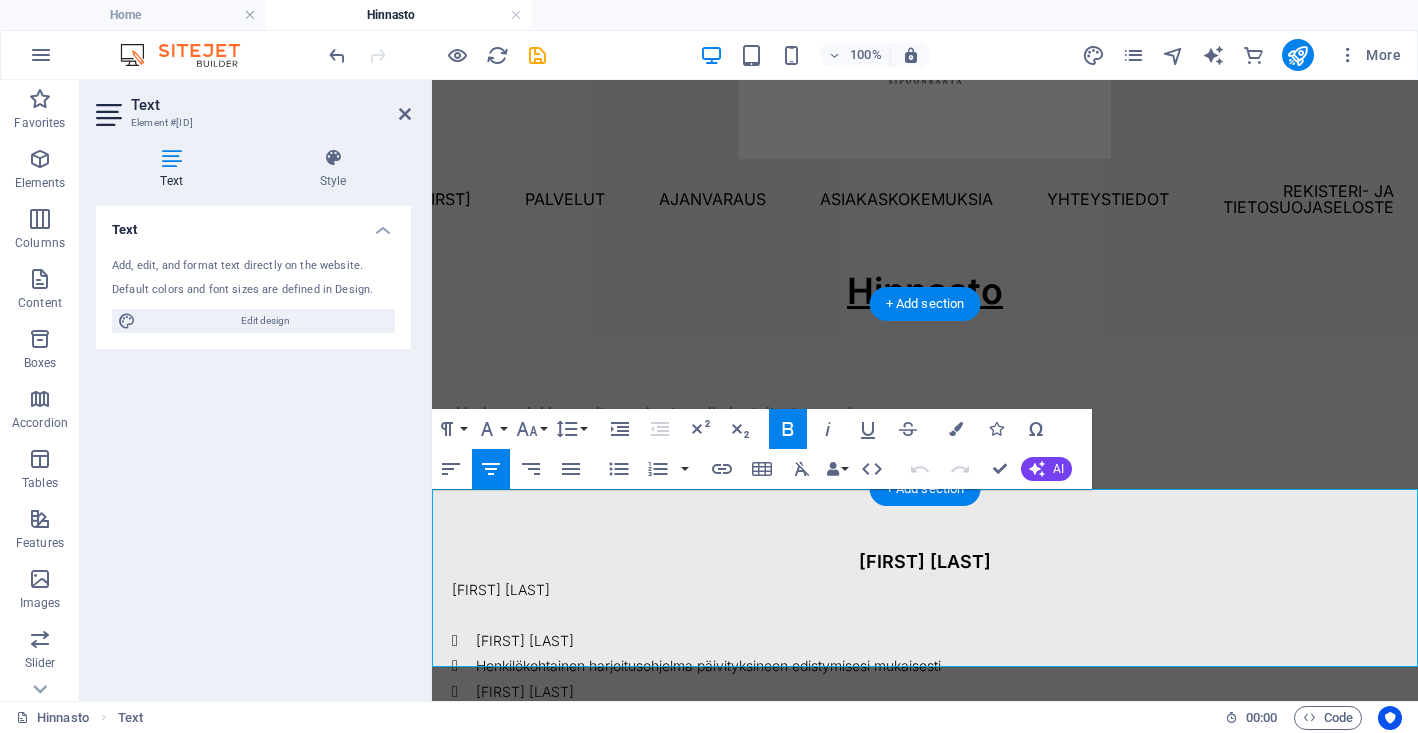 drag, startPoint x: 453, startPoint y: 529, endPoint x: 713, endPoint y: 672, distance: 296.73053 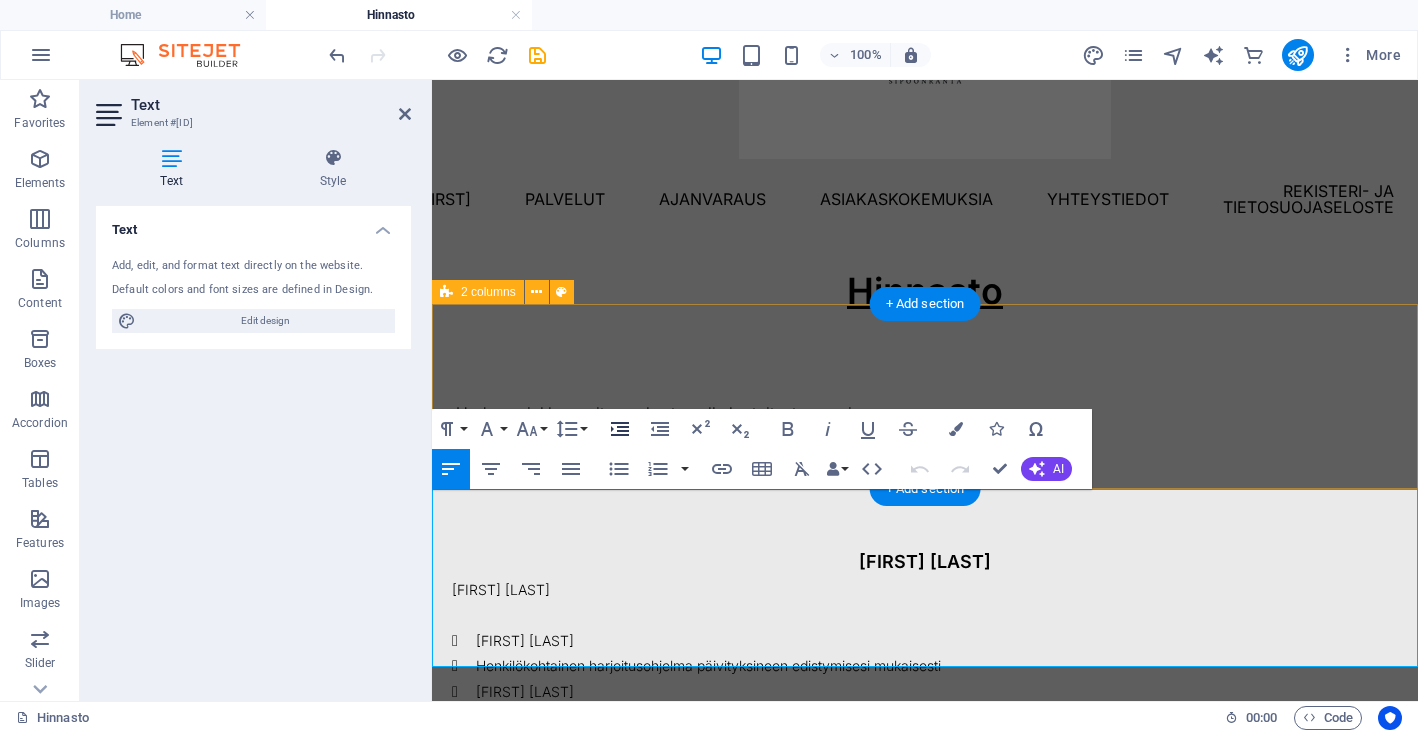 click 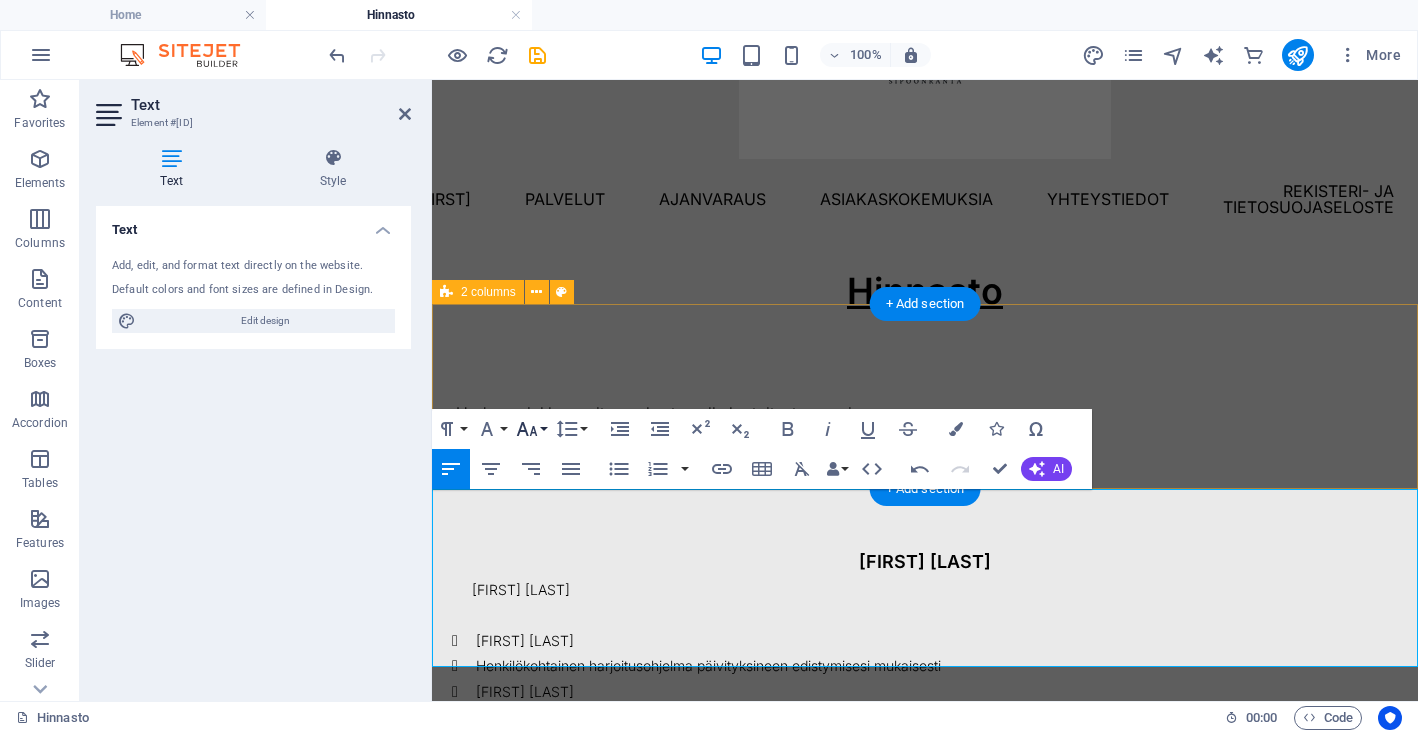 click 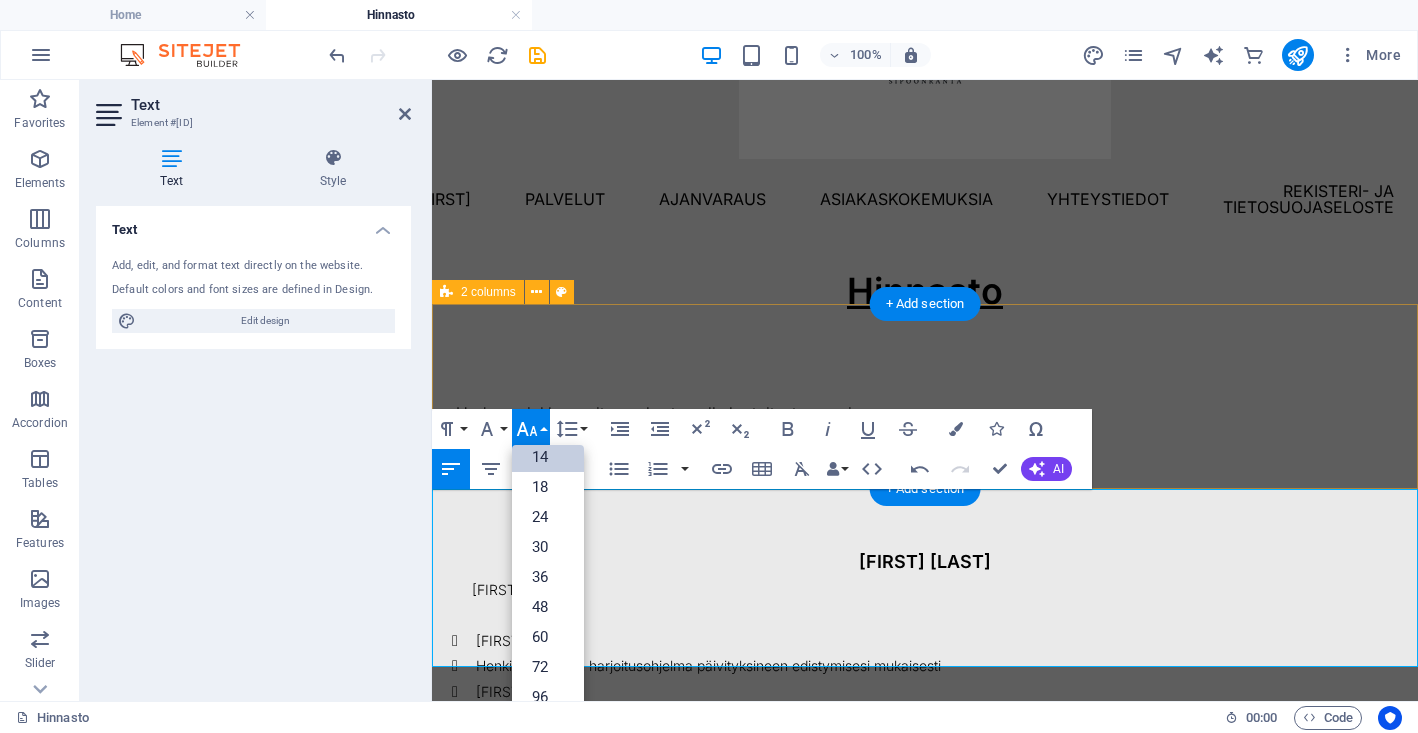 scroll, scrollTop: 161, scrollLeft: 0, axis: vertical 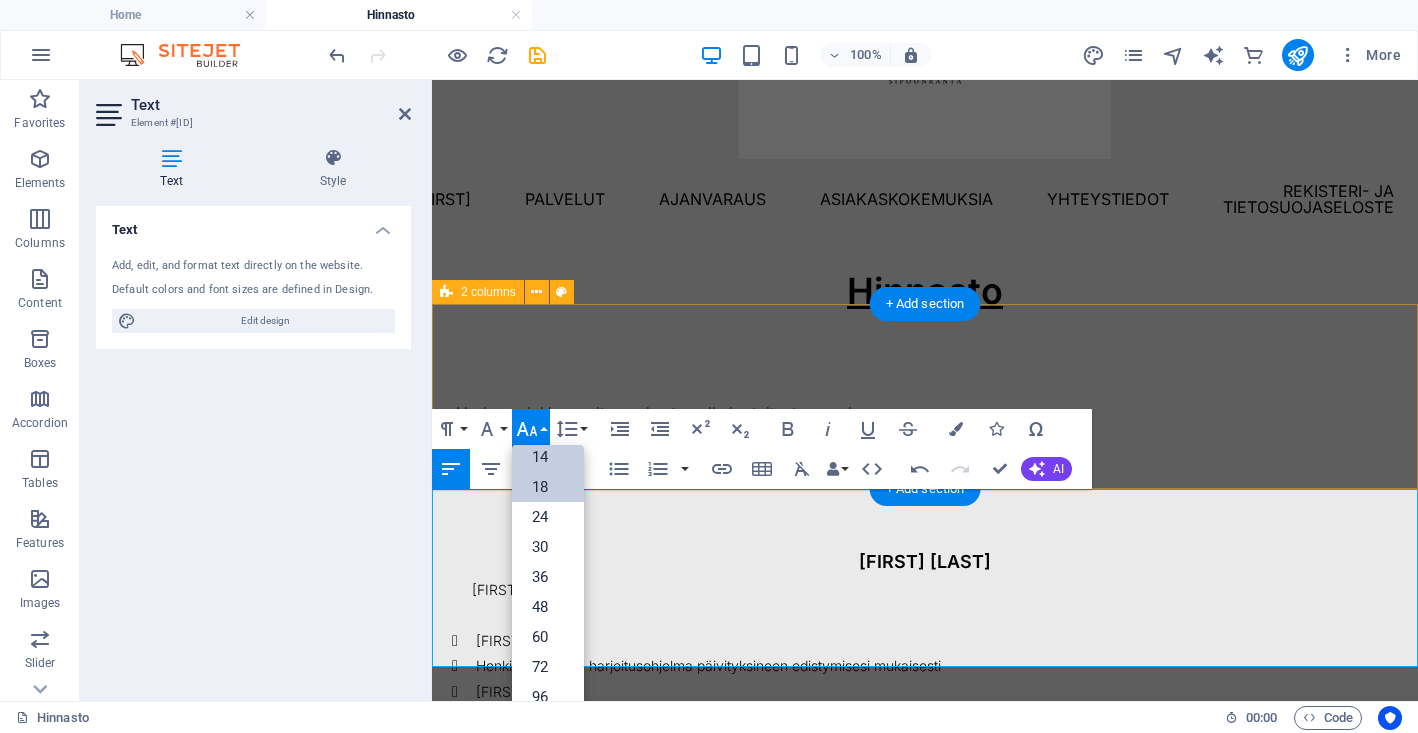 click on "18" at bounding box center (548, 487) 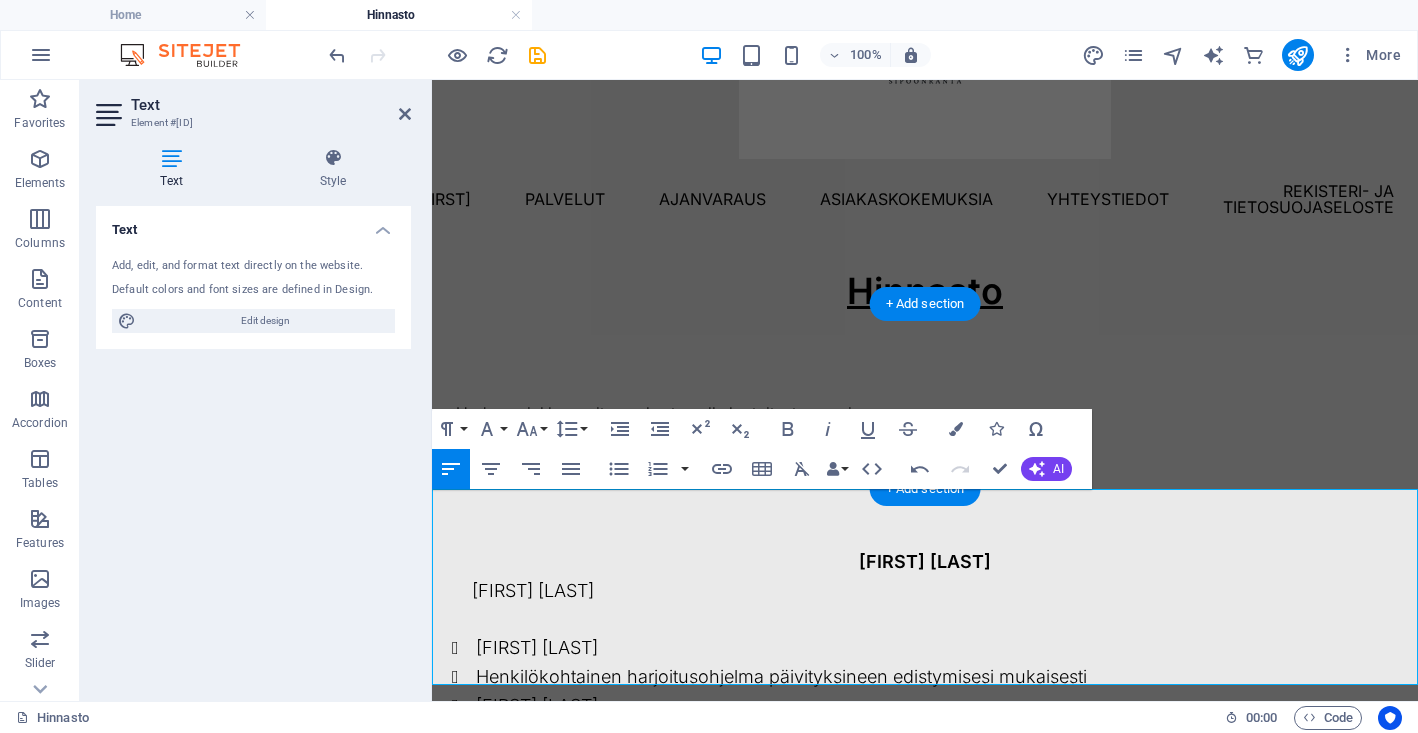 click at bounding box center (945, 619) 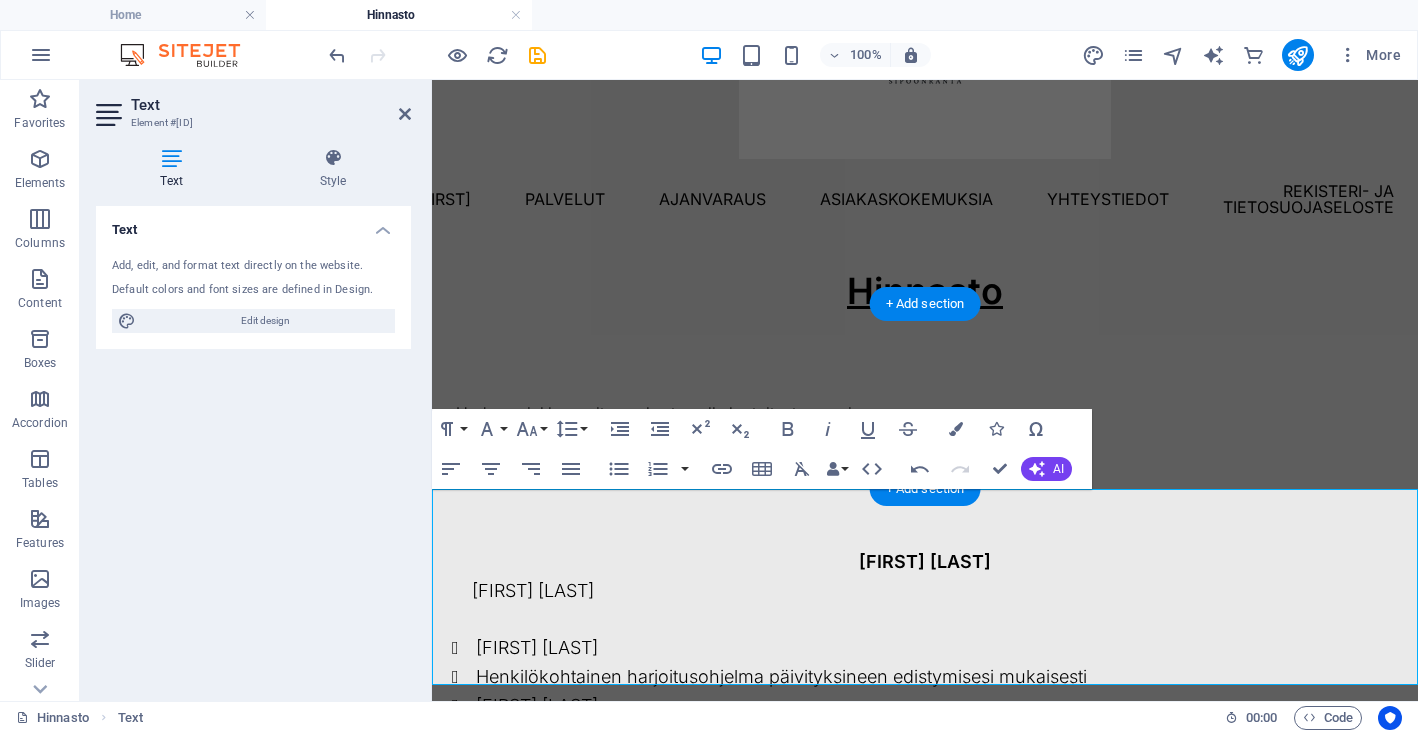 scroll, scrollTop: 162, scrollLeft: 0, axis: vertical 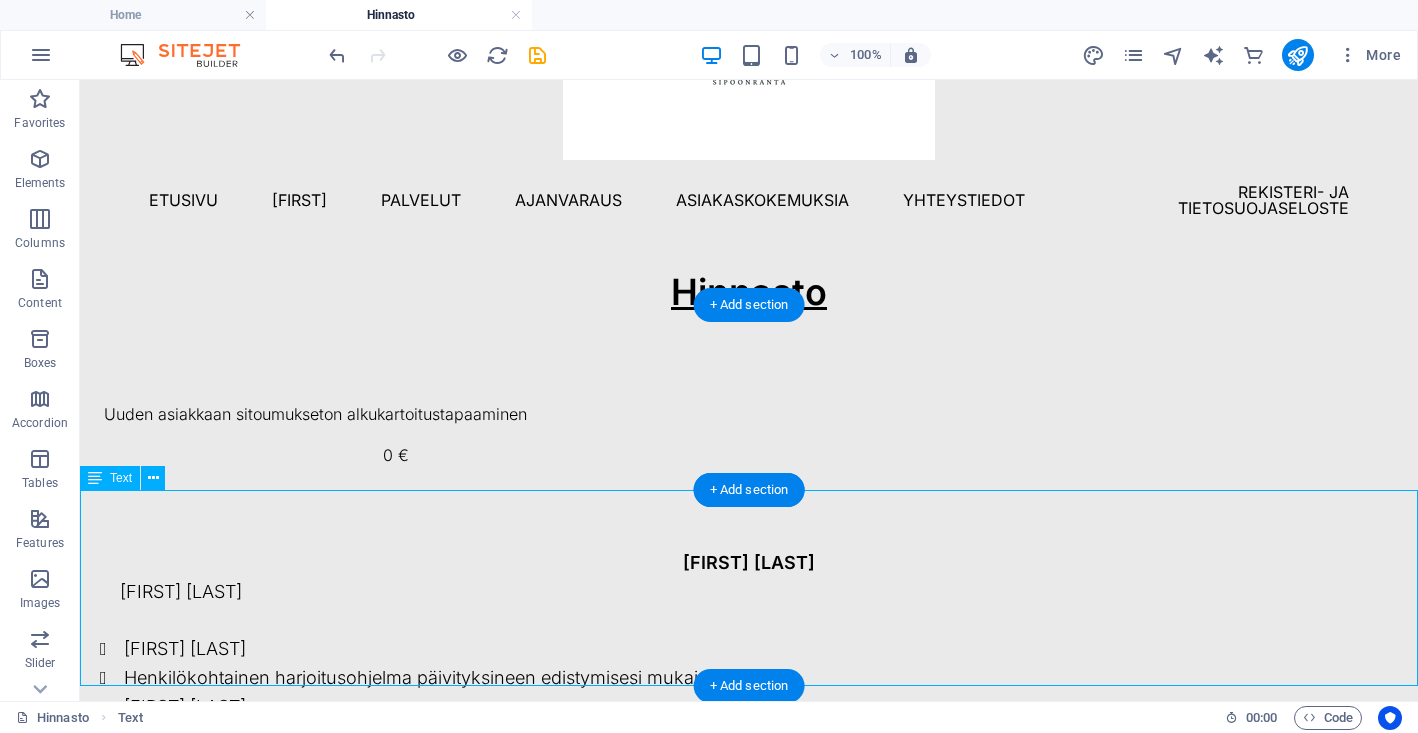 click on "Valmennuspaketit Valmennuspakettien sisältö: Valmennustapaamiset sinulle yksityisesti varatulla studiolla (á 60 min) Henkilökohtainen harjoitusohjelma päivityksineen edistymisesi mukaisesti Valmentajan etätuki tapaamisten välille Valmennussovellus" at bounding box center [749, 650] 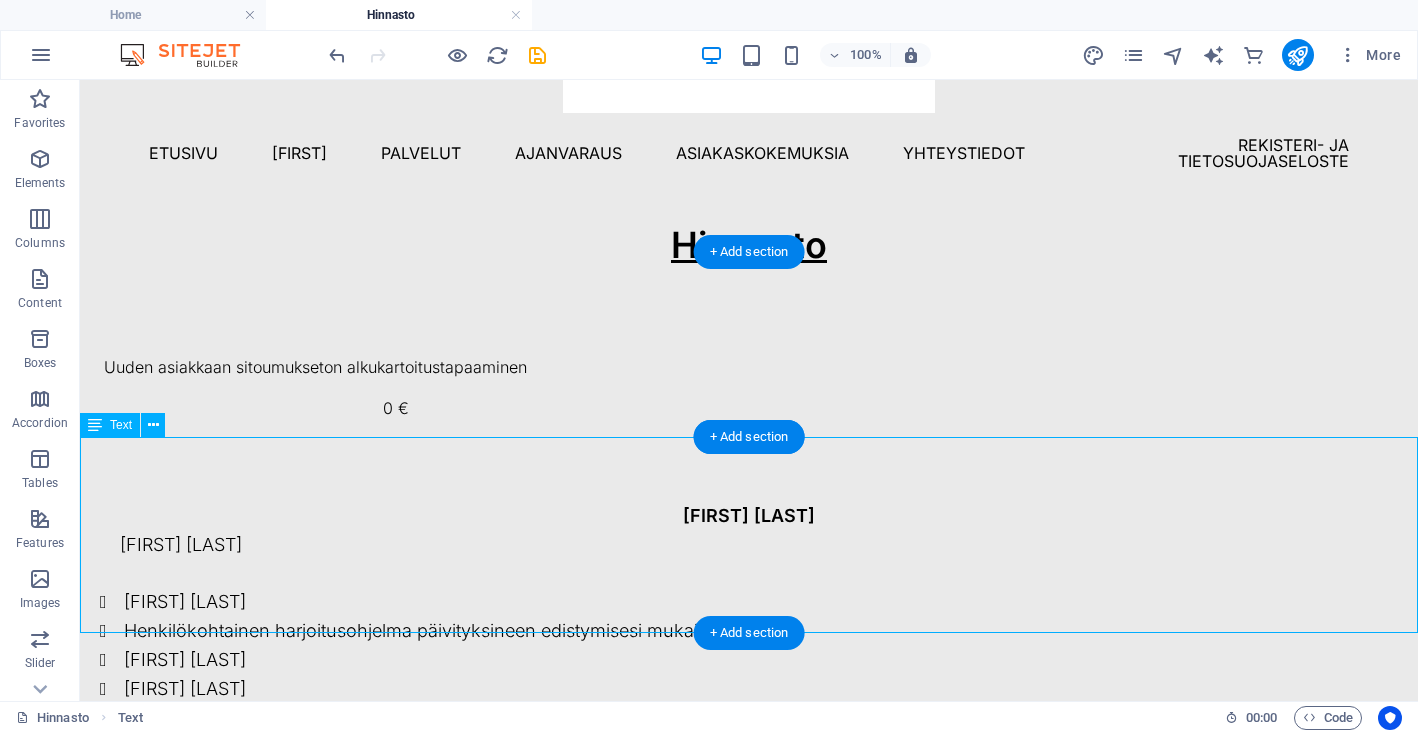 scroll, scrollTop: 225, scrollLeft: 0, axis: vertical 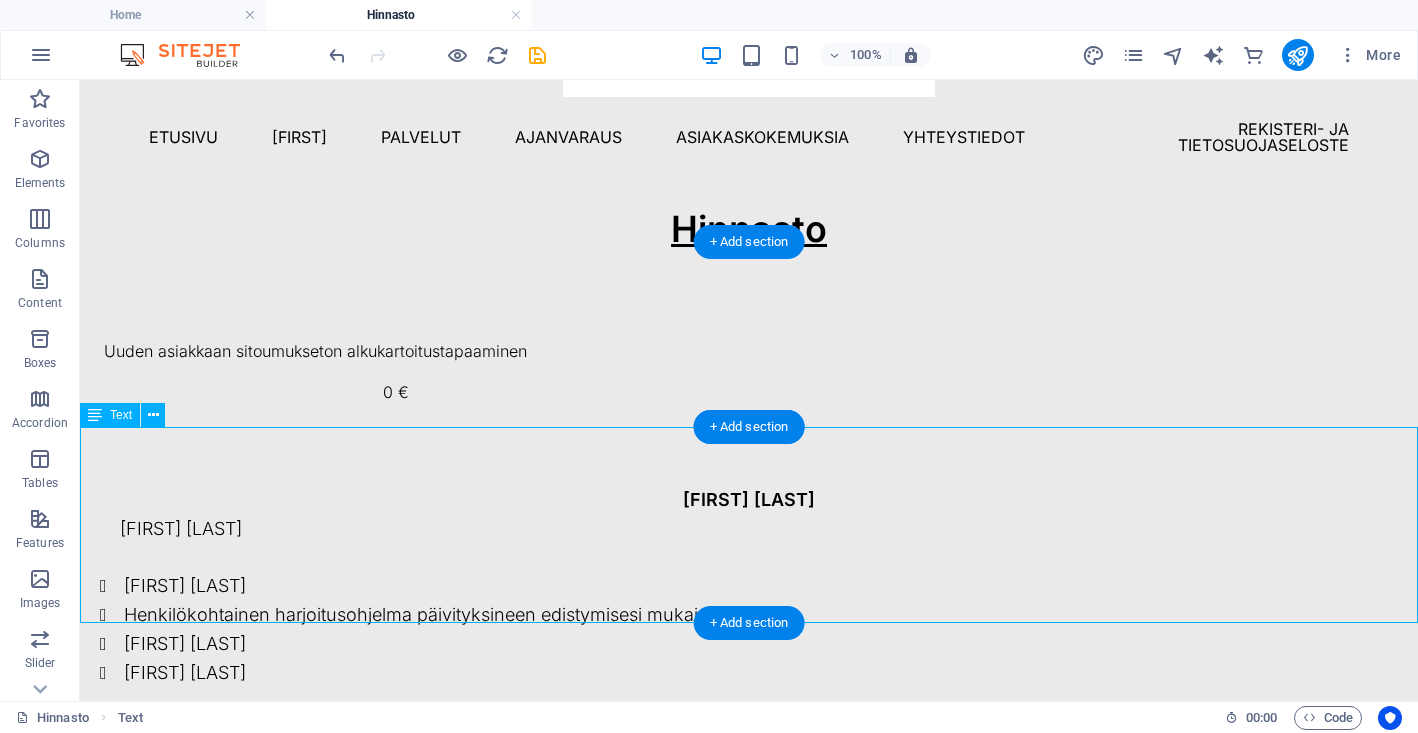 drag, startPoint x: 293, startPoint y: 674, endPoint x: 211, endPoint y: 605, distance: 107.16809 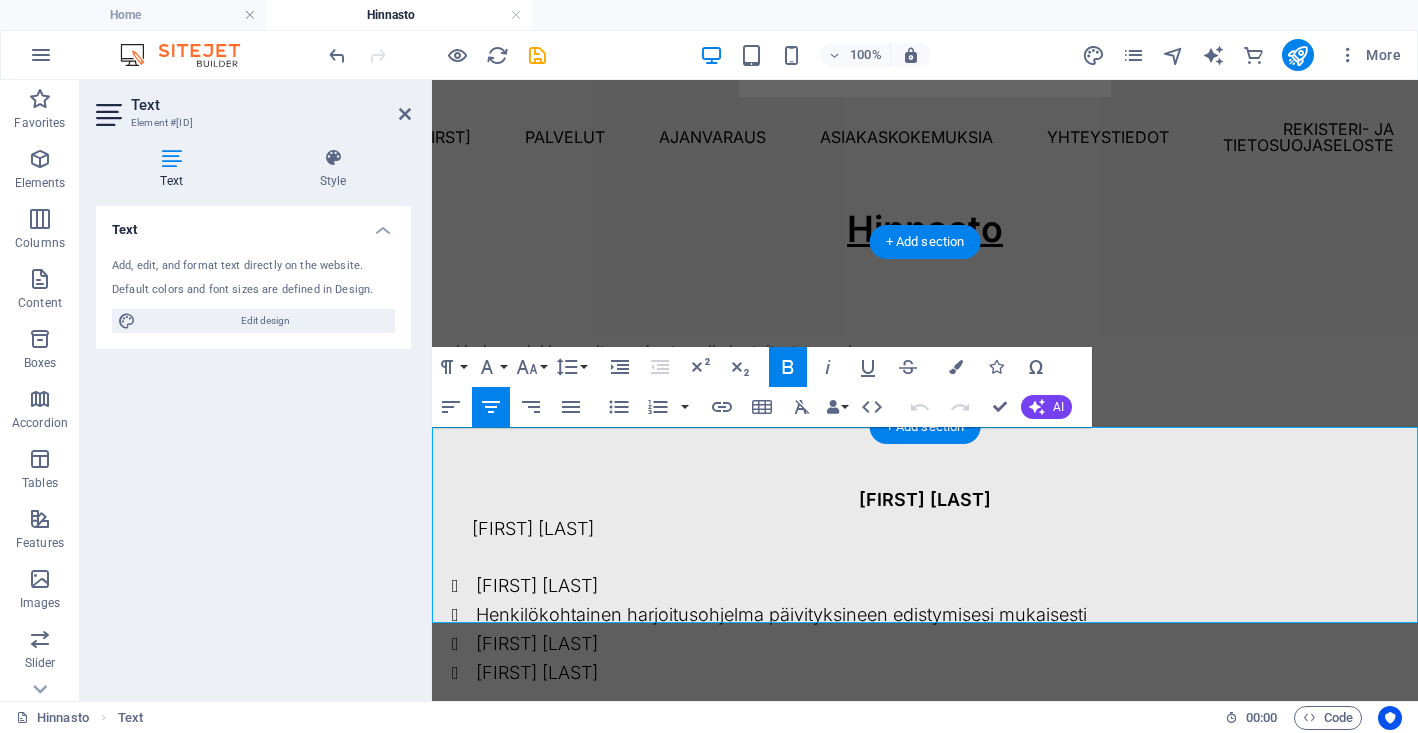 drag, startPoint x: 645, startPoint y: 609, endPoint x: 476, endPoint y: 463, distance: 223.33159 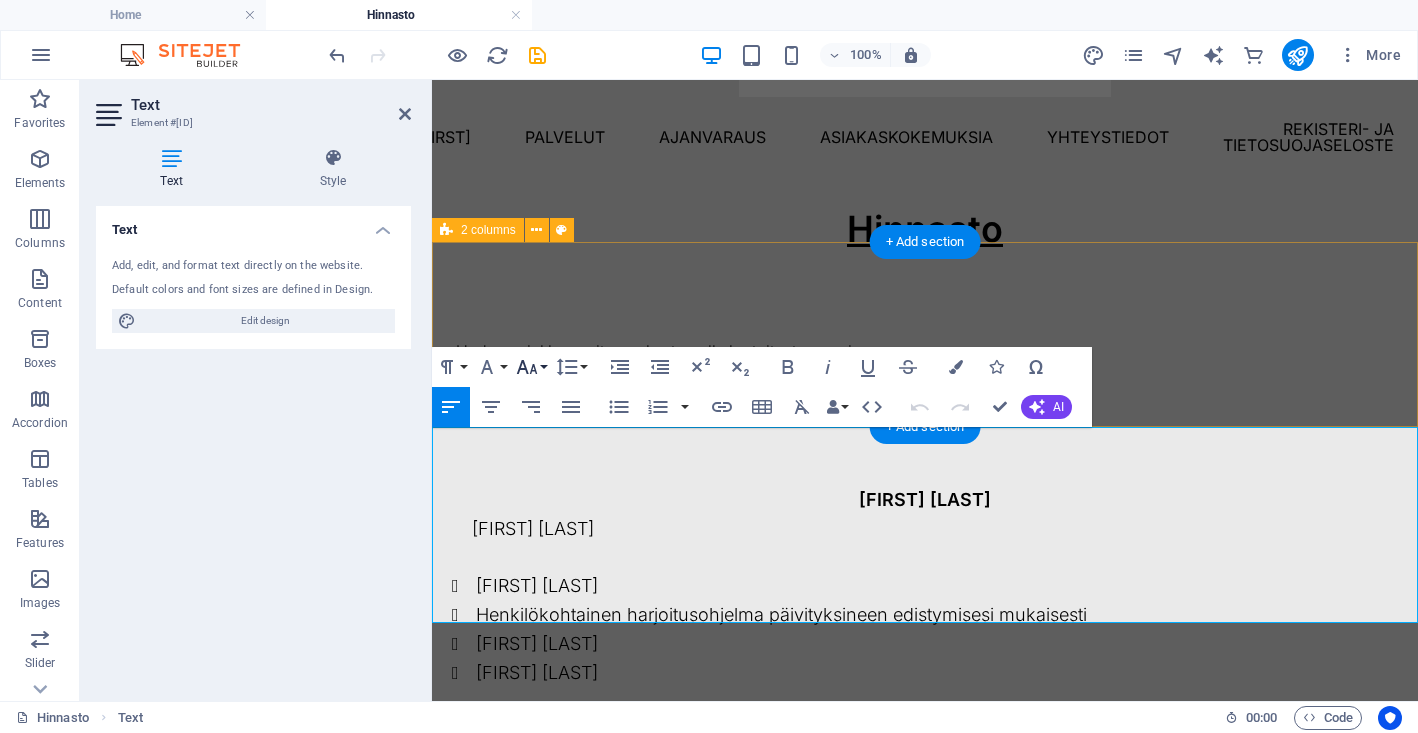click 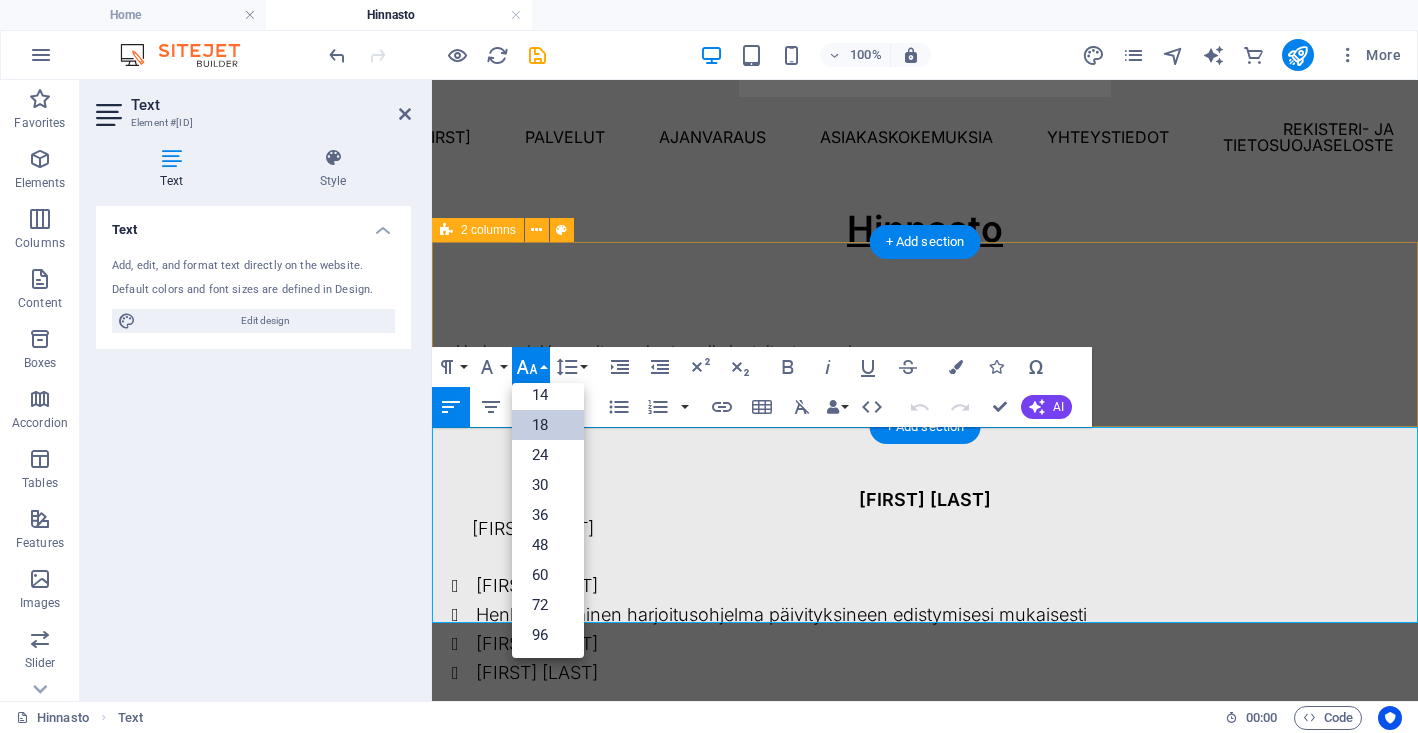 scroll, scrollTop: 161, scrollLeft: 0, axis: vertical 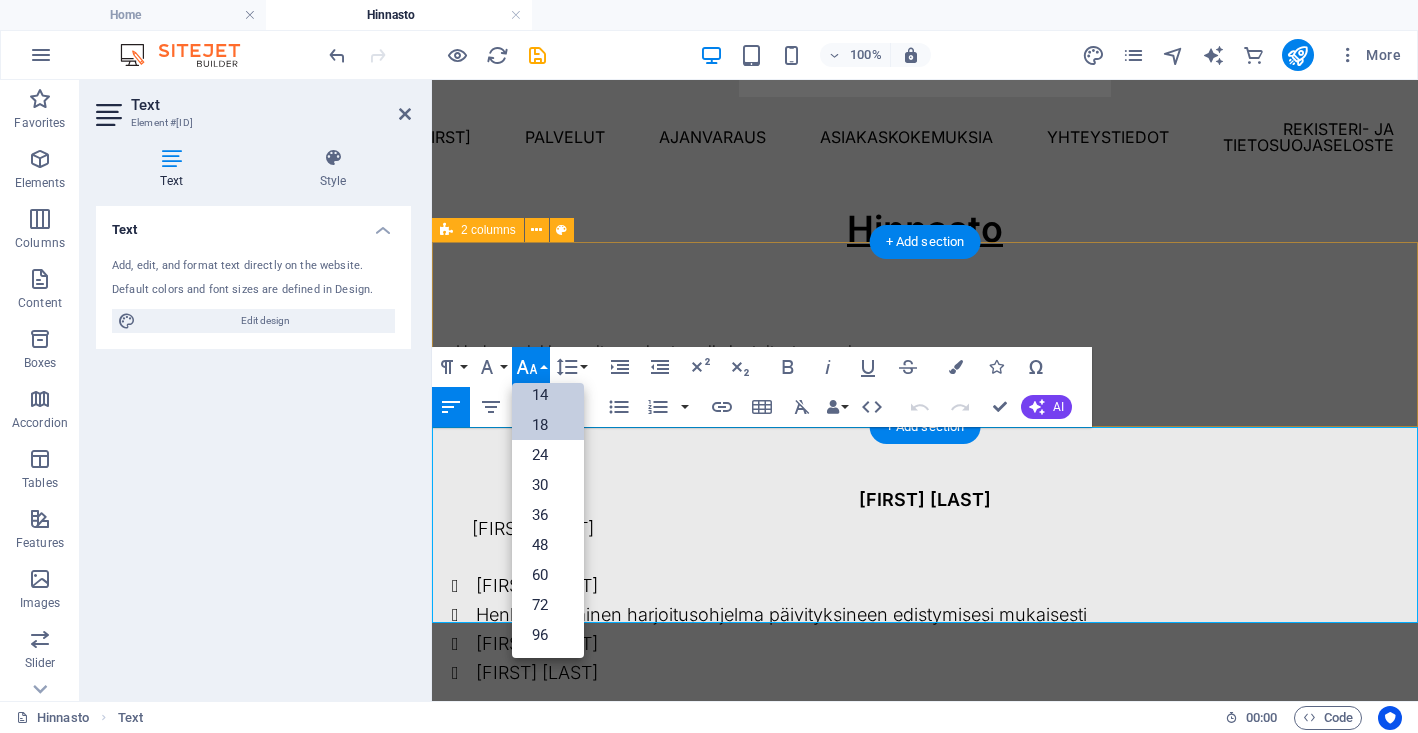 click on "14" at bounding box center (548, 395) 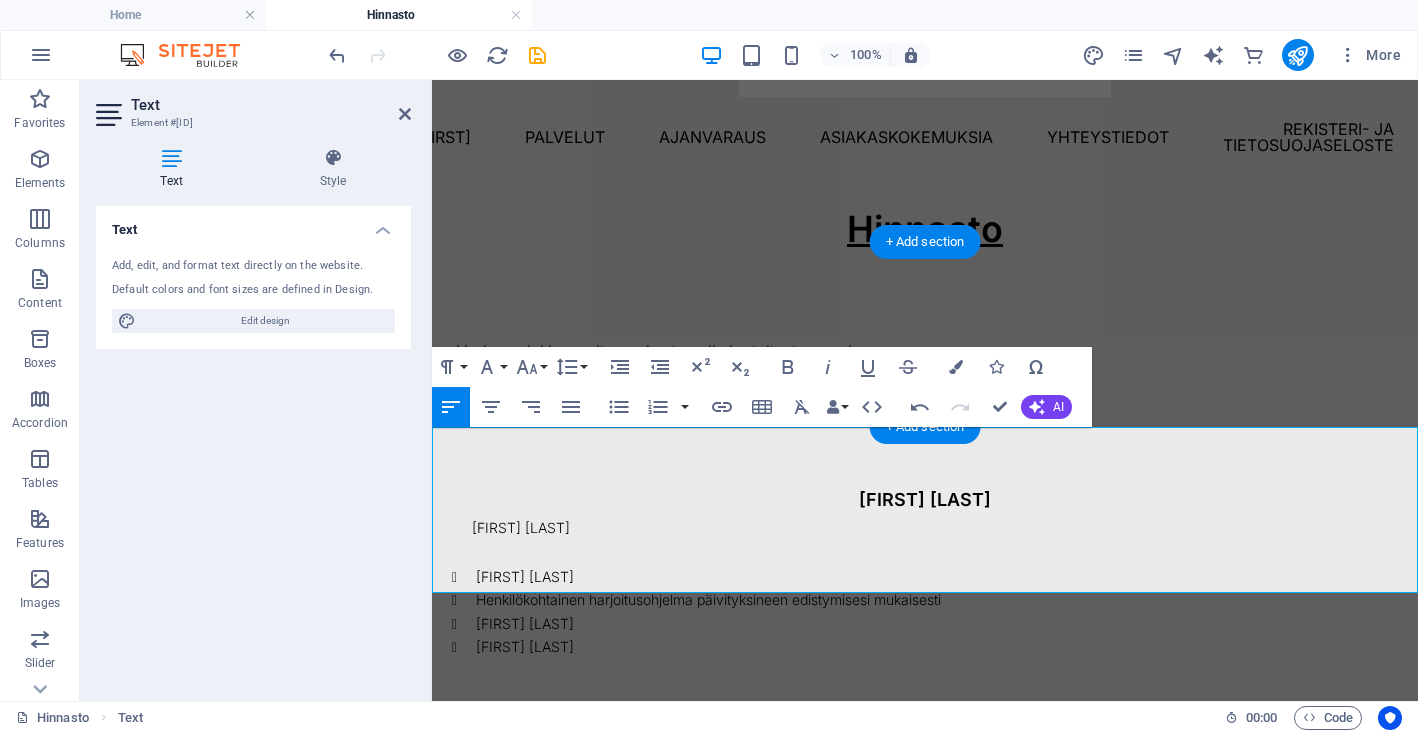 click on "Valmentajan etätuki tapaamisten välille" at bounding box center (947, 624) 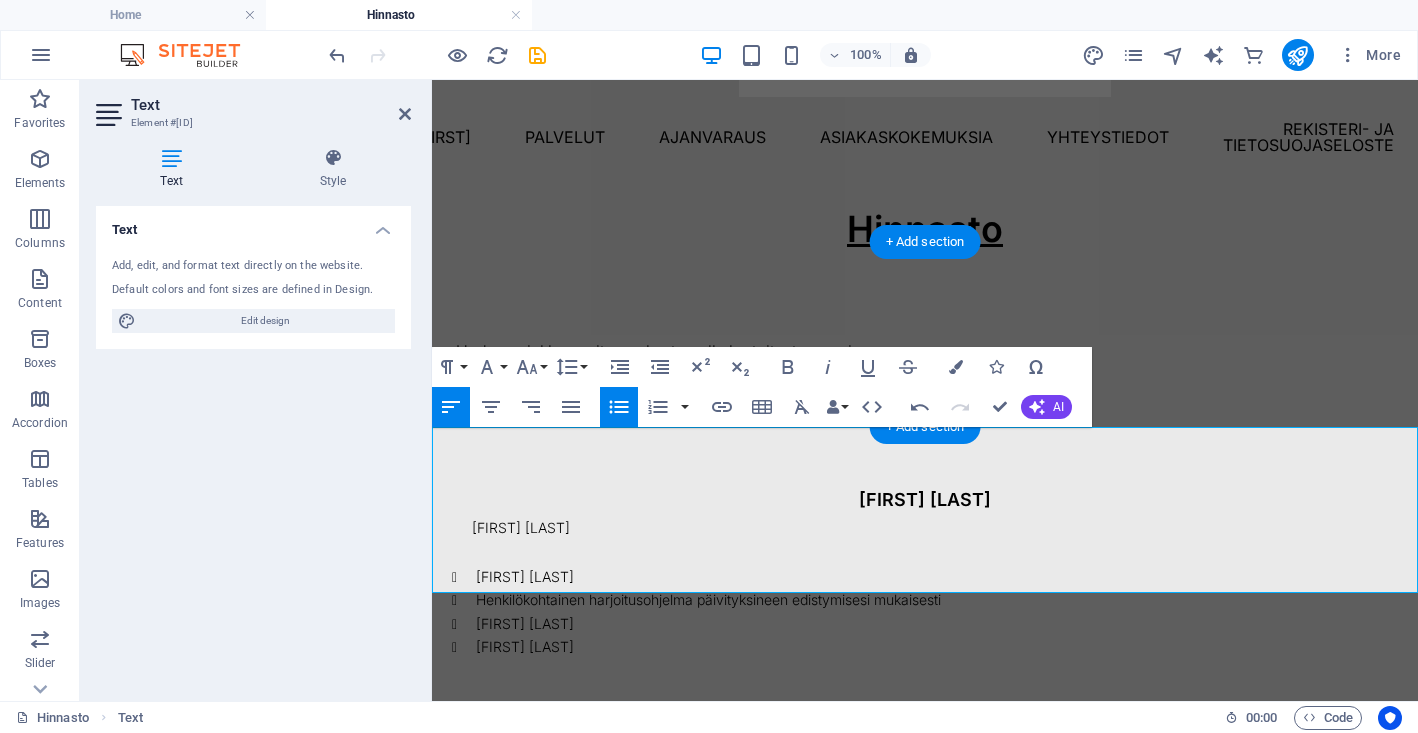 drag, startPoint x: 612, startPoint y: 584, endPoint x: 458, endPoint y: 456, distance: 200.24985 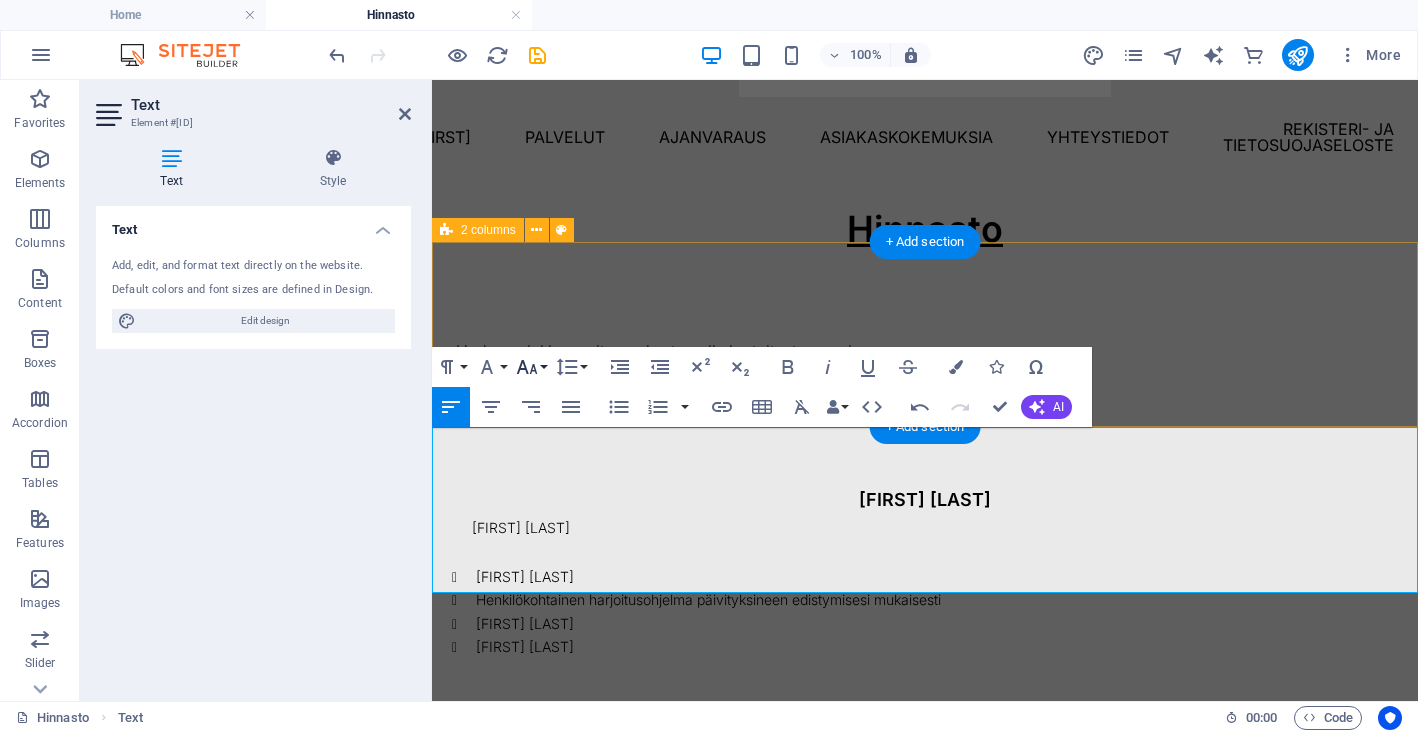 click on "Font Size" at bounding box center [531, 367] 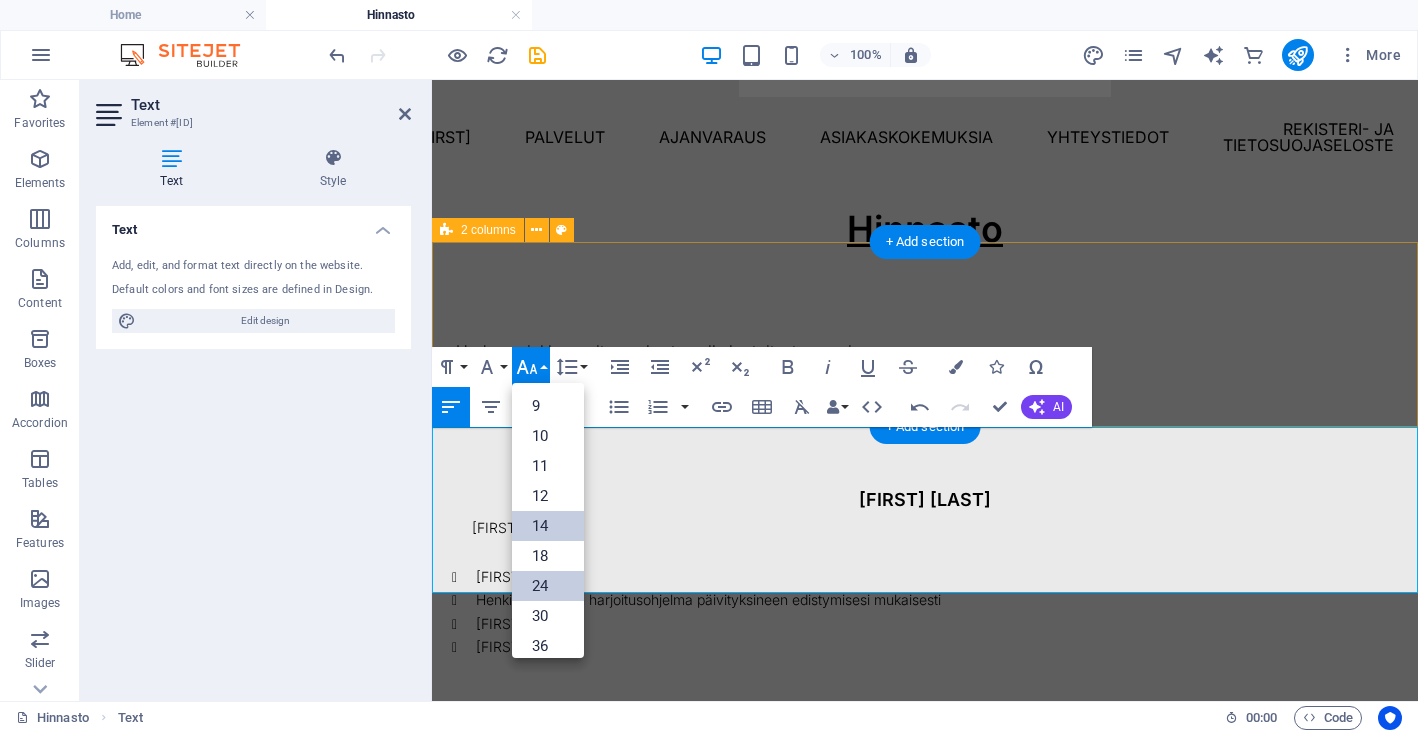 scroll, scrollTop: 22, scrollLeft: 0, axis: vertical 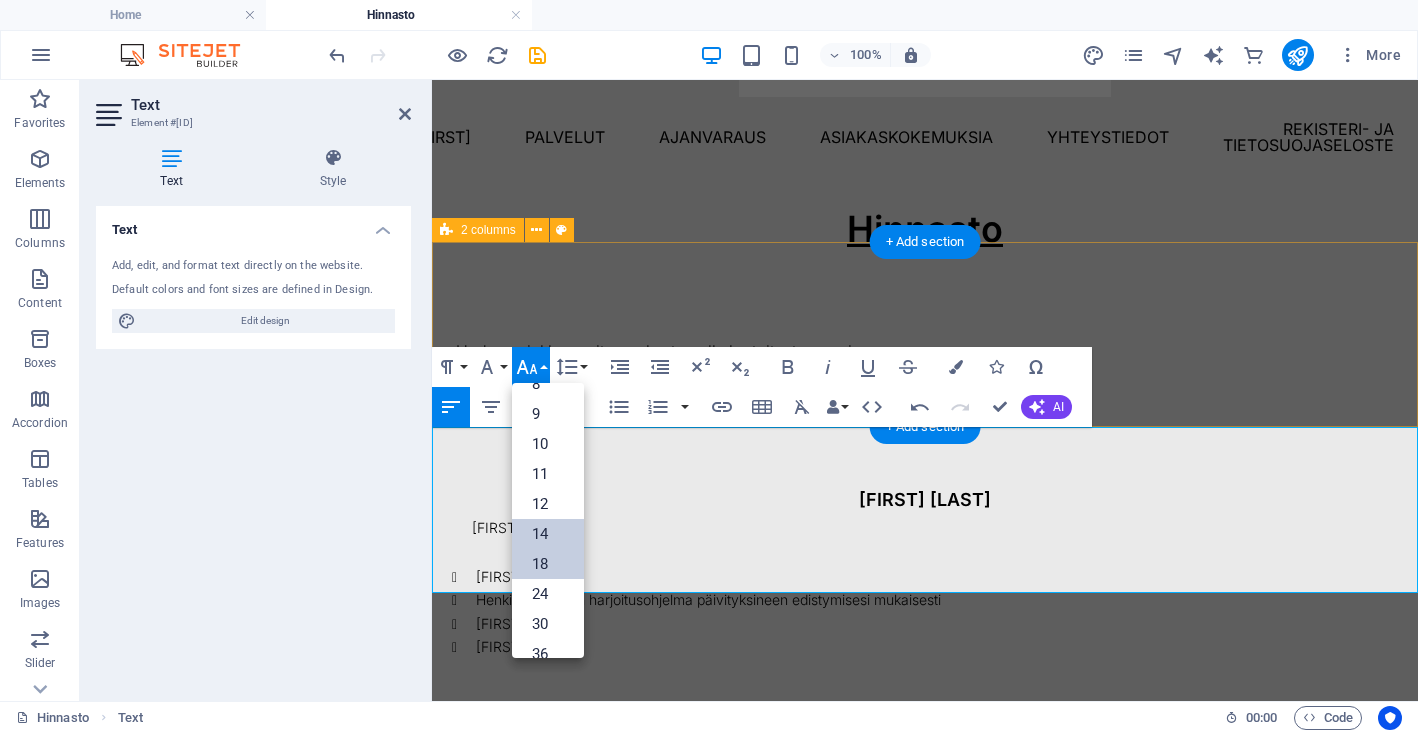 click on "18" at bounding box center [548, 564] 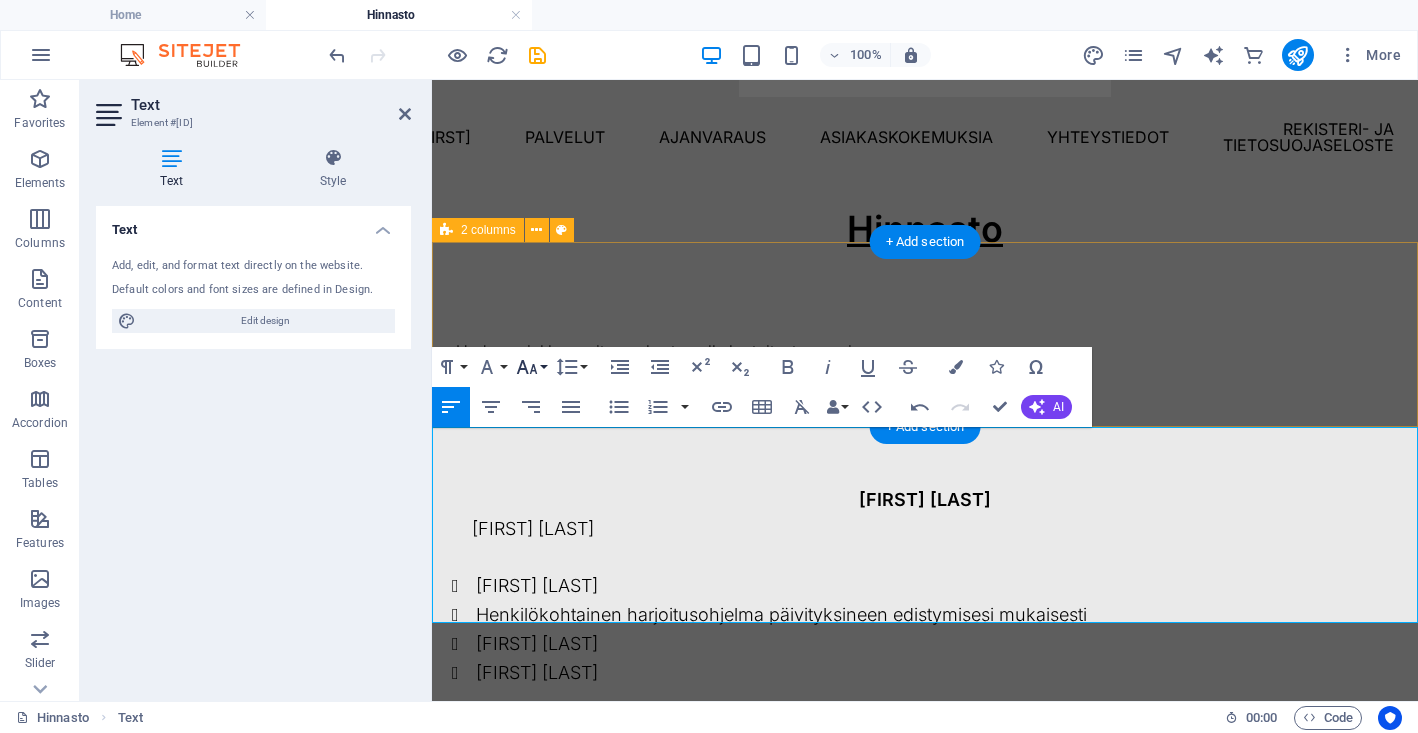 click 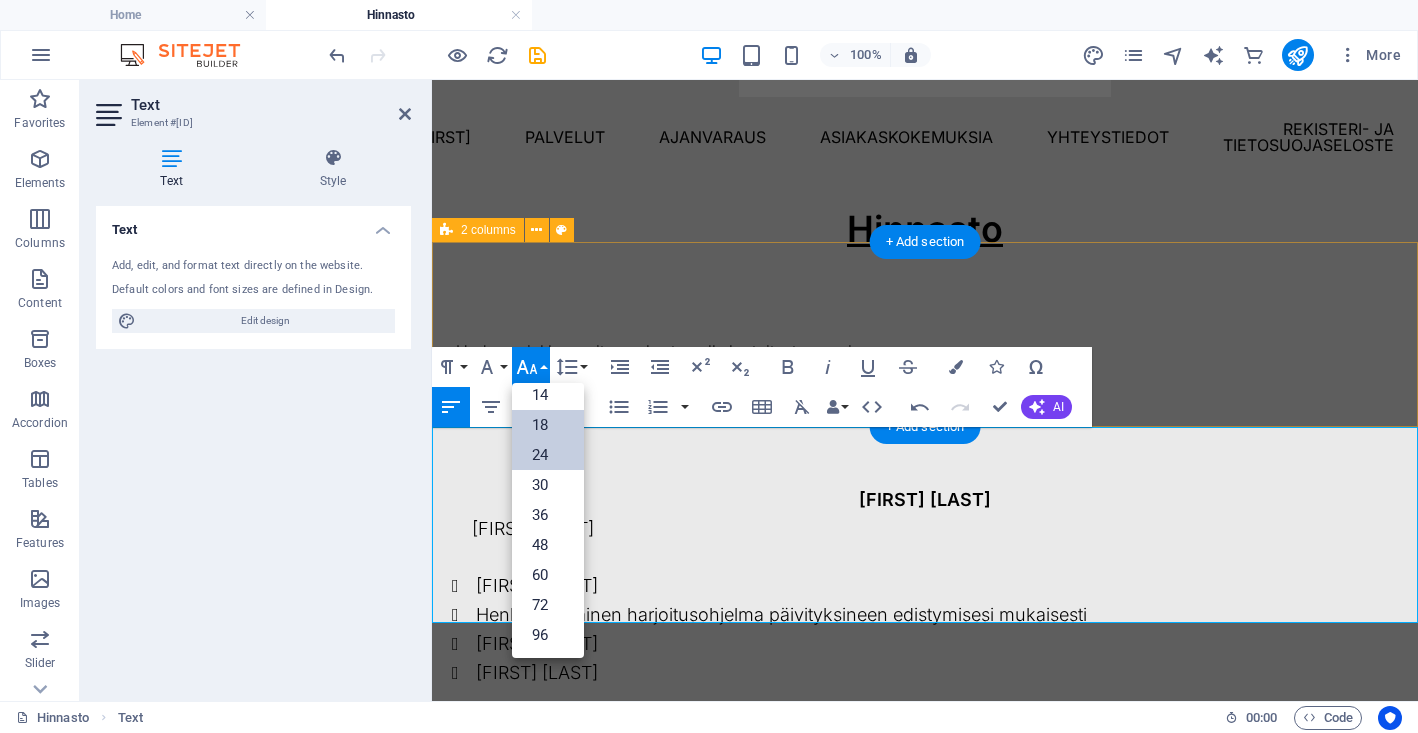 scroll, scrollTop: 161, scrollLeft: 0, axis: vertical 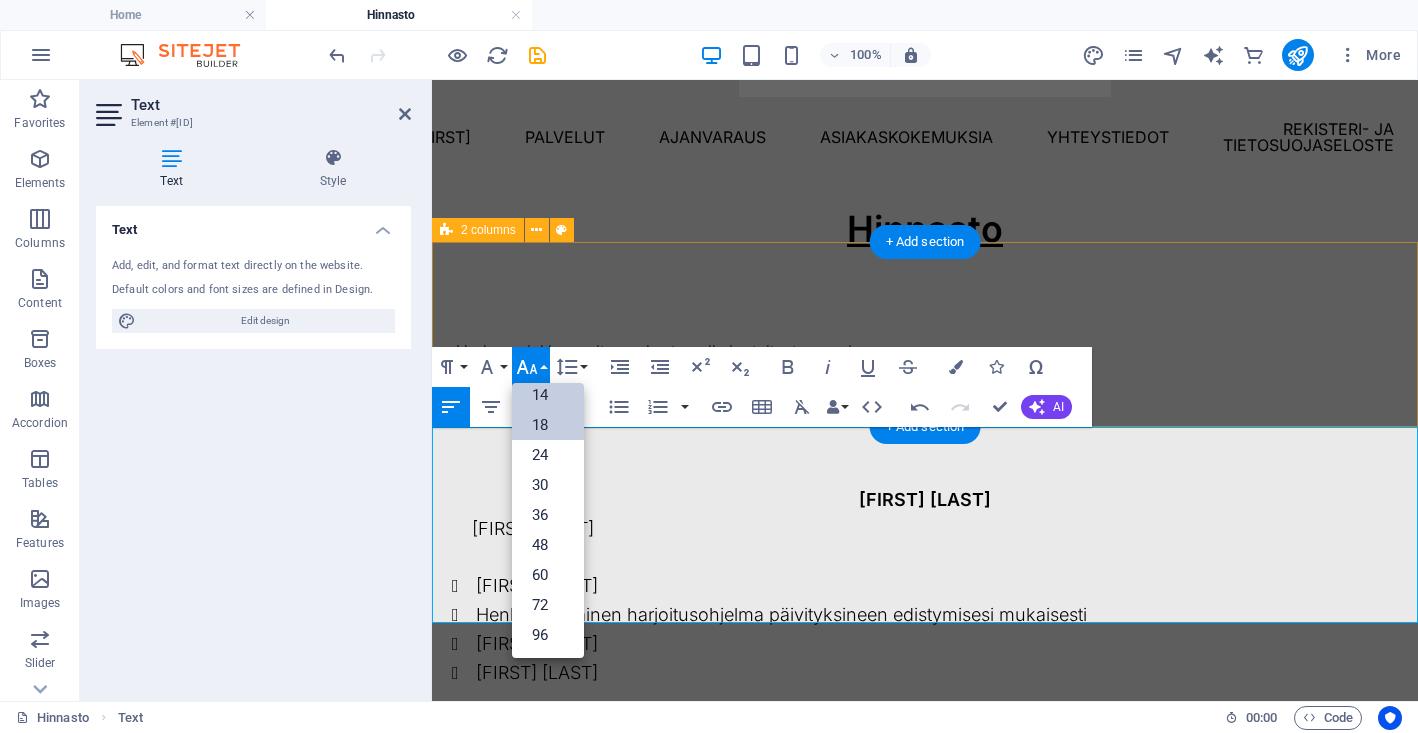 click on "14" at bounding box center [548, 395] 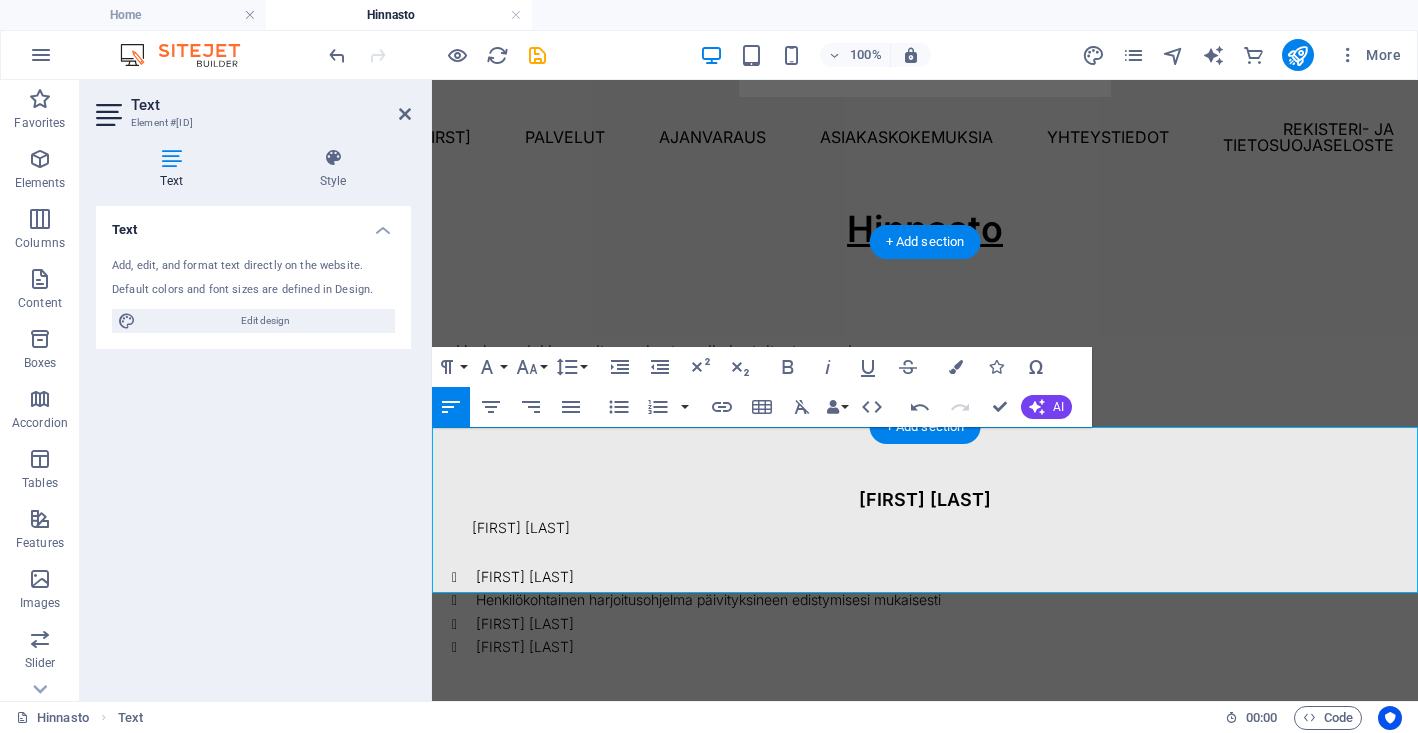 click at bounding box center (945, 553) 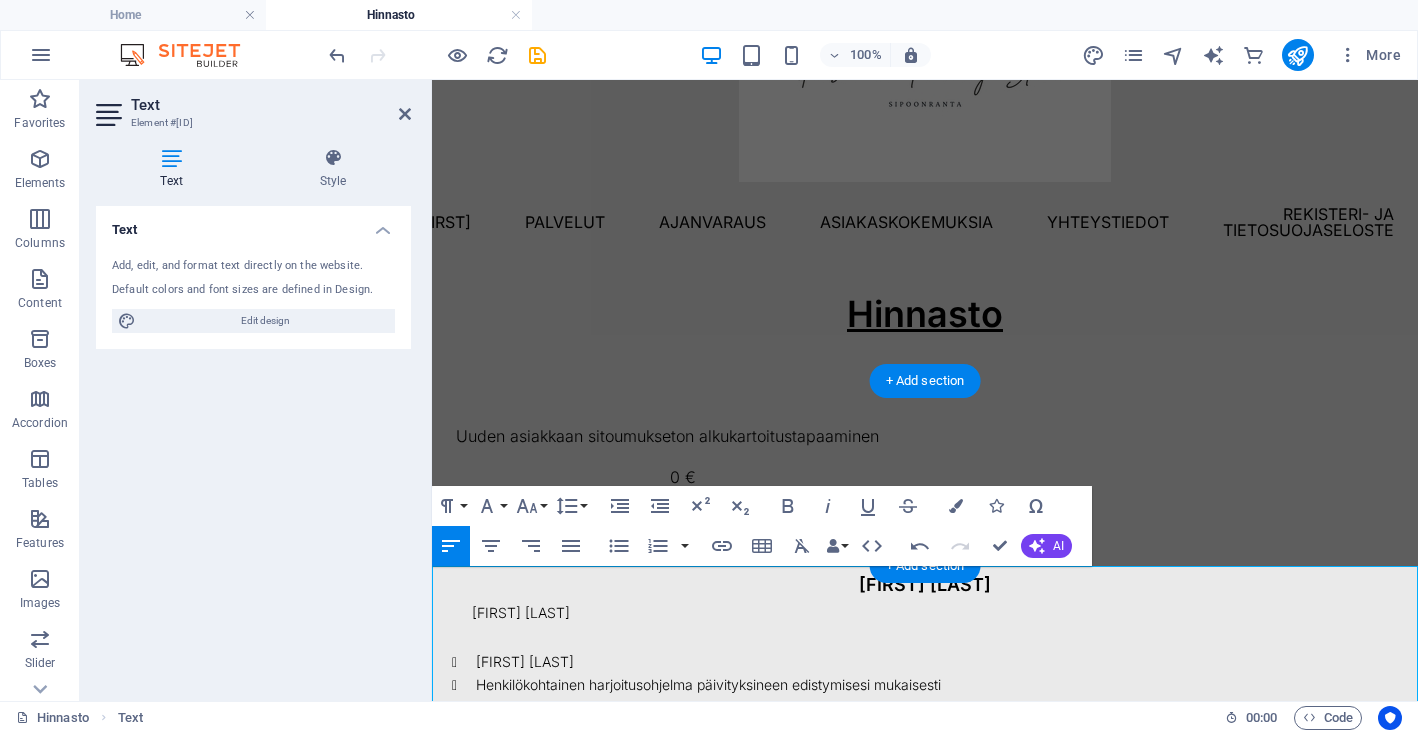 scroll, scrollTop: 75, scrollLeft: 0, axis: vertical 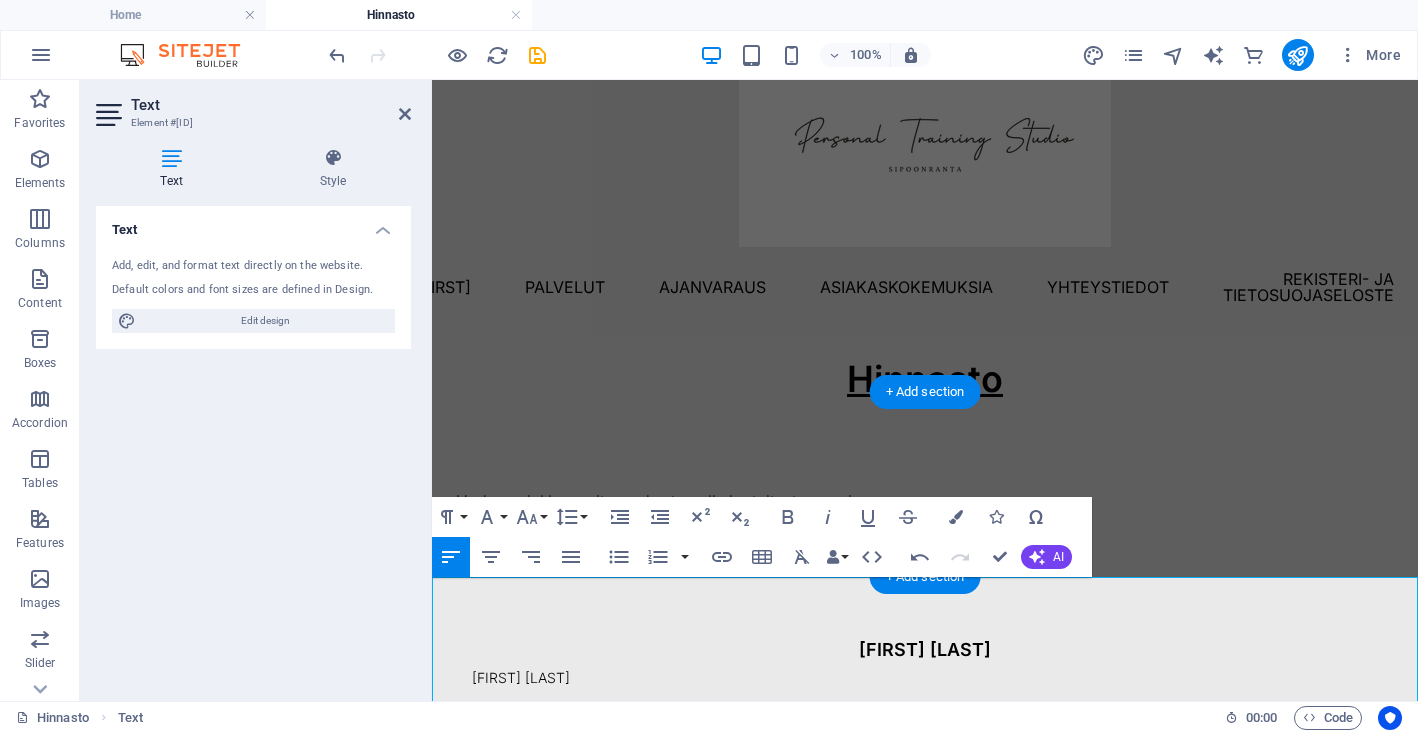 click on "Uuden asiakkaan sitoumukseton alkukartoitustapaaminen 0 €" at bounding box center (925, 522) 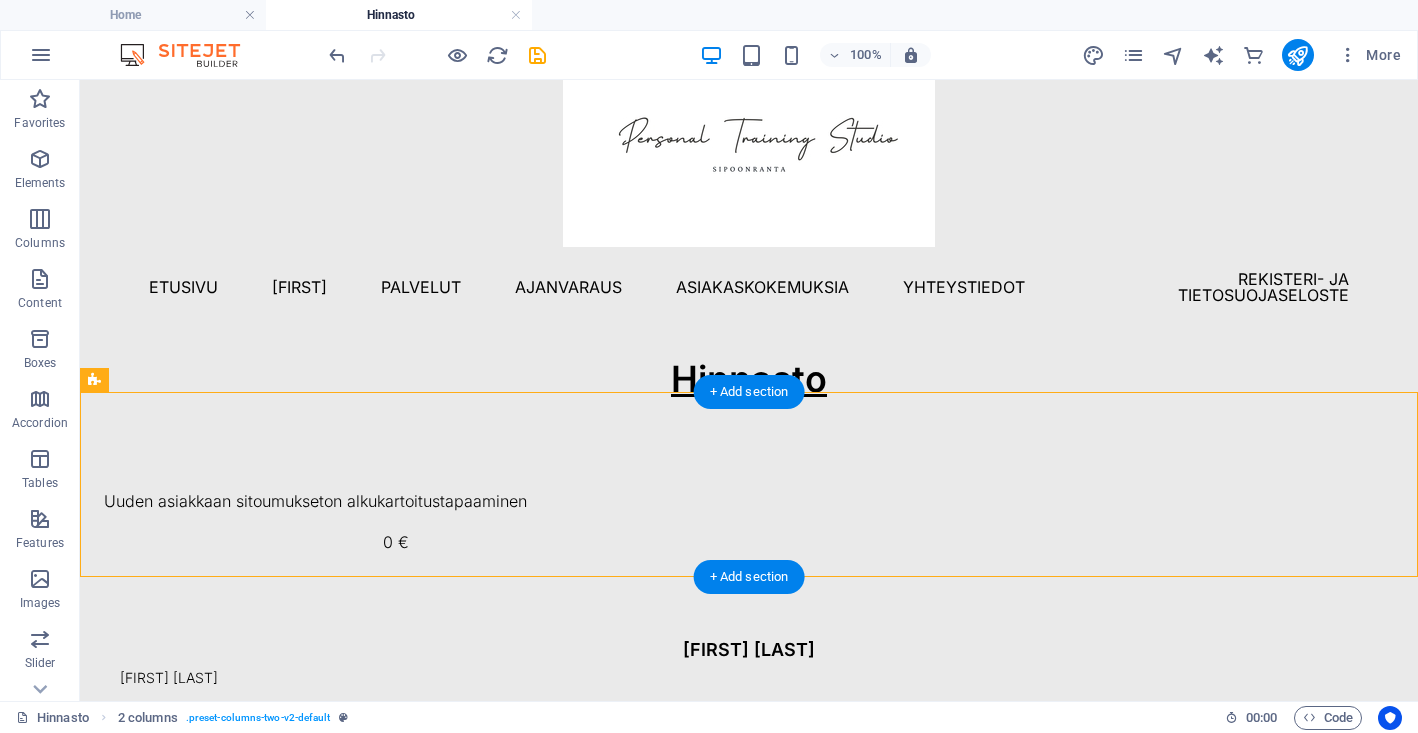 click on "Uuden asiakkaan sitoumukseton alkukartoitustapaaminen 0 €" at bounding box center (749, 522) 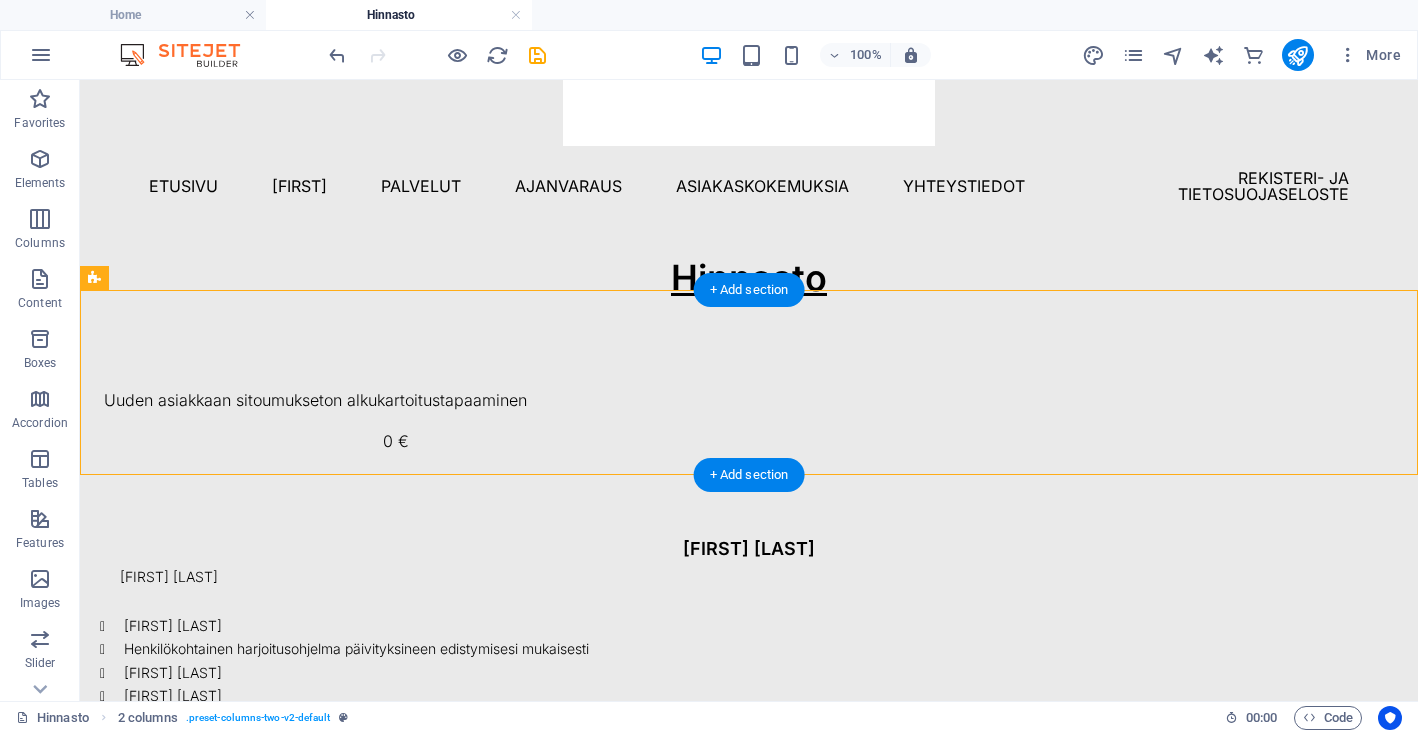 scroll, scrollTop: 177, scrollLeft: 0, axis: vertical 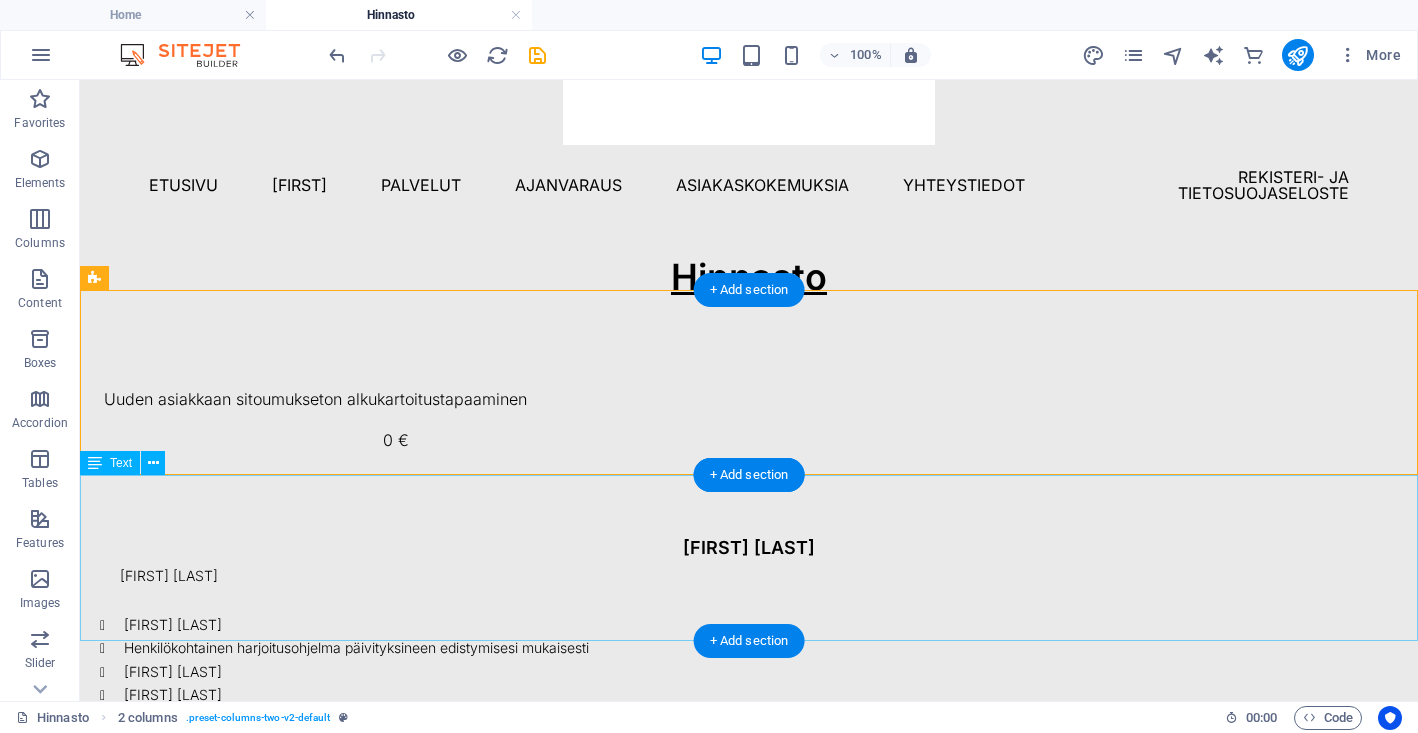 click on "Valmennuspaketit Valmennuspakettien sisältö: Valmennustapaamiset sinulle yksityisesti varatulla studiolla (á 60 min) Henkilökohtainen harjoitusohjelma päivityksineen edistymisesi mukaisesti Valmentajan etätuki tapaamisten välille Valmennussovellus" at bounding box center [749, 621] 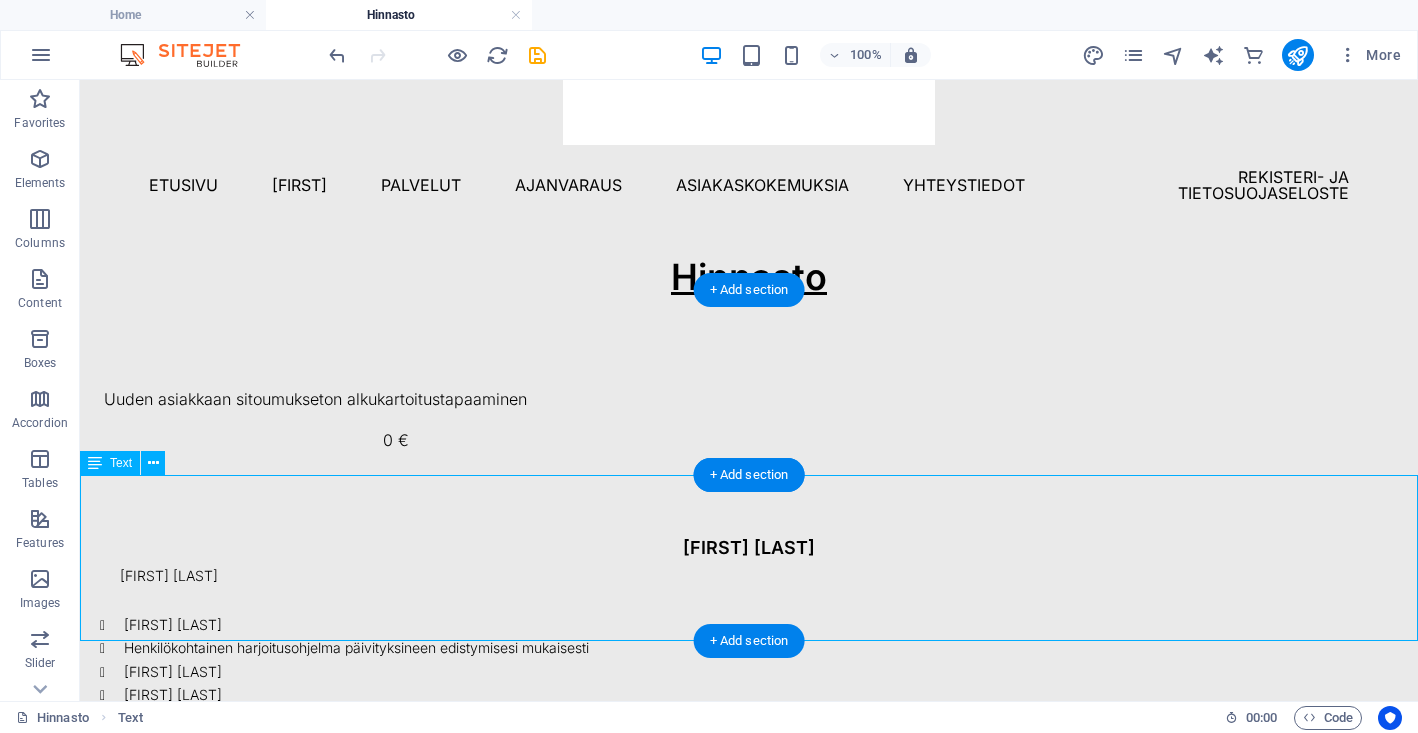 click on "Valmennuspaketit Valmennuspakettien sisältö: Valmennustapaamiset sinulle yksityisesti varatulla studiolla (á 60 min) Henkilökohtainen harjoitusohjelma päivityksineen edistymisesi mukaisesti Valmentajan etätuki tapaamisten välille Valmennussovellus" at bounding box center (749, 621) 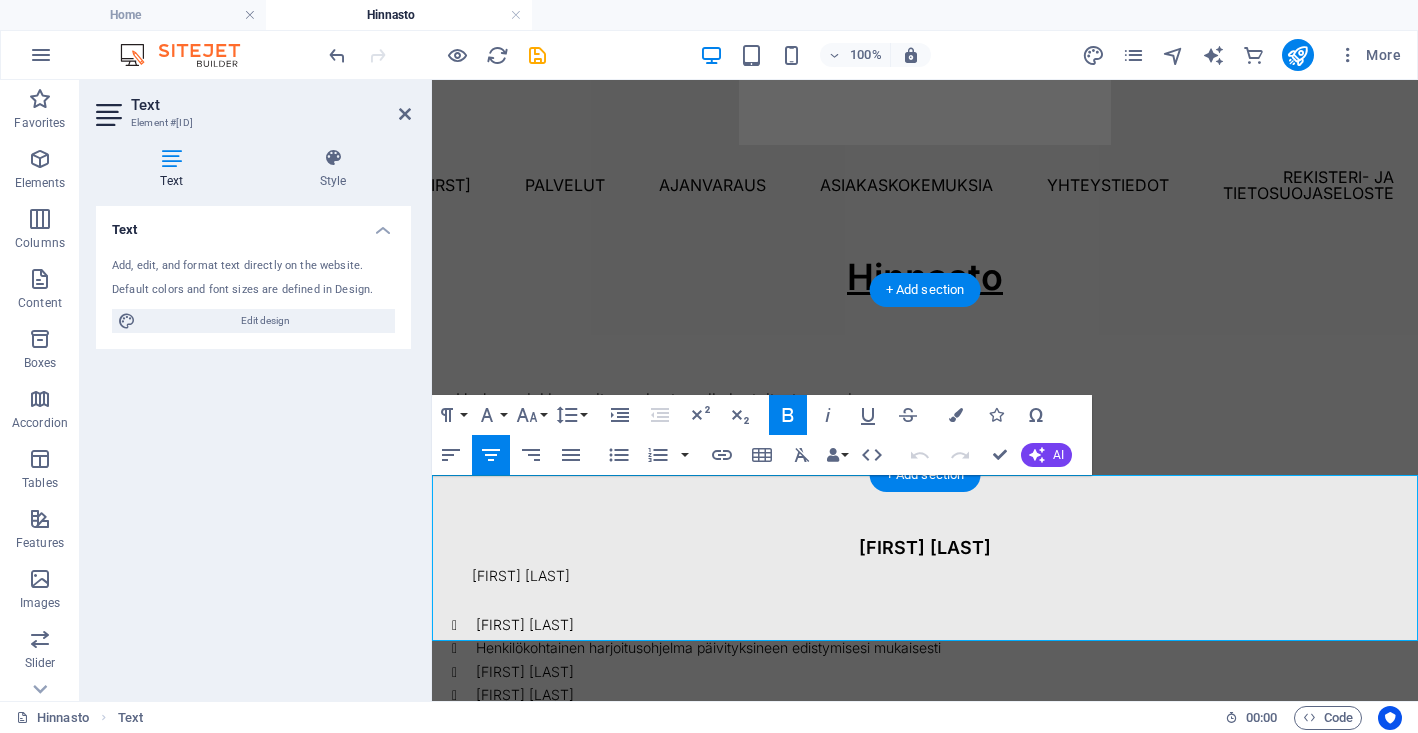 drag, startPoint x: 611, startPoint y: 625, endPoint x: 469, endPoint y: 514, distance: 180.23596 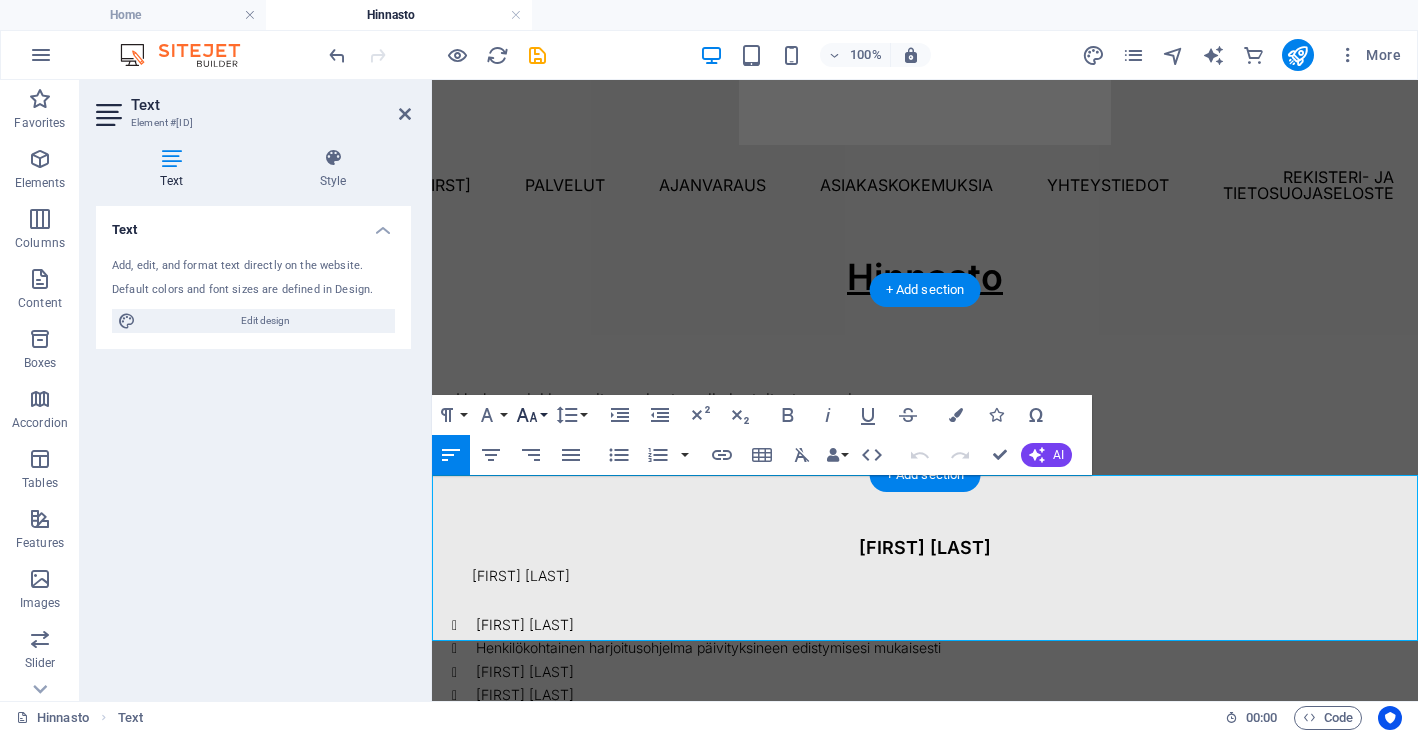 click 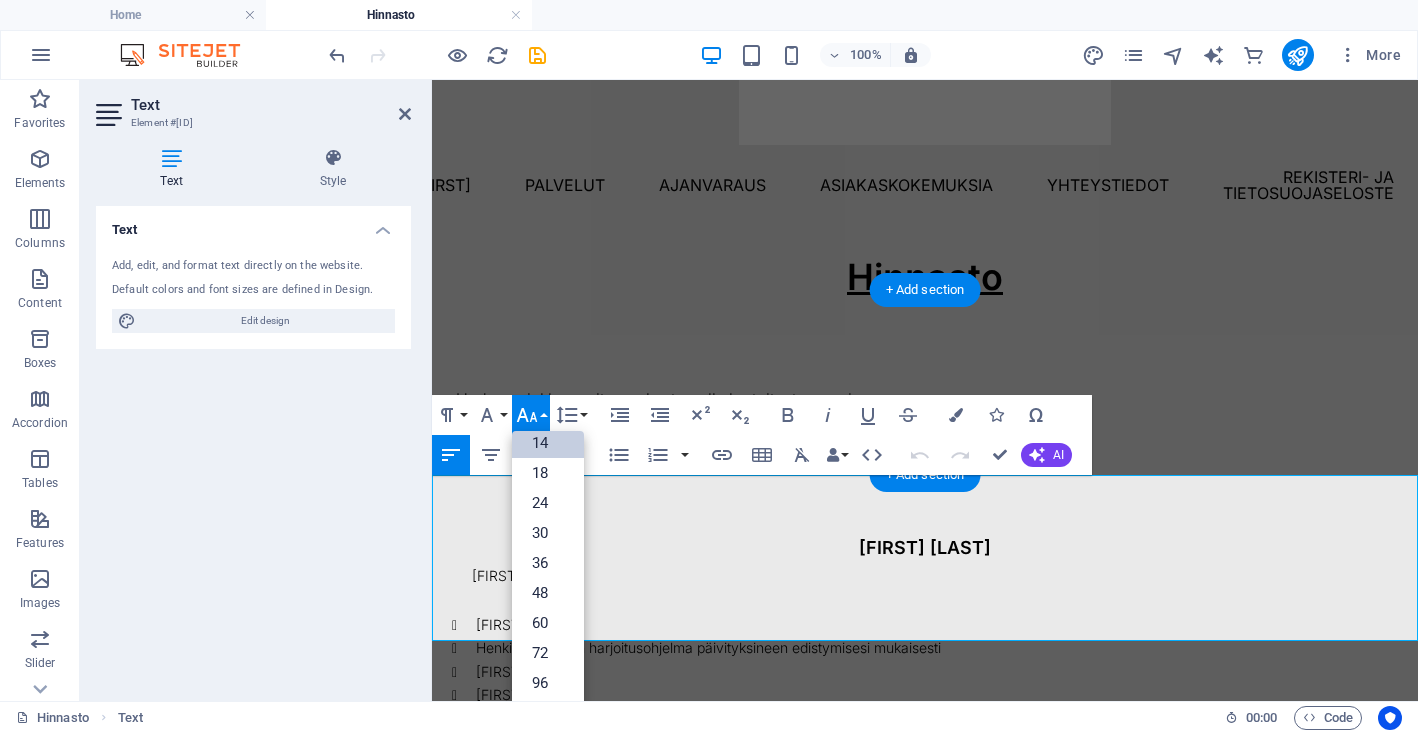 scroll, scrollTop: 161, scrollLeft: 0, axis: vertical 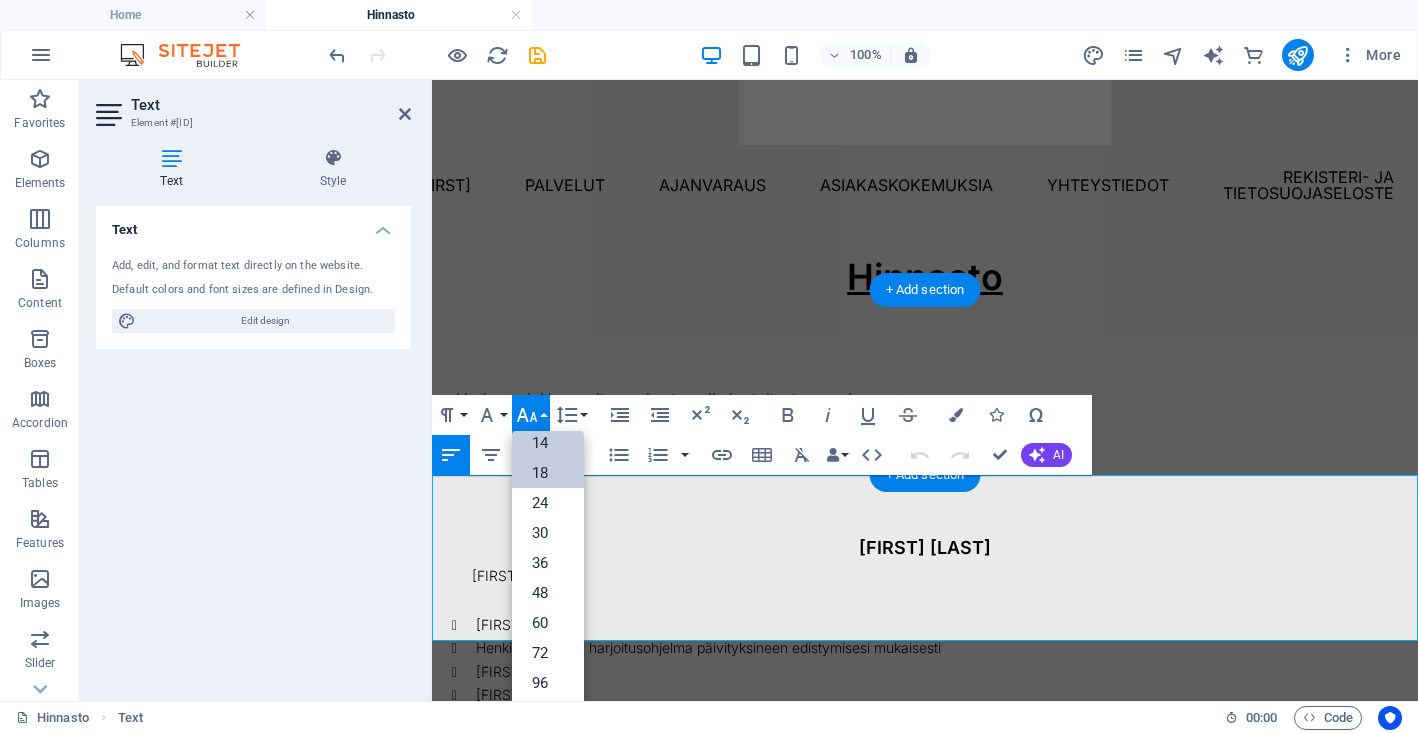 click on "18" at bounding box center [548, 473] 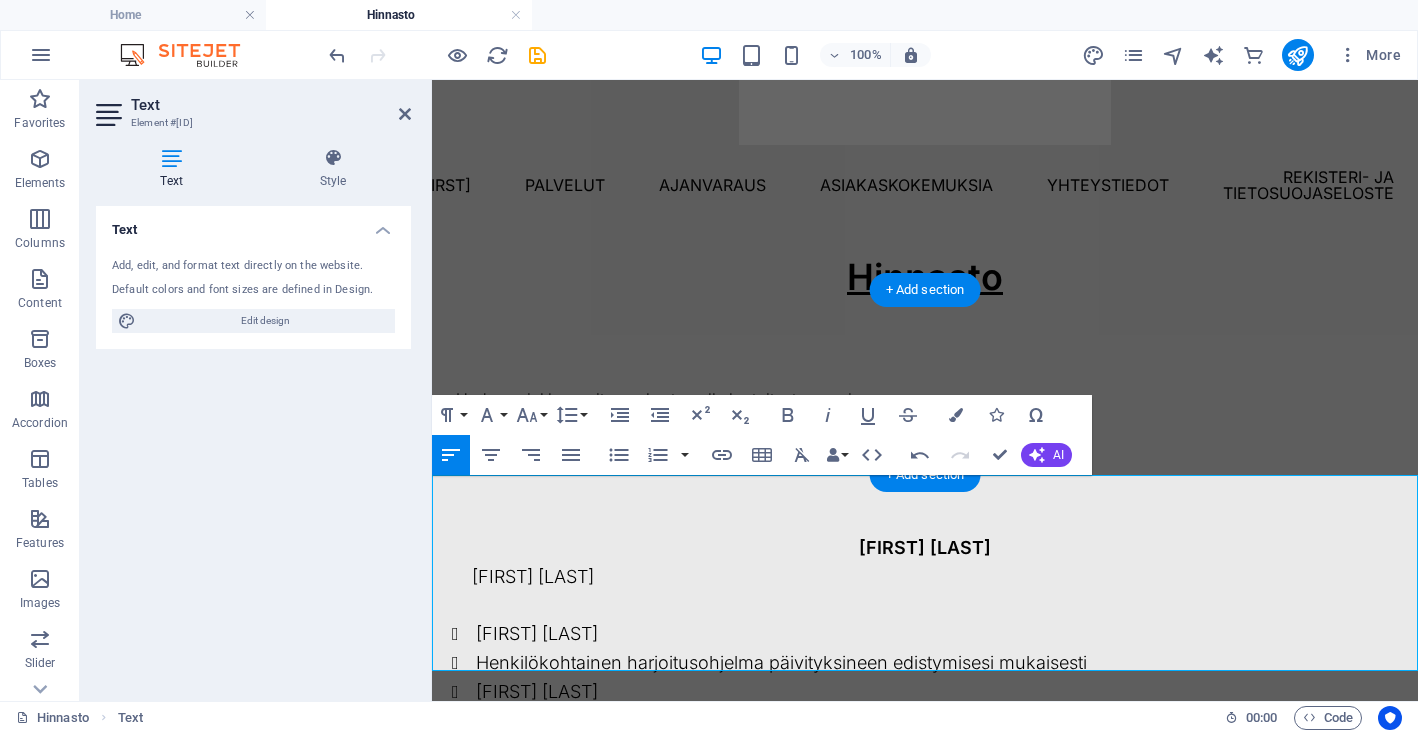 click at bounding box center (945, 605) 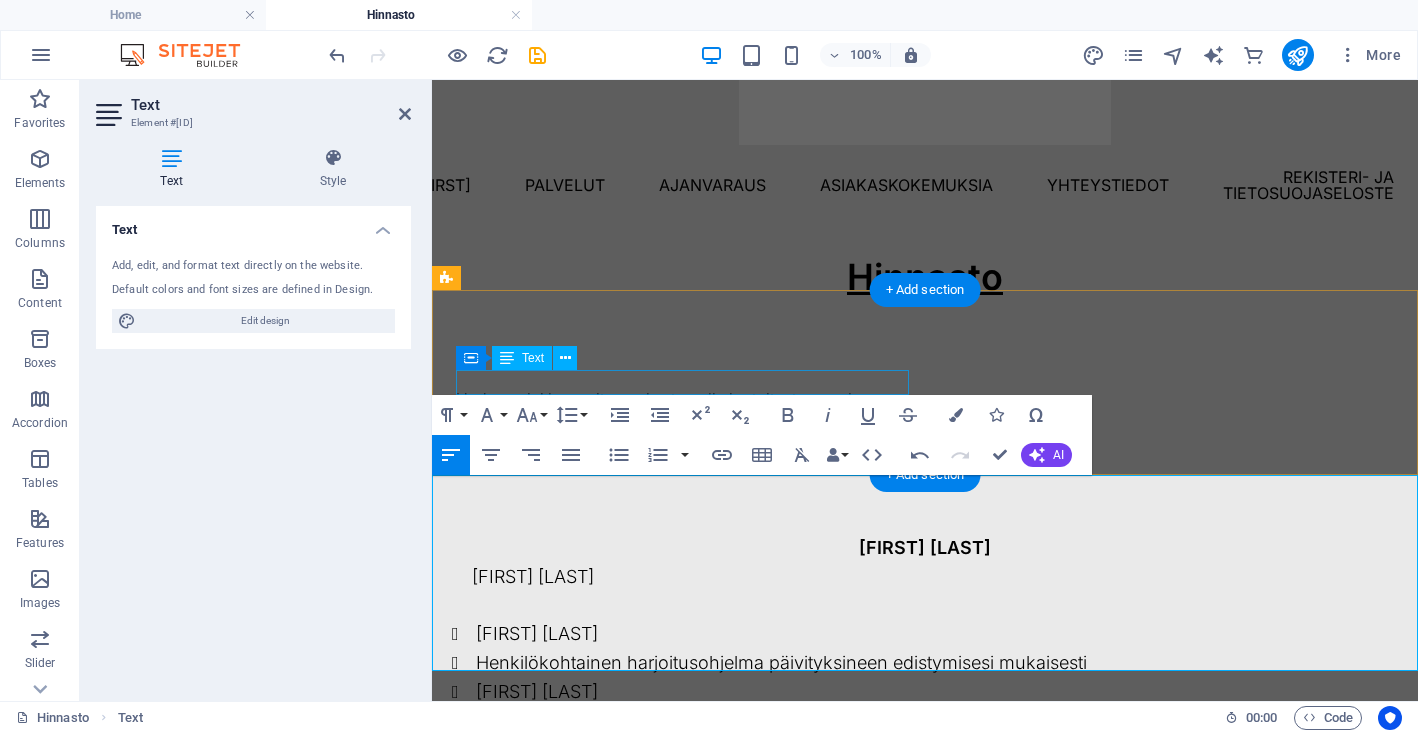 click on "Uuden asiakkaan sitoumukseton alkukartoitustapaaminen" at bounding box center [682, 400] 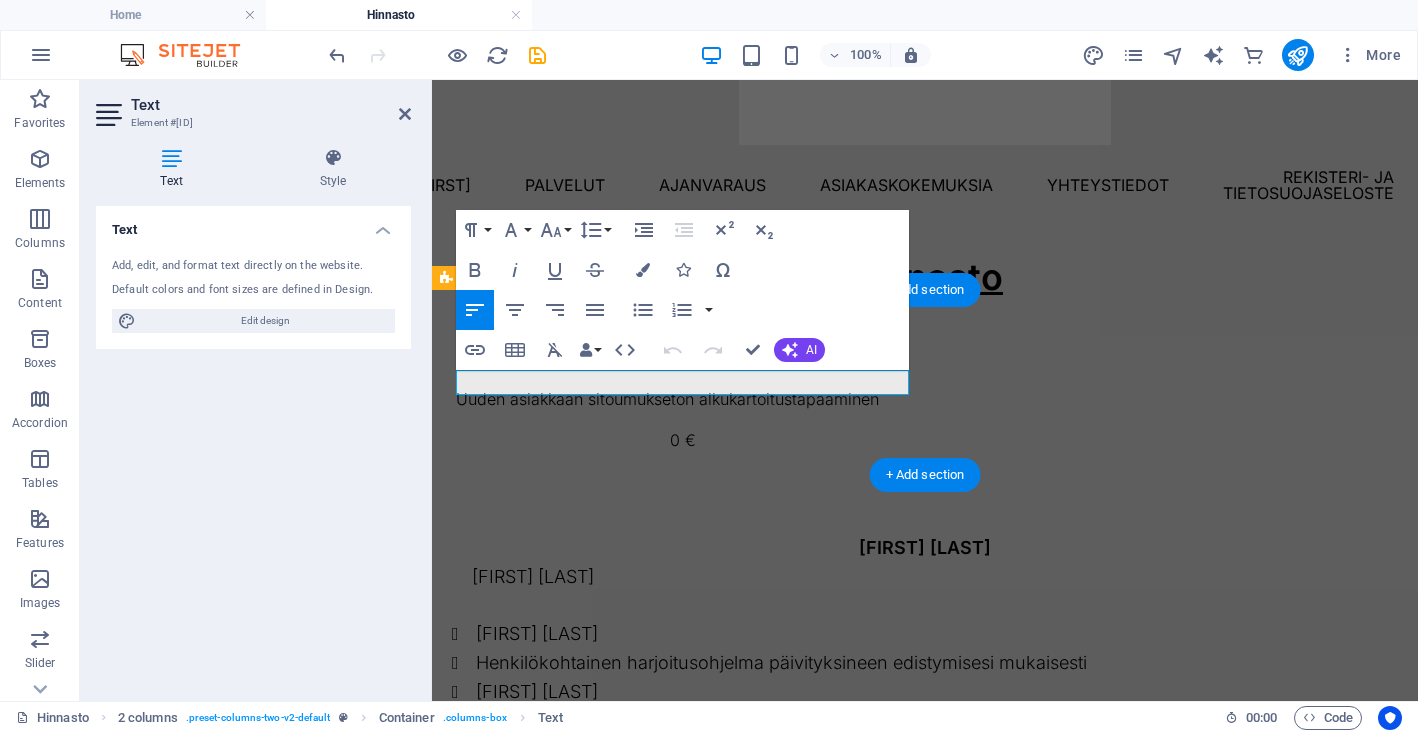 click on "Uuden asiakkaan sitoumukseton alkukartoitustapaaminen" at bounding box center (682, 400) 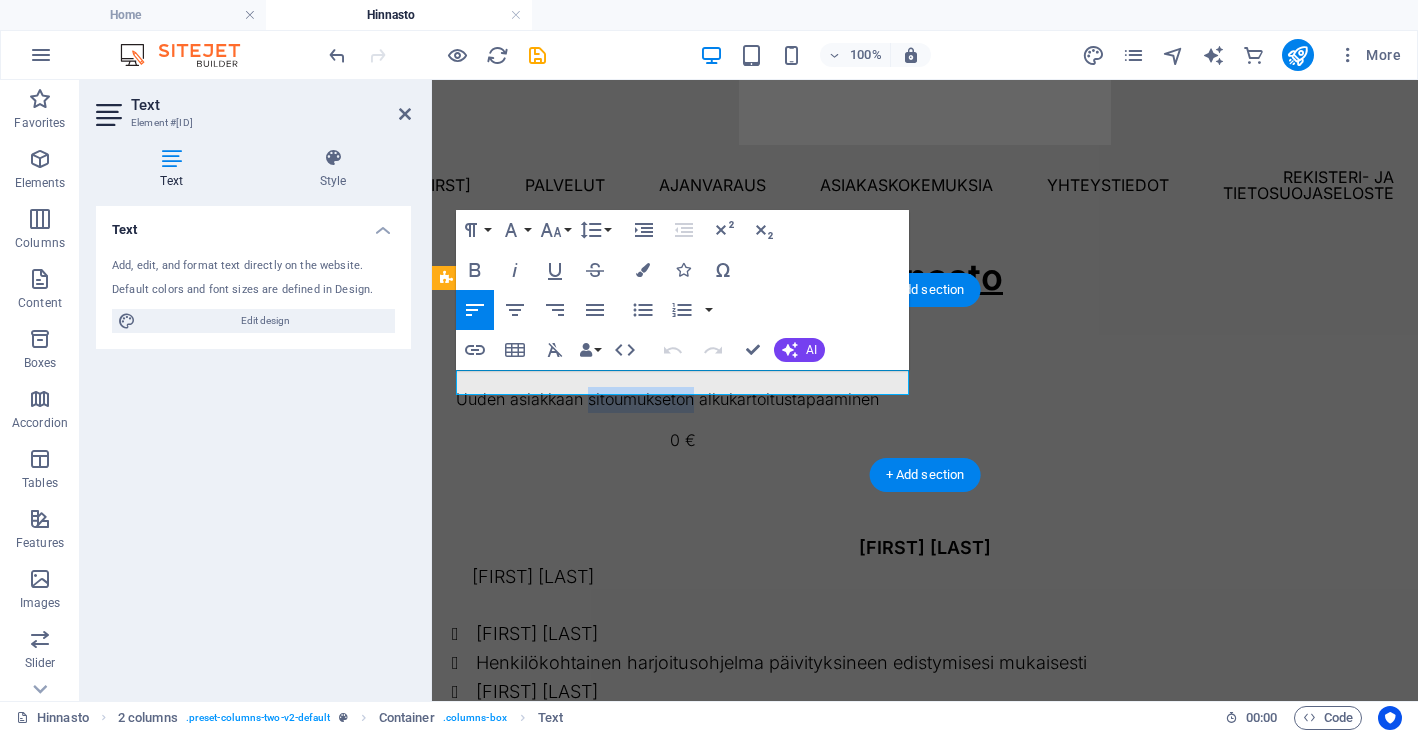 click on "Uuden asiakkaan sitoumukseton alkukartoitustapaaminen" at bounding box center [682, 400] 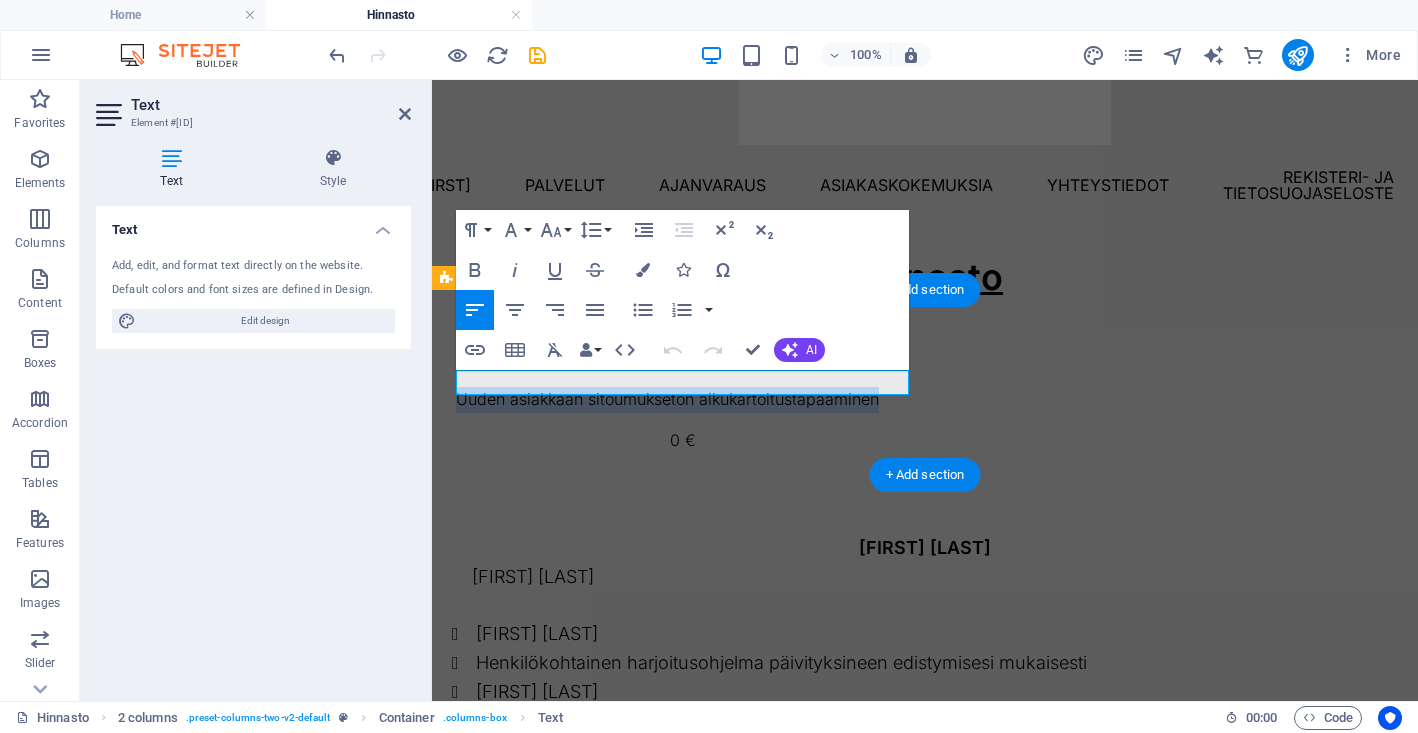 click on "Uuden asiakkaan sitoumukseton alkukartoitustapaaminen" at bounding box center (682, 400) 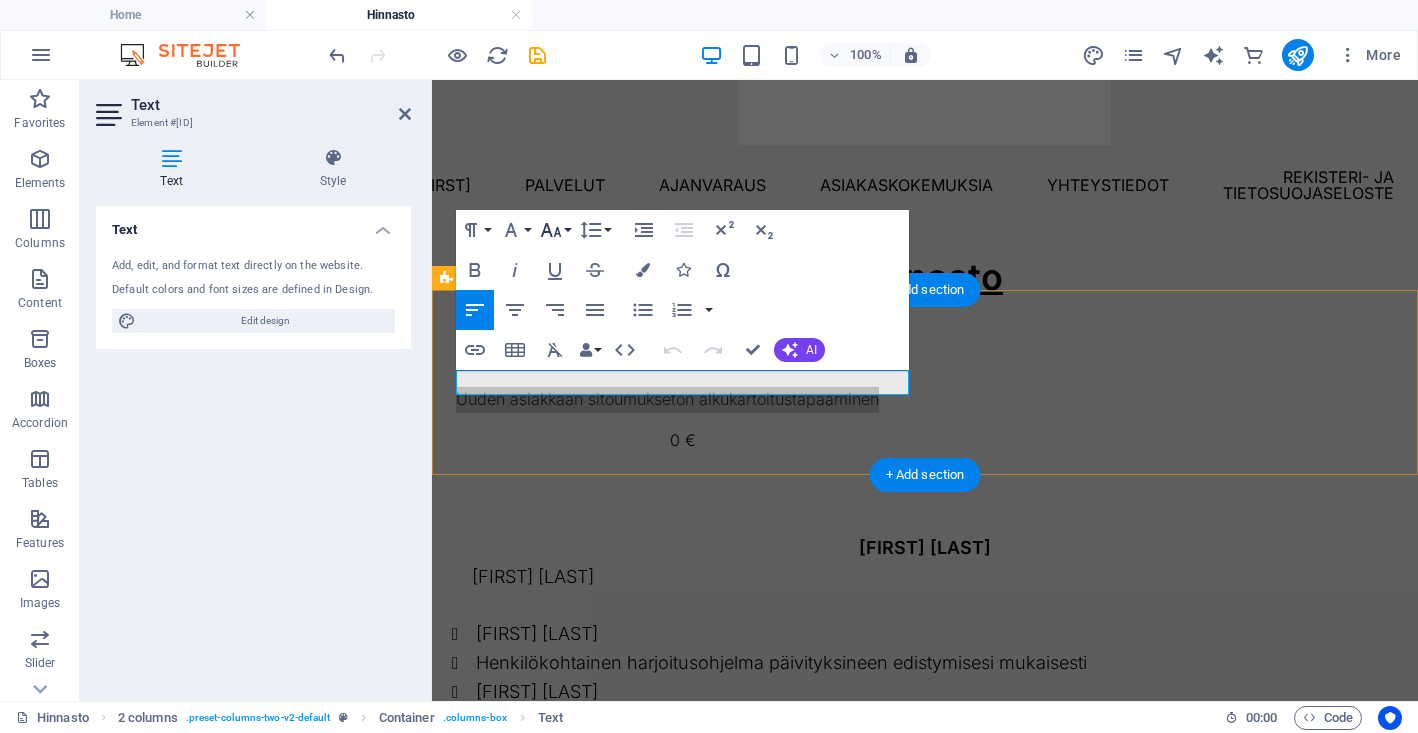 click 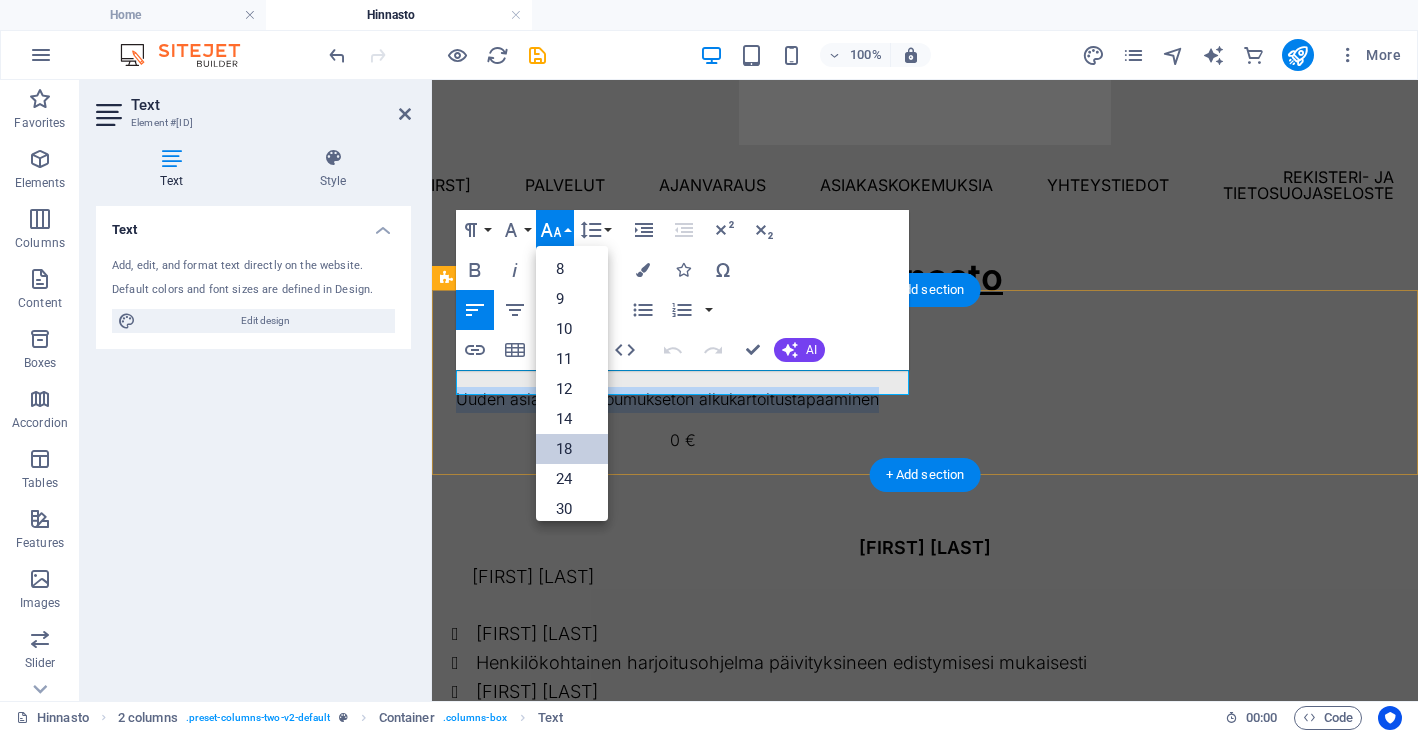 click on "18" at bounding box center [572, 449] 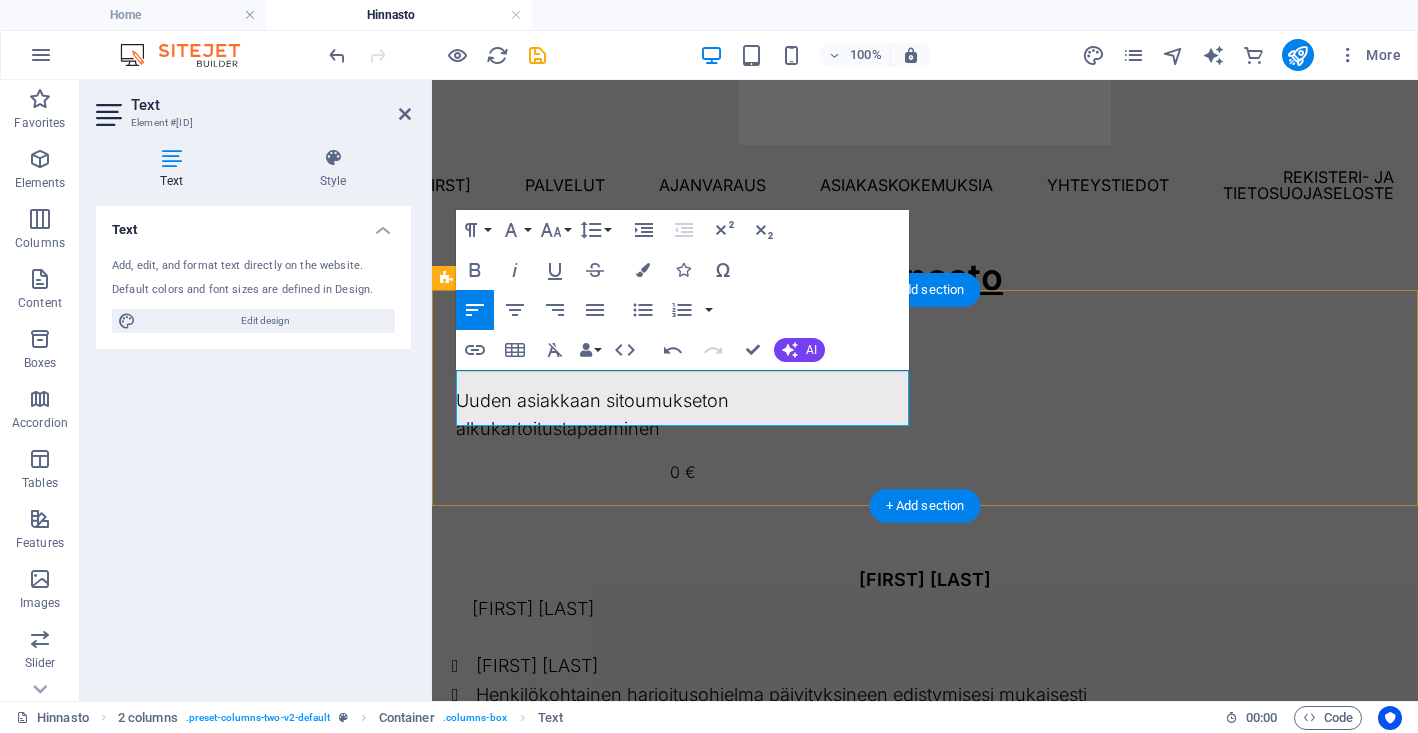 click on "Uuden asiakkaan sitoumukseton alkukartoitustapaaminen 0 €" at bounding box center [925, 436] 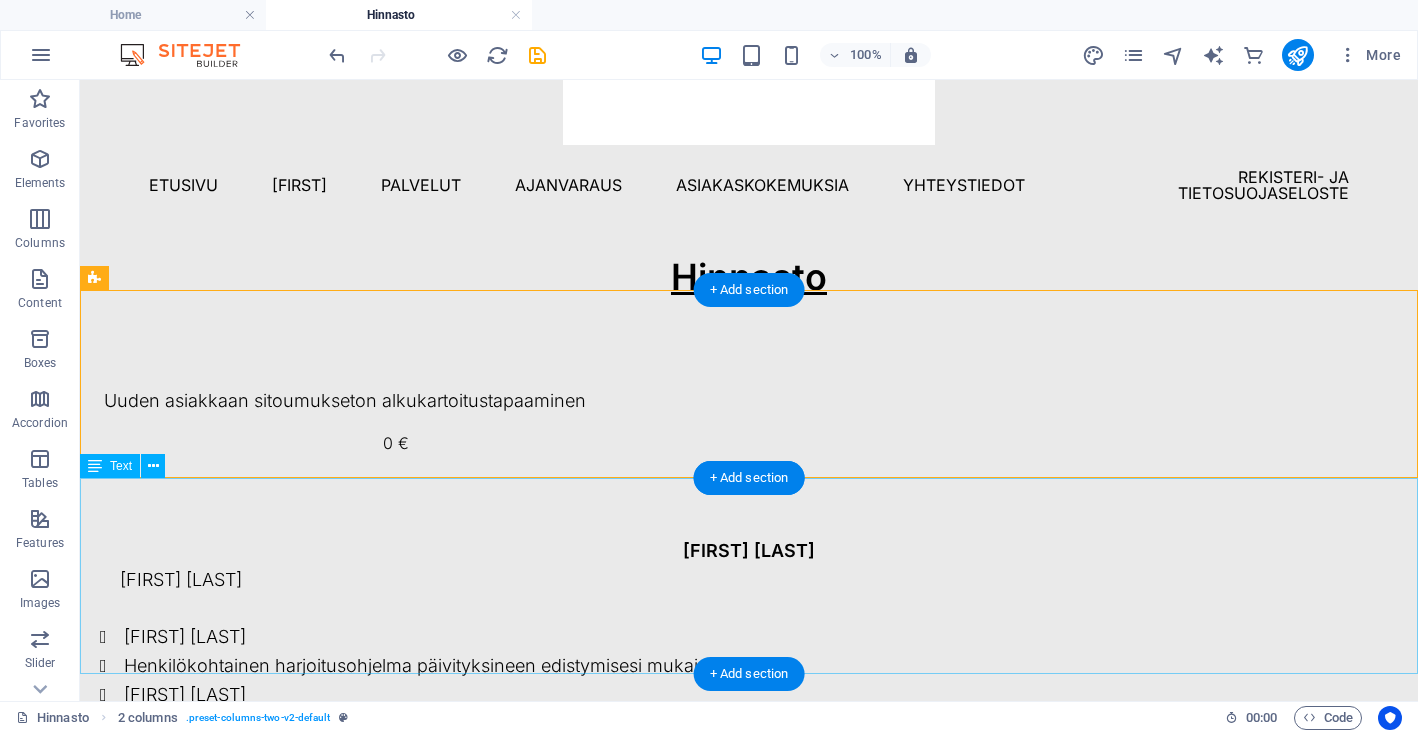 click on "Valmennuspaketit Valmennuspakettien sisältö: Valmennustapaamiset sinulle yksityisesti varatulla studiolla (á 60 min) Henkilökohtainen harjoitusohjelma päivityksineen edistymisesi mukaisesti Valmentajan etätuki tapaamisten välille Valmennussovellus" at bounding box center (749, 638) 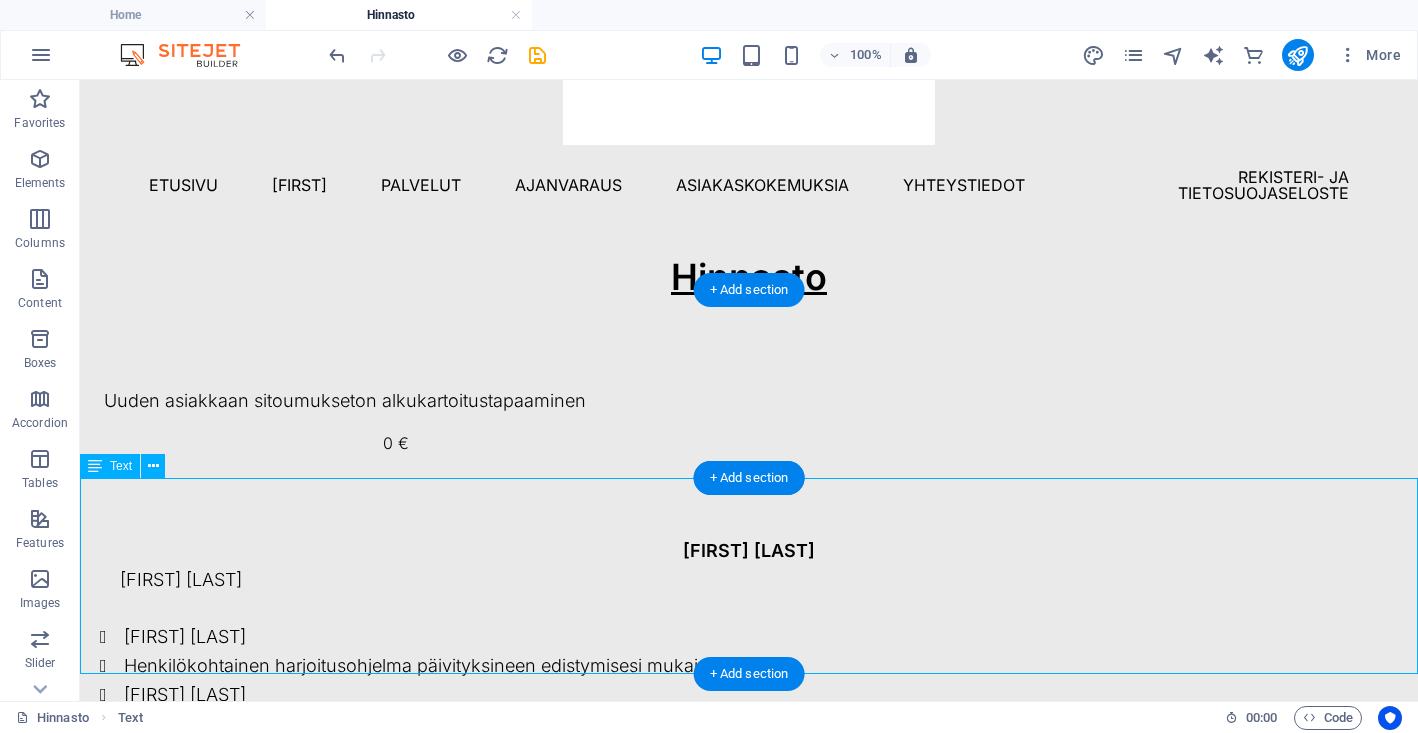 click on "Valmennuspaketit Valmennuspakettien sisältö: Valmennustapaamiset sinulle yksityisesti varatulla studiolla (á 60 min) Henkilökohtainen harjoitusohjelma päivityksineen edistymisesi mukaisesti Valmentajan etätuki tapaamisten välille Valmennussovellus" at bounding box center (749, 638) 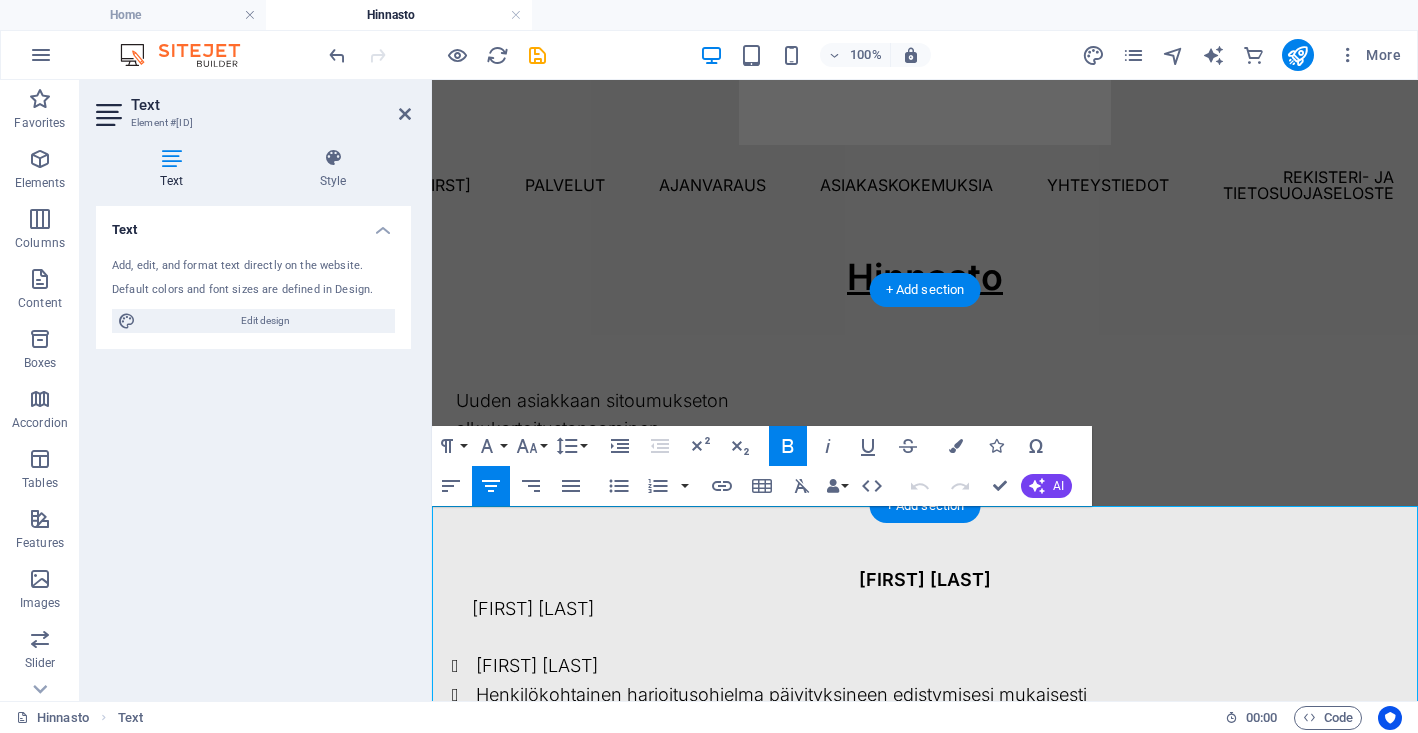 click on "Valmennuspaketit Valmennuspakettien sisältö: Valmennustapaamiset sinulle yksityisesti varatulla studiolla (á 60 min) Henkilökohtainen harjoitusohjelma päivityksineen edistymisesi mukaisesti Valmentajan etätuki tapaamisten välille Valmennussovellus" at bounding box center (925, 667) 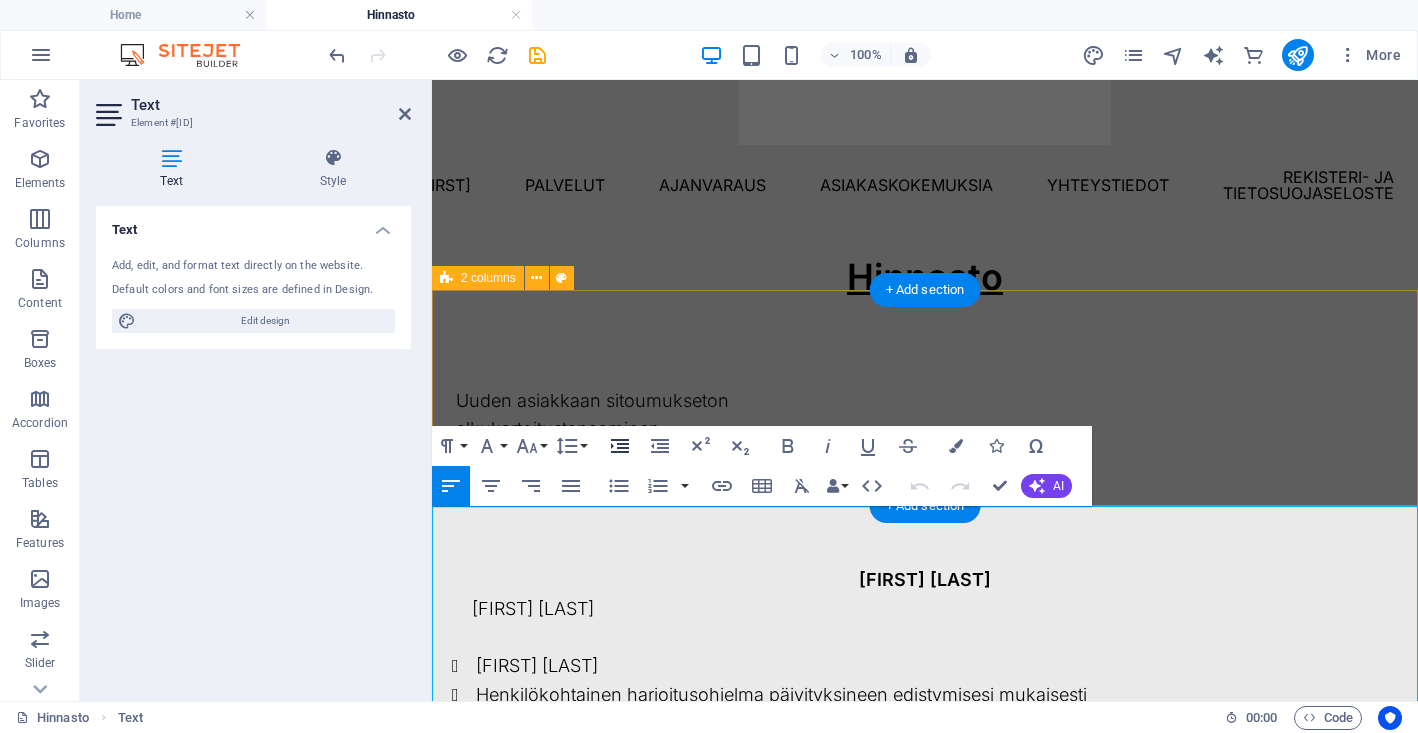click 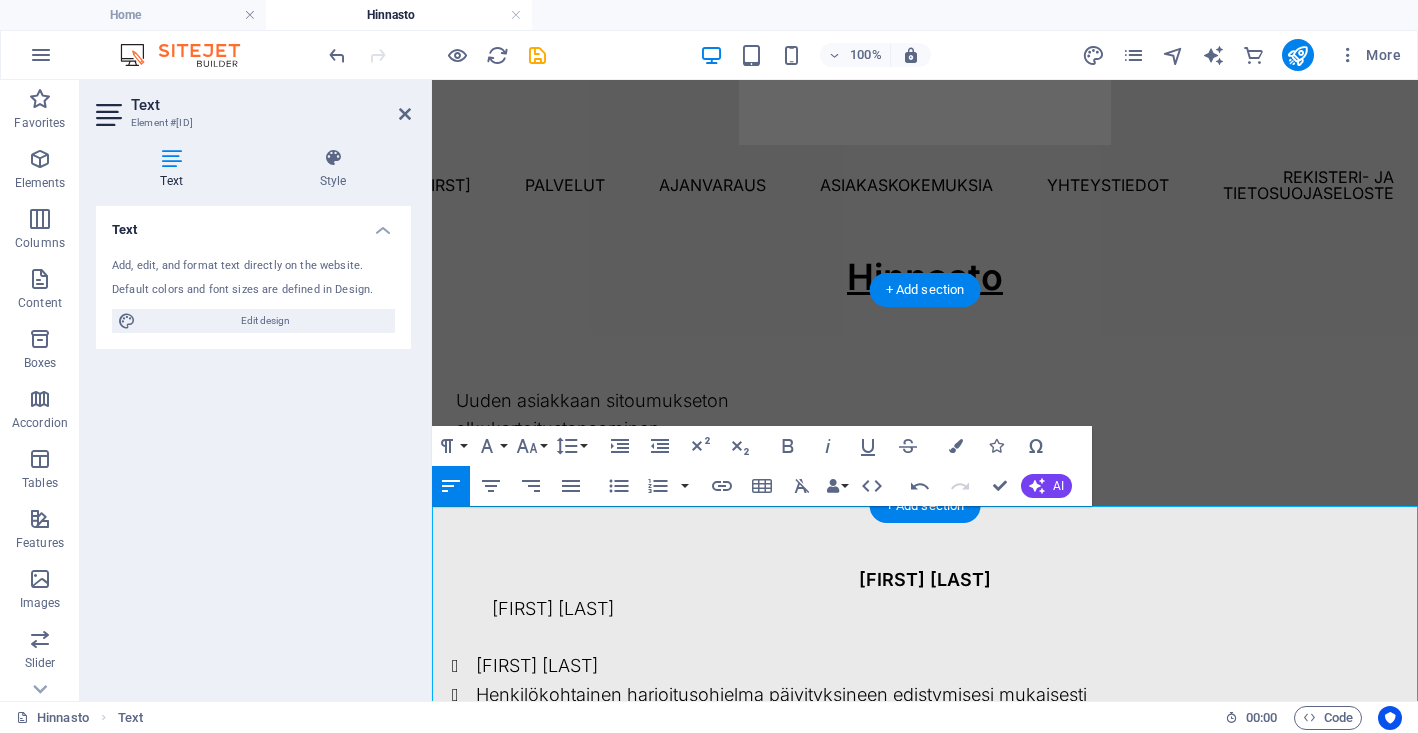 click on "Valmennustapaamiset sinulle yksityisesti varatulla studiolla (á 60 min)" at bounding box center (947, 666) 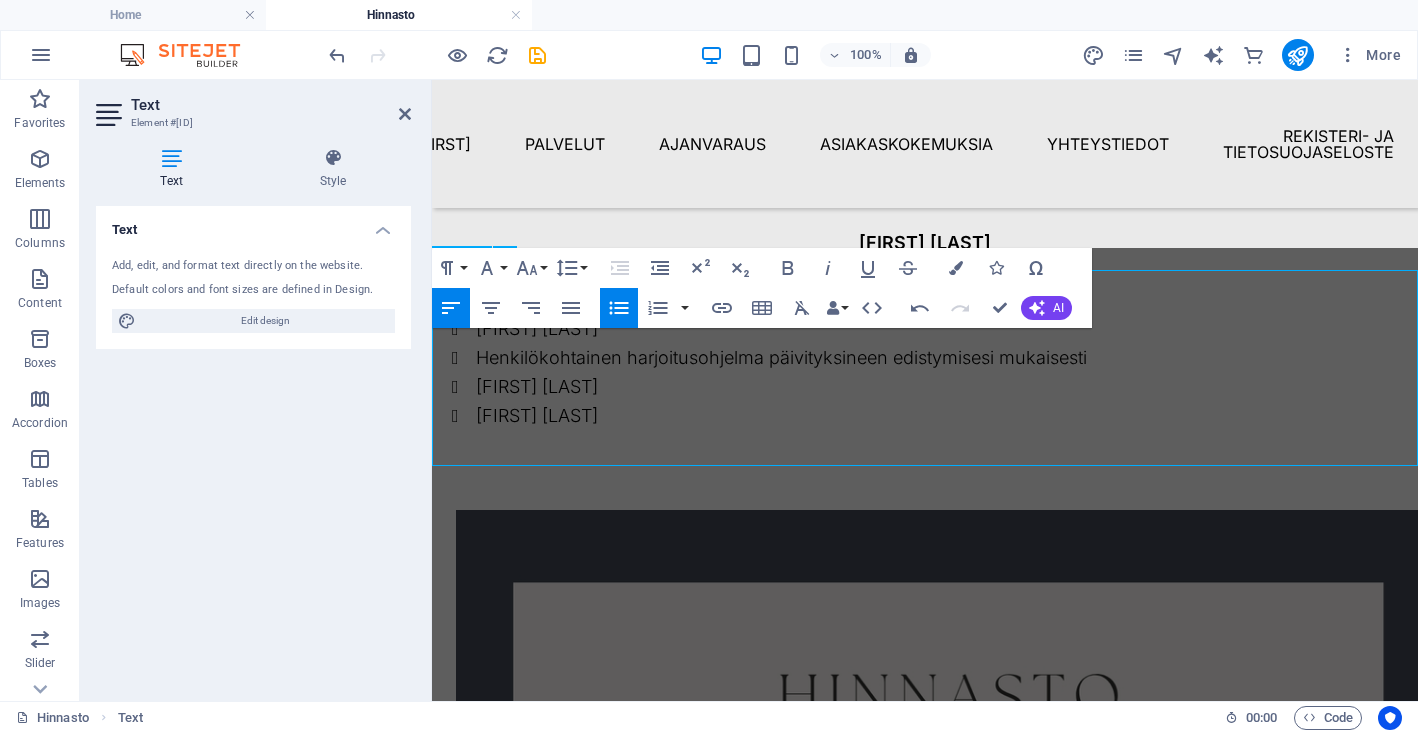 scroll, scrollTop: 425, scrollLeft: 0, axis: vertical 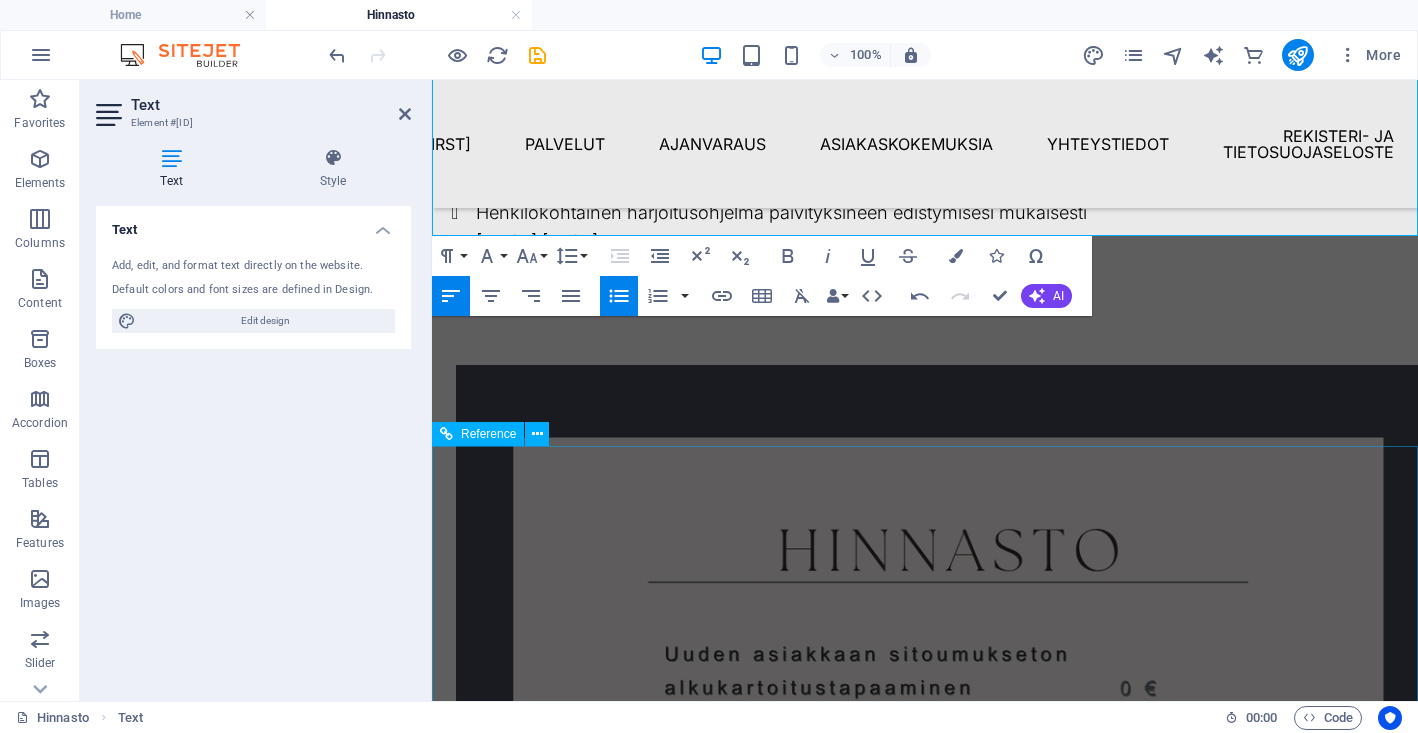 click on "Ota yhteyttä: Storörintie 9 B, Sipoonranta 0442350937 salla@ptstudiosipoonranta.fi" at bounding box center [925, 3484] 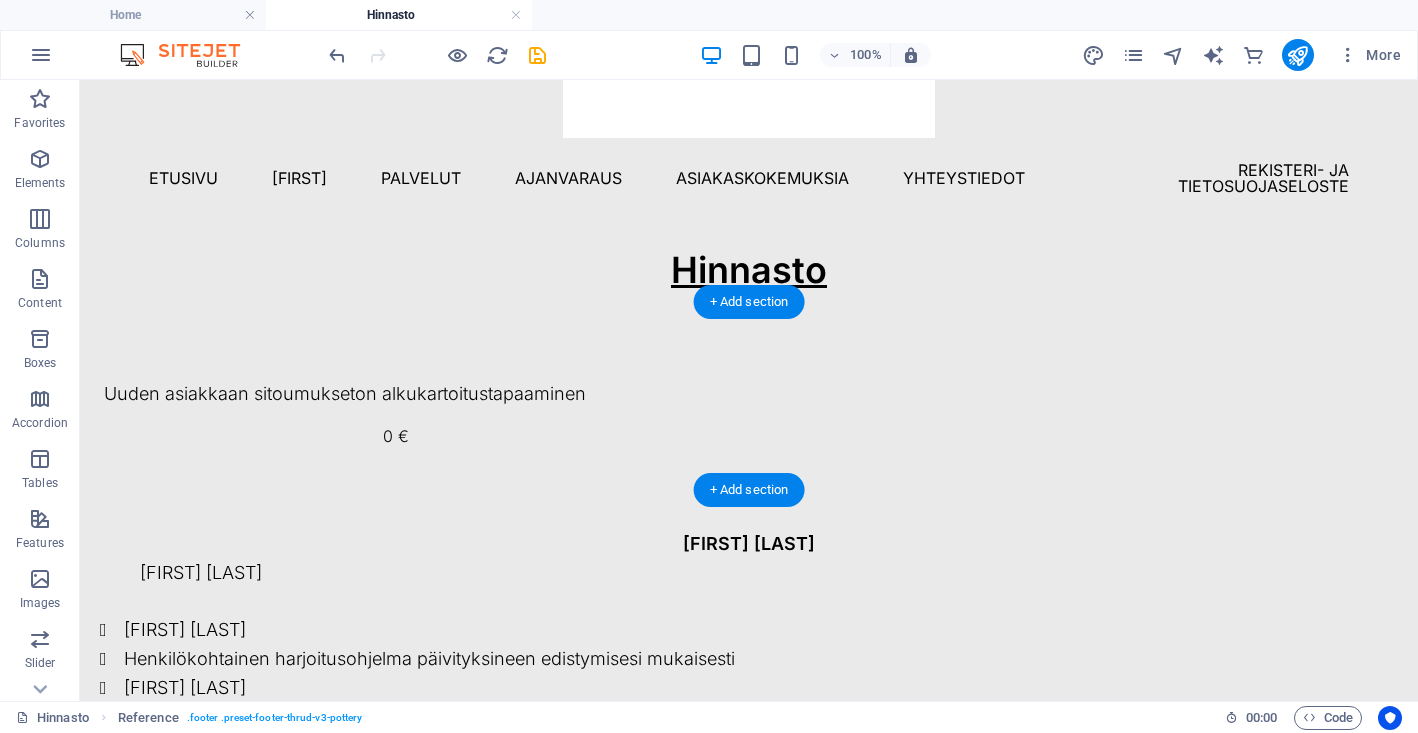 scroll, scrollTop: 186, scrollLeft: 0, axis: vertical 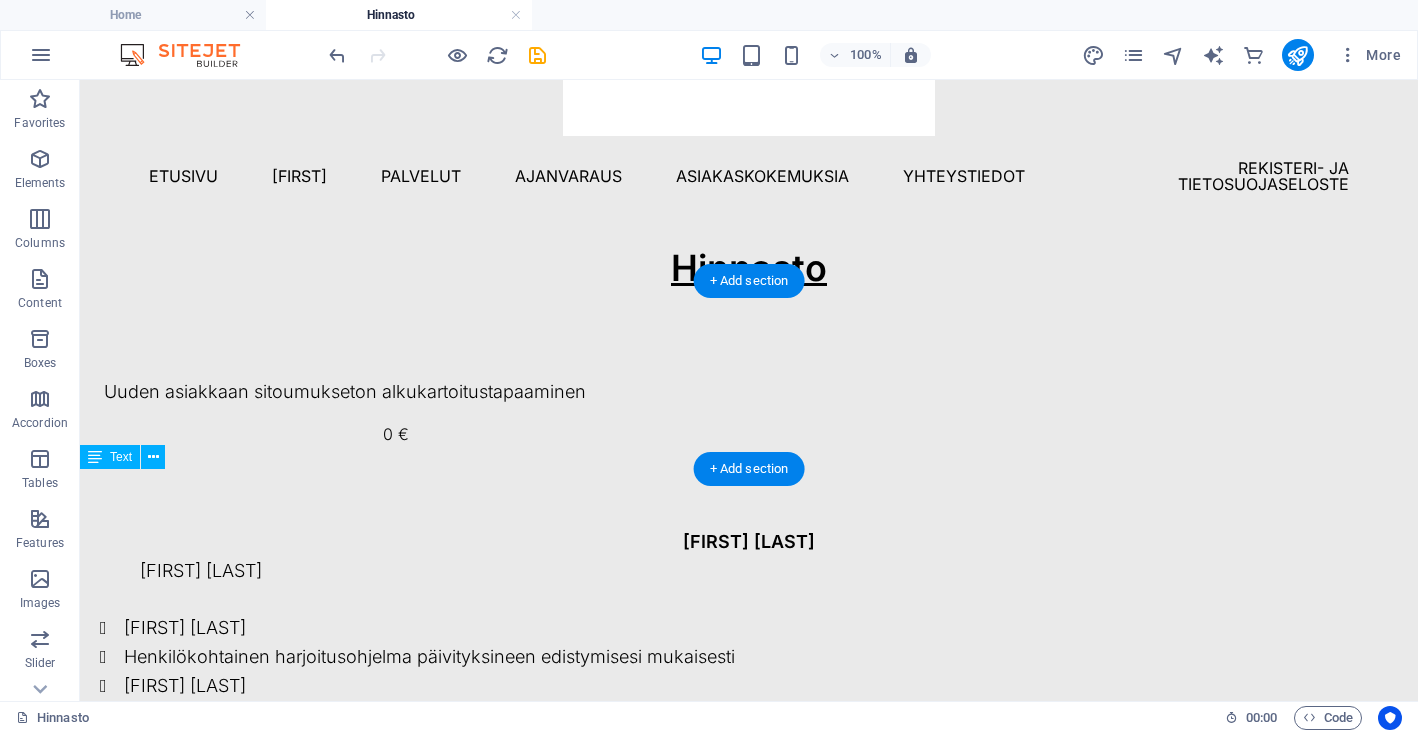 click on "Valmennuspaketit Valmennuspakettien sisältö: Valmennustapaamiset sinulle yksityisesti varatulla studiolla (á 60 min) Henkilökohtainen harjoitusohjelma päivityksineen edistymisesi mukaisesti Valmentajan etätuki tapaamisten välille Valmennussovellus" at bounding box center (749, 629) 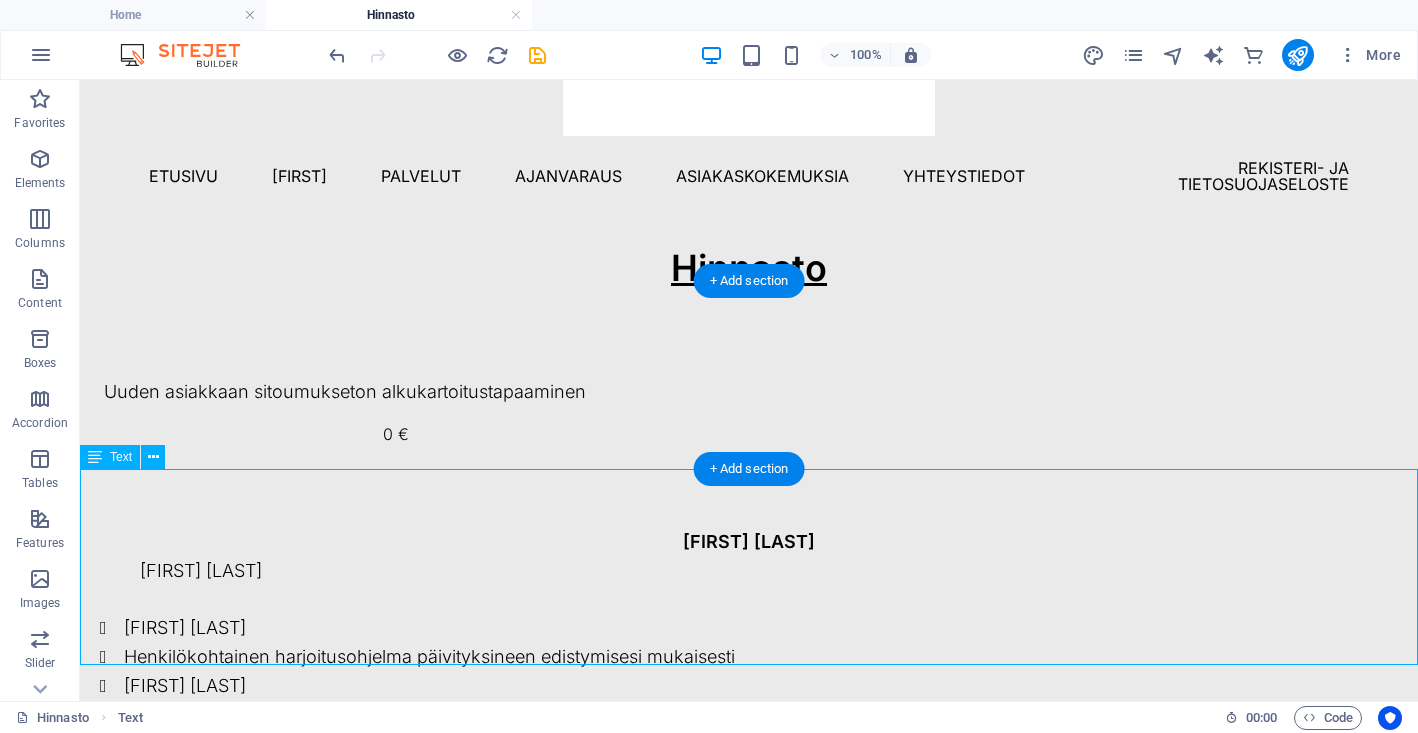click on "Valmennuspaketit Valmennuspakettien sisältö: Valmennustapaamiset sinulle yksityisesti varatulla studiolla (á 60 min) Henkilökohtainen harjoitusohjelma päivityksineen edistymisesi mukaisesti Valmentajan etätuki tapaamisten välille Valmennussovellus" at bounding box center [749, 629] 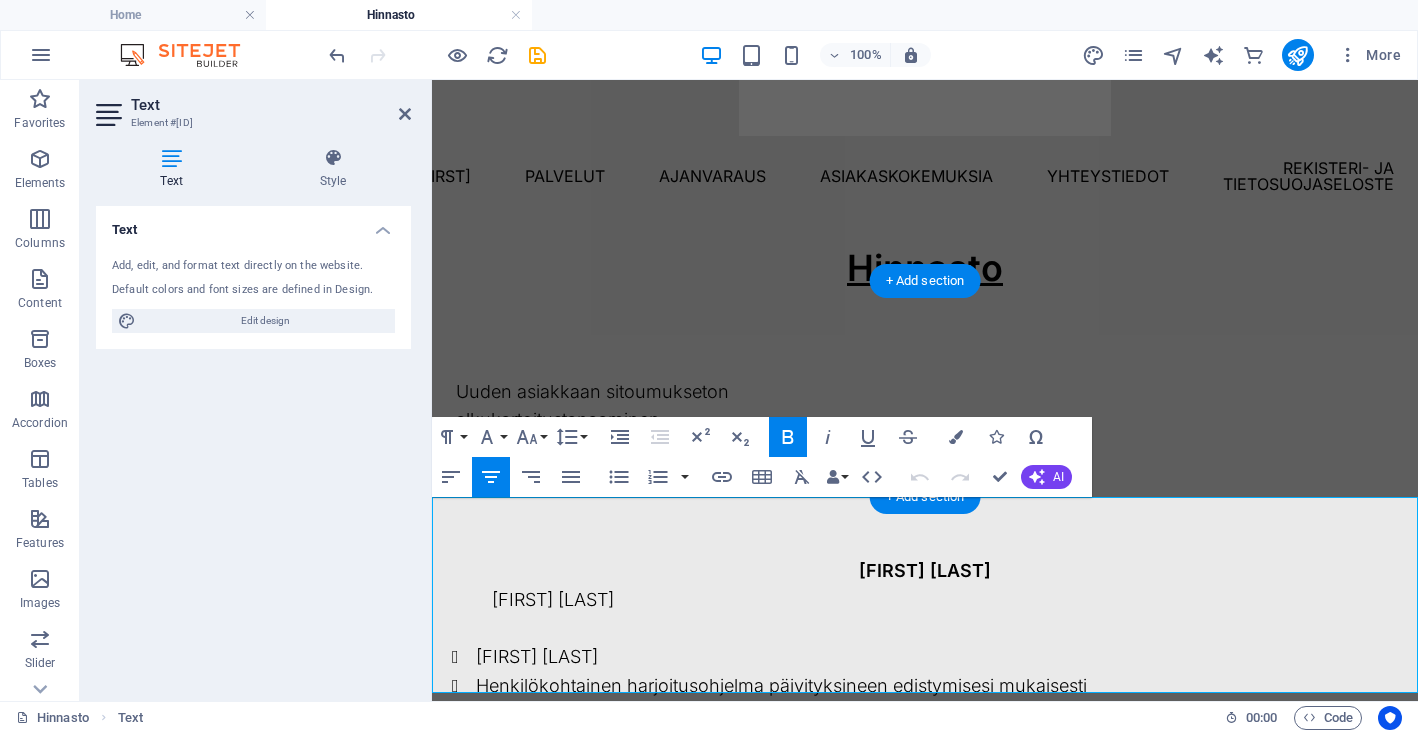 drag, startPoint x: 853, startPoint y: 509, endPoint x: 1016, endPoint y: 514, distance: 163.07668 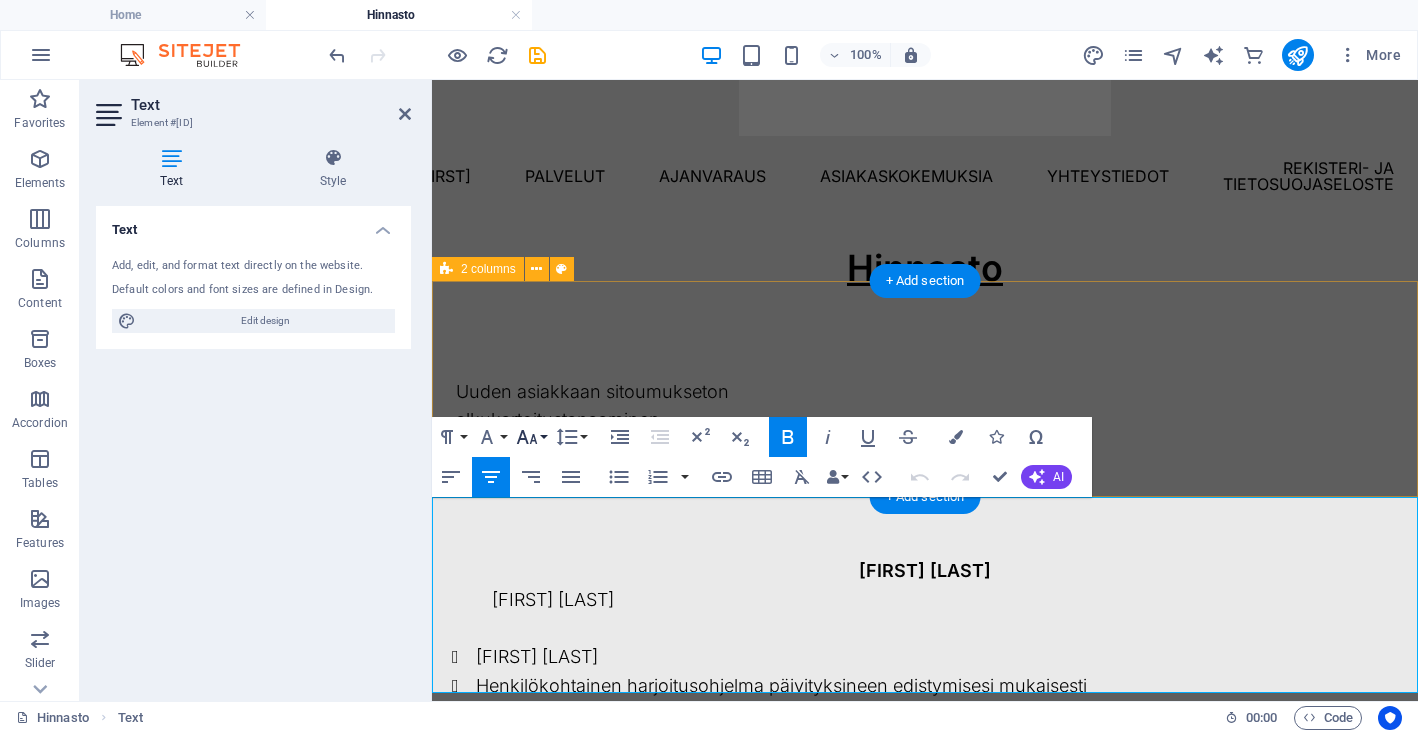 click 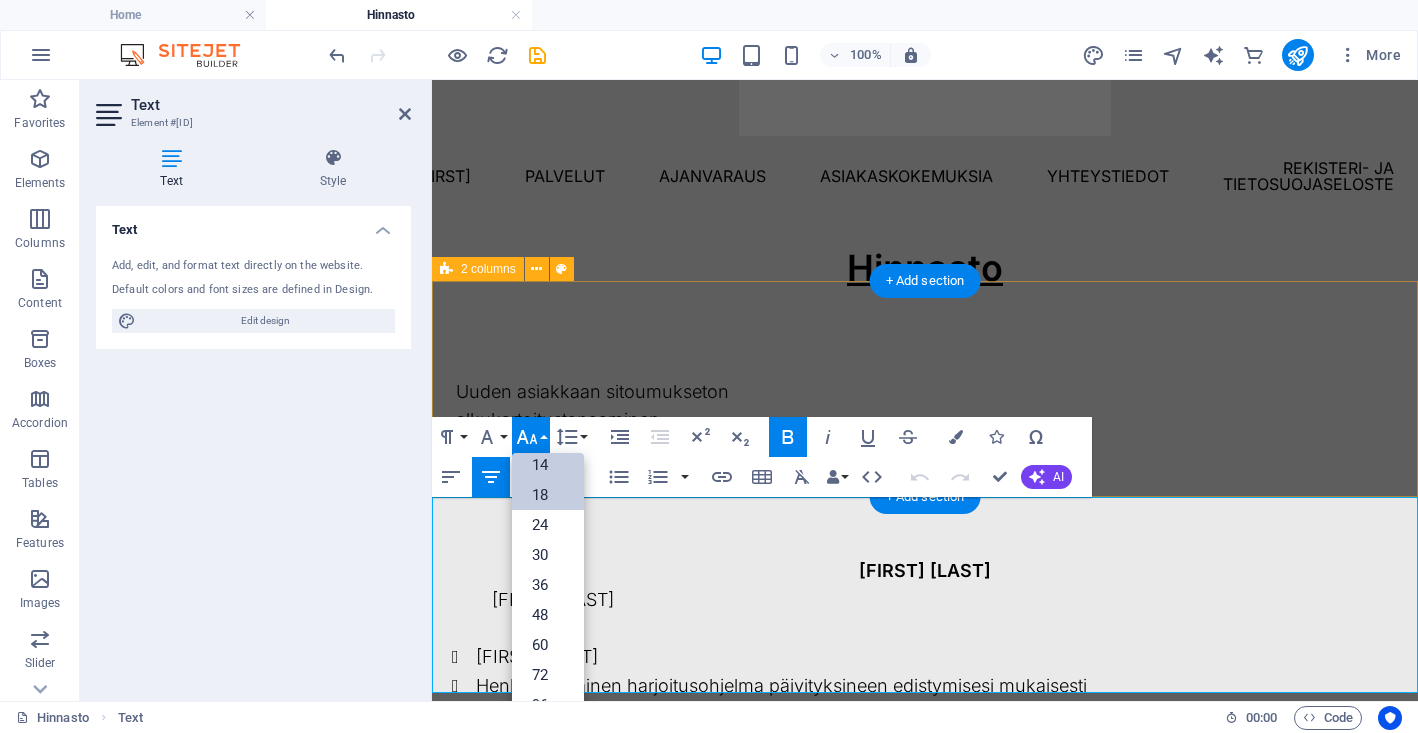 scroll, scrollTop: 161, scrollLeft: 0, axis: vertical 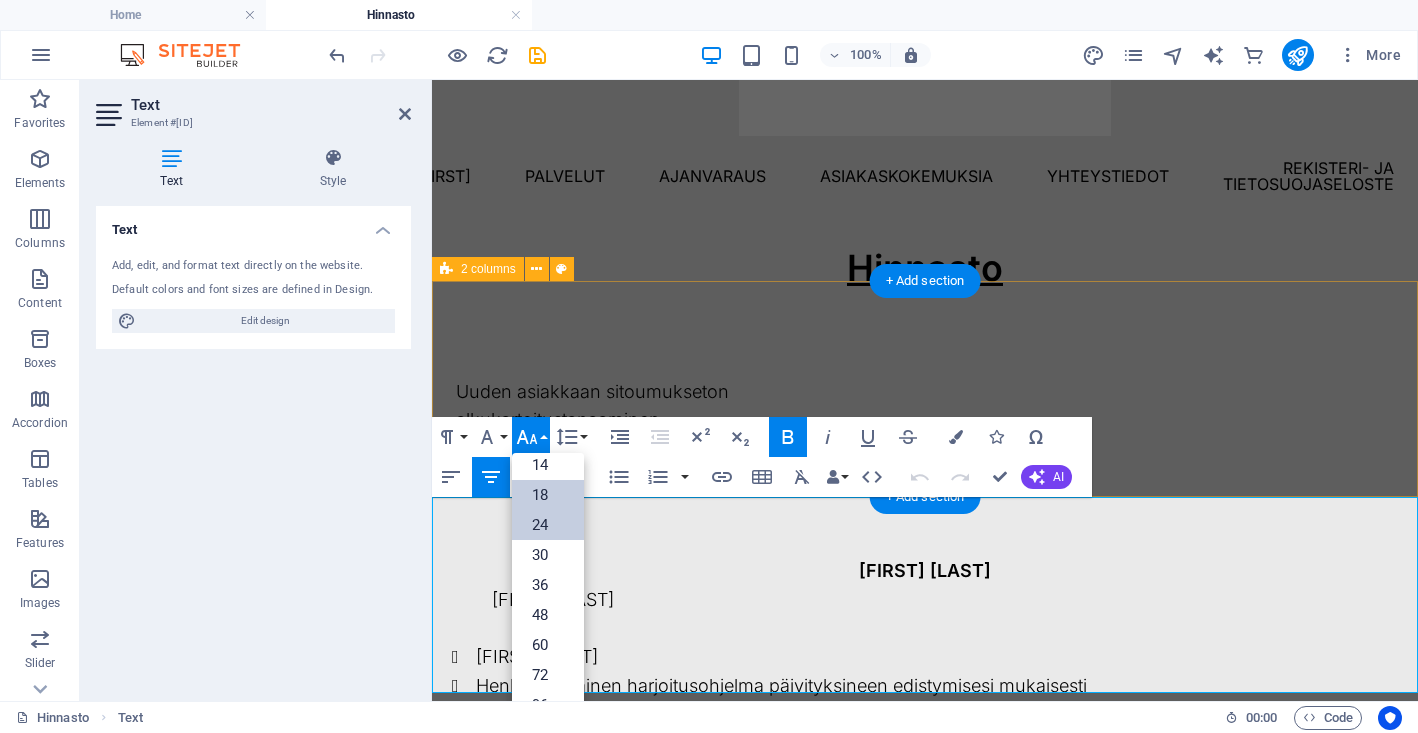 click on "24" at bounding box center (548, 525) 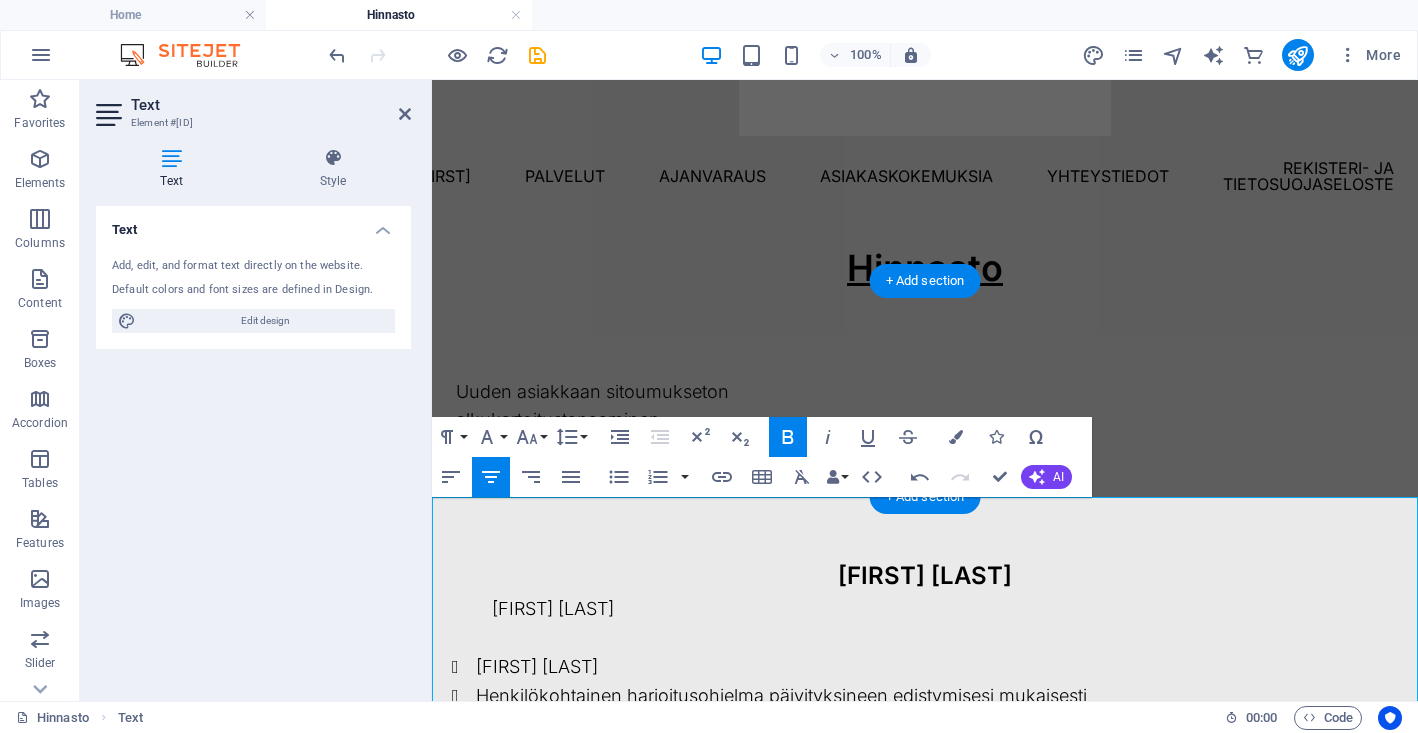 click at bounding box center (945, 638) 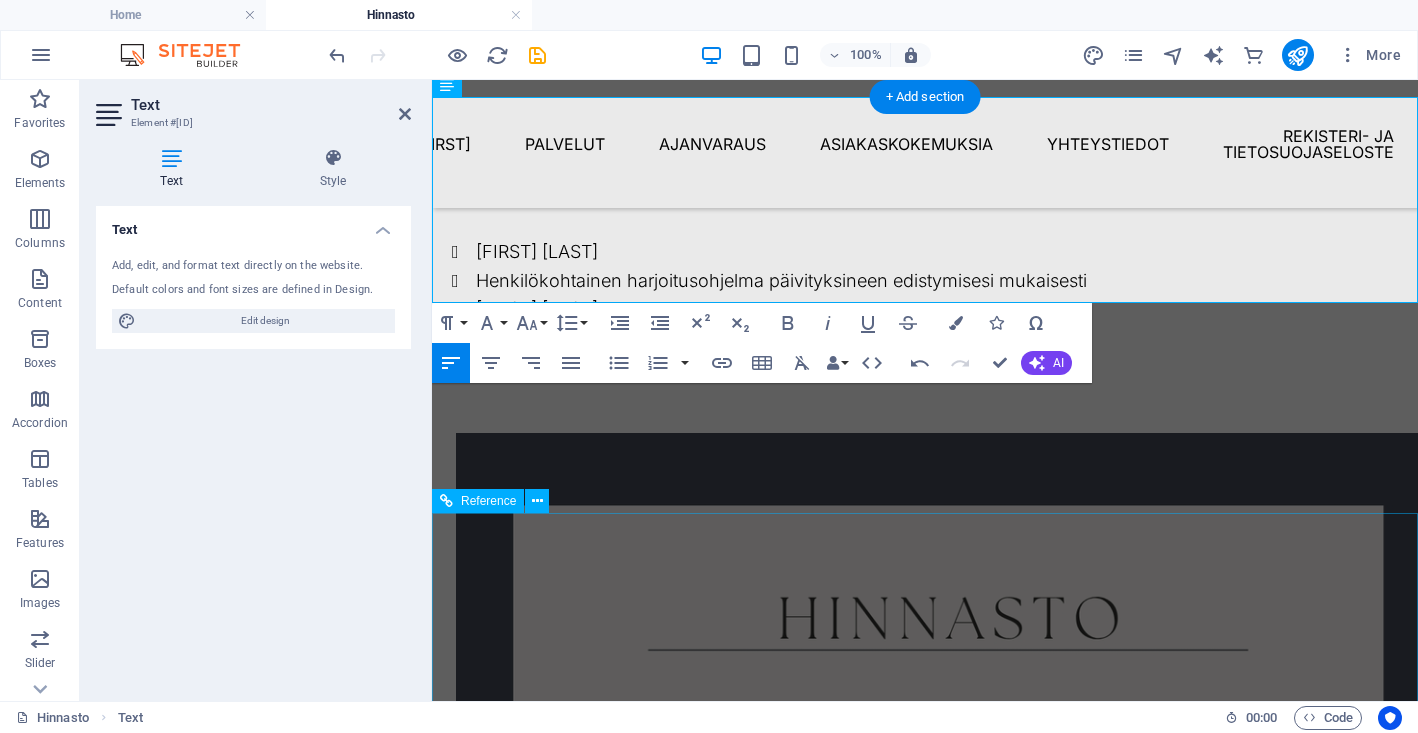 scroll, scrollTop: 368, scrollLeft: 0, axis: vertical 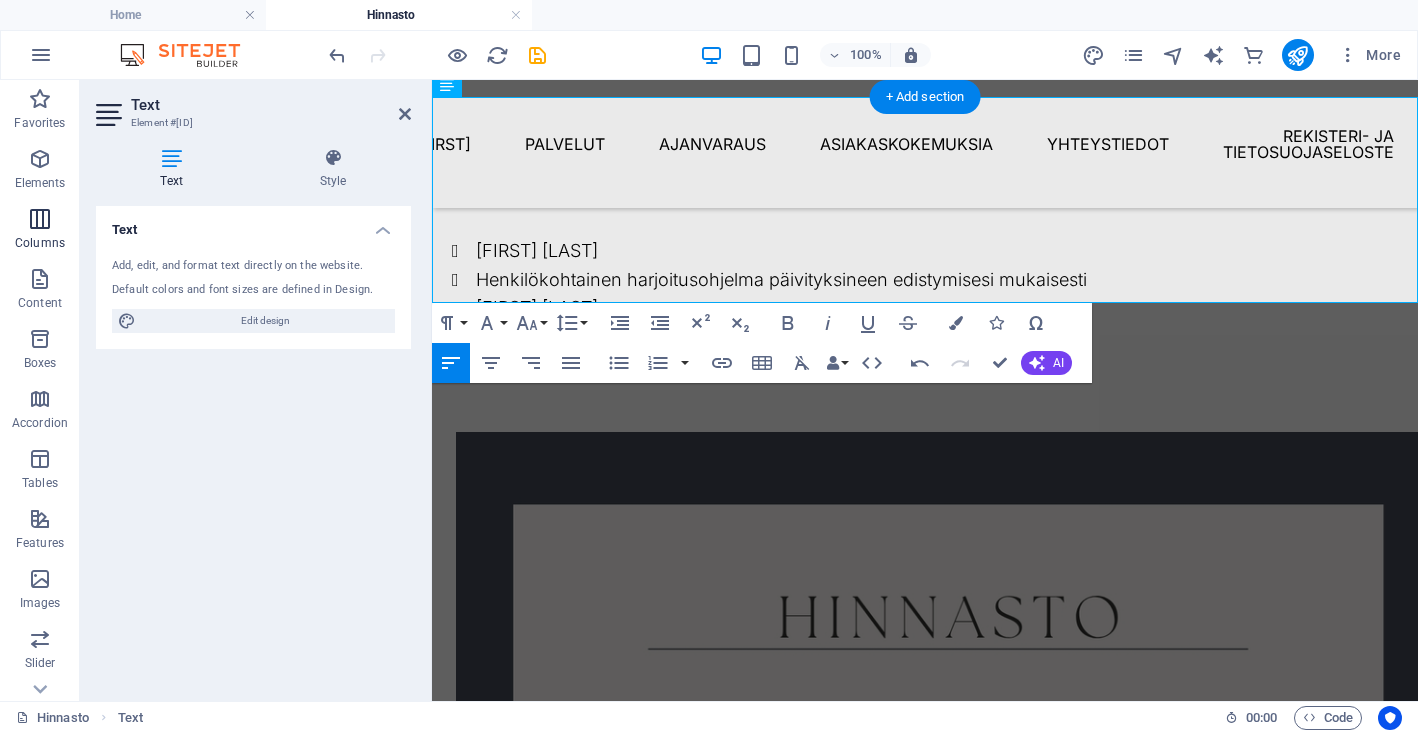 click at bounding box center [40, 219] 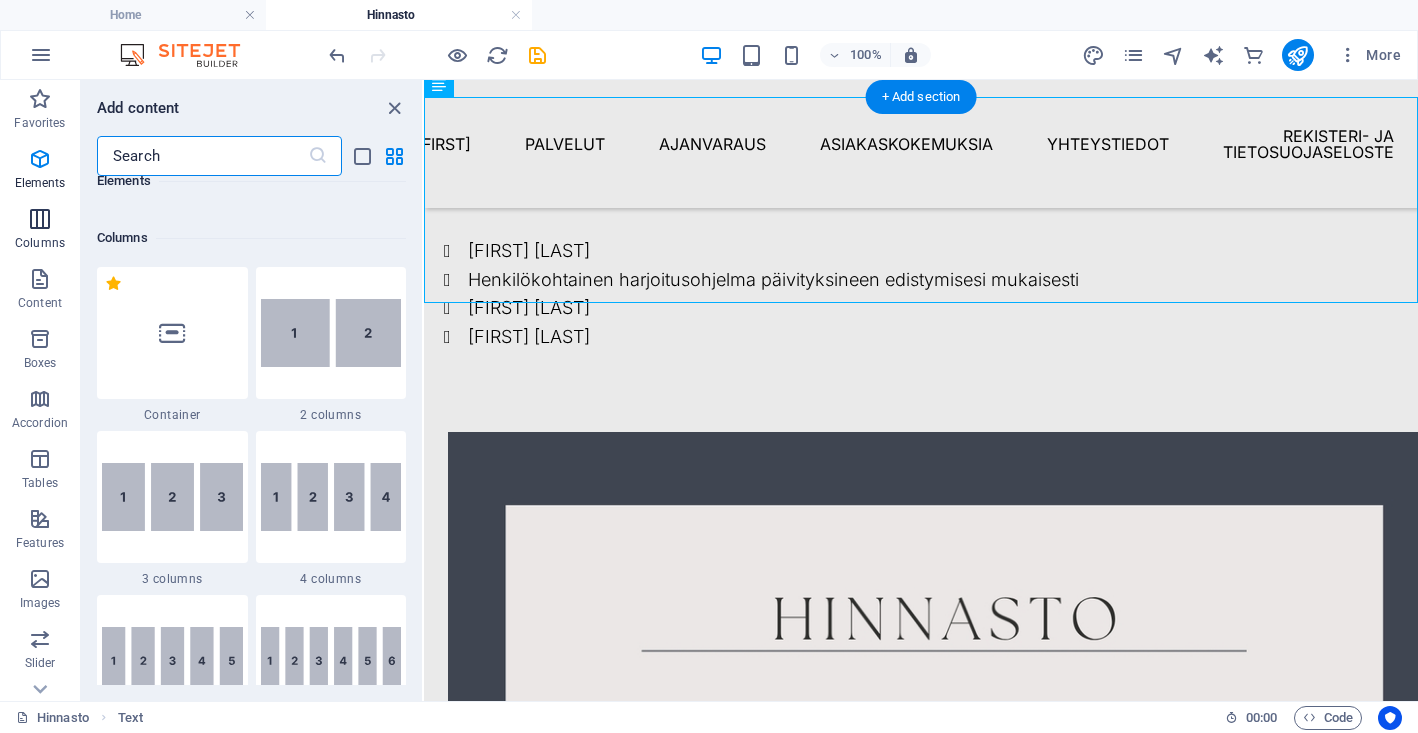 scroll, scrollTop: 990, scrollLeft: 0, axis: vertical 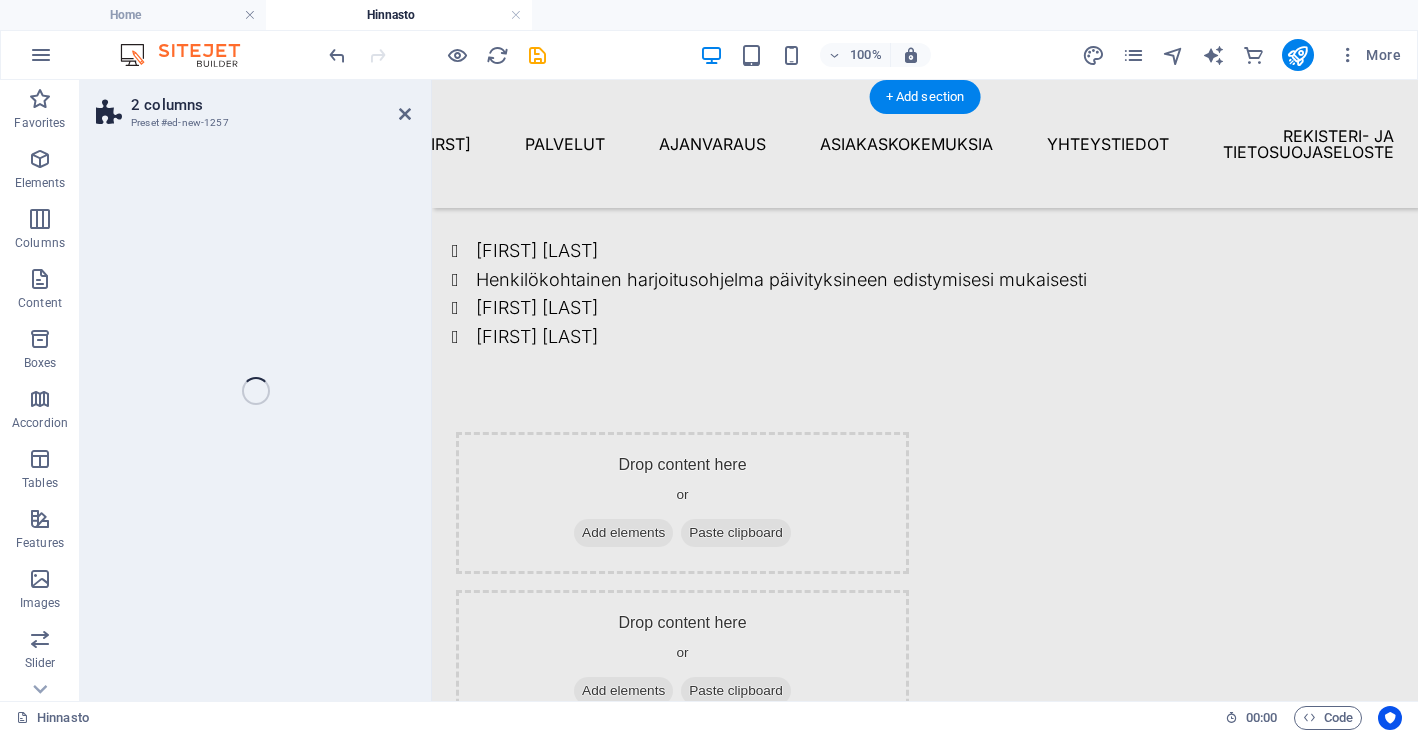 select on "rem" 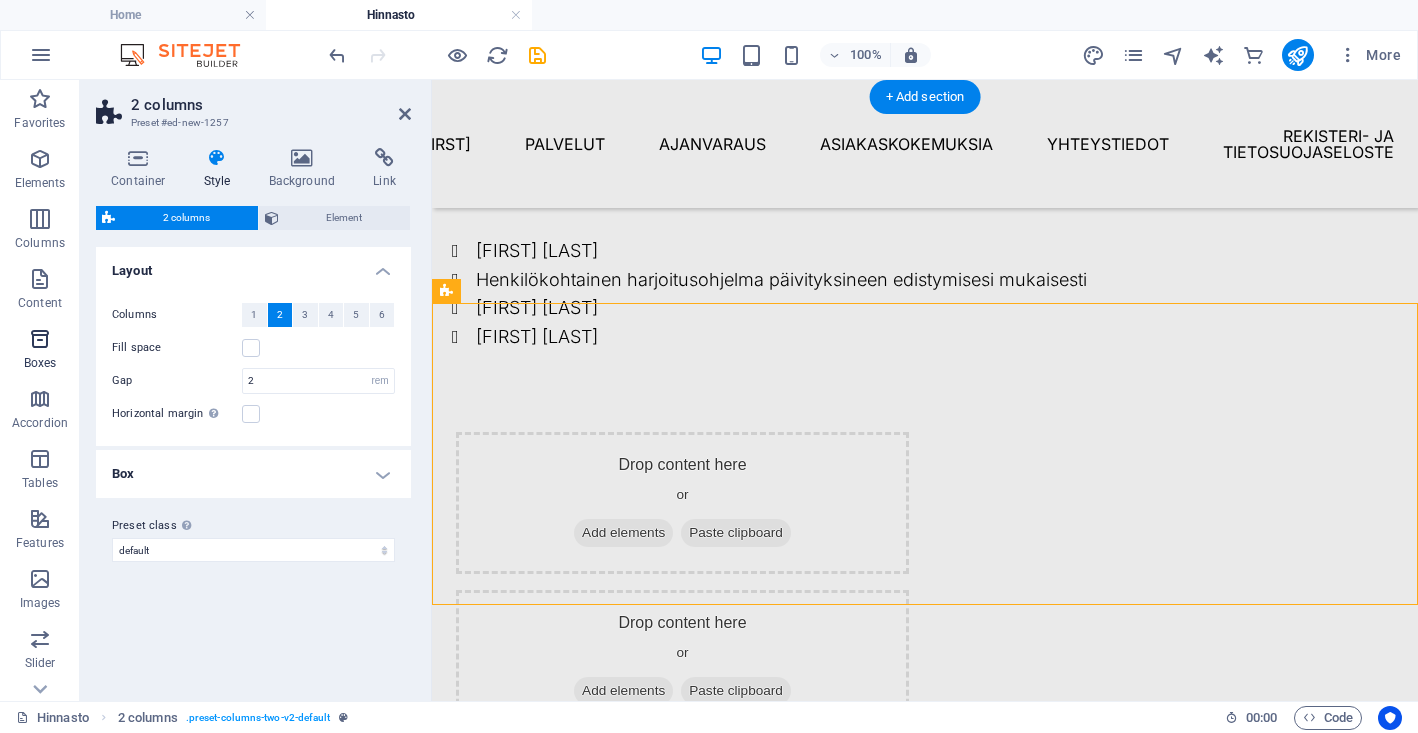 click at bounding box center (40, 339) 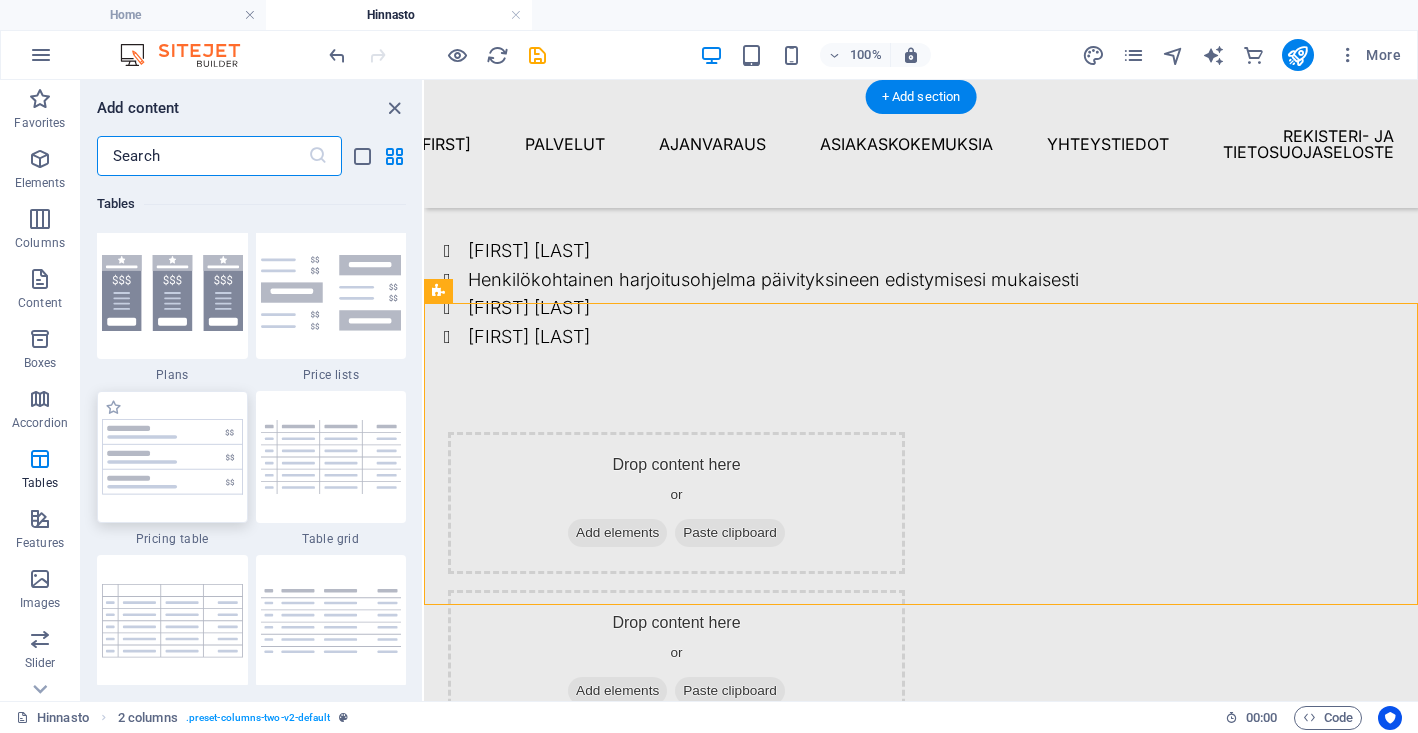scroll, scrollTop: 6931, scrollLeft: 0, axis: vertical 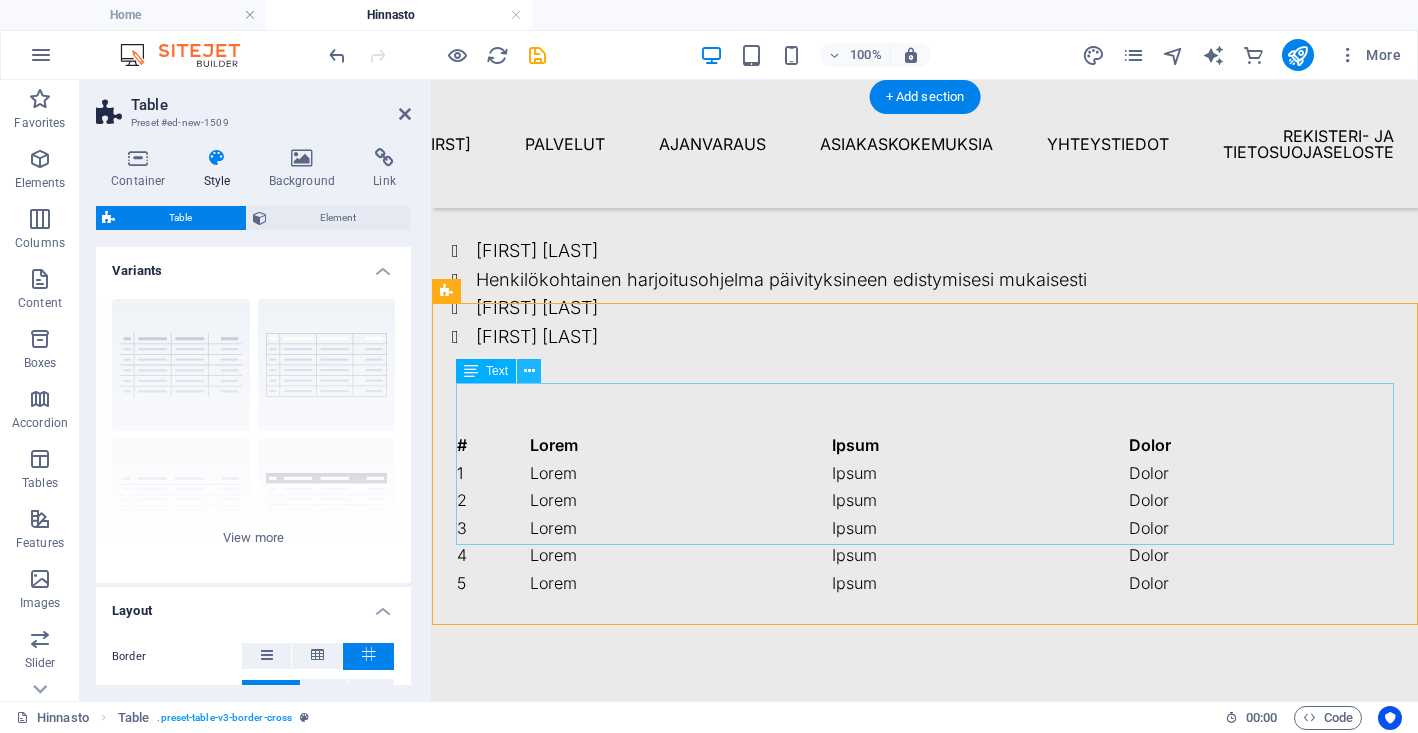 click at bounding box center (529, 371) 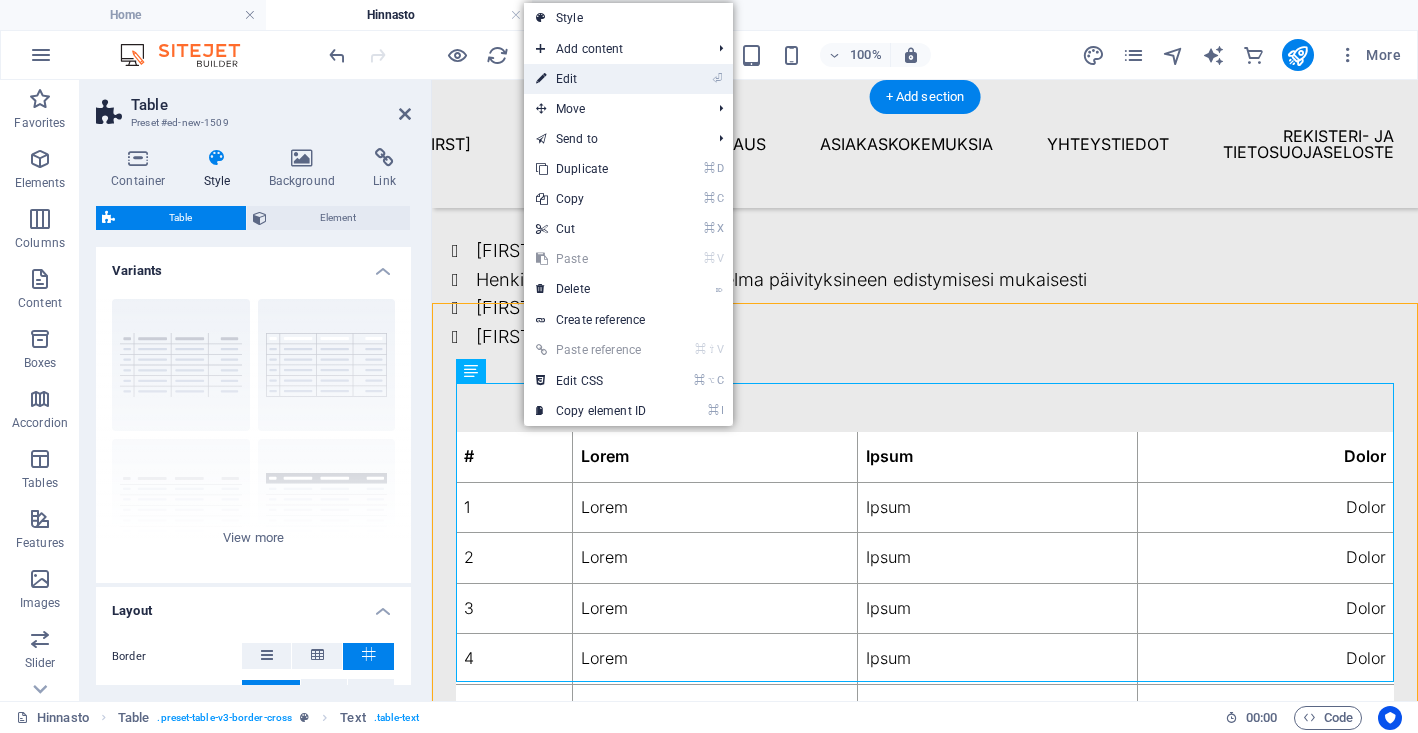 click on "⏎  Edit" at bounding box center [591, 79] 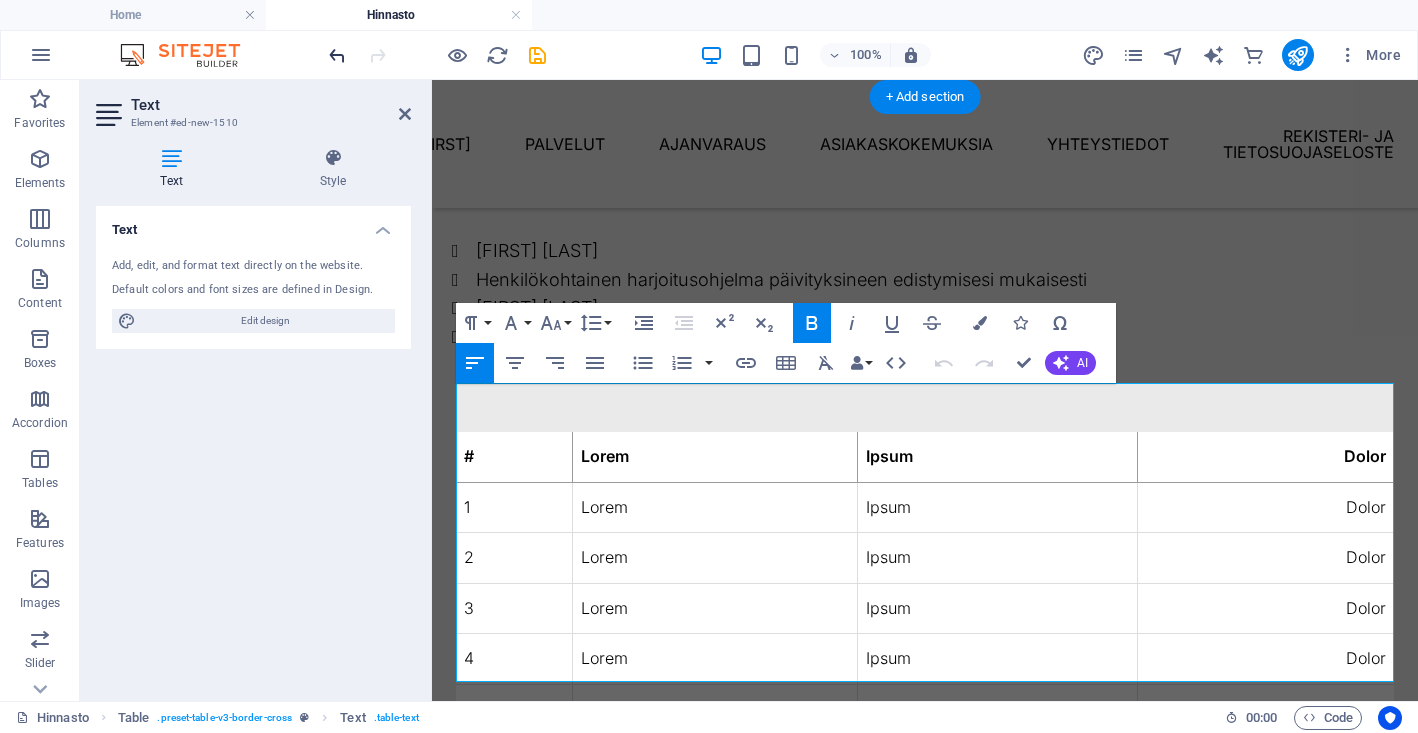 click at bounding box center [337, 55] 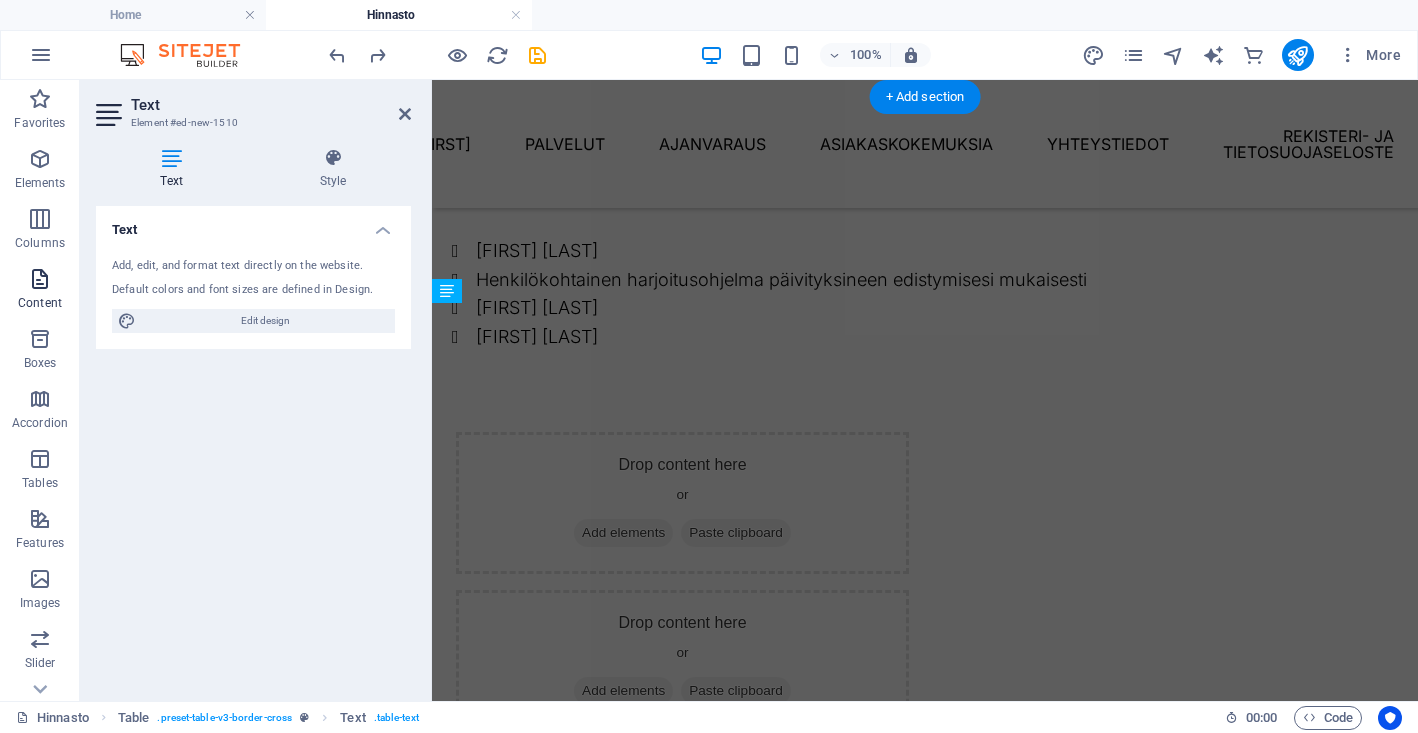 click at bounding box center [40, 279] 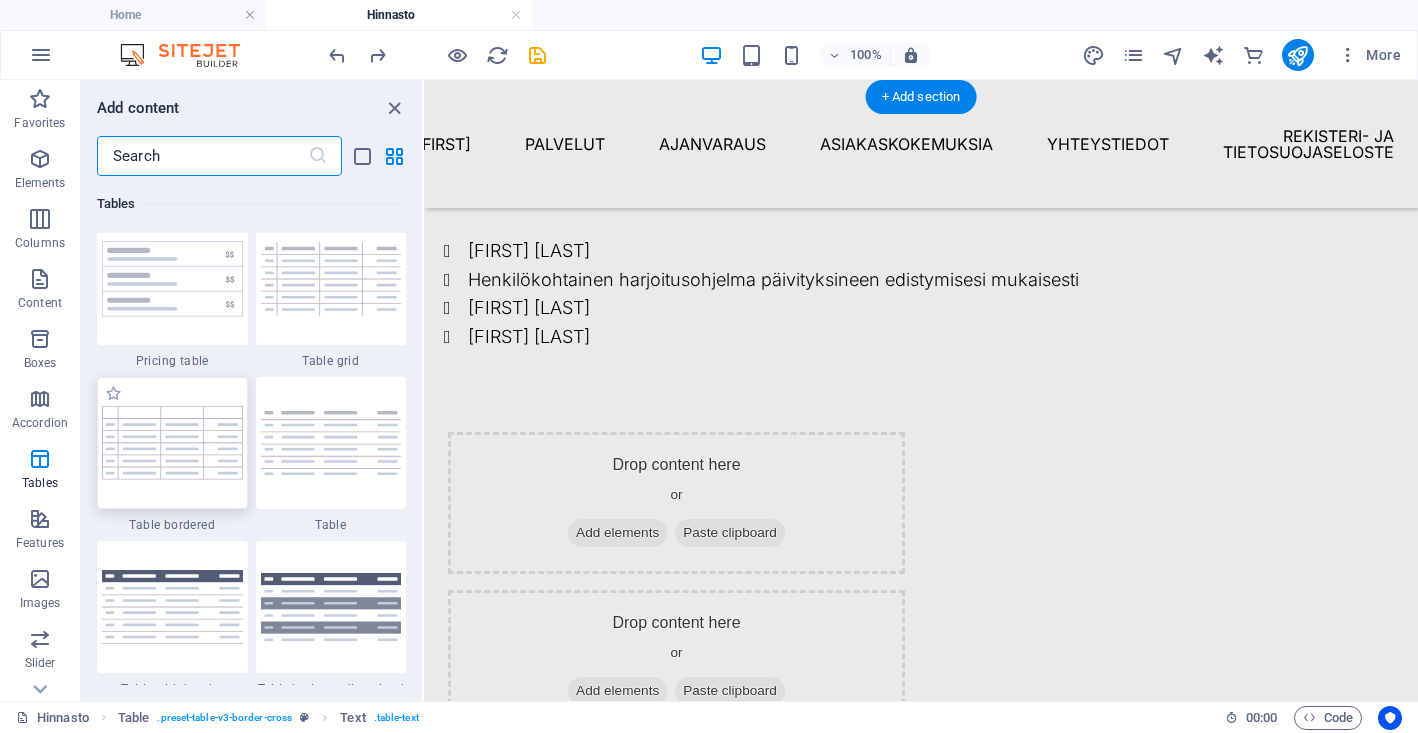scroll, scrollTop: 7085, scrollLeft: 0, axis: vertical 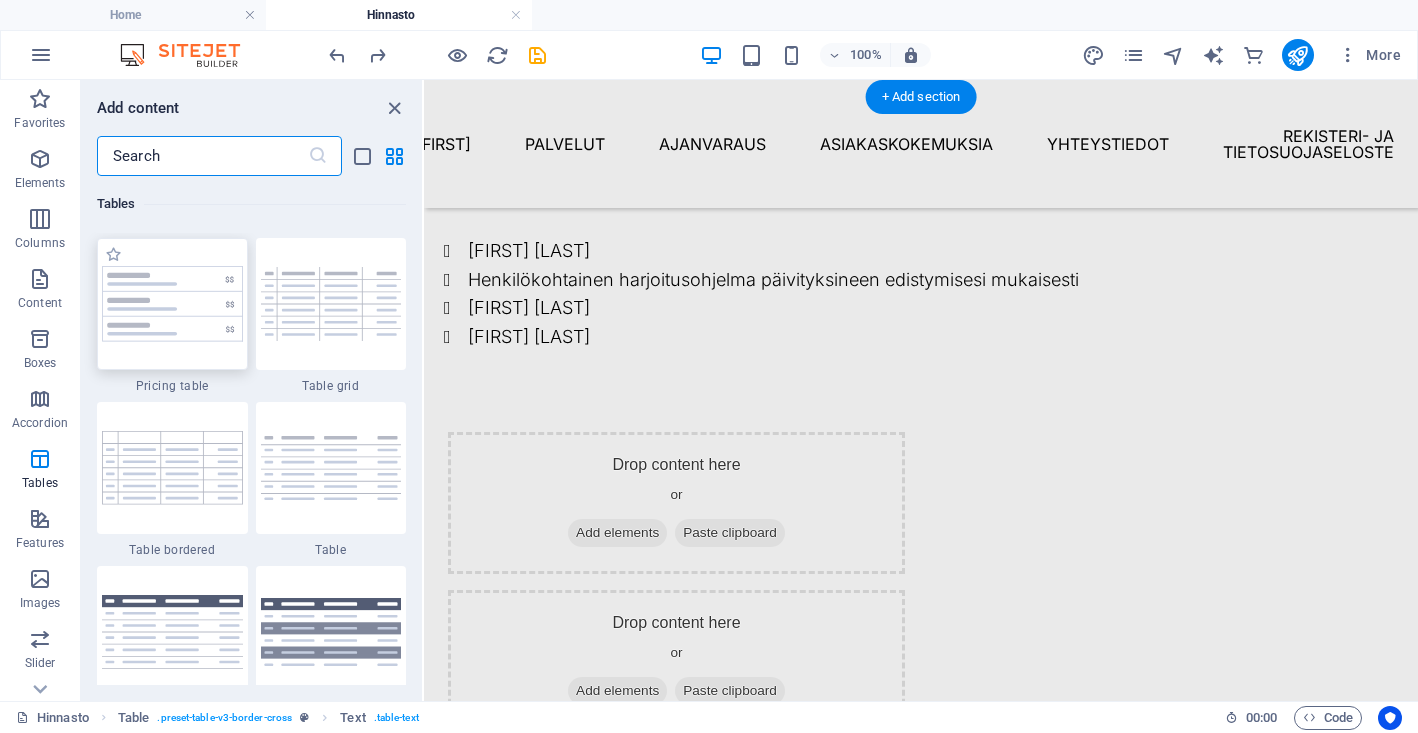 click at bounding box center (172, 304) 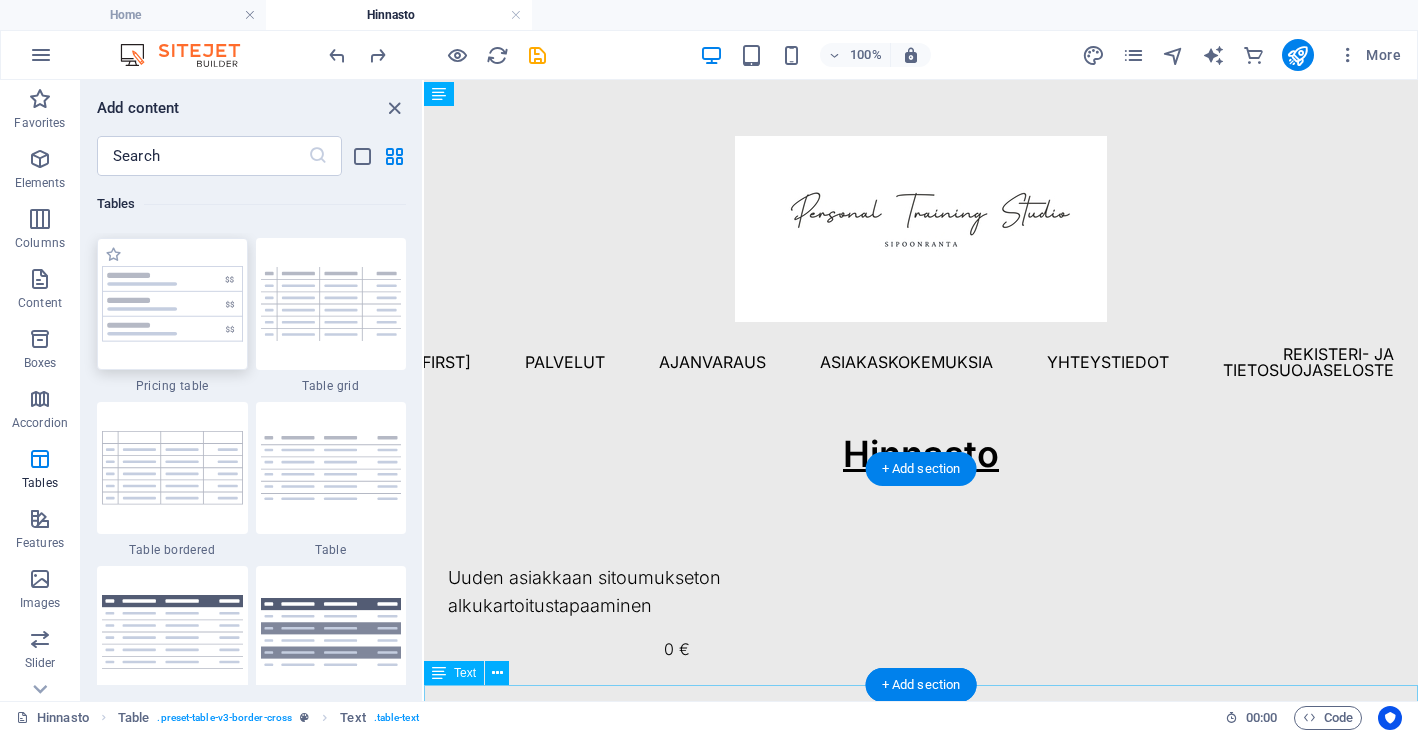 scroll, scrollTop: 0, scrollLeft: 0, axis: both 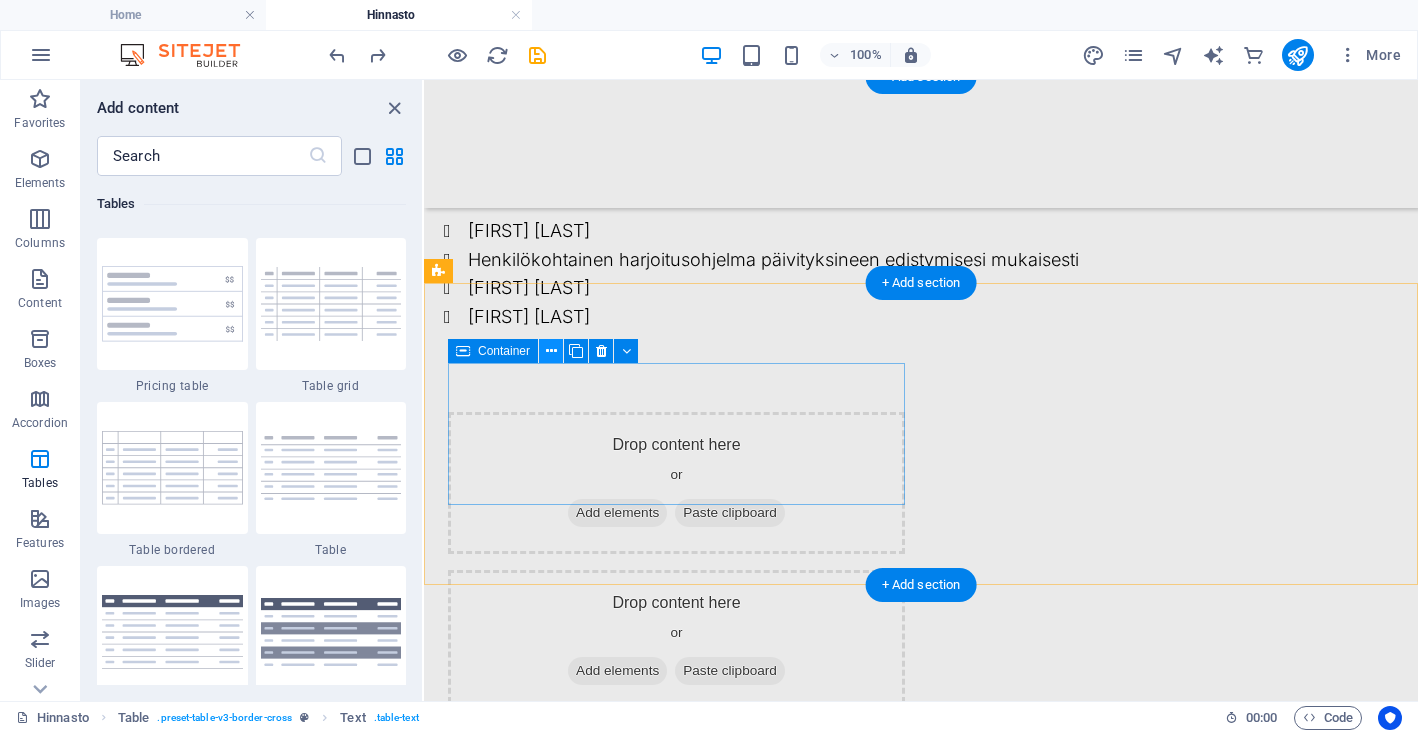 click at bounding box center [551, 351] 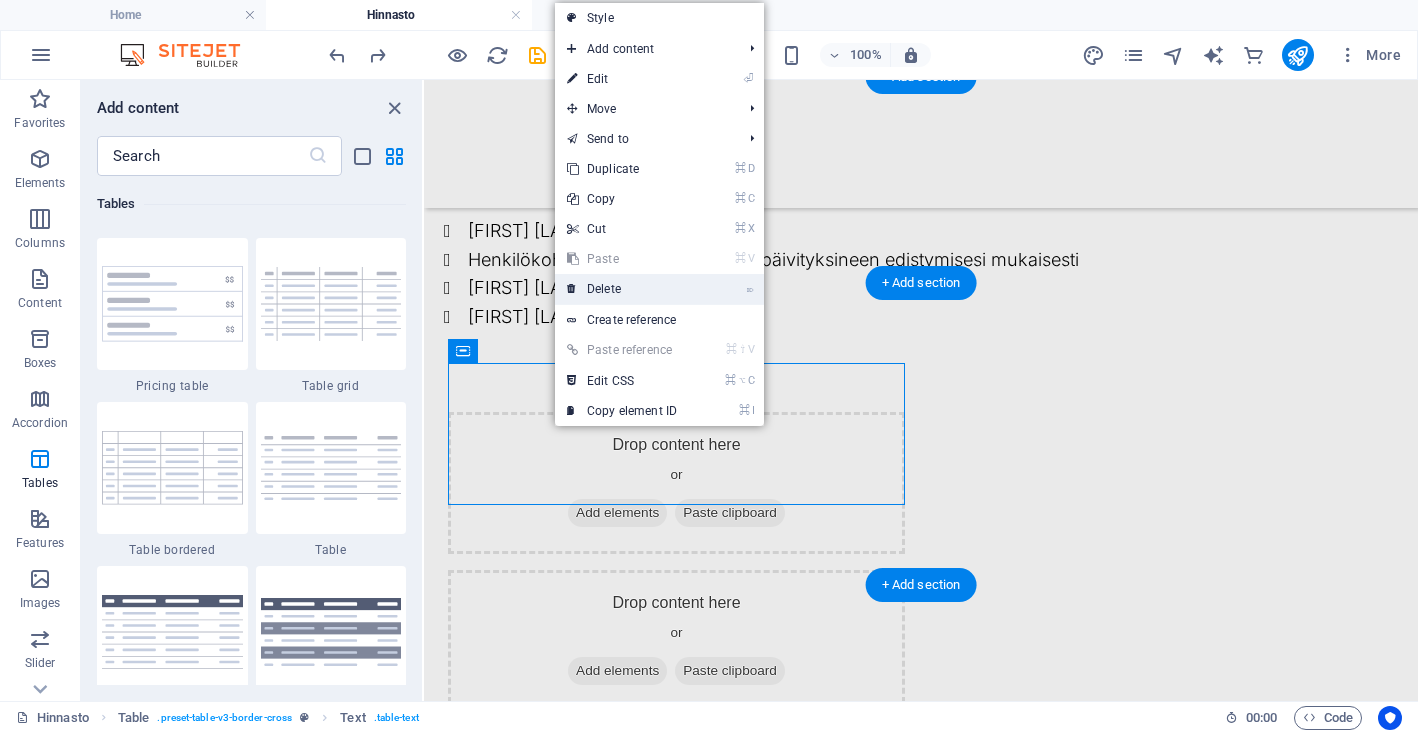 click on "⌦  Delete" at bounding box center [622, 289] 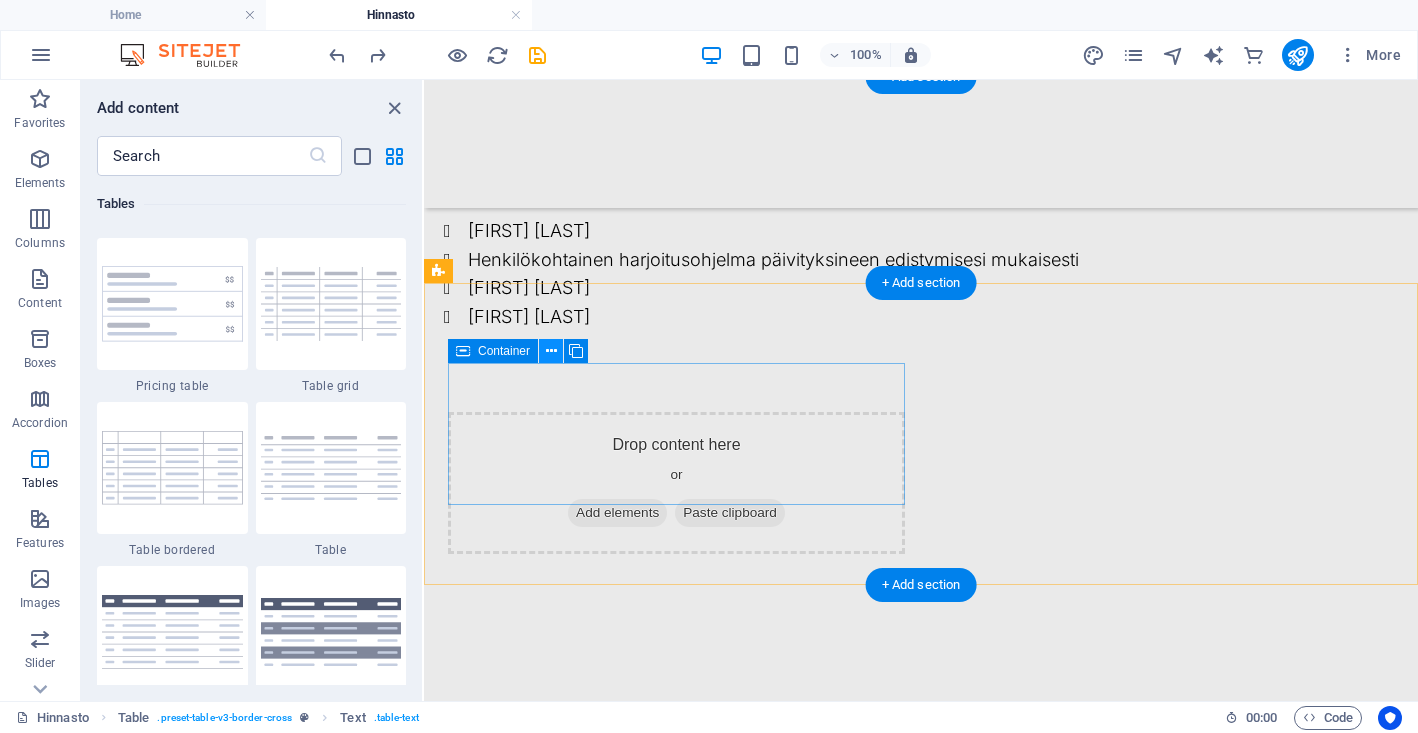 click at bounding box center (551, 351) 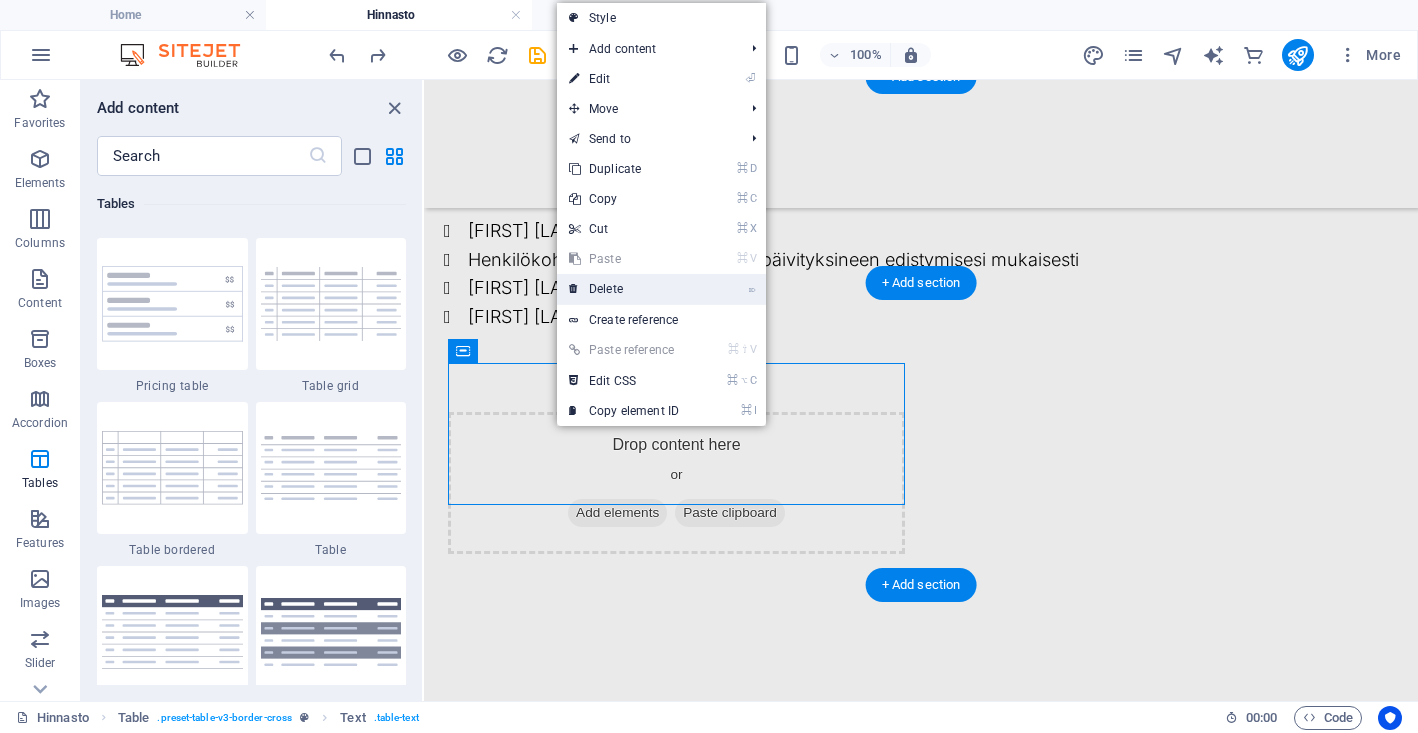 click on "⌦  Delete" at bounding box center [624, 289] 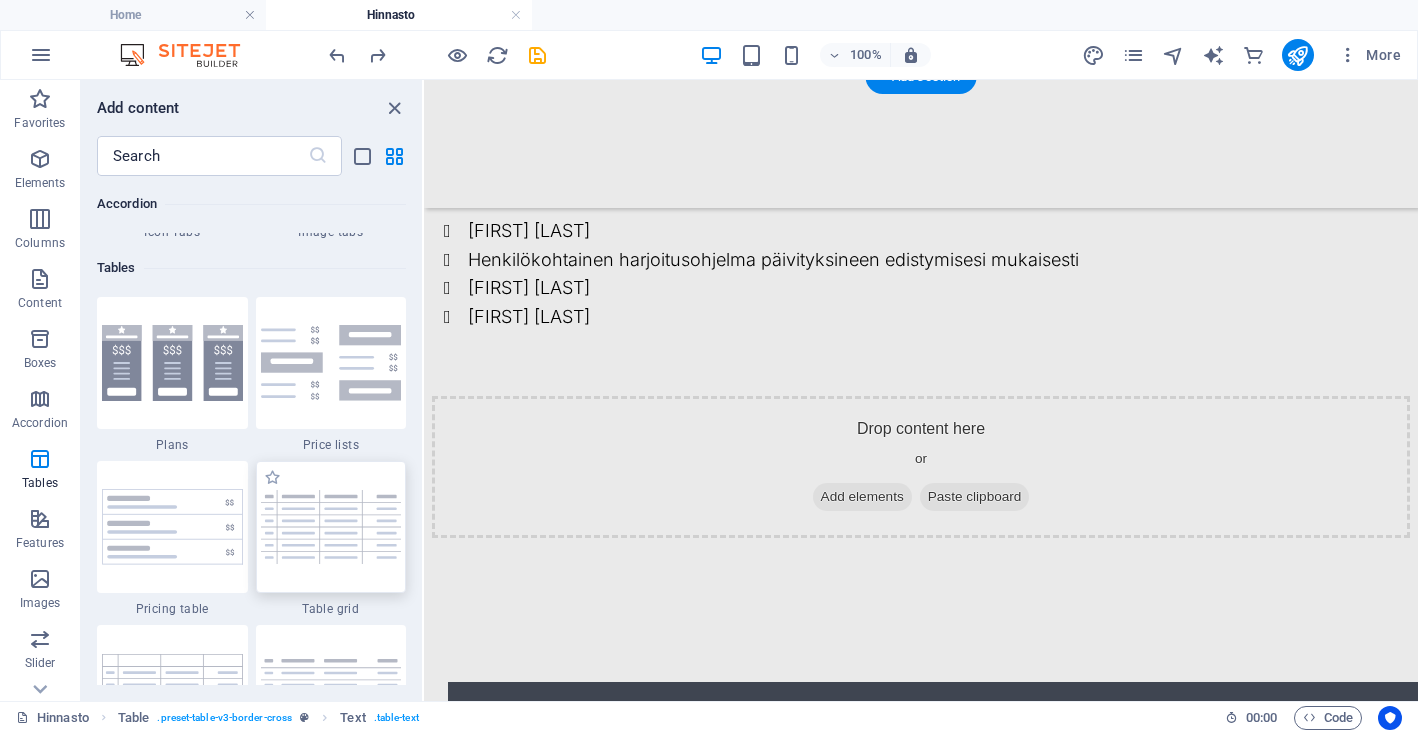 scroll, scrollTop: 6677, scrollLeft: 0, axis: vertical 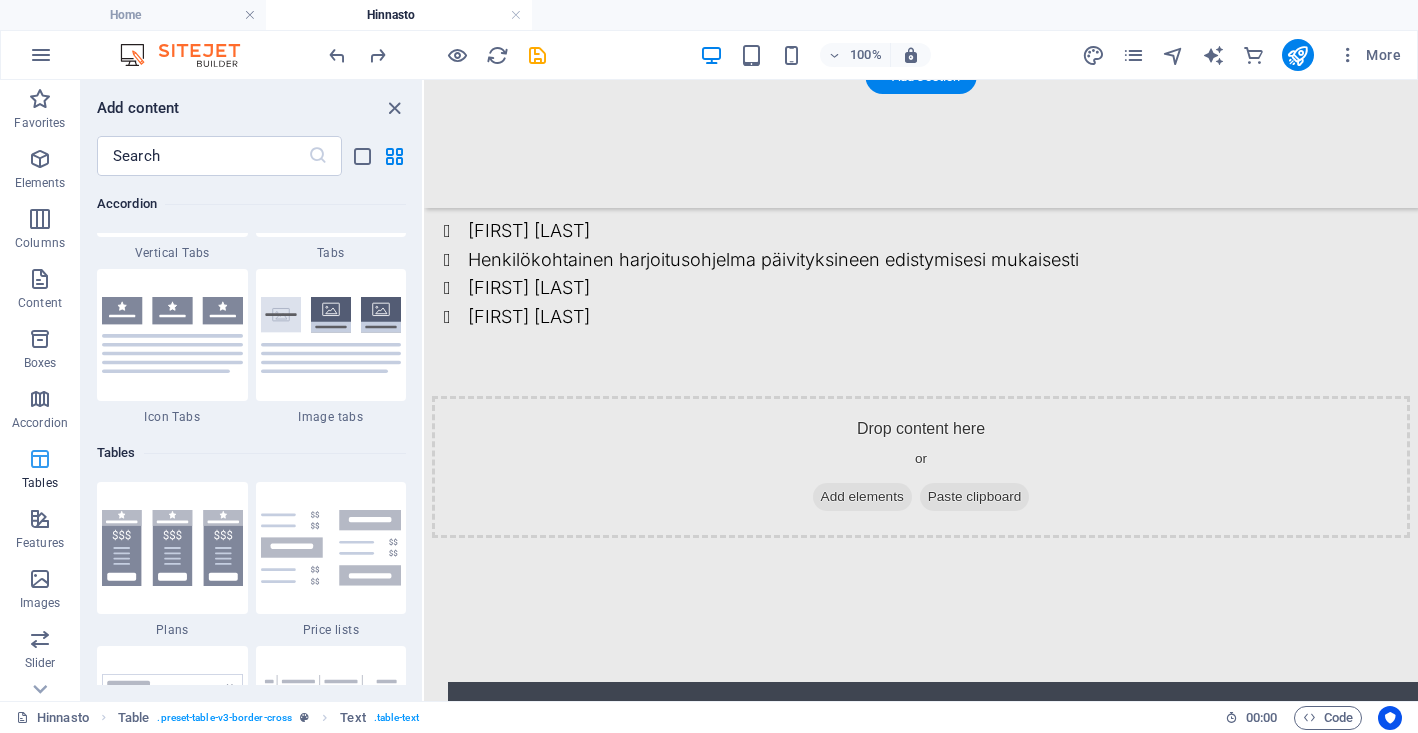 click at bounding box center [40, 459] 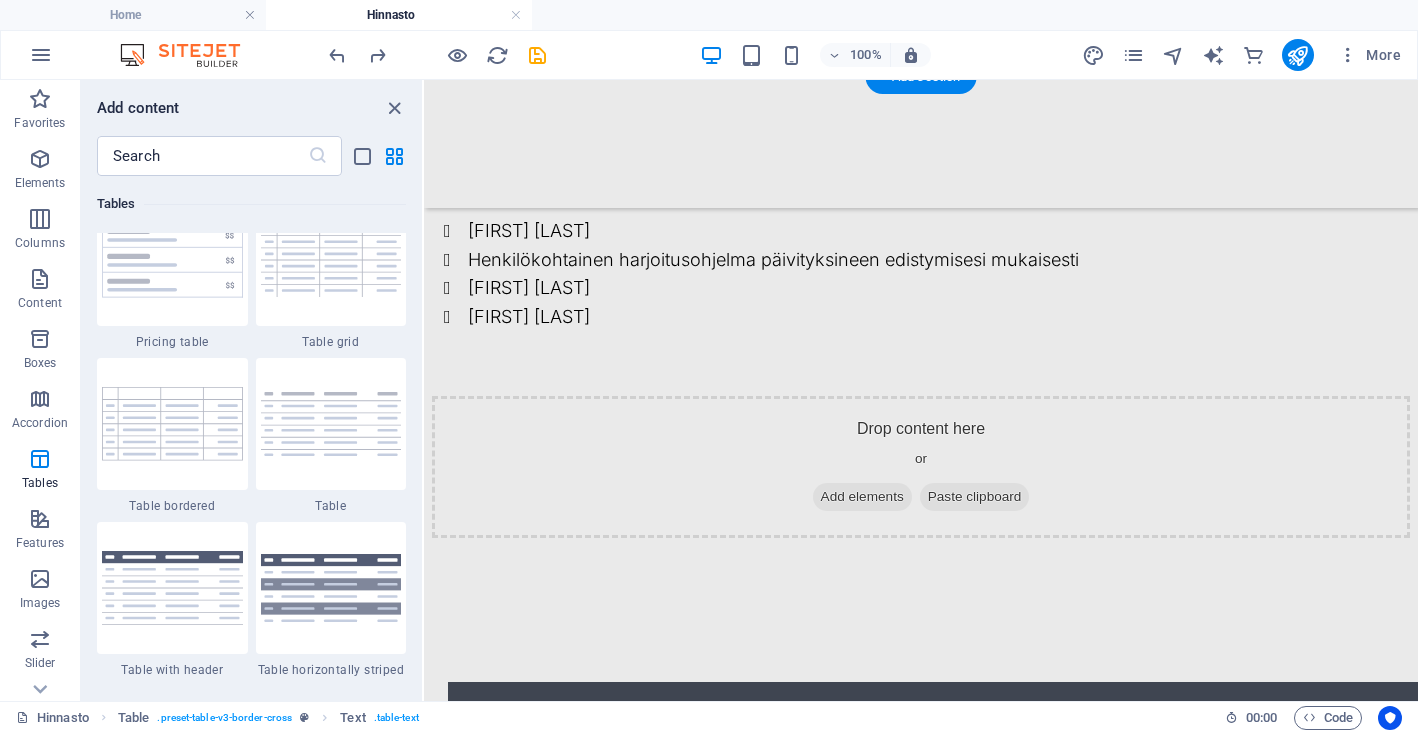 scroll, scrollTop: 7187, scrollLeft: 0, axis: vertical 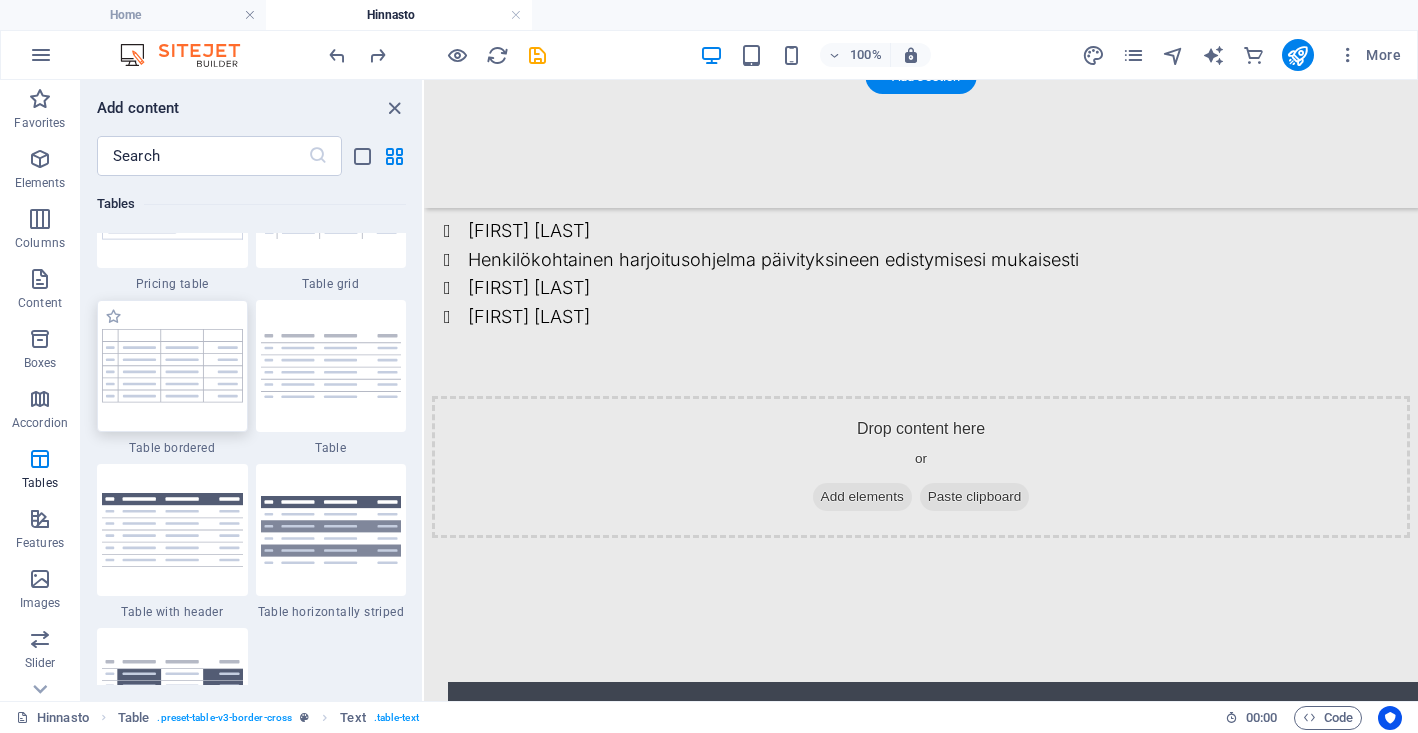 click at bounding box center [172, 366] 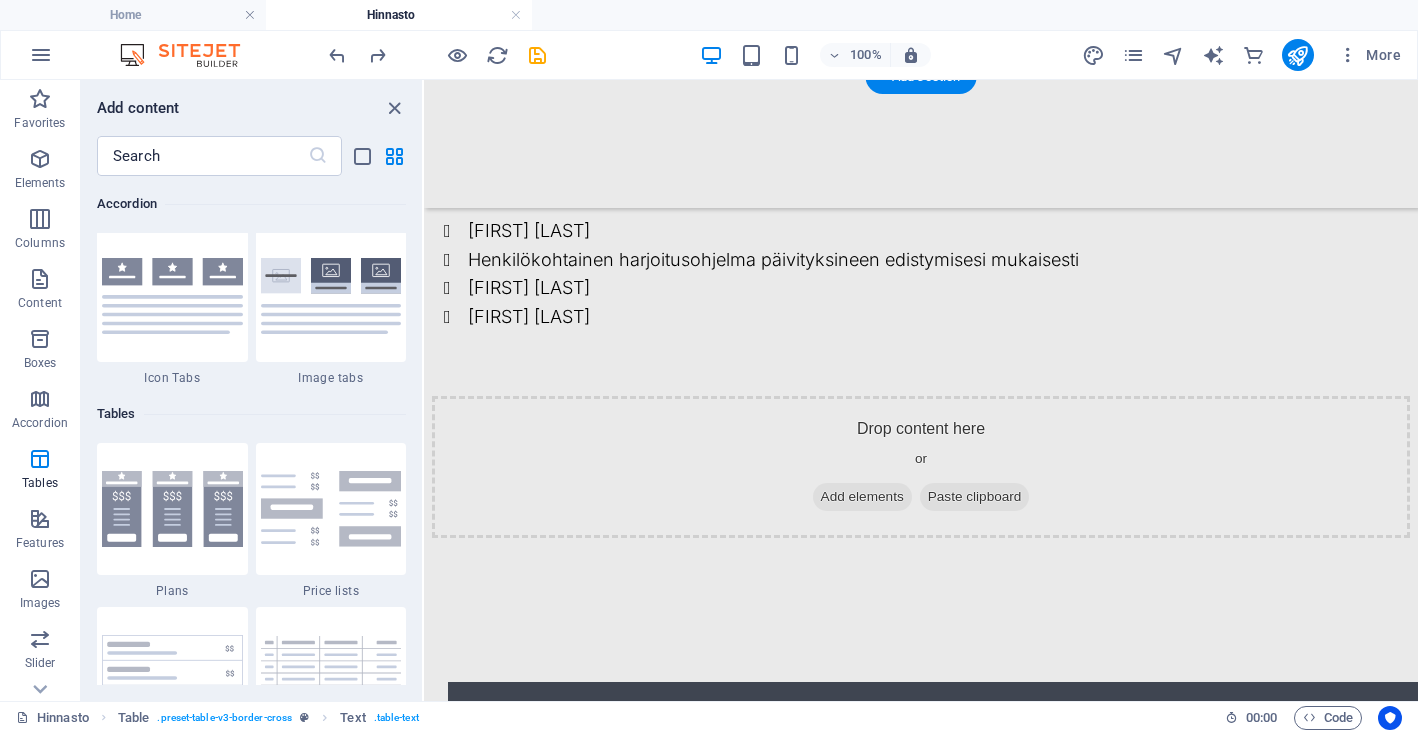 scroll, scrollTop: 6690, scrollLeft: 0, axis: vertical 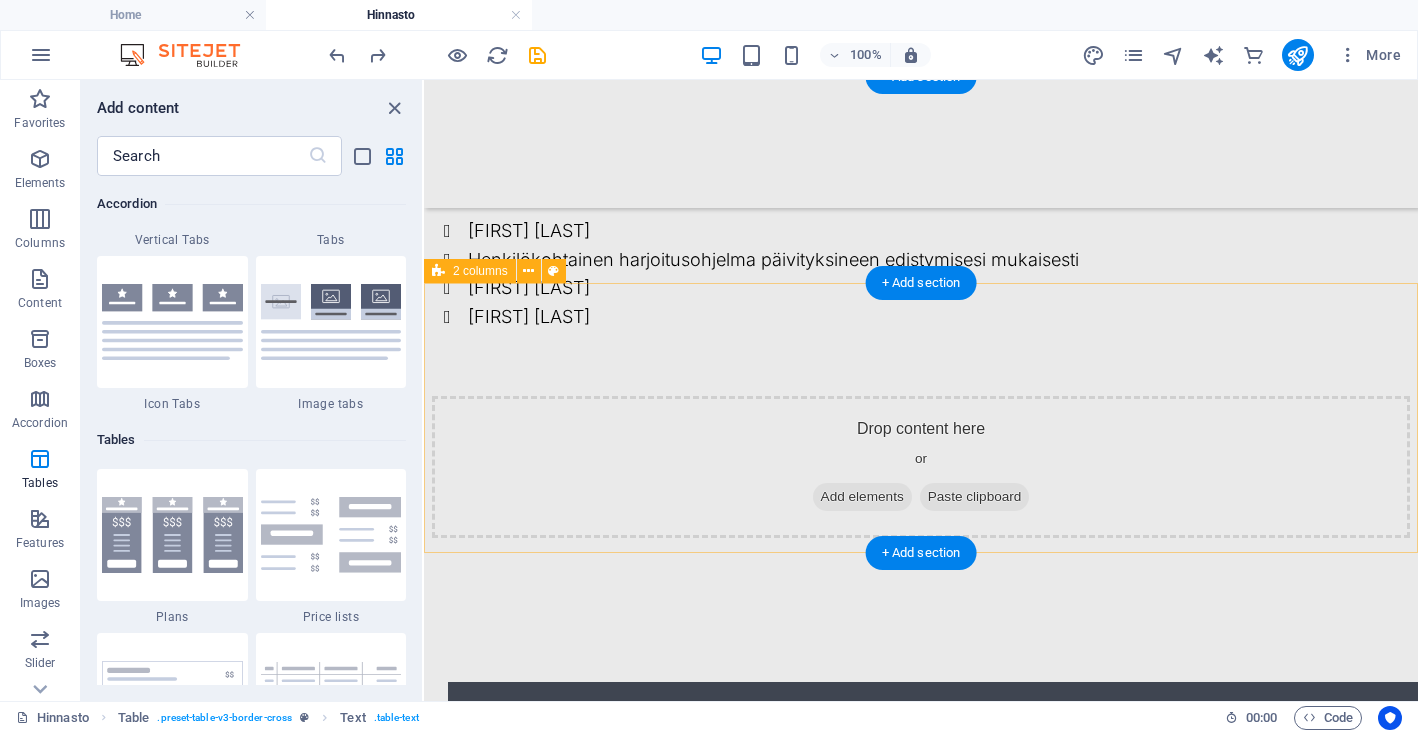 click on "Add elements" at bounding box center (862, 497) 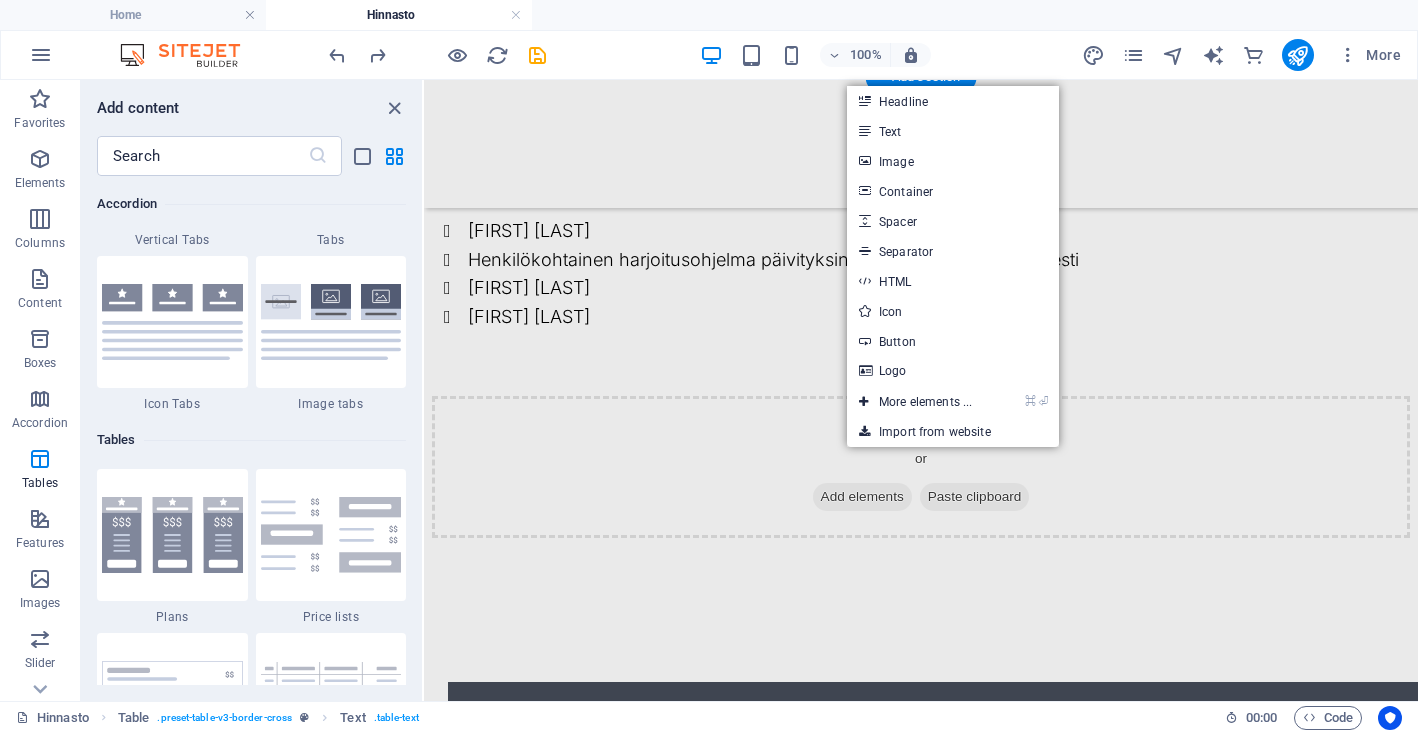 click on "Tables" at bounding box center [251, 440] 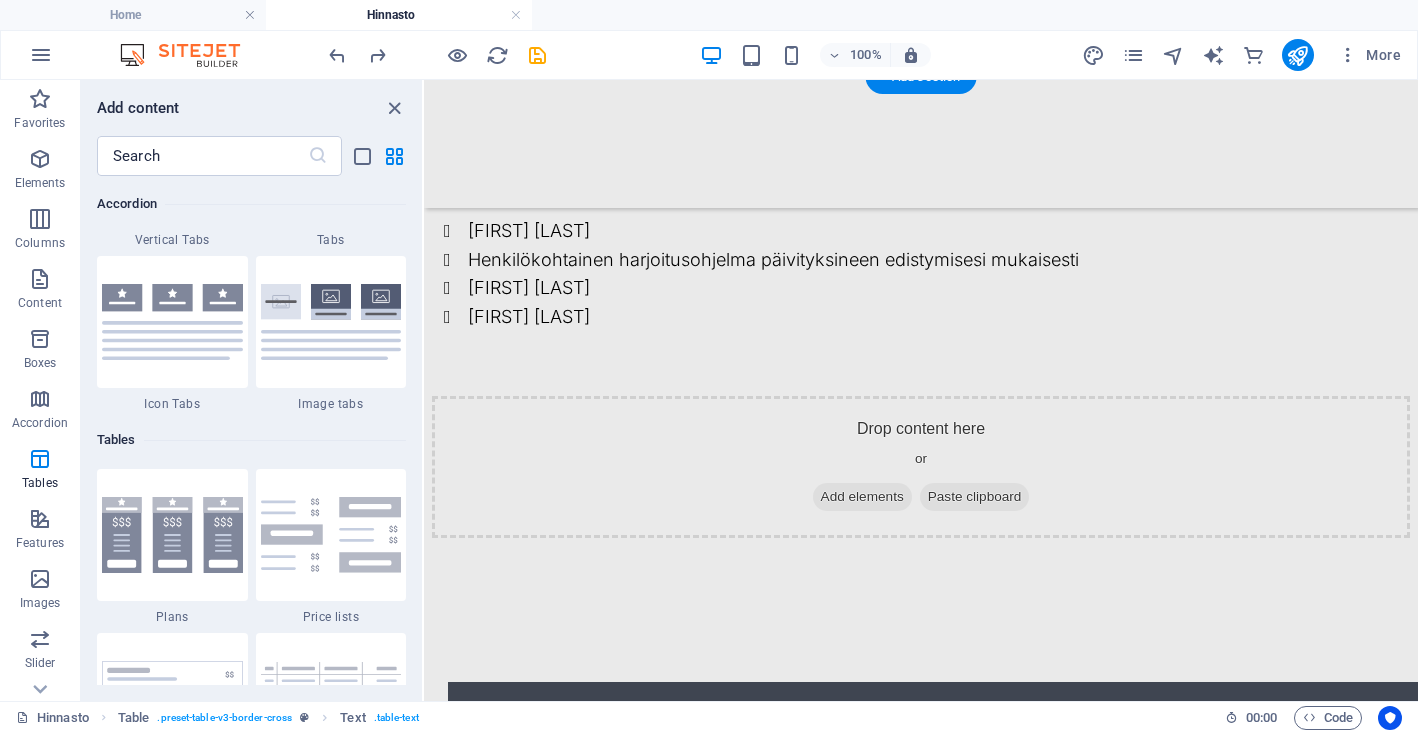 scroll, scrollTop: 4394, scrollLeft: 0, axis: vertical 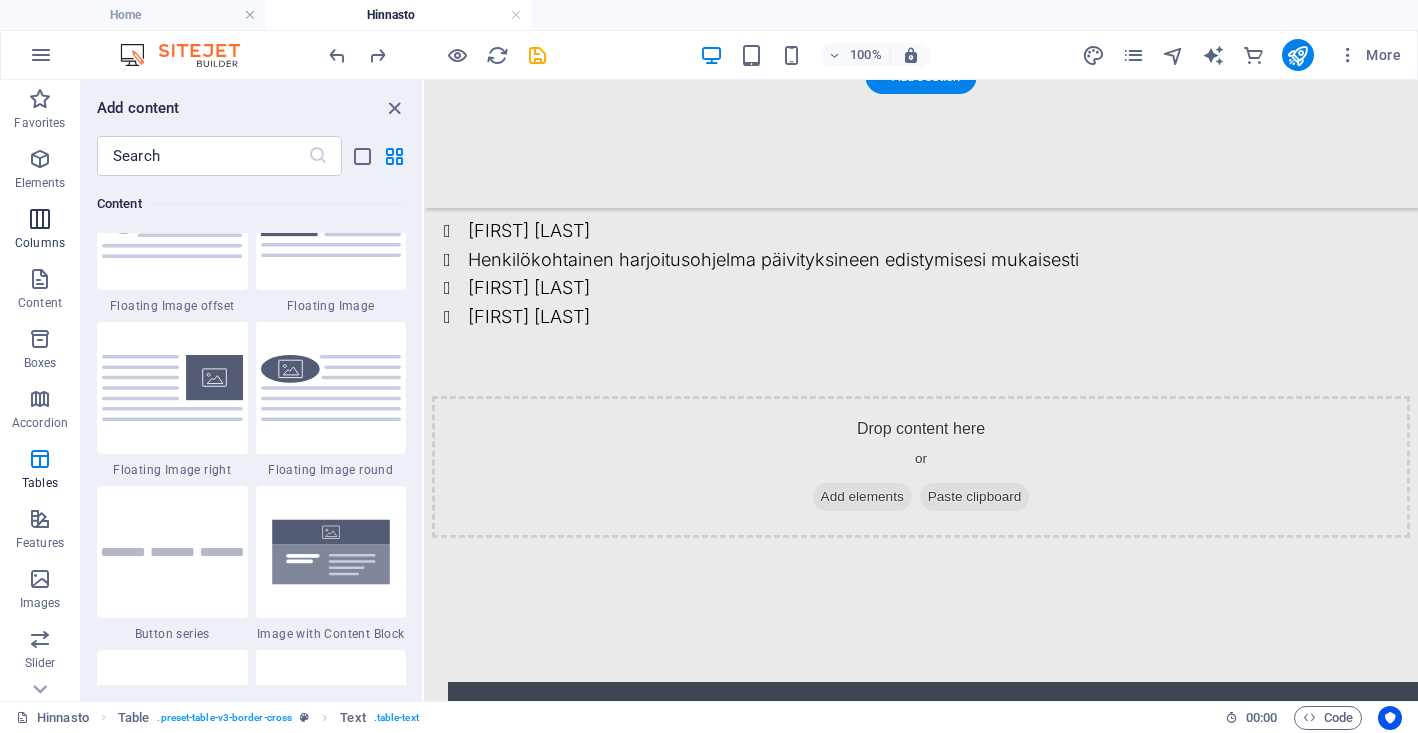 click at bounding box center [40, 219] 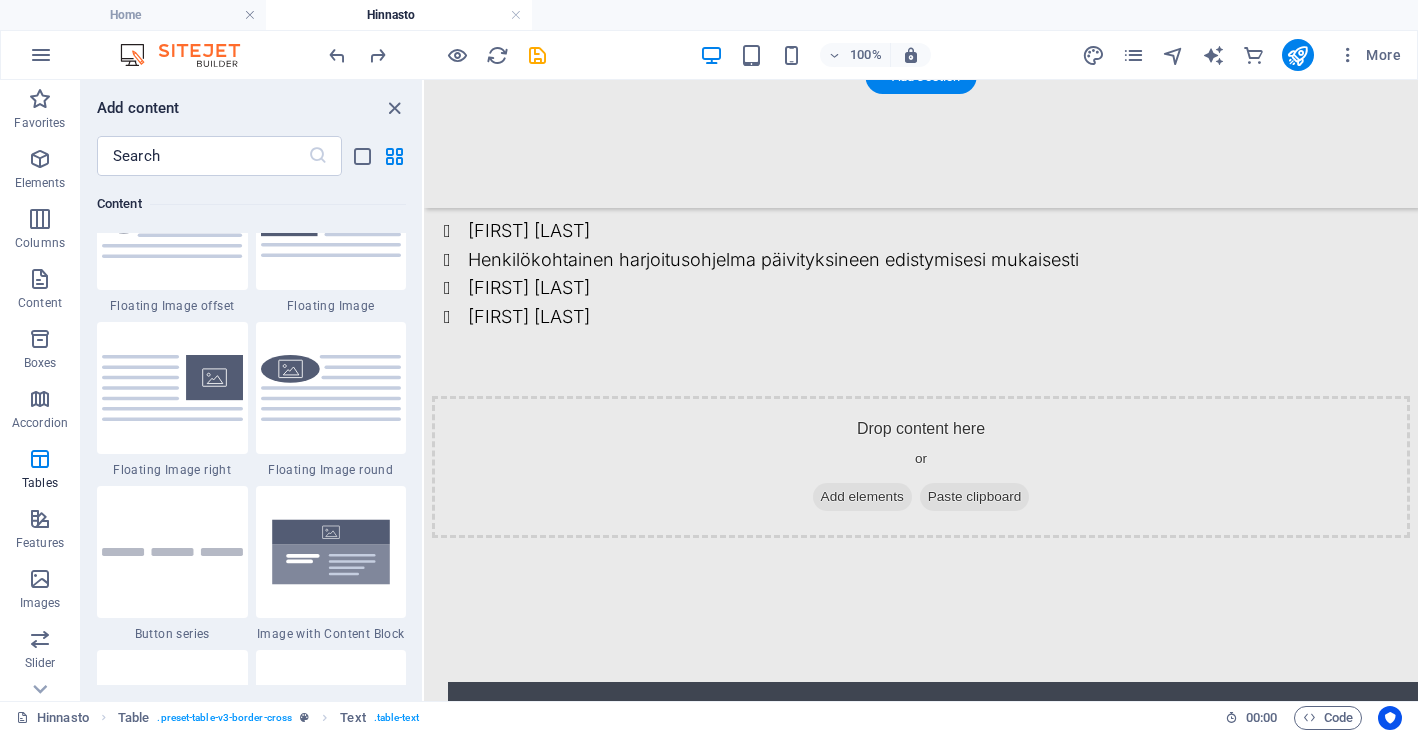scroll, scrollTop: 4321, scrollLeft: 0, axis: vertical 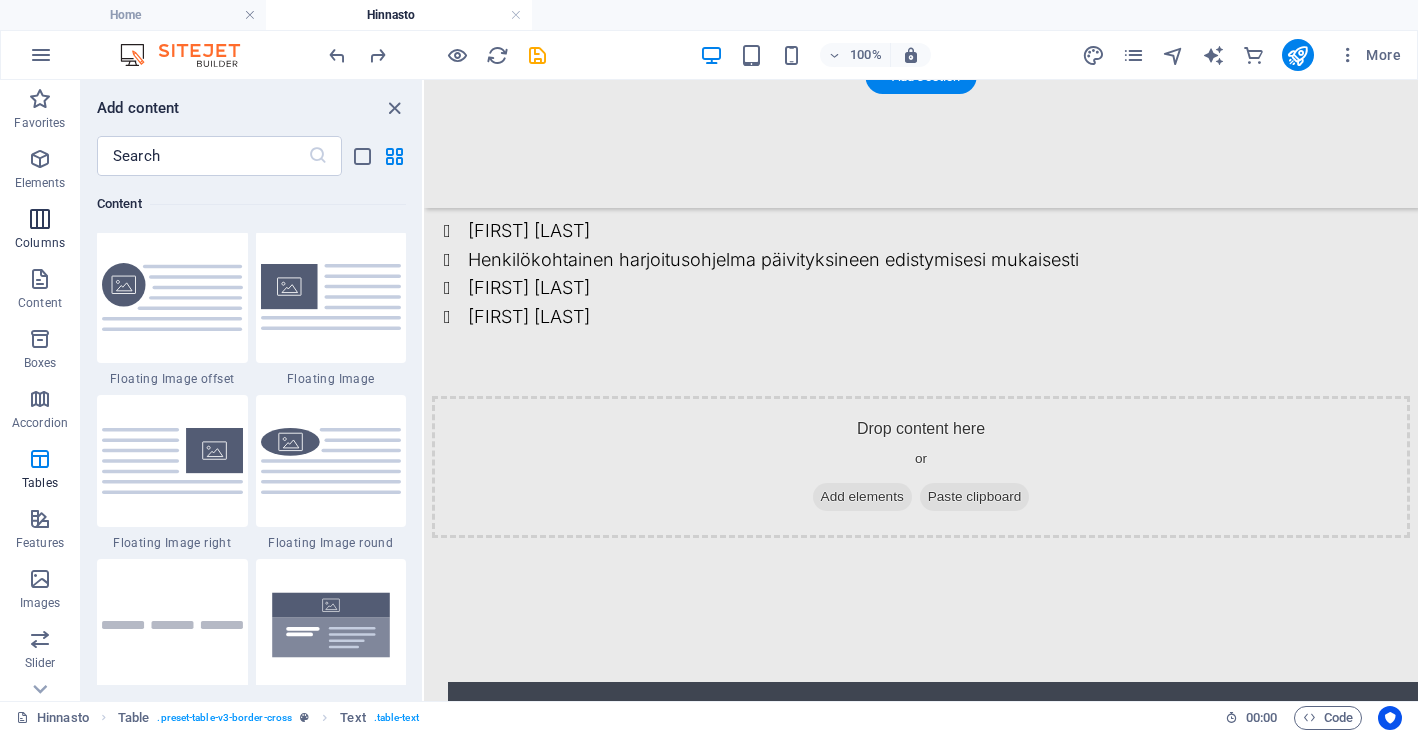 click at bounding box center [40, 219] 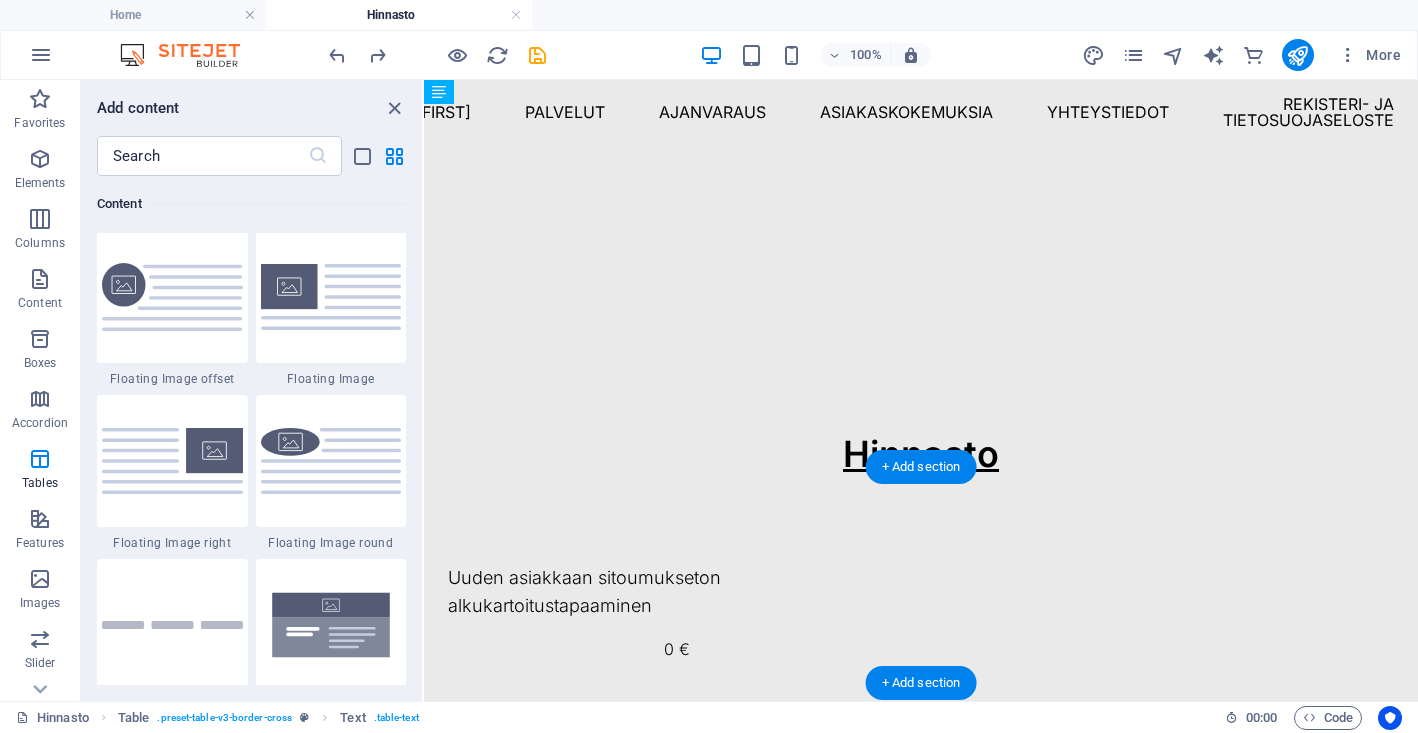 scroll, scrollTop: 0, scrollLeft: 0, axis: both 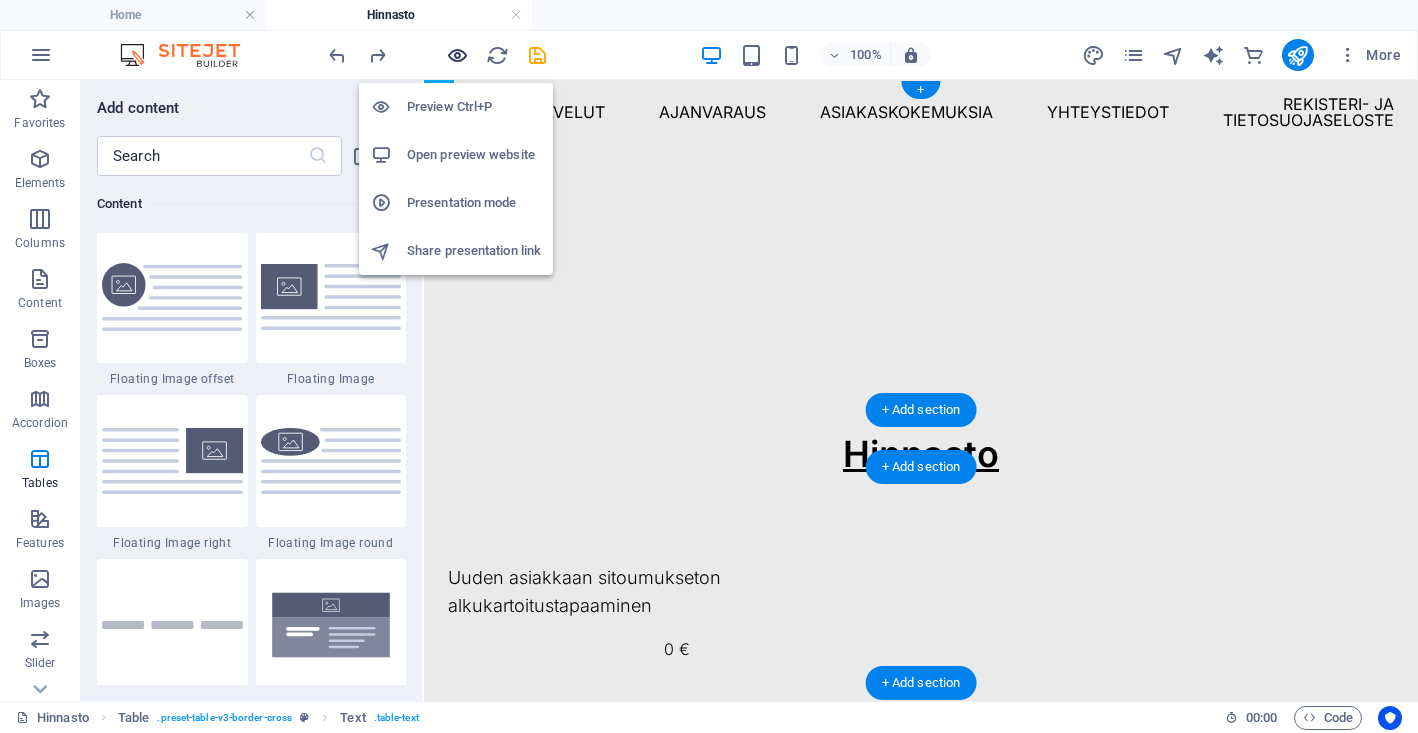 click at bounding box center [457, 55] 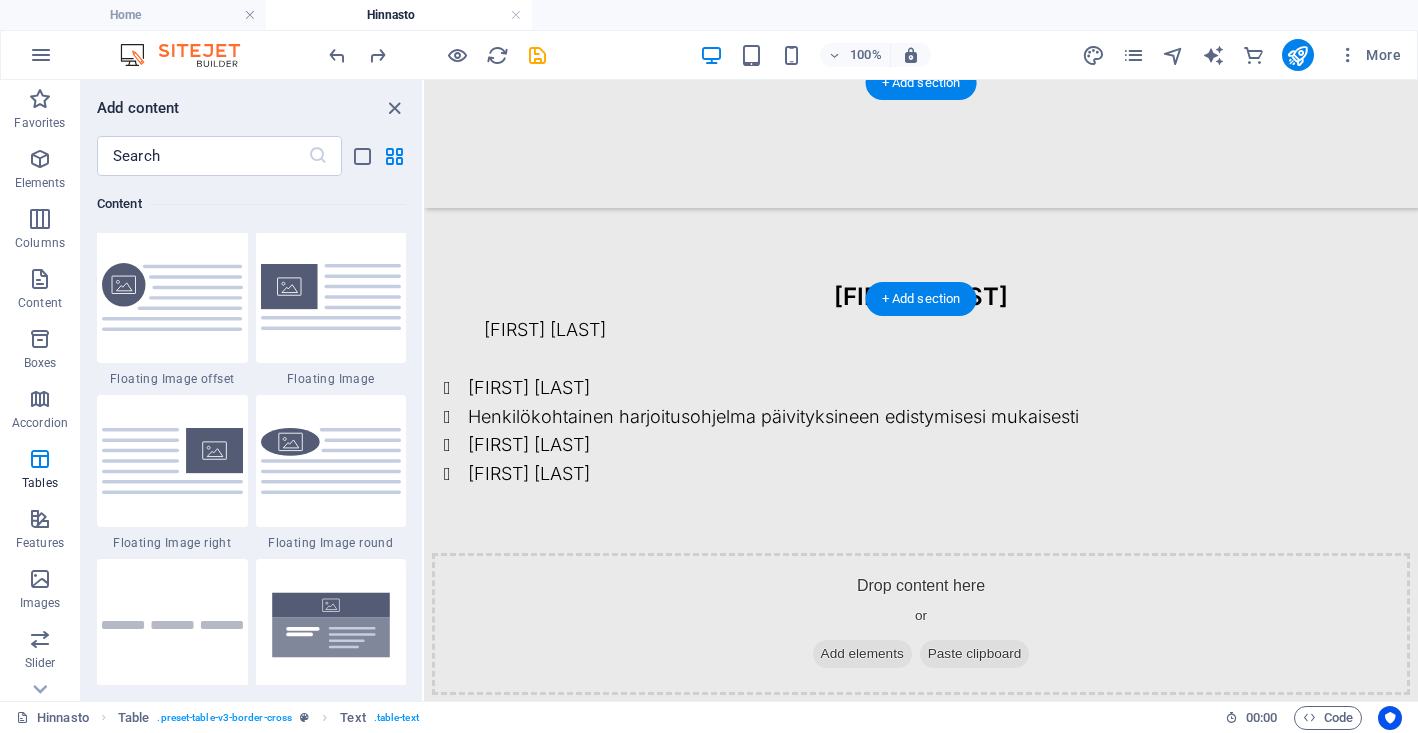 scroll, scrollTop: 546, scrollLeft: 0, axis: vertical 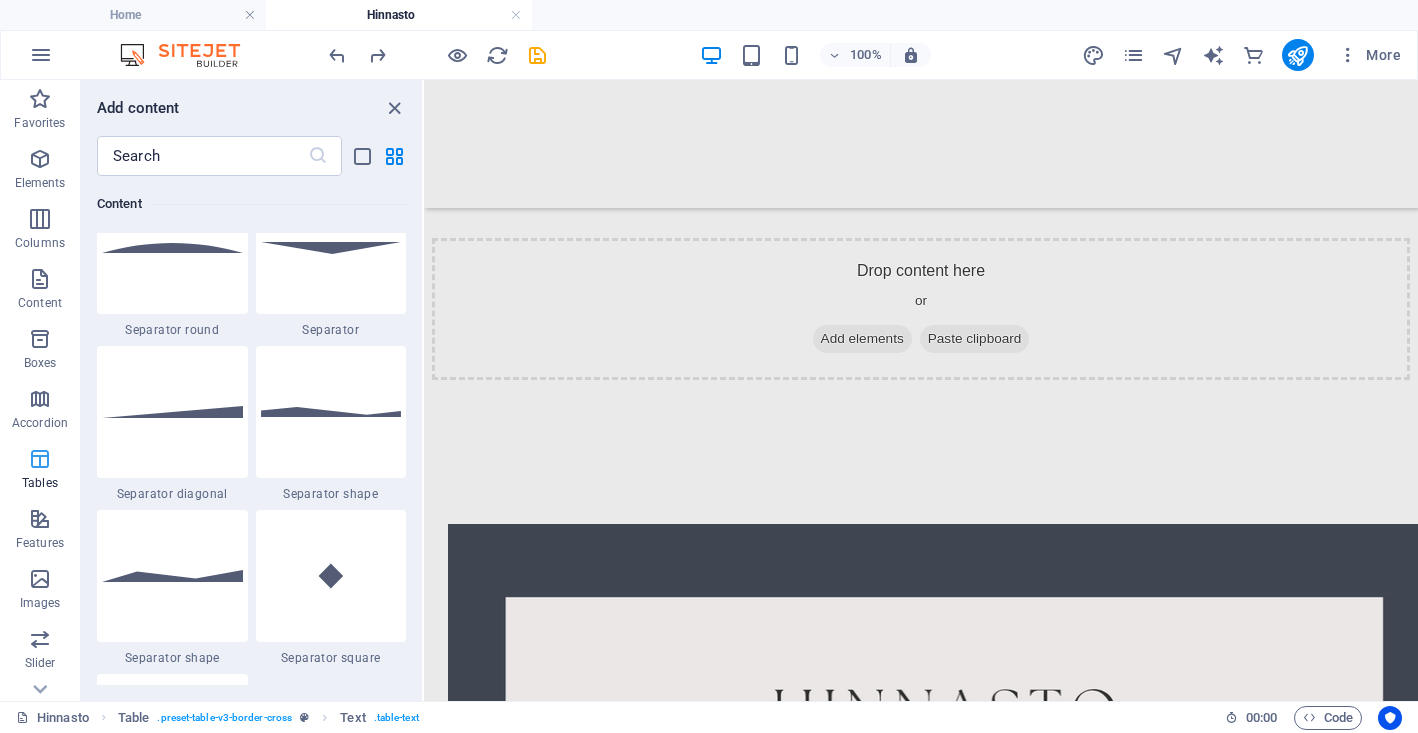 click at bounding box center (40, 459) 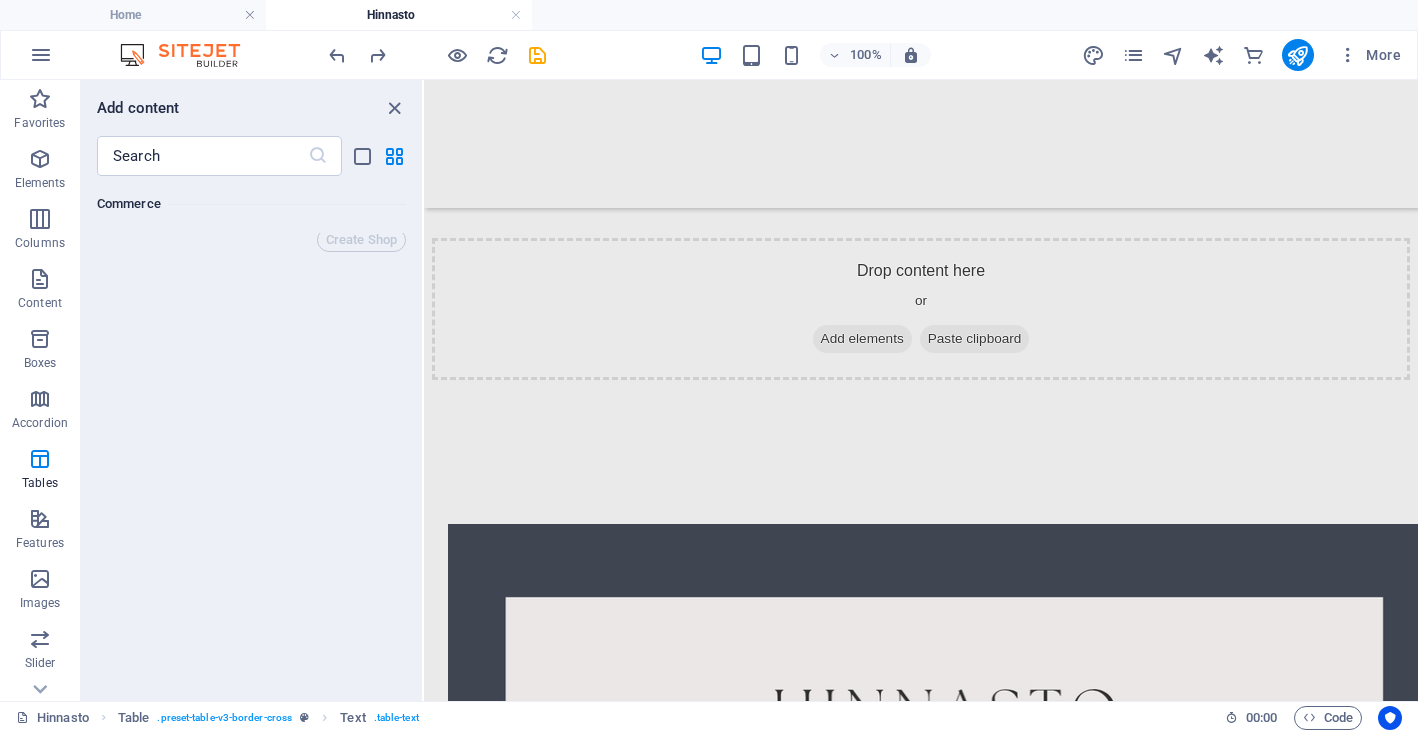 scroll, scrollTop: 19798, scrollLeft: 0, axis: vertical 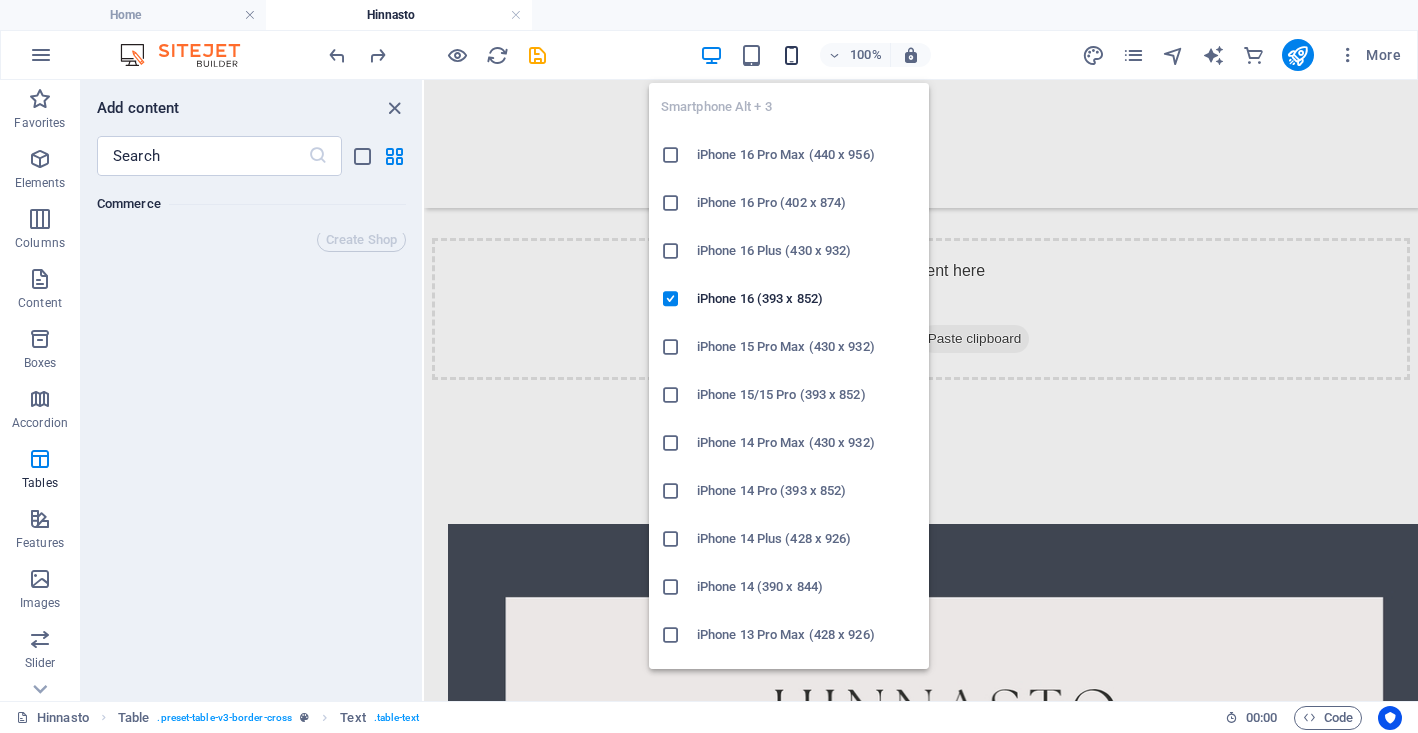 click at bounding box center (791, 55) 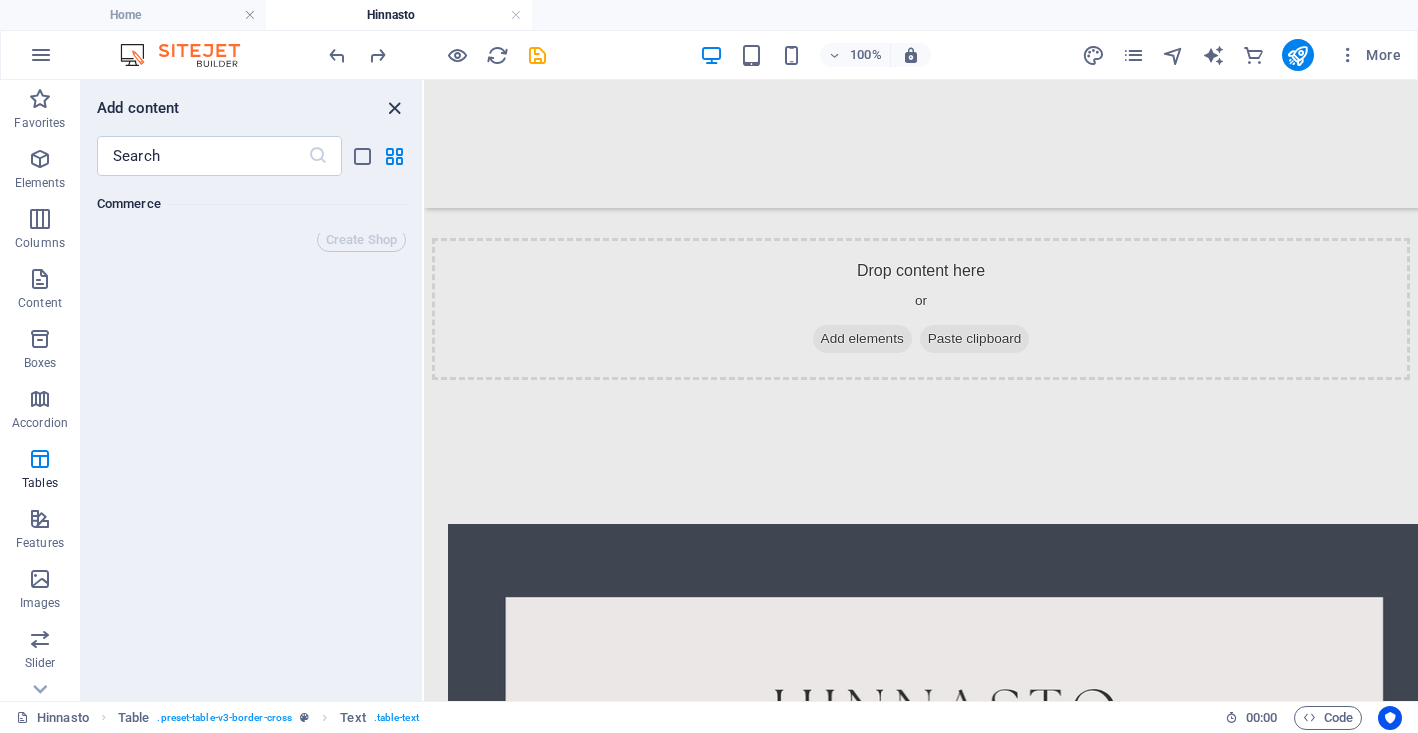 click at bounding box center (394, 108) 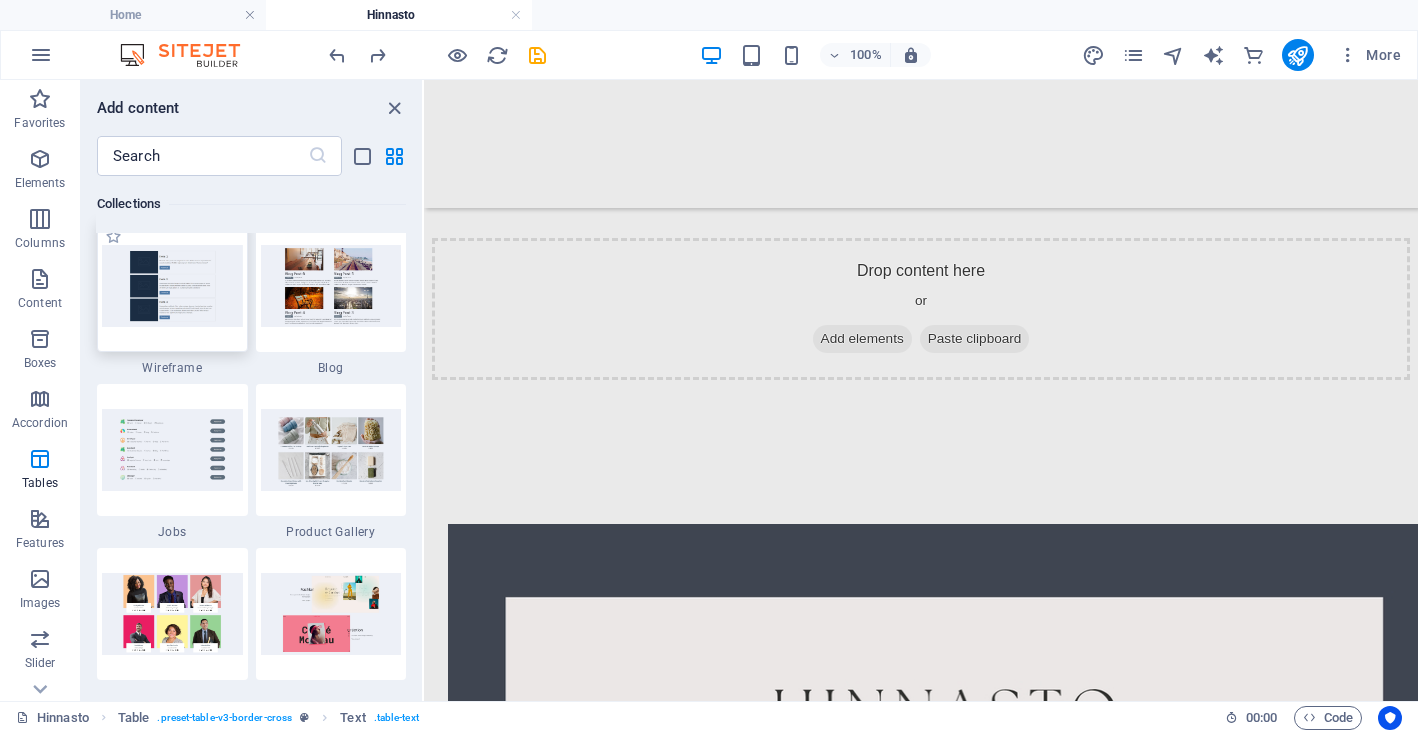 scroll, scrollTop: 17880, scrollLeft: 0, axis: vertical 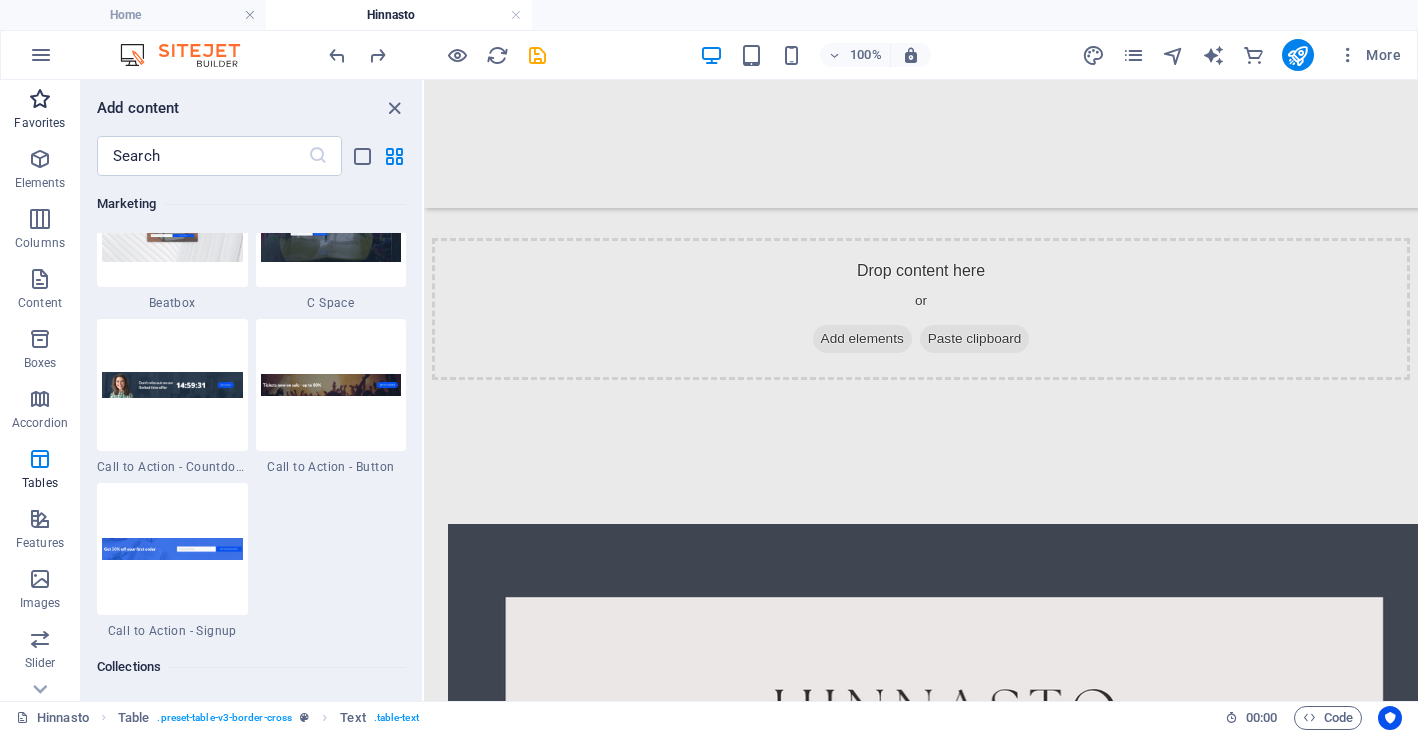 click at bounding box center (40, 99) 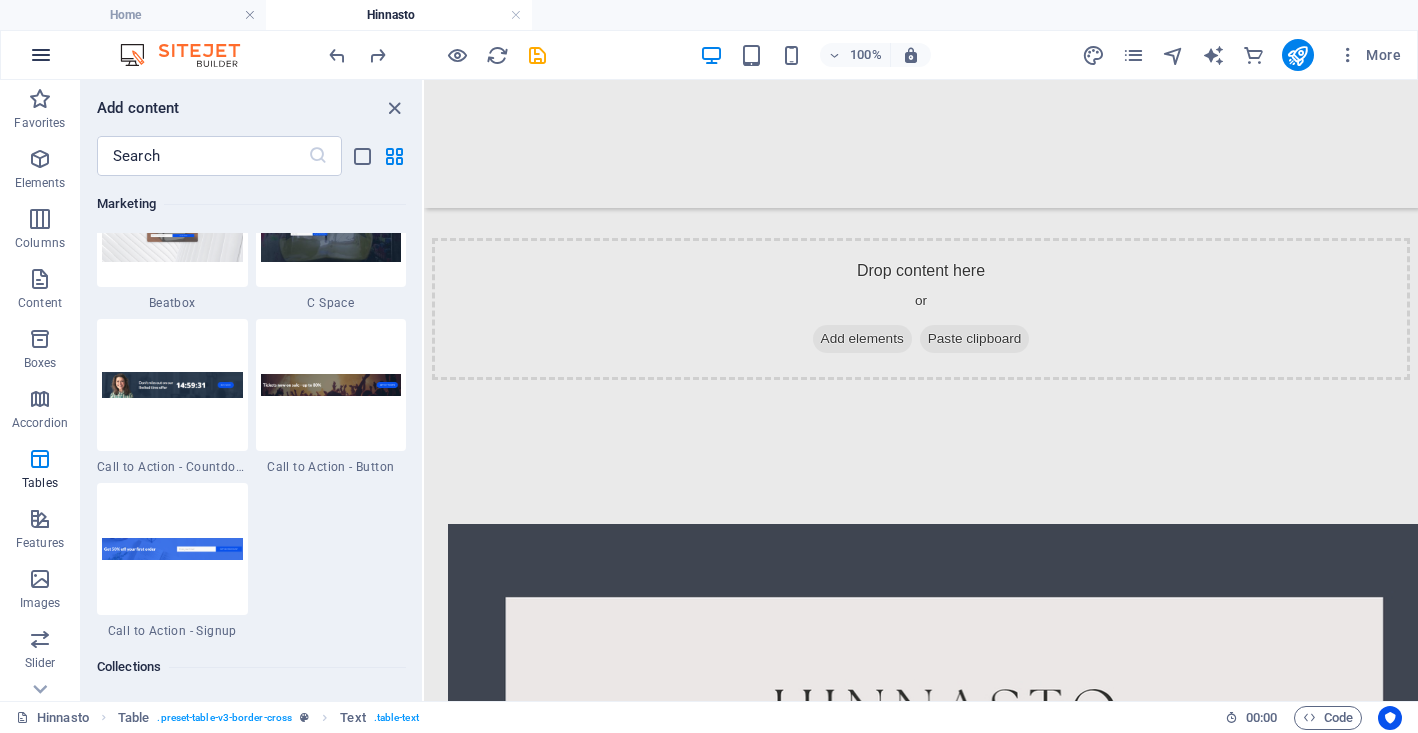 click at bounding box center (41, 55) 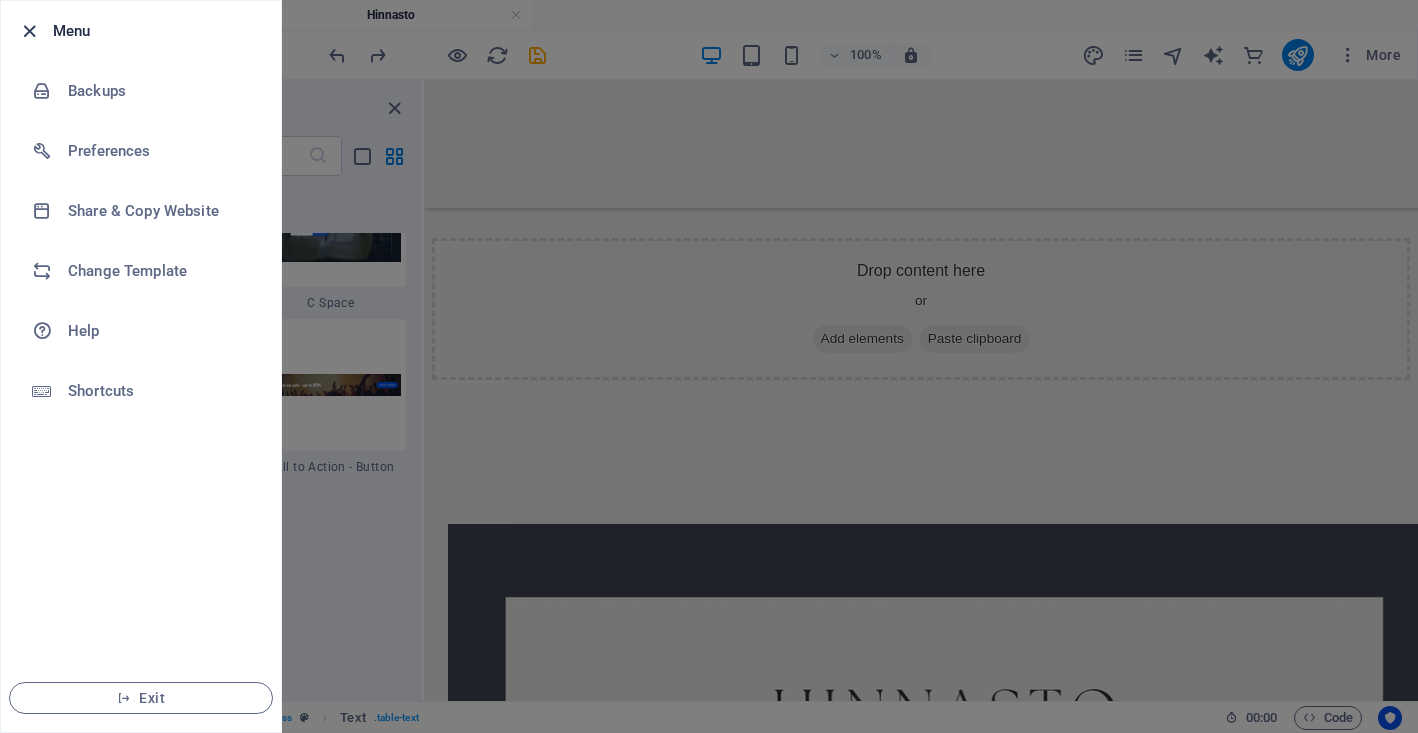 click at bounding box center (29, 31) 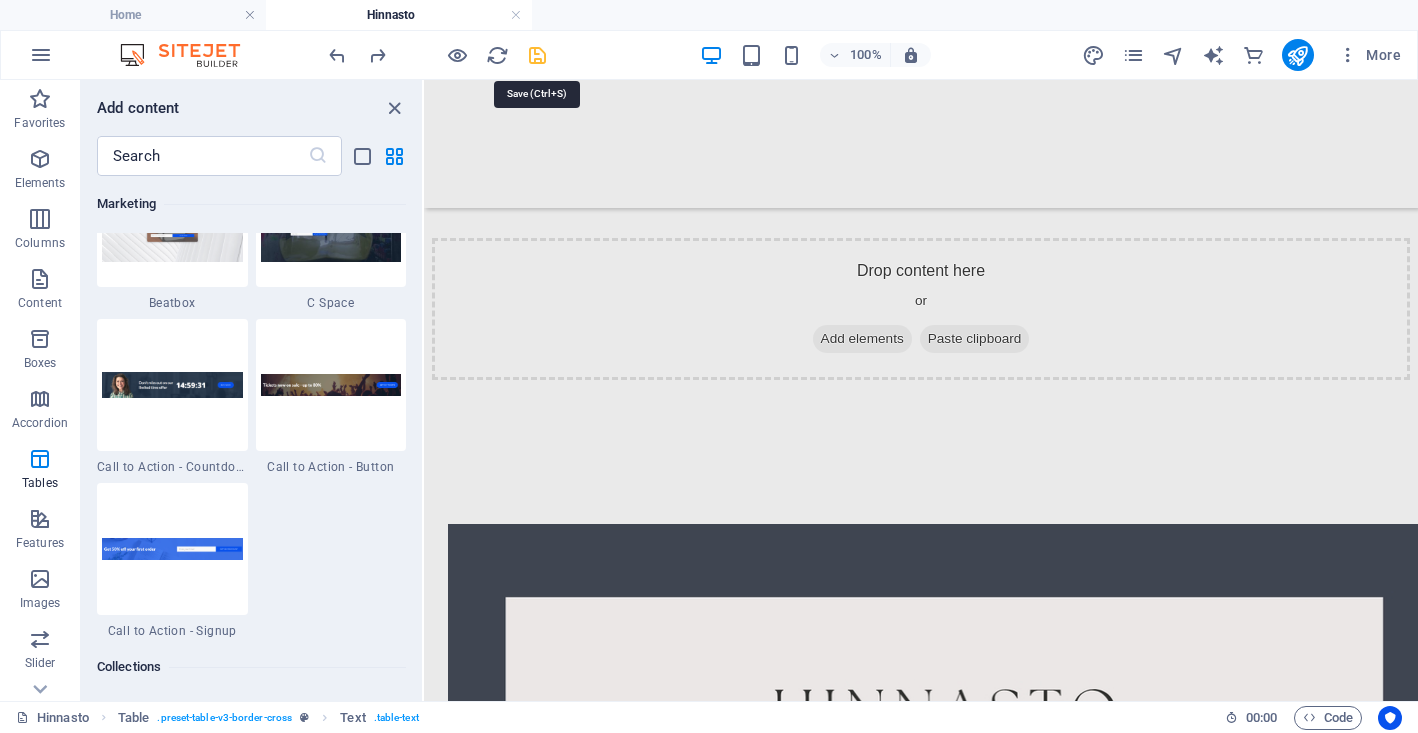 click at bounding box center (537, 55) 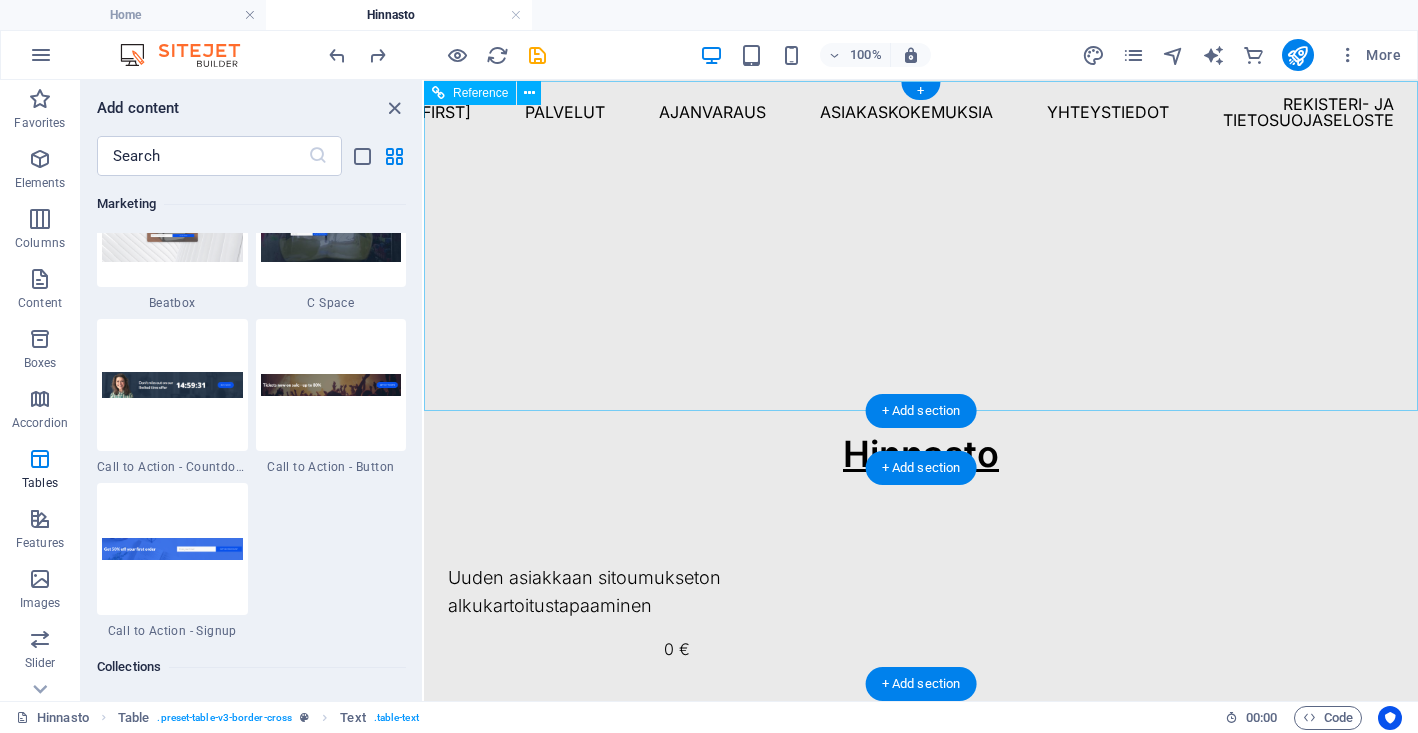 scroll, scrollTop: 0, scrollLeft: 0, axis: both 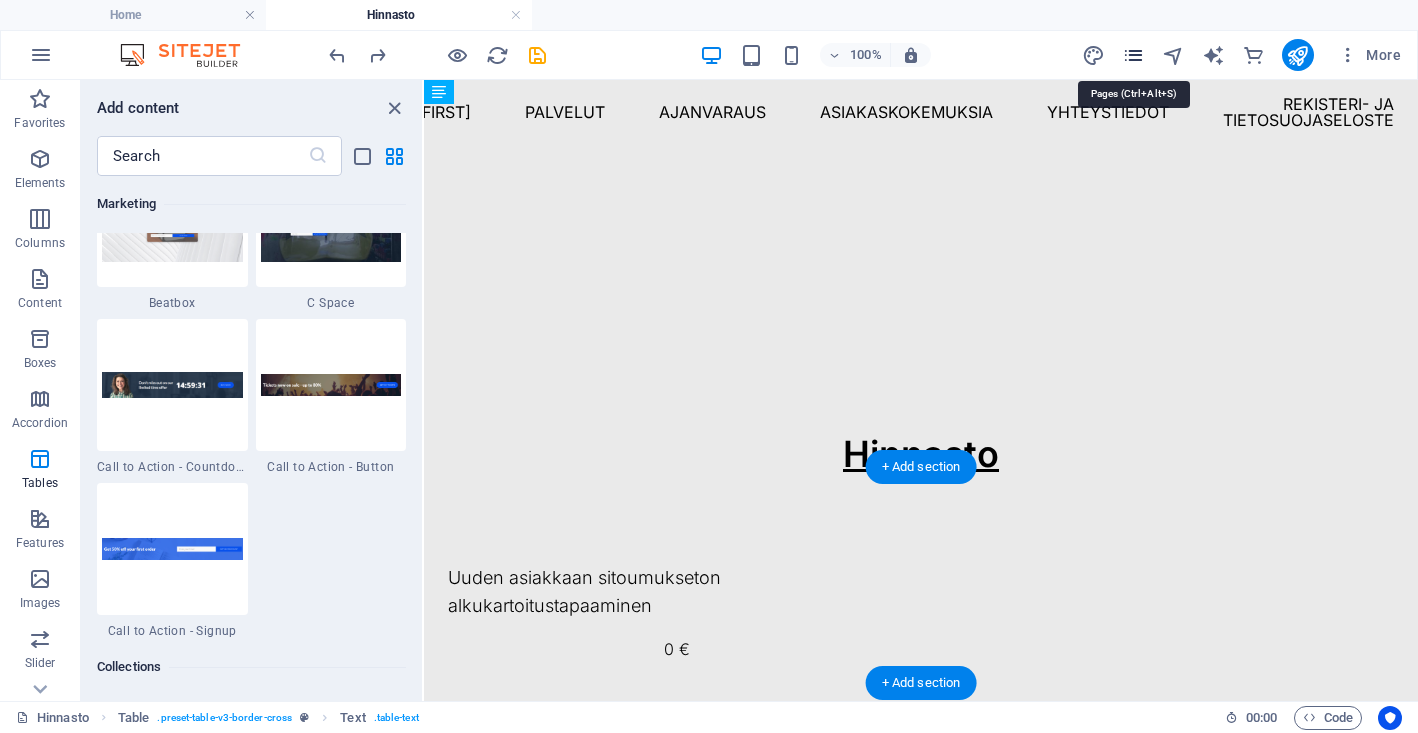 click at bounding box center [1133, 55] 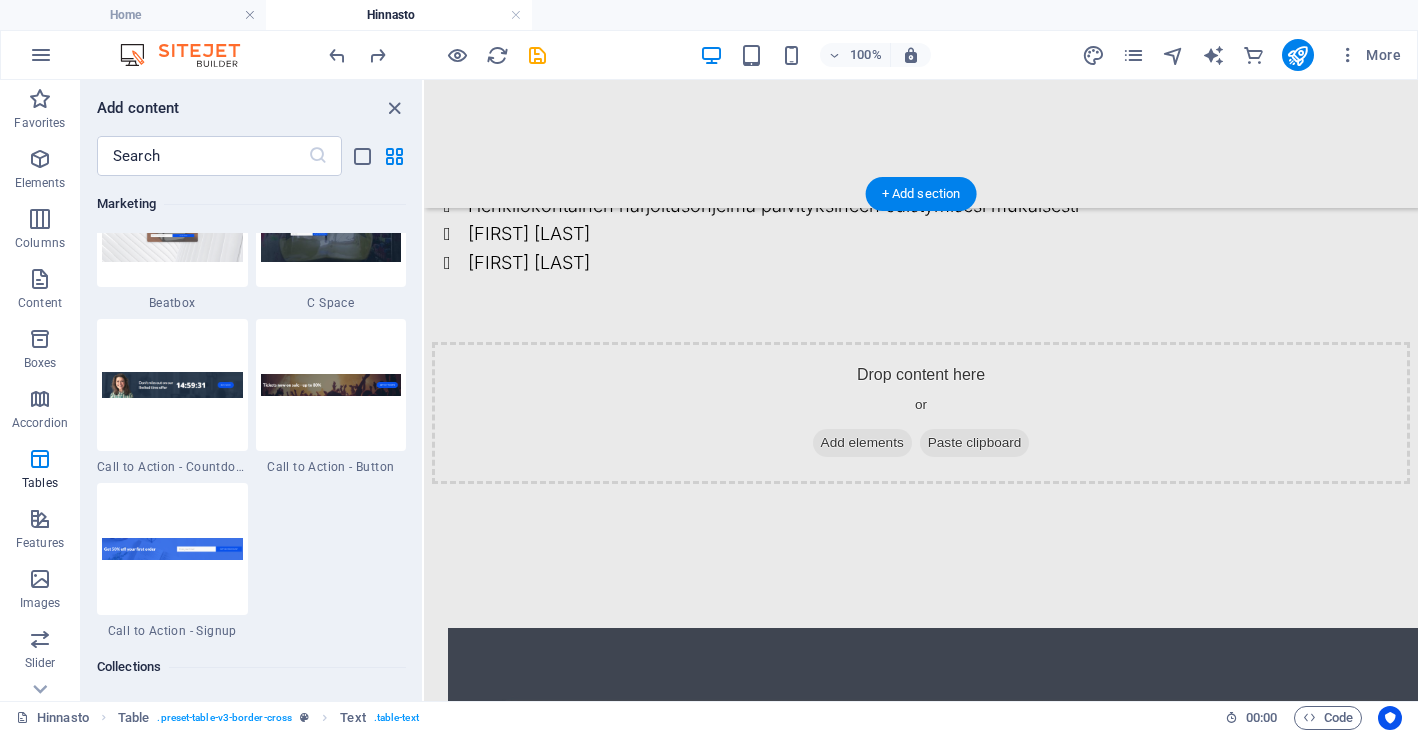 scroll, scrollTop: 489, scrollLeft: 0, axis: vertical 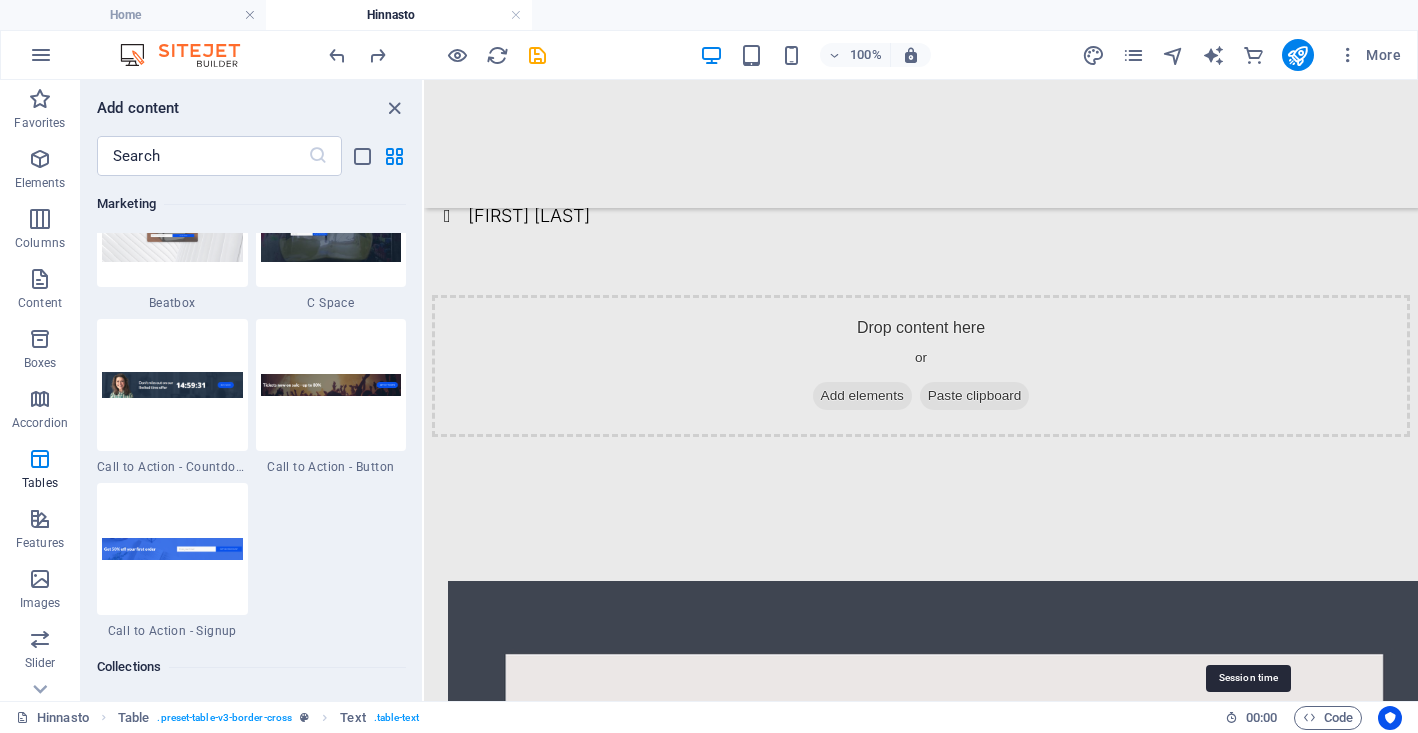 click on "00 : 00" at bounding box center [1261, 718] 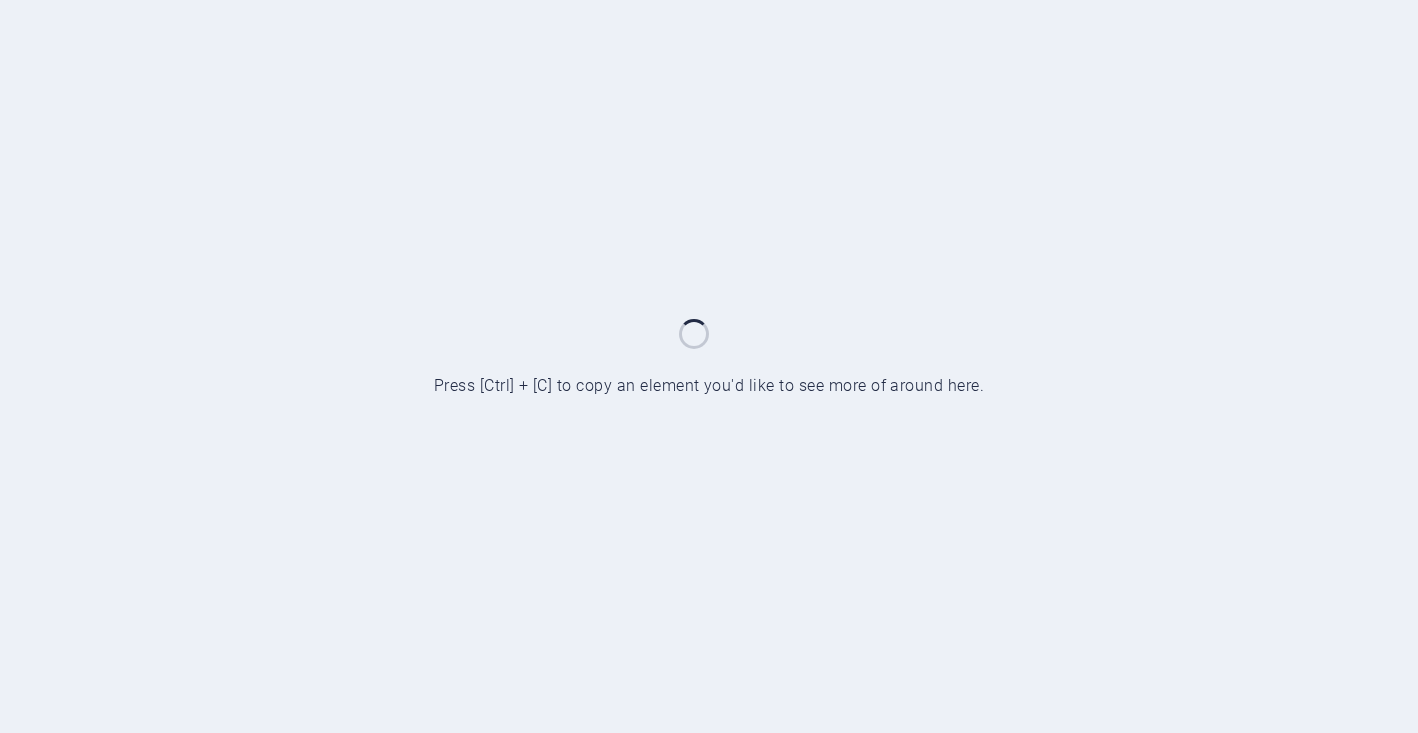 scroll, scrollTop: 0, scrollLeft: 0, axis: both 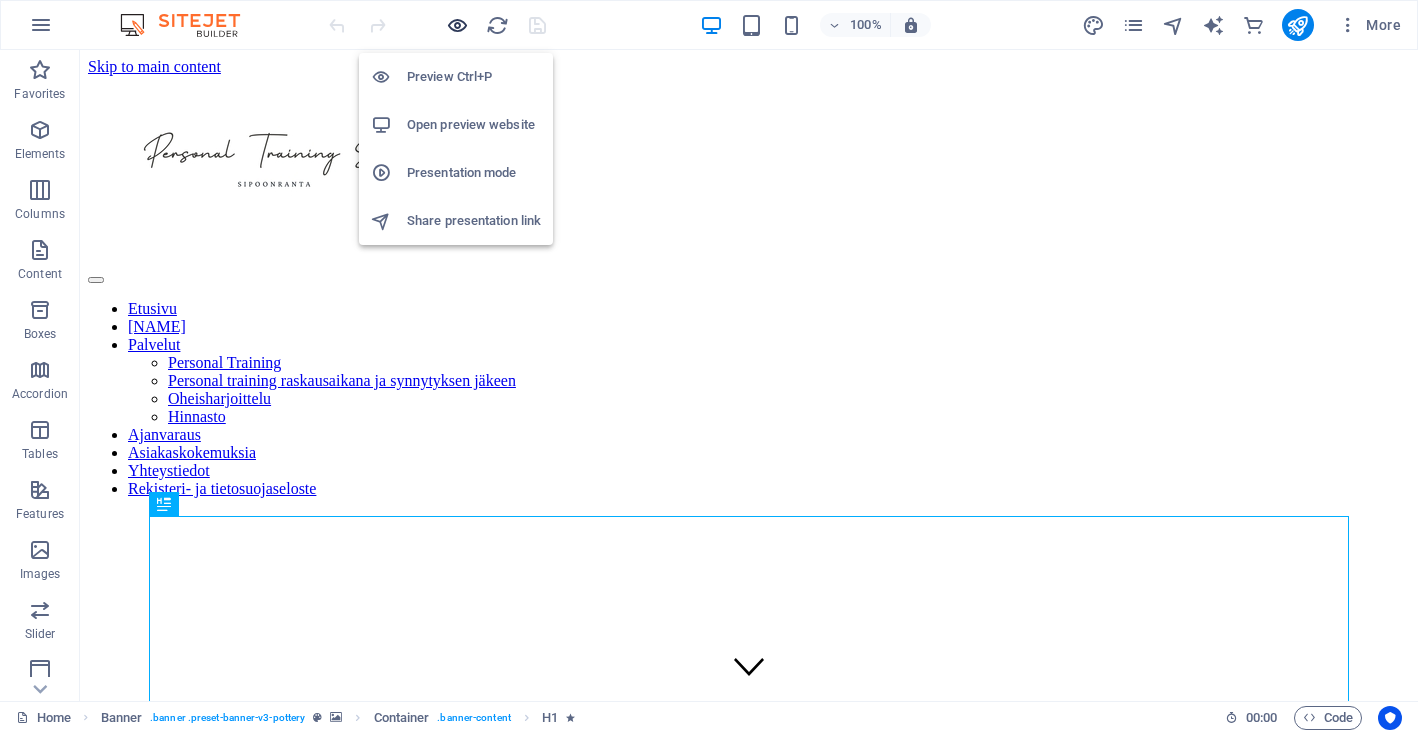click at bounding box center (457, 25) 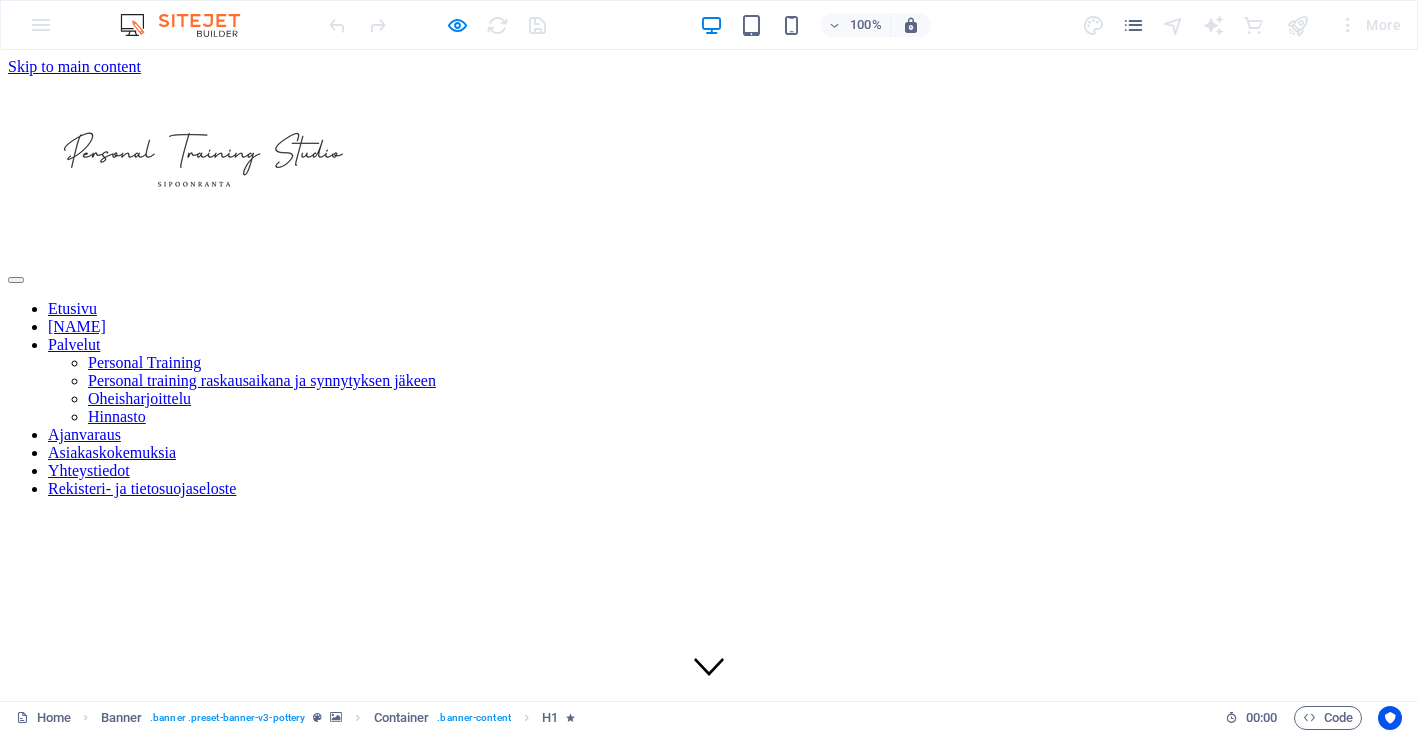 scroll, scrollTop: 253, scrollLeft: 0, axis: vertical 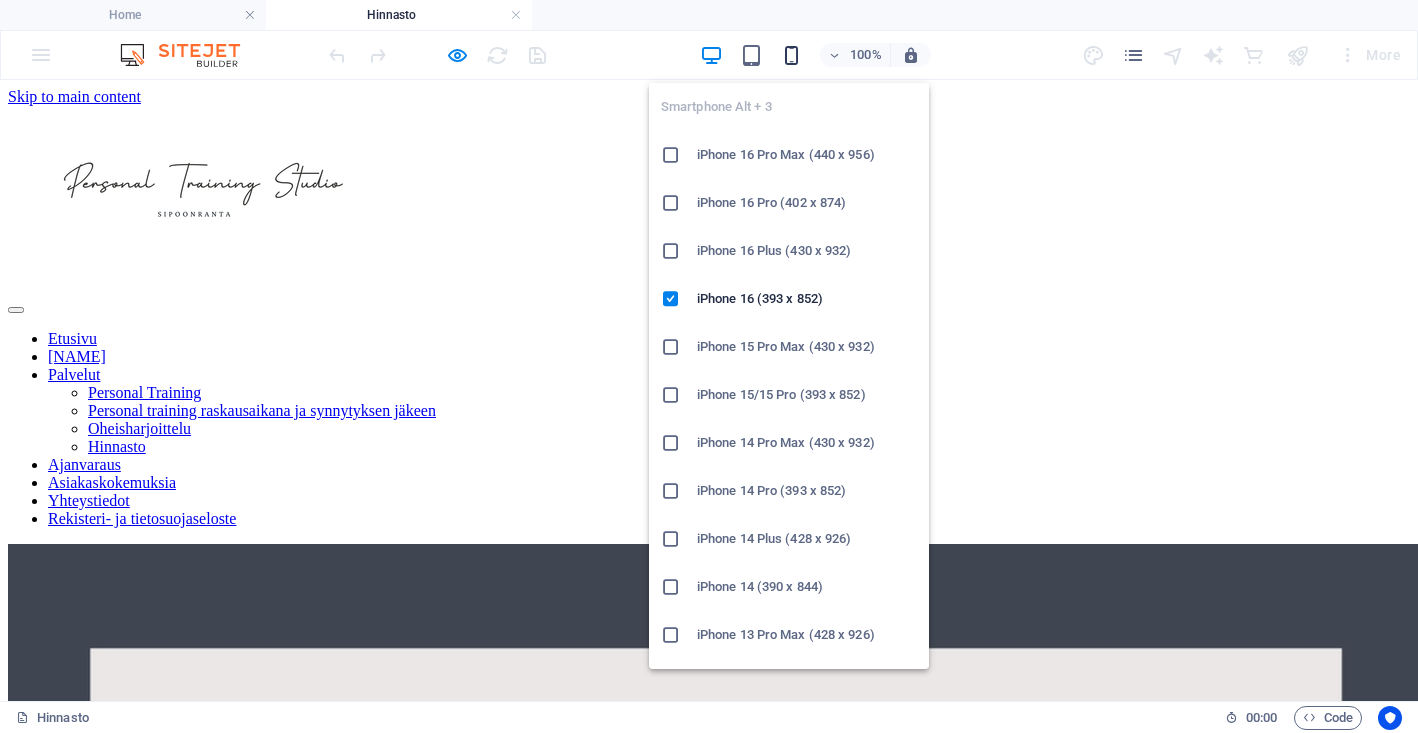 click at bounding box center (791, 55) 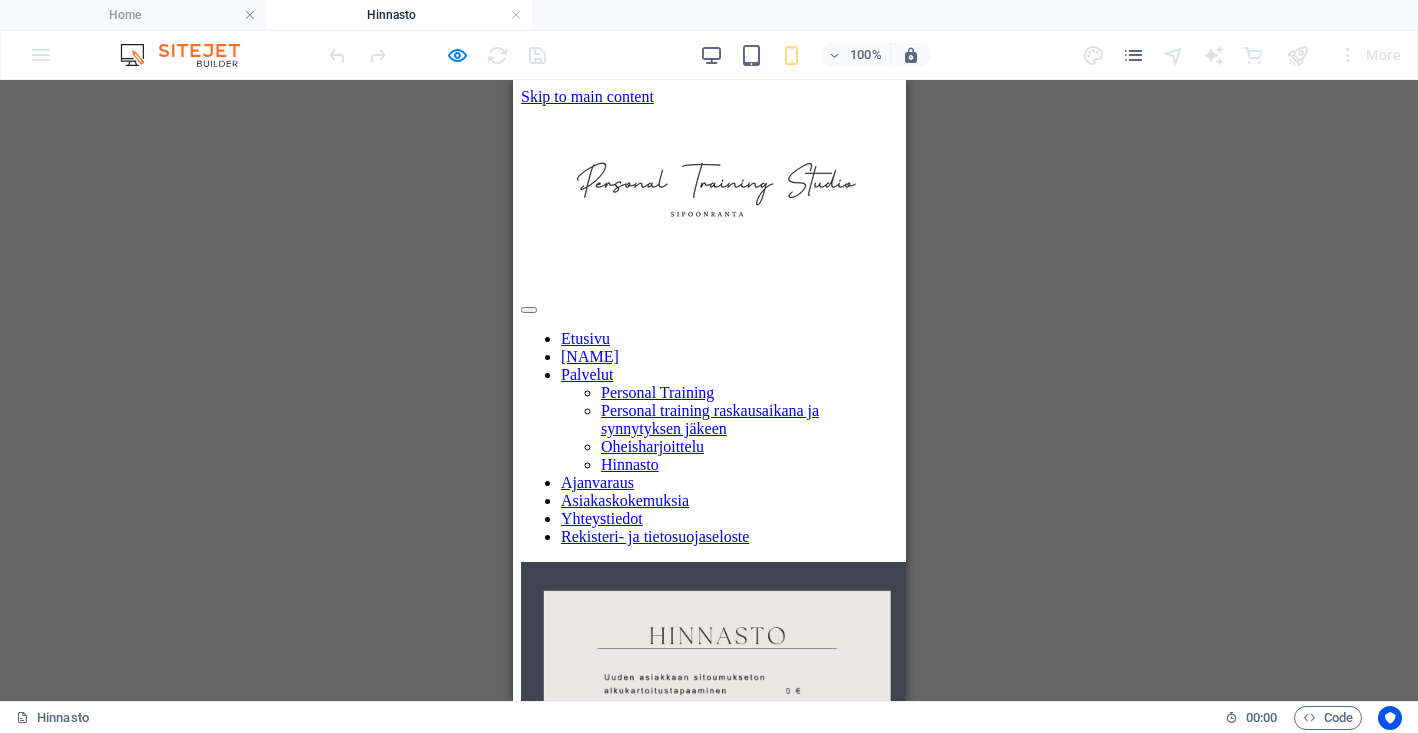 scroll, scrollTop: 0, scrollLeft: 0, axis: both 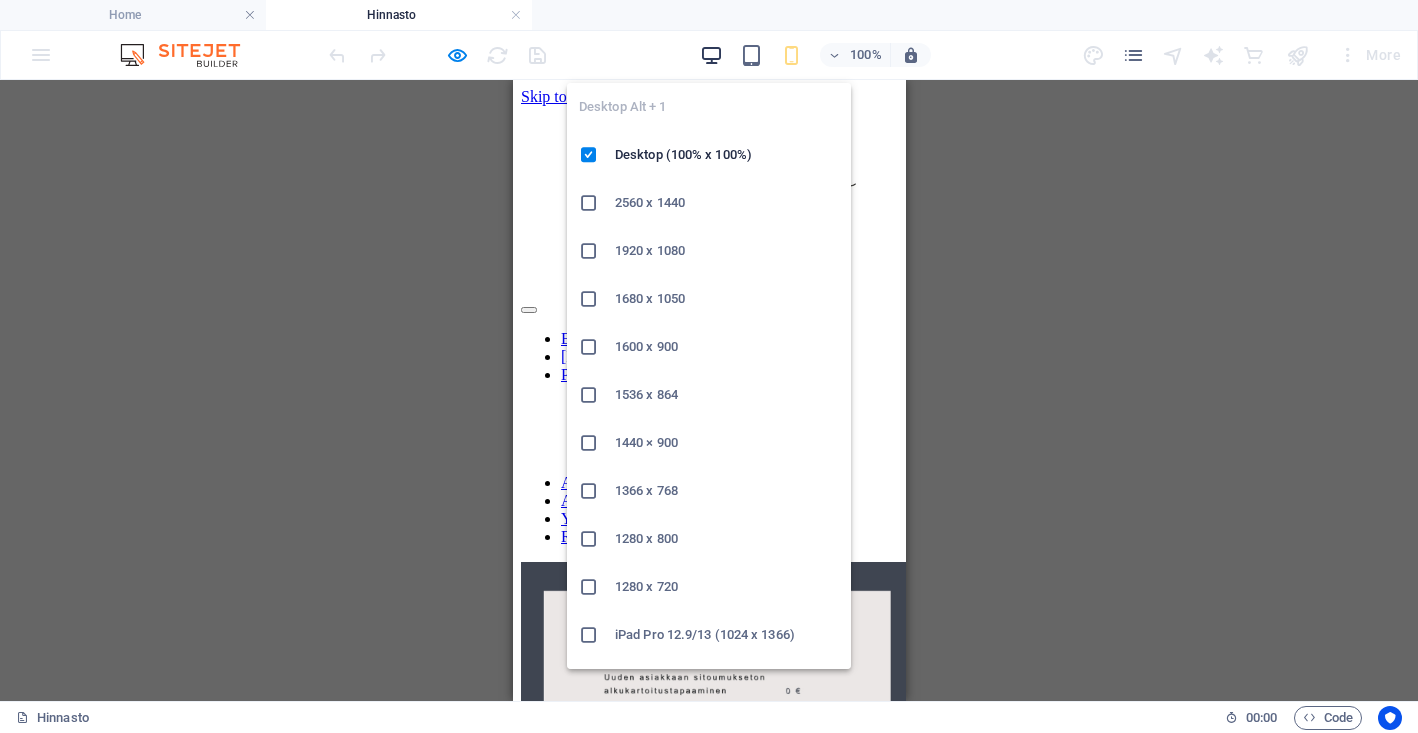 click at bounding box center [711, 55] 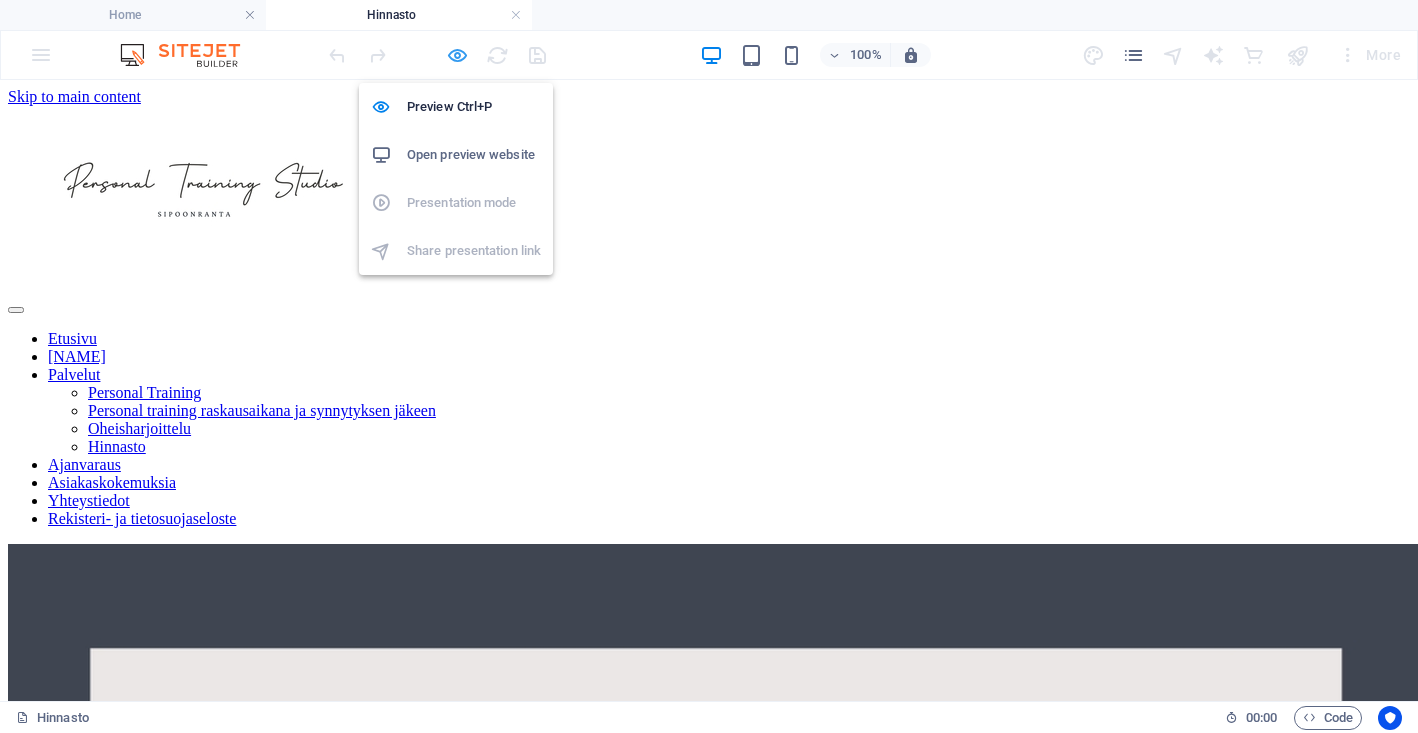 click at bounding box center (457, 55) 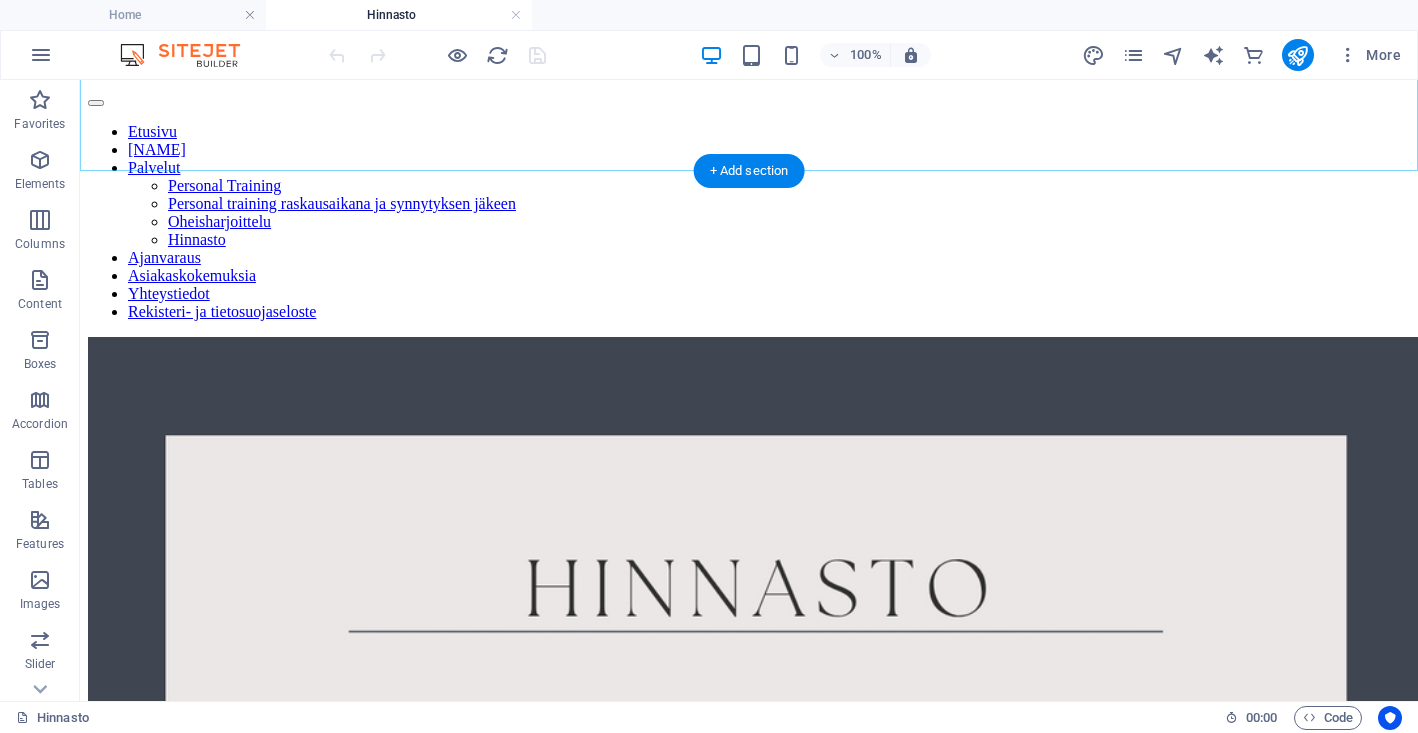 scroll, scrollTop: 125, scrollLeft: 0, axis: vertical 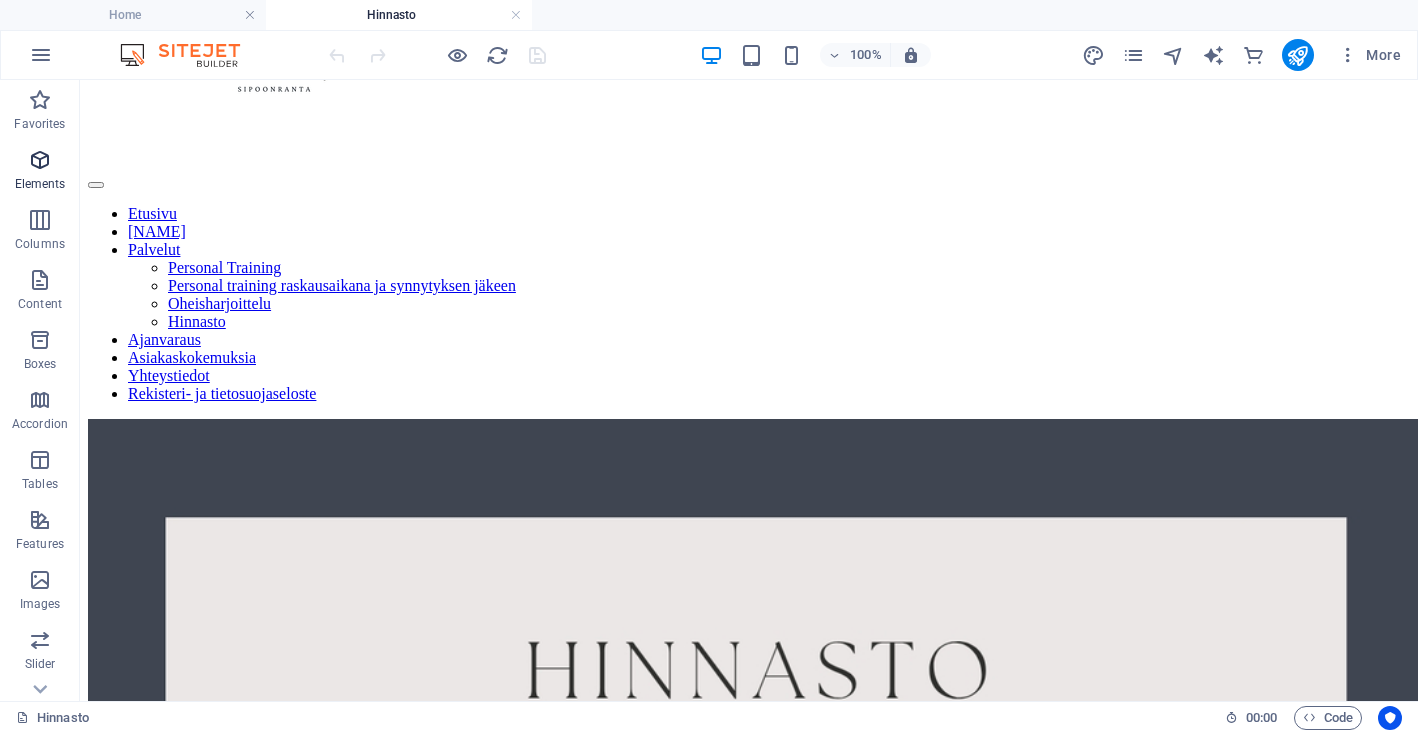 click at bounding box center [40, 160] 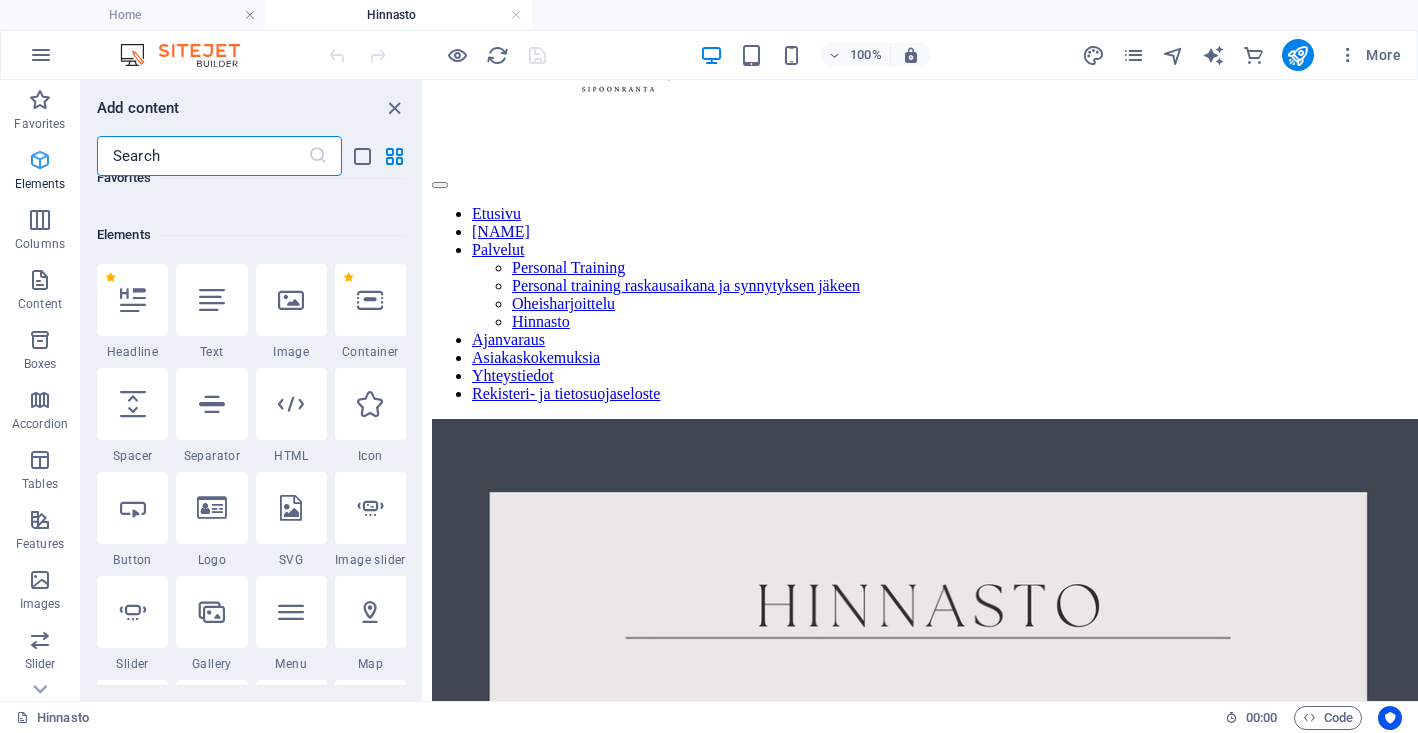 scroll, scrollTop: 213, scrollLeft: 0, axis: vertical 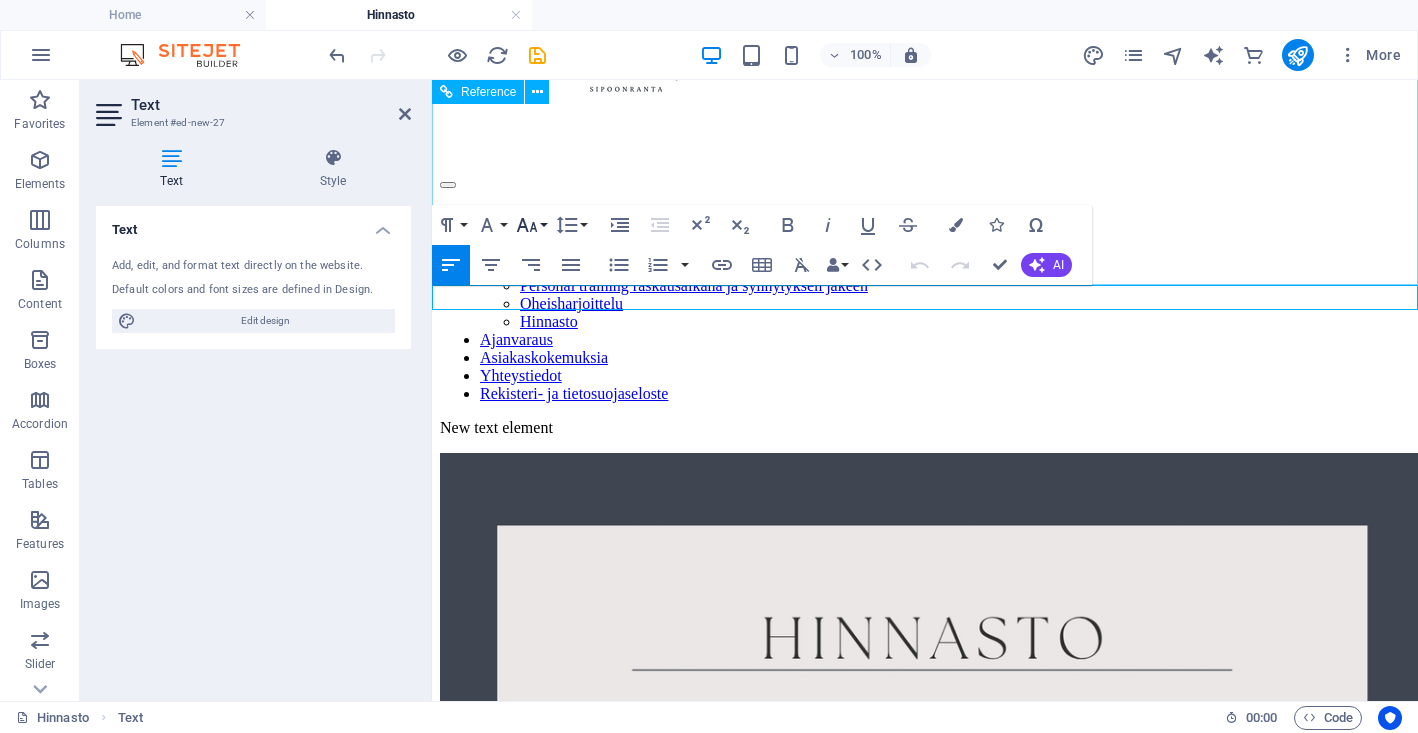 click 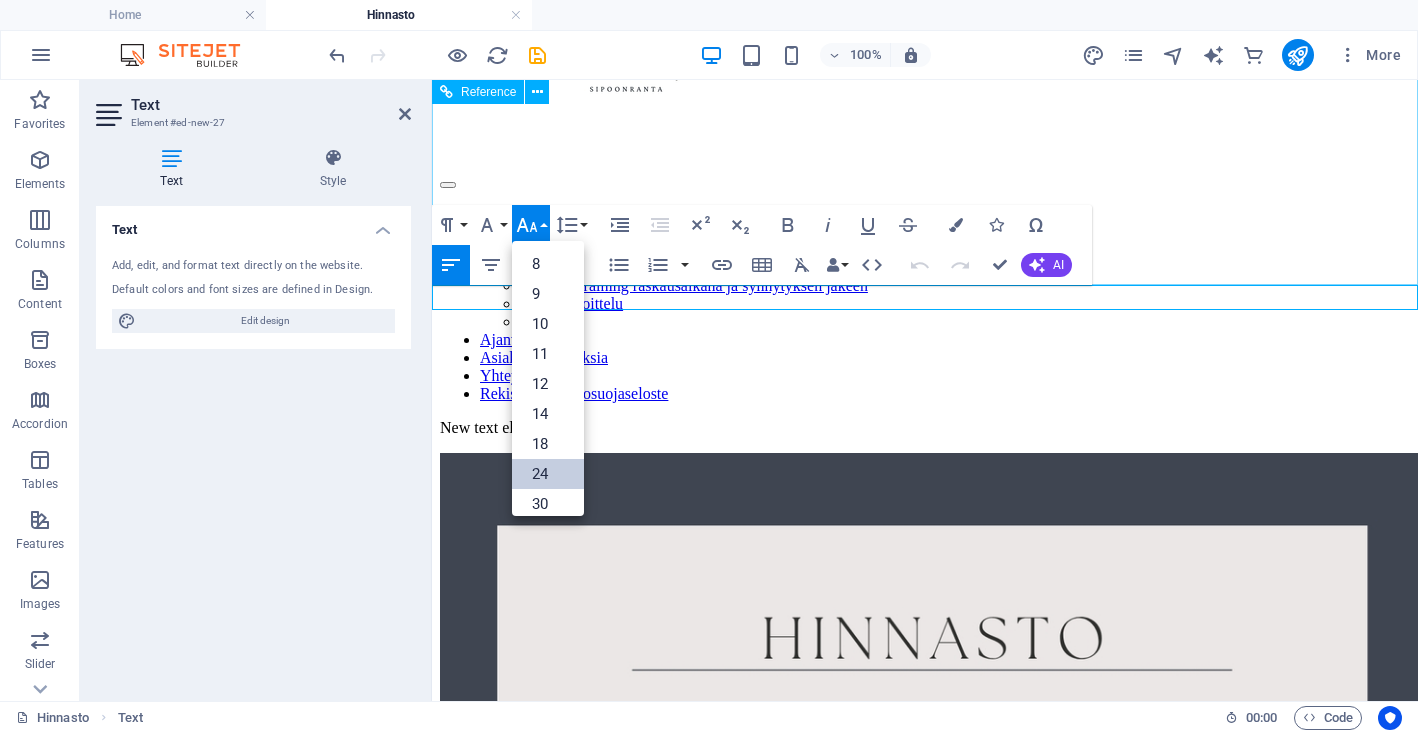 click on "24" at bounding box center [548, 474] 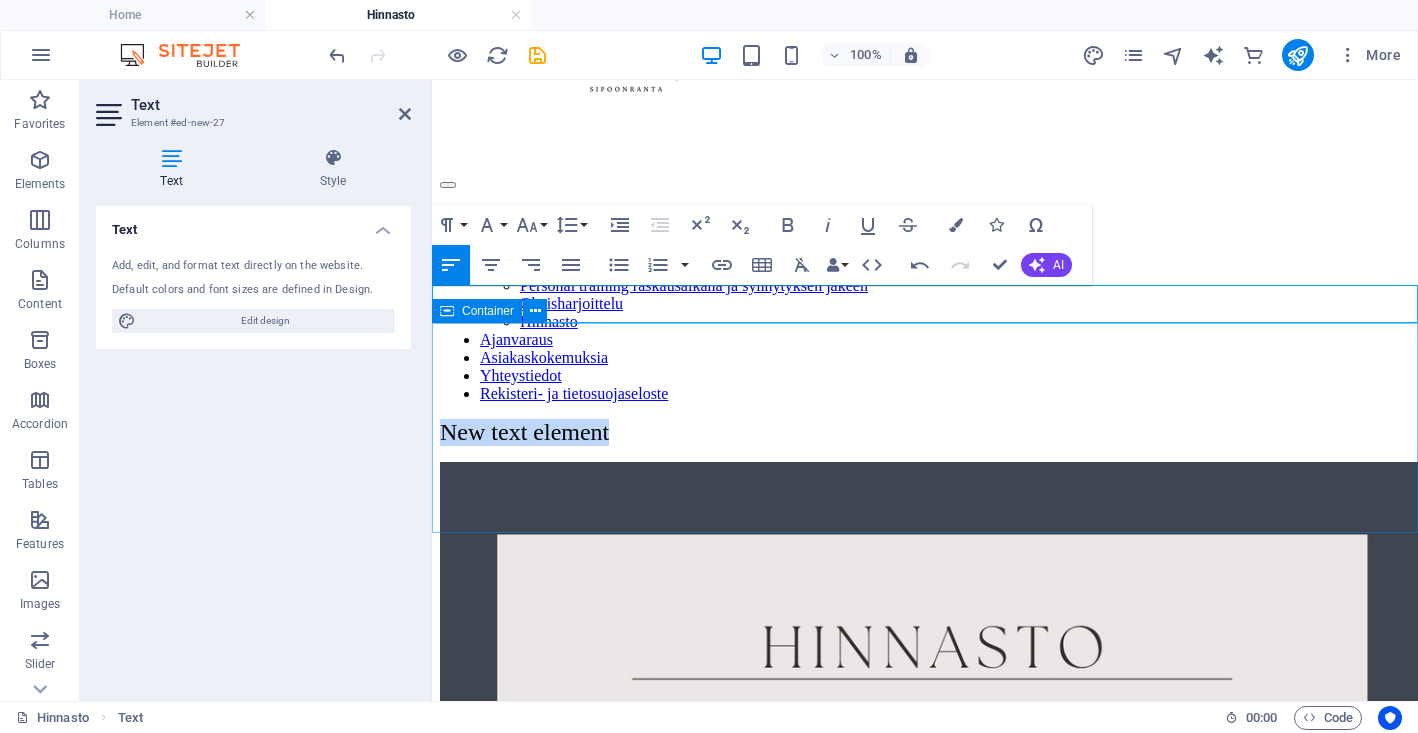 type 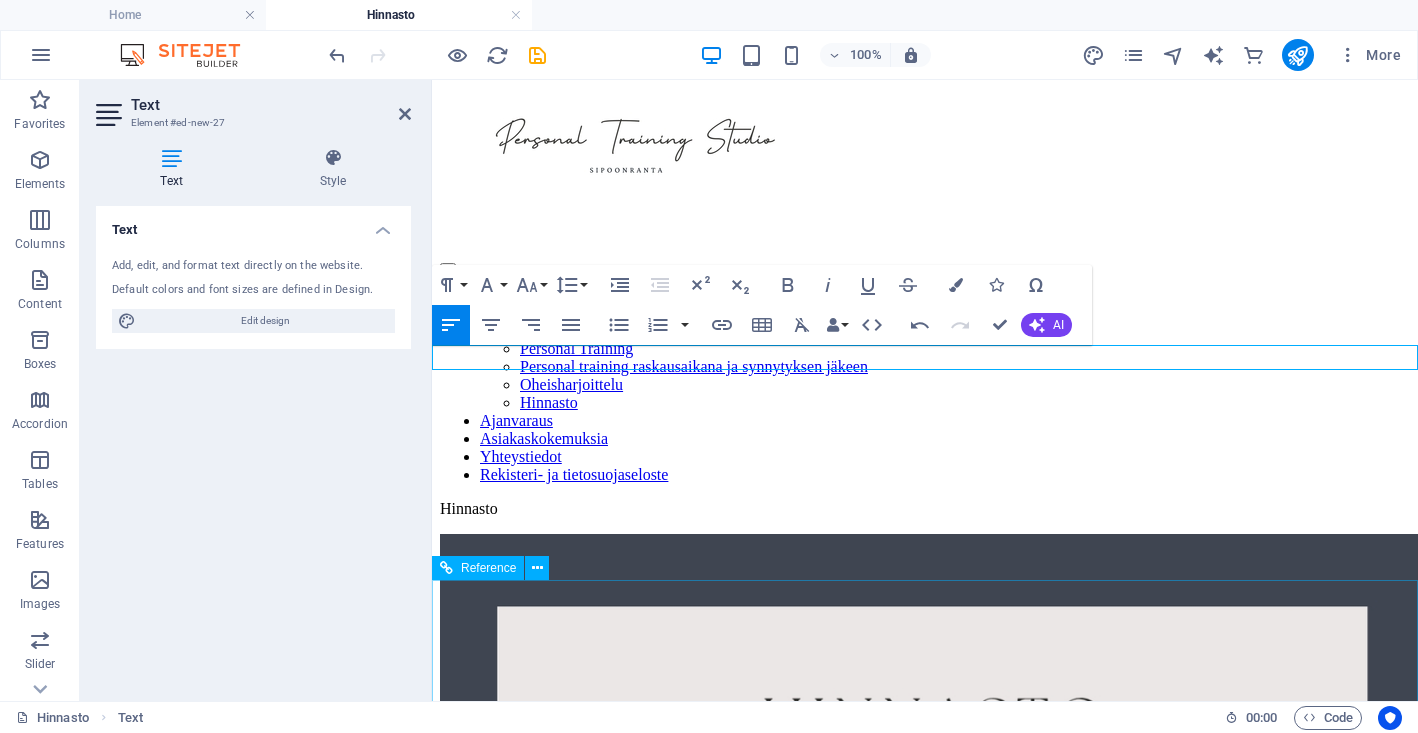scroll, scrollTop: 15, scrollLeft: 0, axis: vertical 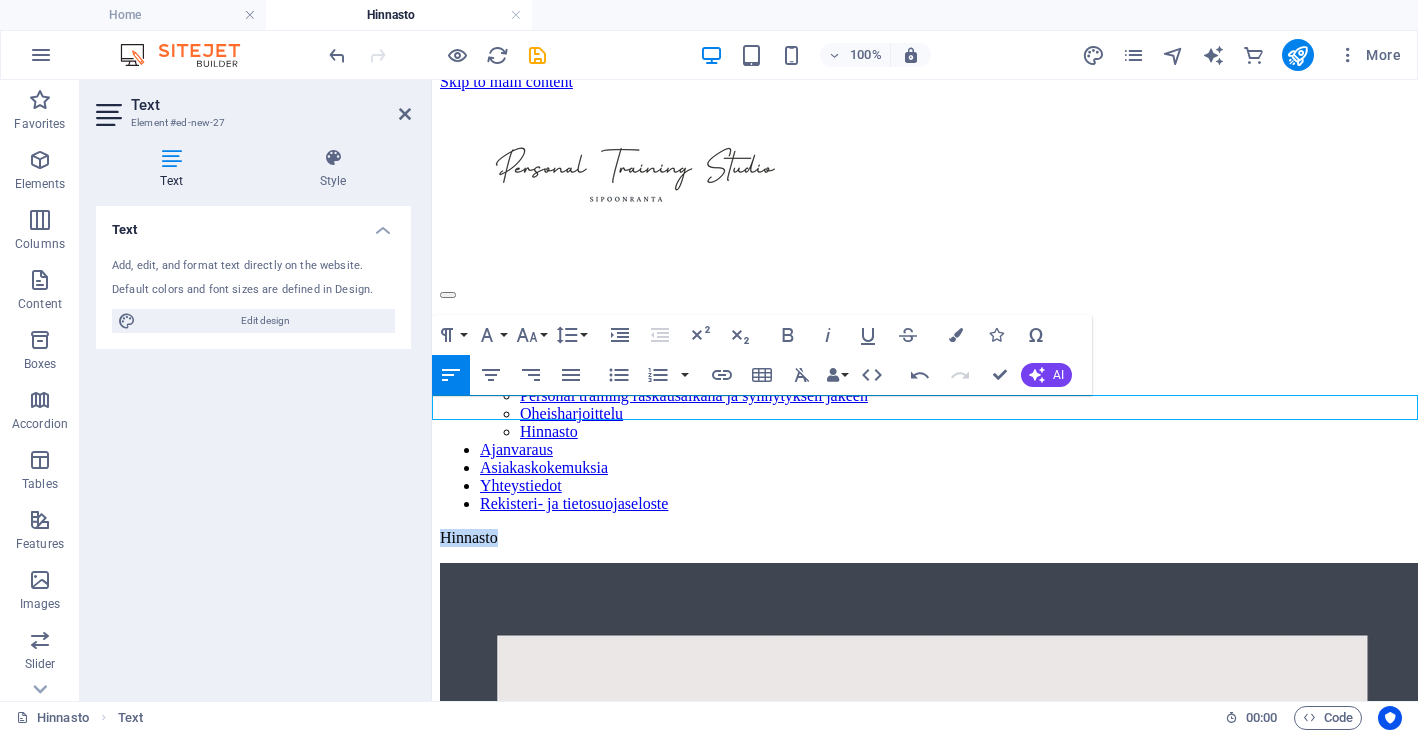 drag, startPoint x: 523, startPoint y: 409, endPoint x: 430, endPoint y: 407, distance: 93.0215 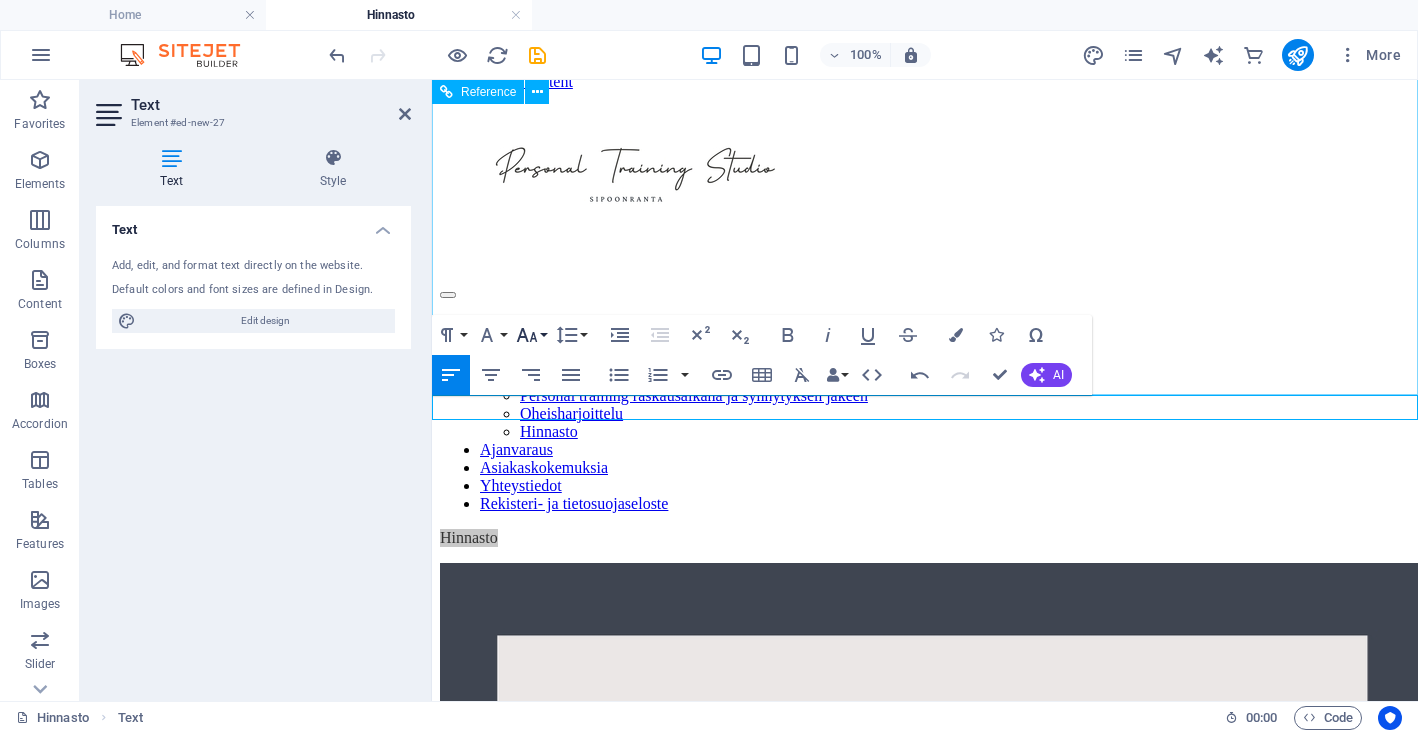 click 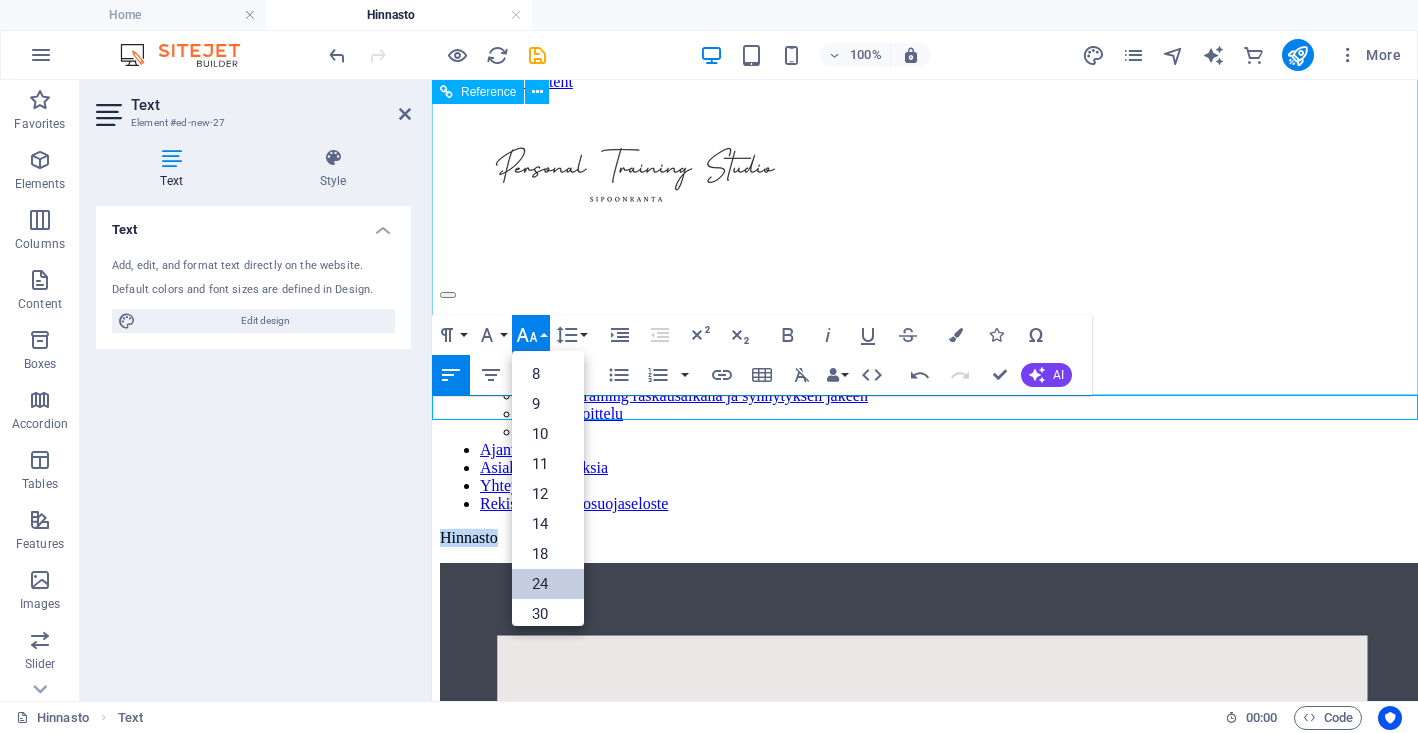 click on "24" at bounding box center [548, 584] 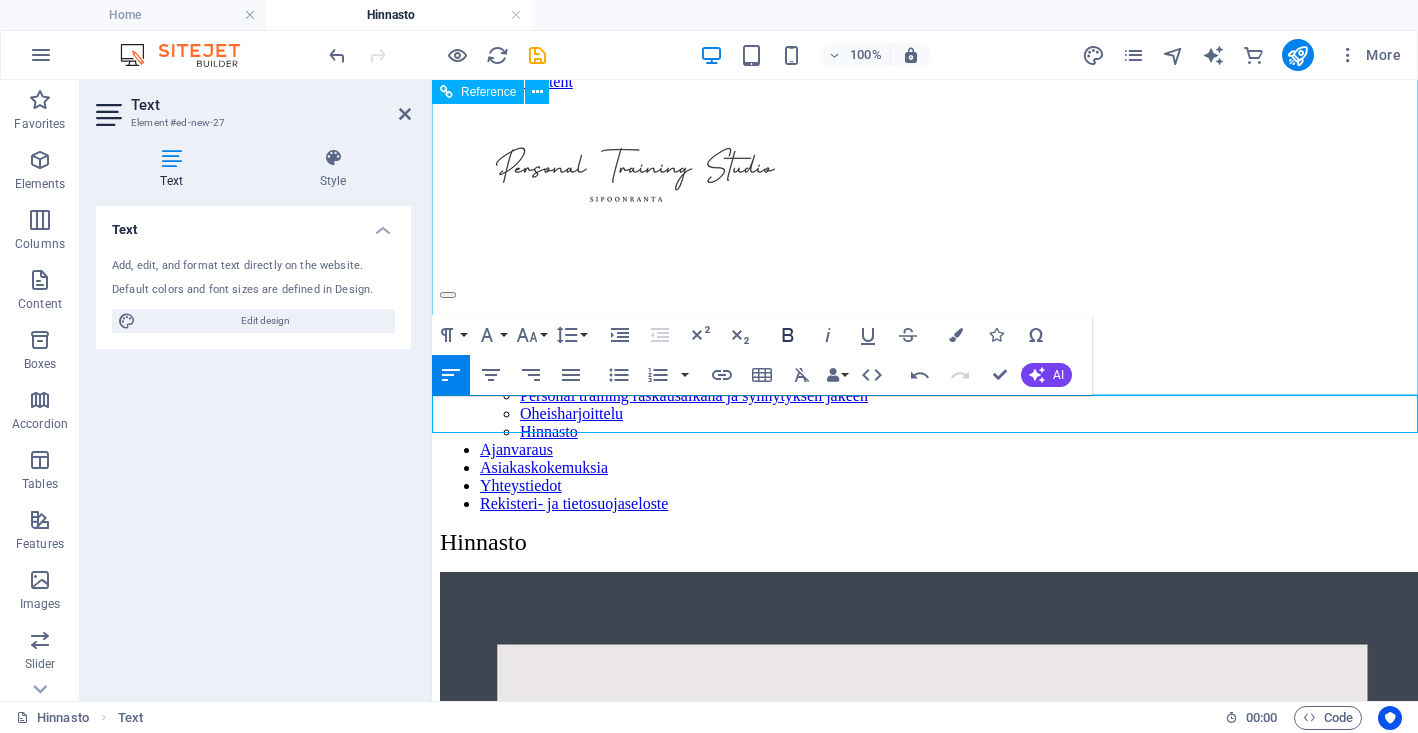 click 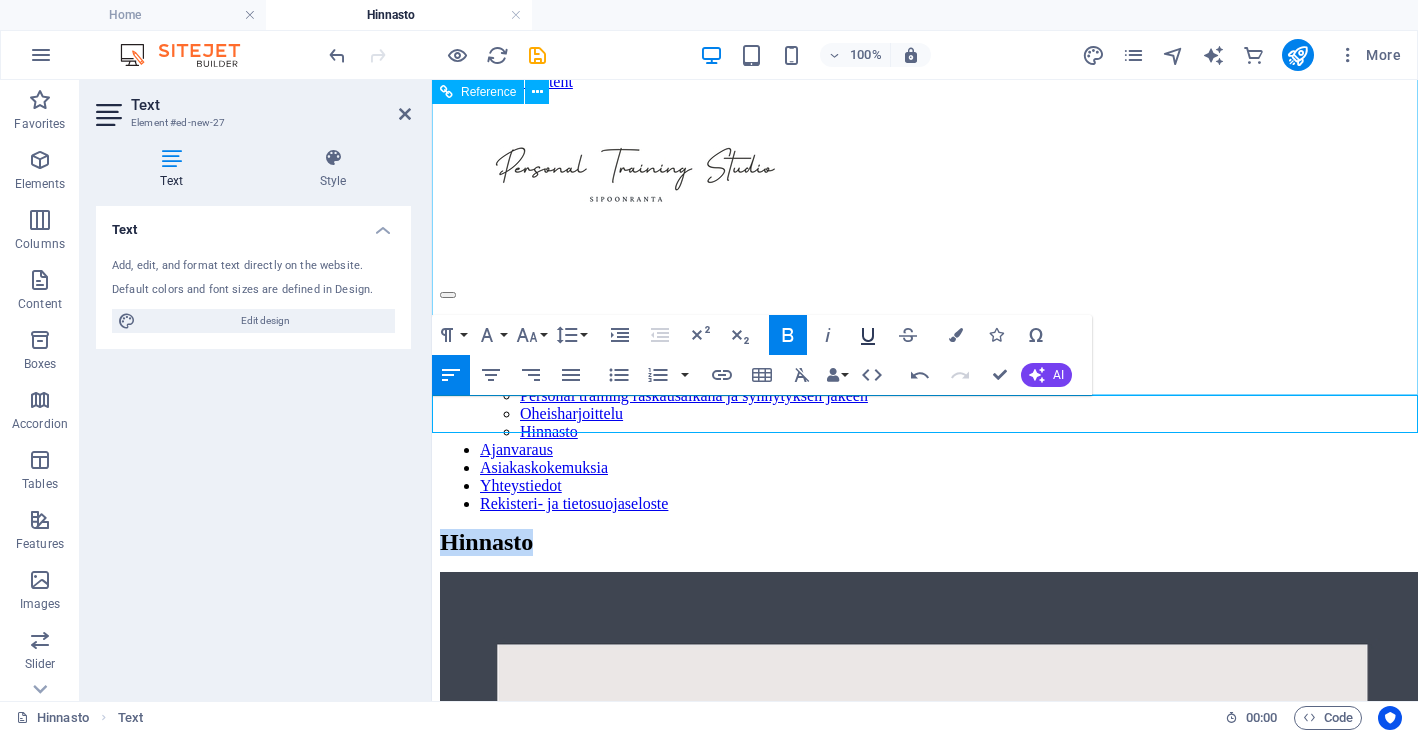 click 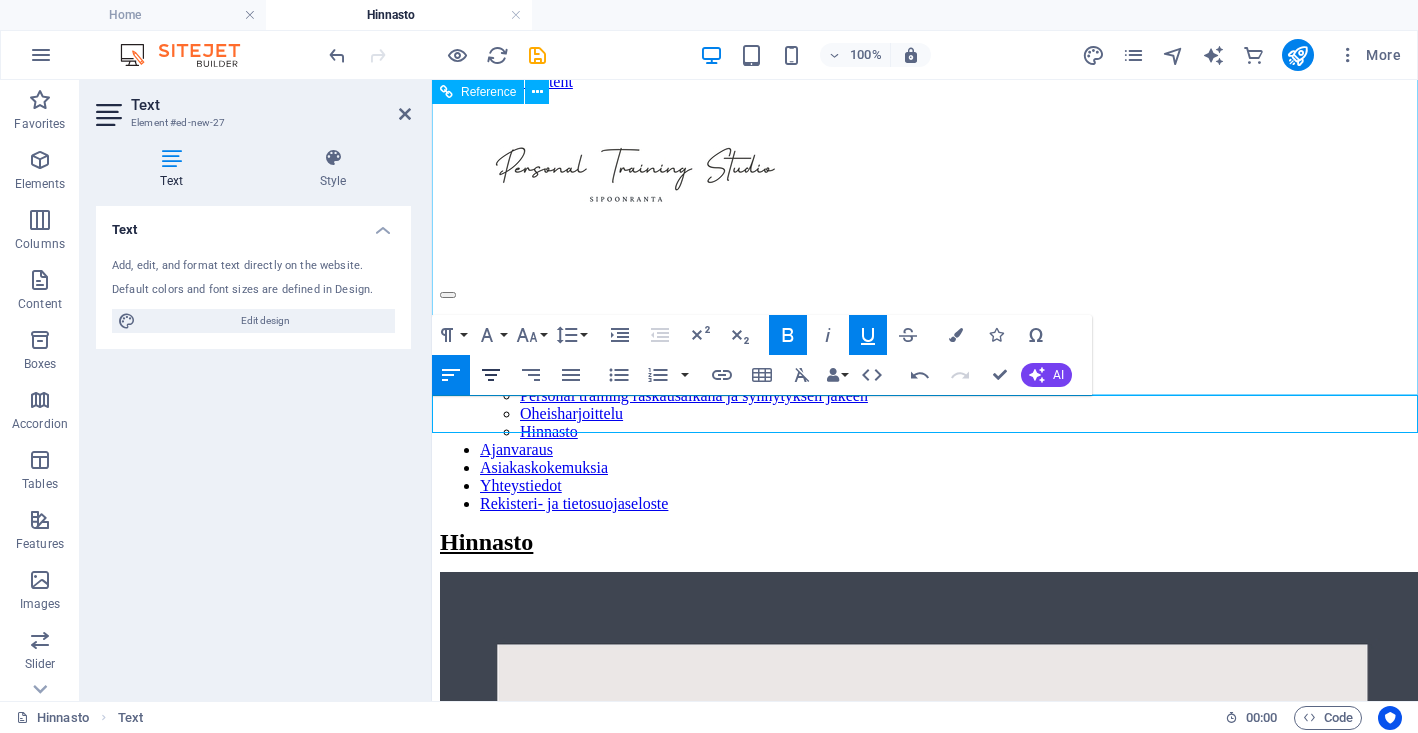 click 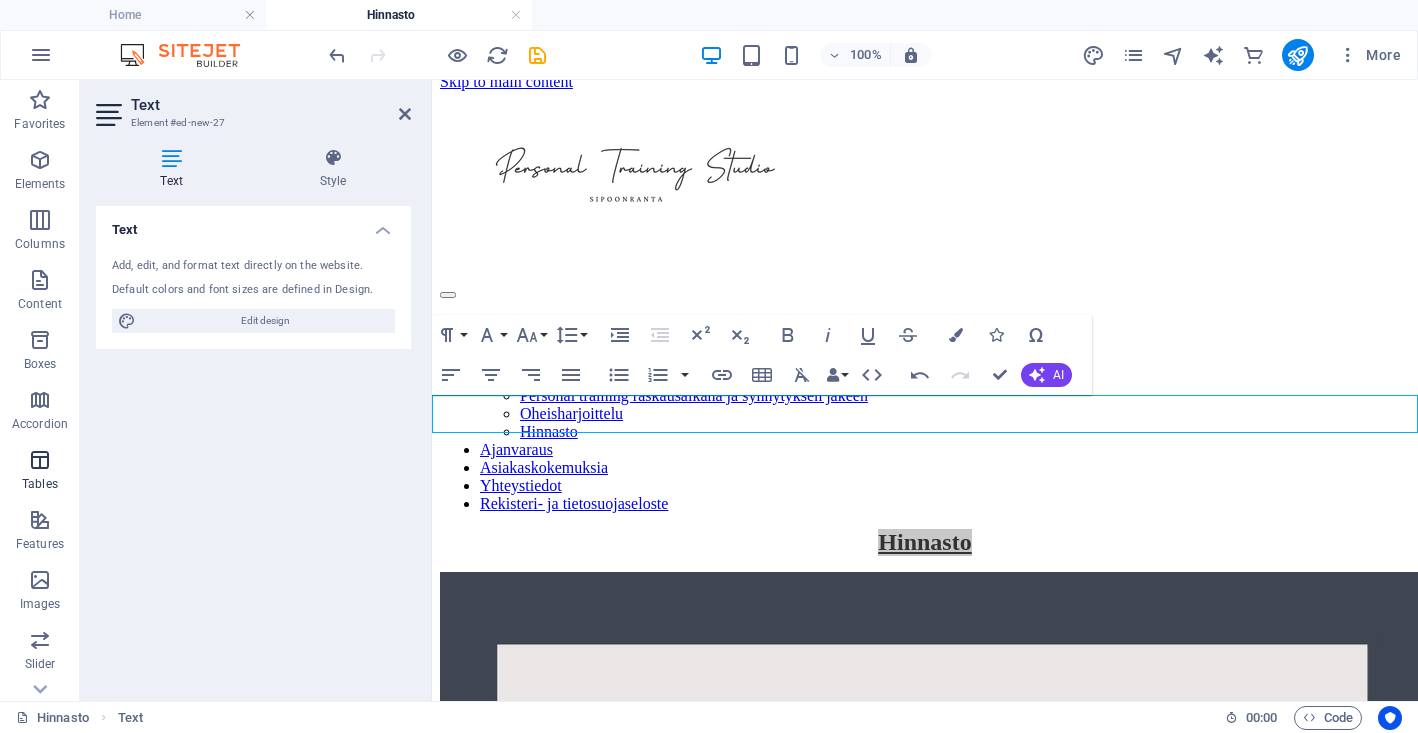 click on "Tables" at bounding box center [40, 472] 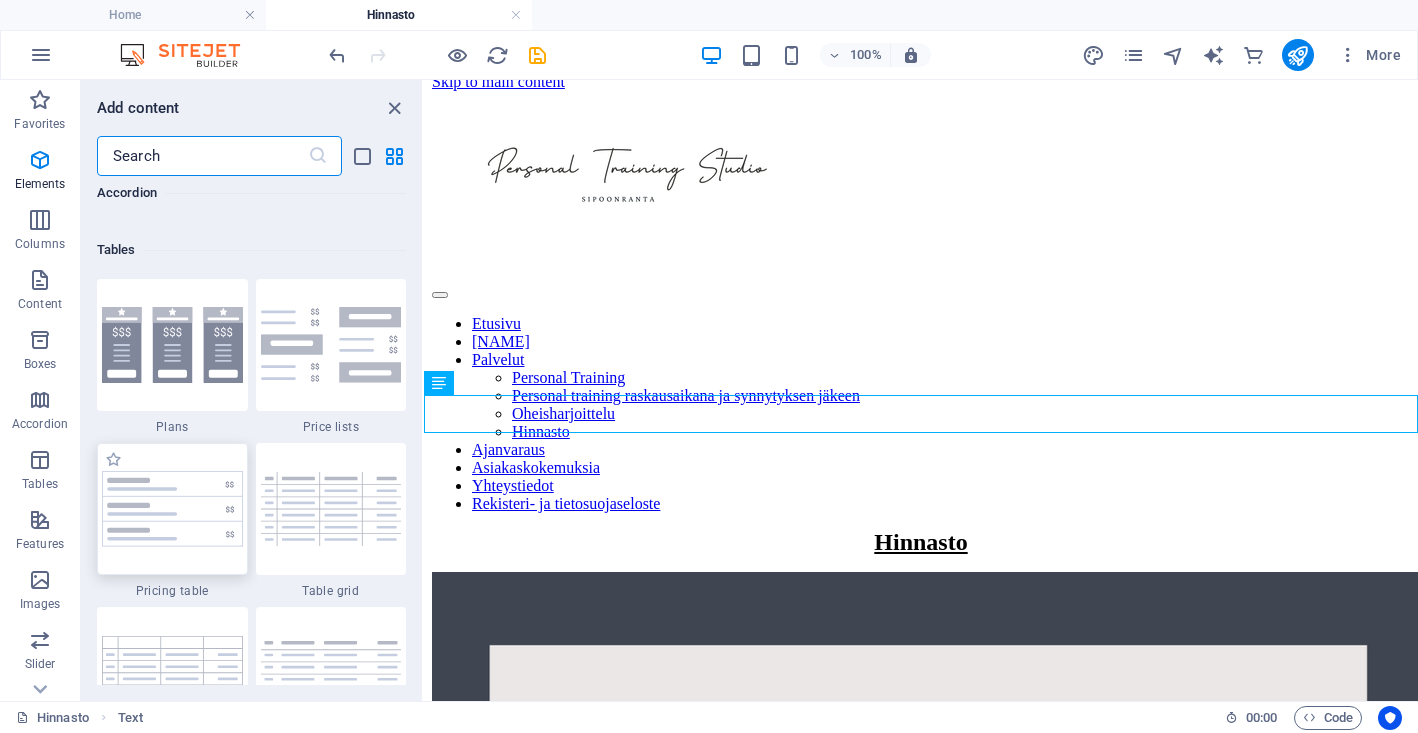scroll, scrollTop: 6926, scrollLeft: 0, axis: vertical 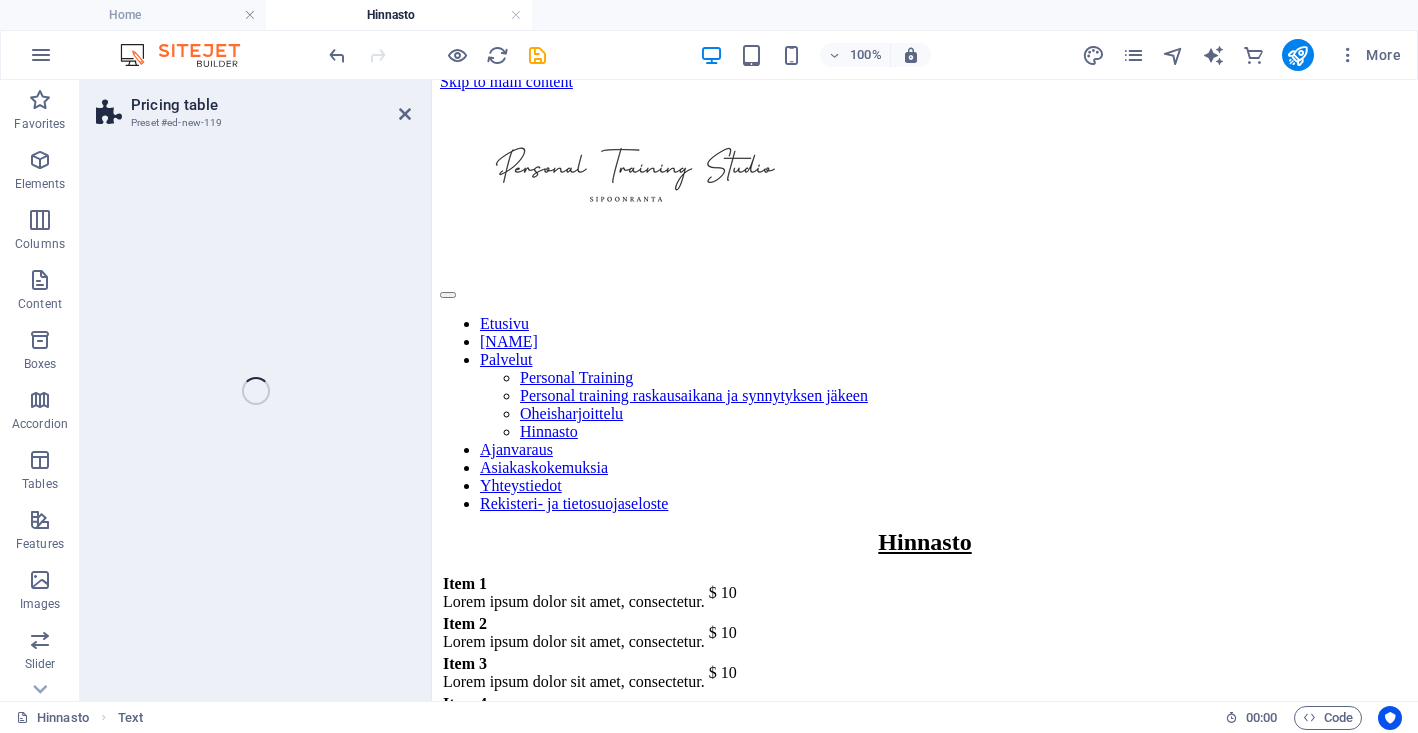 select on "rem" 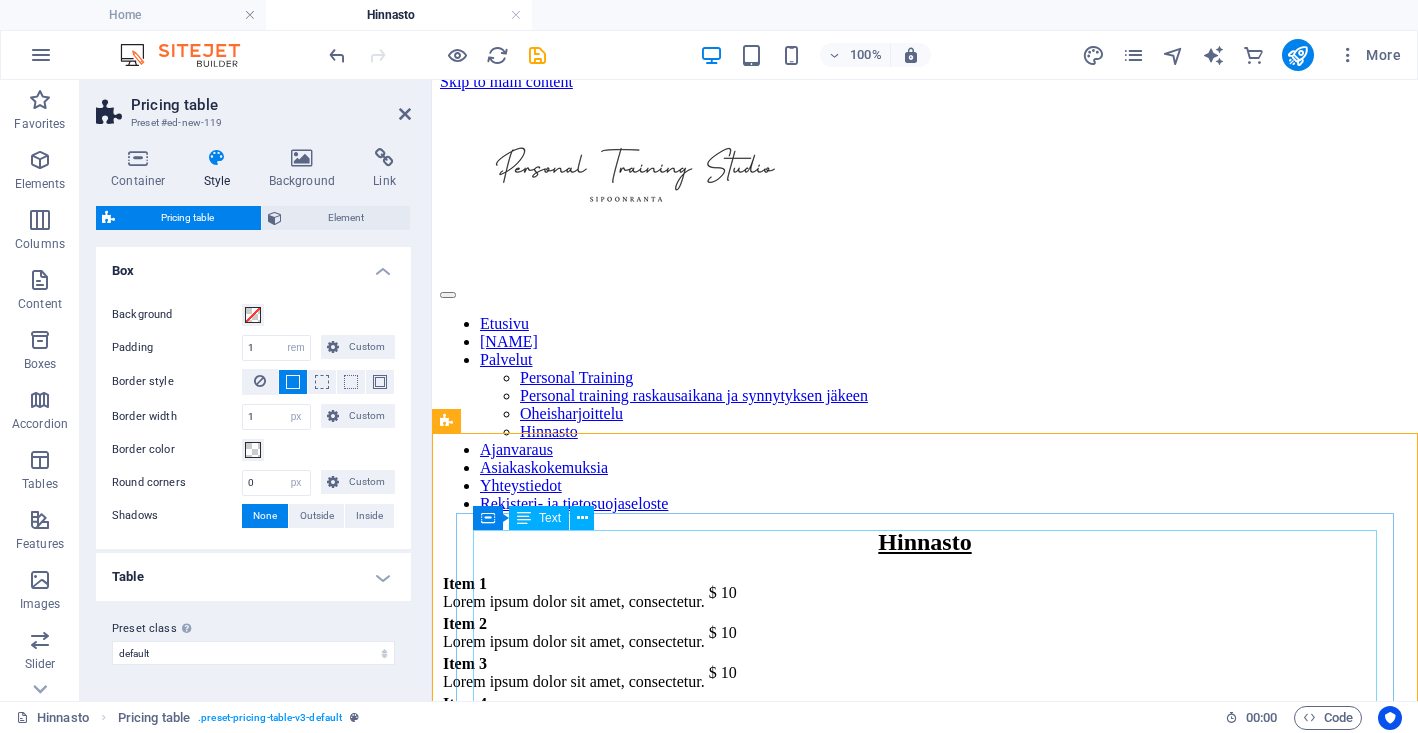 click on "Item 1 Lorem ipsum dolor sit amet, consectetur. $ 10 Item 2 Lorem ipsum dolor sit amet, consectetur. $ 10 Item 3 Lorem ipsum dolor sit amet, consectetur. $ 10 Item 4 Lorem ipsum dolor sit amet, consectetur. $ 10 Item 5 Lorem ipsum dolor sit amet, consectetur. $ 10" at bounding box center (925, 673) 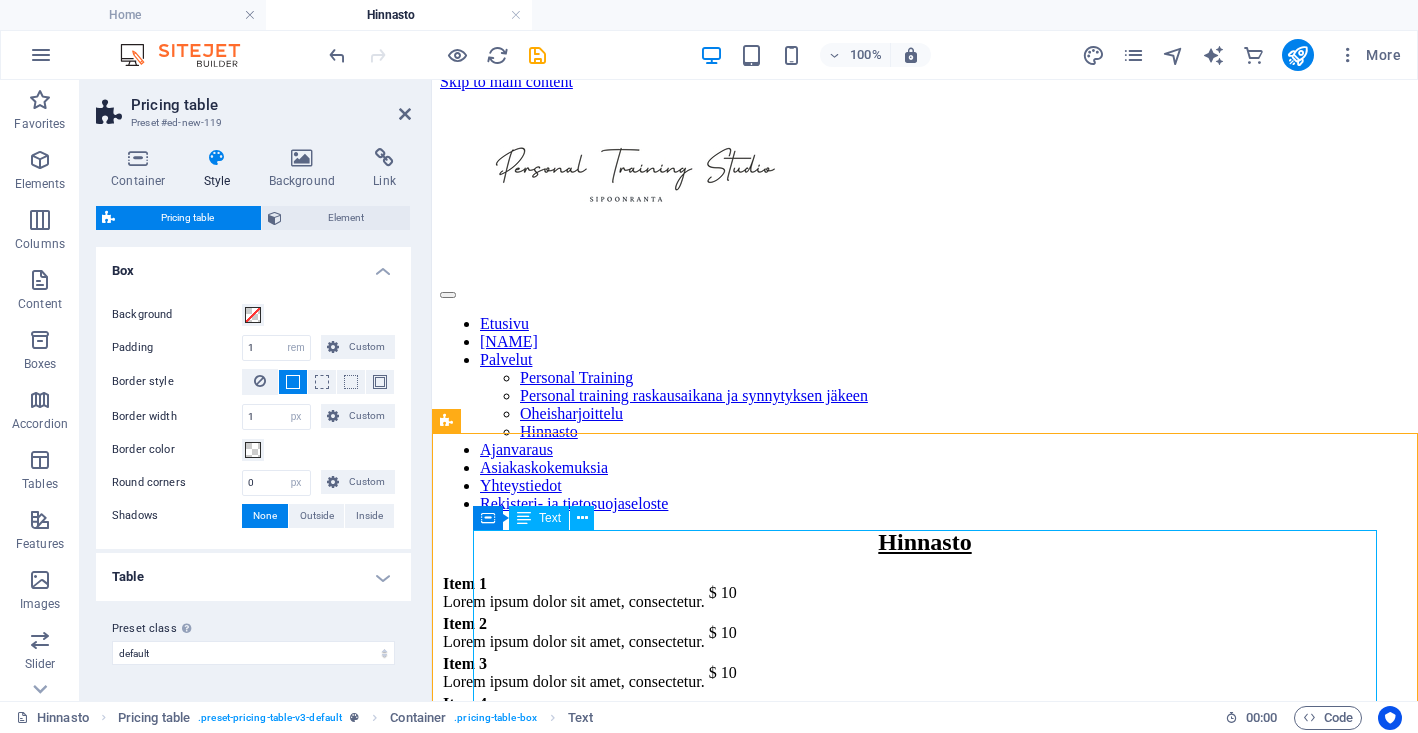click on "Item 1 Lorem ipsum dolor sit amet, consectetur. $ 10 Item 2 Lorem ipsum dolor sit amet, consectetur. $ 10 Item 3 Lorem ipsum dolor sit amet, consectetur. $ 10 Item 4 Lorem ipsum dolor sit amet, consectetur. $ 10 Item 5 Lorem ipsum dolor sit amet, consectetur. $ 10" at bounding box center (925, 673) 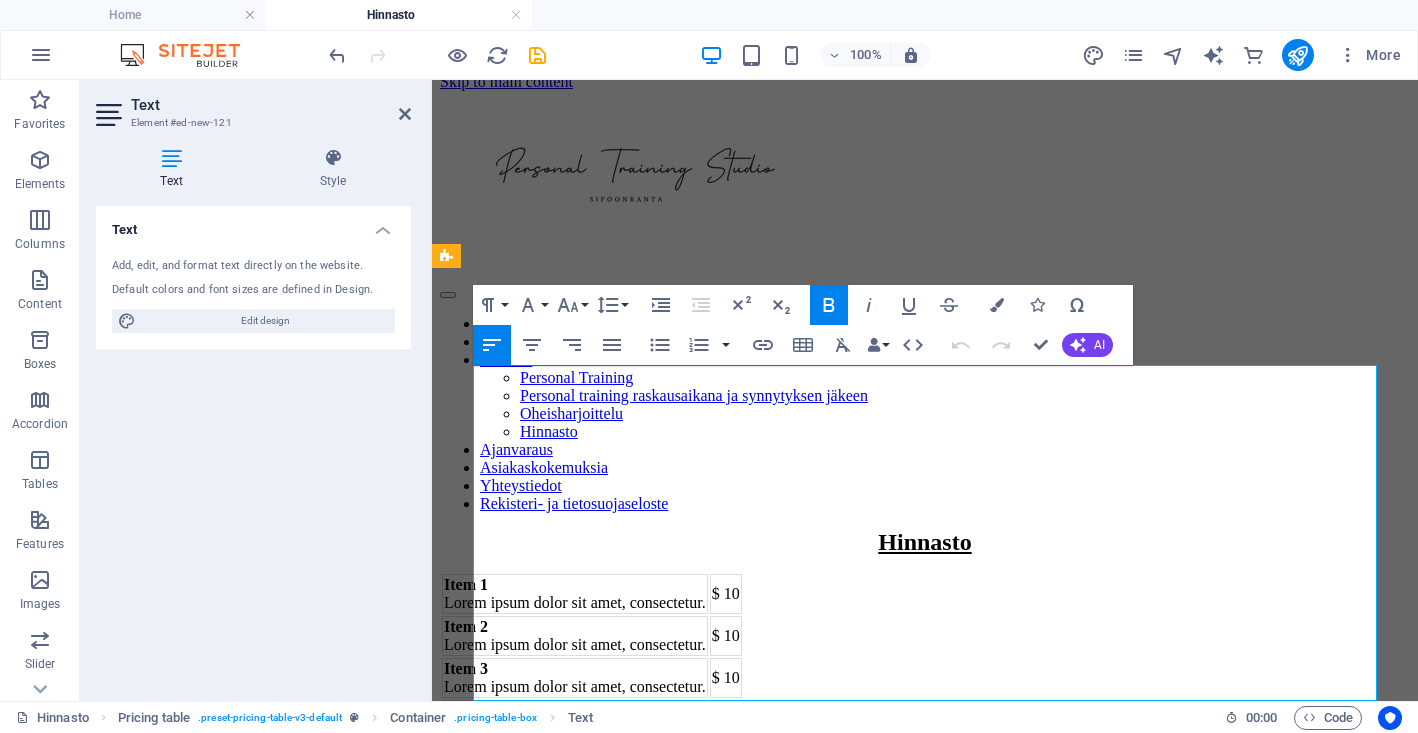 scroll, scrollTop: 180, scrollLeft: 0, axis: vertical 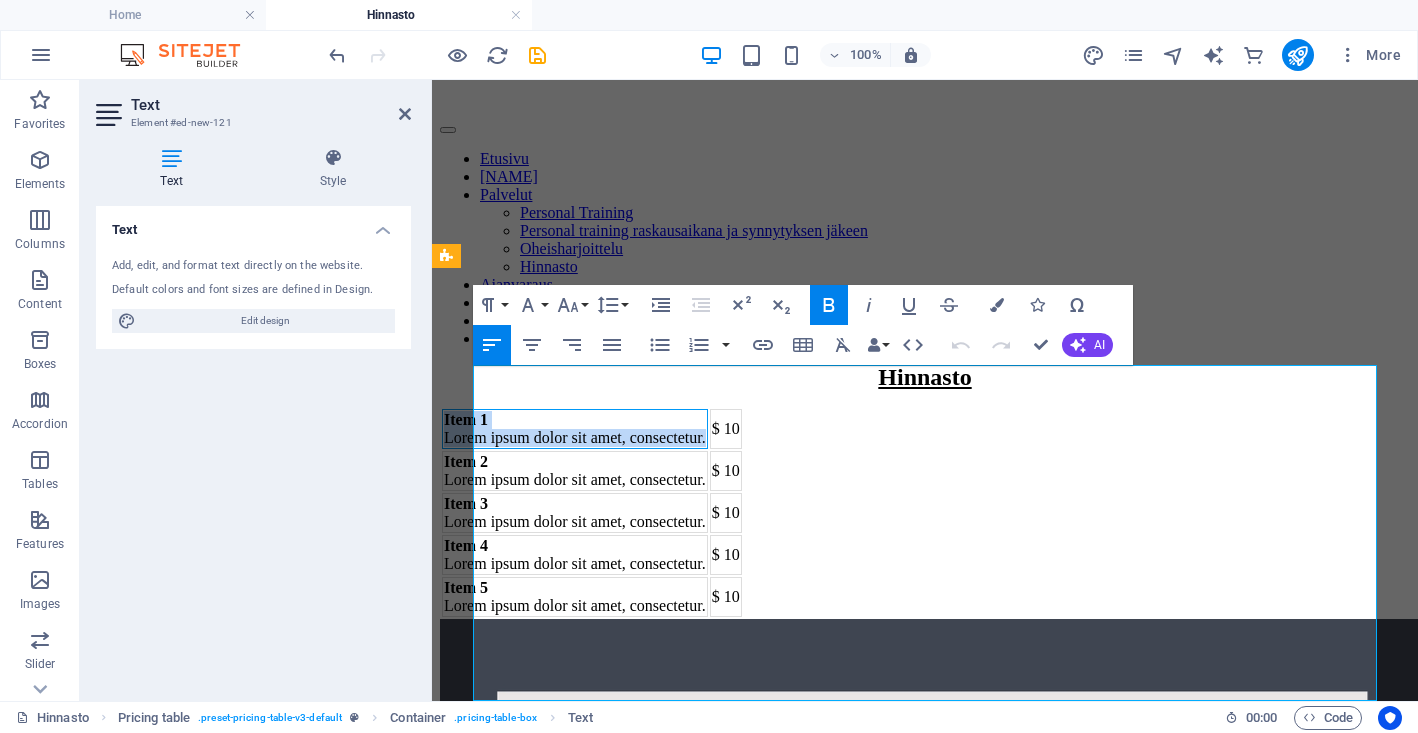 drag, startPoint x: 784, startPoint y: 415, endPoint x: 476, endPoint y: 372, distance: 310.98715 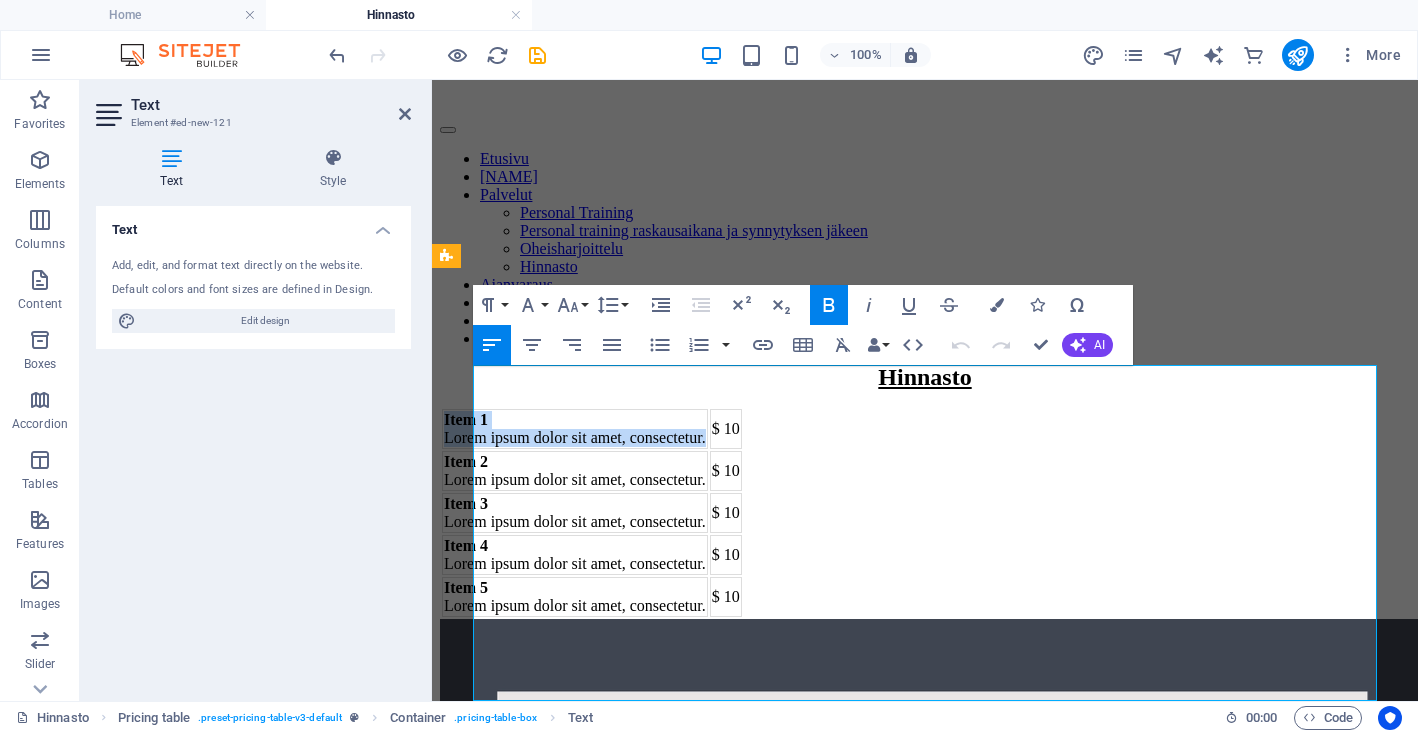 type 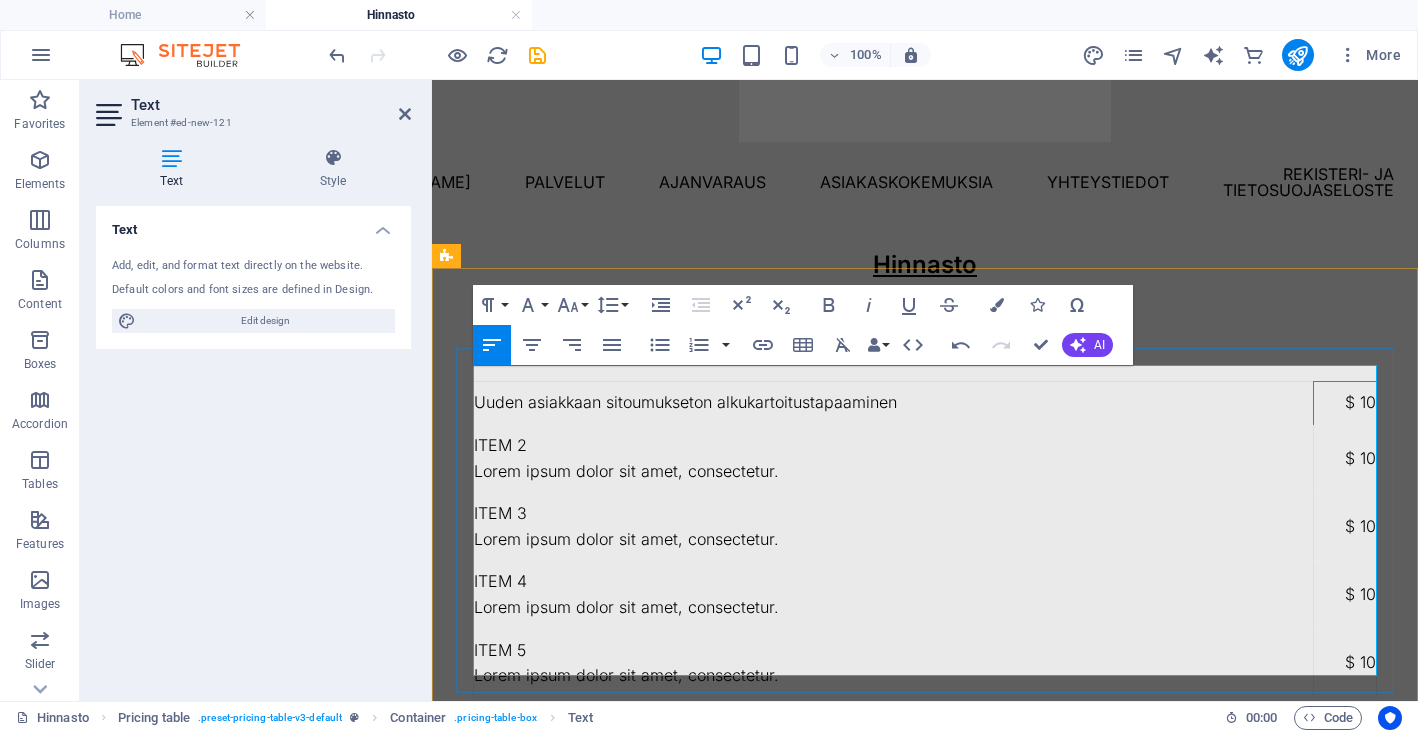 click on "$ 10" at bounding box center [1344, 403] 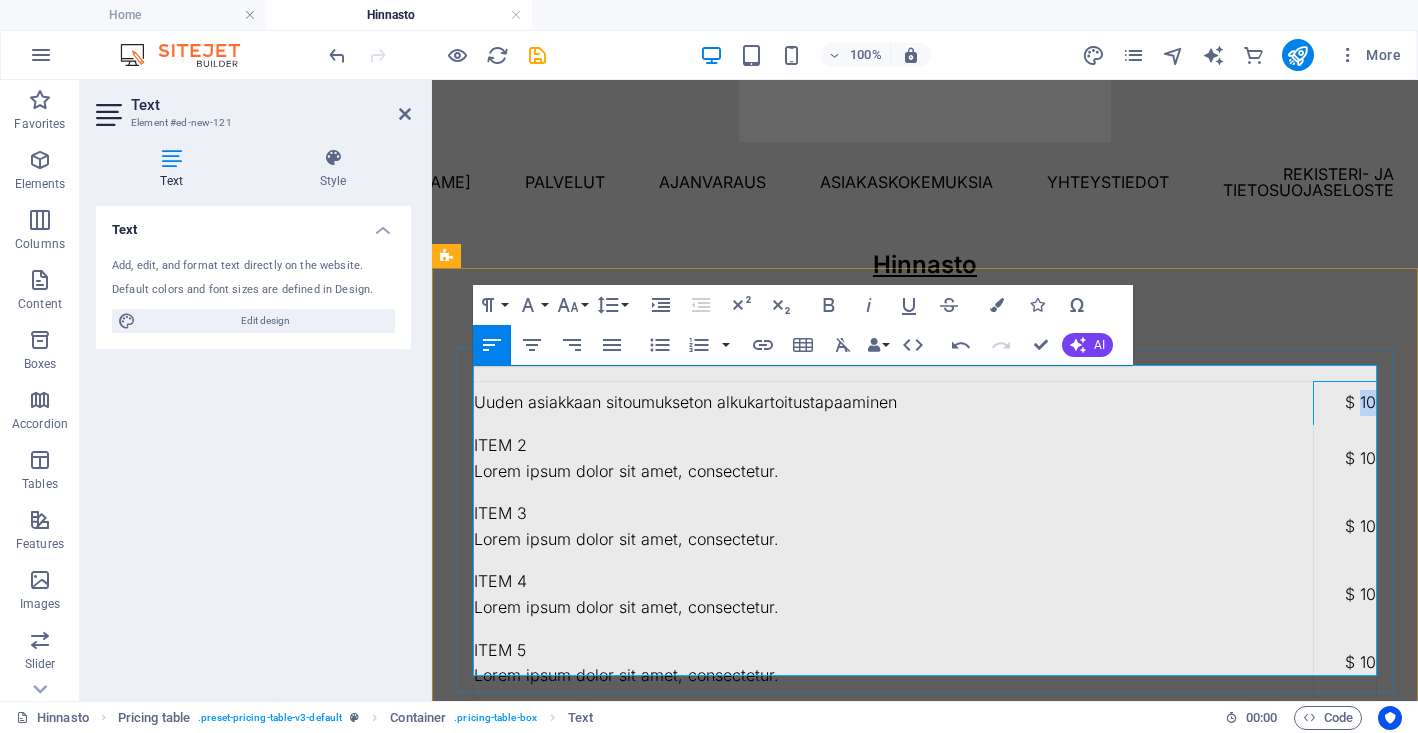 click on "$ 10" at bounding box center (1344, 403) 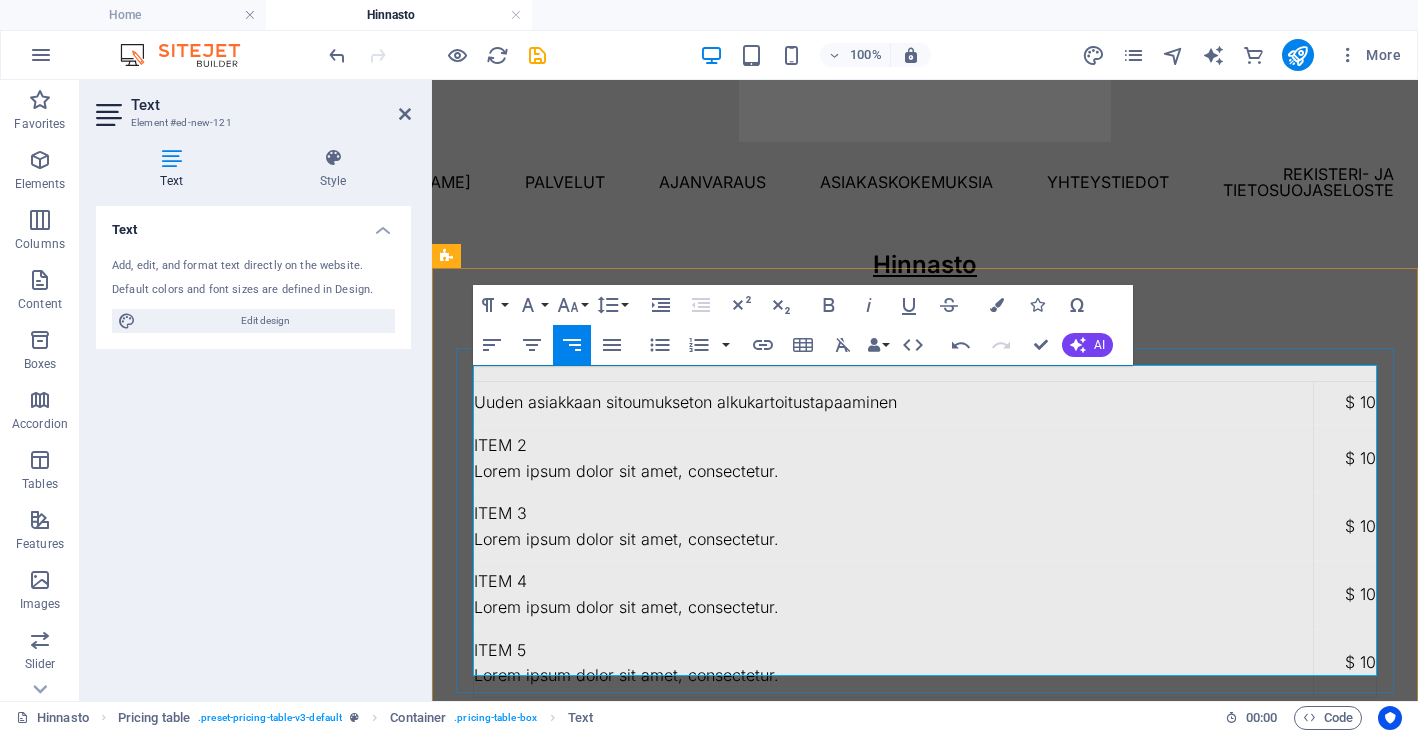 click on "$ 10" at bounding box center (1344, 403) 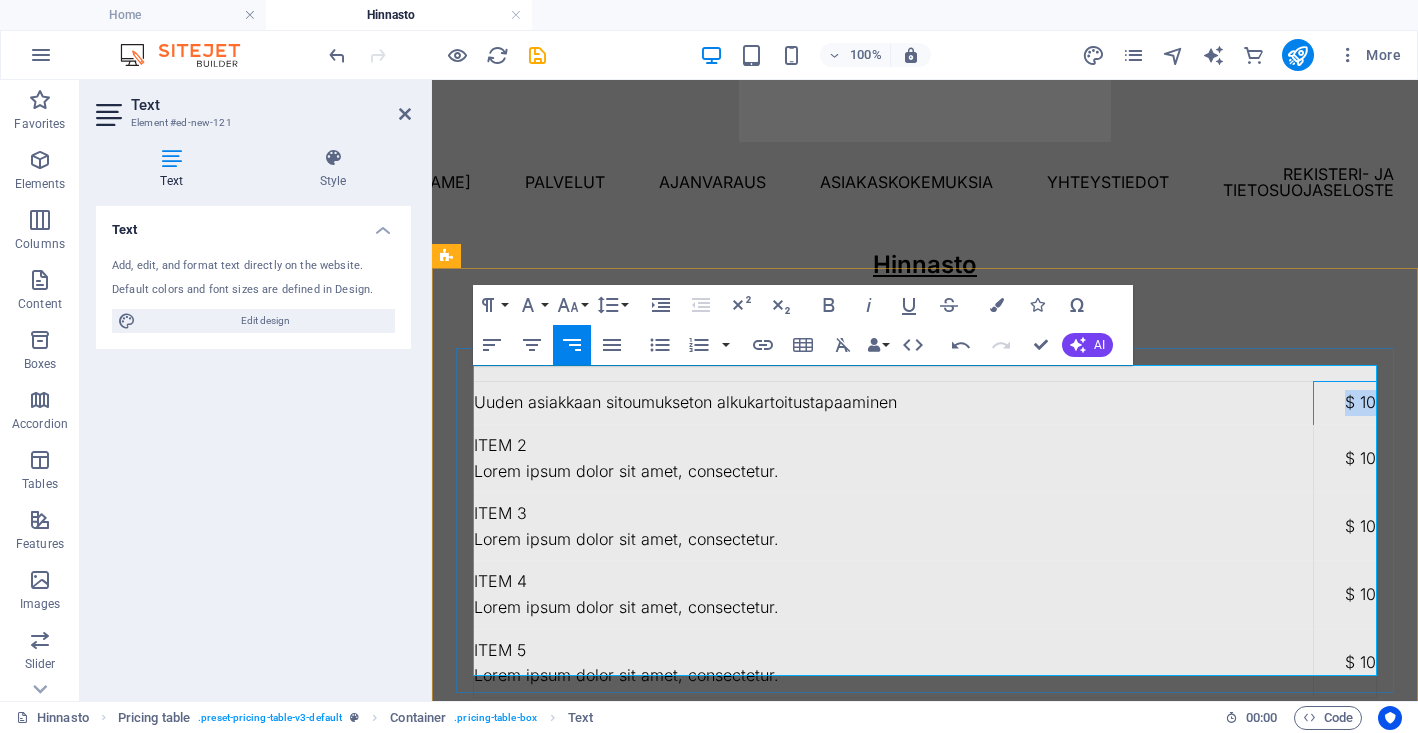 drag, startPoint x: 1346, startPoint y: 382, endPoint x: 1373, endPoint y: 383, distance: 27.018513 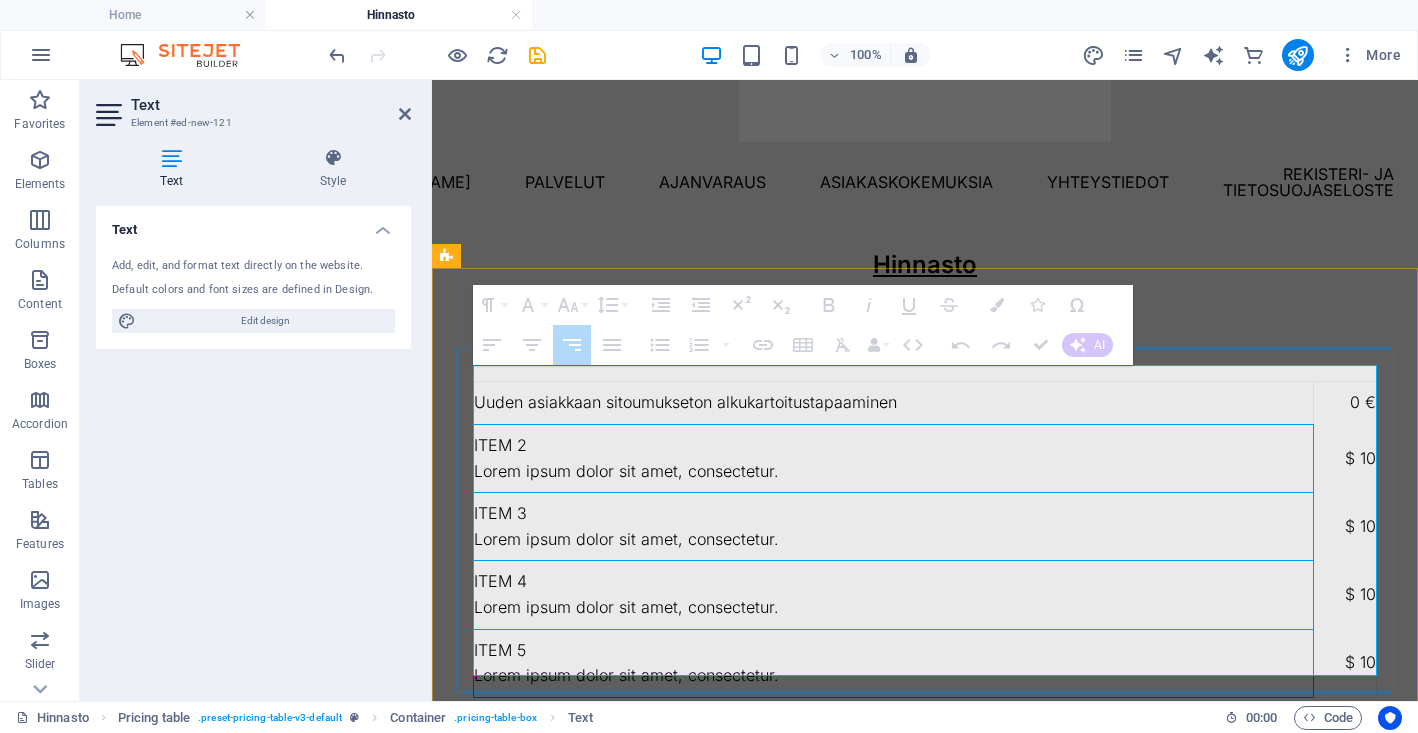 drag, startPoint x: 793, startPoint y: 651, endPoint x: 474, endPoint y: 430, distance: 388.07474 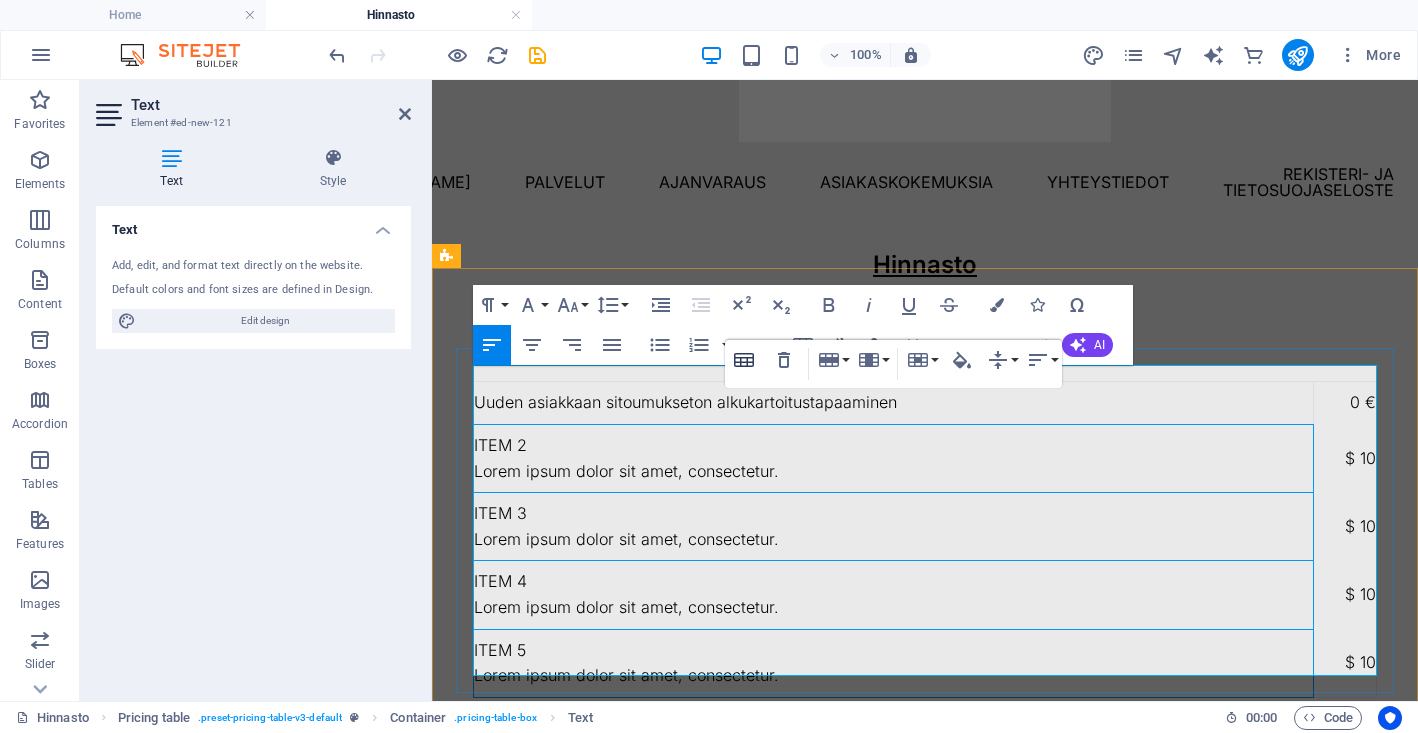 click 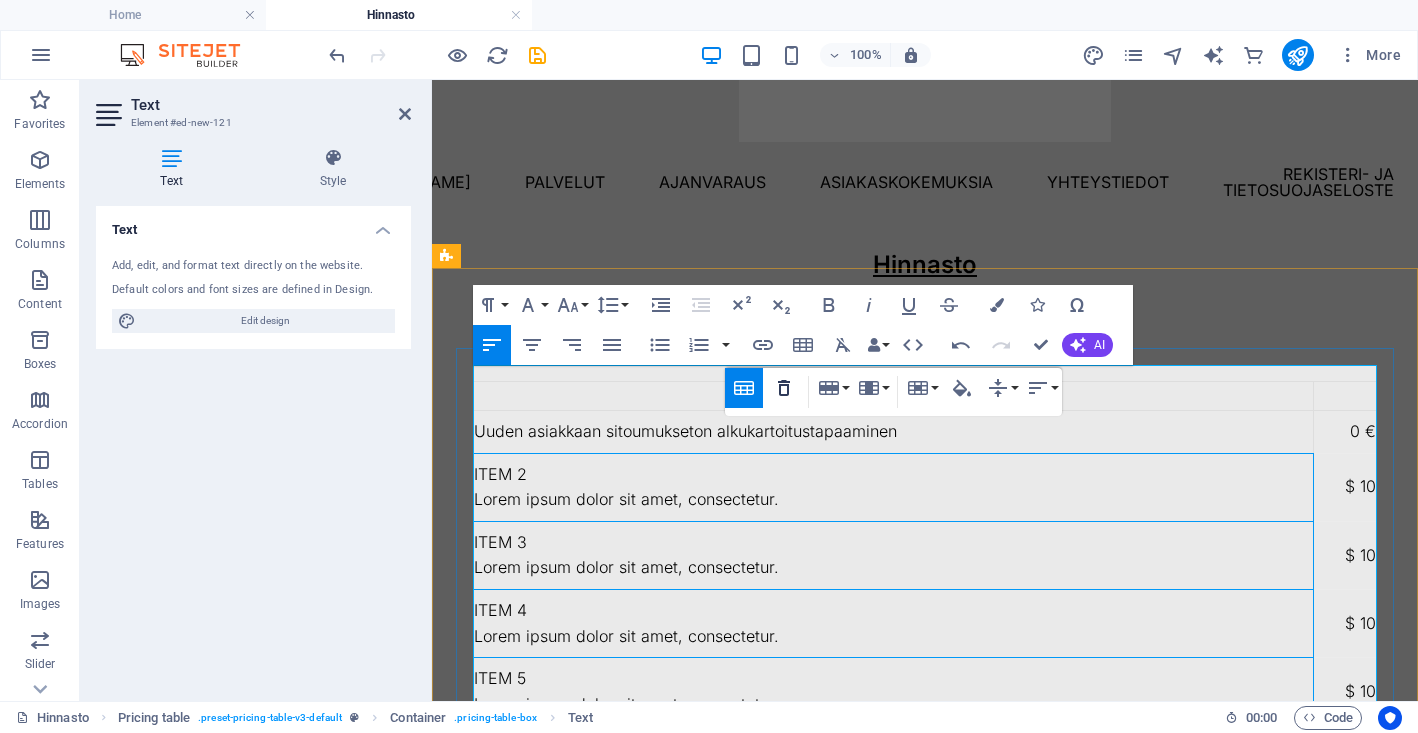 click 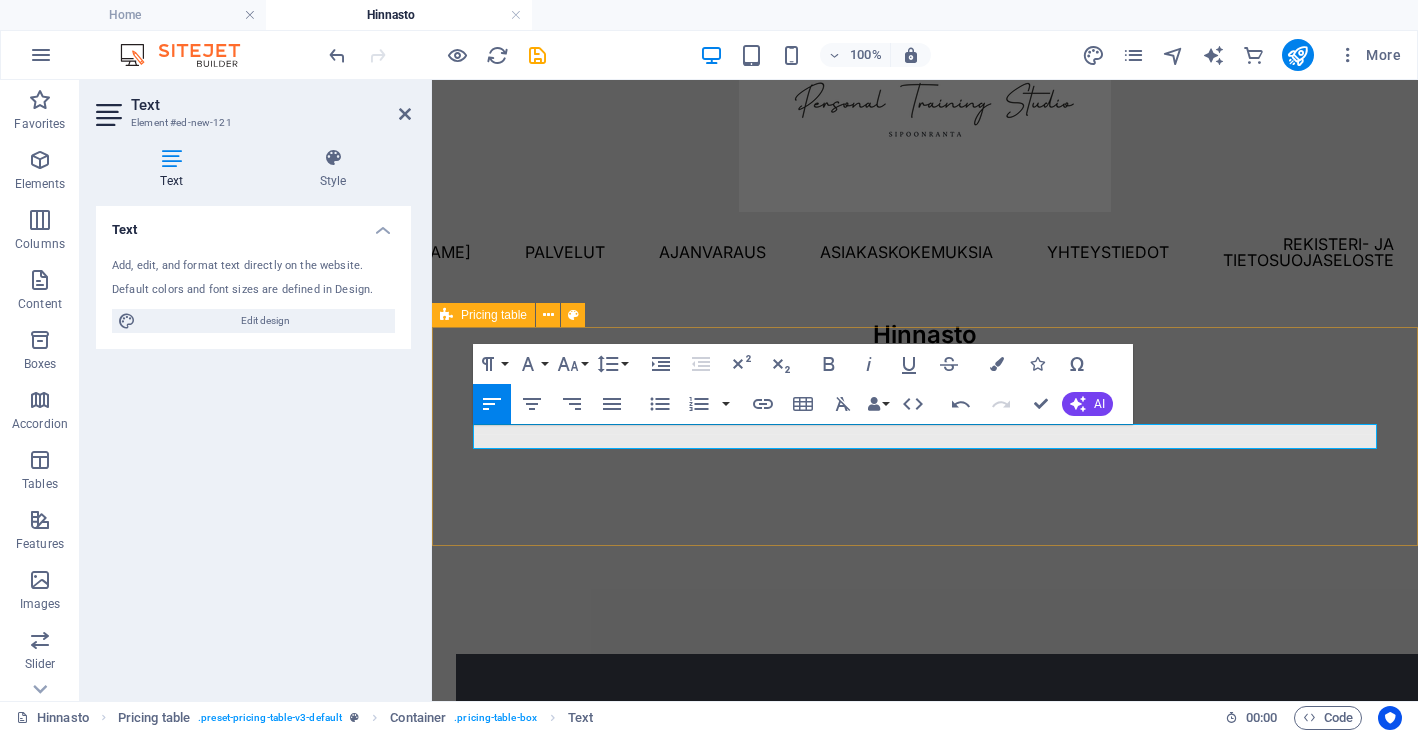 scroll, scrollTop: 101, scrollLeft: 0, axis: vertical 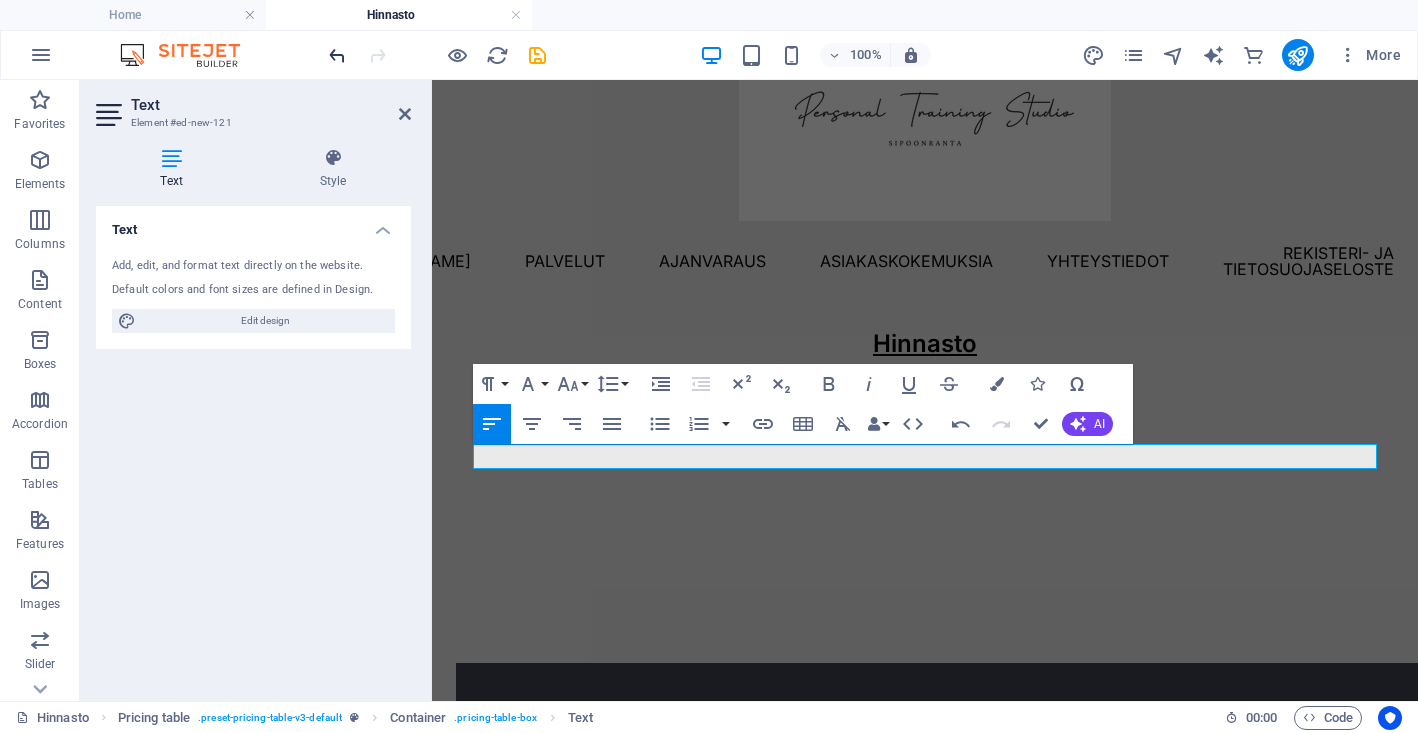 click at bounding box center [337, 55] 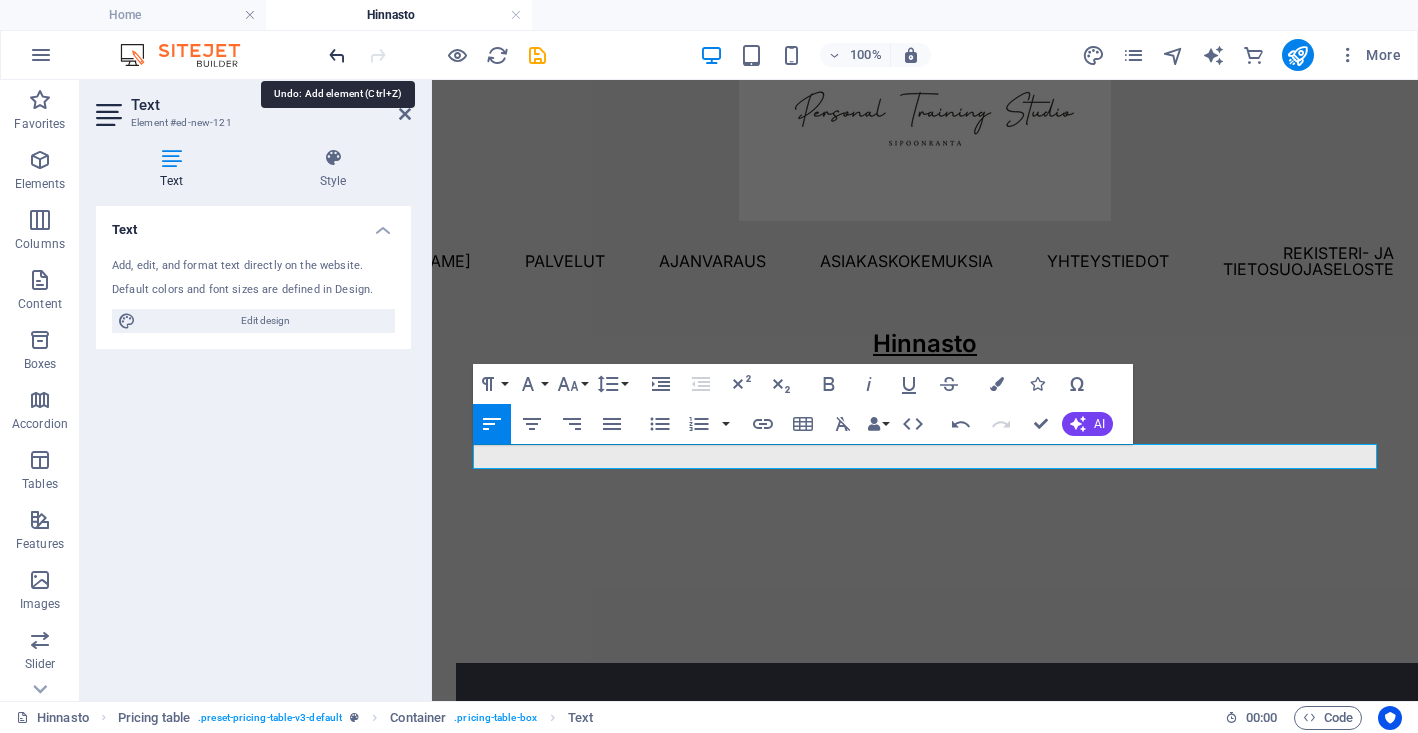 click at bounding box center (337, 55) 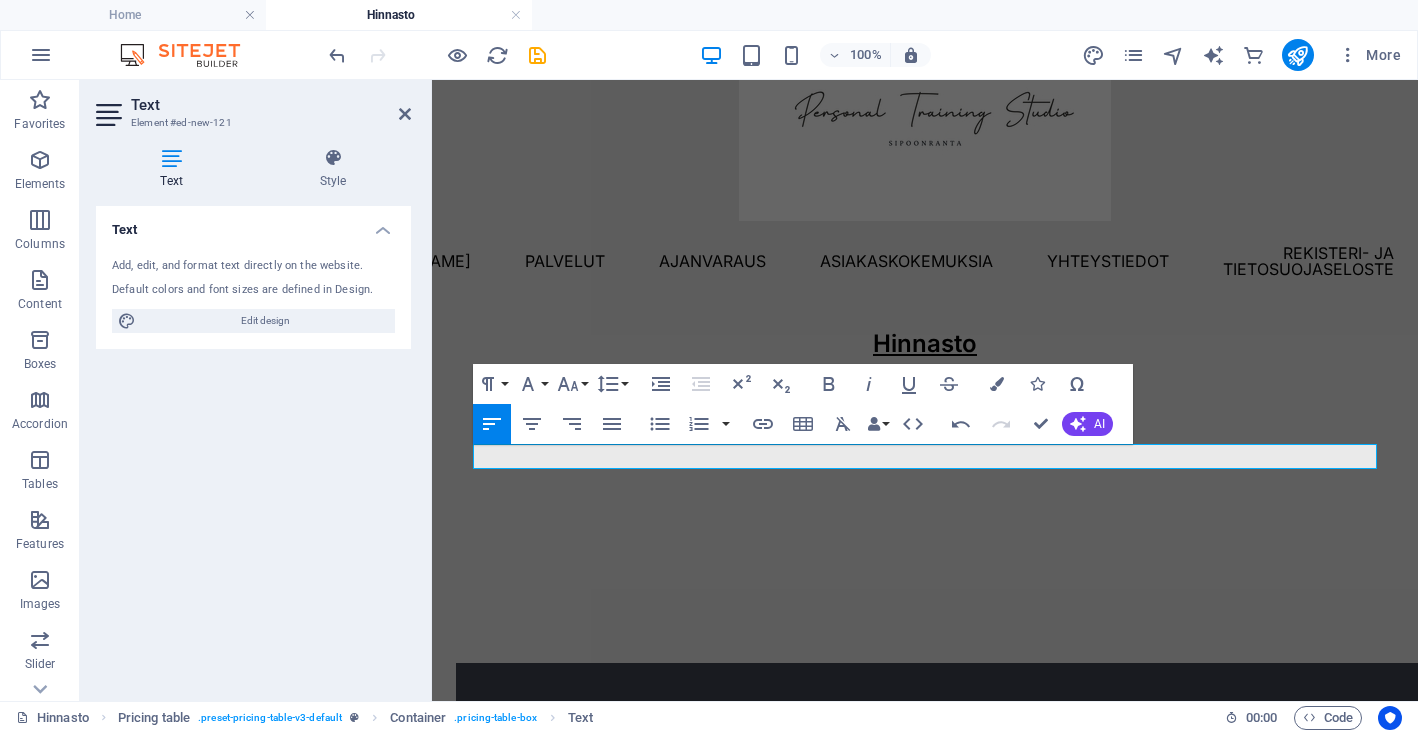 click at bounding box center (437, 55) 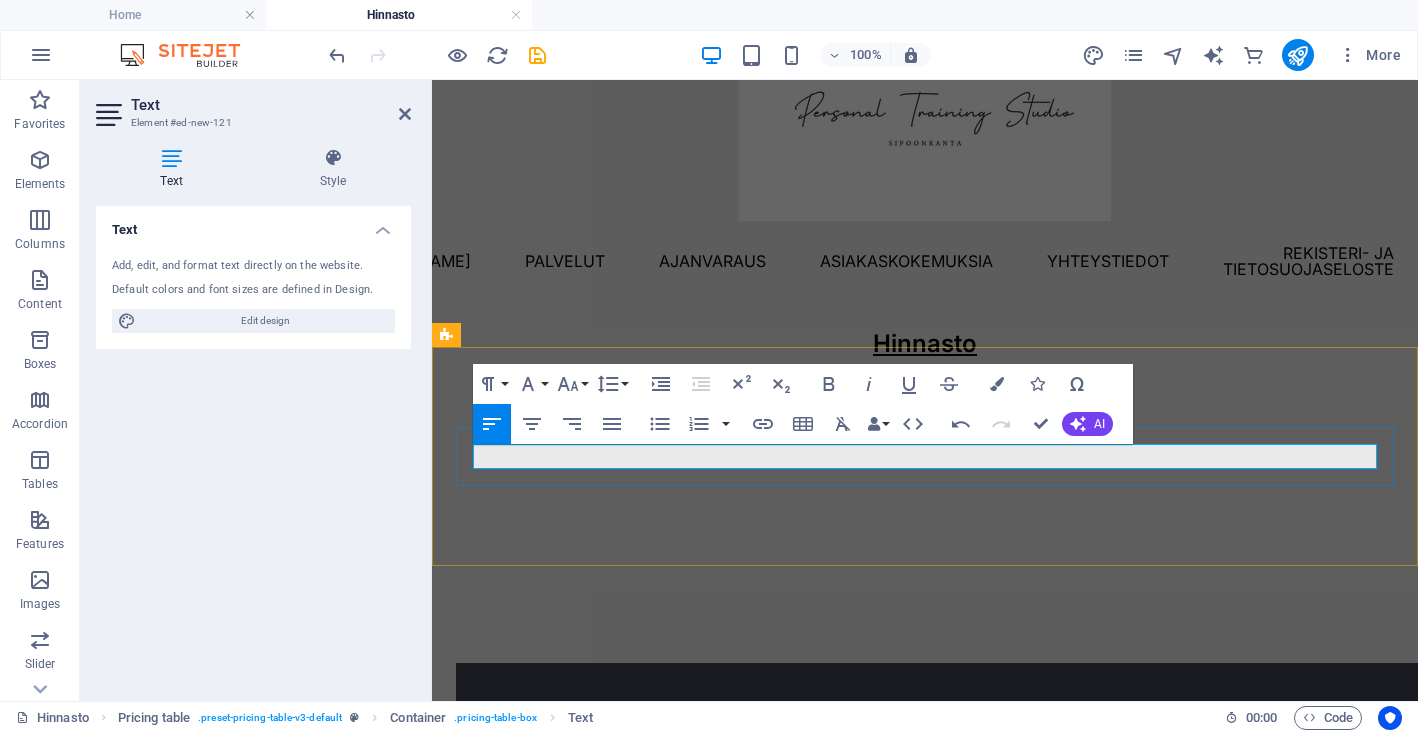 click at bounding box center [925, 473] 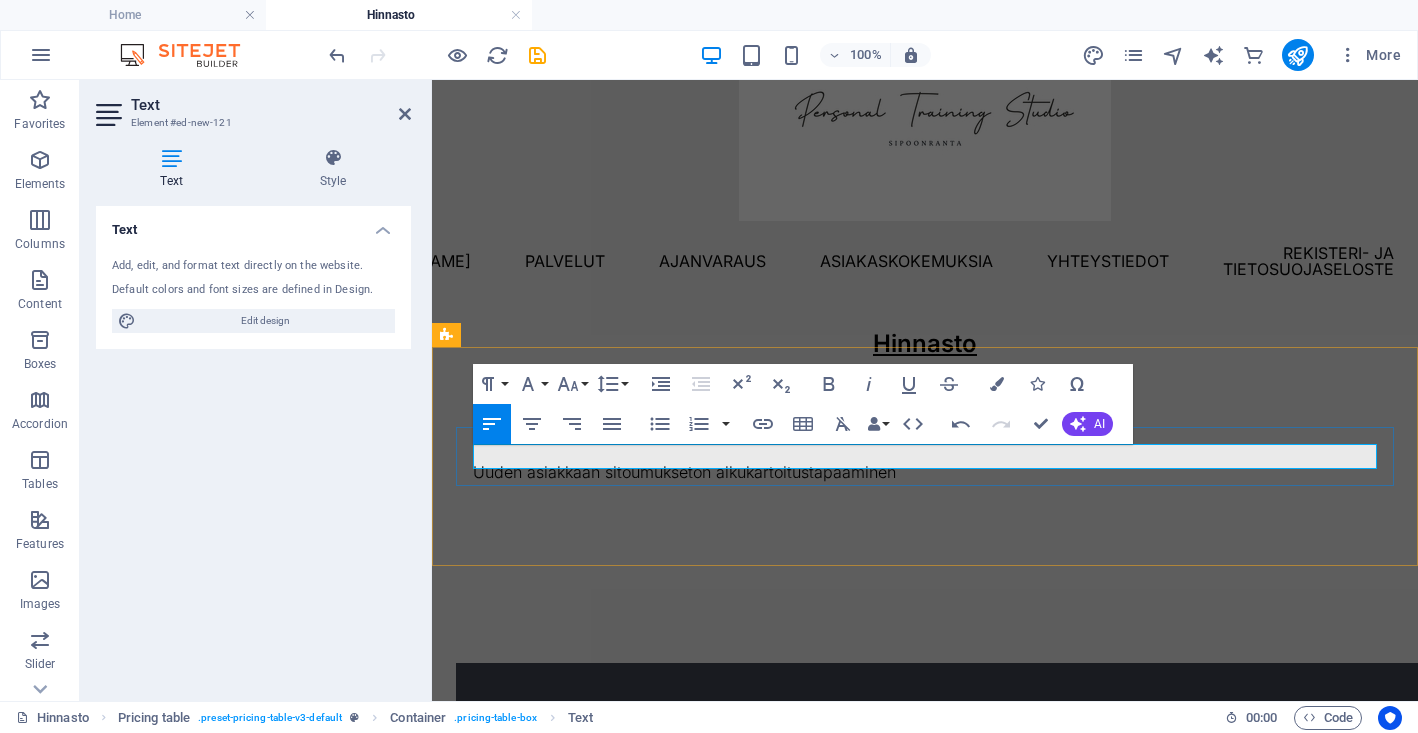 click on "Uuden asiakkaan sitoumukseton alkukartoitustapaaminen" at bounding box center (925, 473) 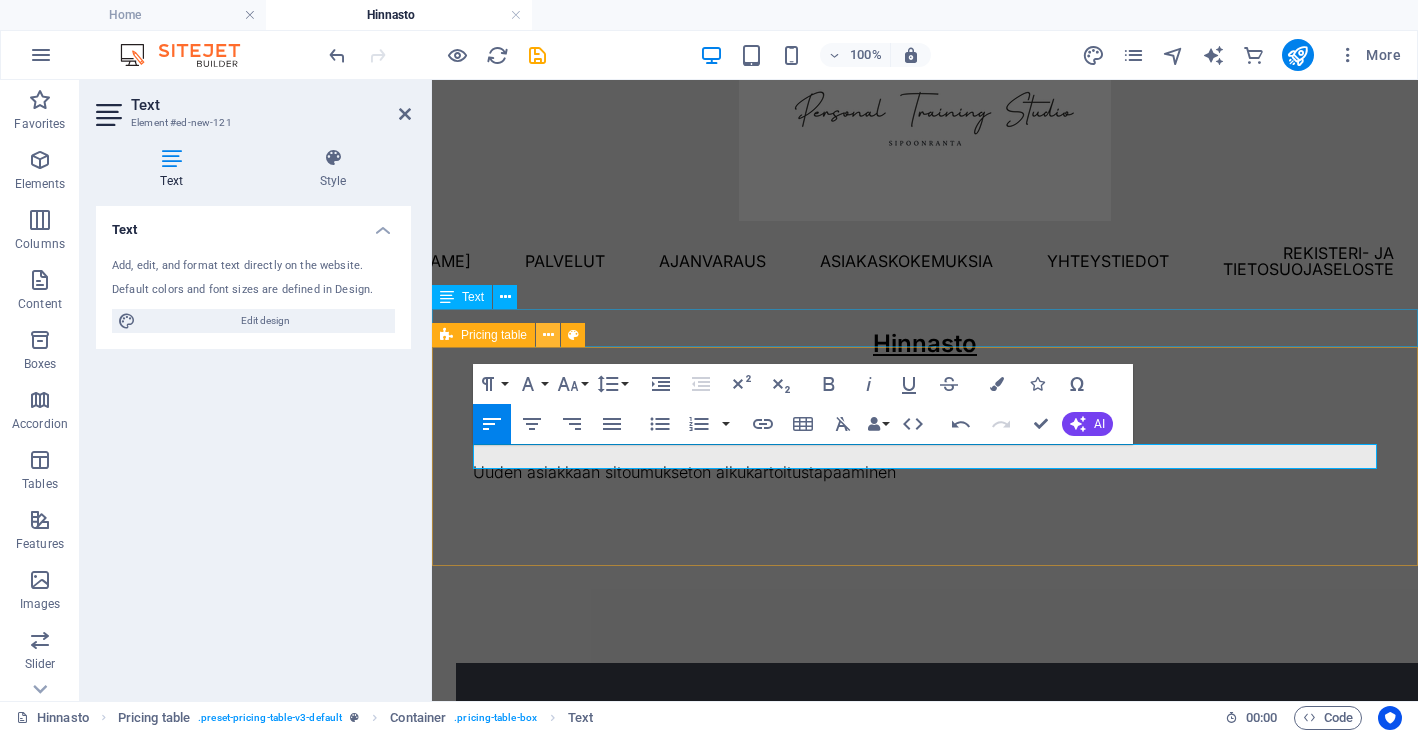 click at bounding box center (548, 335) 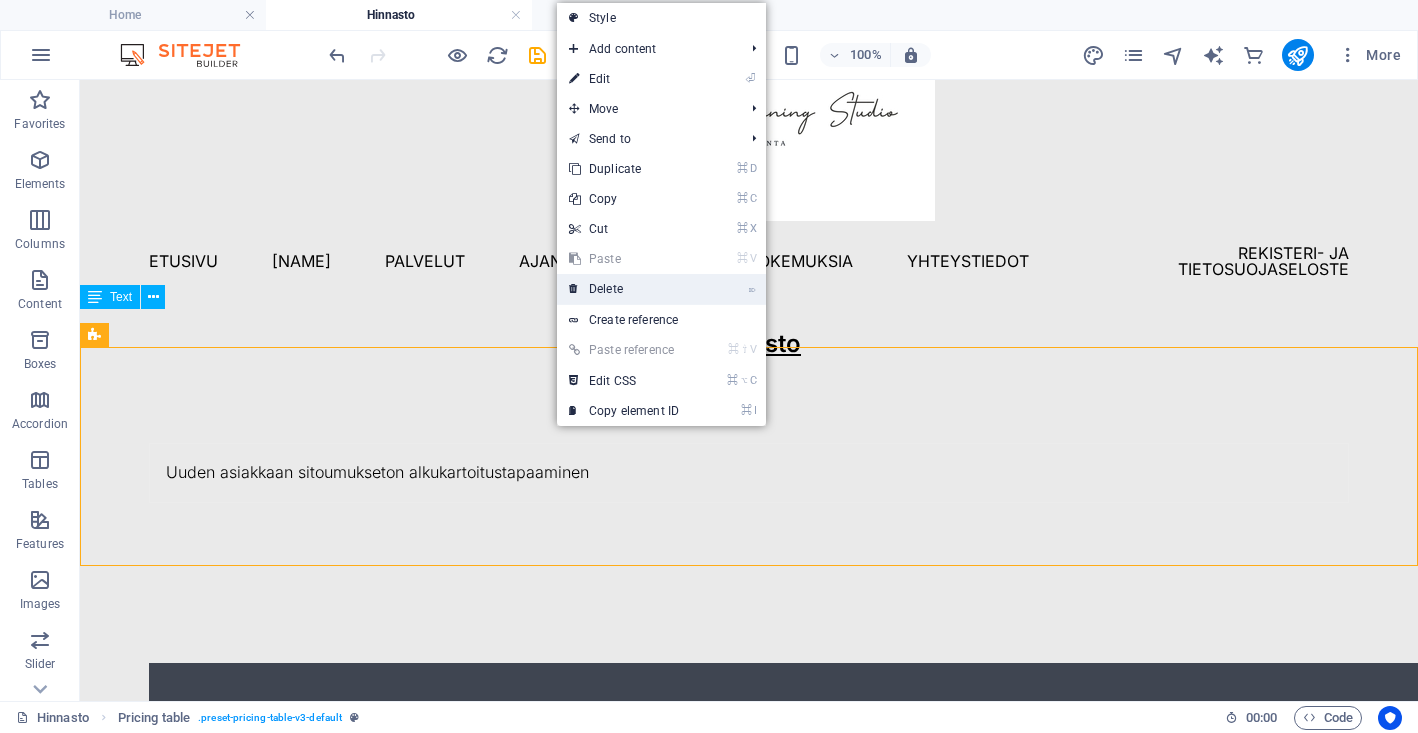 click on "⌦  Delete" at bounding box center (624, 289) 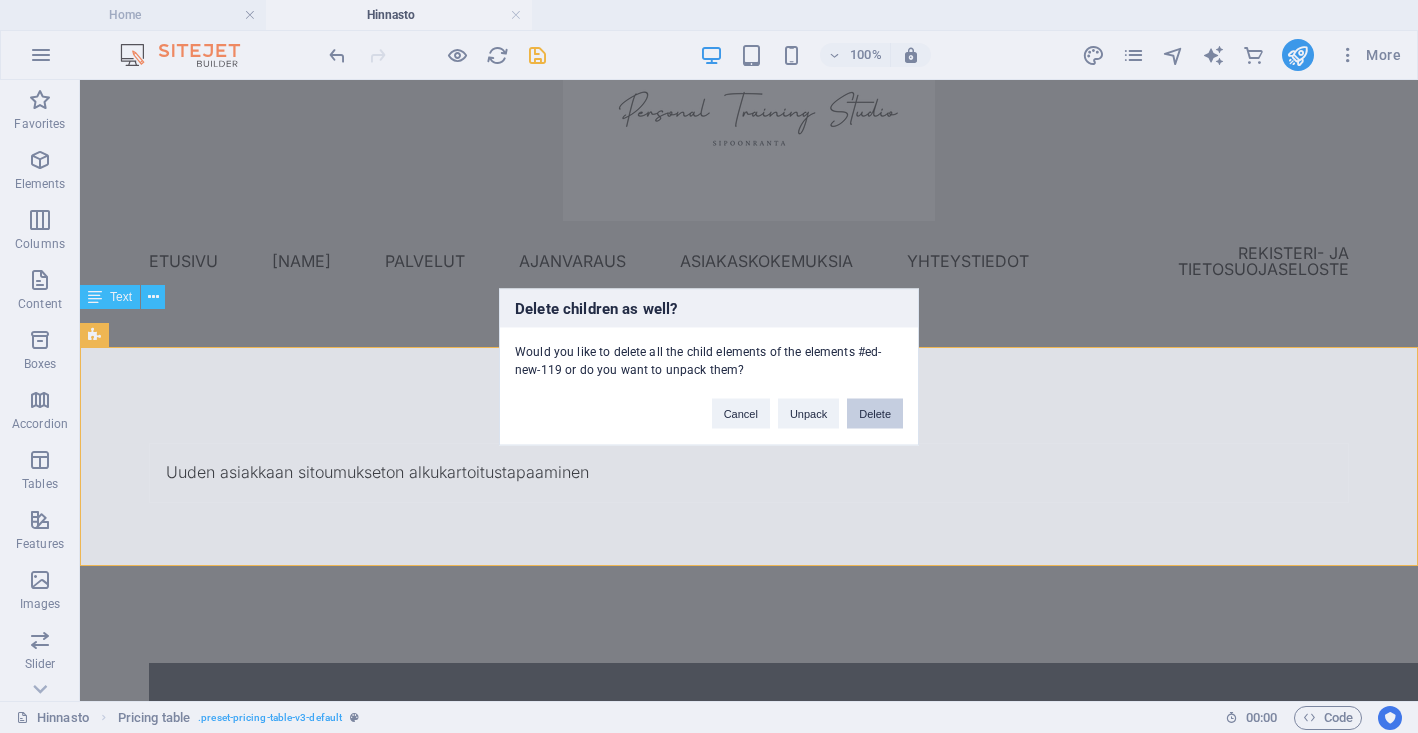 click on "Delete" at bounding box center [875, 413] 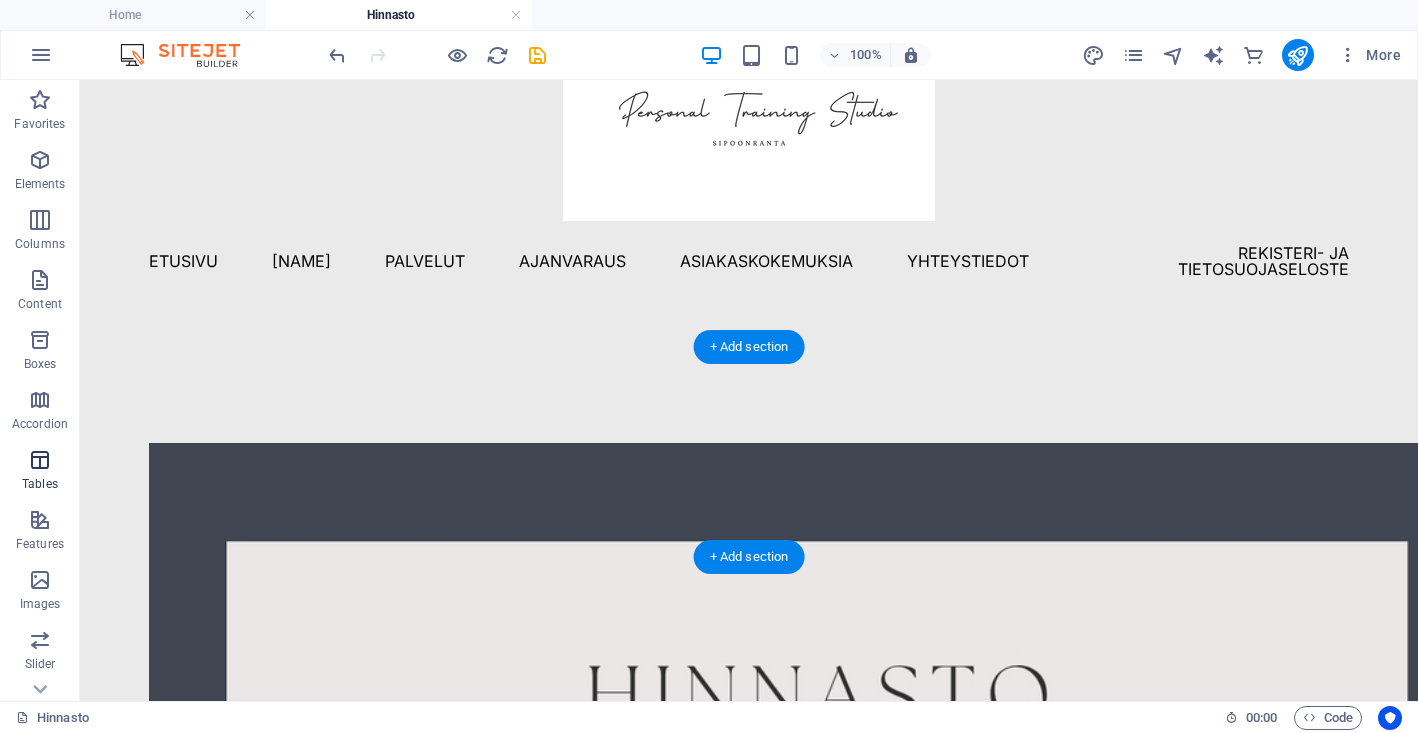 click at bounding box center [40, 460] 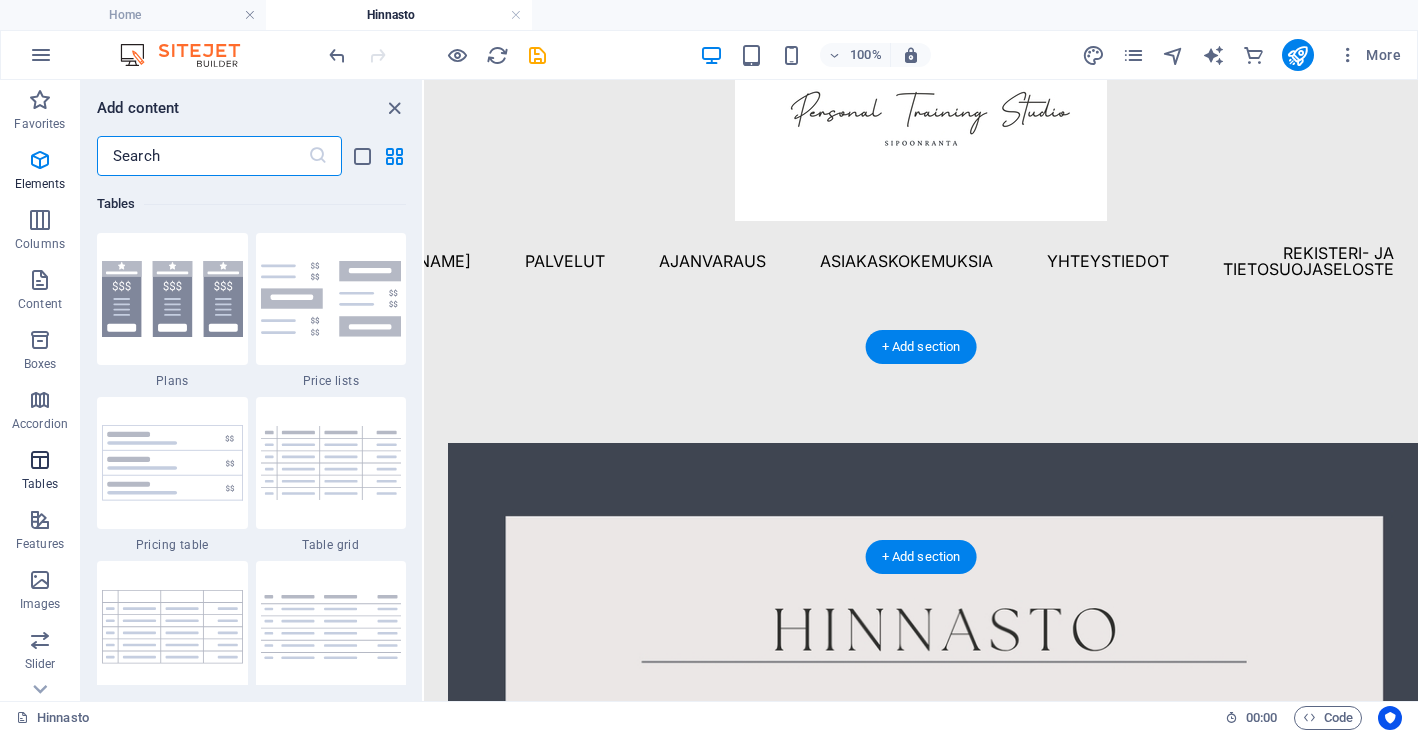 scroll, scrollTop: 6926, scrollLeft: 0, axis: vertical 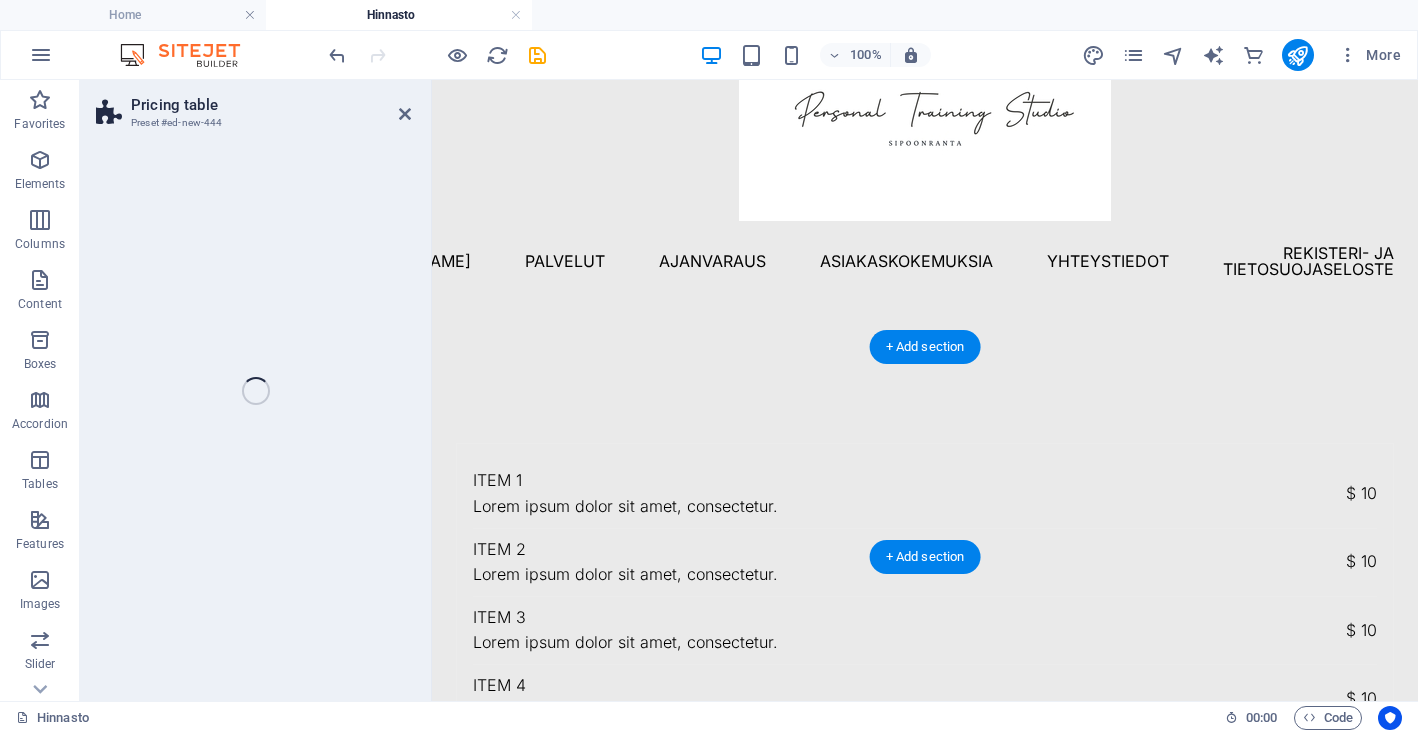 select on "rem" 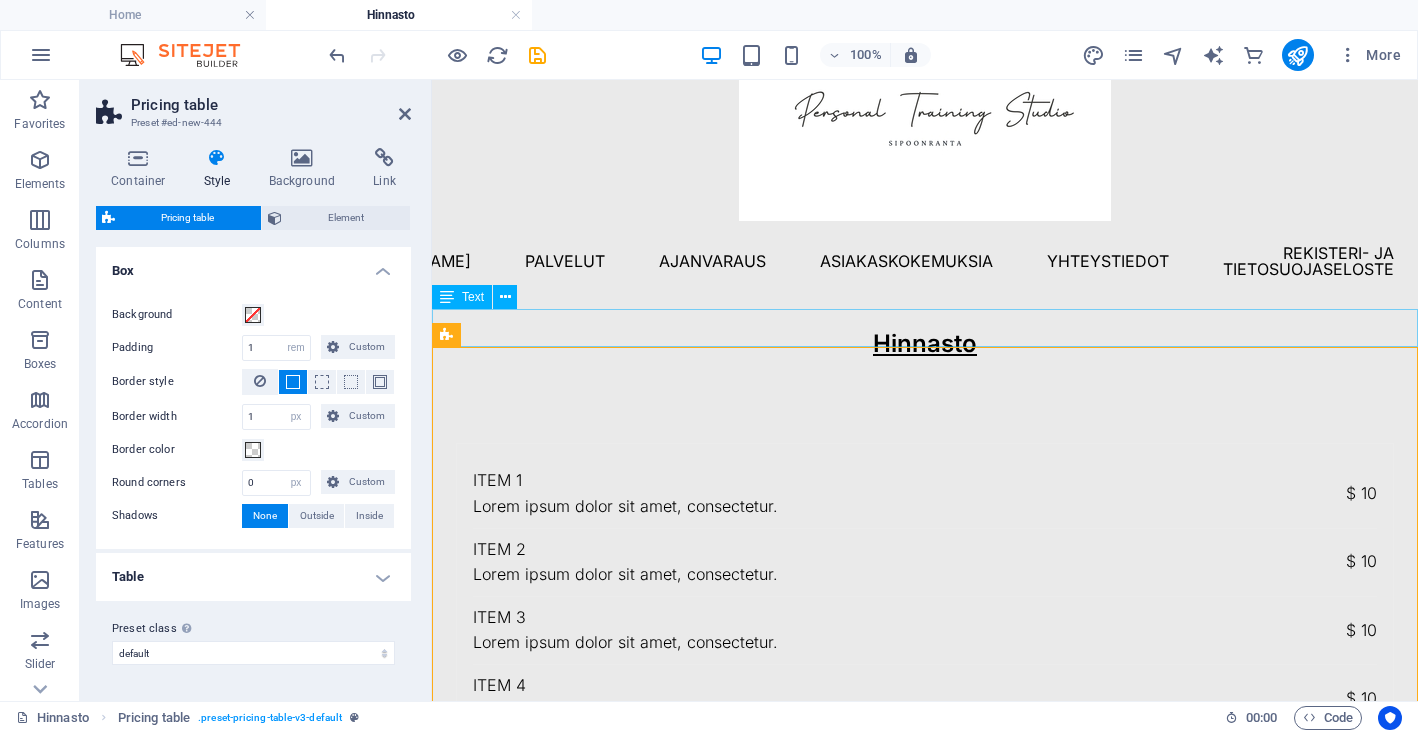 click on "Table" at bounding box center [253, 577] 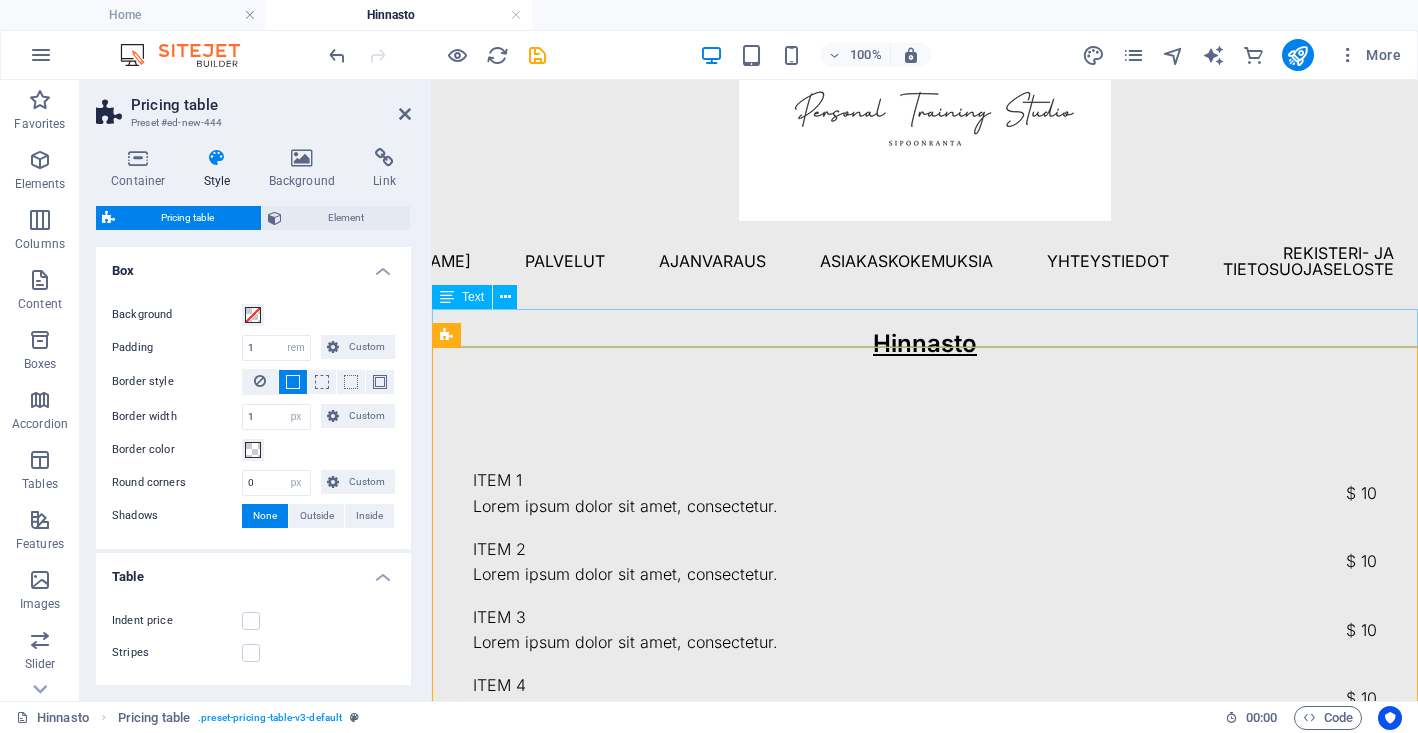 scroll, scrollTop: 0, scrollLeft: 0, axis: both 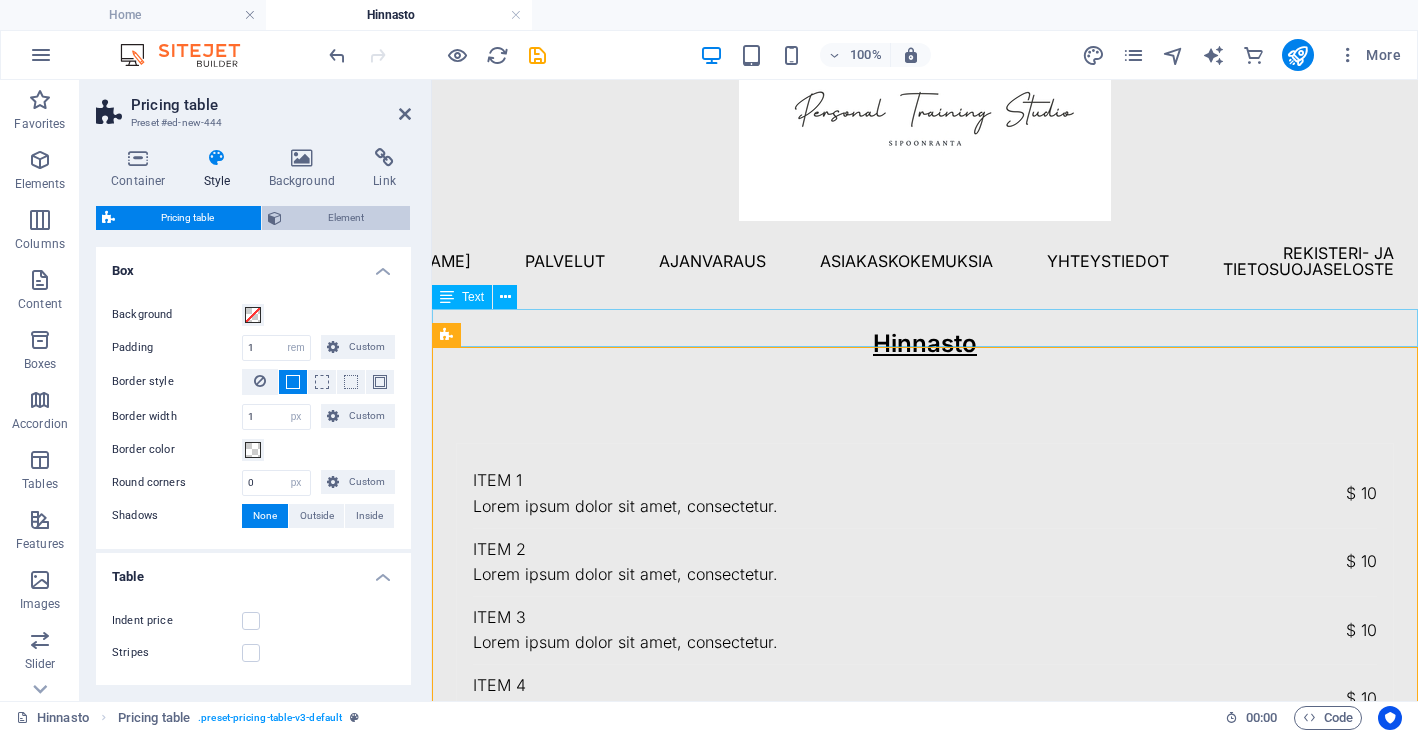 click on "Element" at bounding box center [346, 218] 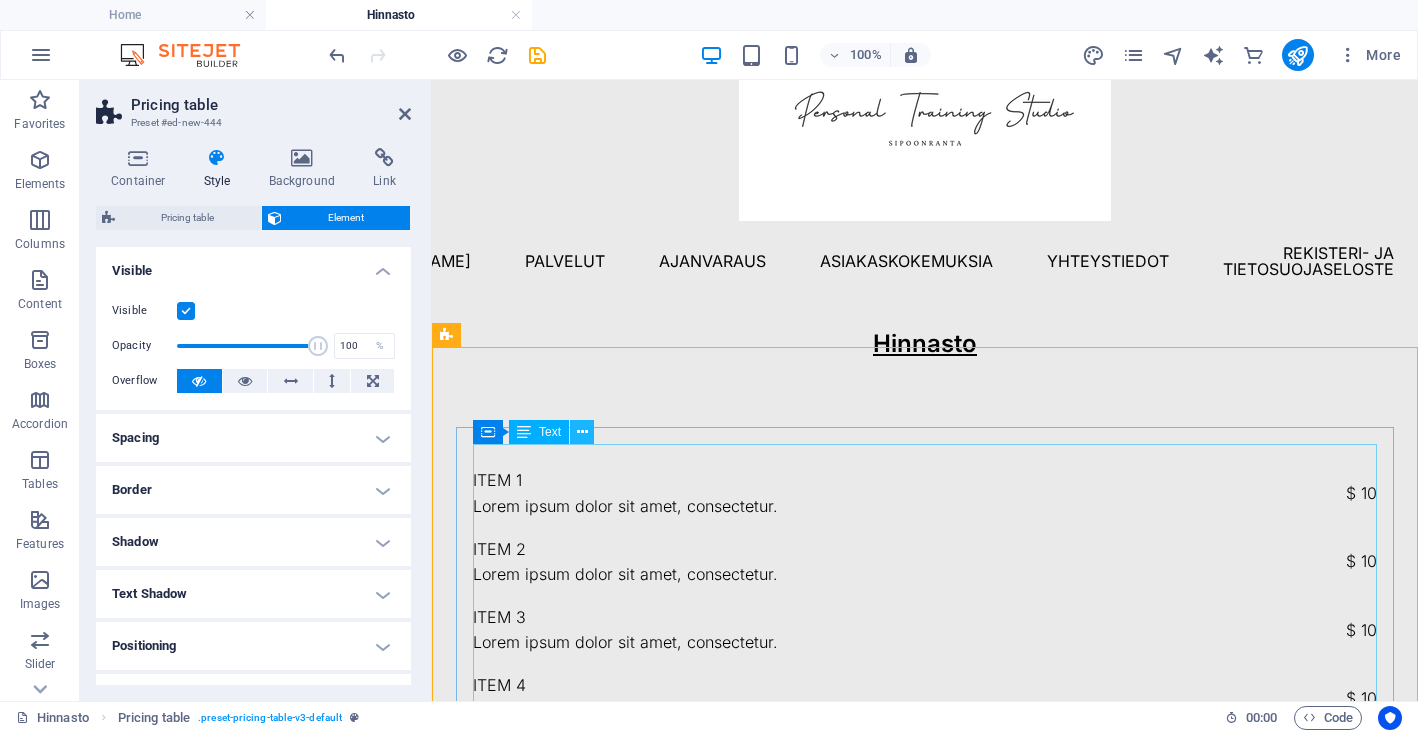 click at bounding box center [582, 432] 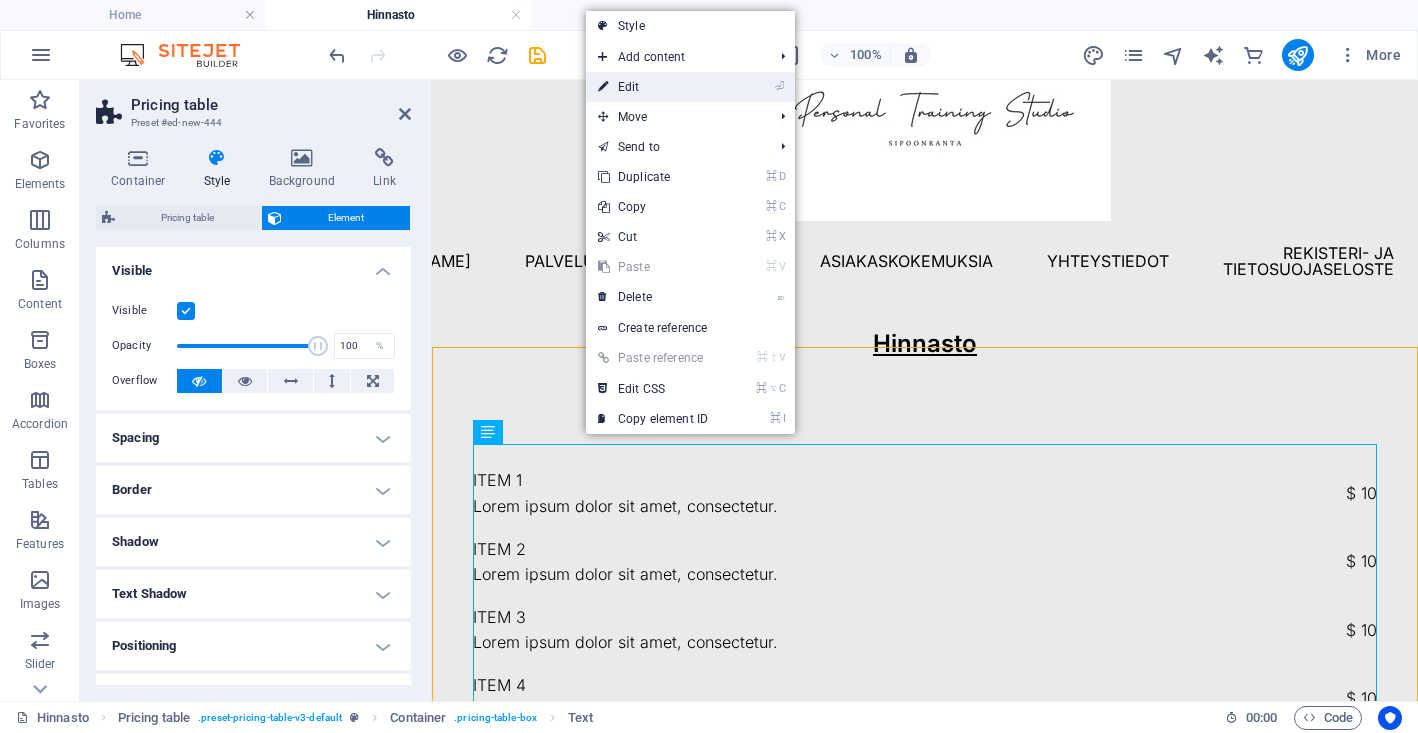 click on "⏎  Edit" at bounding box center [653, 87] 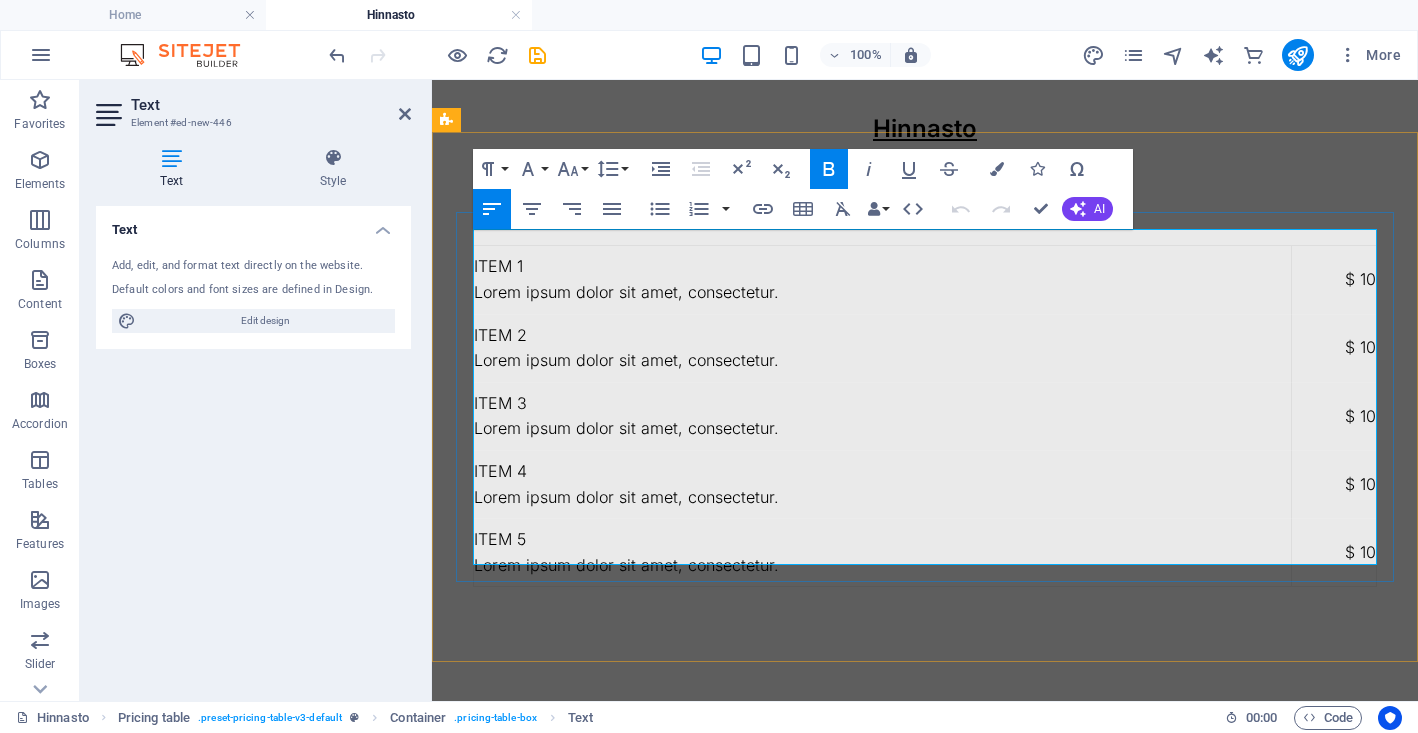 scroll, scrollTop: 317, scrollLeft: 0, axis: vertical 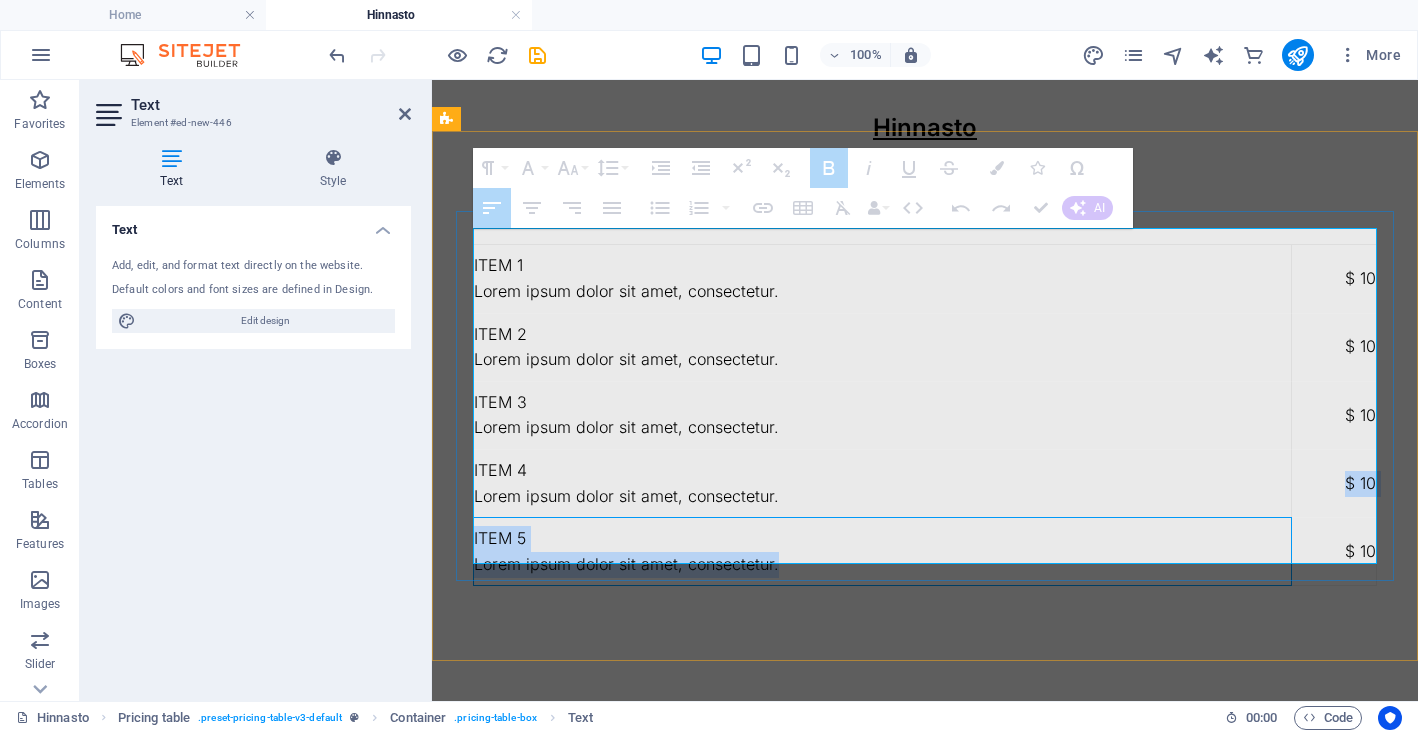 drag, startPoint x: 799, startPoint y: 542, endPoint x: 776, endPoint y: 561, distance: 29.832869 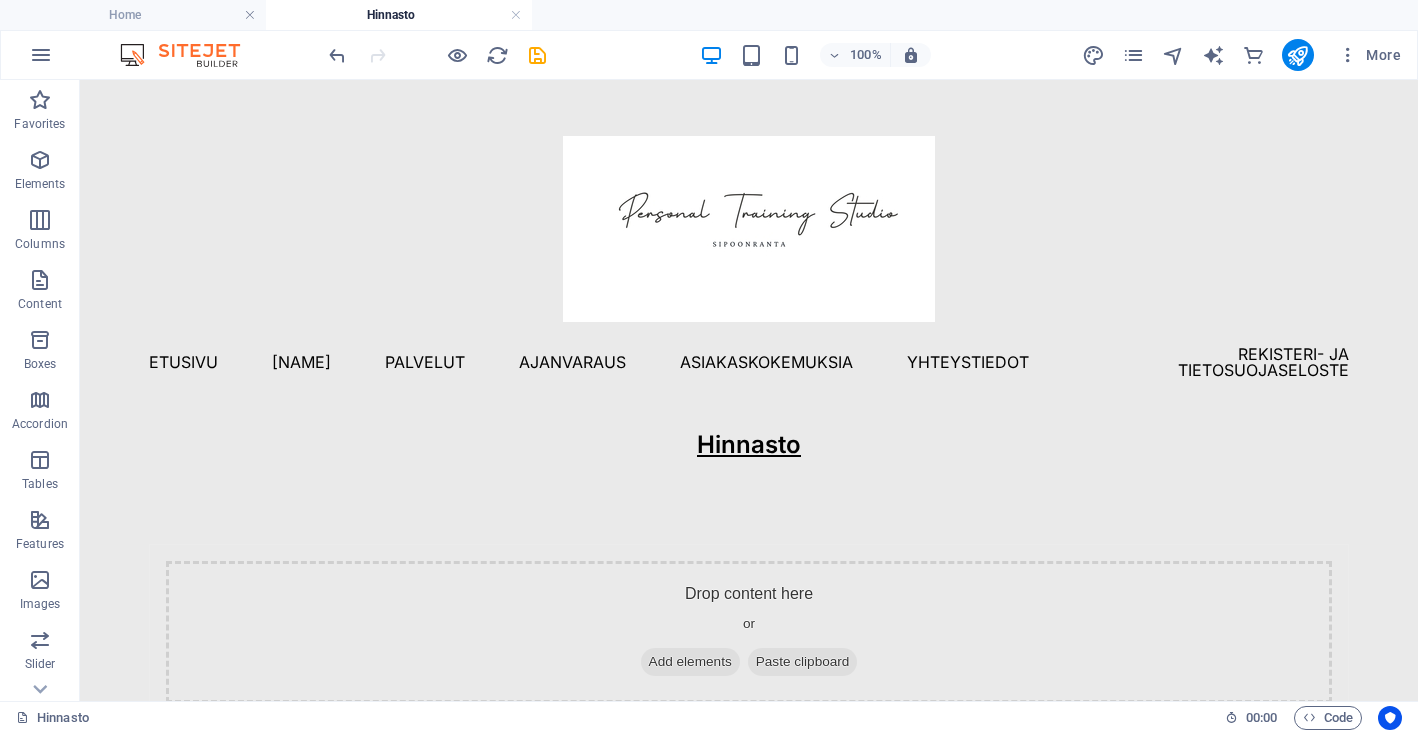 scroll, scrollTop: 0, scrollLeft: 0, axis: both 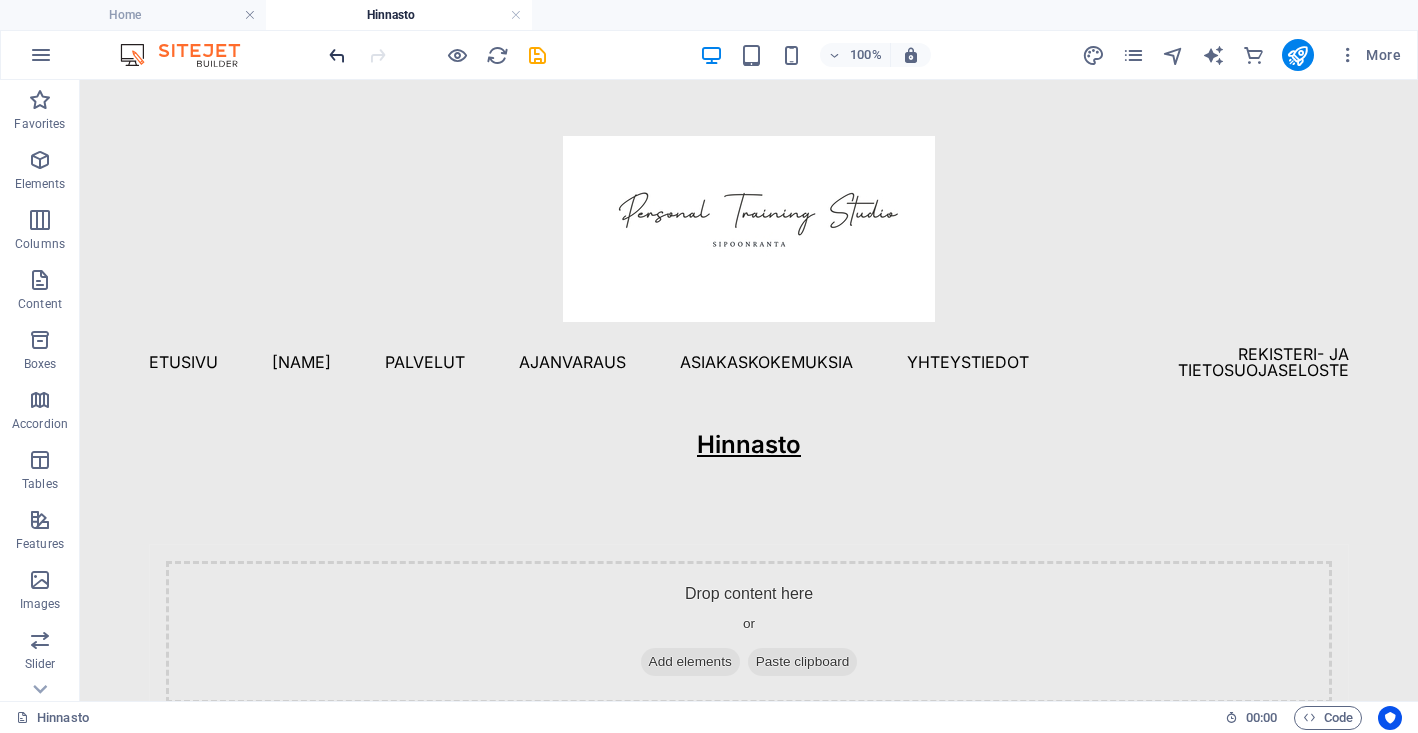 click at bounding box center [337, 55] 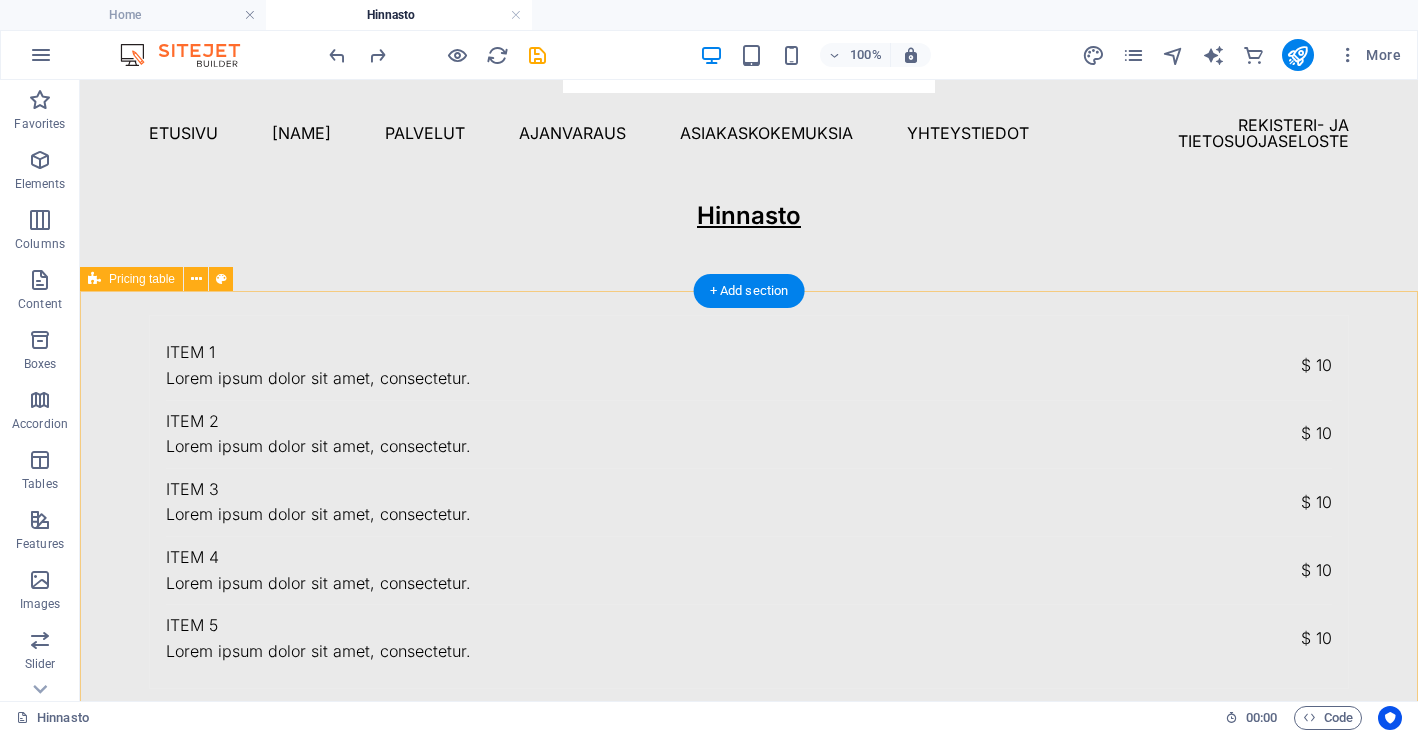 scroll, scrollTop: 255, scrollLeft: 0, axis: vertical 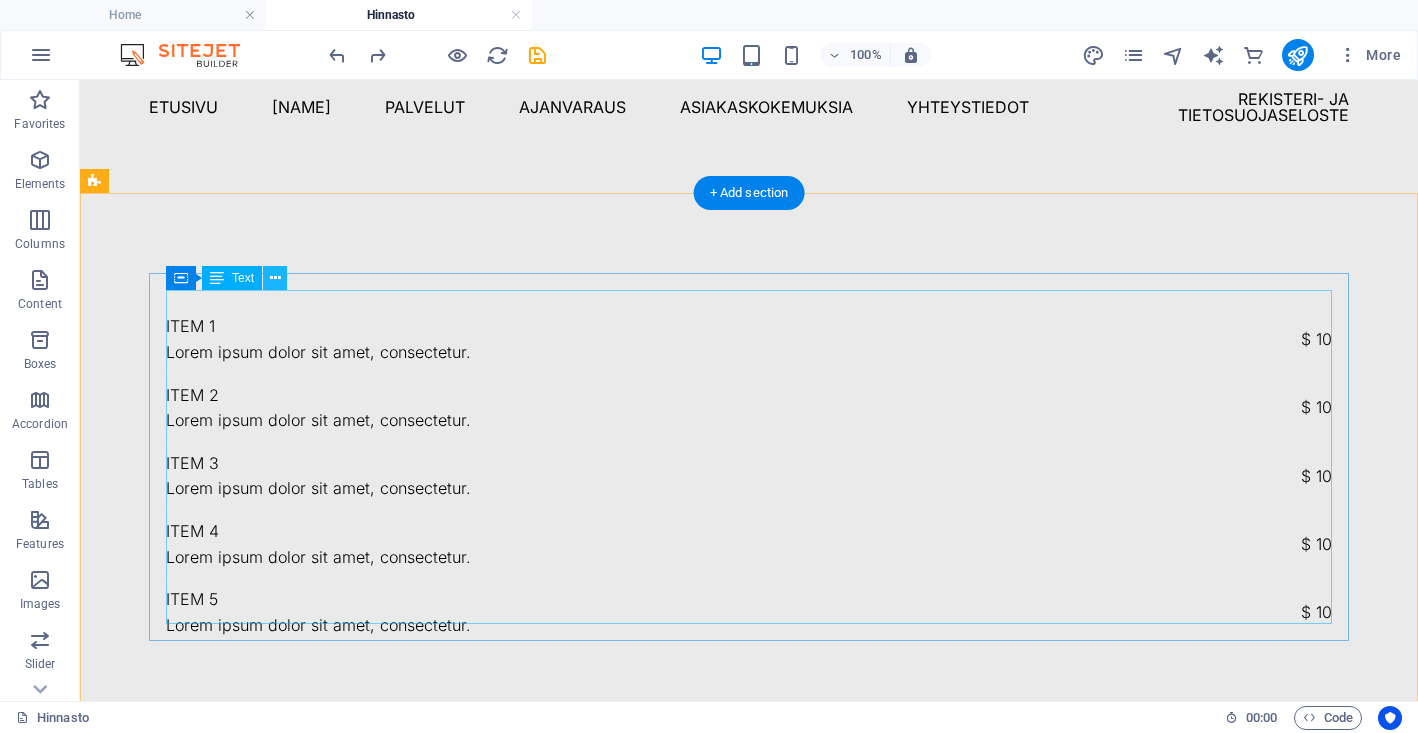 click at bounding box center (275, 278) 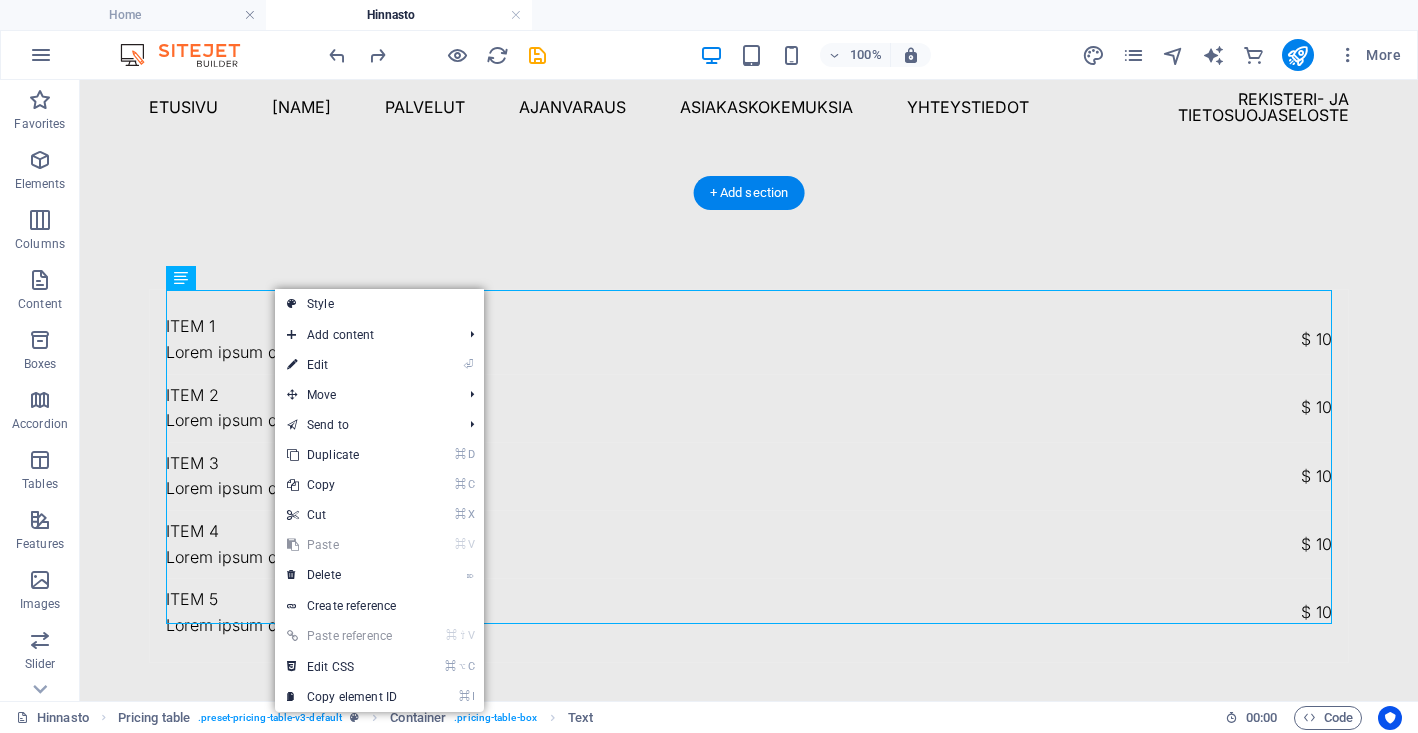 click on "Item 1 Lorem ipsum dolor sit amet, consectetur. $ 10 Item 2 Lorem ipsum dolor sit amet, consectetur. $ 10 Item 3 Lorem ipsum dolor sit amet, consectetur. $ 10 Item 4 Lorem ipsum dolor sit amet, consectetur. $ 10 Item 5 Lorem ipsum dolor sit amet, consectetur. $ 10" at bounding box center [749, 476] 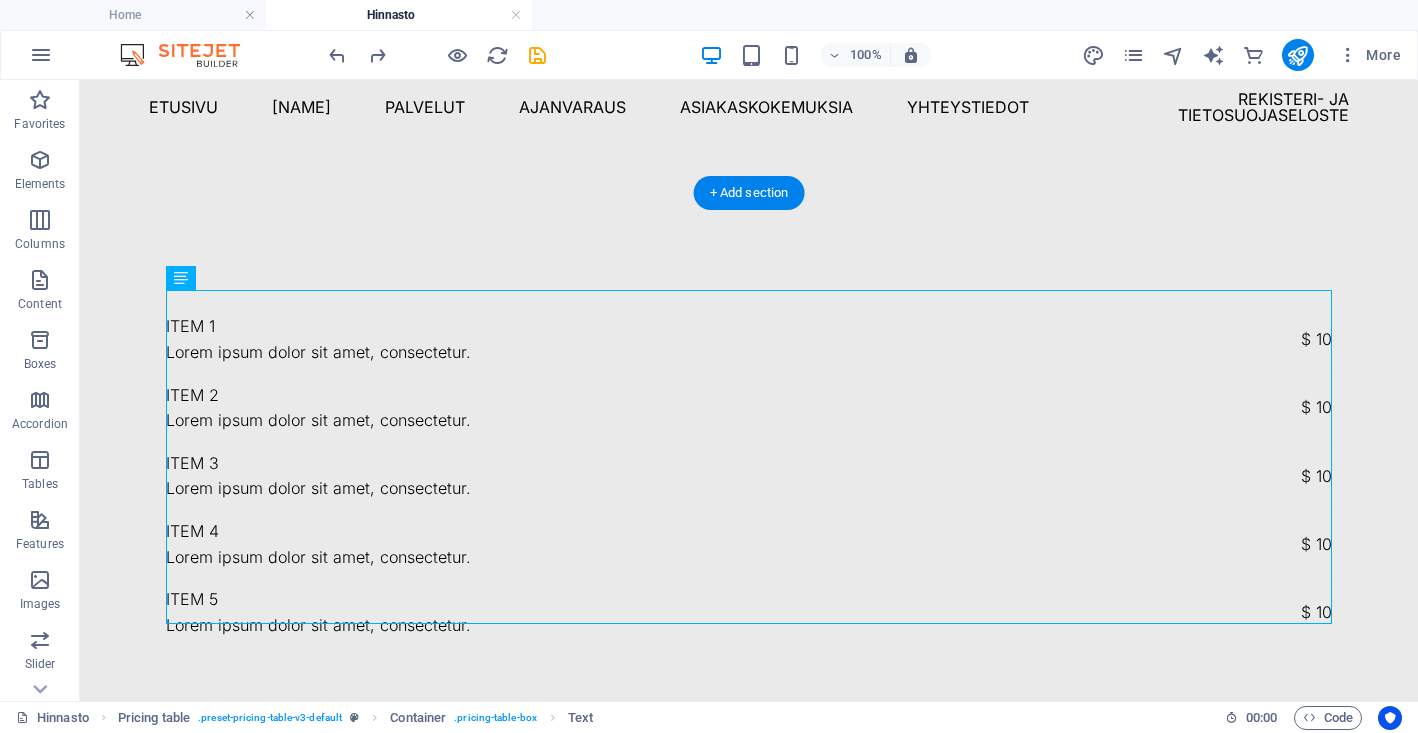 click on "Item 1 Lorem ipsum dolor sit amet, consectetur. $ 10 Item 2 Lorem ipsum dolor sit amet, consectetur. $ 10 Item 3 Lorem ipsum dolor sit amet, consectetur. $ 10 Item 4 Lorem ipsum dolor sit amet, consectetur. $ 10 Item 5 Lorem ipsum dolor sit amet, consectetur. $ 10" at bounding box center [749, 476] 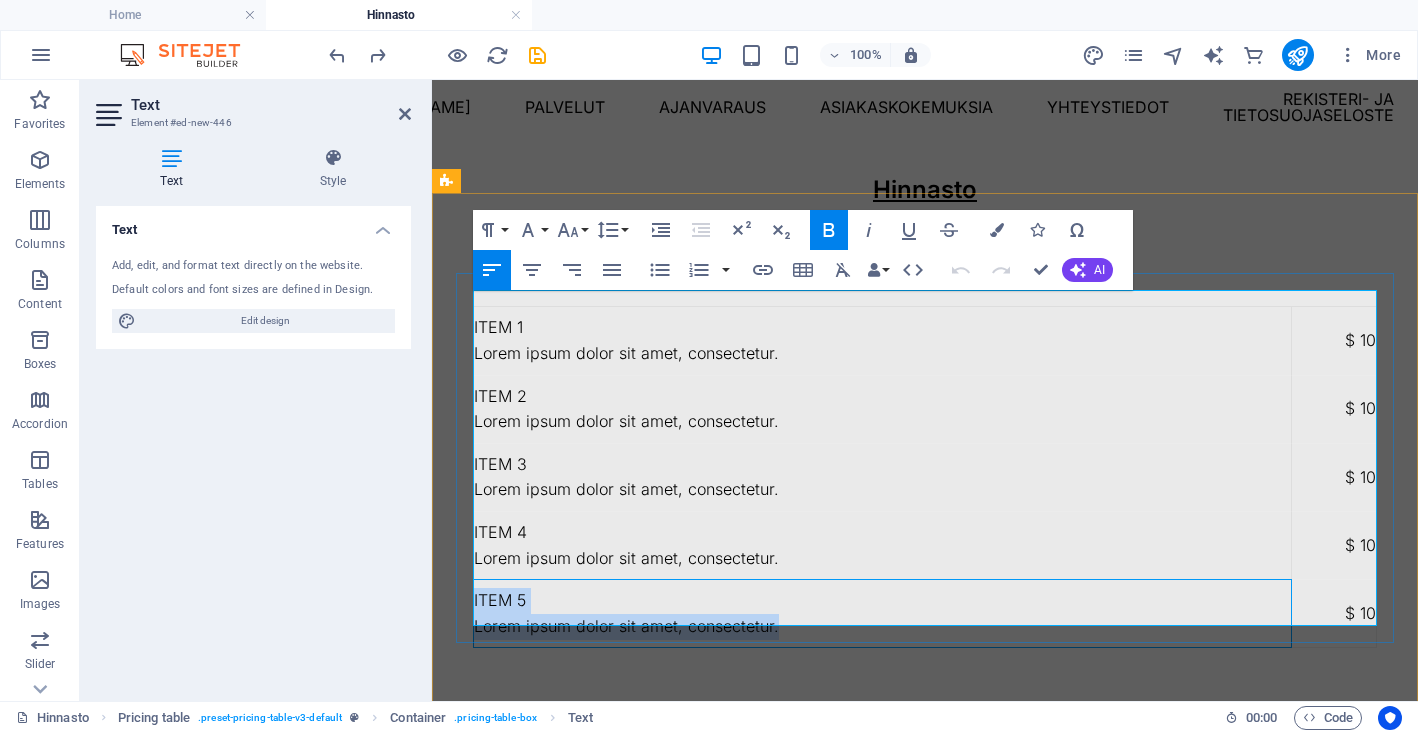 drag, startPoint x: 786, startPoint y: 610, endPoint x: 484, endPoint y: 564, distance: 305.48322 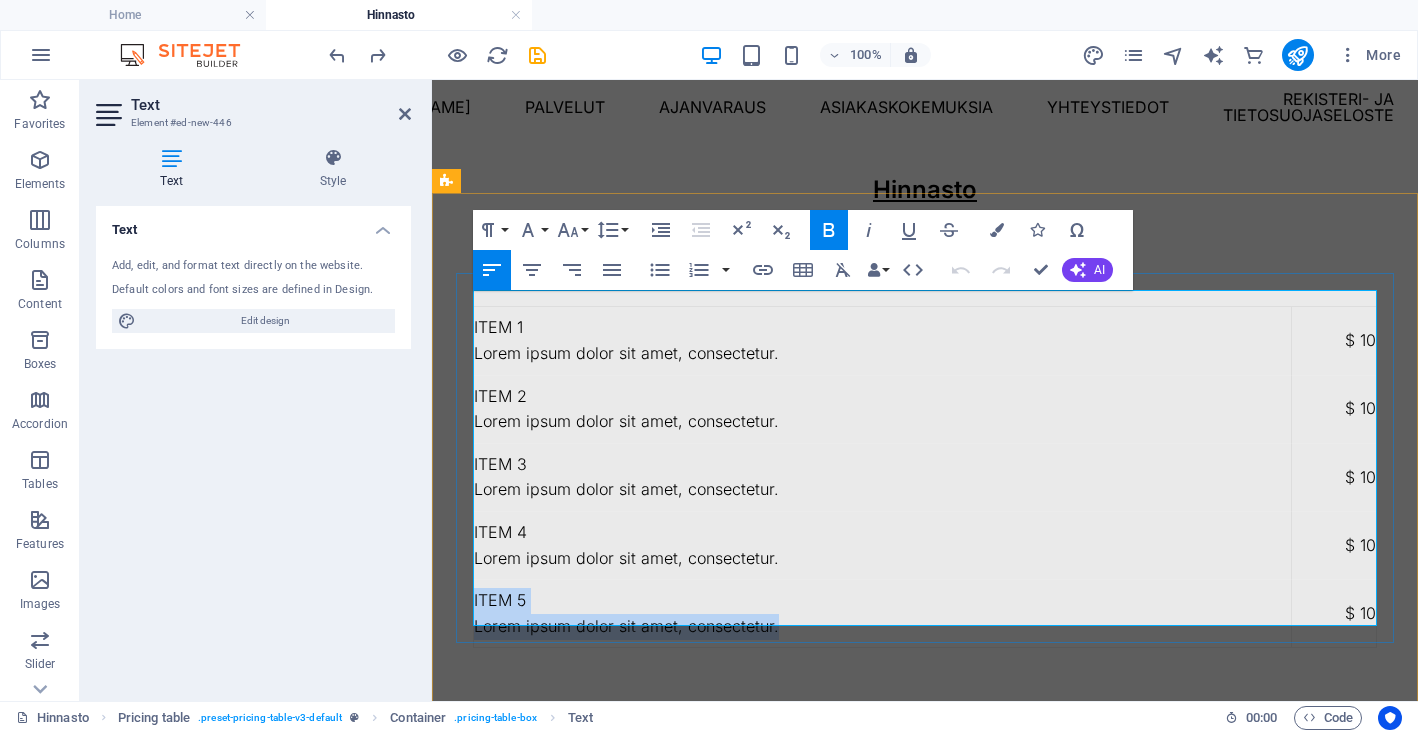 type 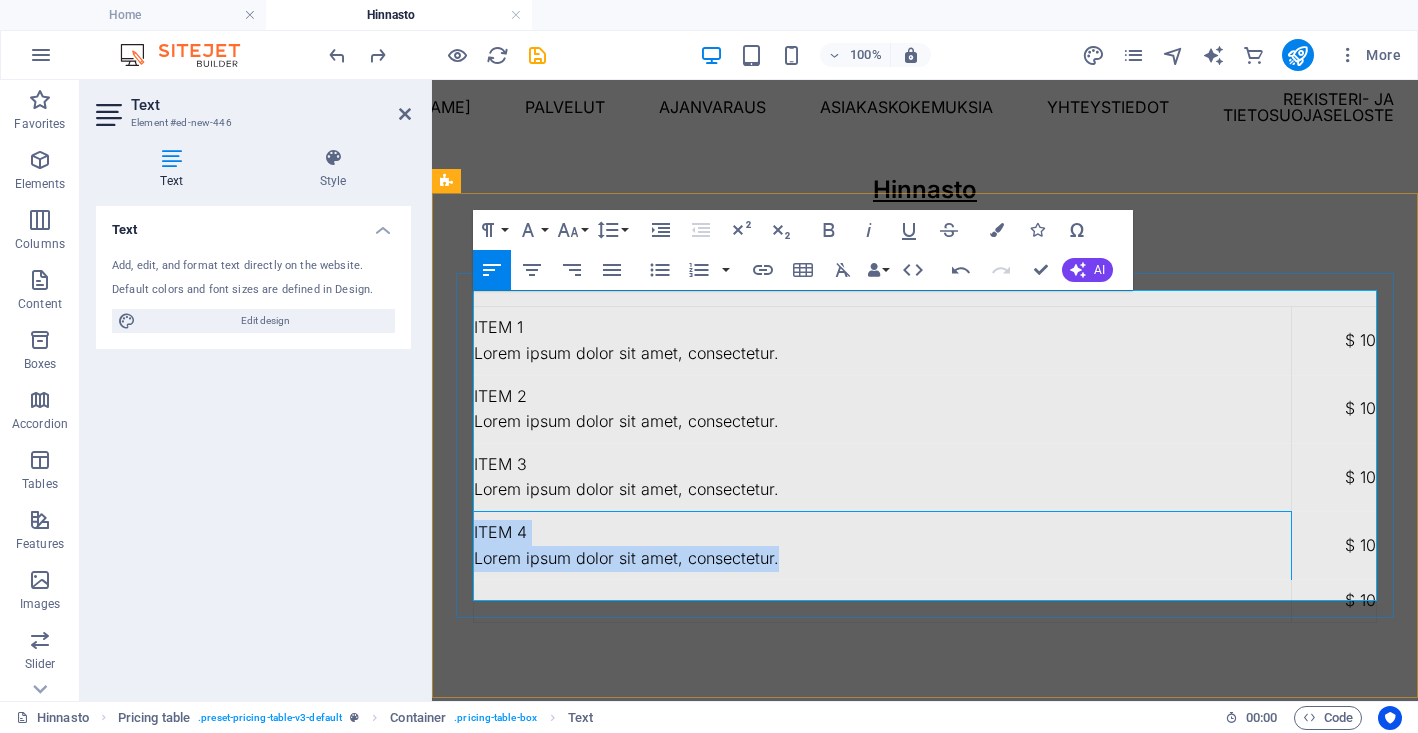 drag, startPoint x: 790, startPoint y: 538, endPoint x: 474, endPoint y: 507, distance: 317.51694 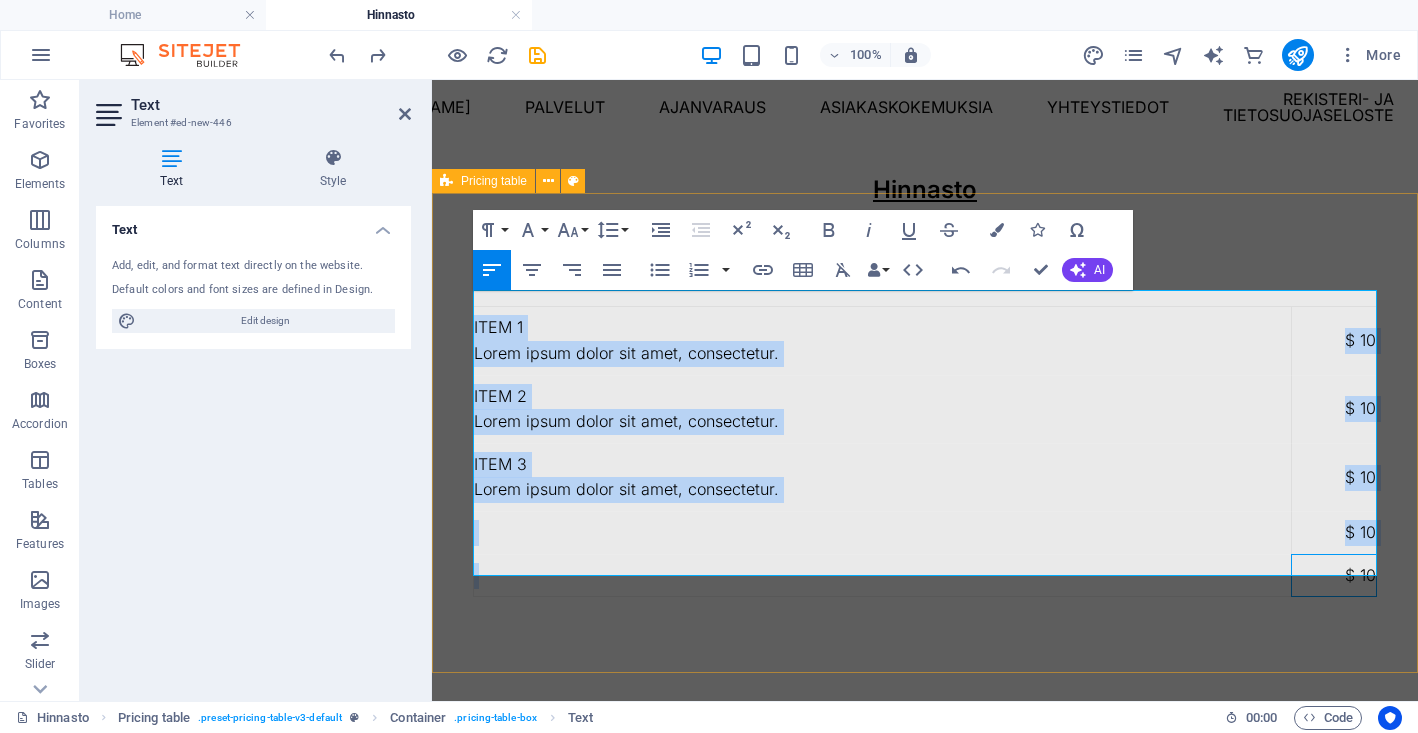 drag, startPoint x: 1345, startPoint y: 556, endPoint x: 1412, endPoint y: 556, distance: 67 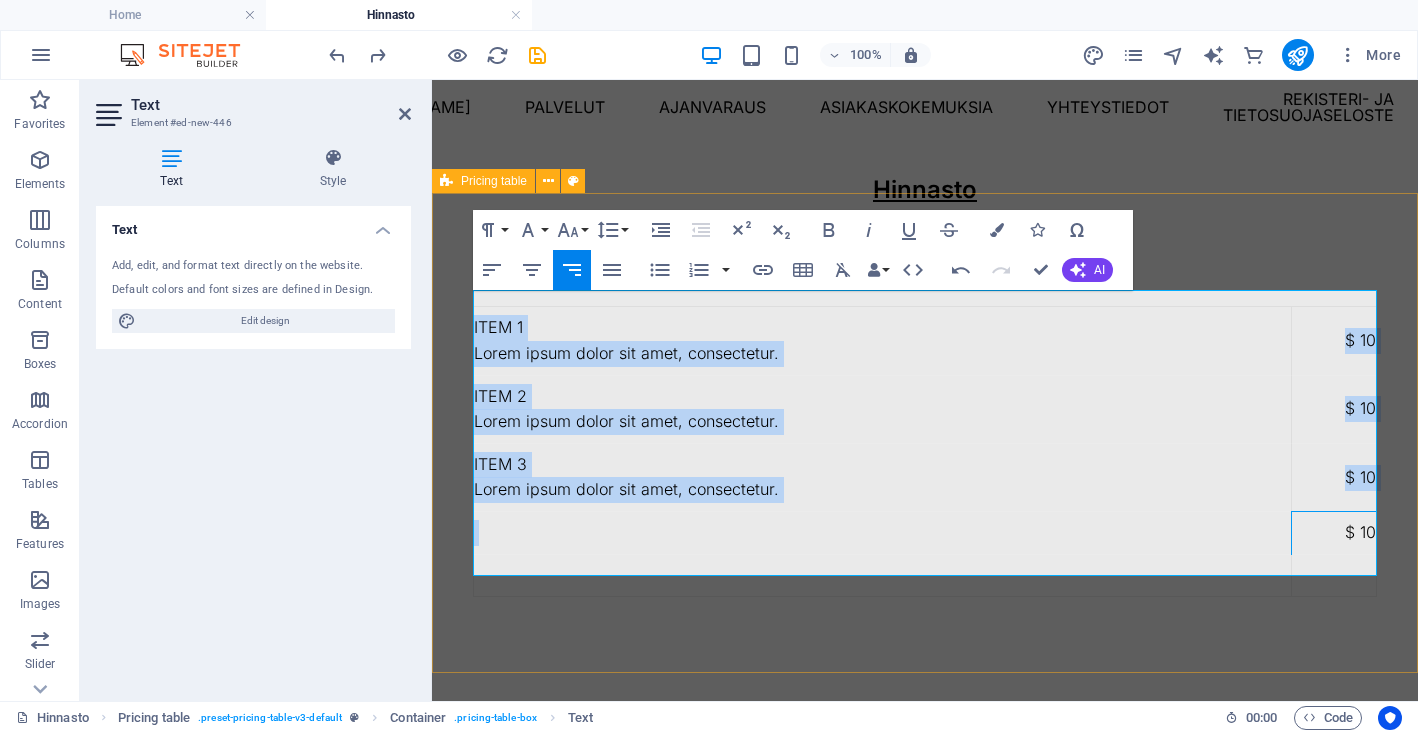 drag, startPoint x: 1342, startPoint y: 511, endPoint x: 1403, endPoint y: 510, distance: 61.008198 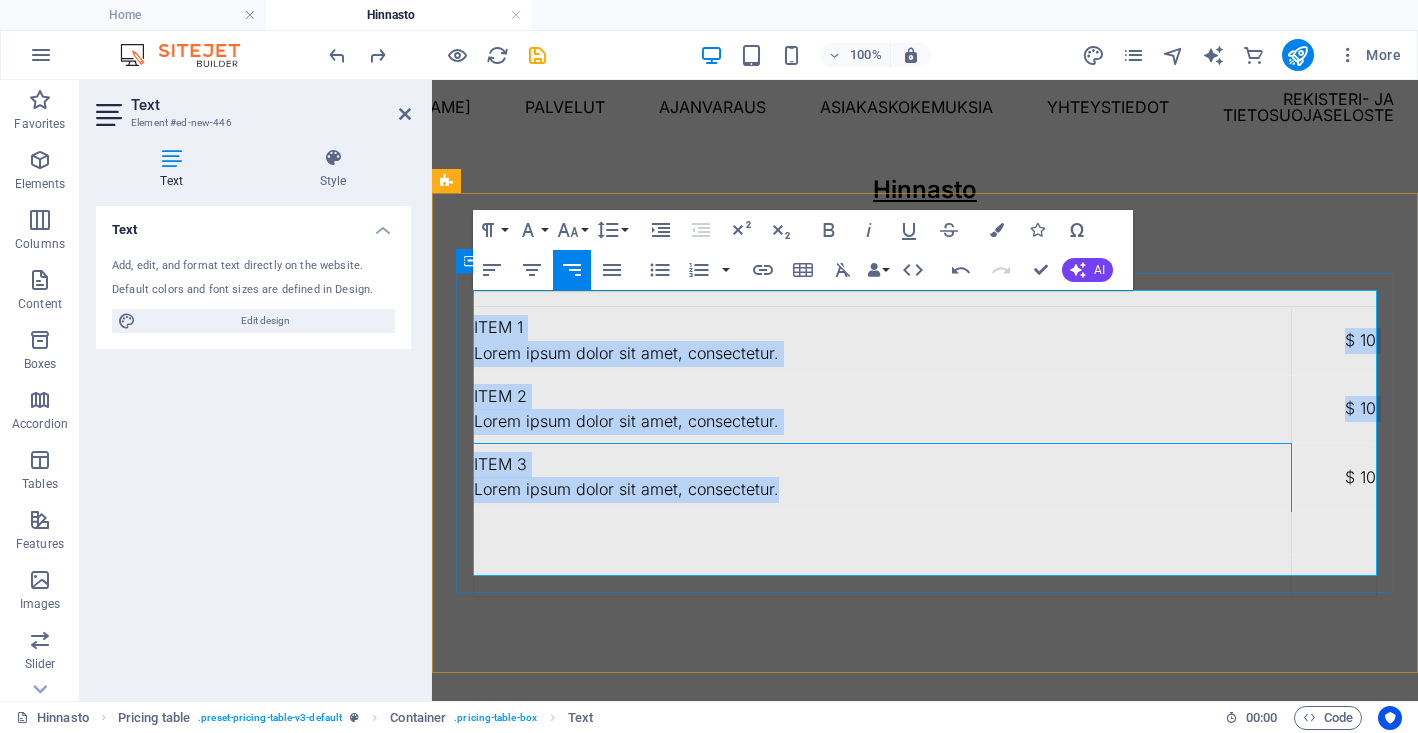drag, startPoint x: 796, startPoint y: 469, endPoint x: 454, endPoint y: 440, distance: 343.22733 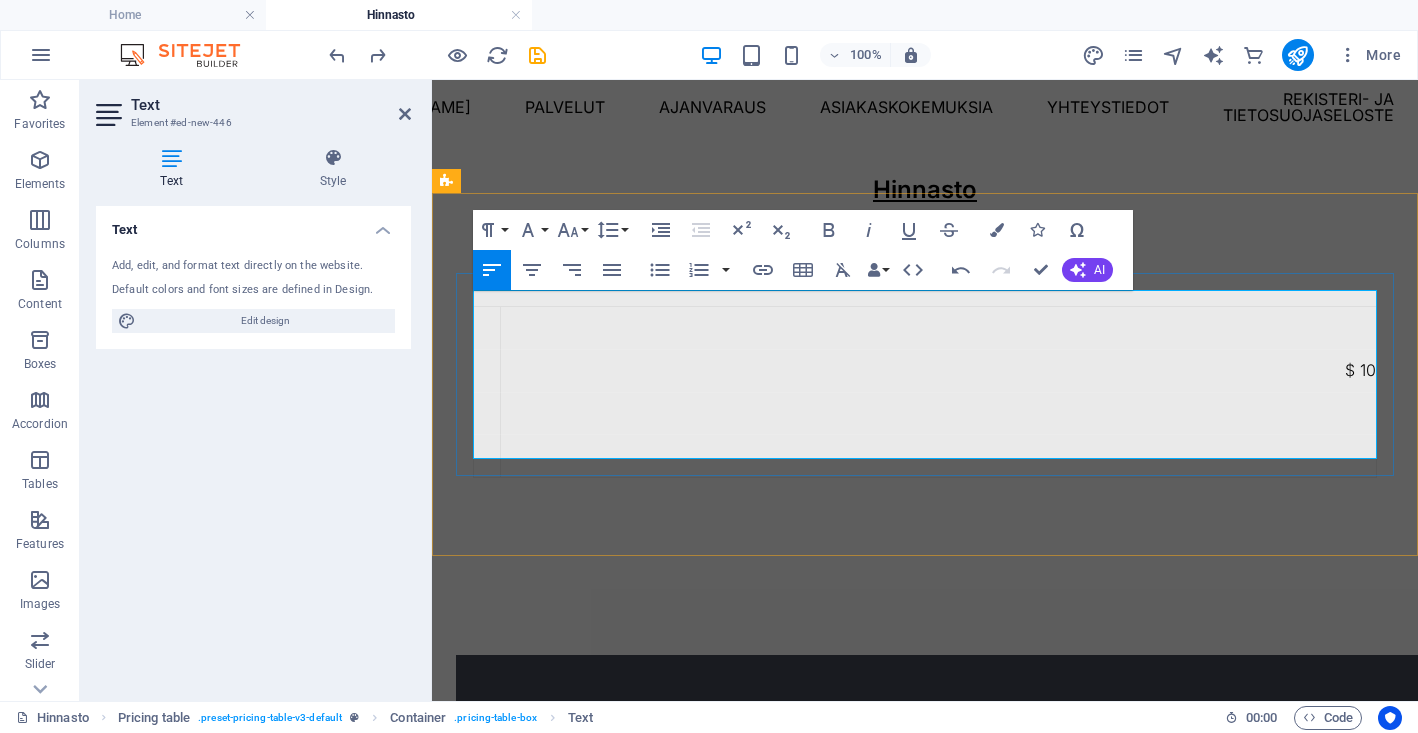 click at bounding box center (939, 456) 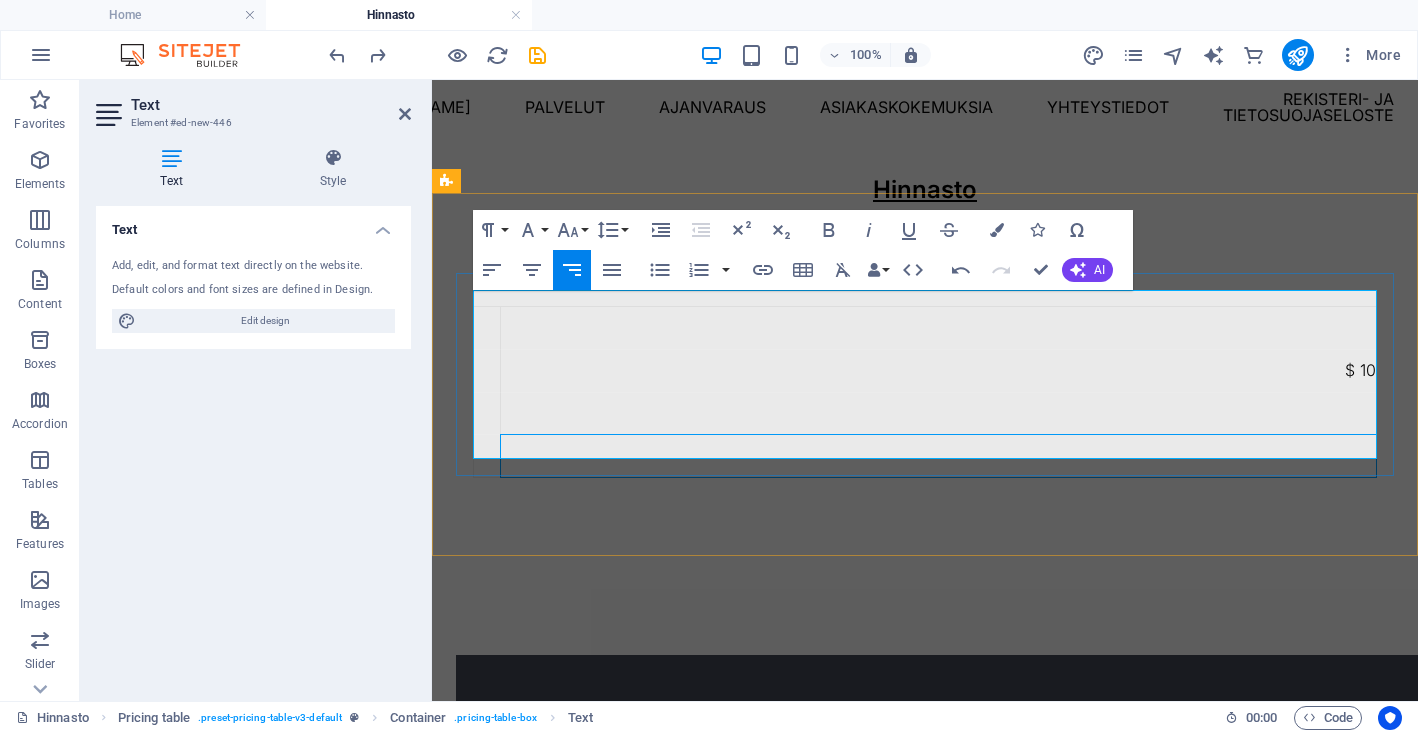 click at bounding box center [939, 456] 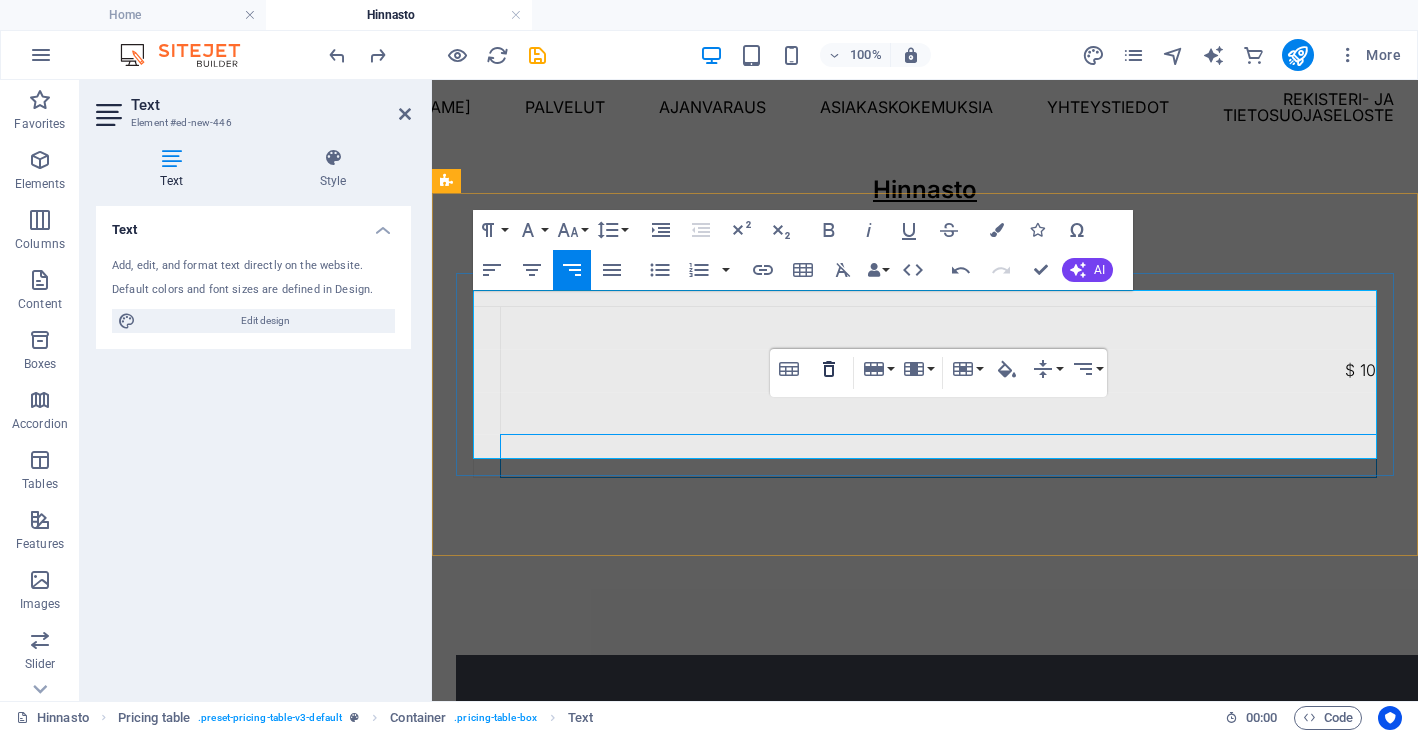 click 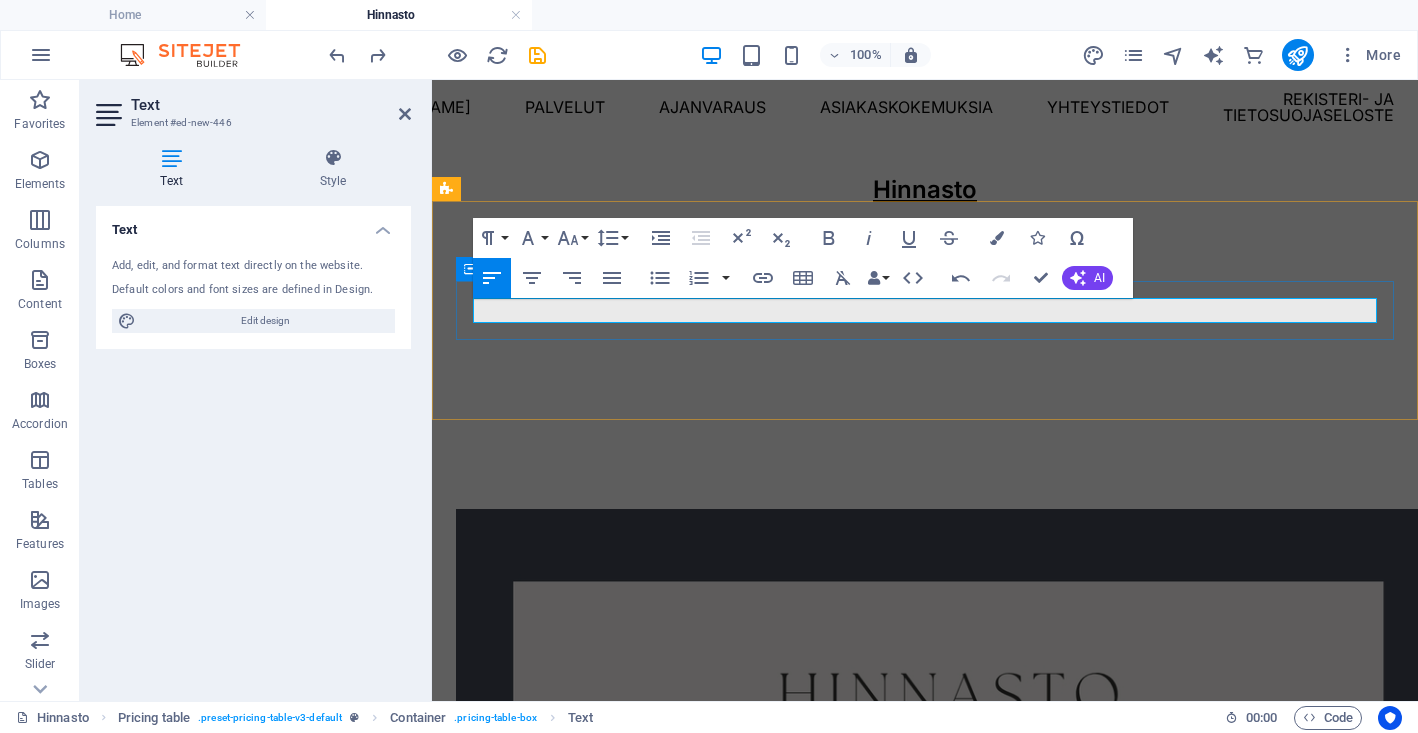scroll, scrollTop: 246, scrollLeft: 0, axis: vertical 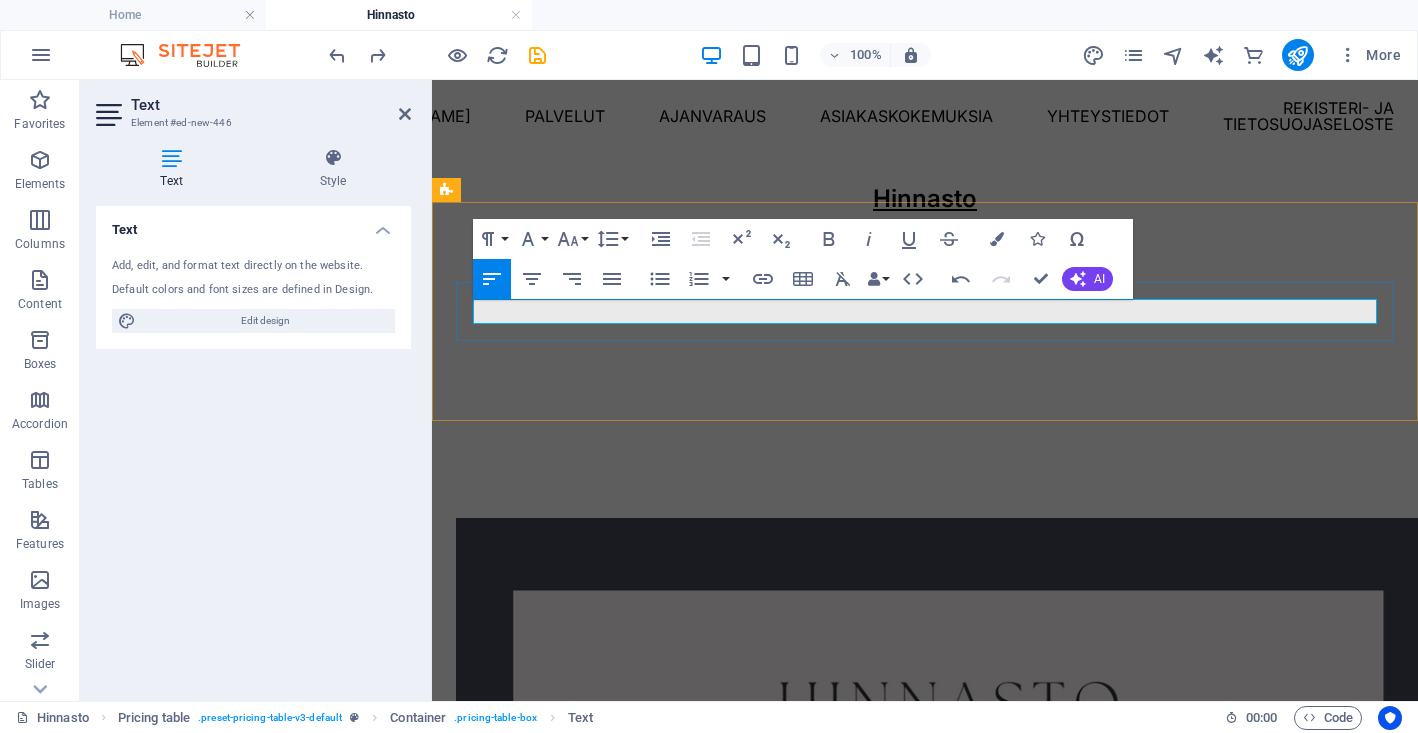 click at bounding box center (925, 328) 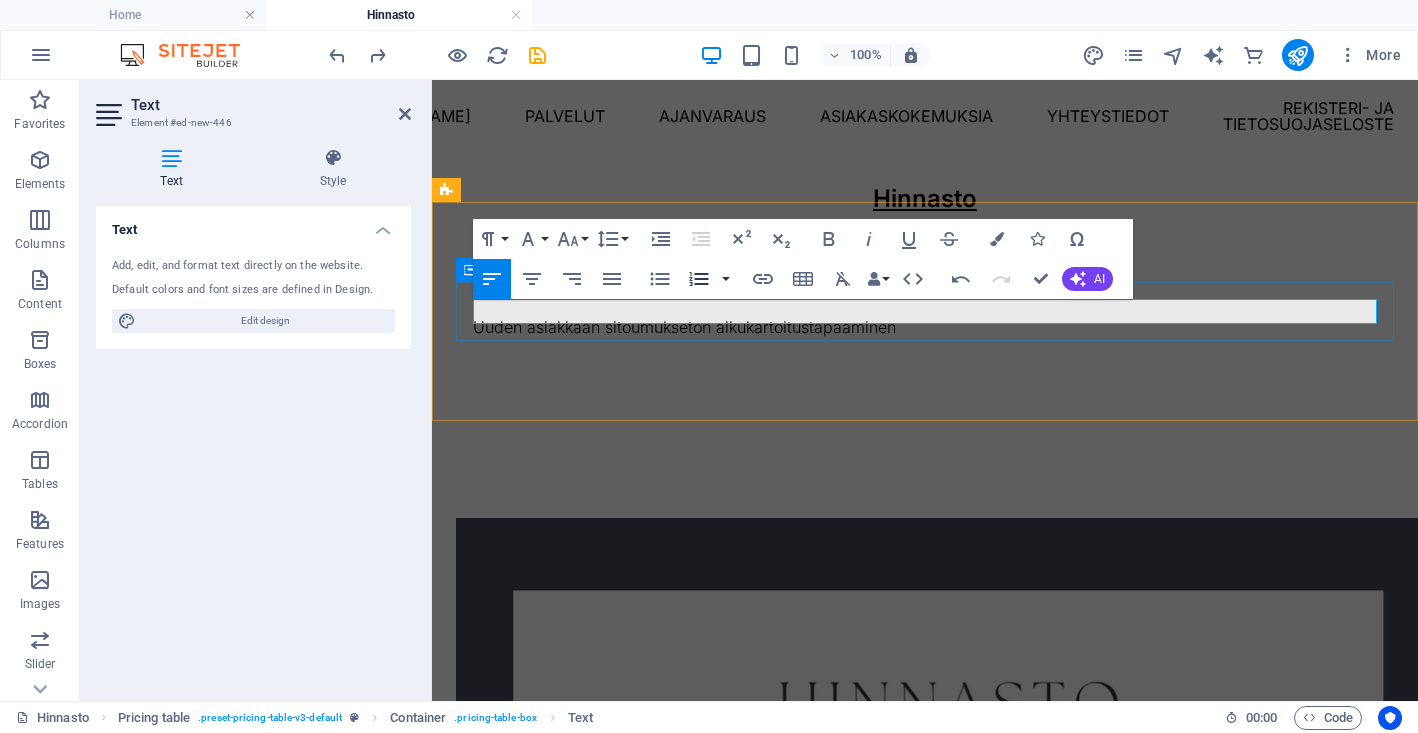 type 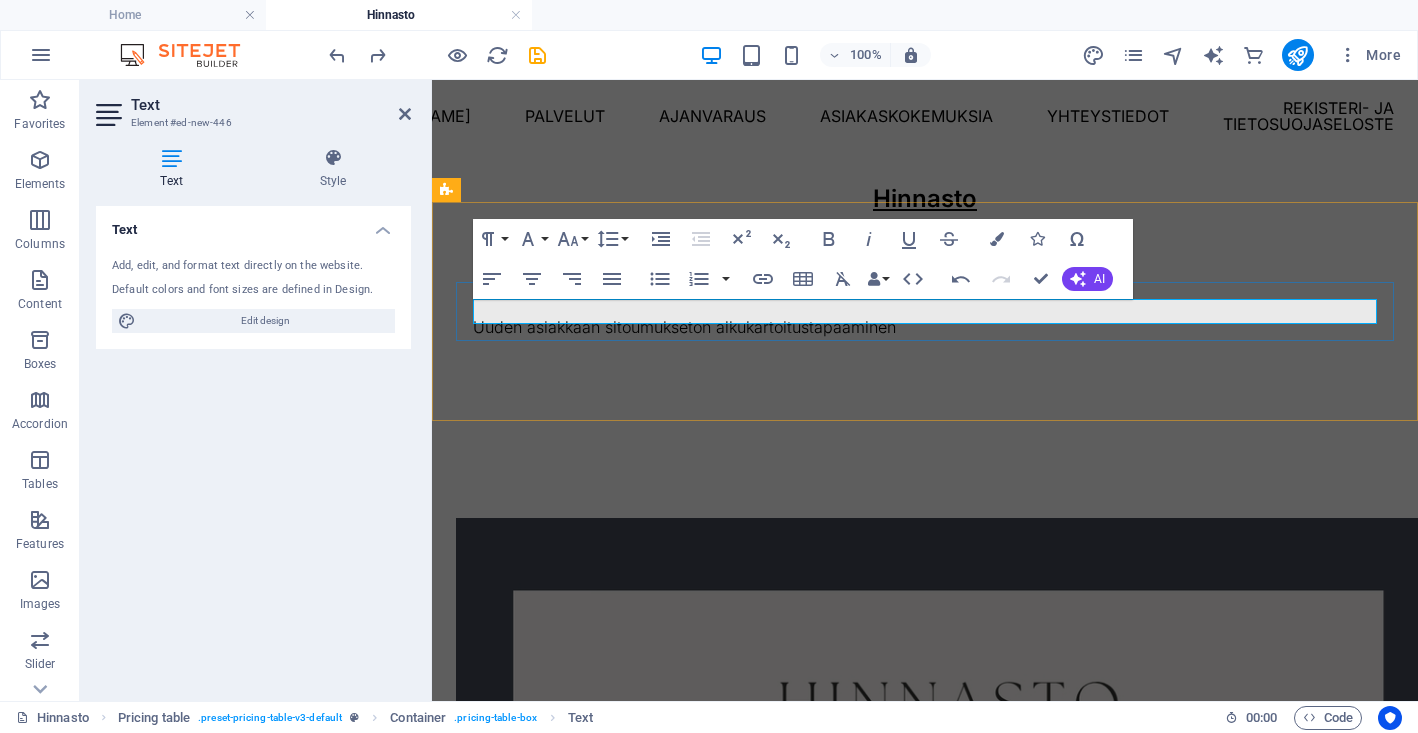 click on "Uuden asiakkaan sitoumukseton alkukartoitustapaaminen" at bounding box center [925, 328] 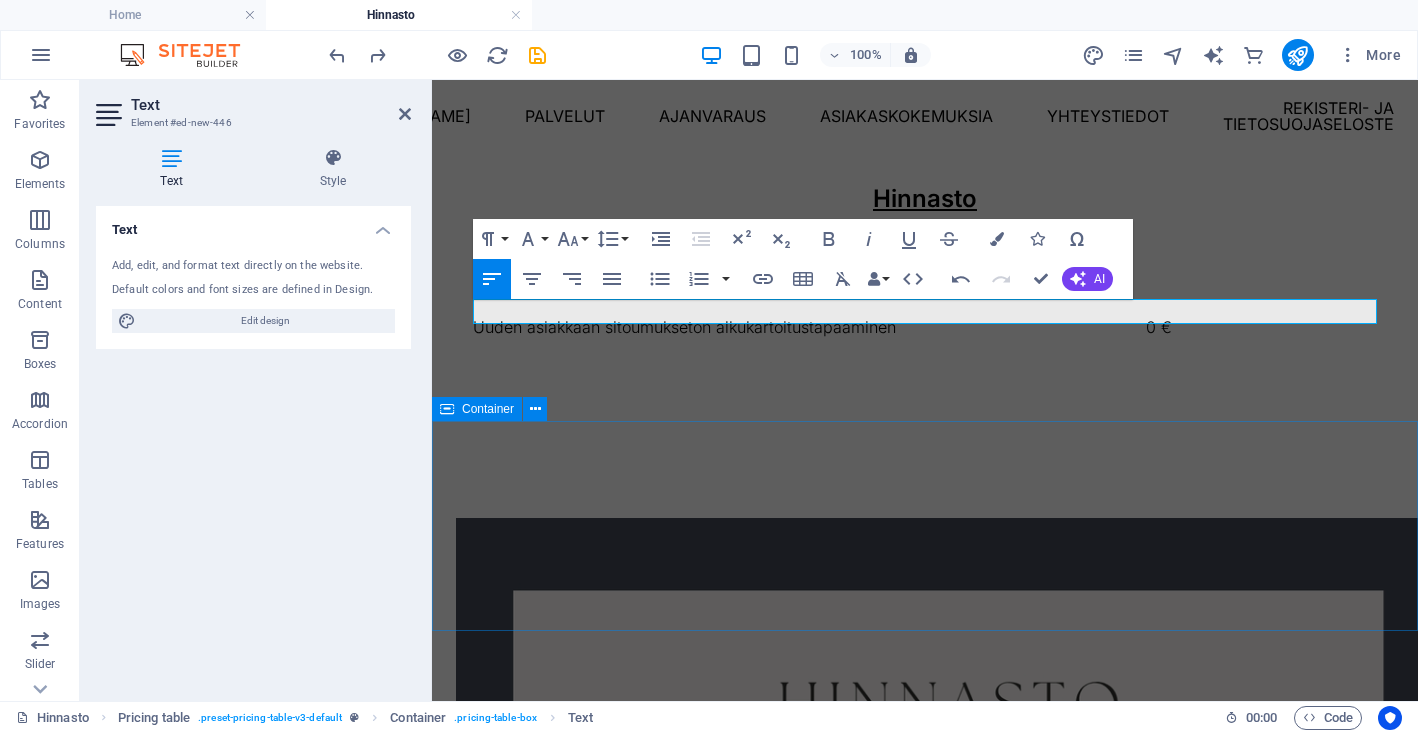 click at bounding box center (925, 1912) 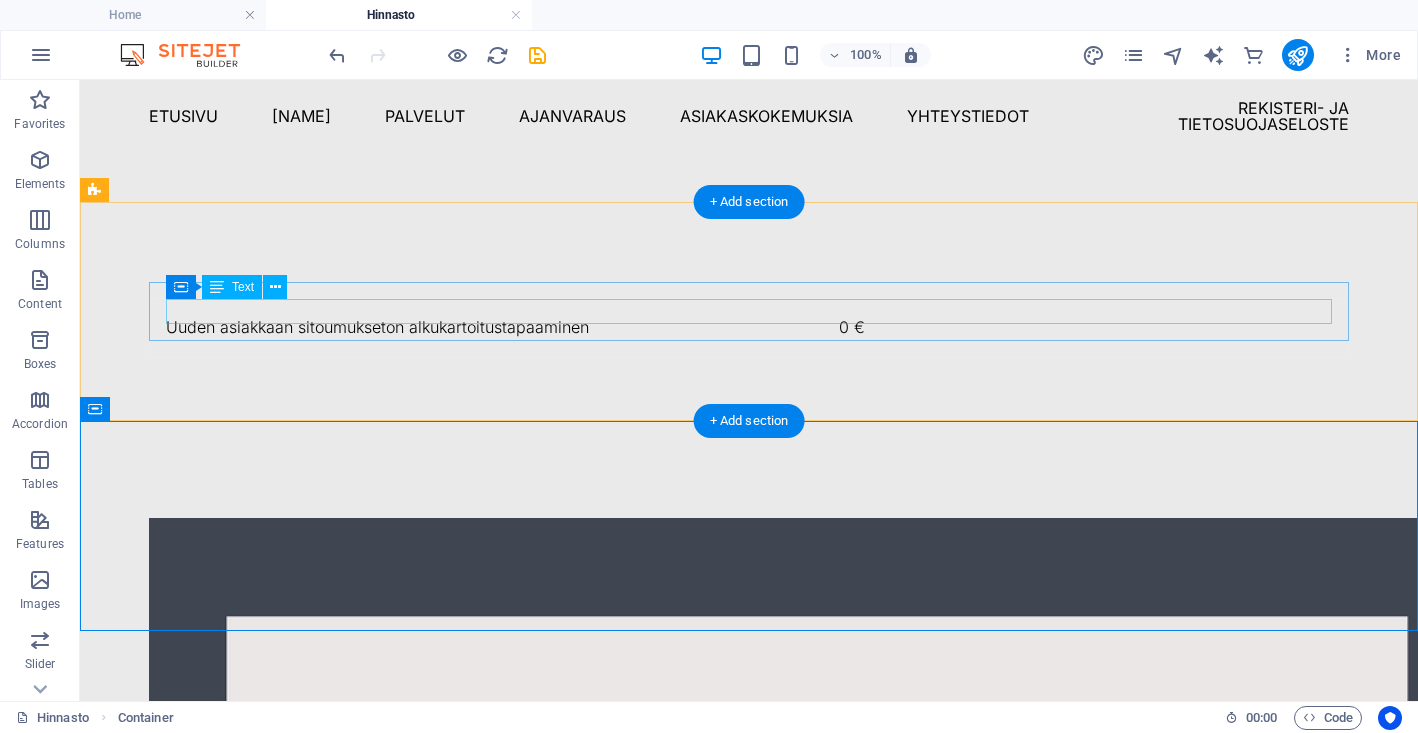 click on "Uuden asiakkaan sitoumukseton alkukartoitustapaaminen                                                  0 €" at bounding box center (749, 328) 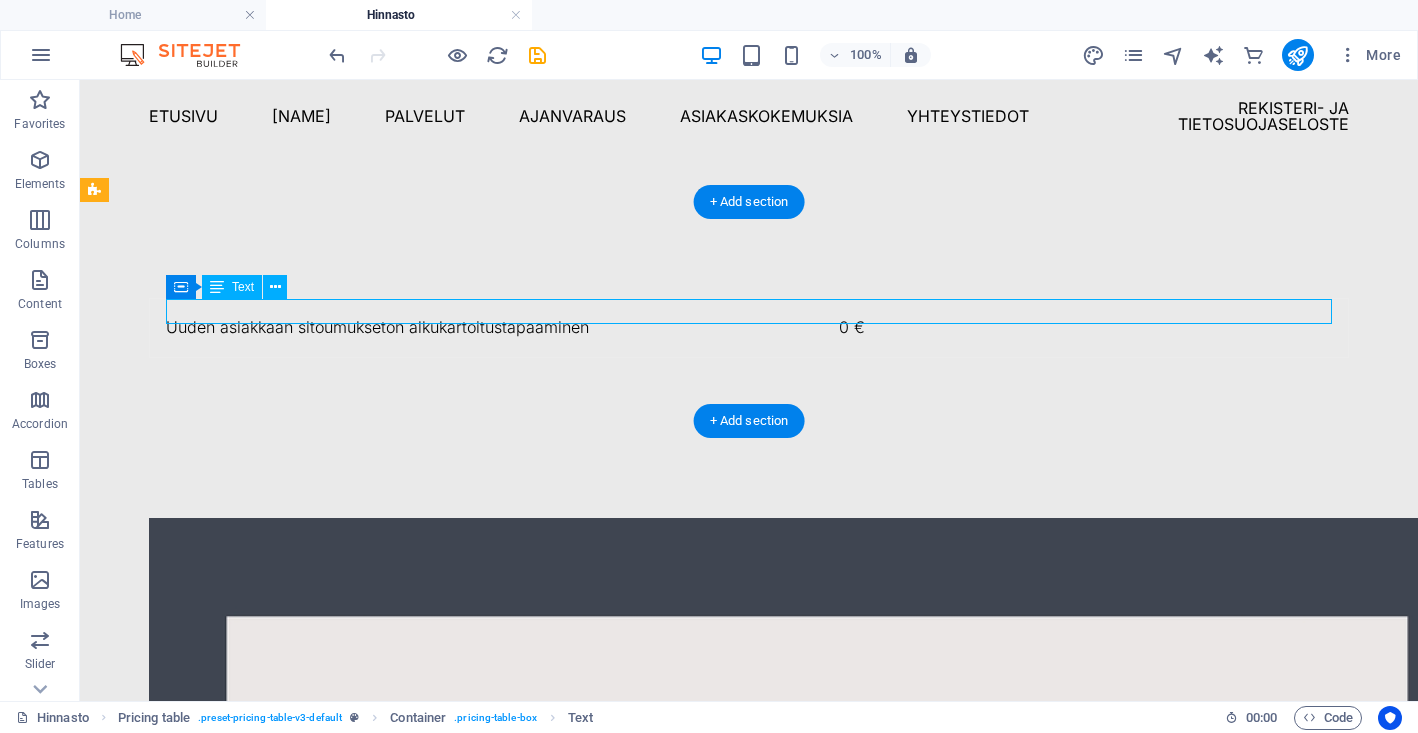click on "Uuden asiakkaan sitoumukseton alkukartoitustapaaminen                                                  0 €" at bounding box center (749, 328) 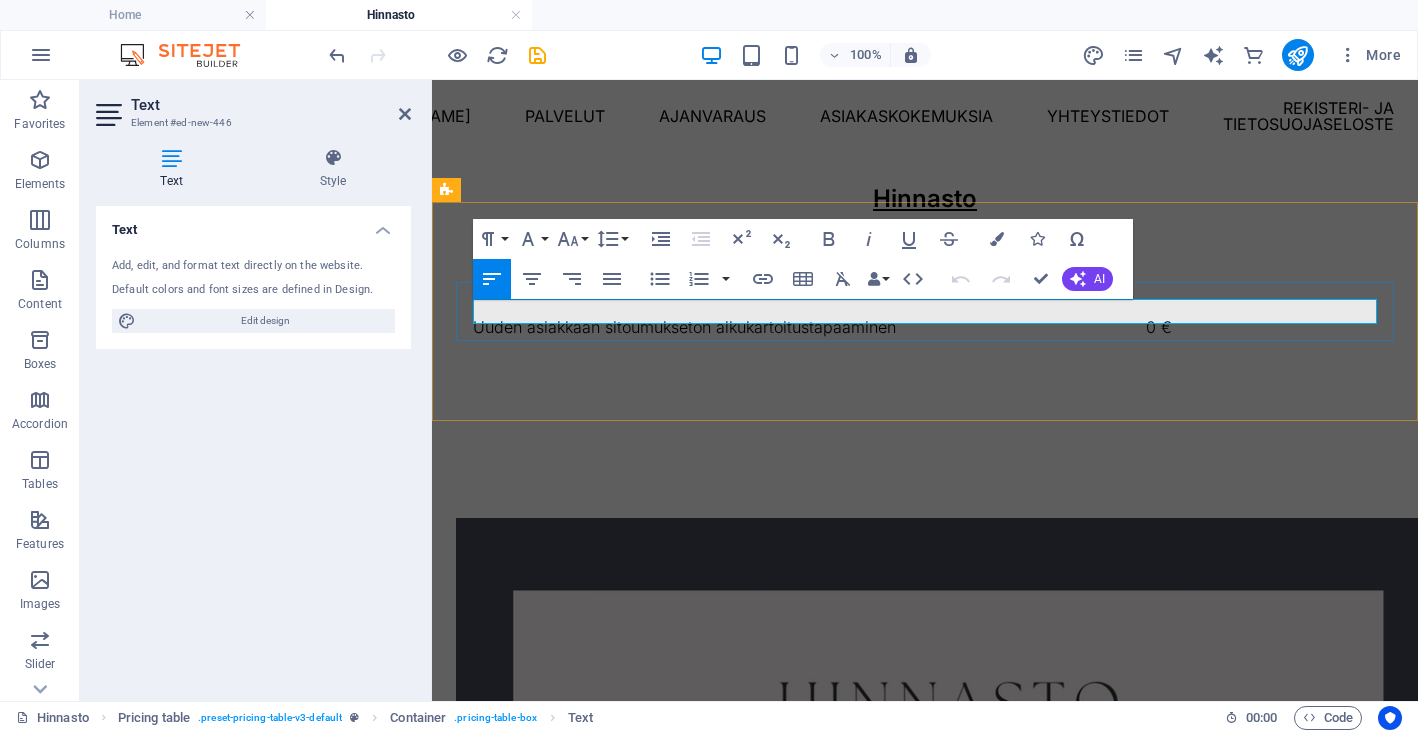 click on "Uuden asiakkaan sitoumukseton alkukartoitustapaaminen                                                  0 €" at bounding box center [925, 328] 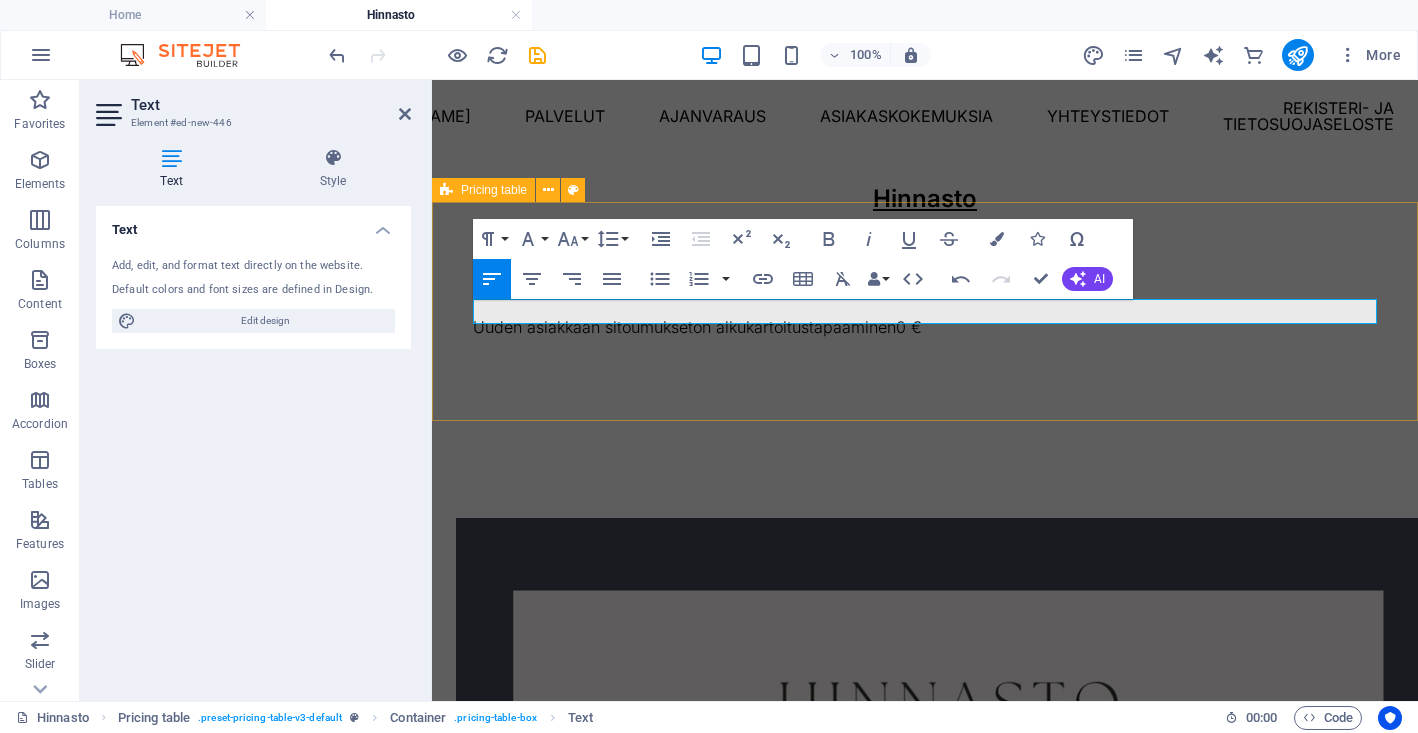 click on "Uuden asiakkaan sitoumukseton alkukartoitustapaaminen                                                                                                  0 €" at bounding box center [925, 328] 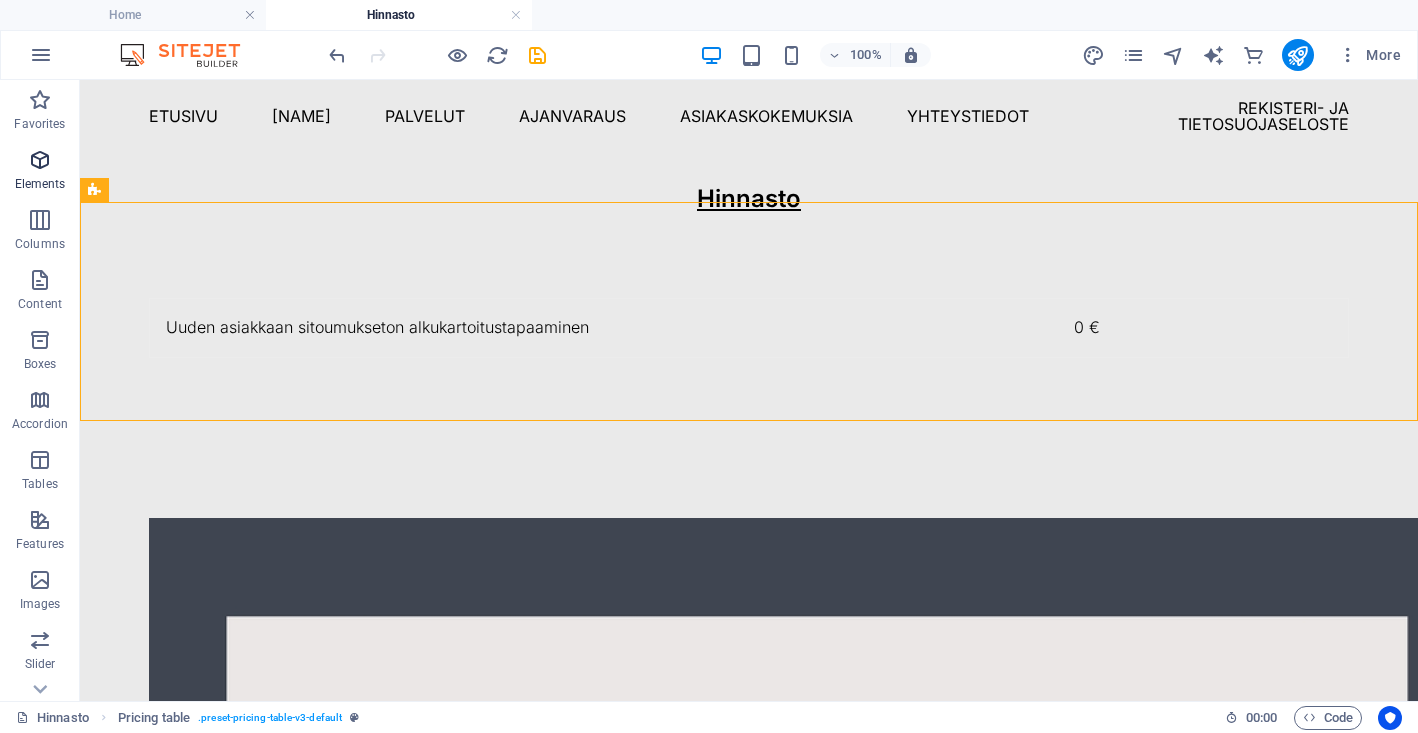 click at bounding box center [40, 160] 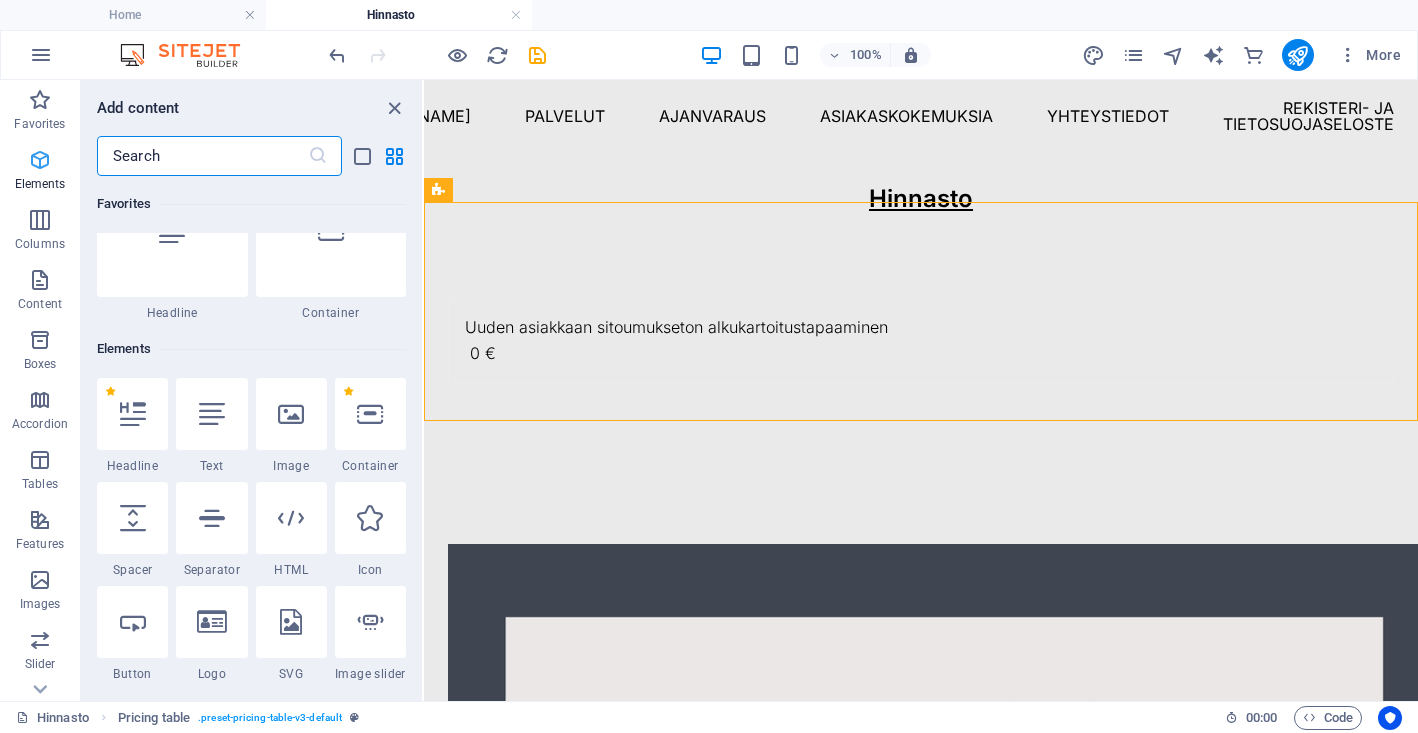 scroll, scrollTop: 213, scrollLeft: 0, axis: vertical 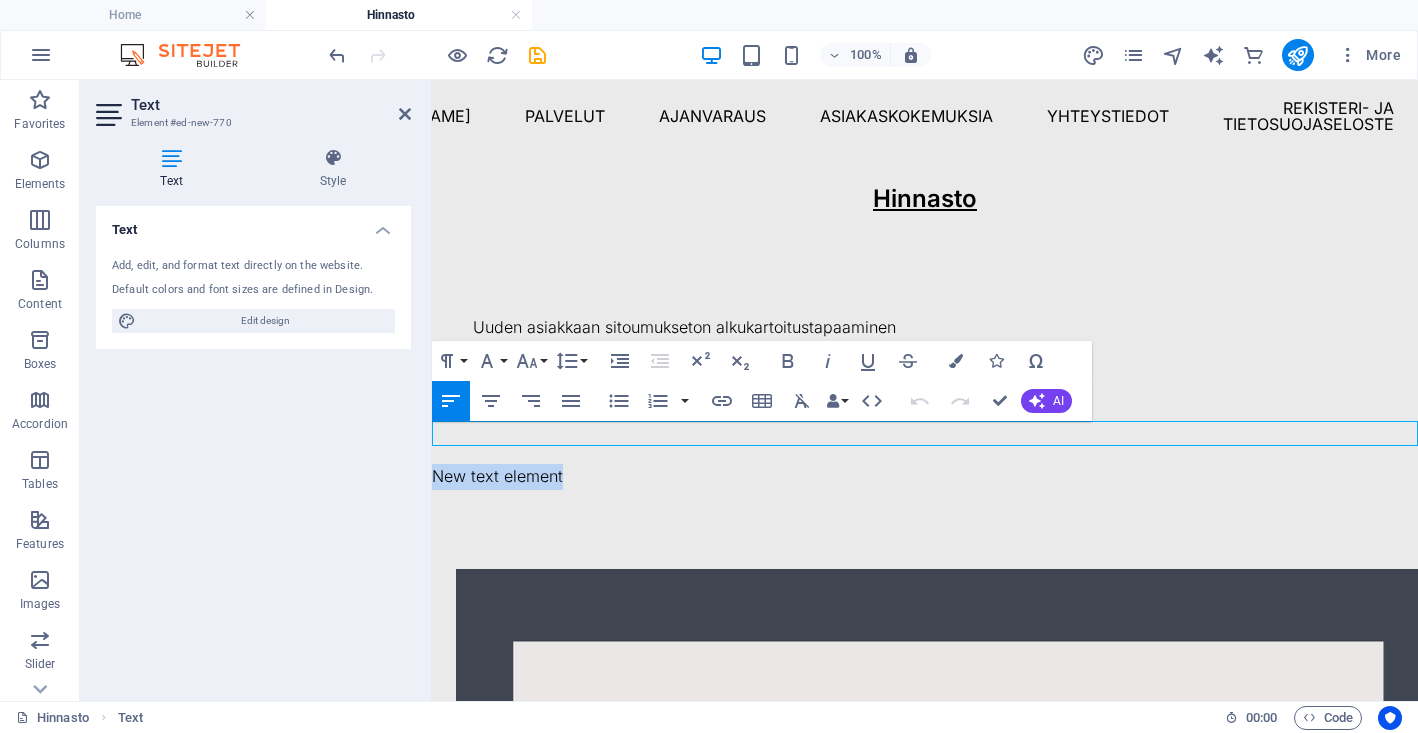 type 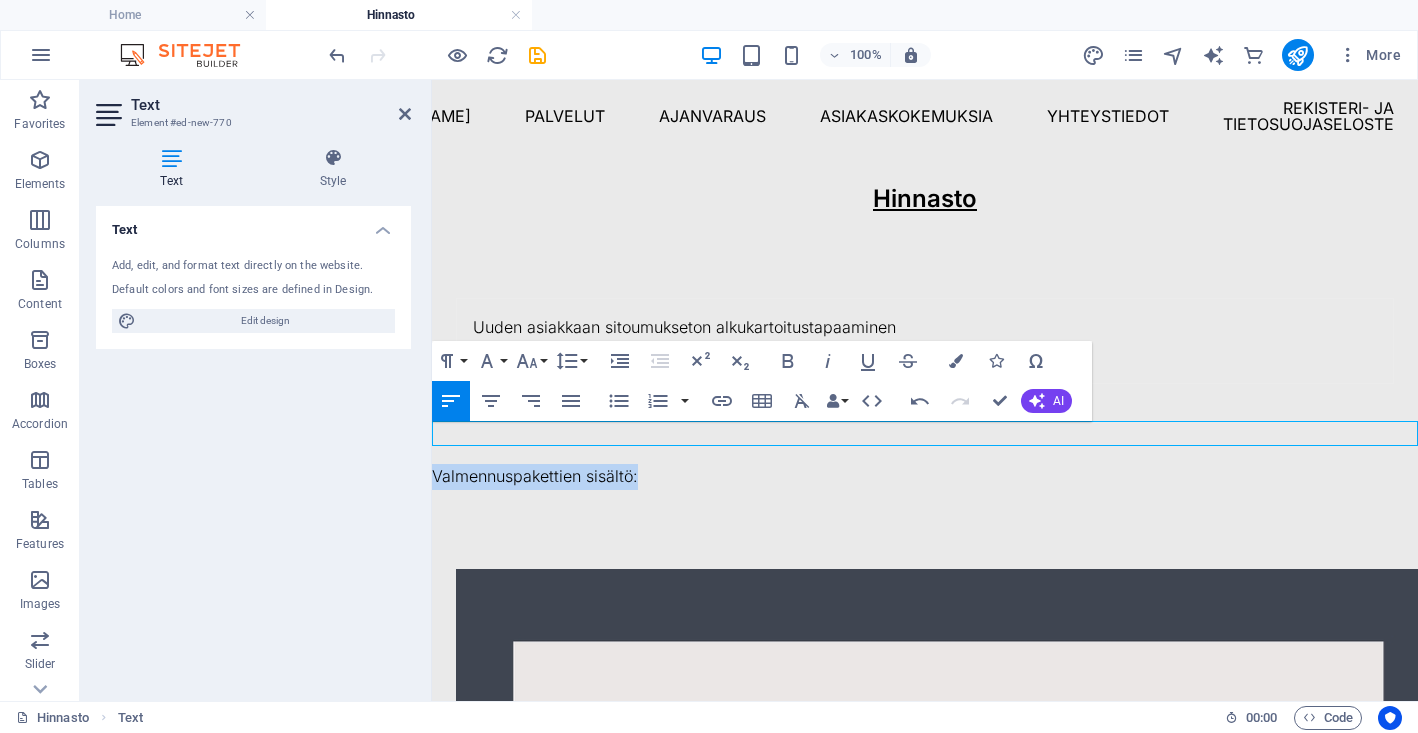 drag, startPoint x: 666, startPoint y: 438, endPoint x: 417, endPoint y: 436, distance: 249.00803 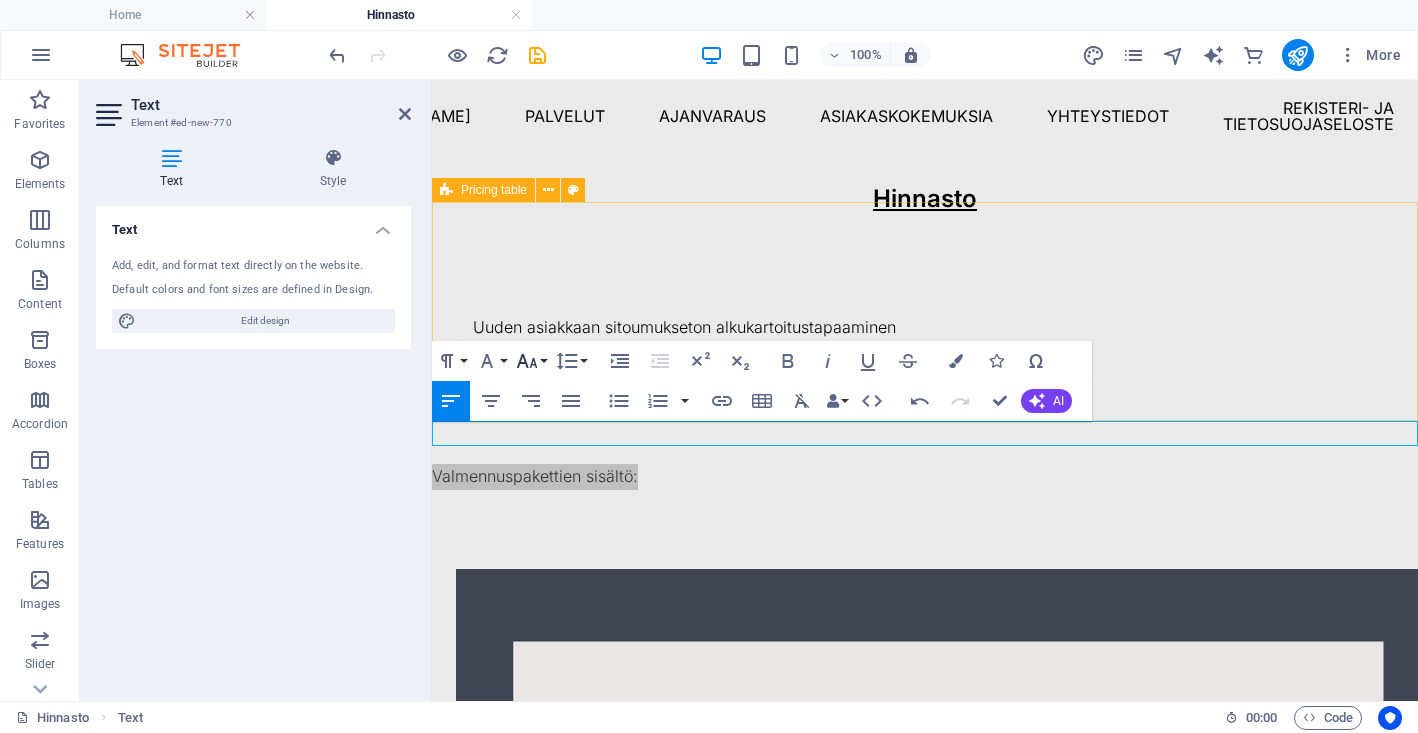 click 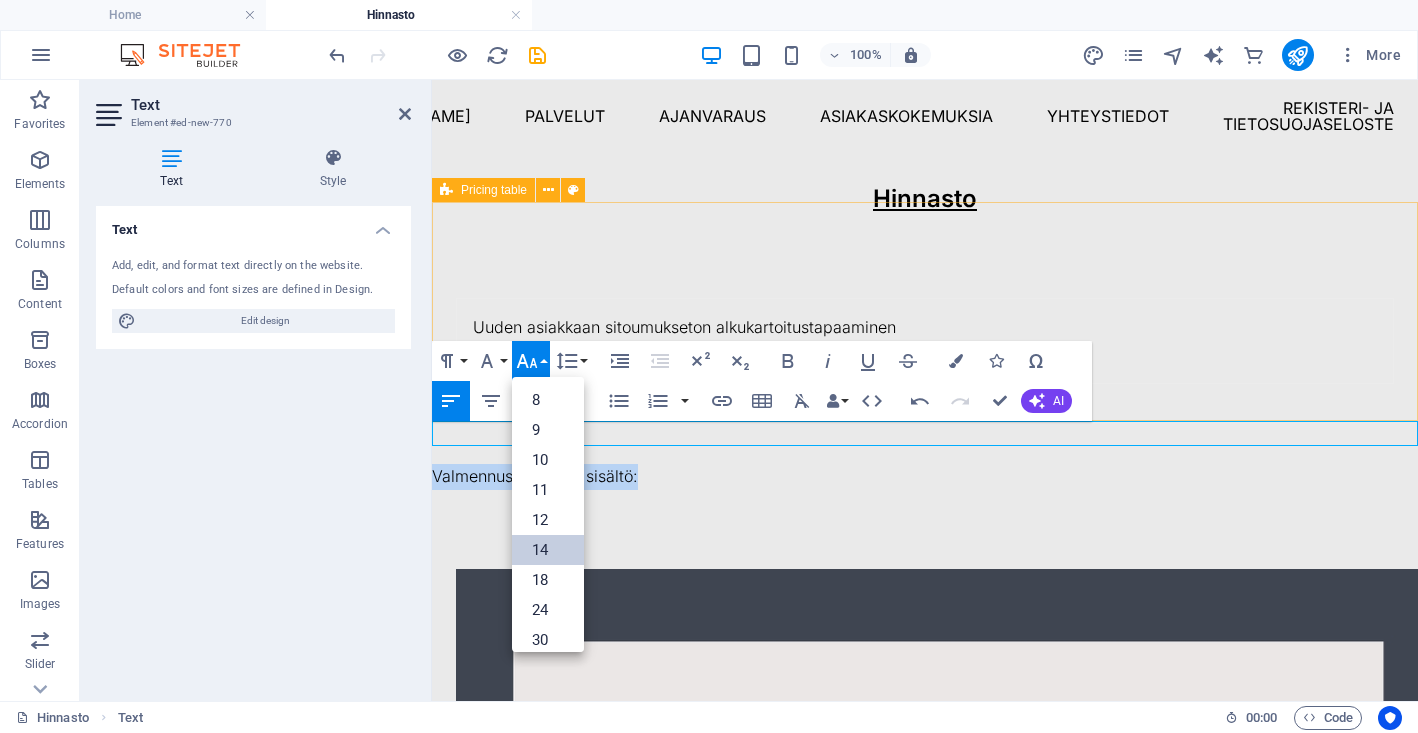 click on "14" at bounding box center (548, 550) 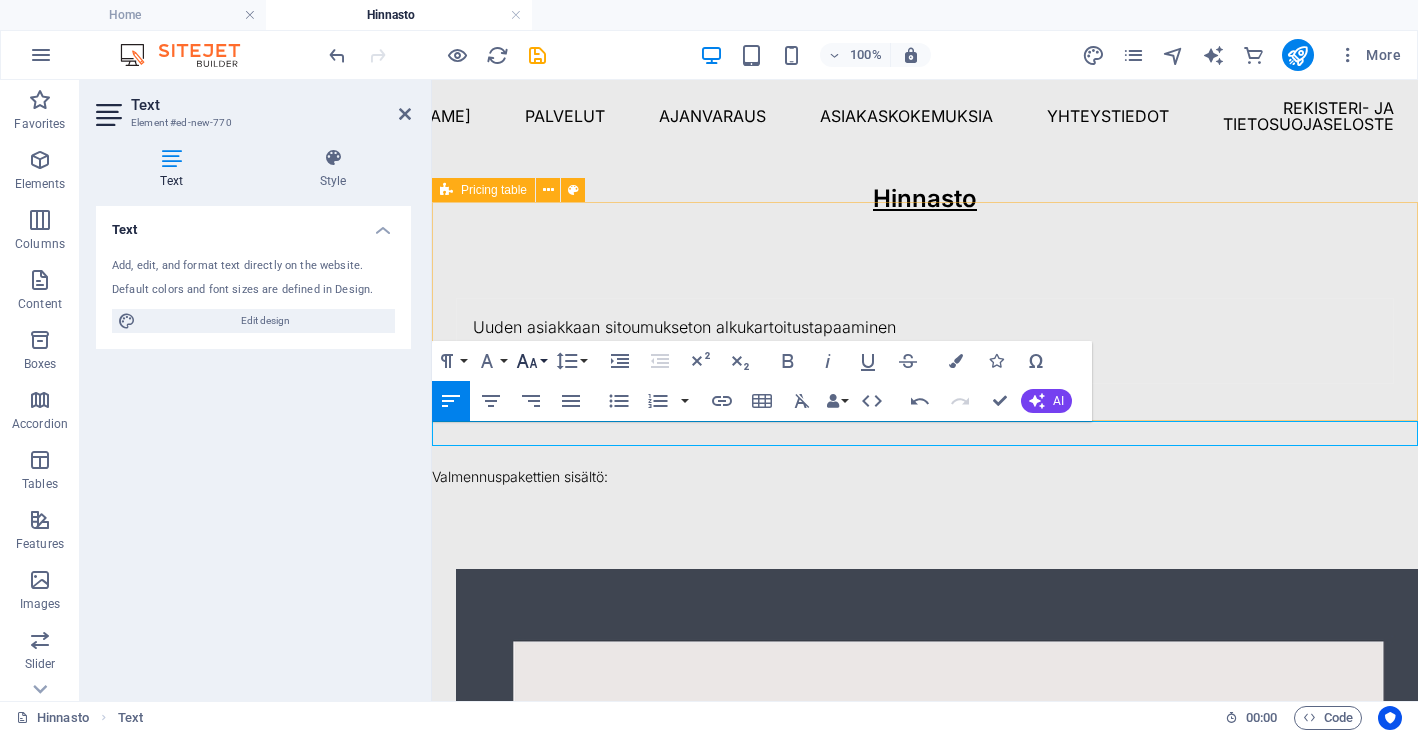 click on "Font Size" at bounding box center [531, 361] 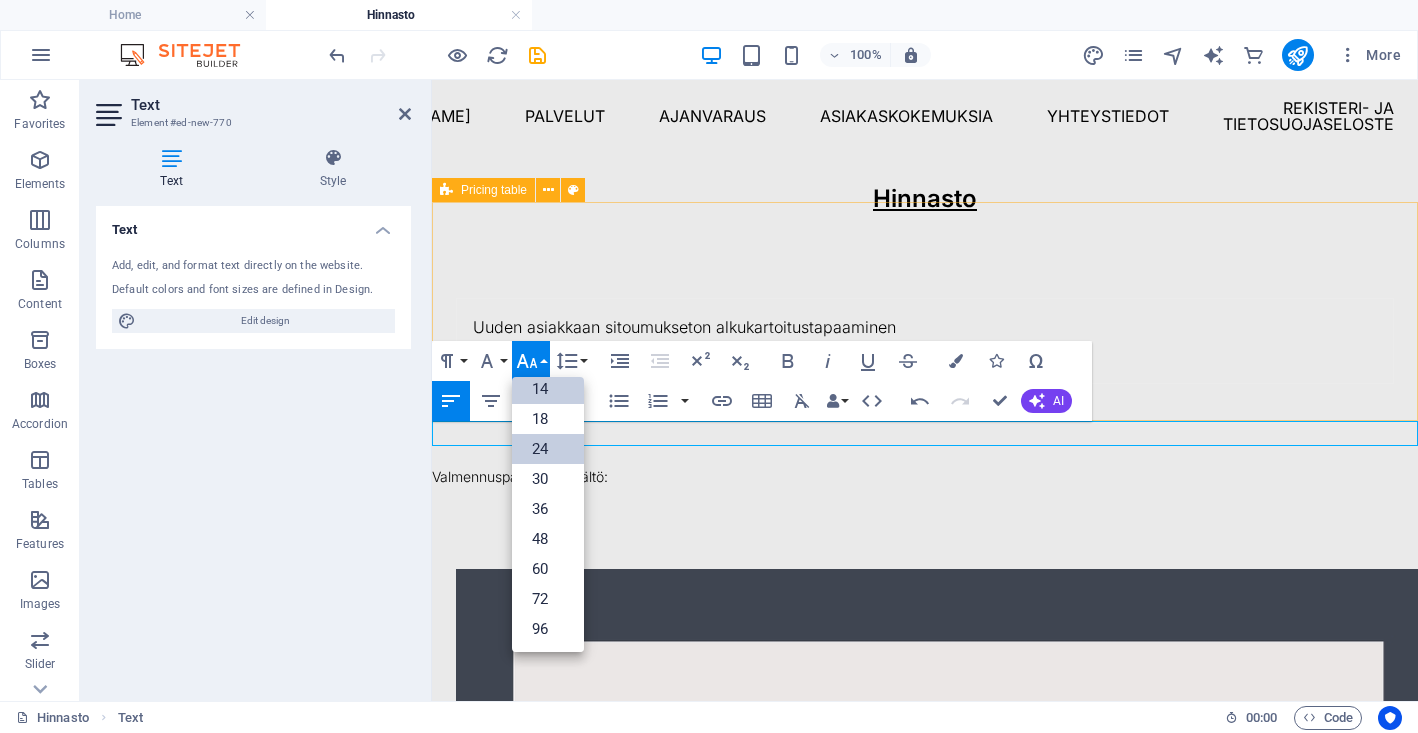 scroll, scrollTop: 161, scrollLeft: 0, axis: vertical 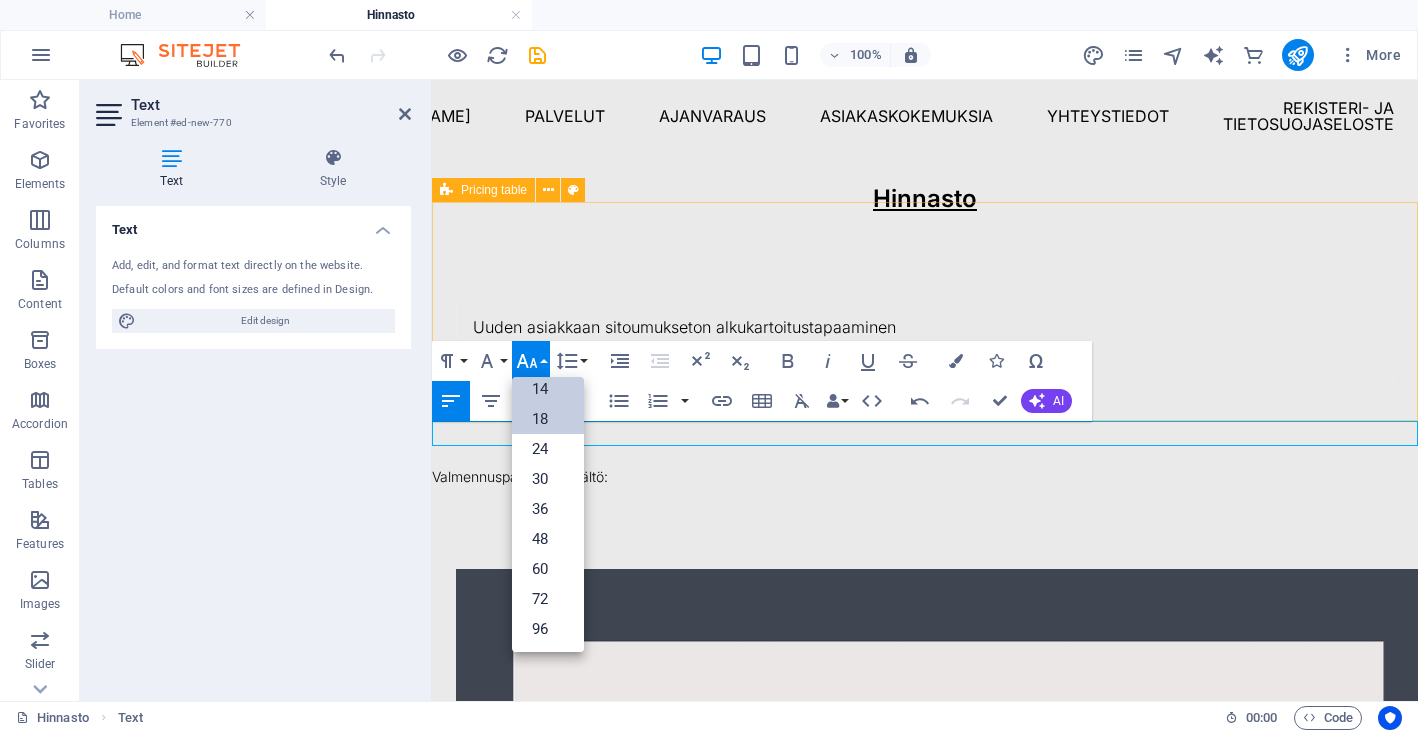 click on "18" at bounding box center (548, 419) 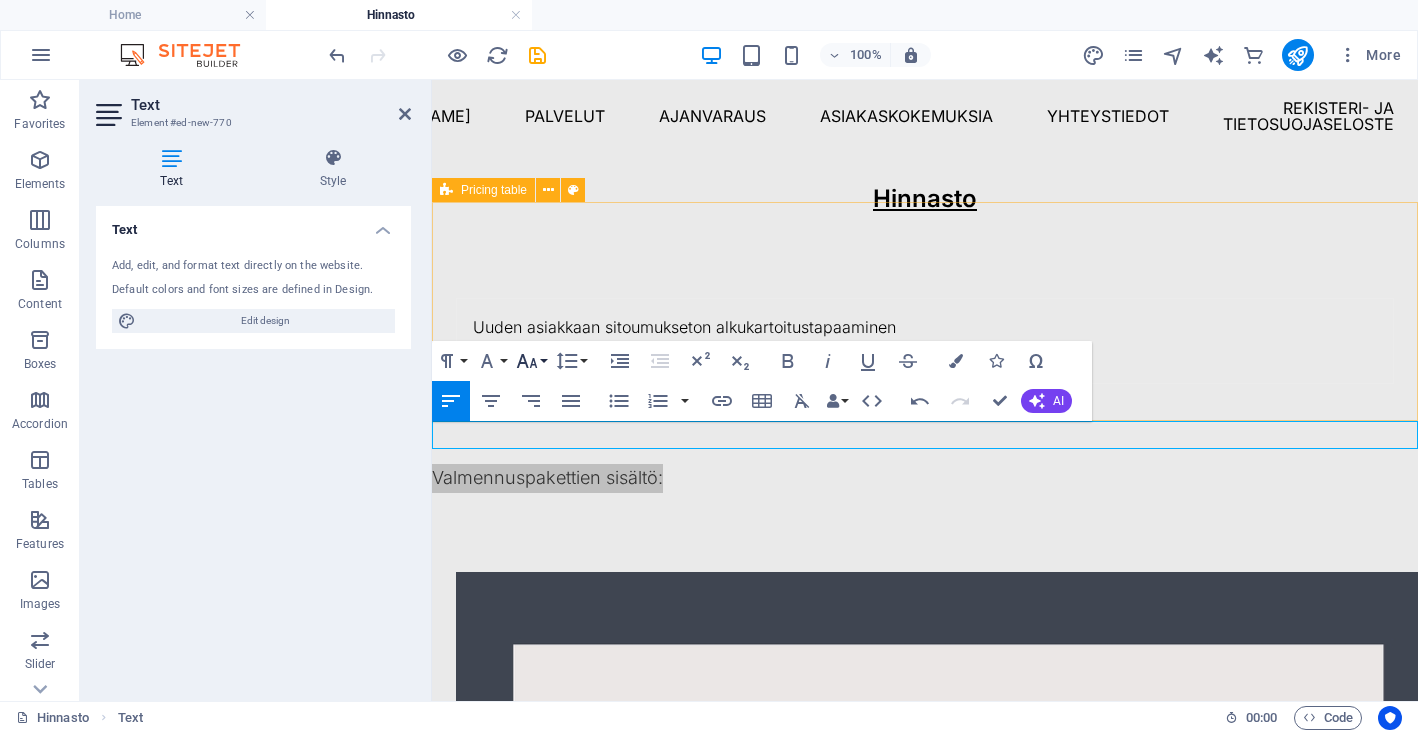 click on "Font Size" at bounding box center (531, 361) 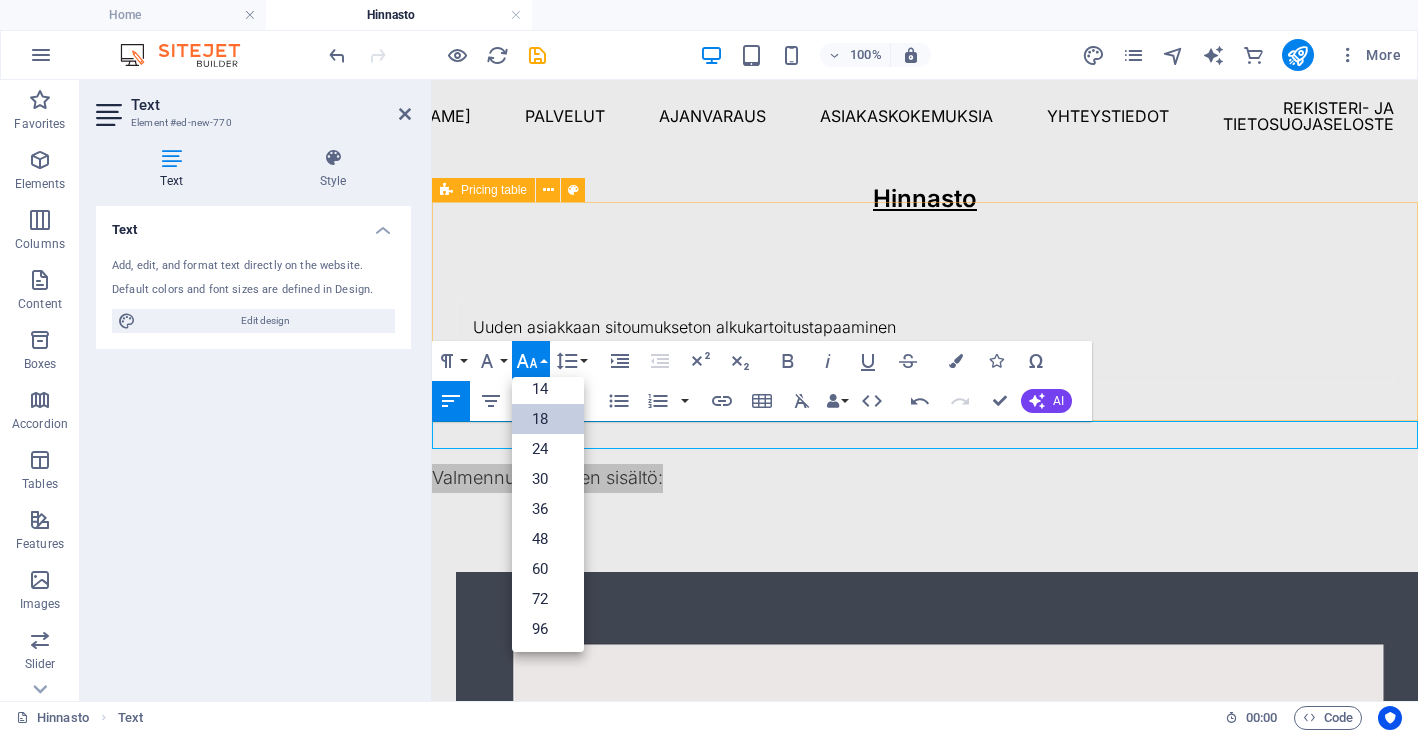 scroll, scrollTop: 161, scrollLeft: 0, axis: vertical 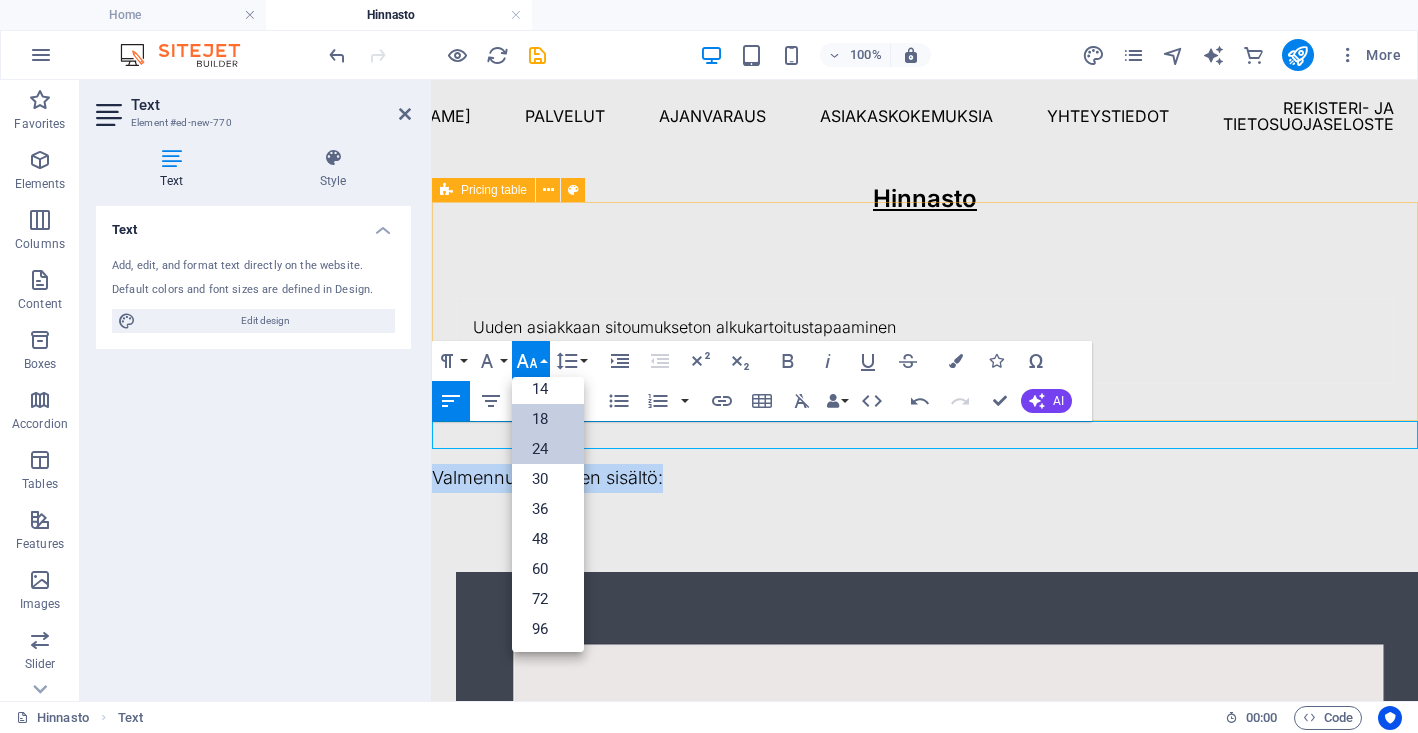 click on "24" at bounding box center (548, 449) 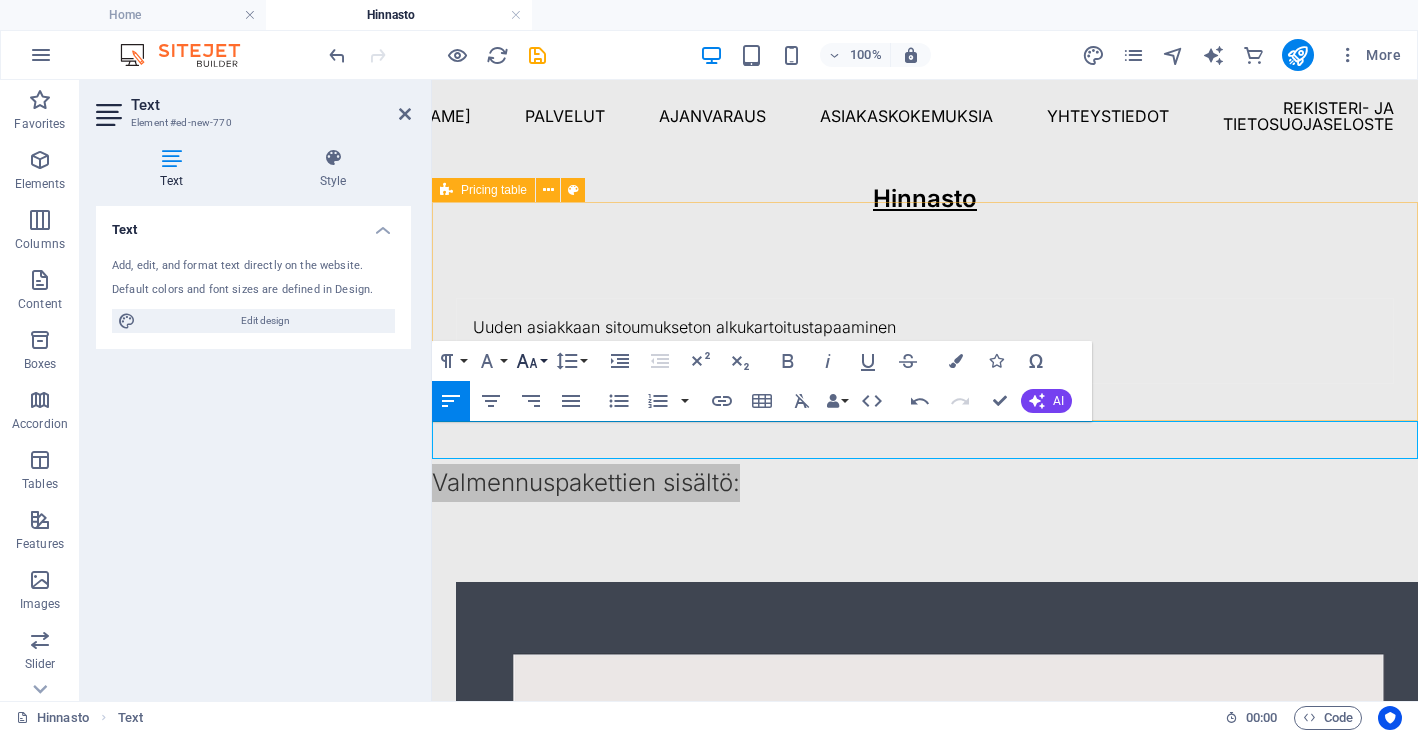 click 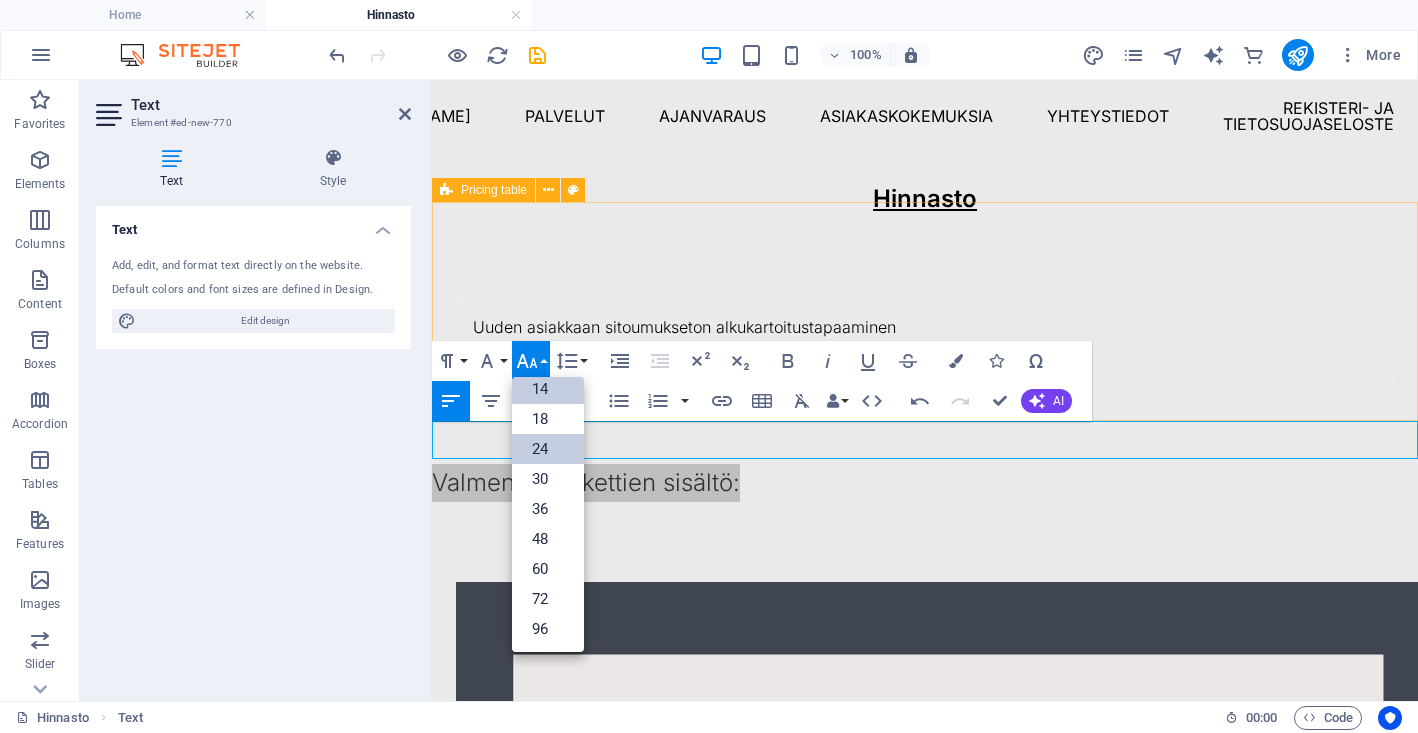 scroll, scrollTop: 161, scrollLeft: 0, axis: vertical 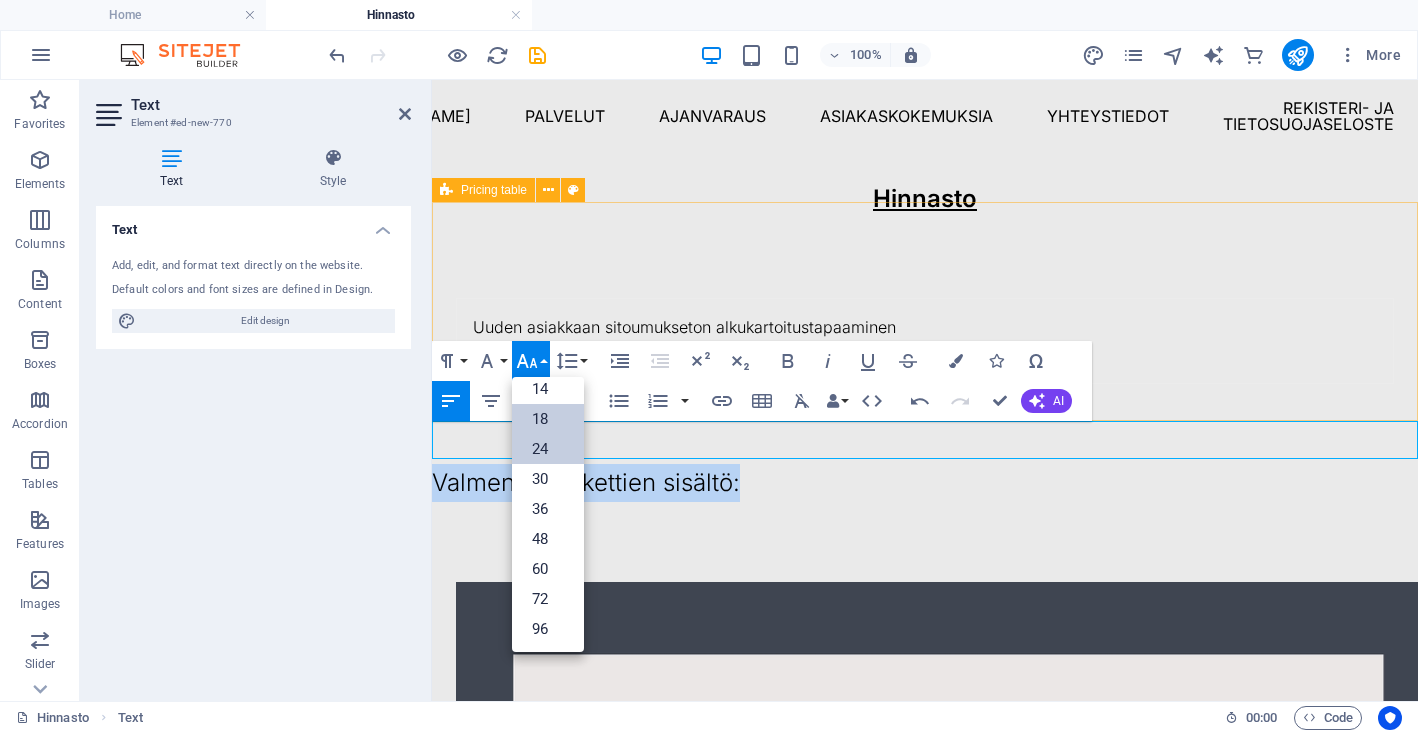 click on "18" at bounding box center (548, 419) 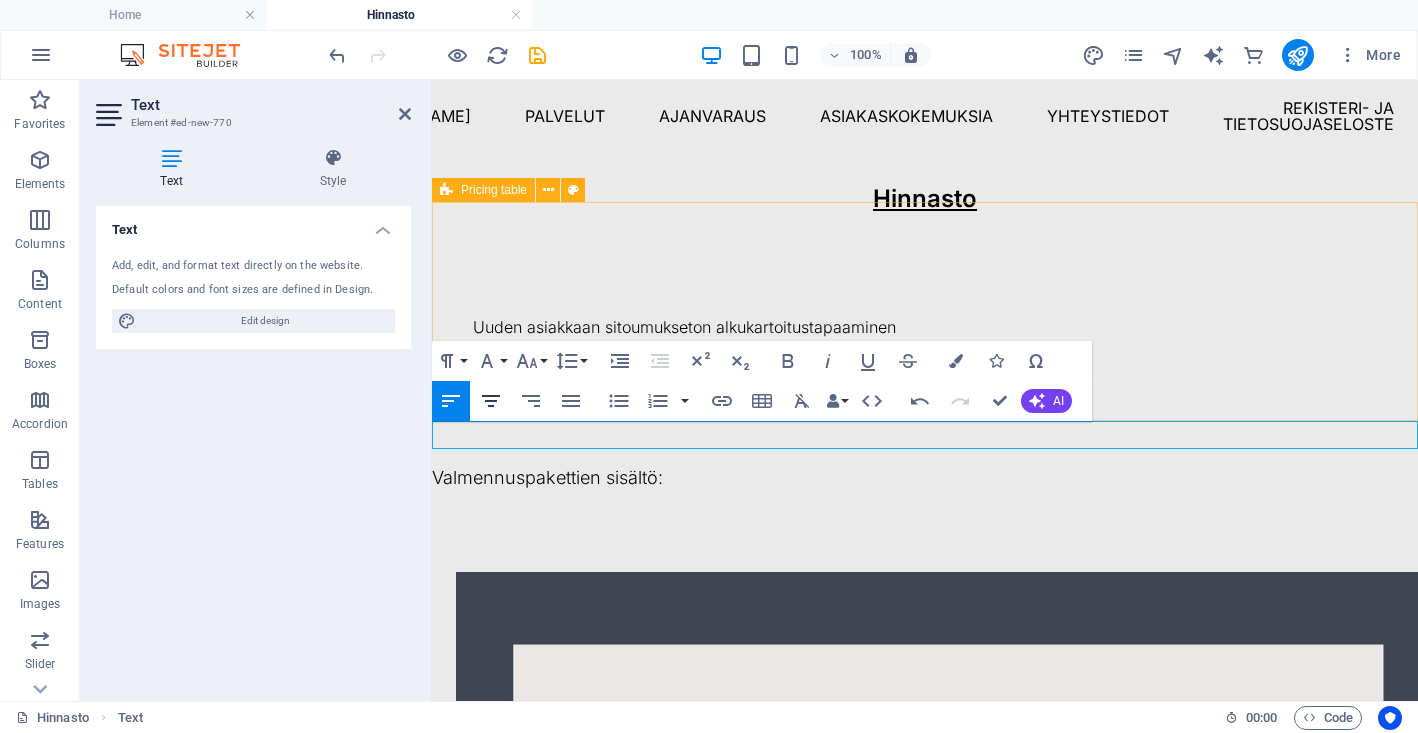 click 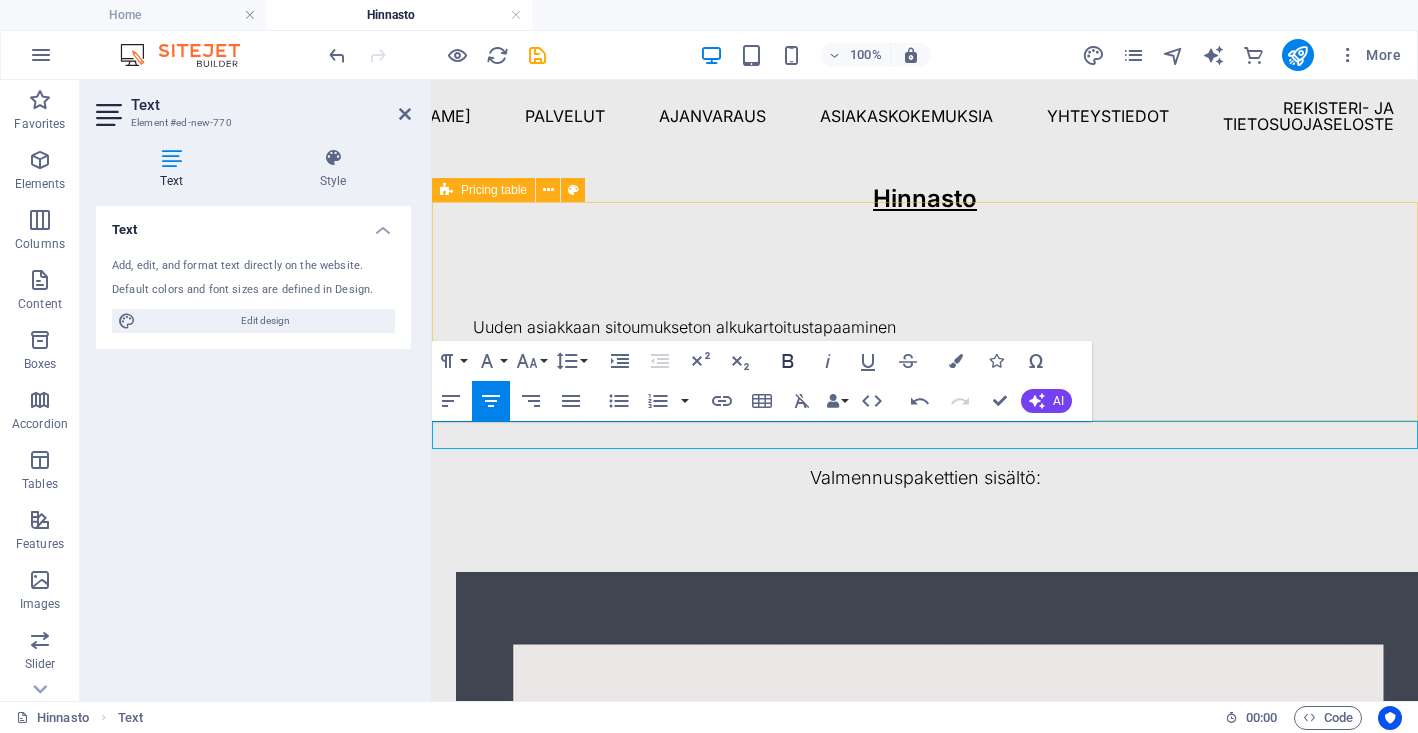 click 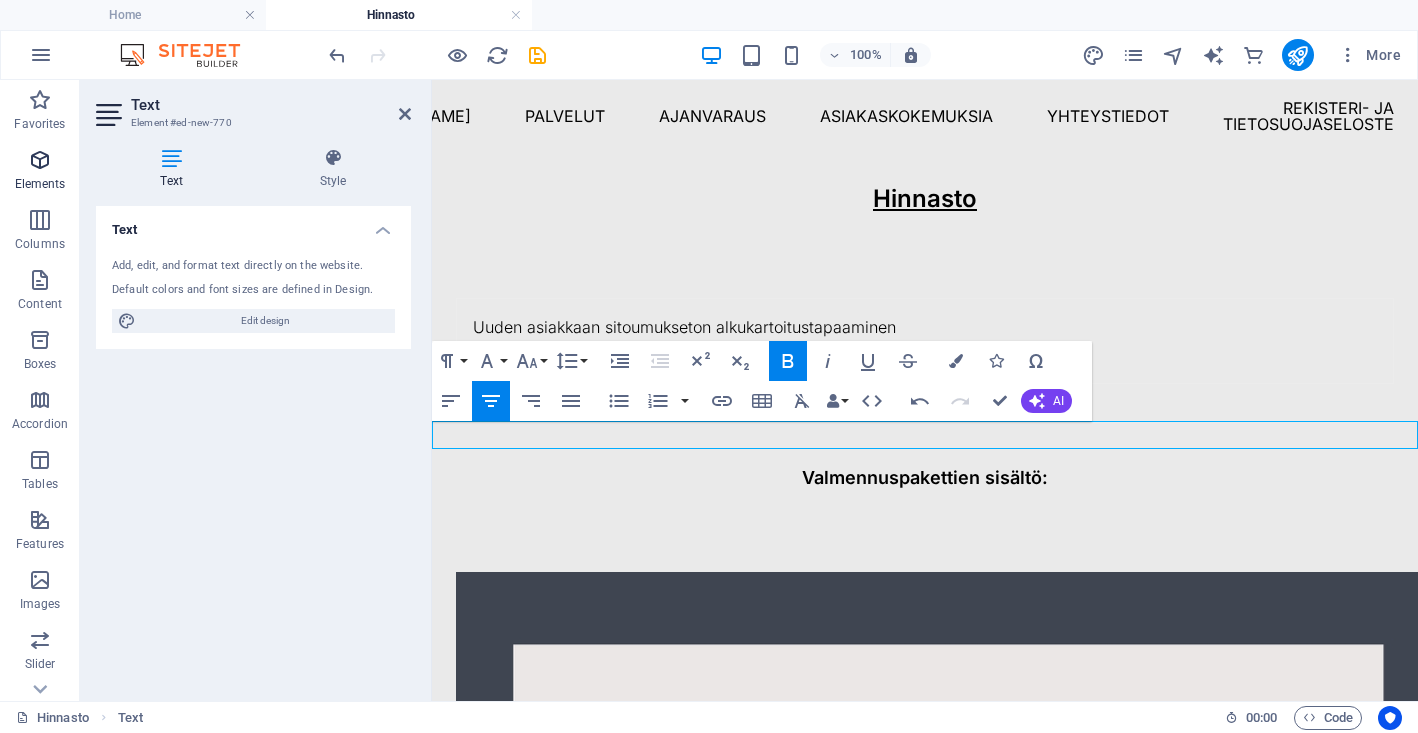 click at bounding box center [40, 160] 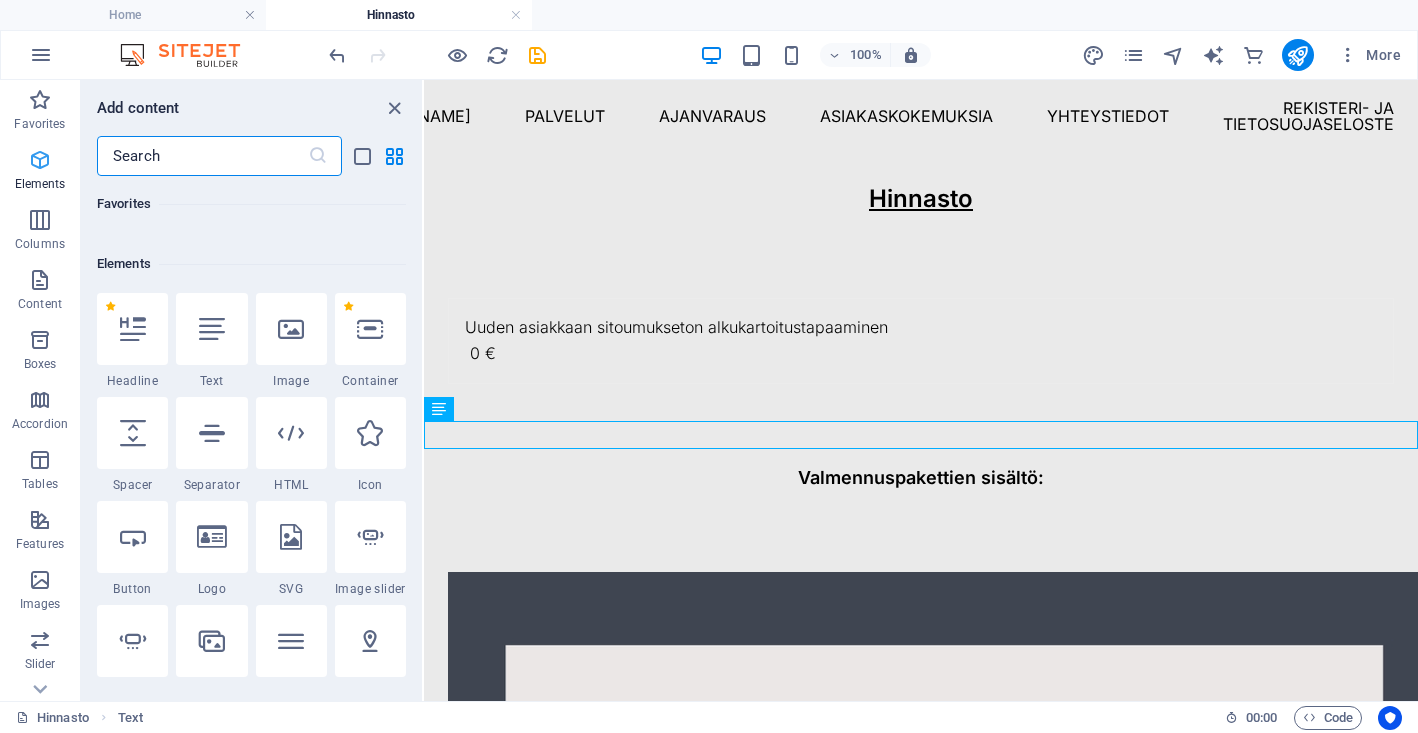 scroll, scrollTop: 213, scrollLeft: 0, axis: vertical 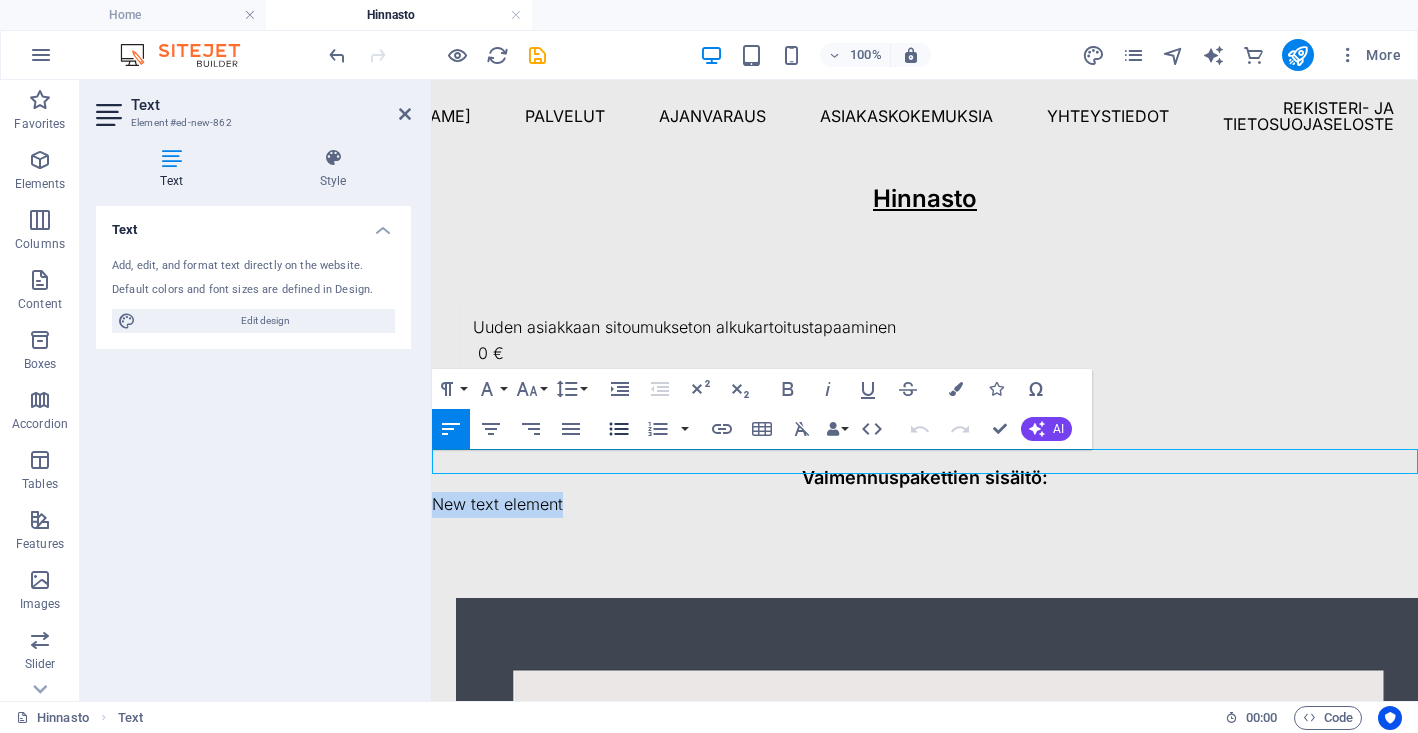 click on "Unordered List" at bounding box center (619, 429) 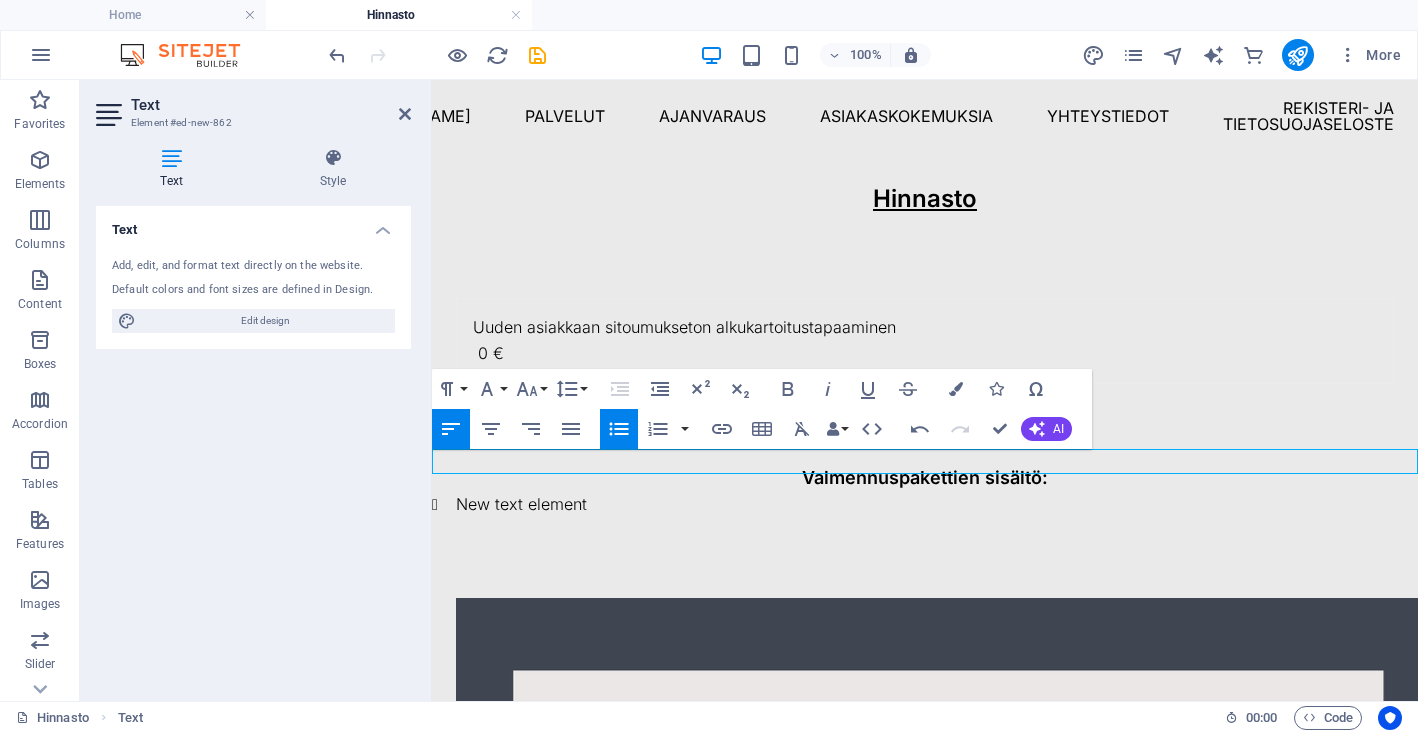 type 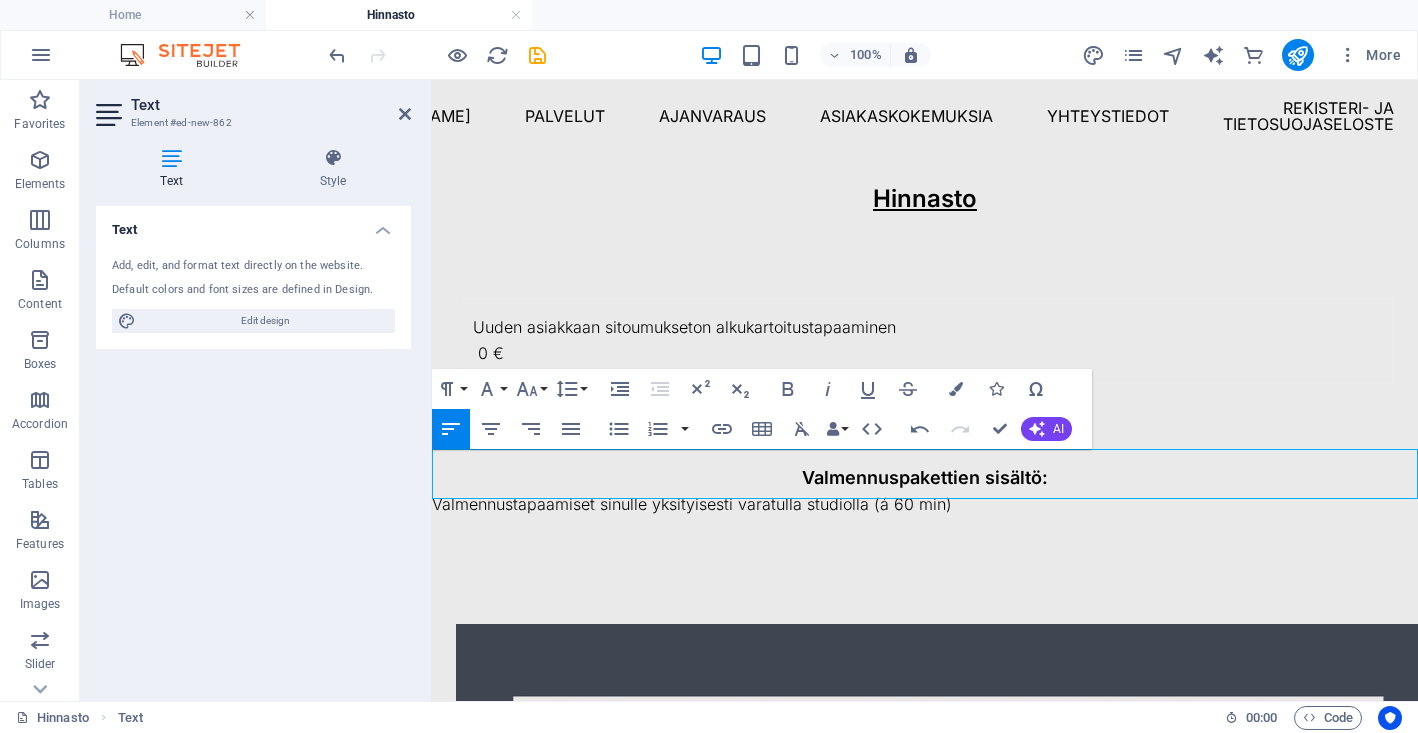 click on "Valmennustapaamiset sinulle yksityisesti varatulla studiolla (á 60 min)" at bounding box center (925, 505) 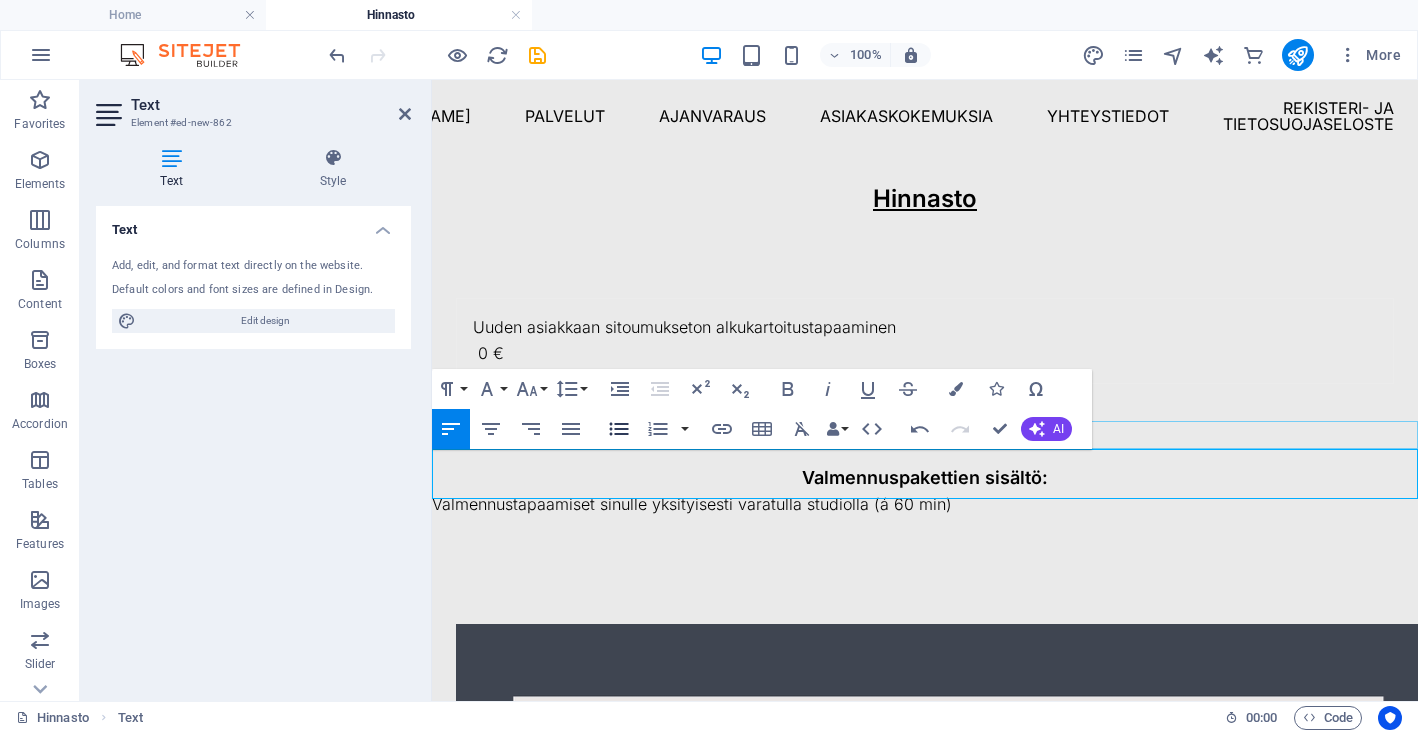 click 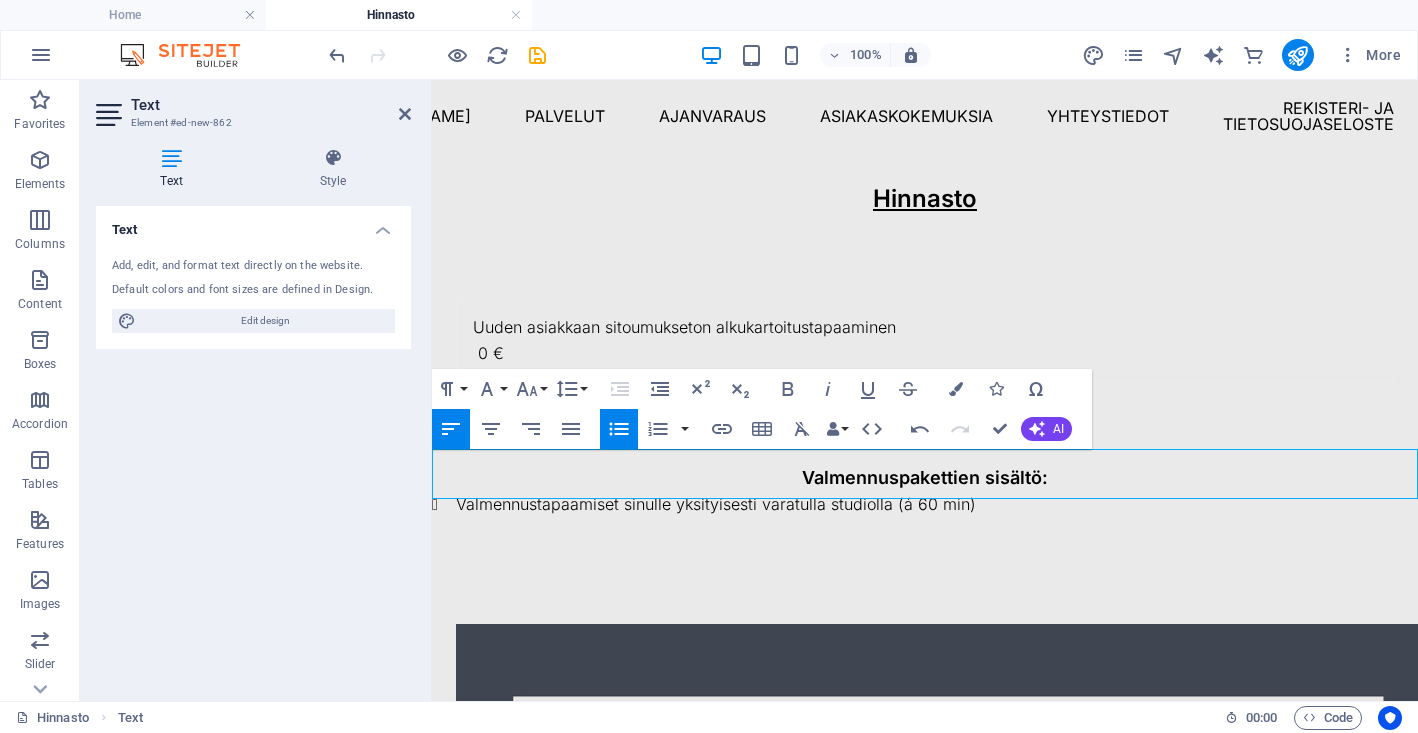 click on "Valmennustapaamiset sinulle yksityisesti varatulla studiolla (á 60 min)" at bounding box center [937, 505] 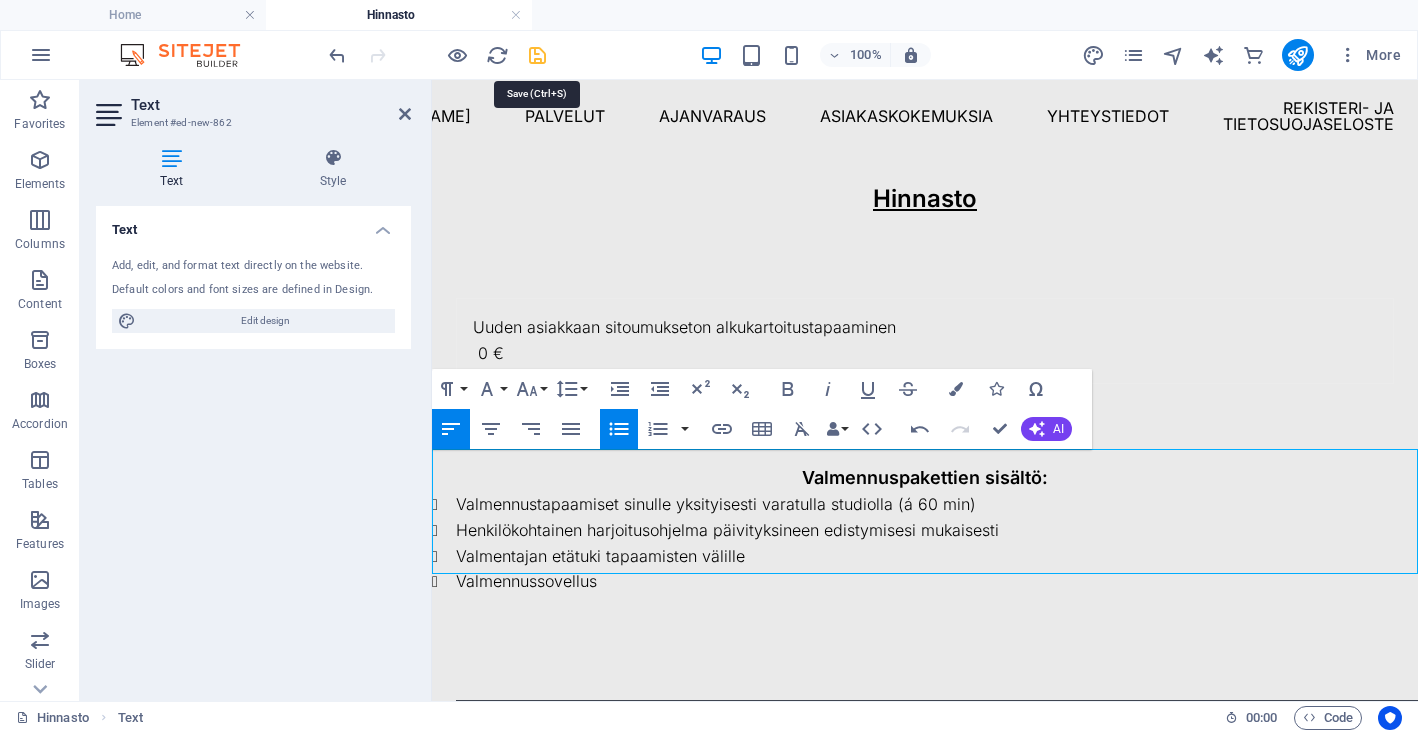 click at bounding box center [537, 55] 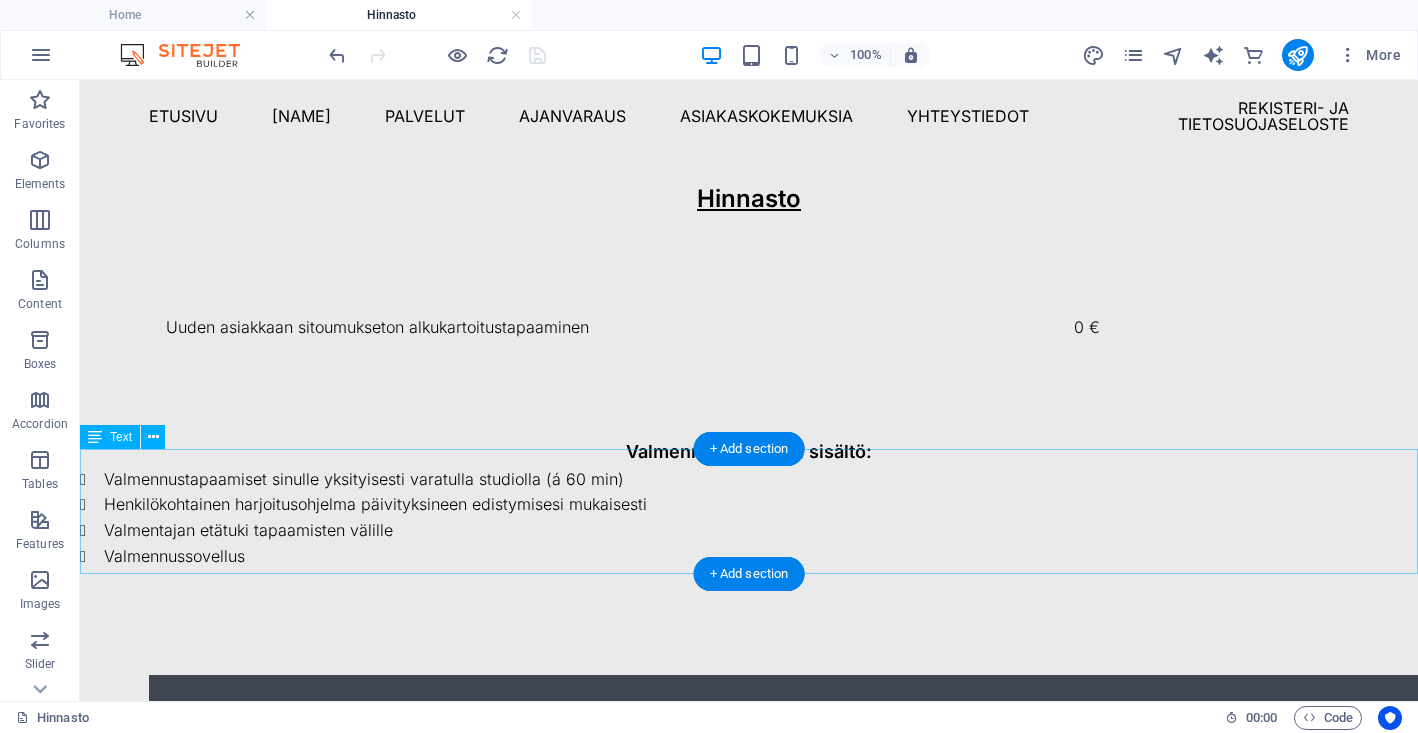 click on "Valmennustapaamiset sinulle yksityisesti varatulla studiolla (á 60 min) Henkilökohtainen harjoitusohjelma päivityksineen edistymisesi mukaisesti Valmentajan etätuki tapaamisten välille Valmennussovellus" at bounding box center (749, 531) 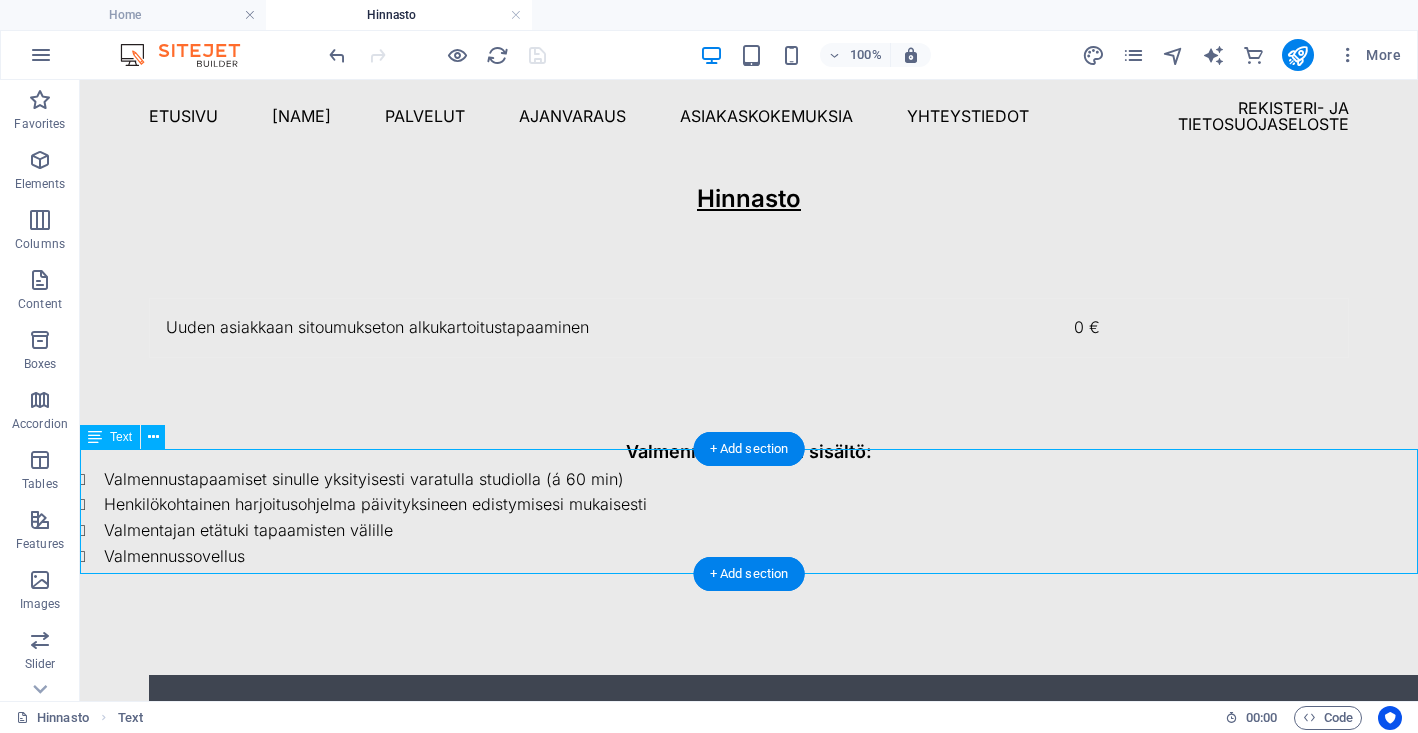 click on "Valmennustapaamiset sinulle yksityisesti varatulla studiolla (á 60 min) Henkilökohtainen harjoitusohjelma päivityksineen edistymisesi mukaisesti Valmentajan etätuki tapaamisten välille Valmennussovellus" at bounding box center [749, 531] 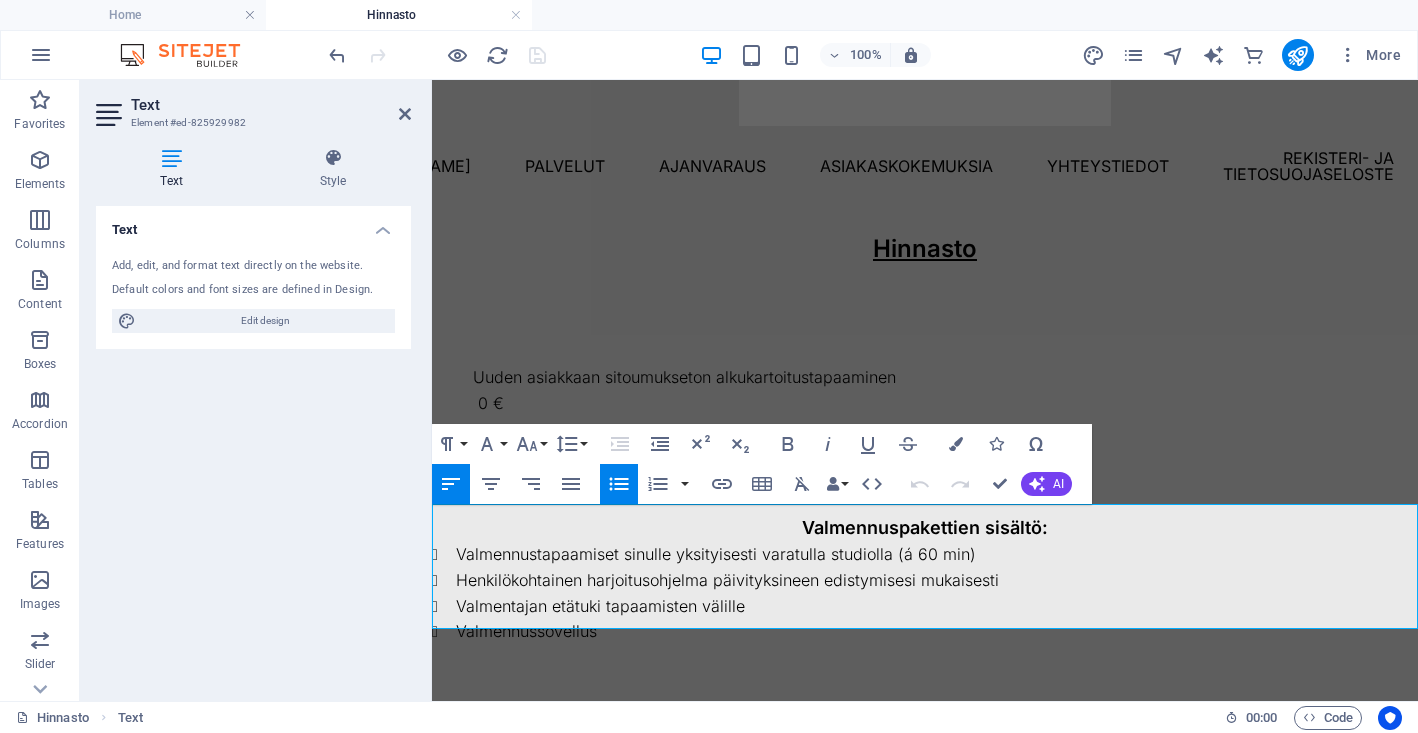 scroll, scrollTop: 187, scrollLeft: 0, axis: vertical 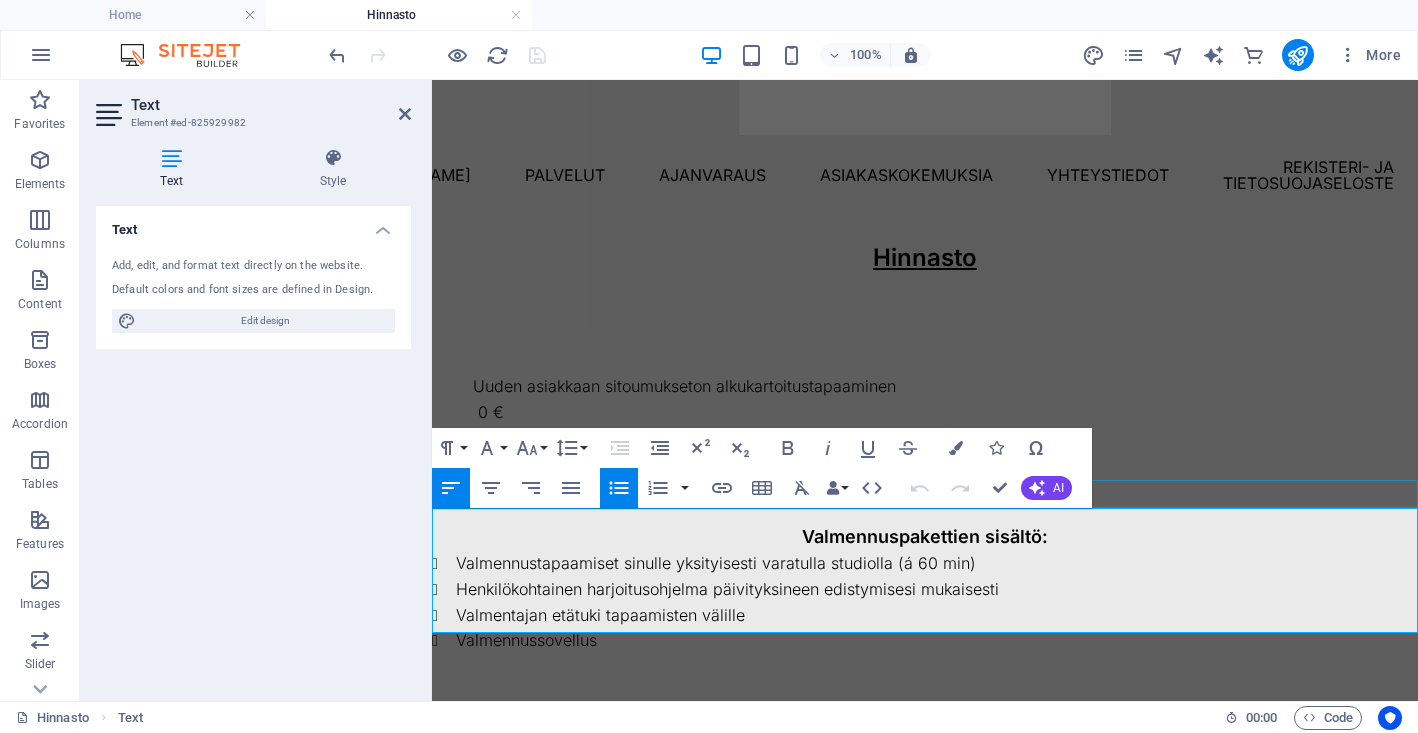 click on "Valmennuspakettien sisältö:" at bounding box center [925, 537] 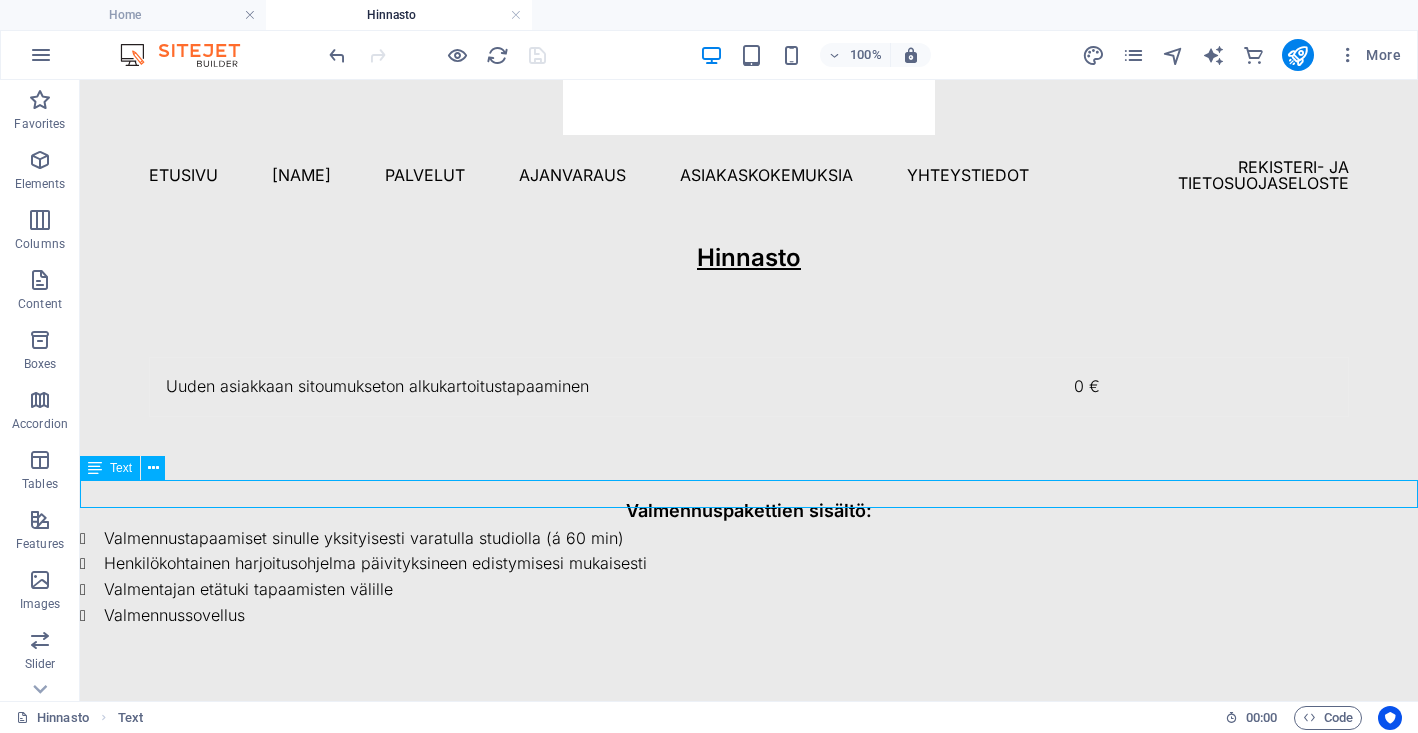 click on "Valmennuspakettien sisältö:" at bounding box center (749, 511) 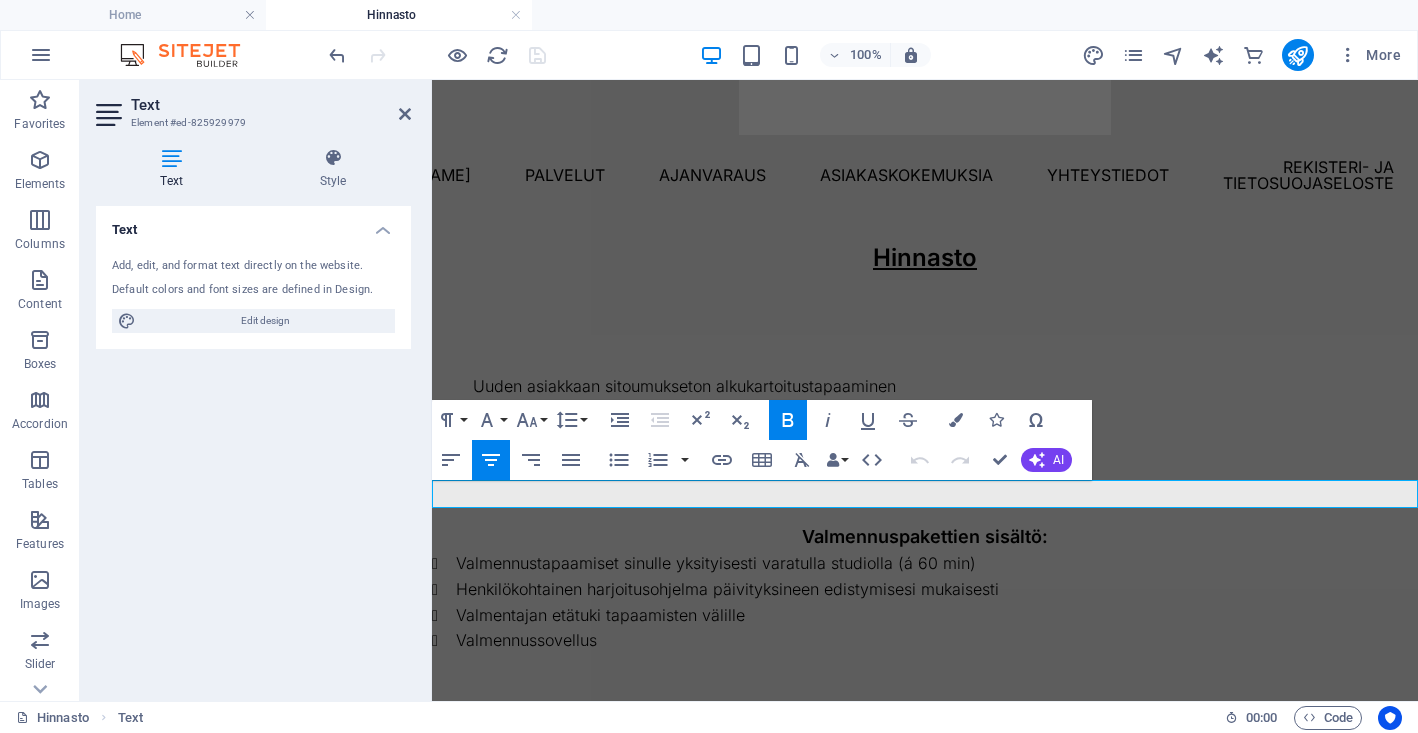 click on "Valmennuspakettien sisältö:" at bounding box center [925, 537] 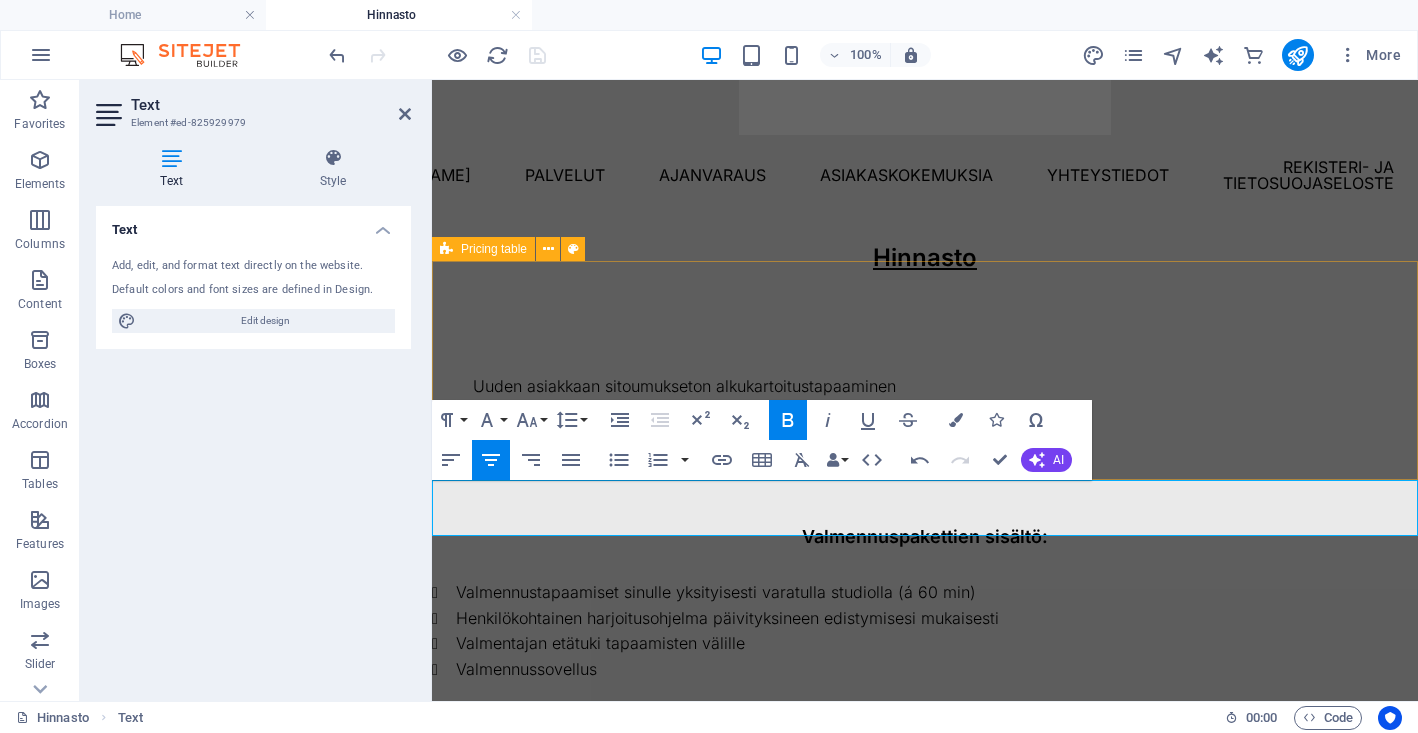 click on "Uuden asiakkaan sitoumukseton alkukartoitustapaaminen                                                                                                 0 €" at bounding box center (925, 399) 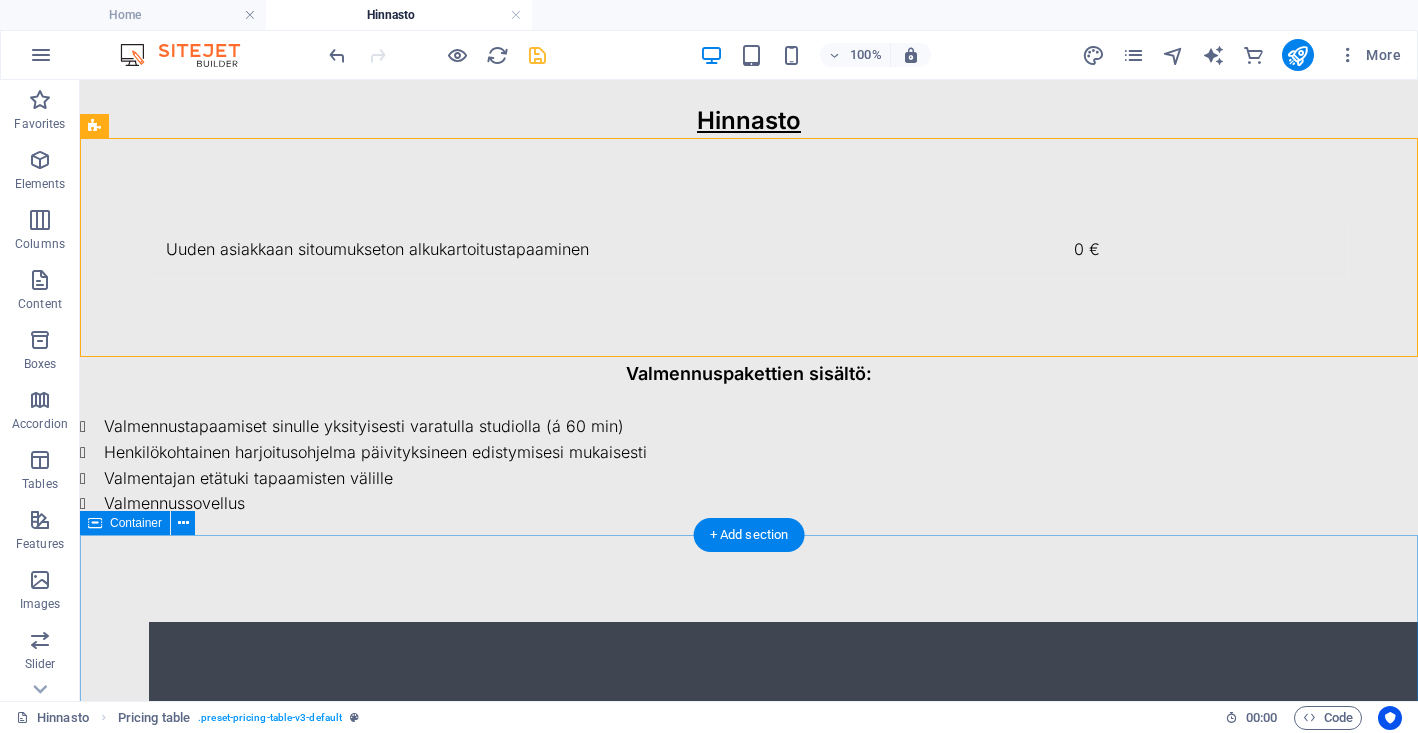 scroll, scrollTop: 12, scrollLeft: 0, axis: vertical 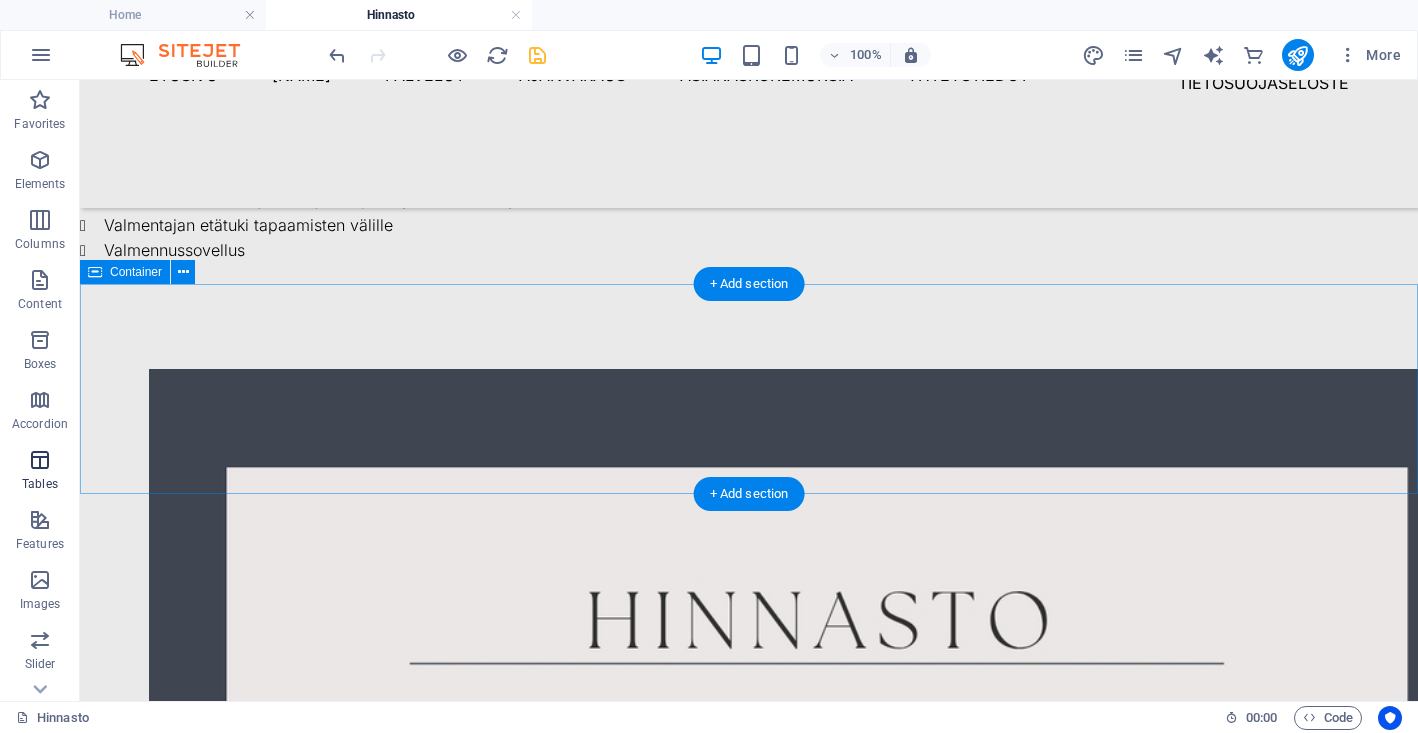 click at bounding box center (40, 460) 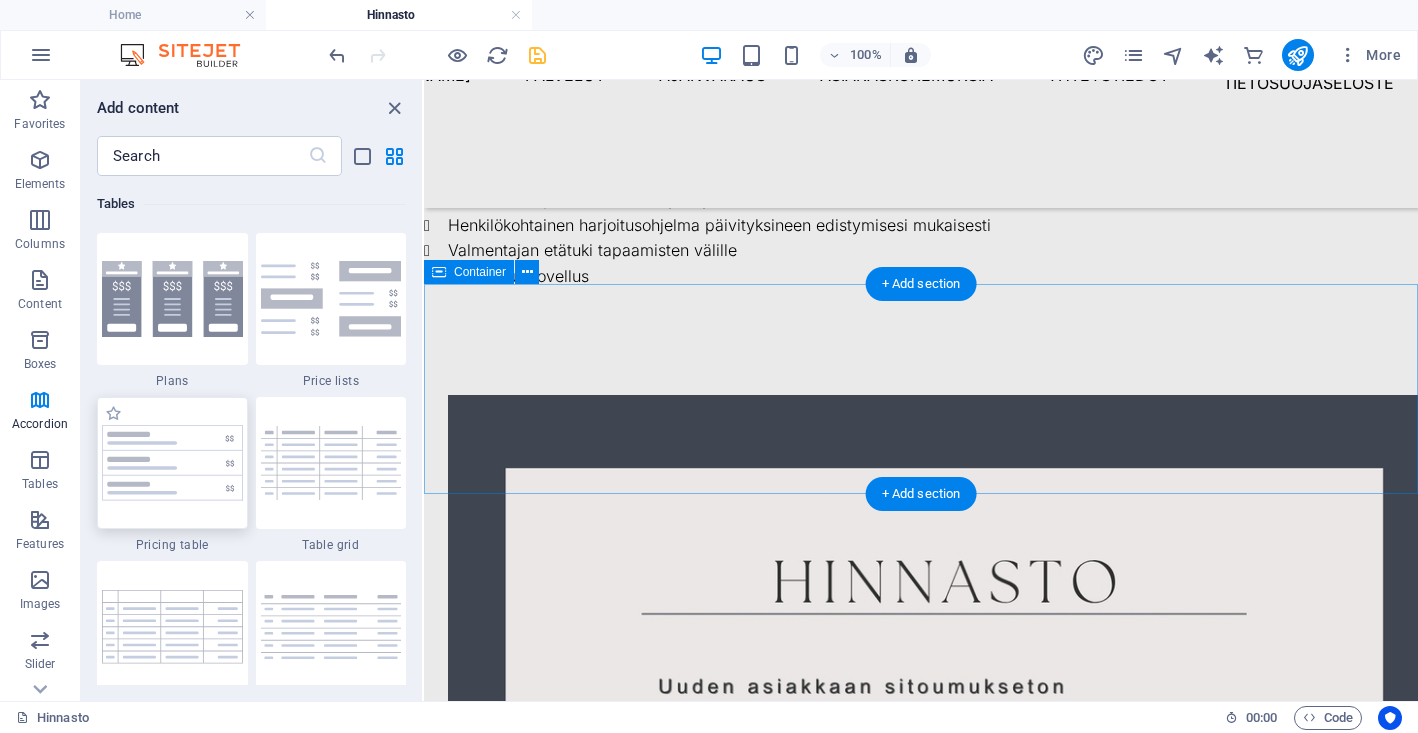 scroll, scrollTop: 6834, scrollLeft: 0, axis: vertical 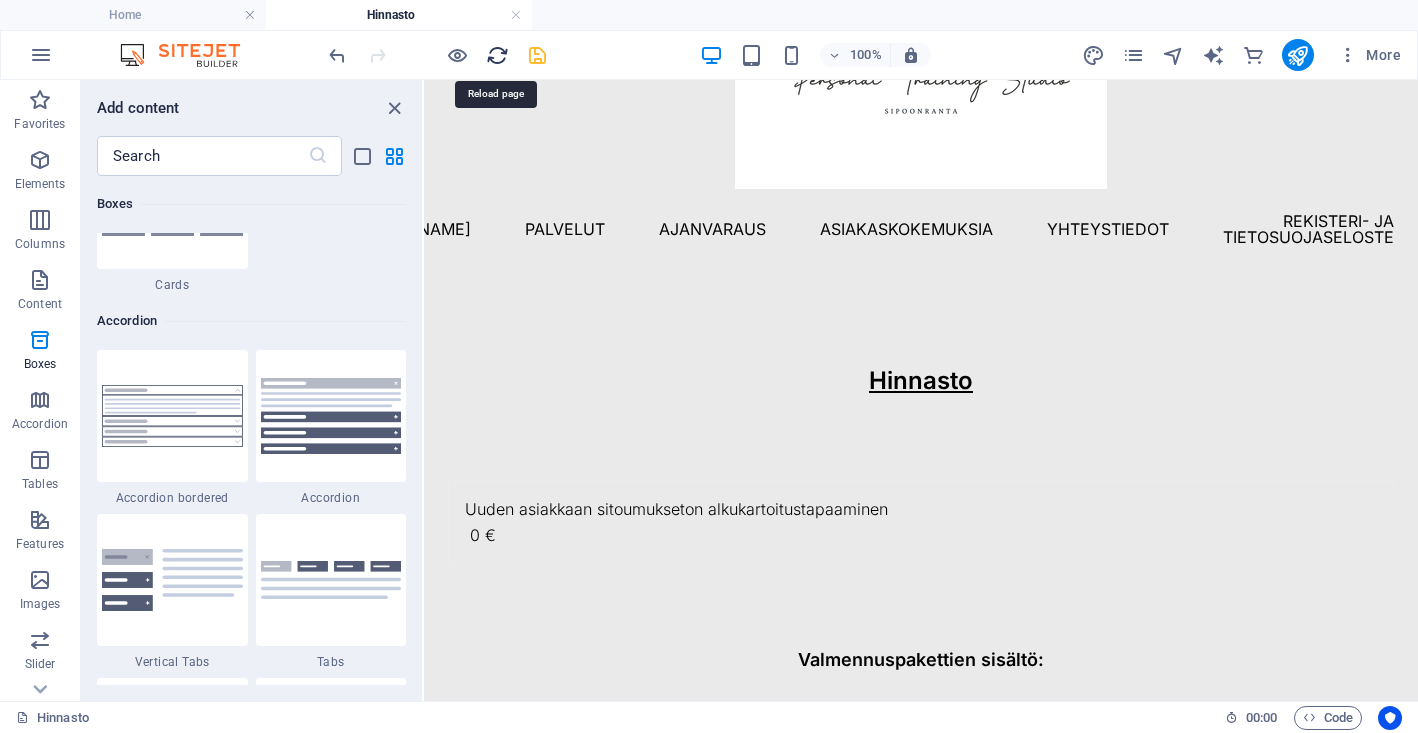 click at bounding box center (497, 55) 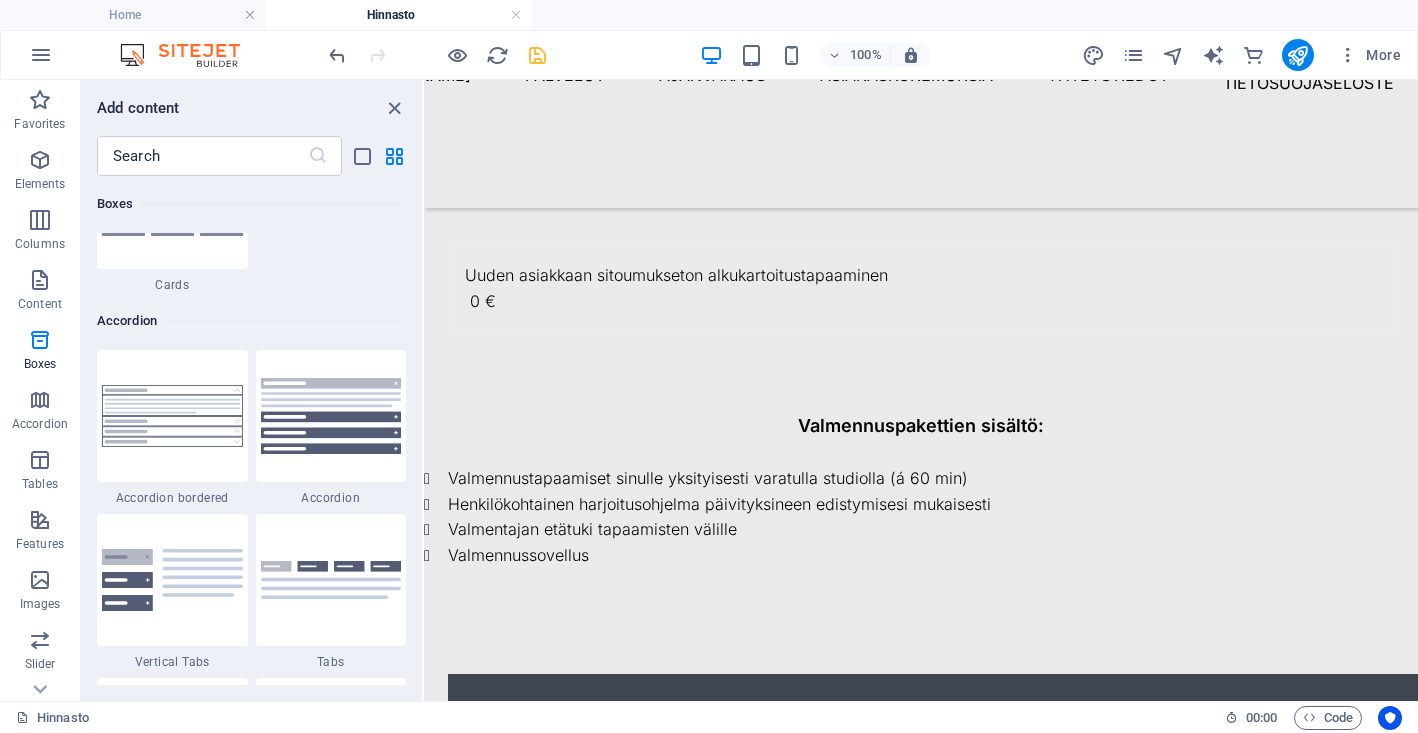 scroll, scrollTop: 221, scrollLeft: 0, axis: vertical 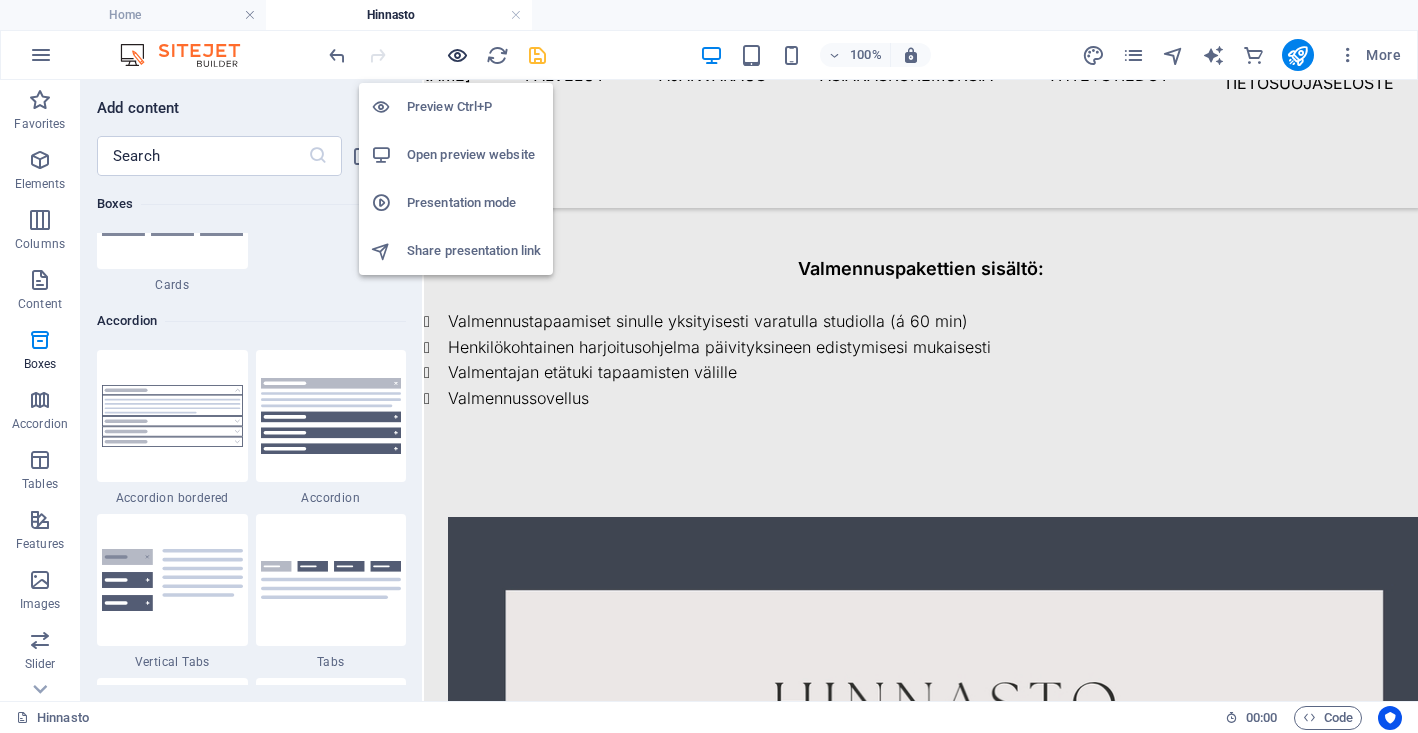 click at bounding box center [457, 55] 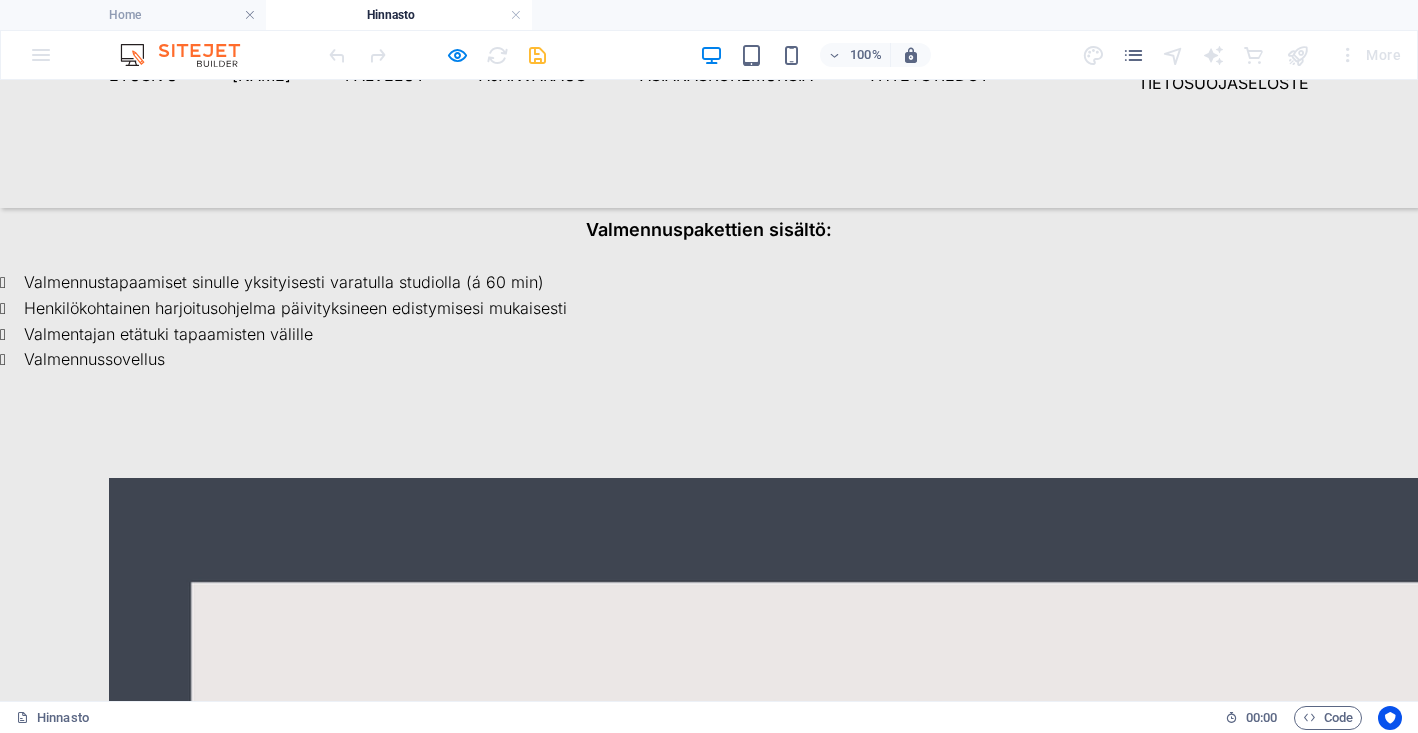 scroll, scrollTop: 176, scrollLeft: 0, axis: vertical 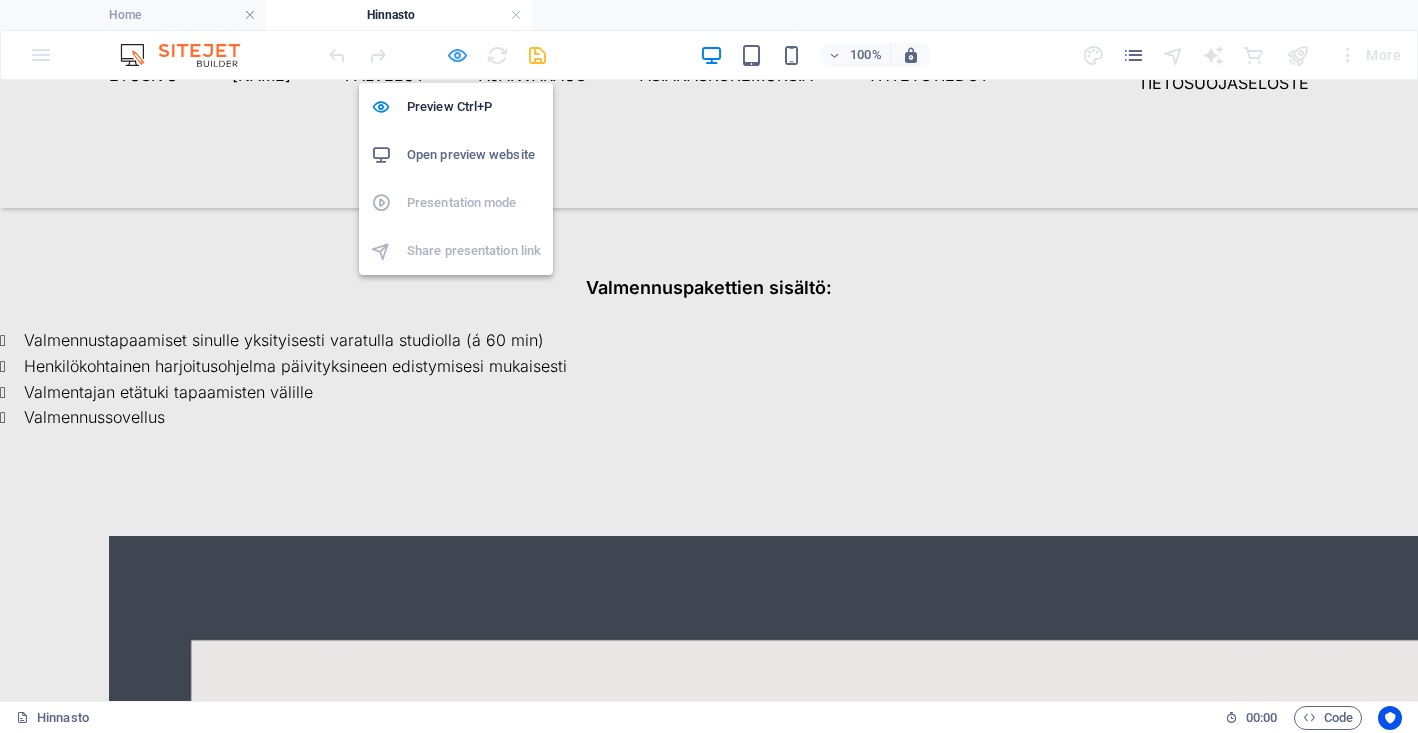 click at bounding box center (457, 55) 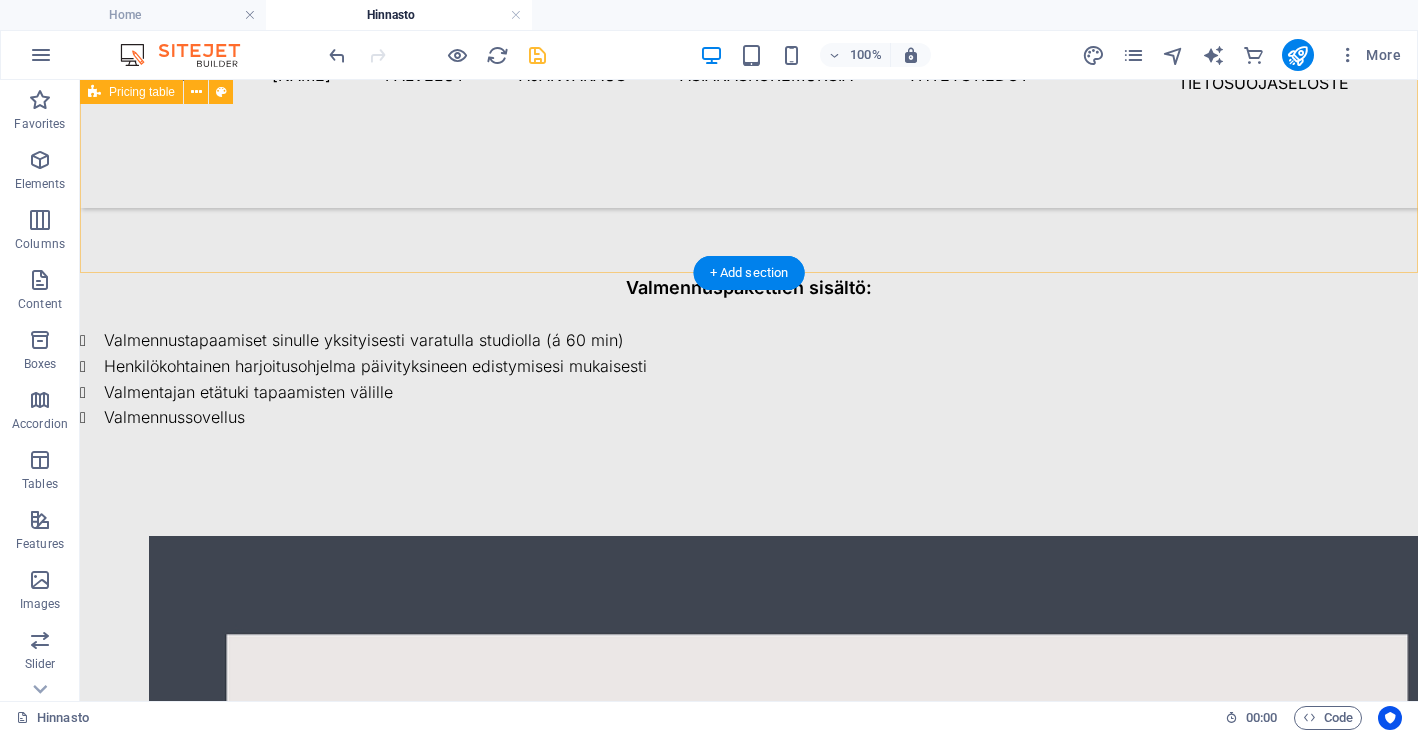 click on "Valmennustapaamiset sinulle yksityisesti varatulla studiolla (á 60 min) Henkilökohtainen harjoitusohjelma päivityksineen edistymisesi mukaisesti Valmentajan etätuki tapaamisten välille Valmennussovellus" at bounding box center [749, 392] 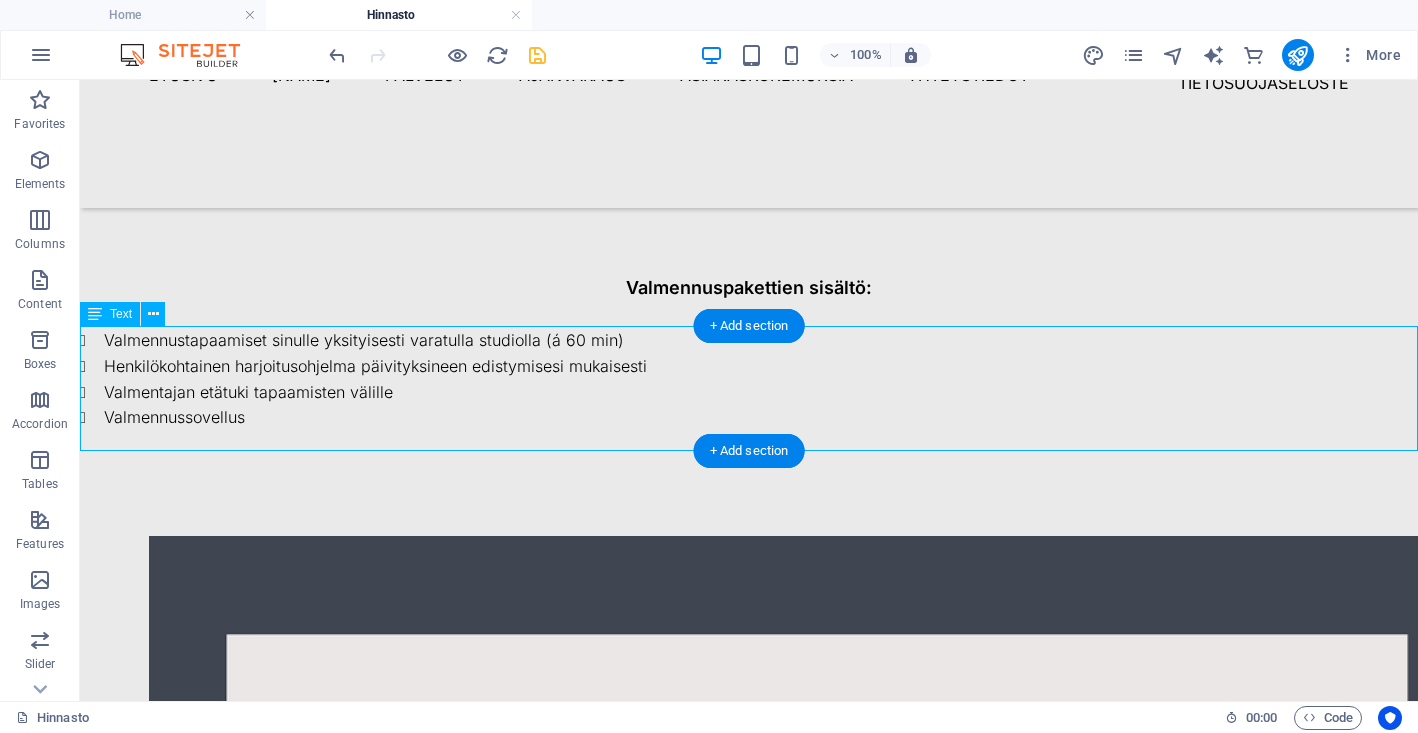 click on "Valmennustapaamiset sinulle yksityisesti varatulla studiolla (á 60 min) Henkilökohtainen harjoitusohjelma päivityksineen edistymisesi mukaisesti Valmentajan etätuki tapaamisten välille Valmennussovellus" at bounding box center (749, 392) 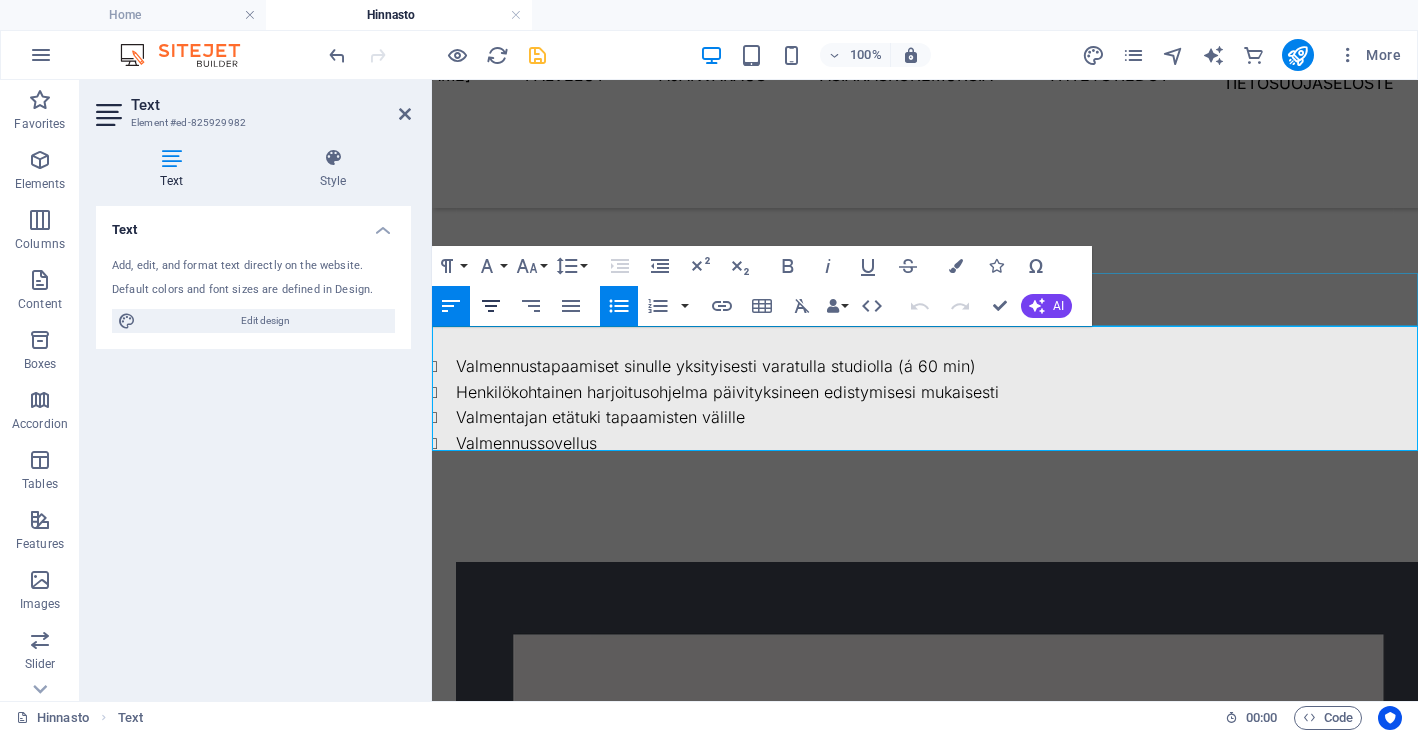click 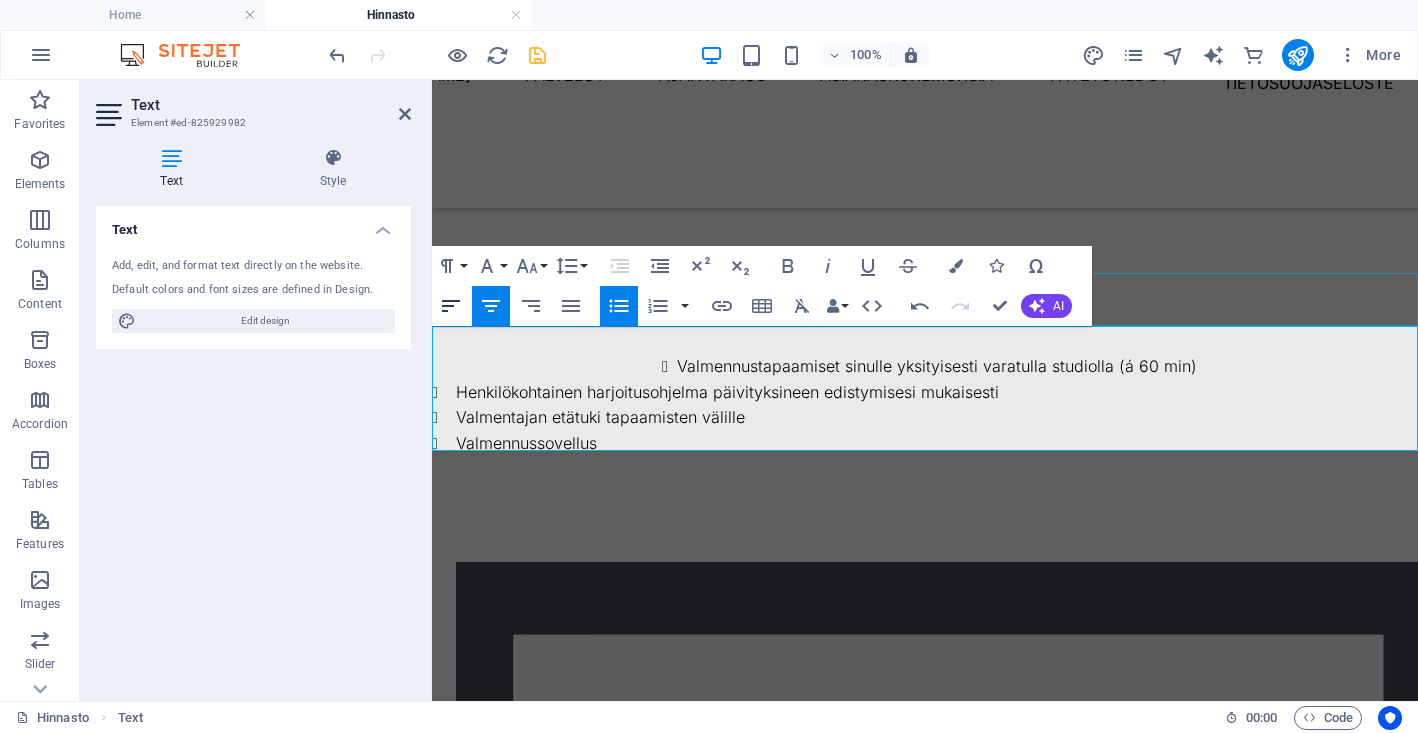 click 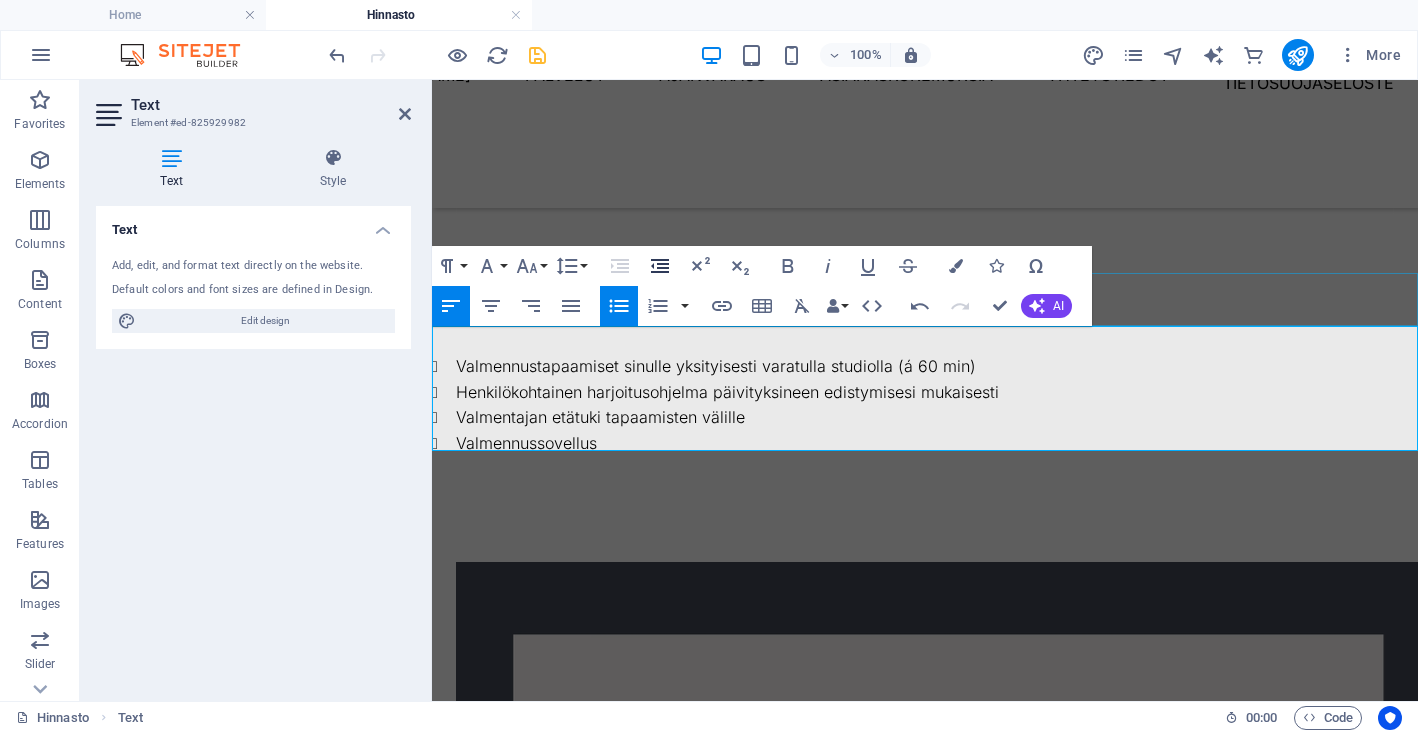 click 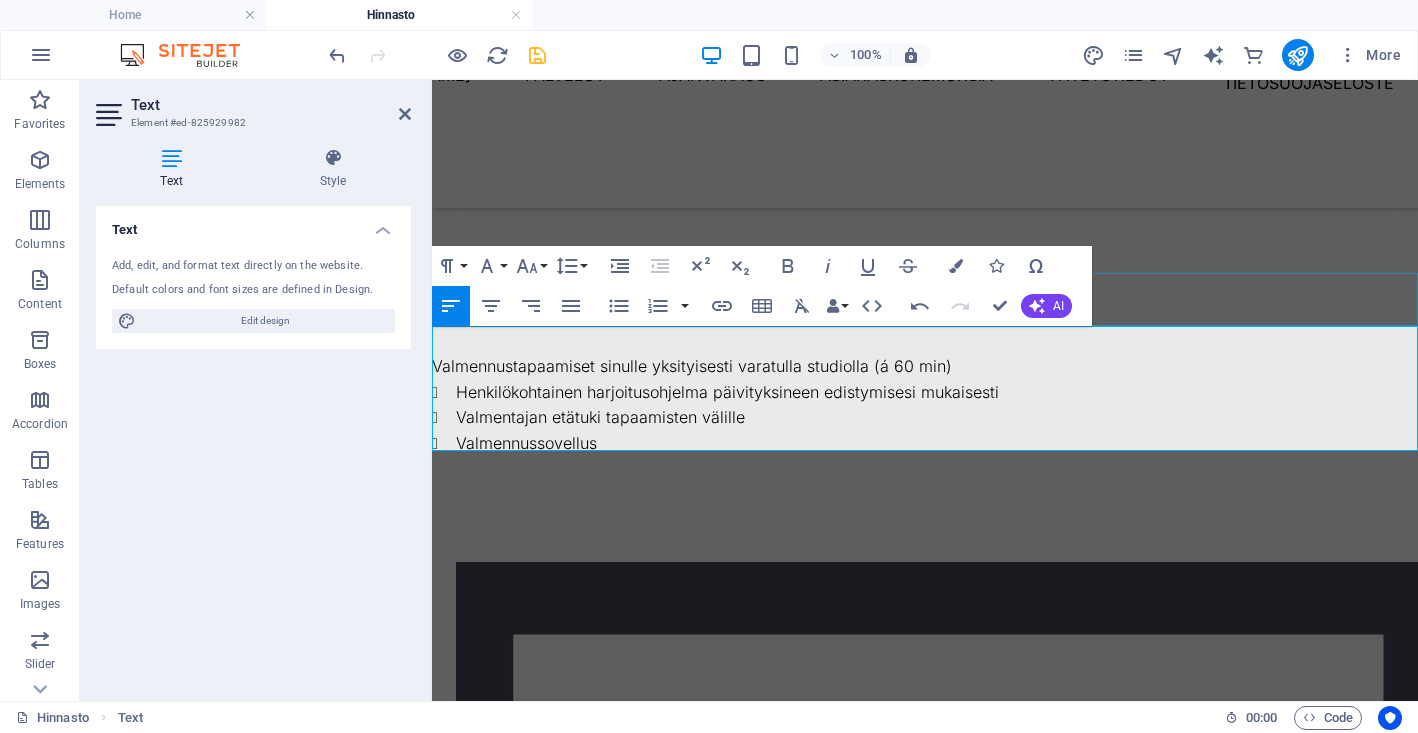 click 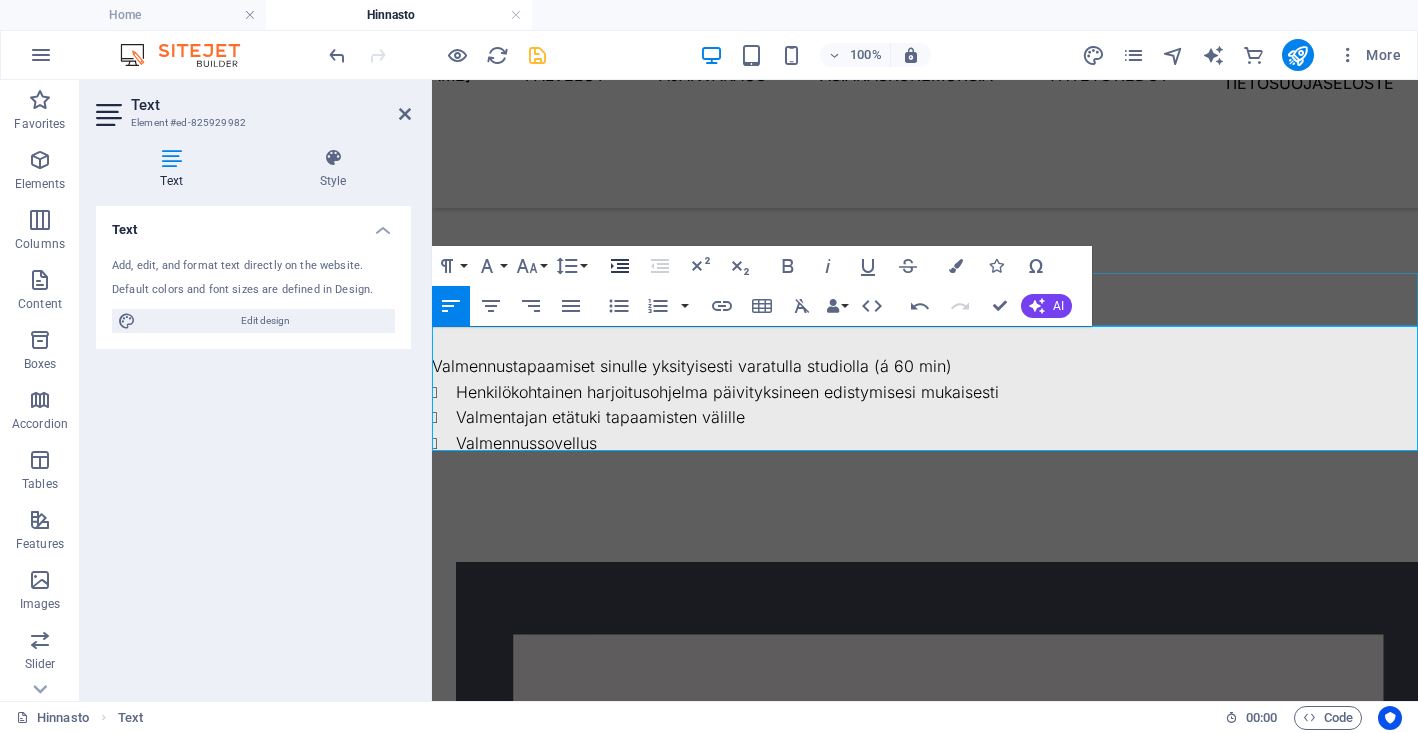 click 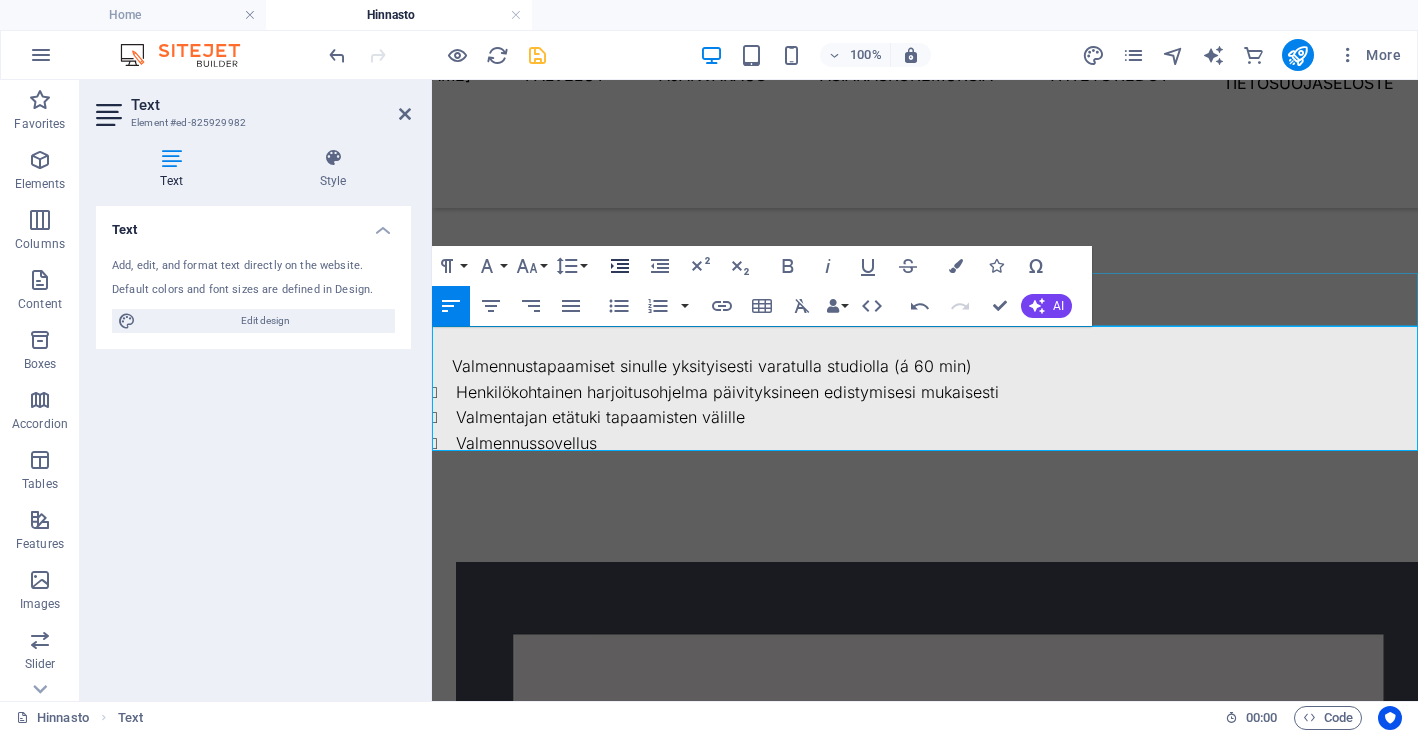 click 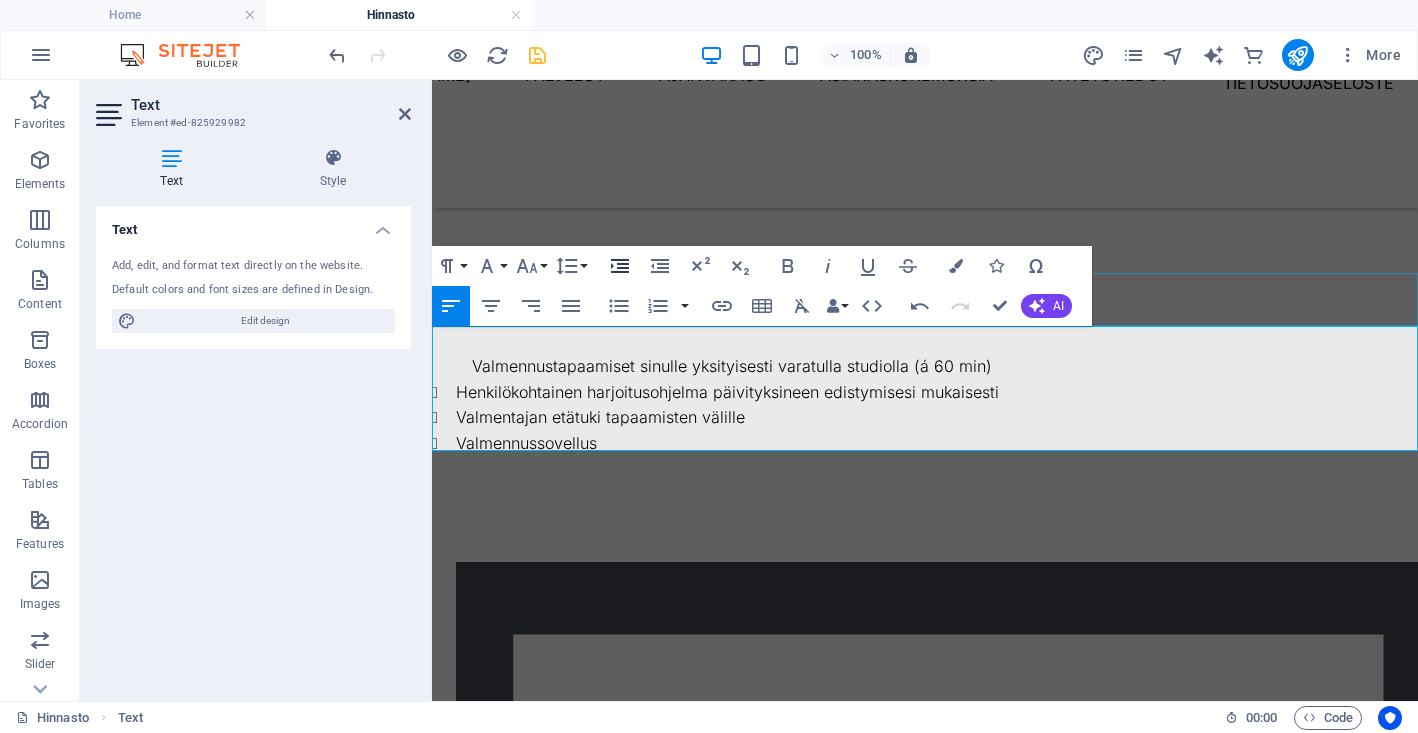click 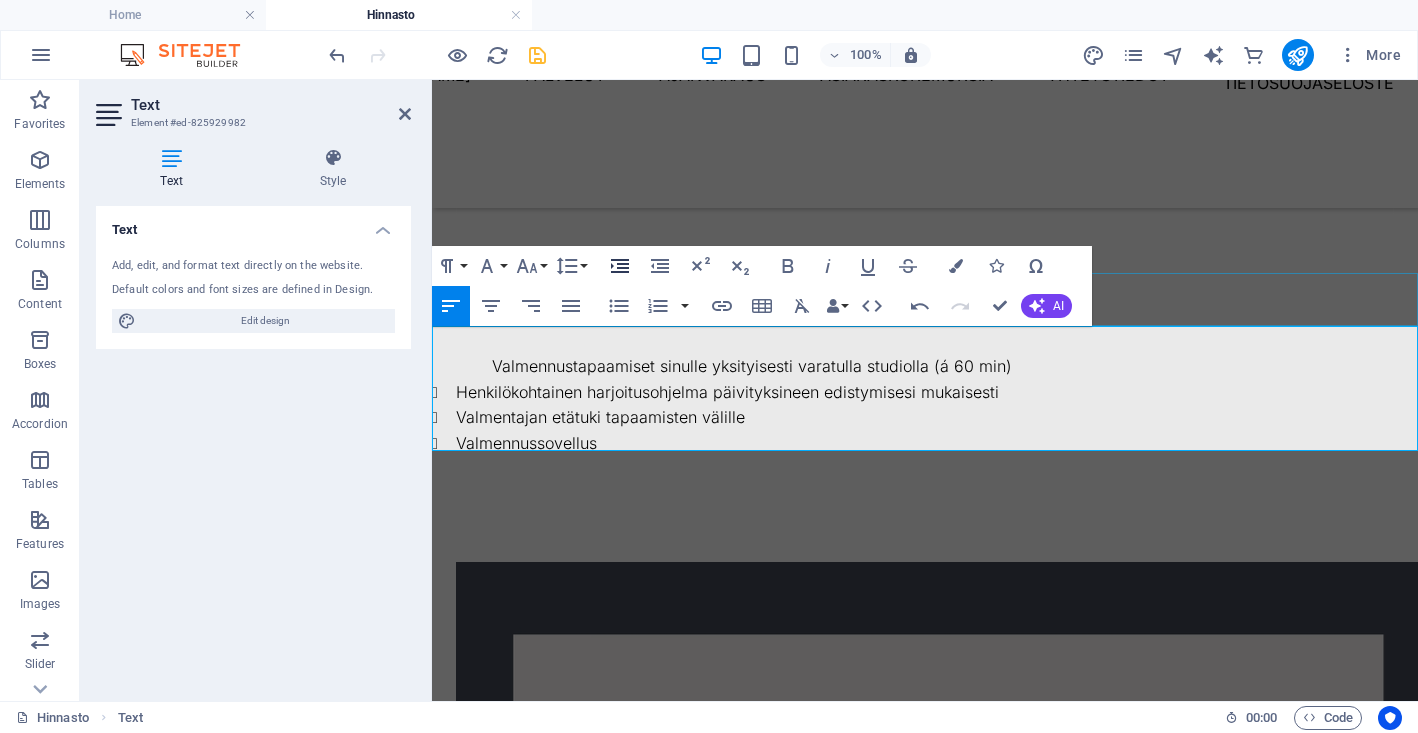 click 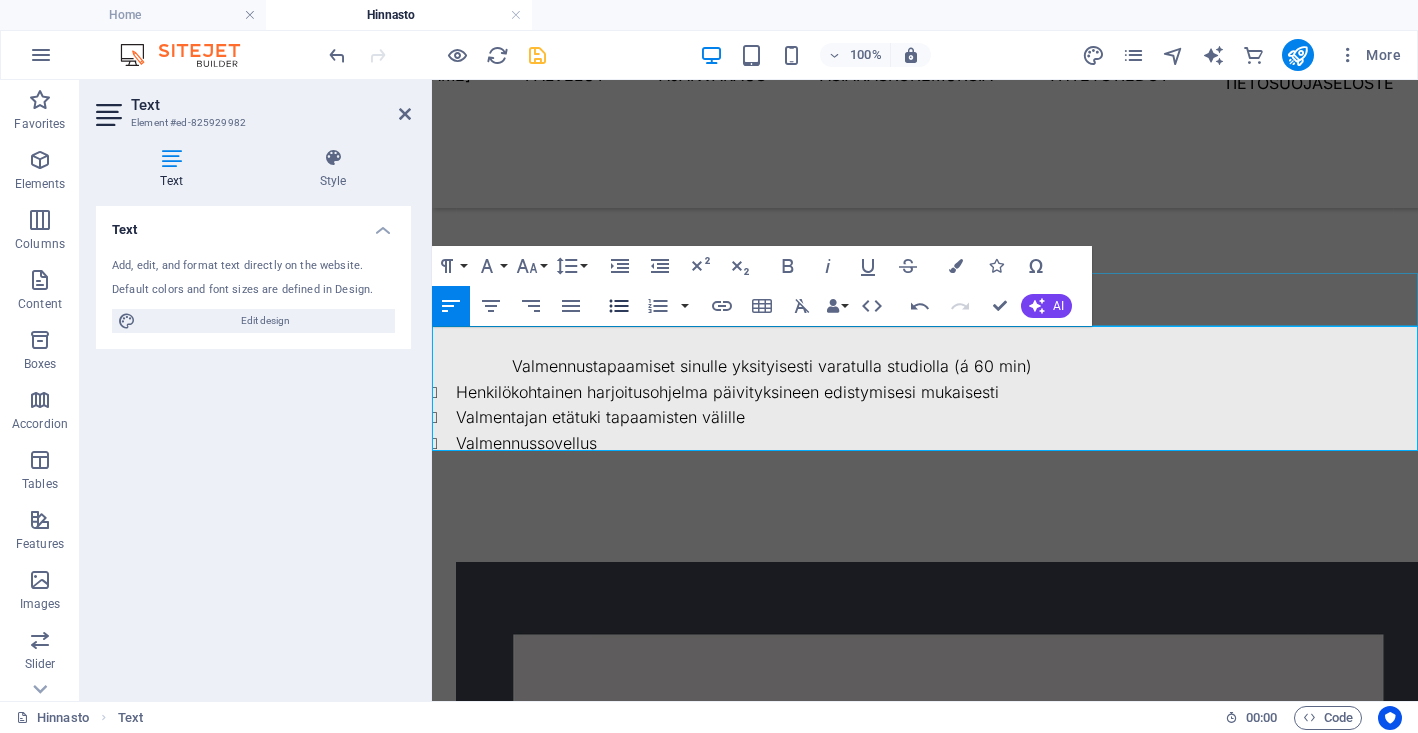 click 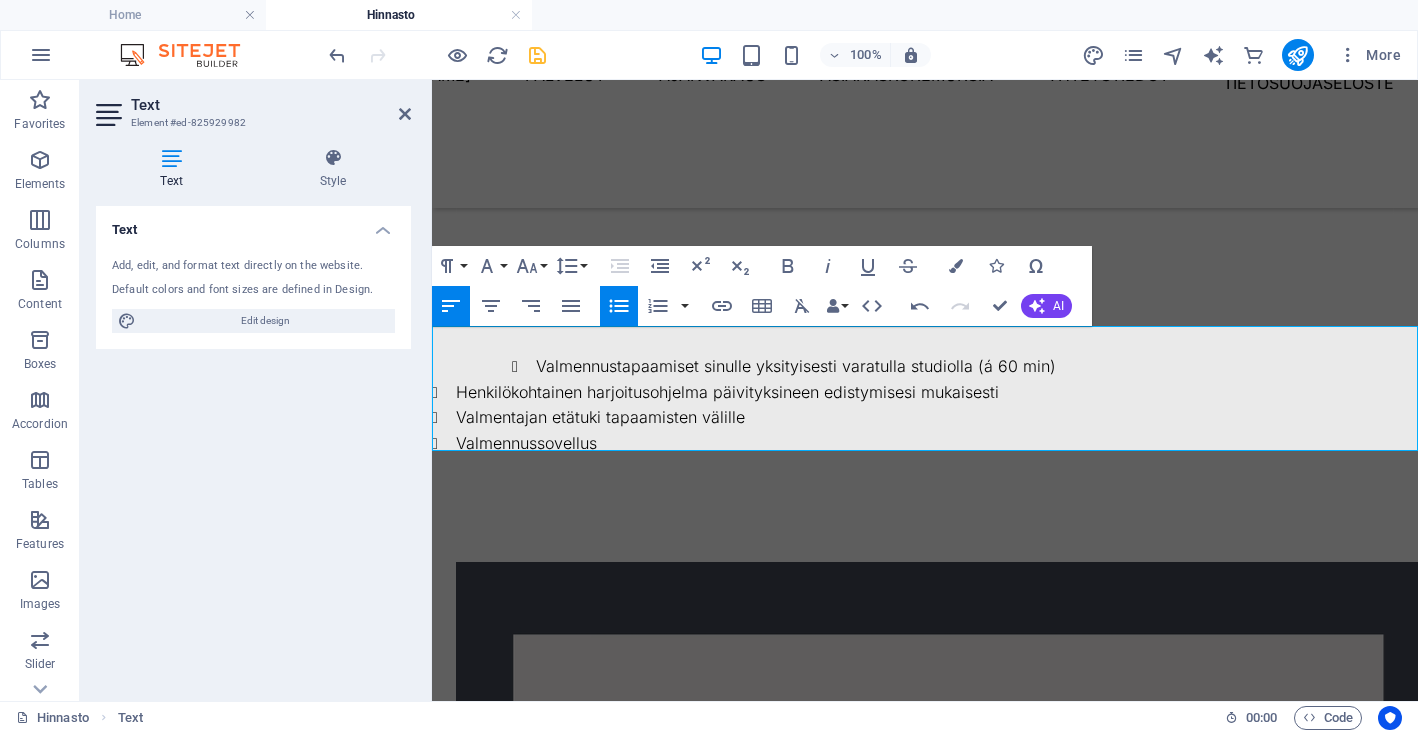 click on "Henkilökohtainen harjoitusohjelma päivityksineen edistymisesi mukaisesti" at bounding box center [937, 393] 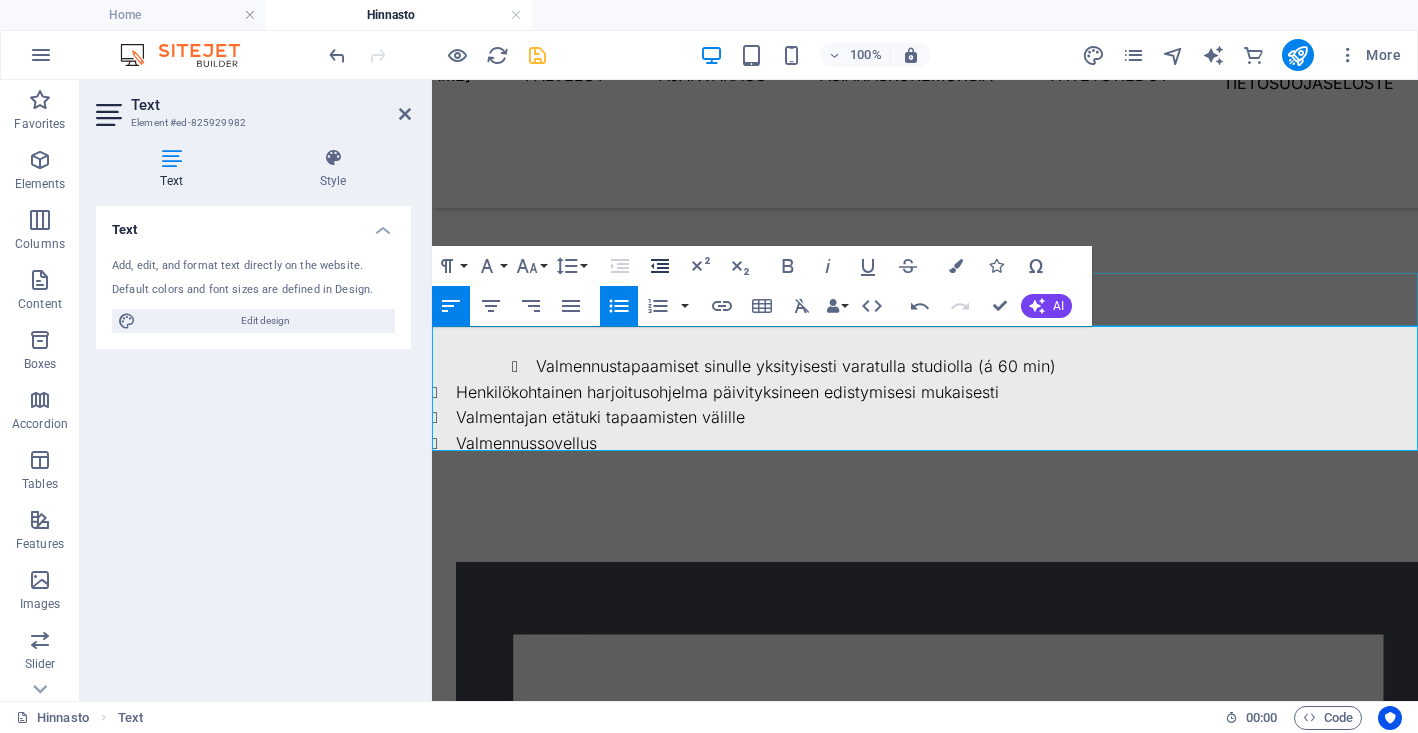 click 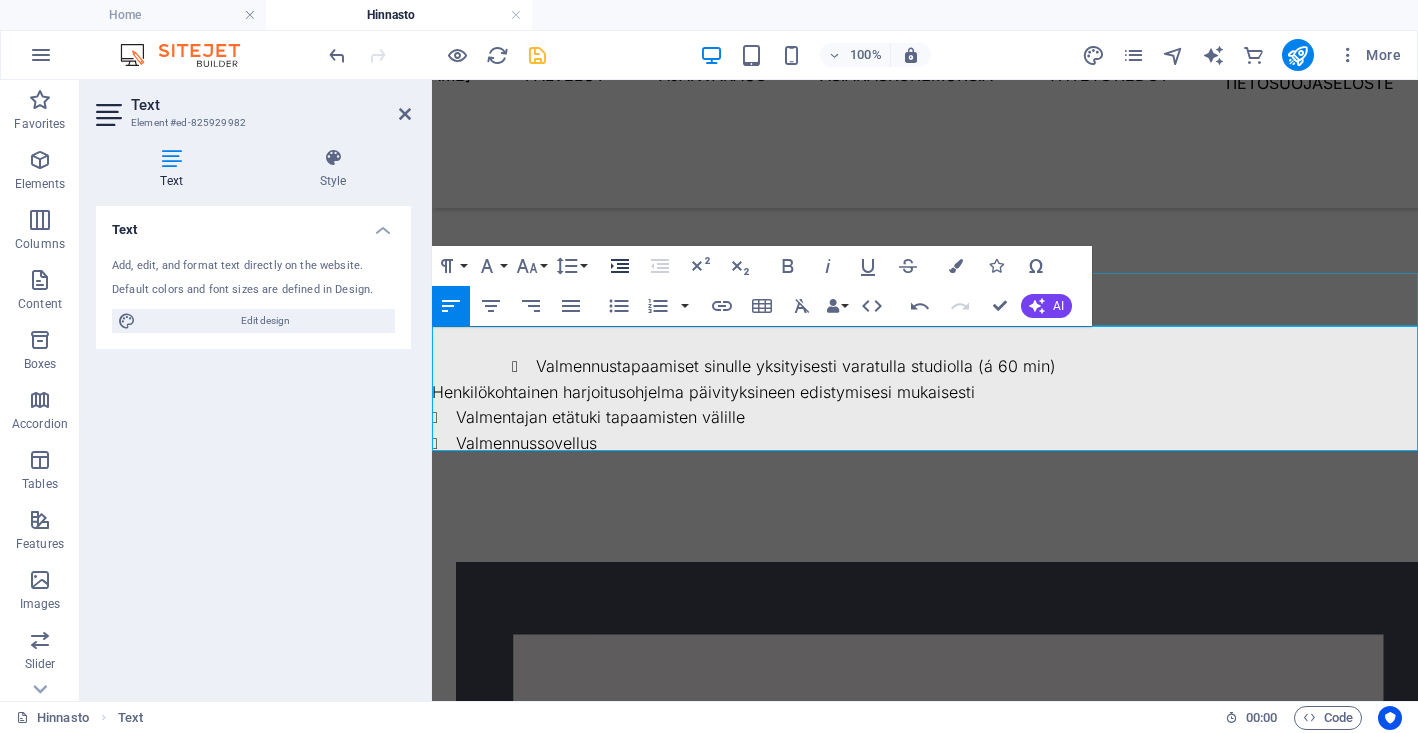 click 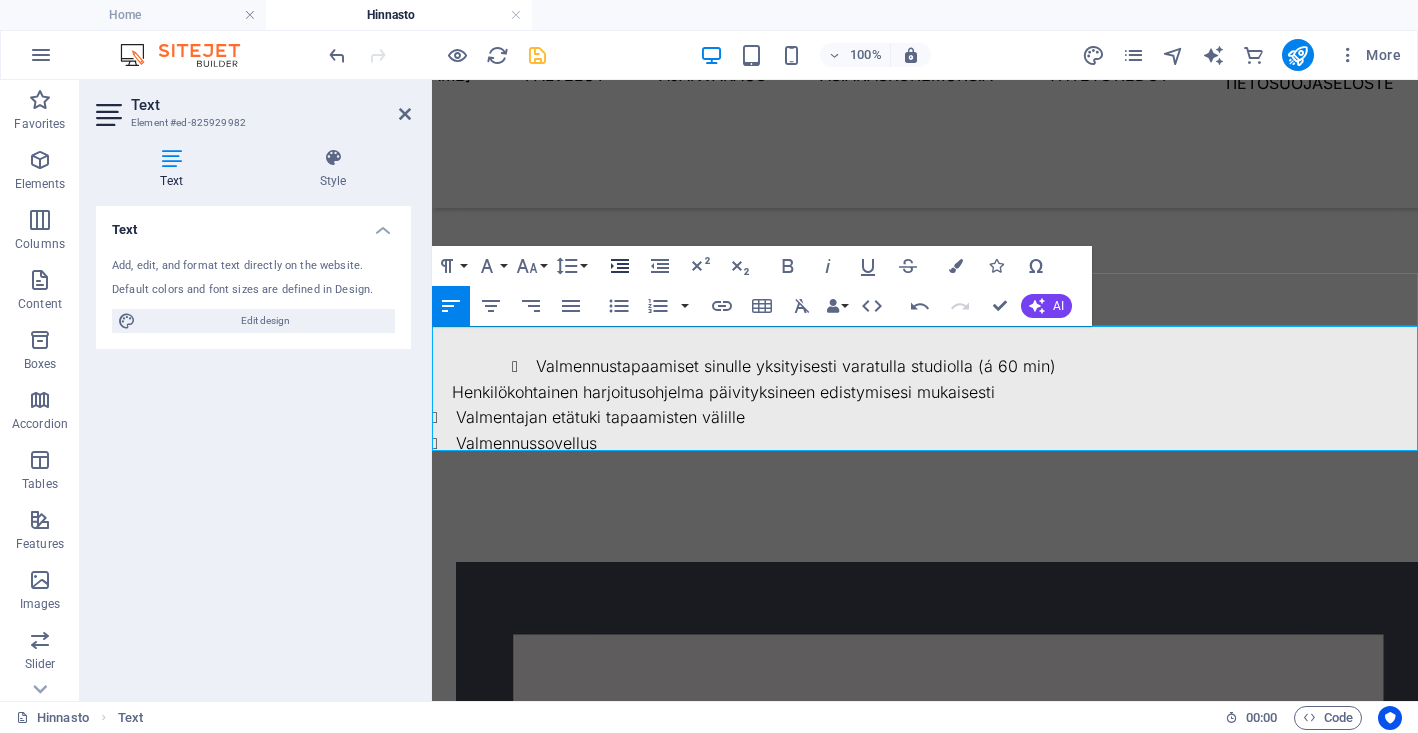 click 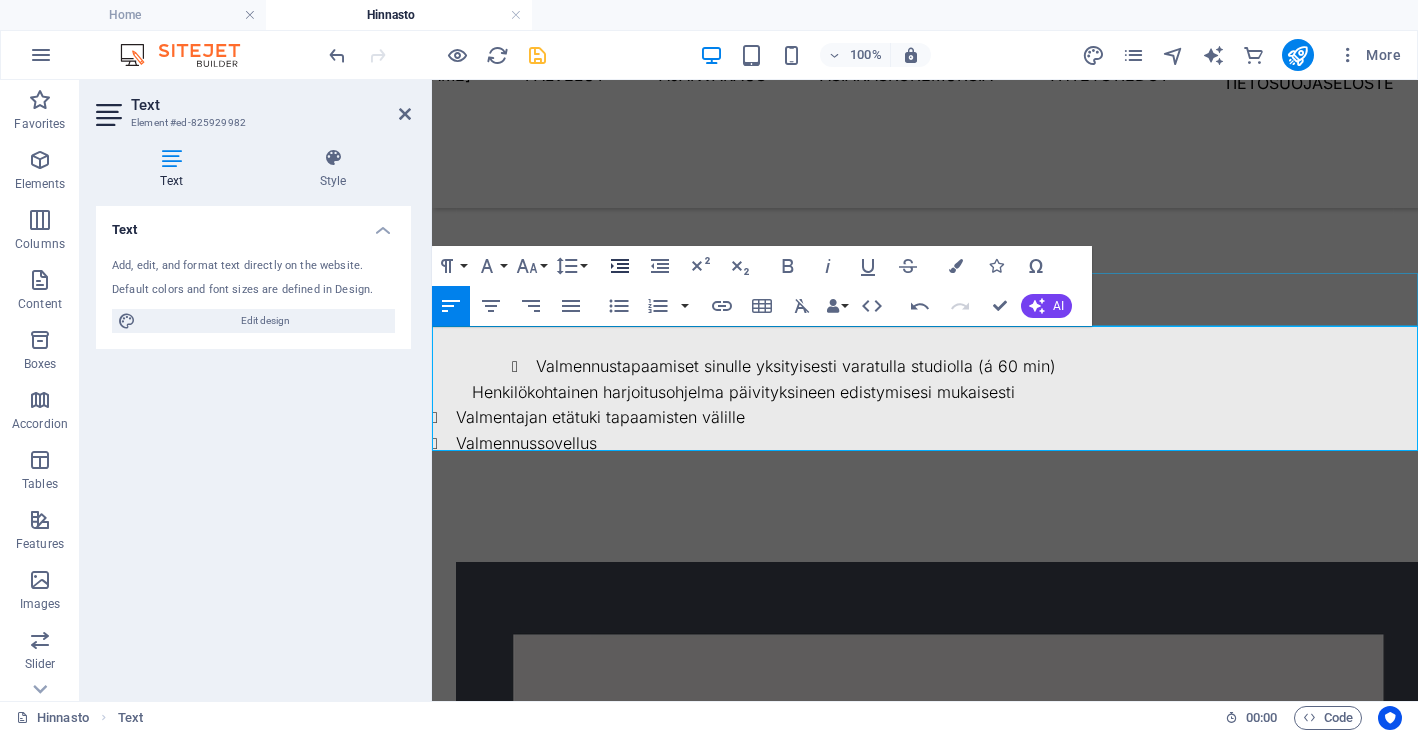 click 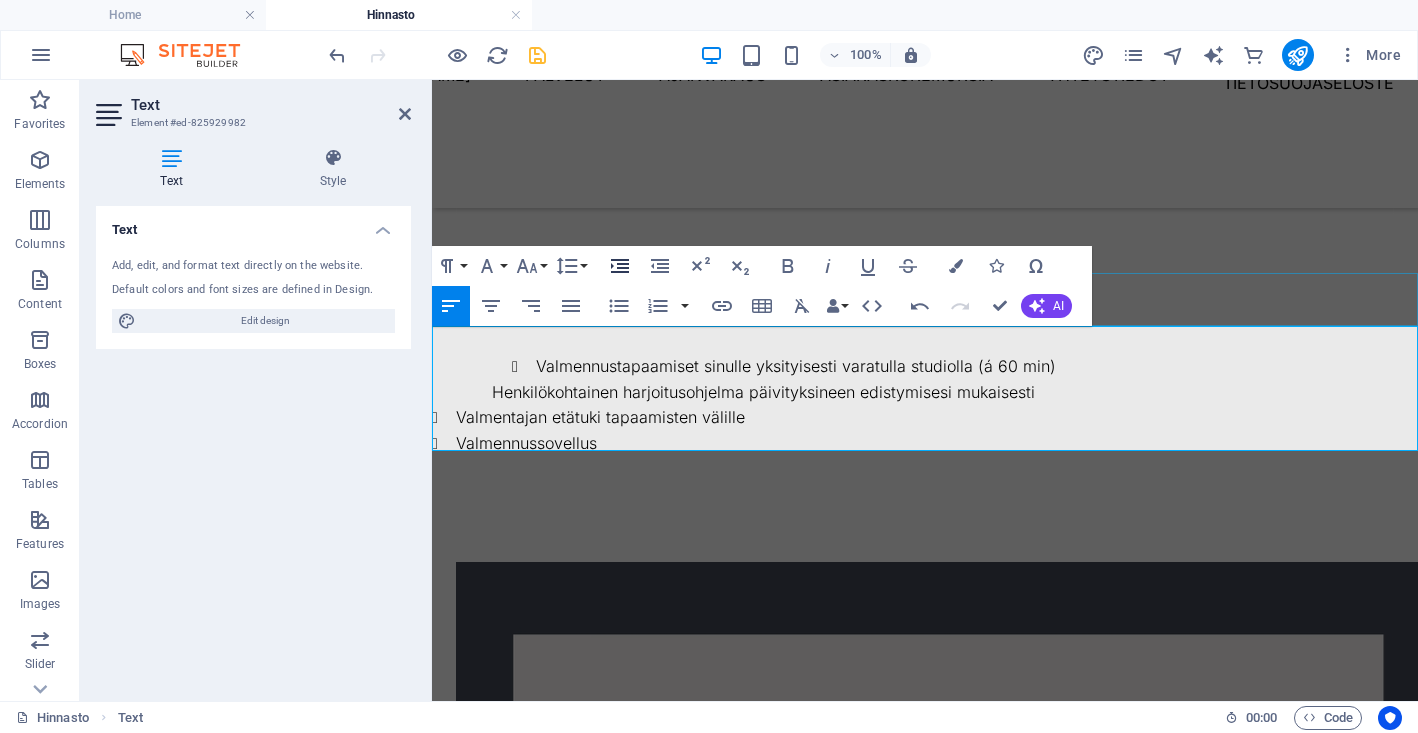 click 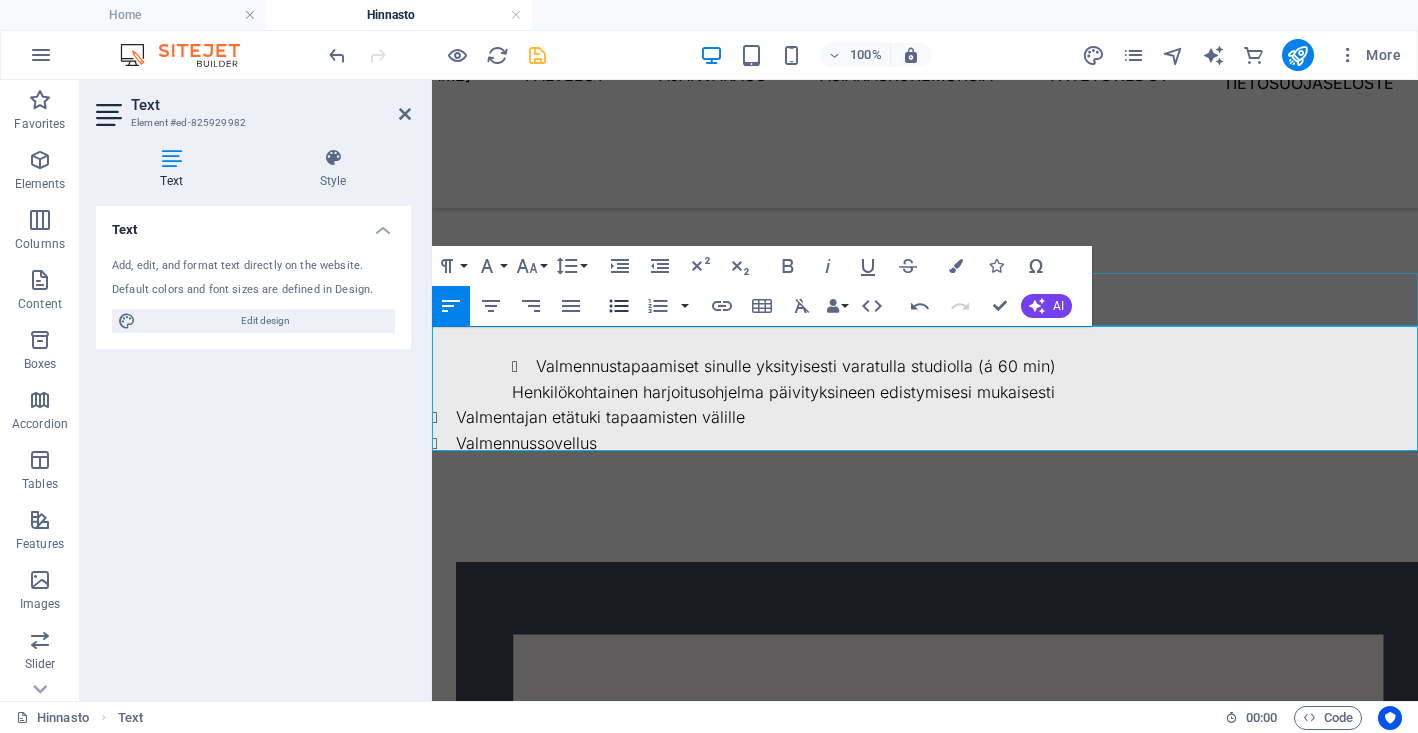 click 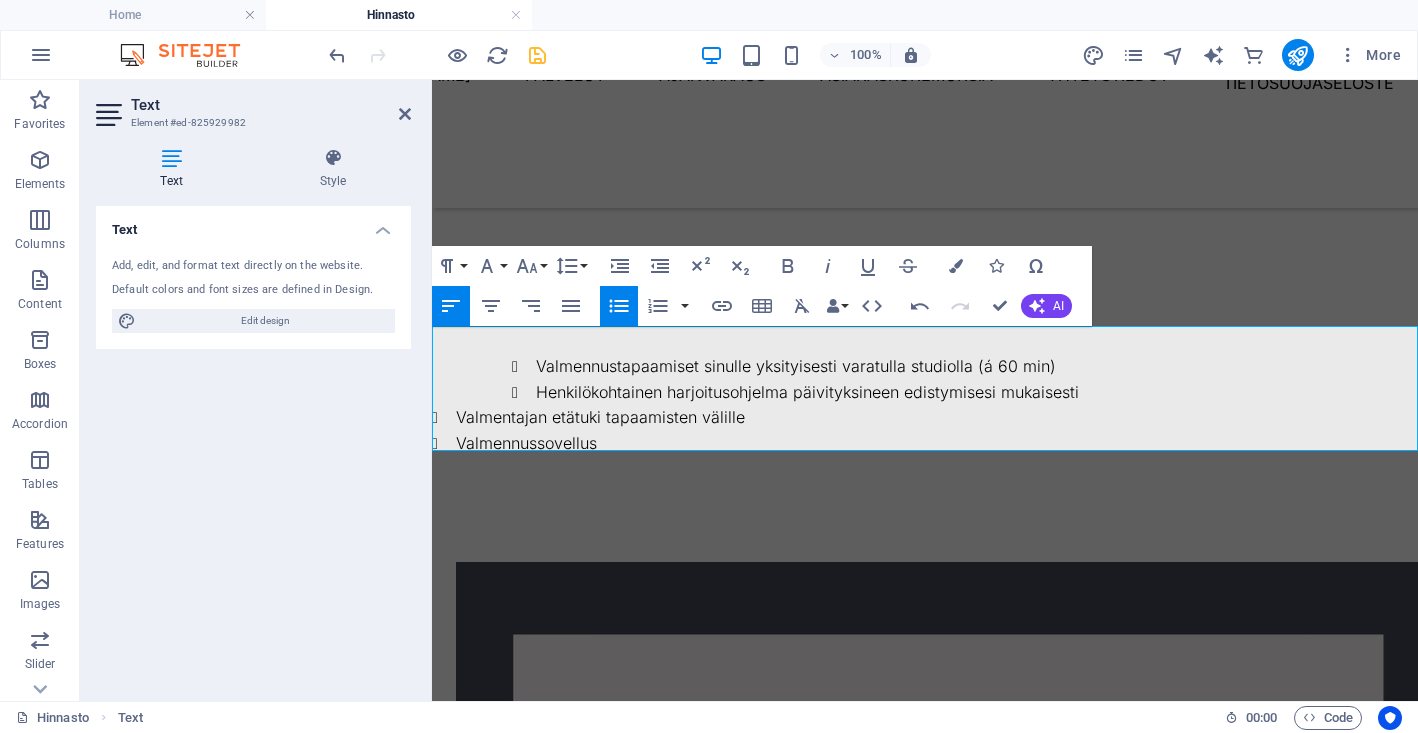 click on "Valmentajan etätuki tapaamisten välille" at bounding box center [937, 418] 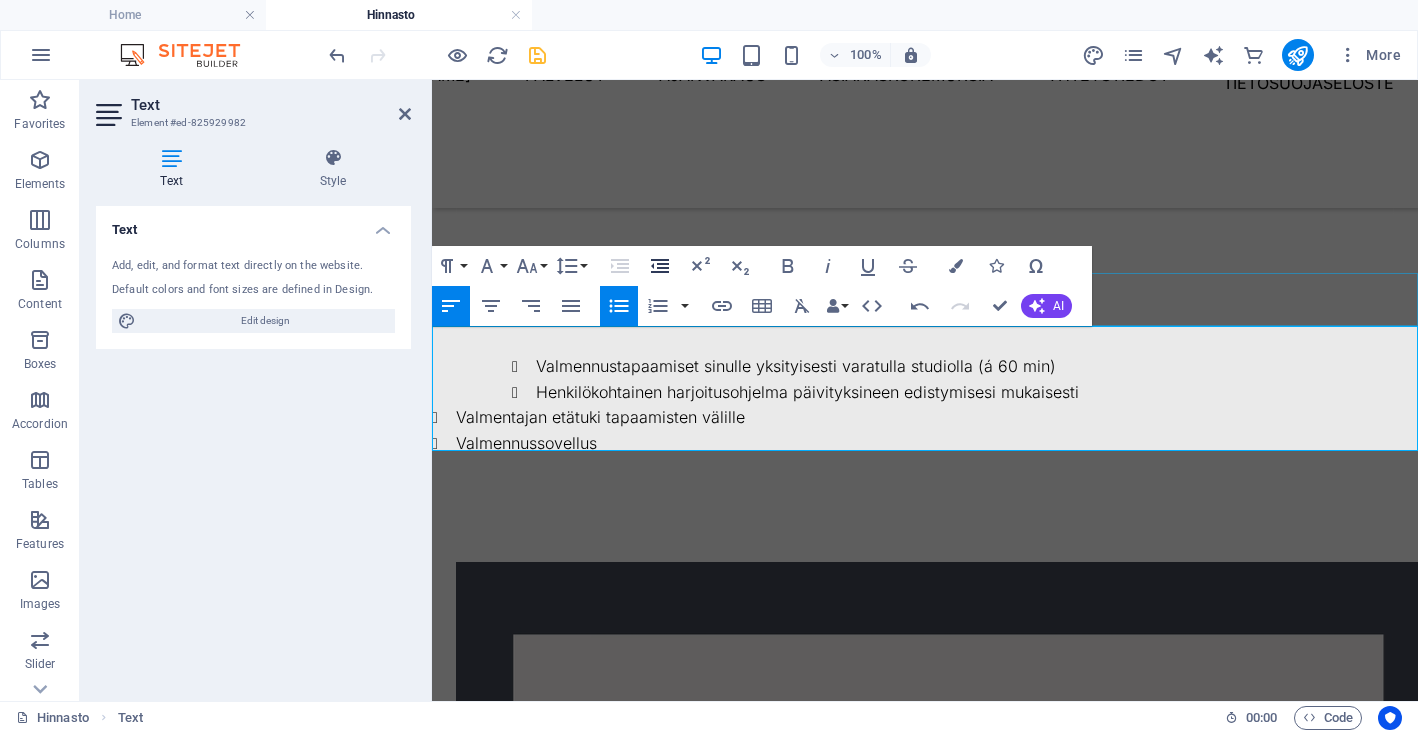 click 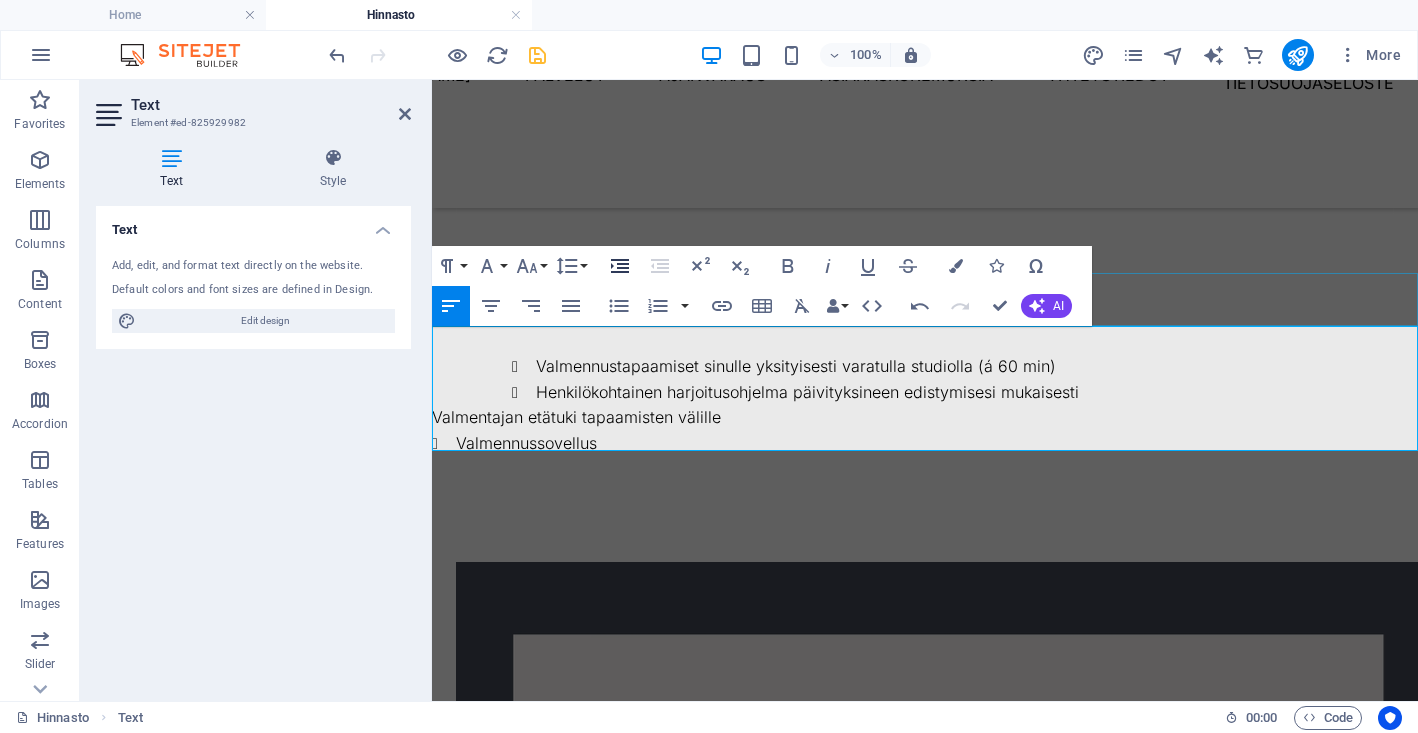 click 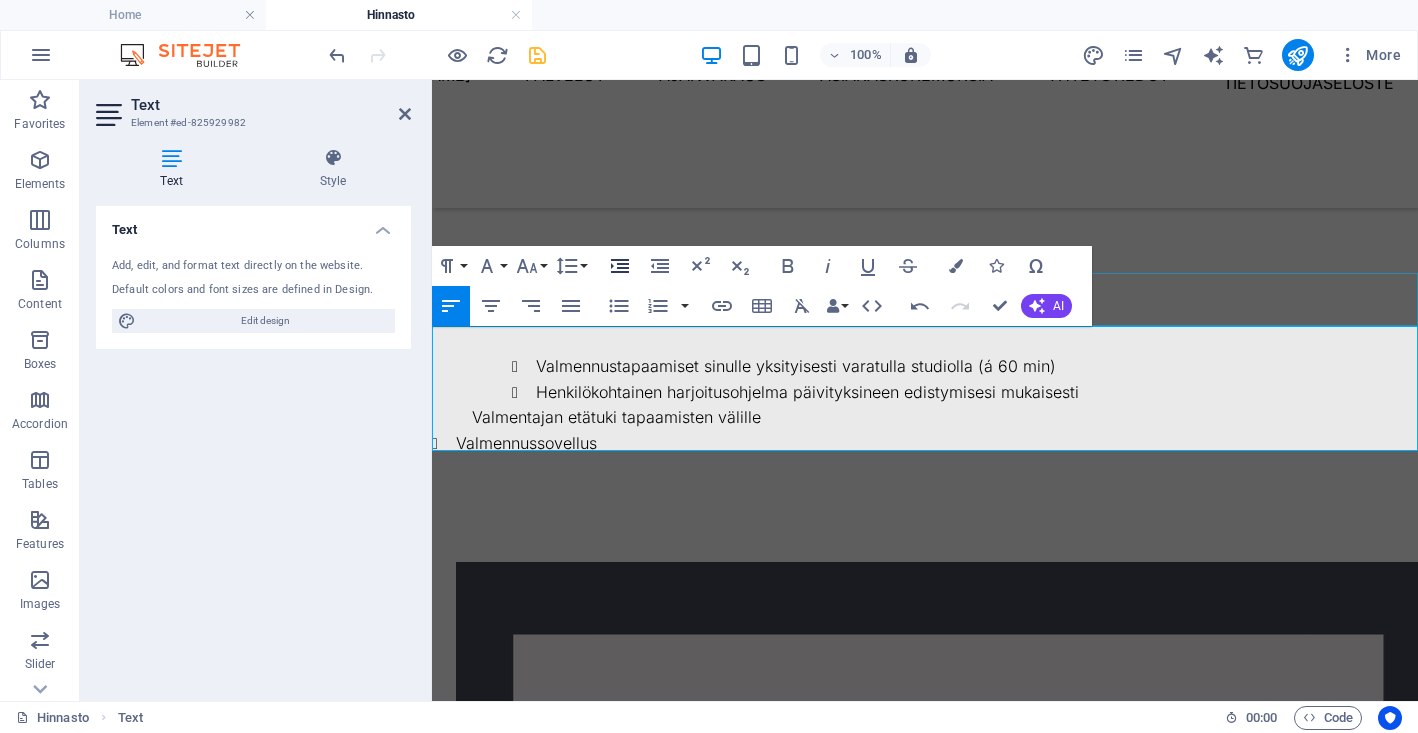 click 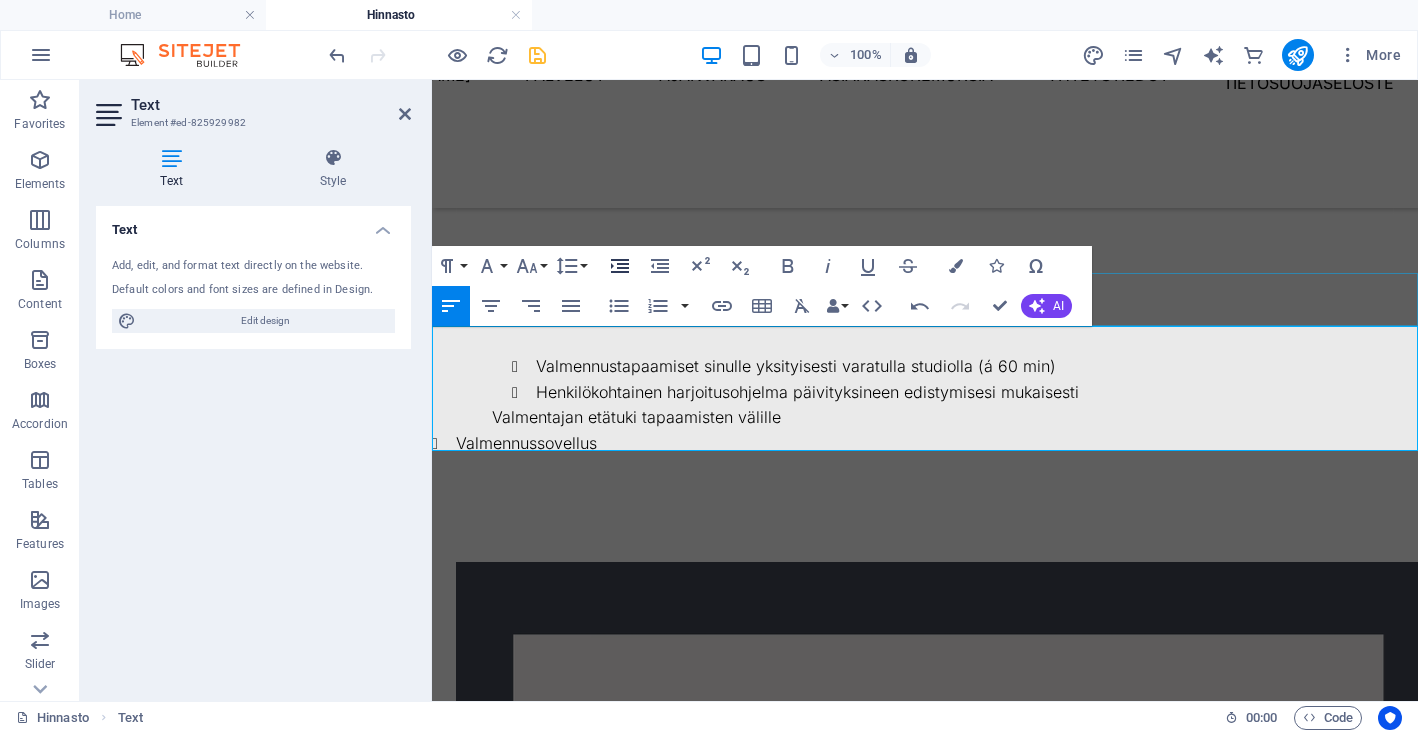 click 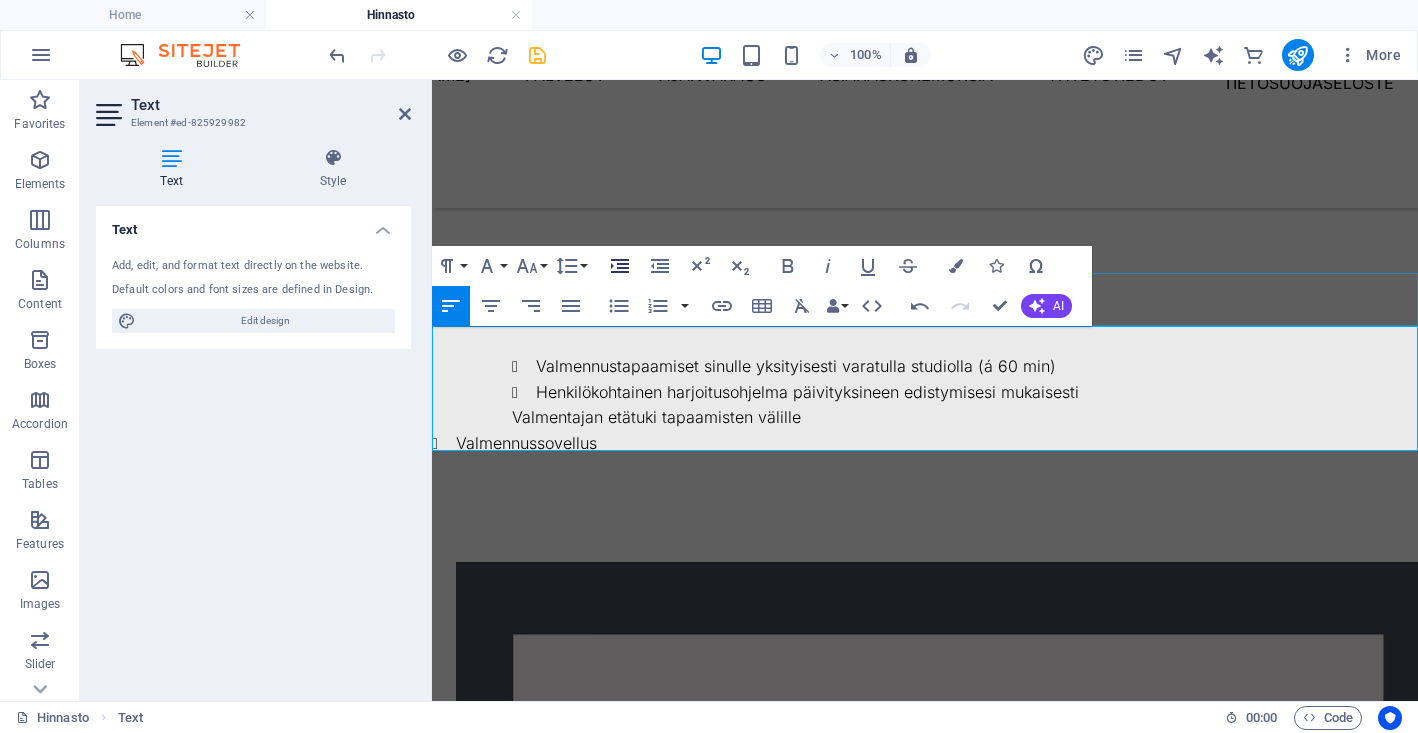 click 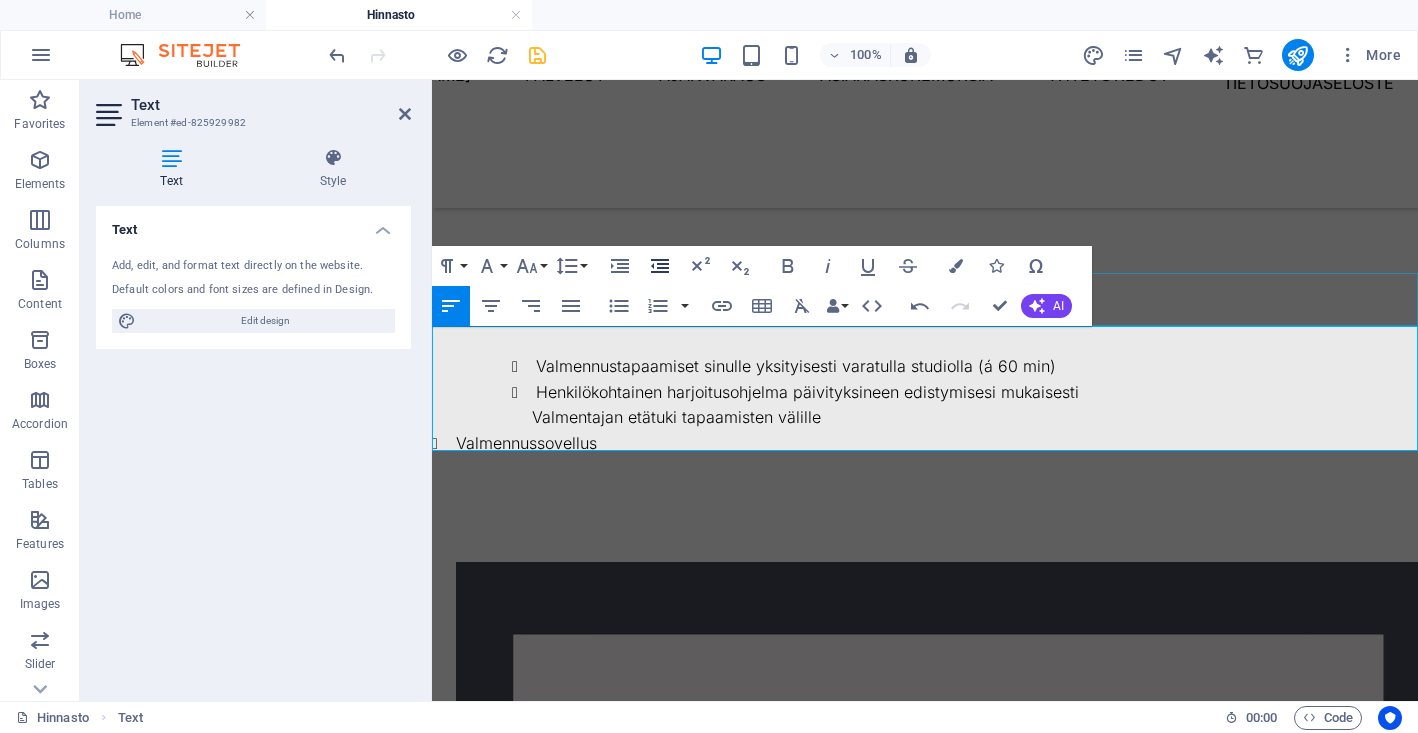 click 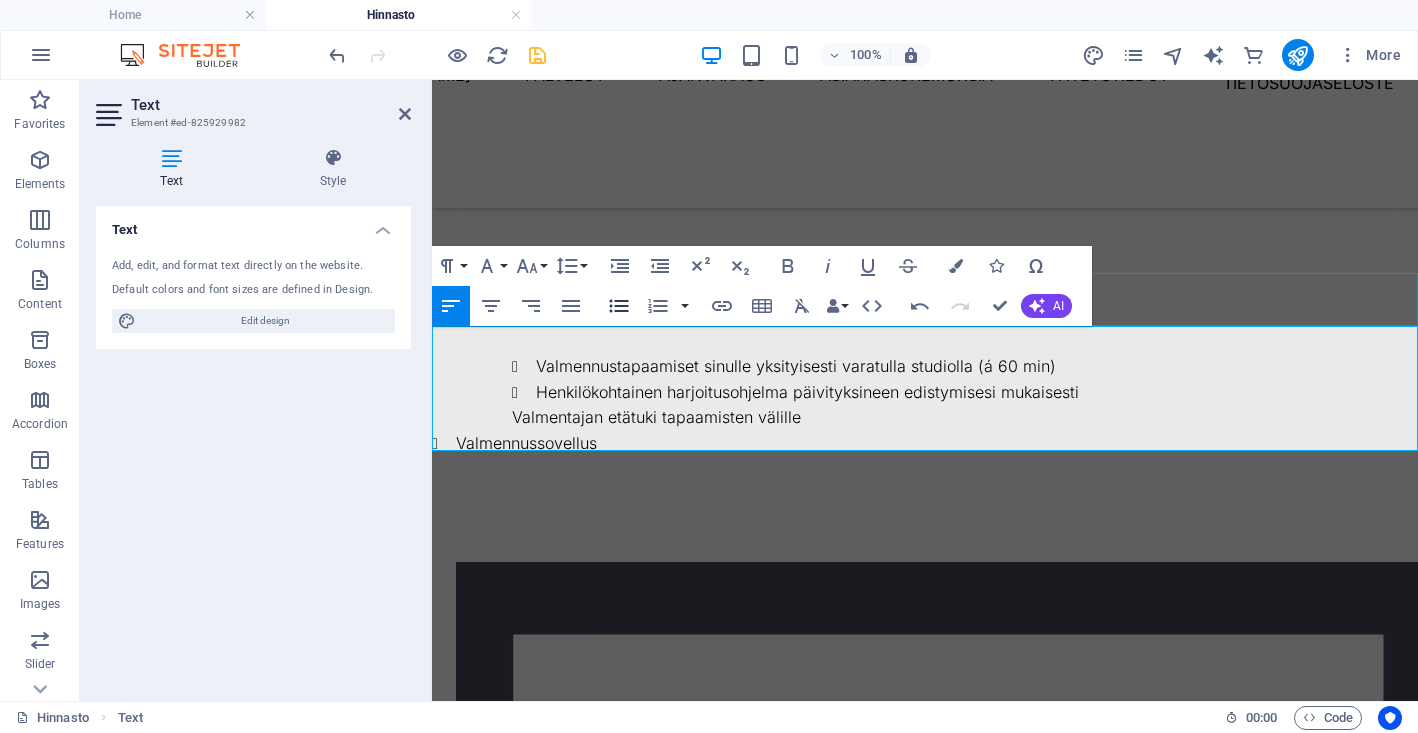 click 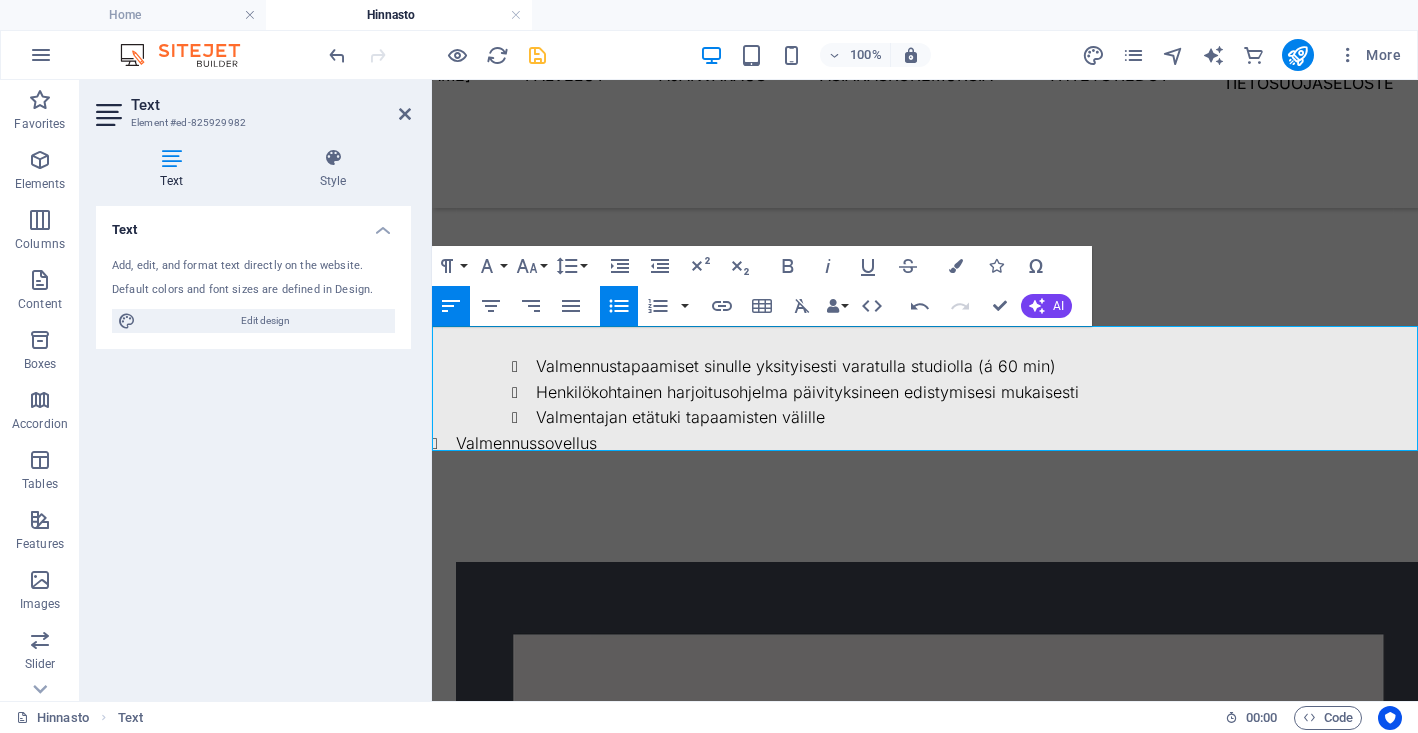 click on "Valmennussovellus" at bounding box center (937, 444) 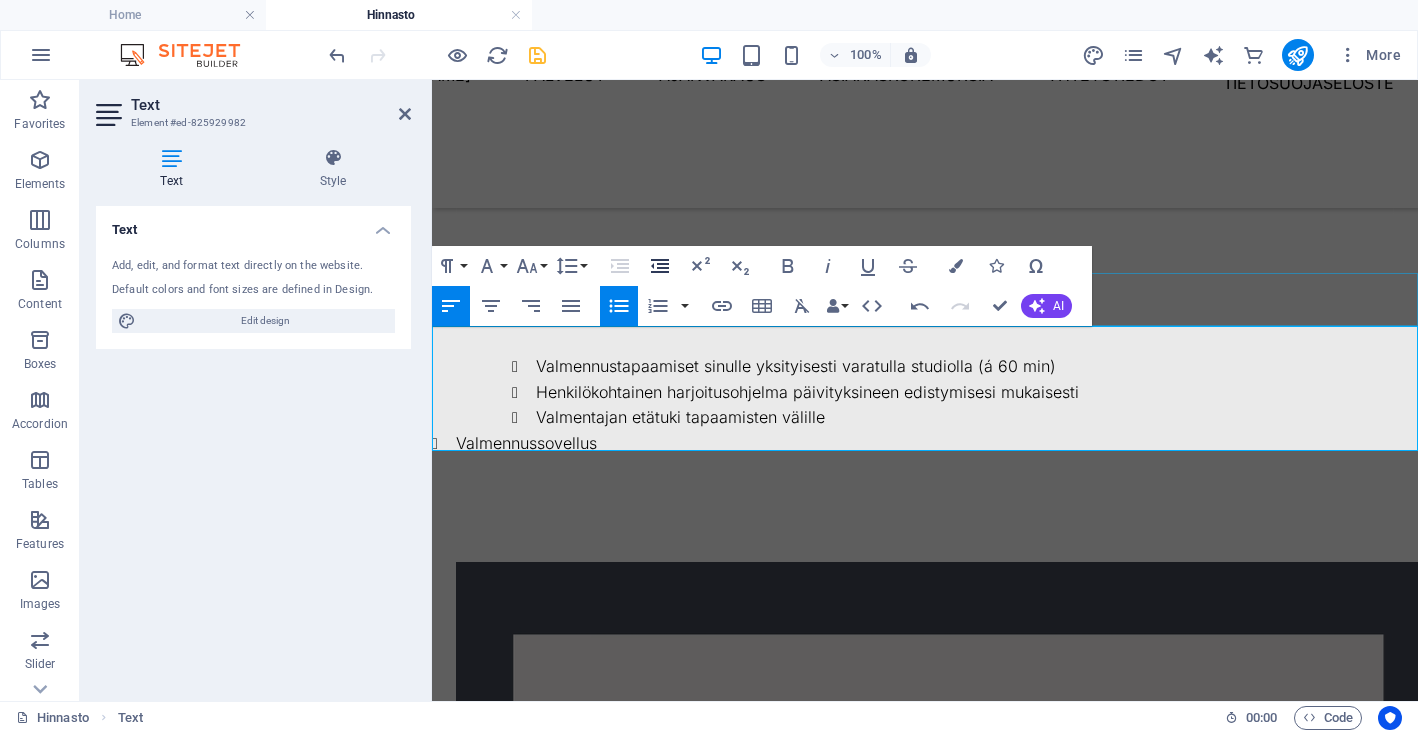 click 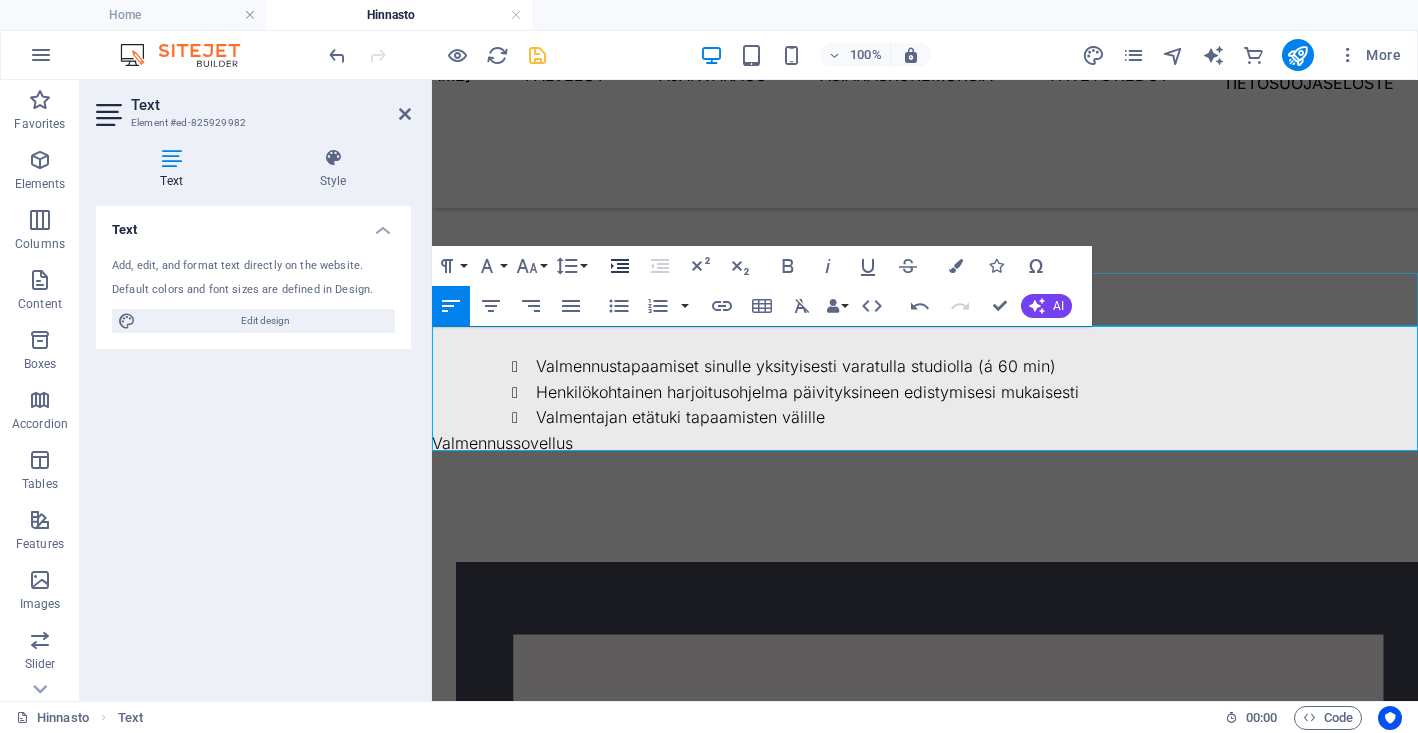 click 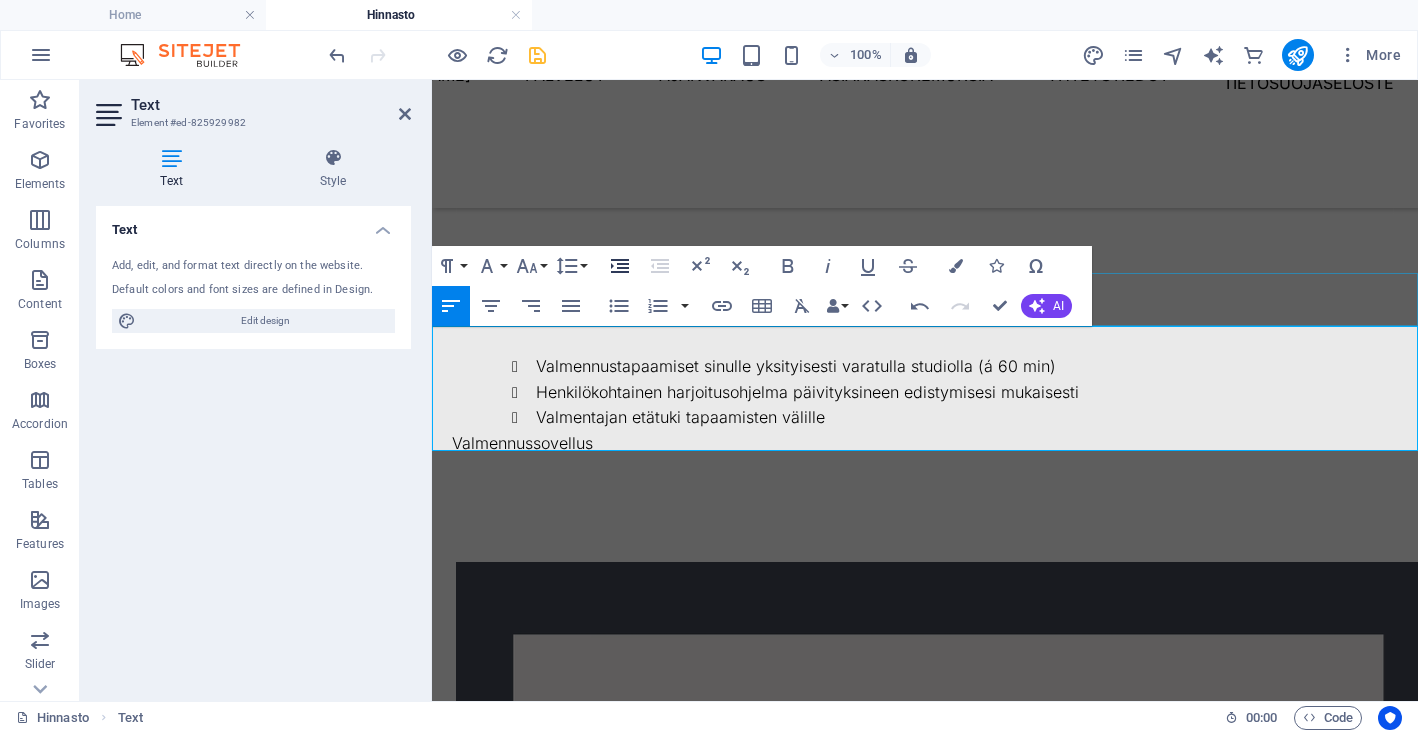 click 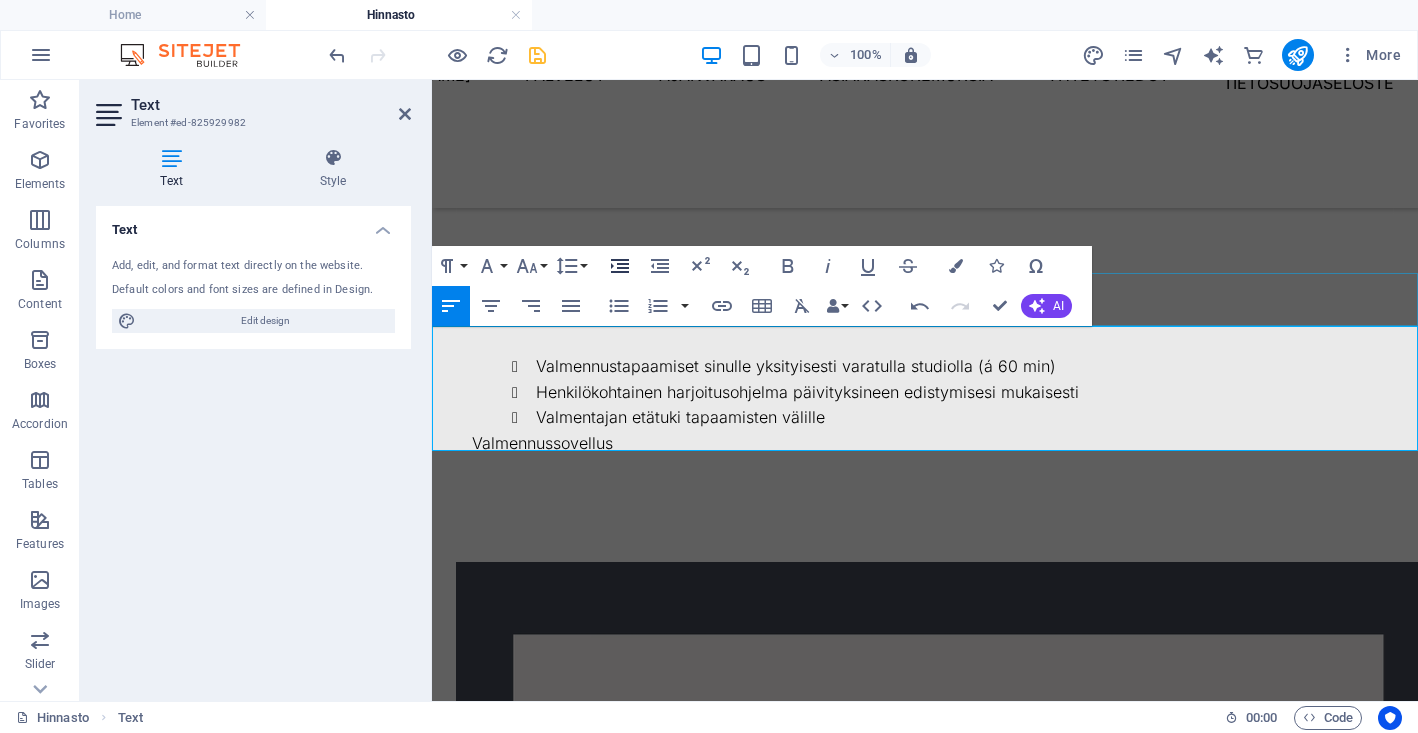 click 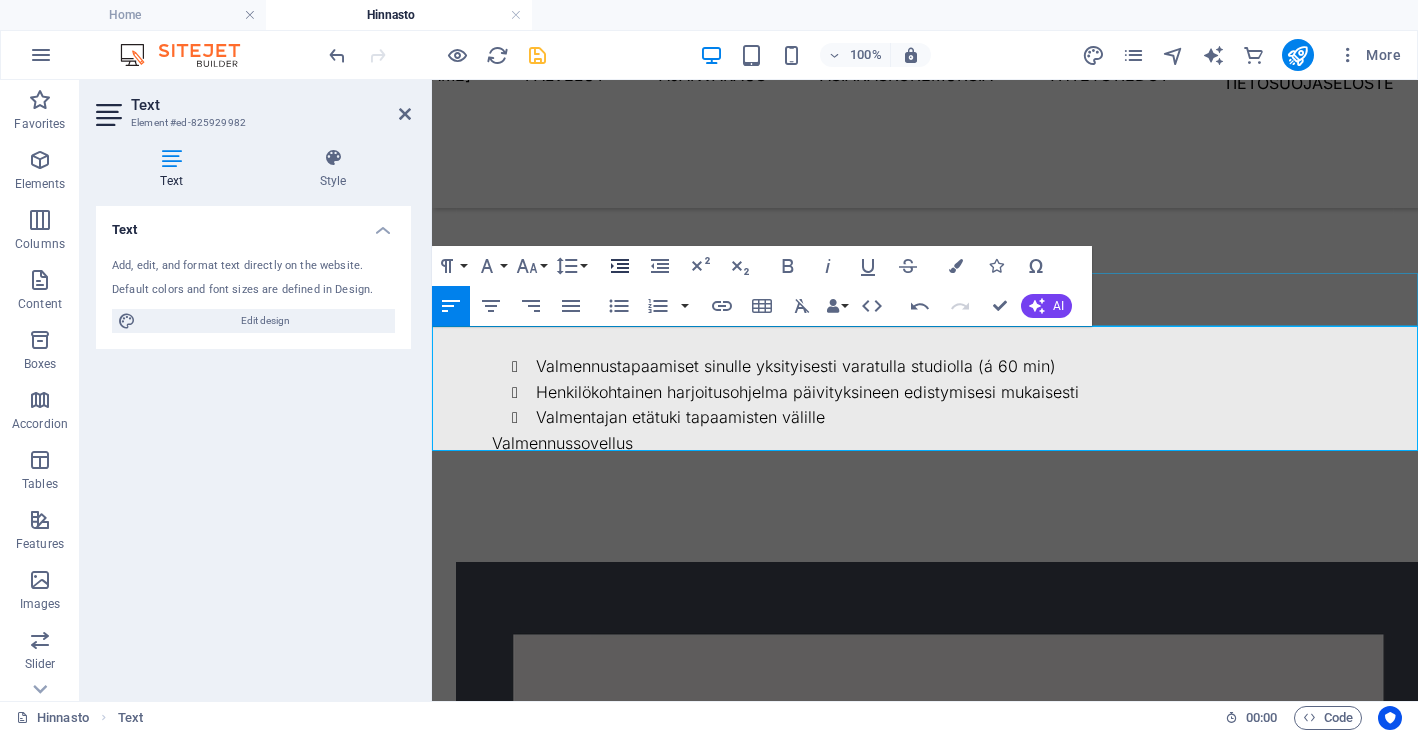 click 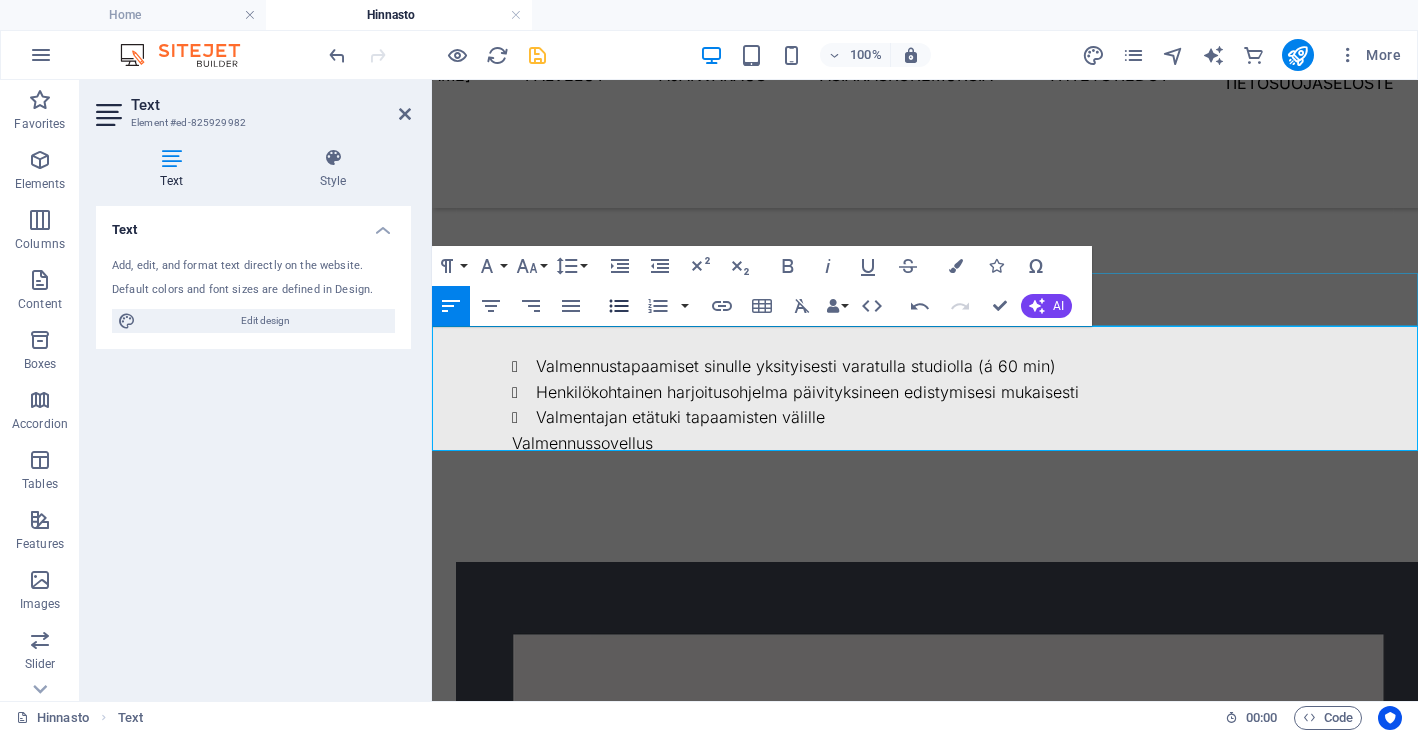 click 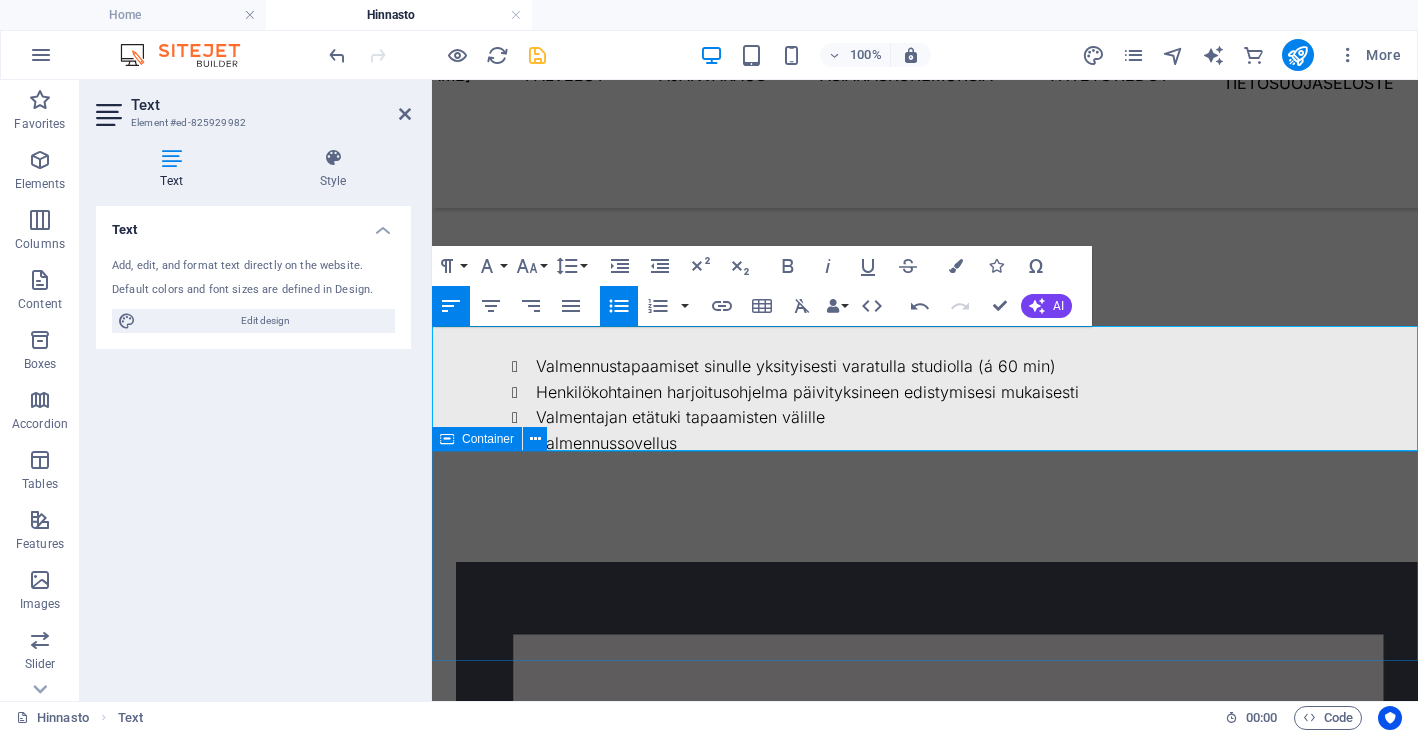 click at bounding box center [925, 1956] 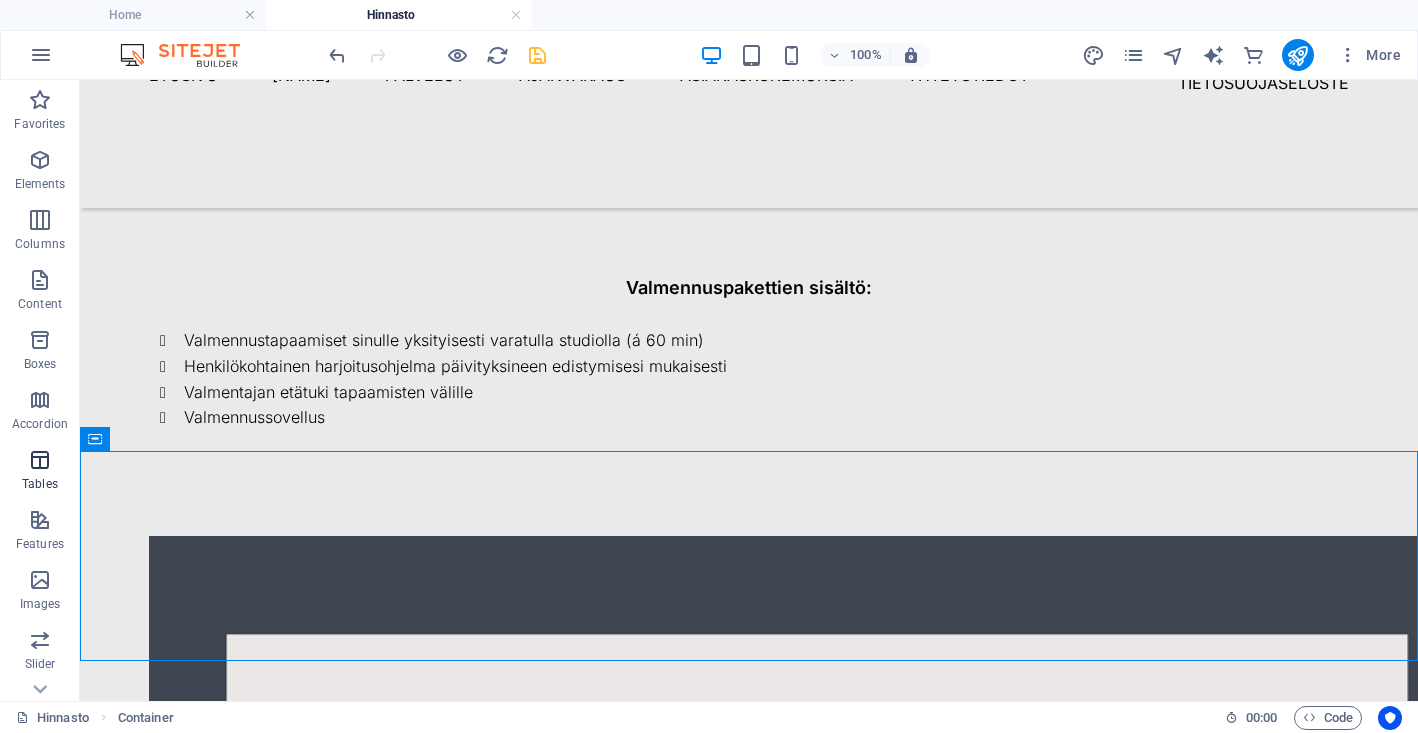 click at bounding box center (40, 460) 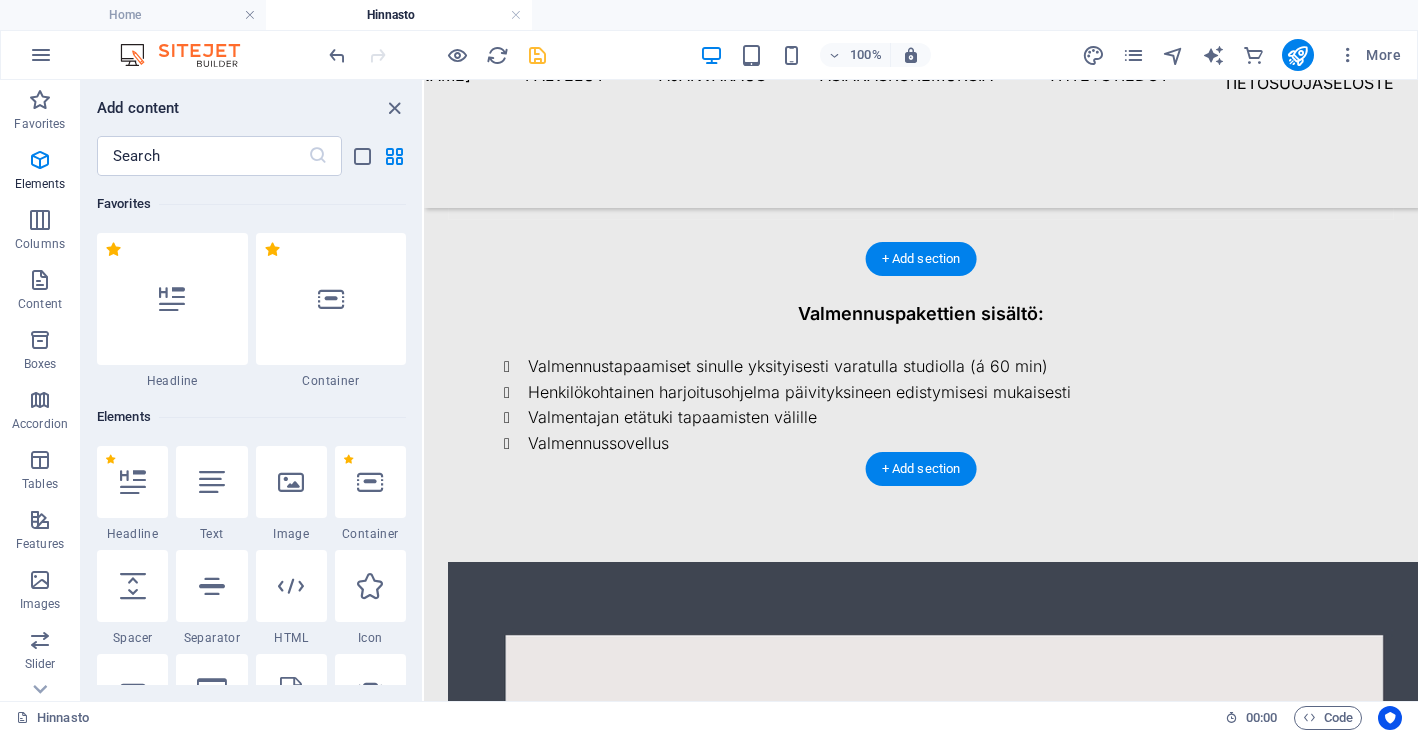 scroll, scrollTop: 0, scrollLeft: 0, axis: both 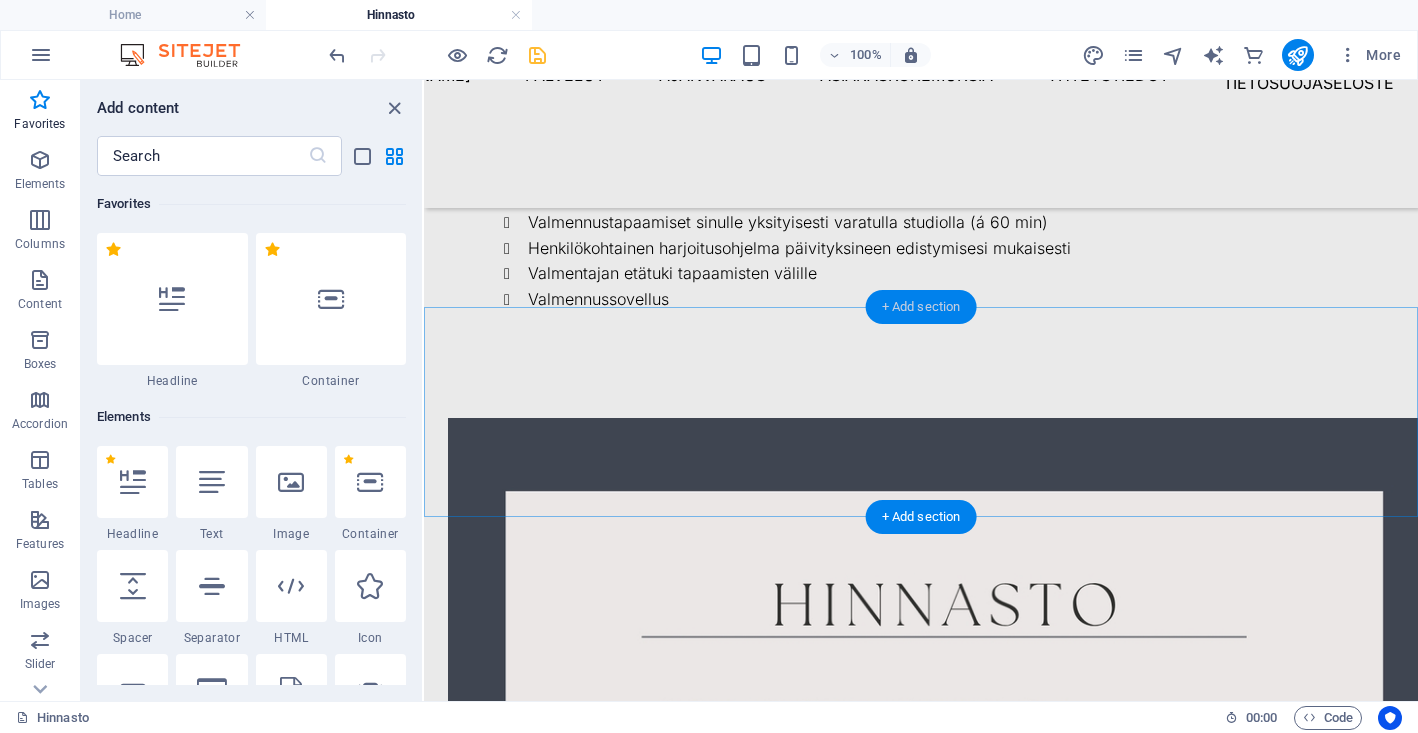 click on "+ Add section" at bounding box center (921, 307) 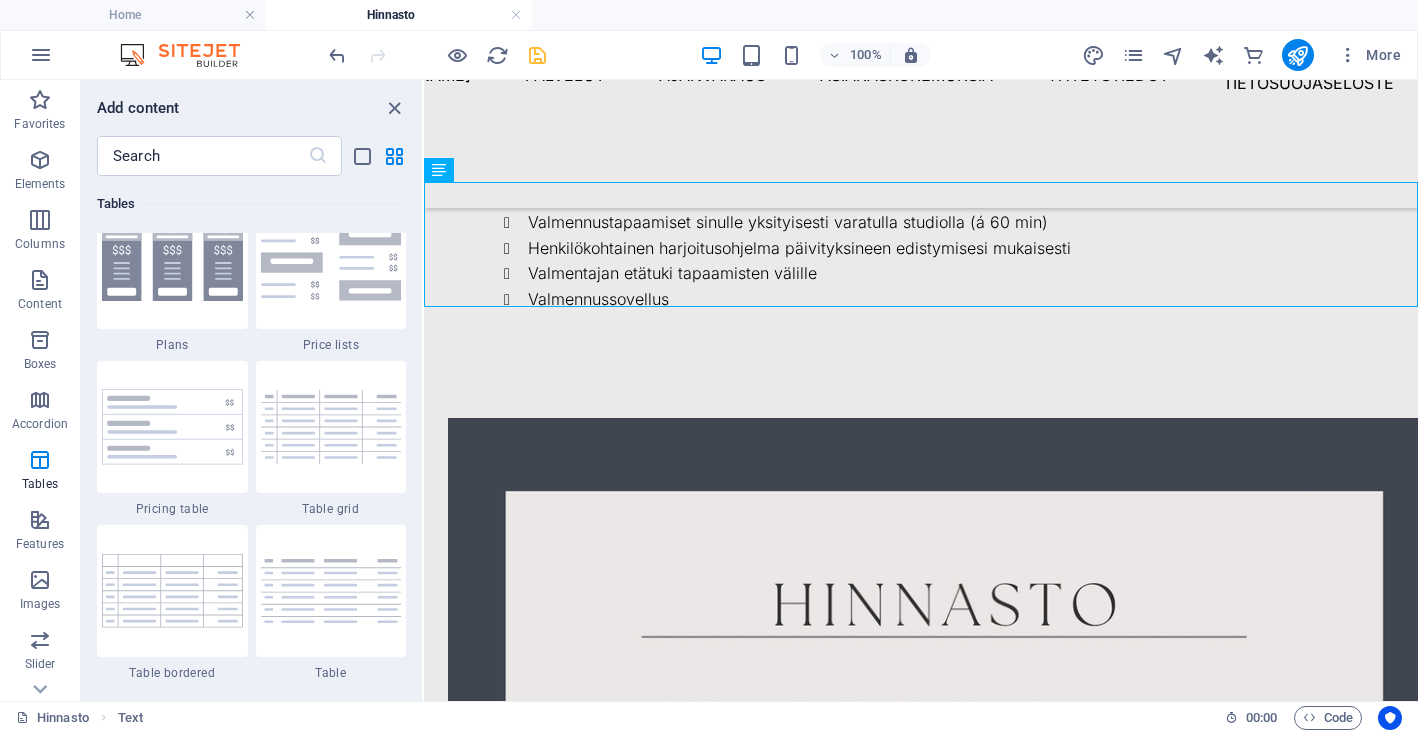 scroll, scrollTop: 6985, scrollLeft: 0, axis: vertical 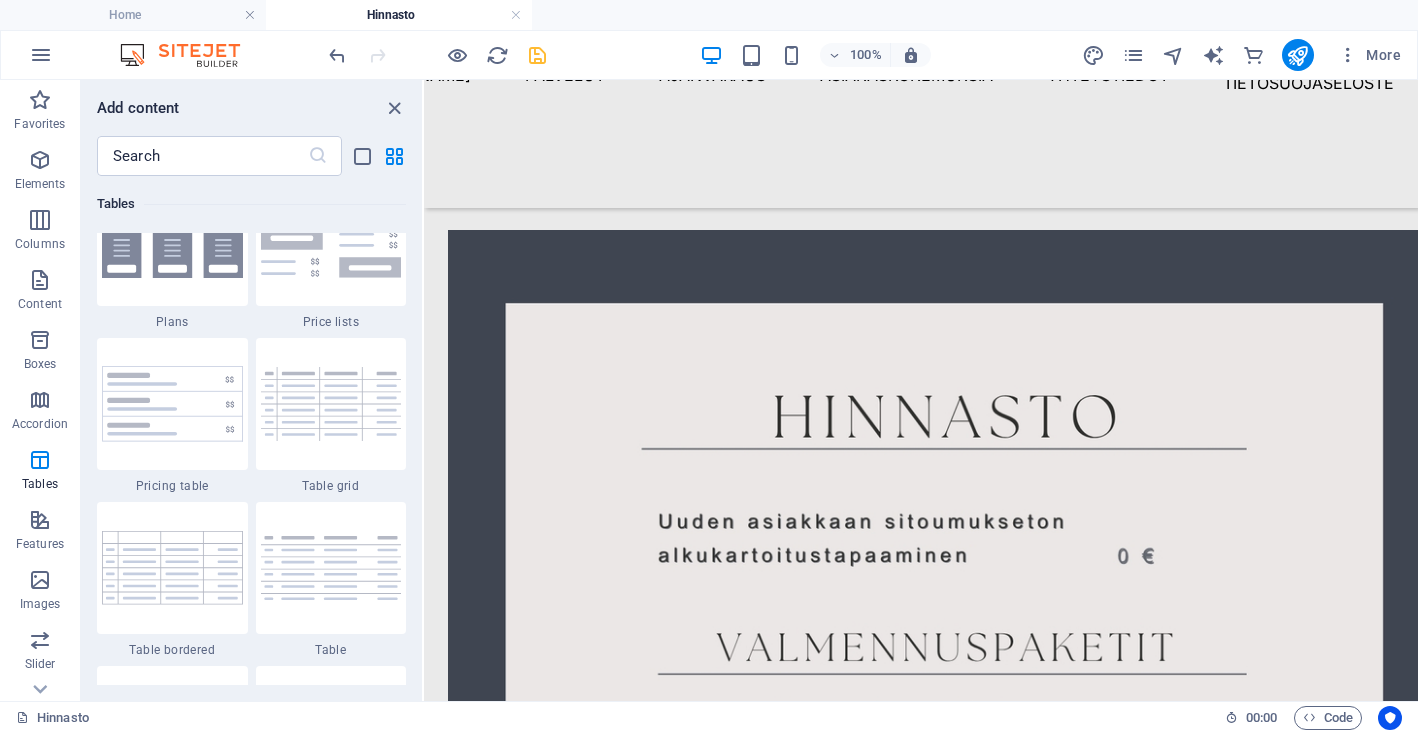 click at bounding box center (537, 55) 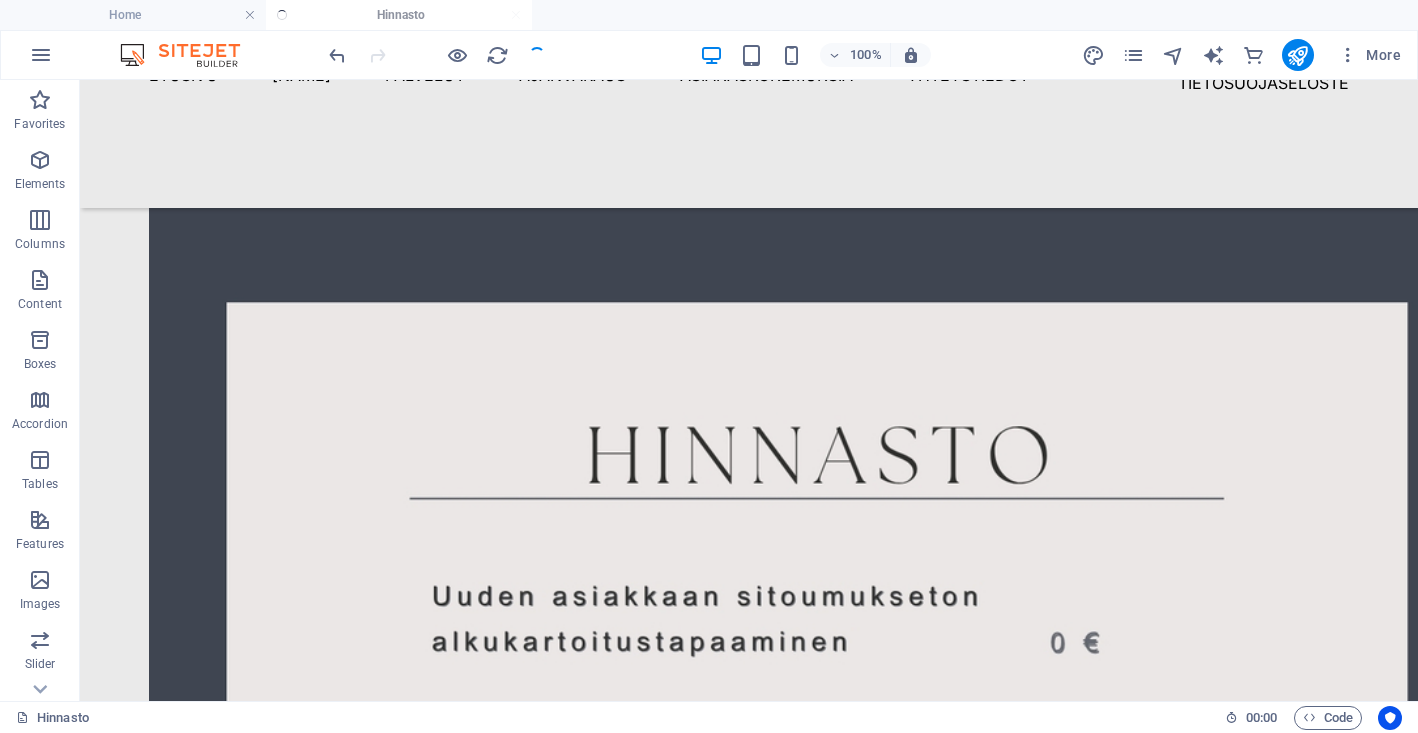 click at bounding box center [437, 55] 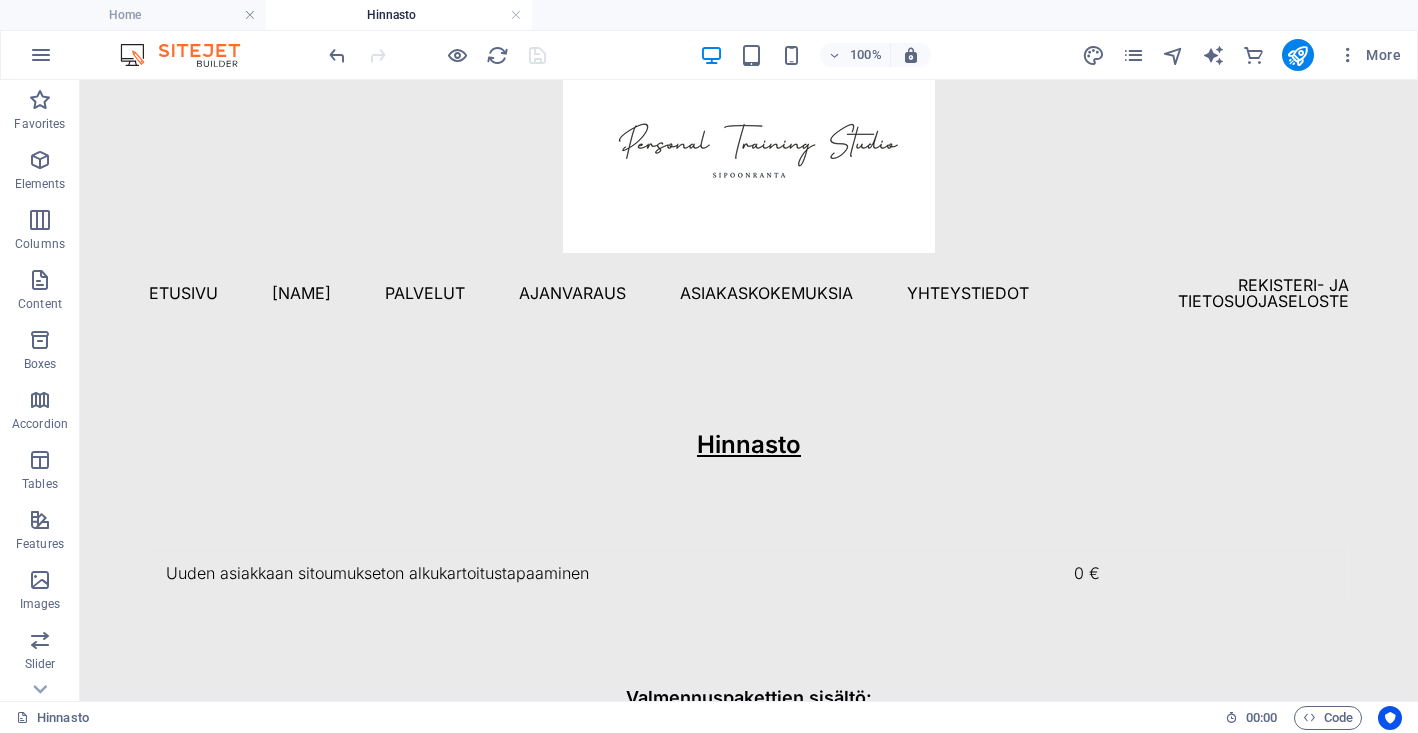 scroll, scrollTop: 0, scrollLeft: 0, axis: both 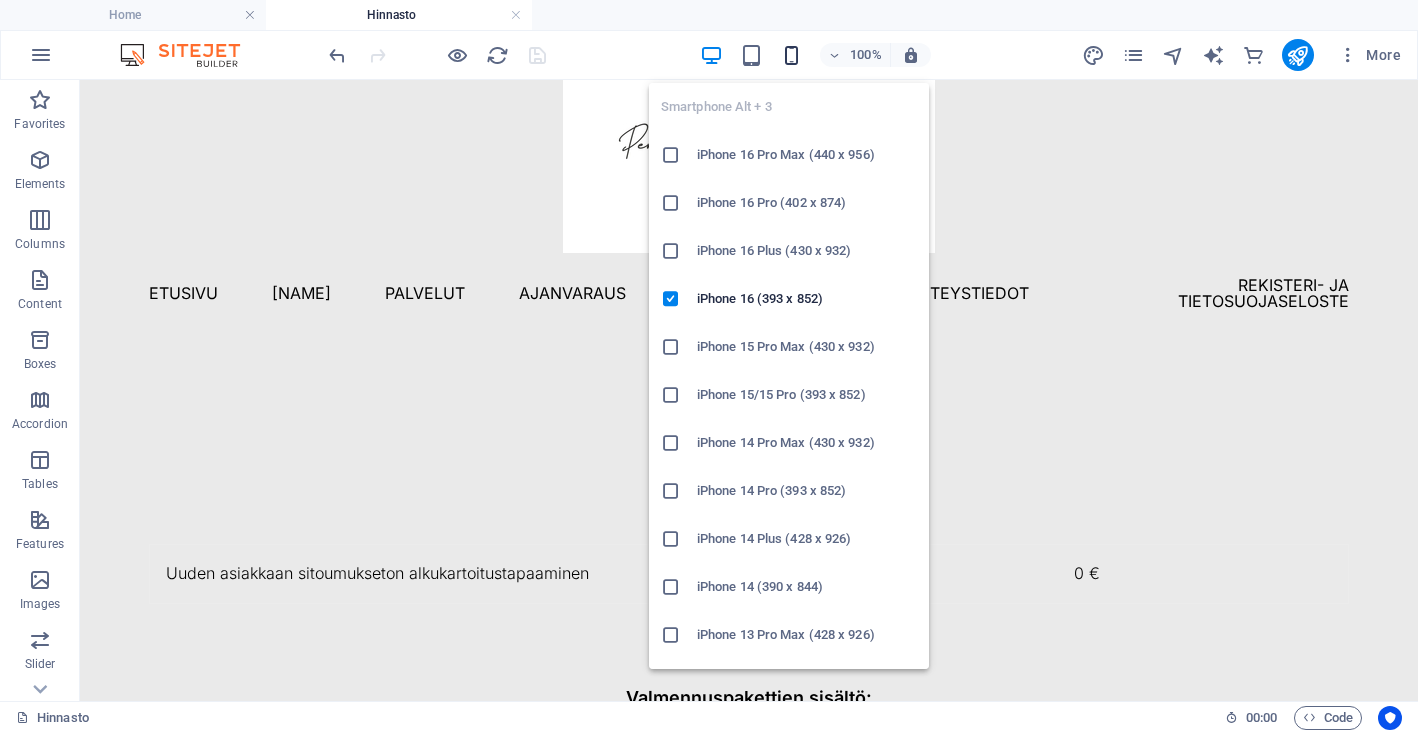 click at bounding box center (791, 55) 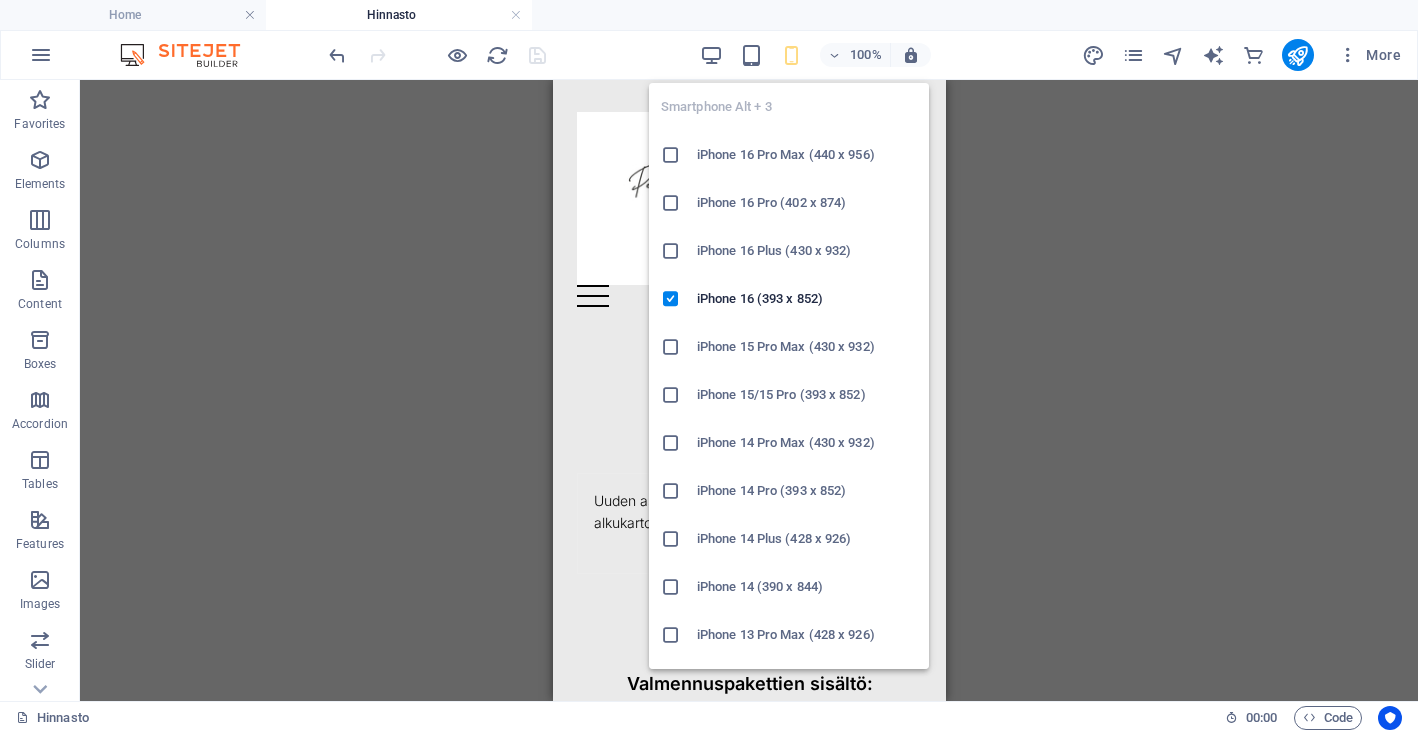 scroll, scrollTop: 0, scrollLeft: 0, axis: both 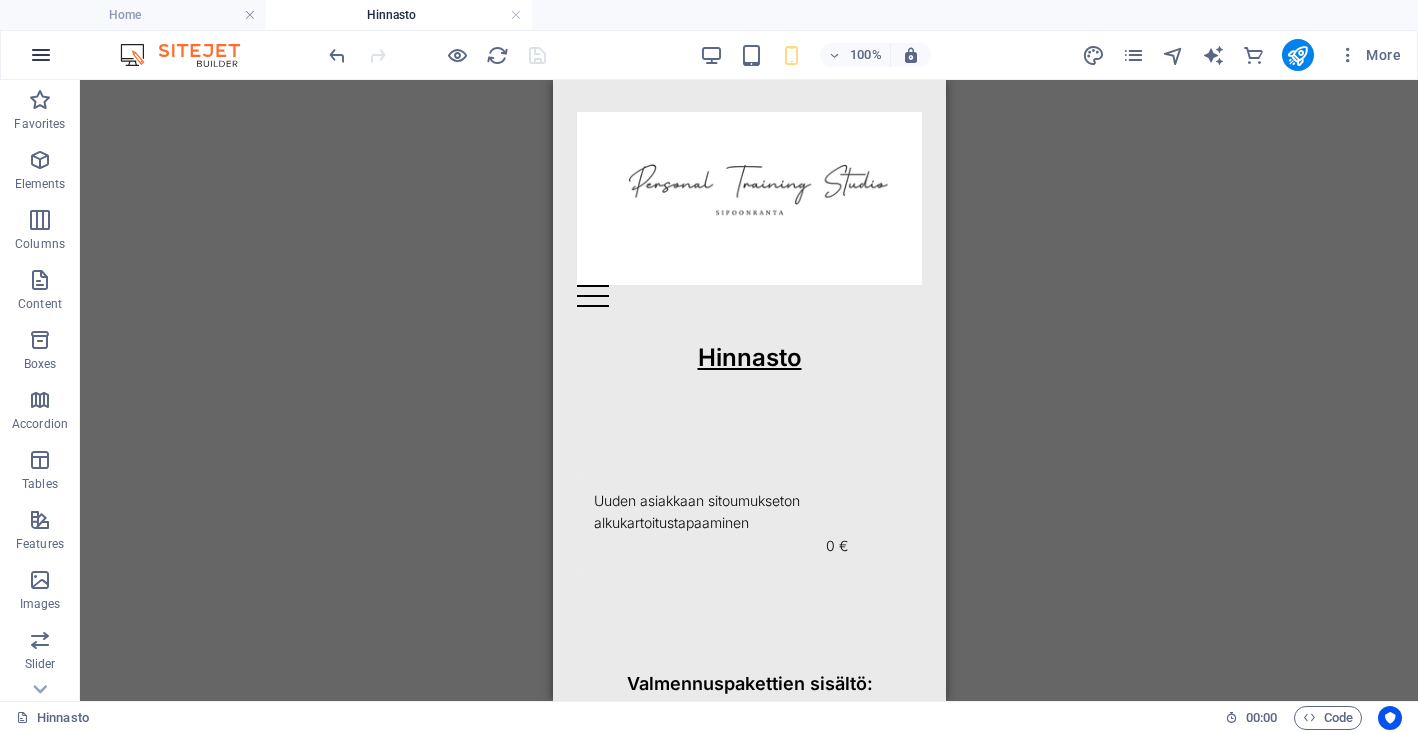 click at bounding box center [41, 55] 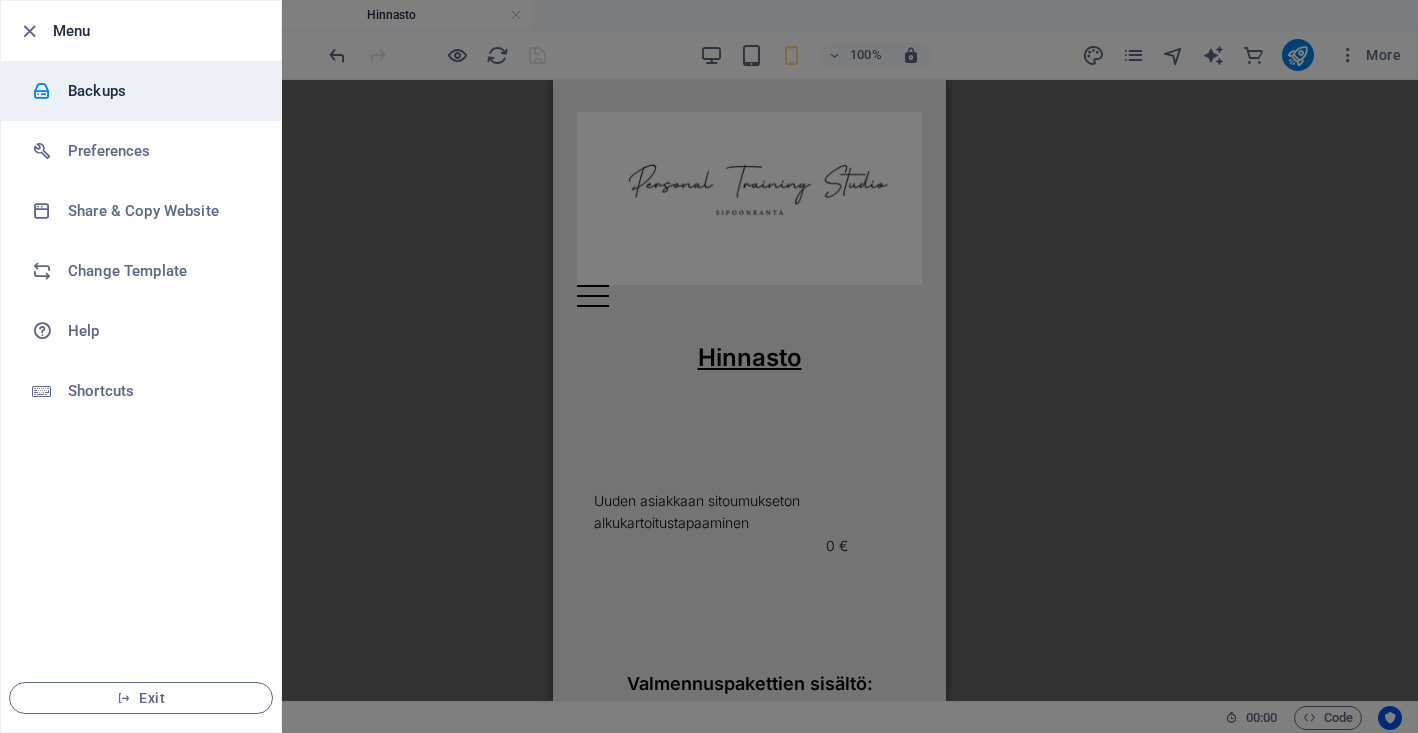 click on "Backups" at bounding box center (160, 91) 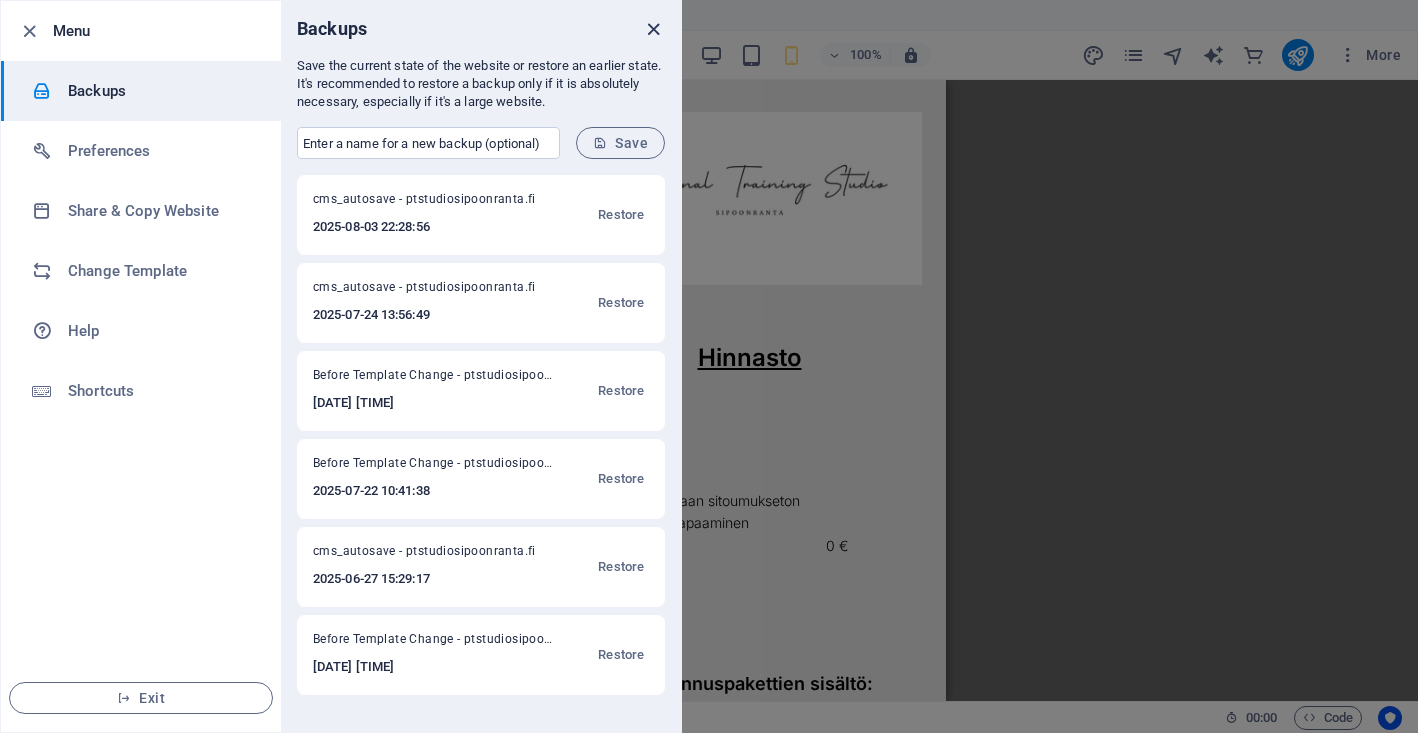 click at bounding box center (653, 29) 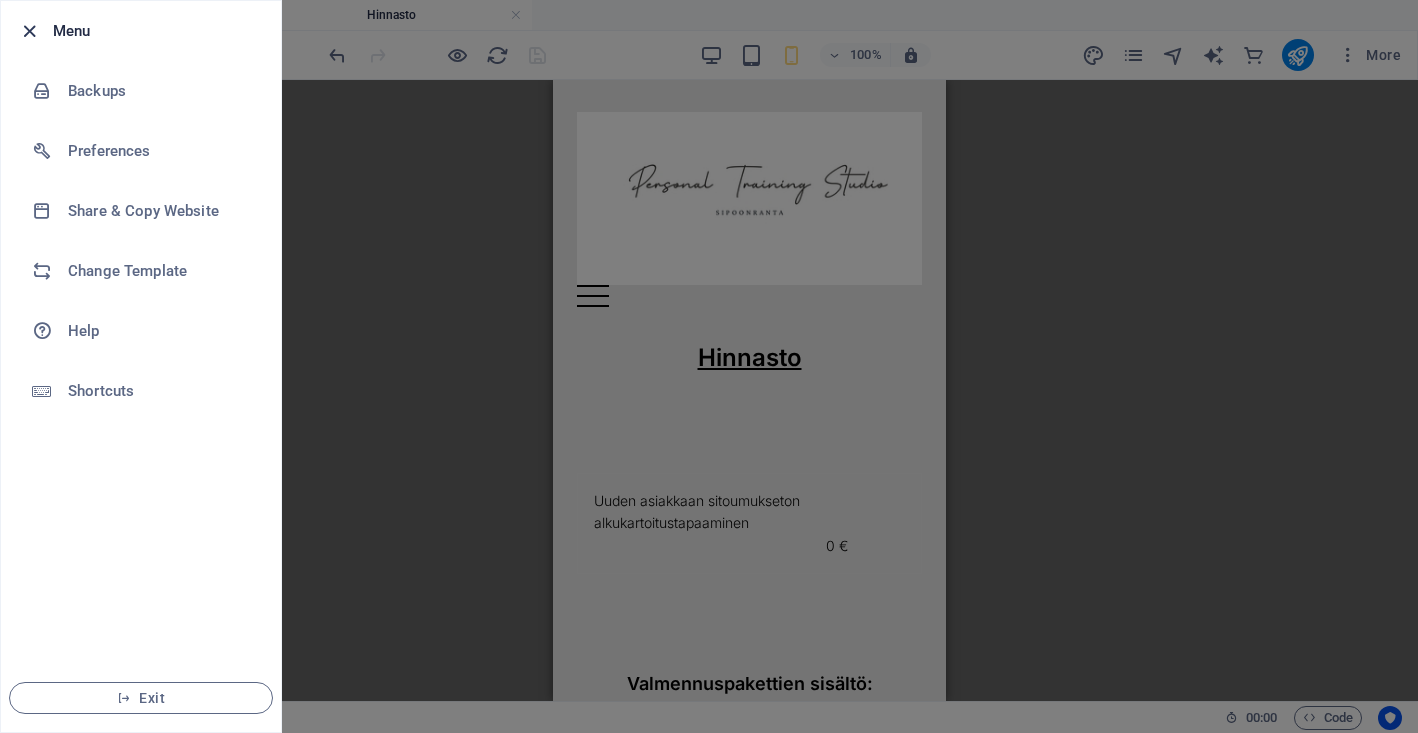 click at bounding box center [29, 31] 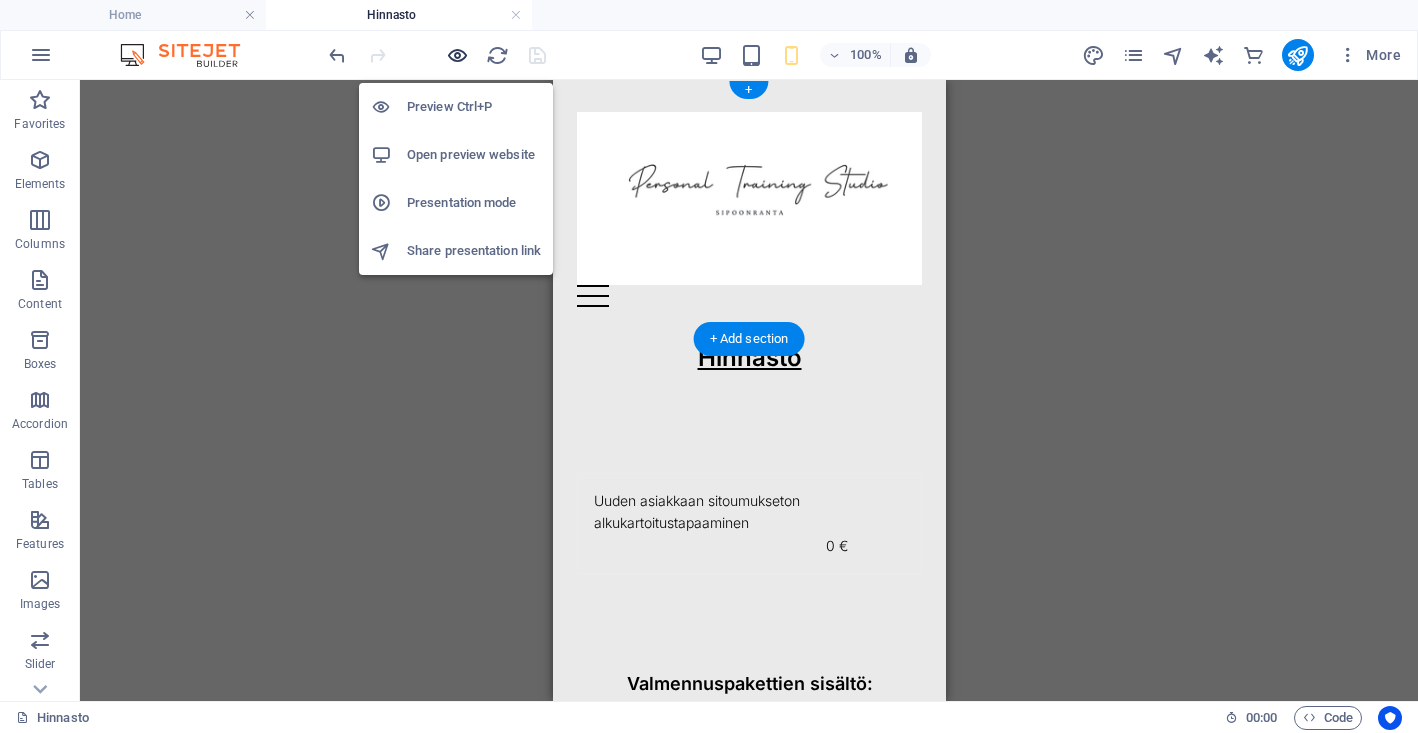 click at bounding box center [457, 55] 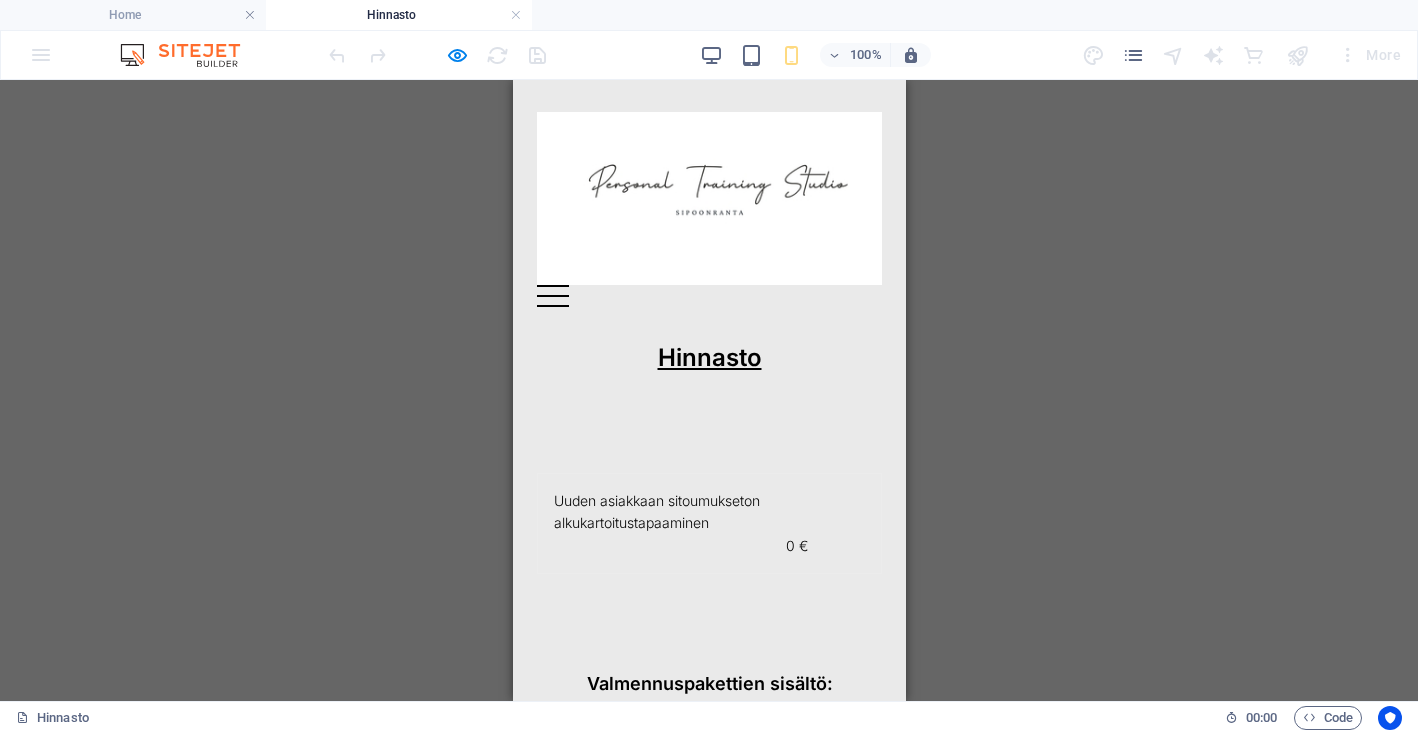 scroll, scrollTop: 105, scrollLeft: 0, axis: vertical 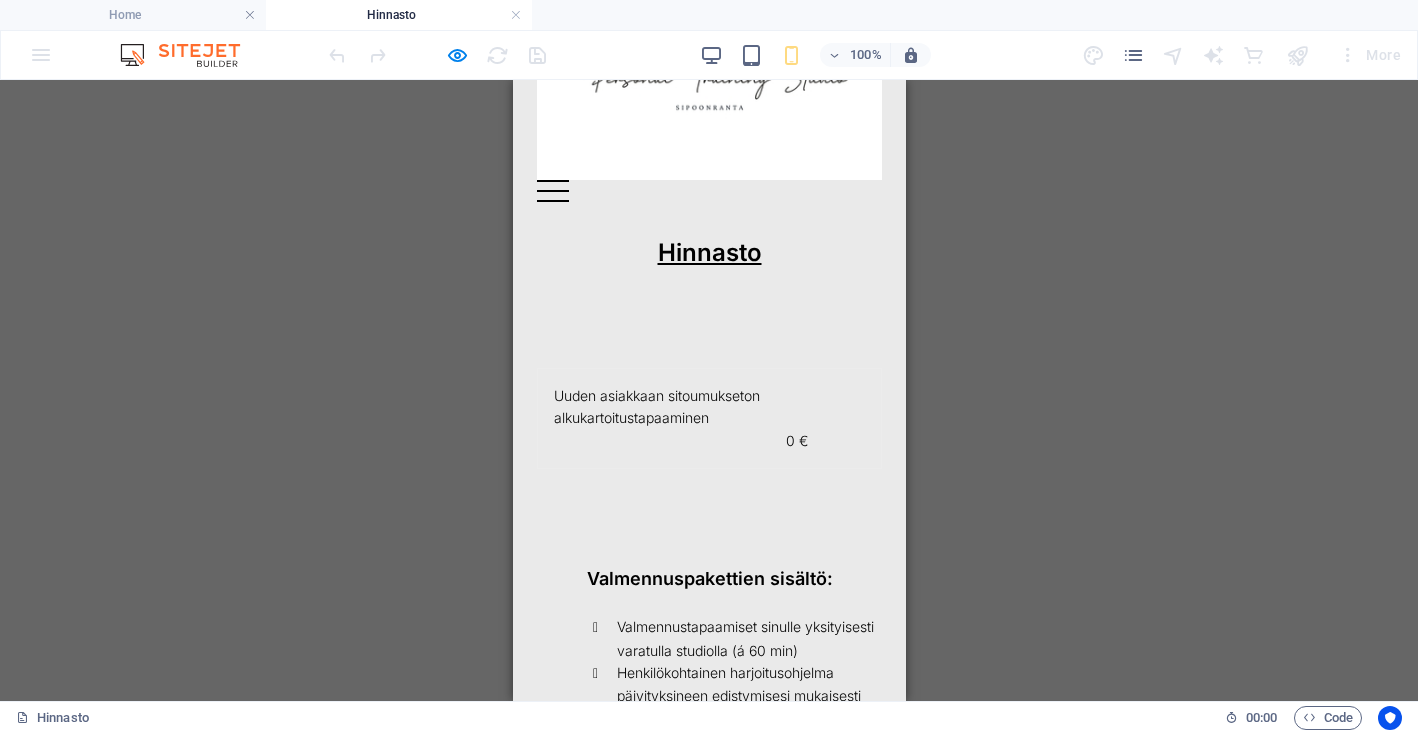 click on "Uuden asiakkaan sitoumukseton alkukartoitustapaaminen                                                                                                 0 €" at bounding box center [708, 418] 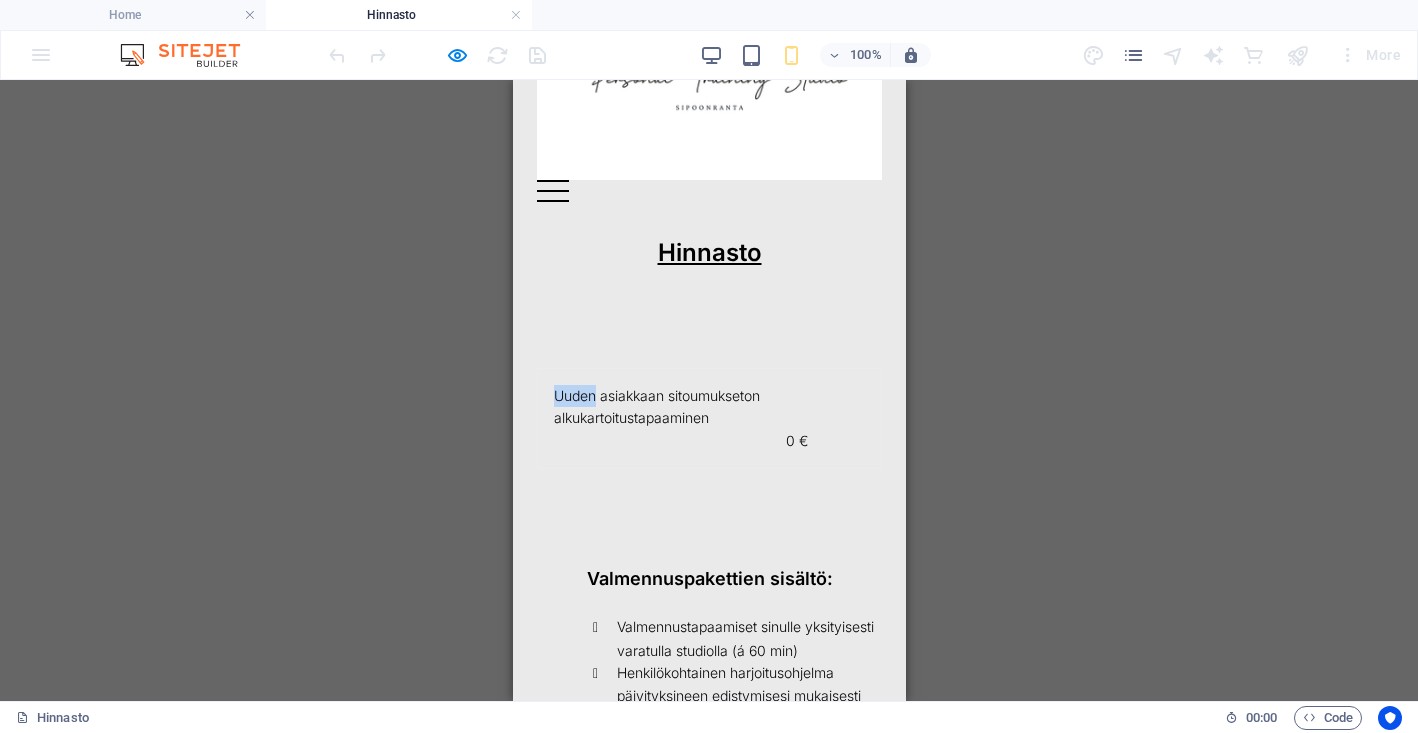 click on "Uuden asiakkaan sitoumukseton alkukartoitustapaaminen                                                                                                 0 €" at bounding box center (708, 418) 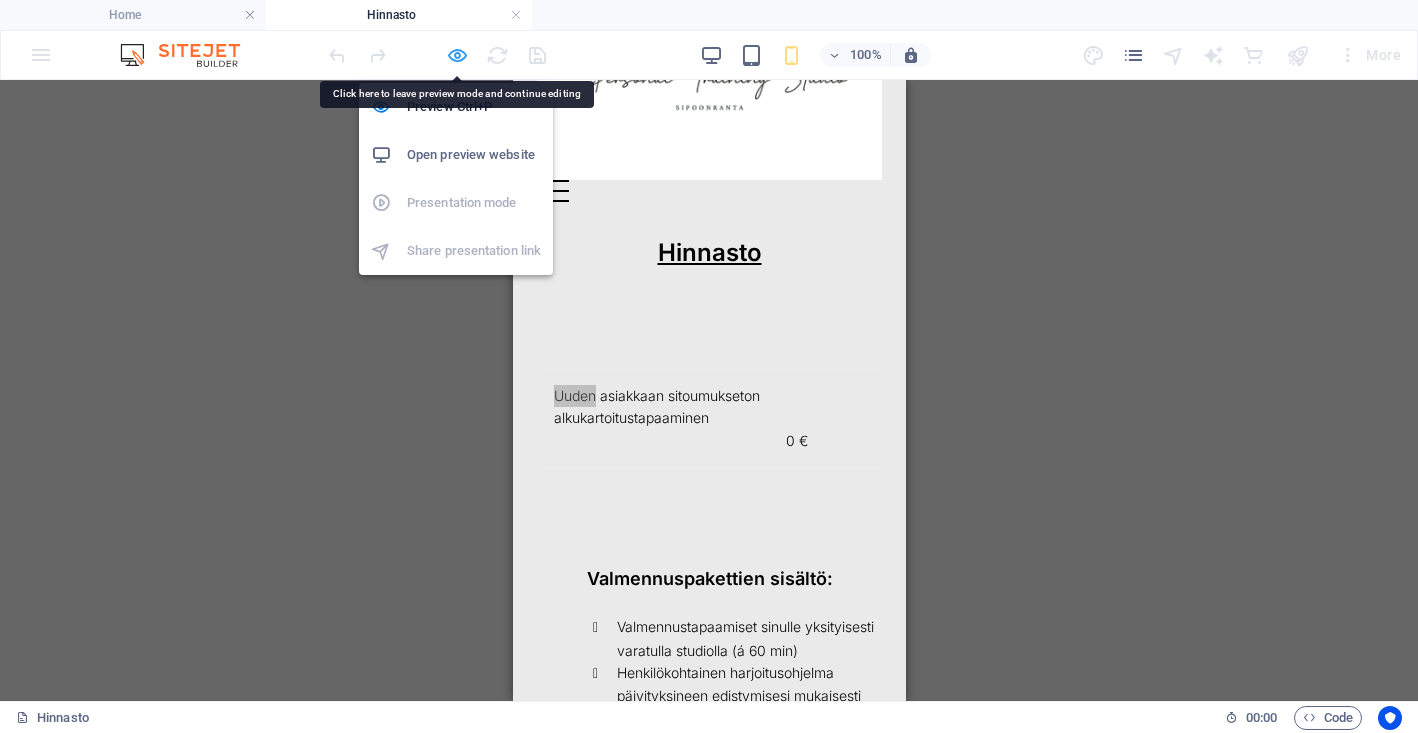 click at bounding box center (457, 55) 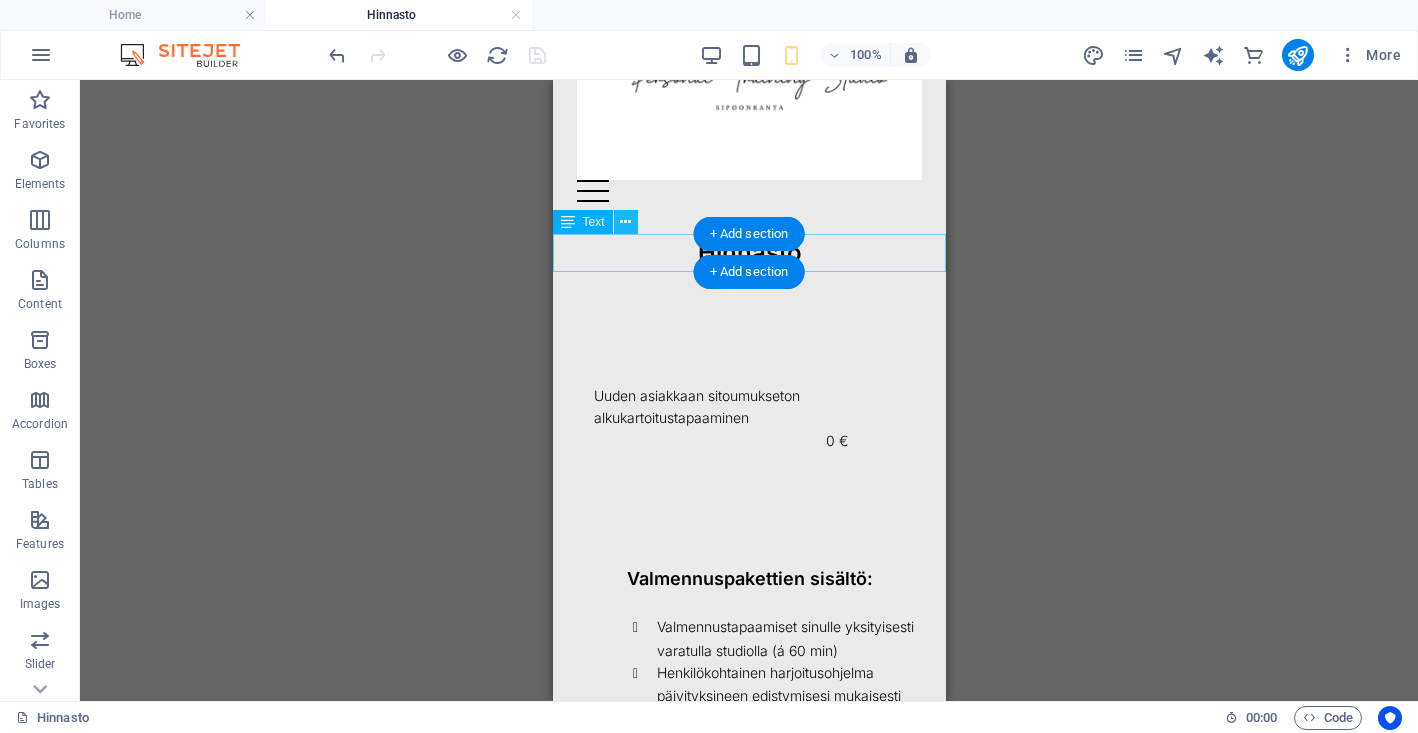click at bounding box center [625, 222] 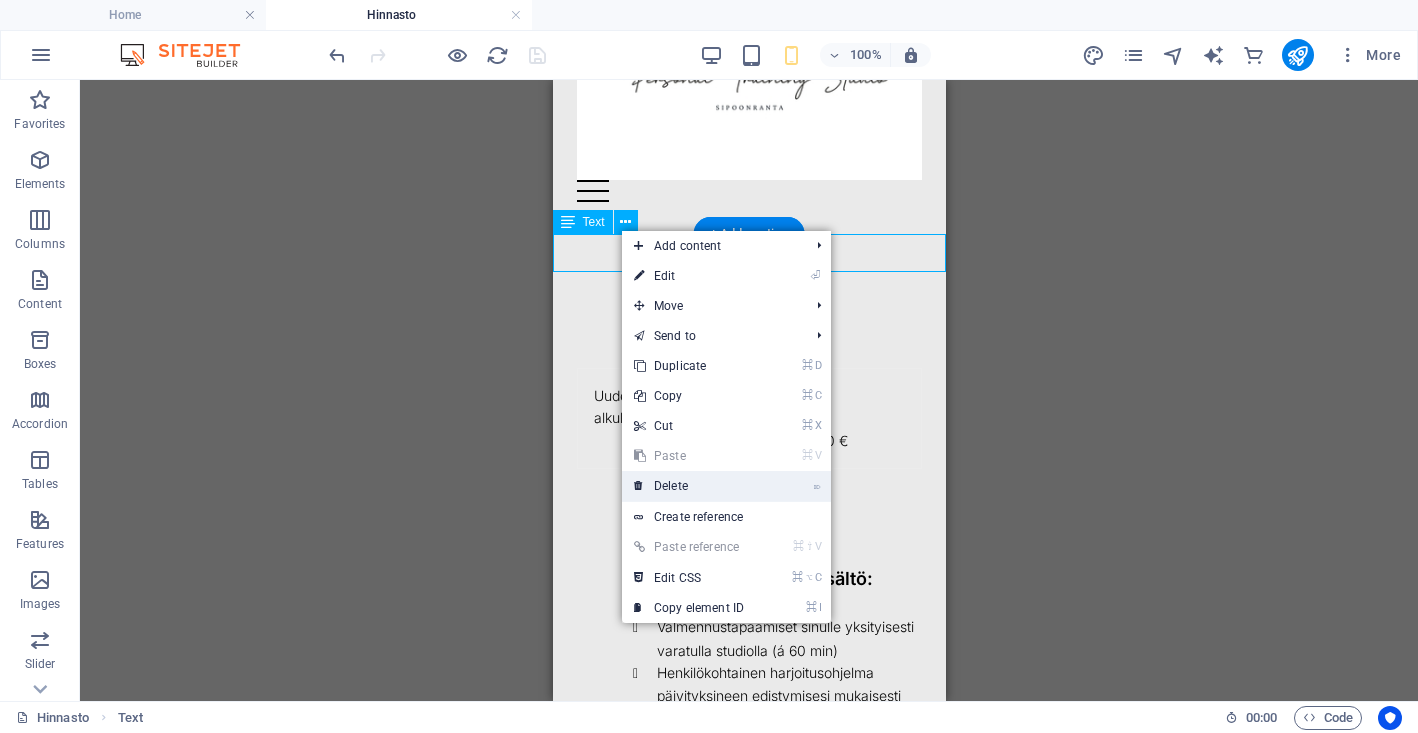 click on "⌦  Delete" at bounding box center [689, 486] 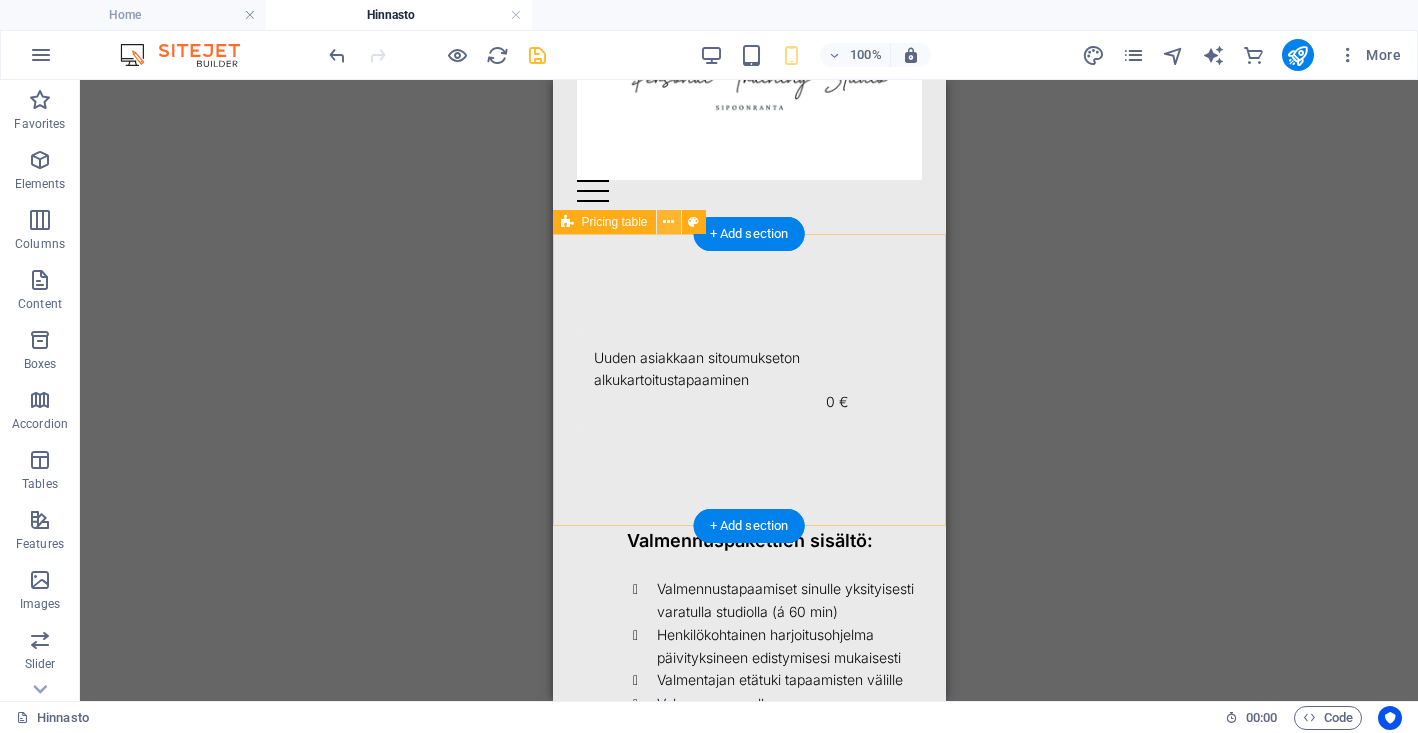 click at bounding box center (668, 222) 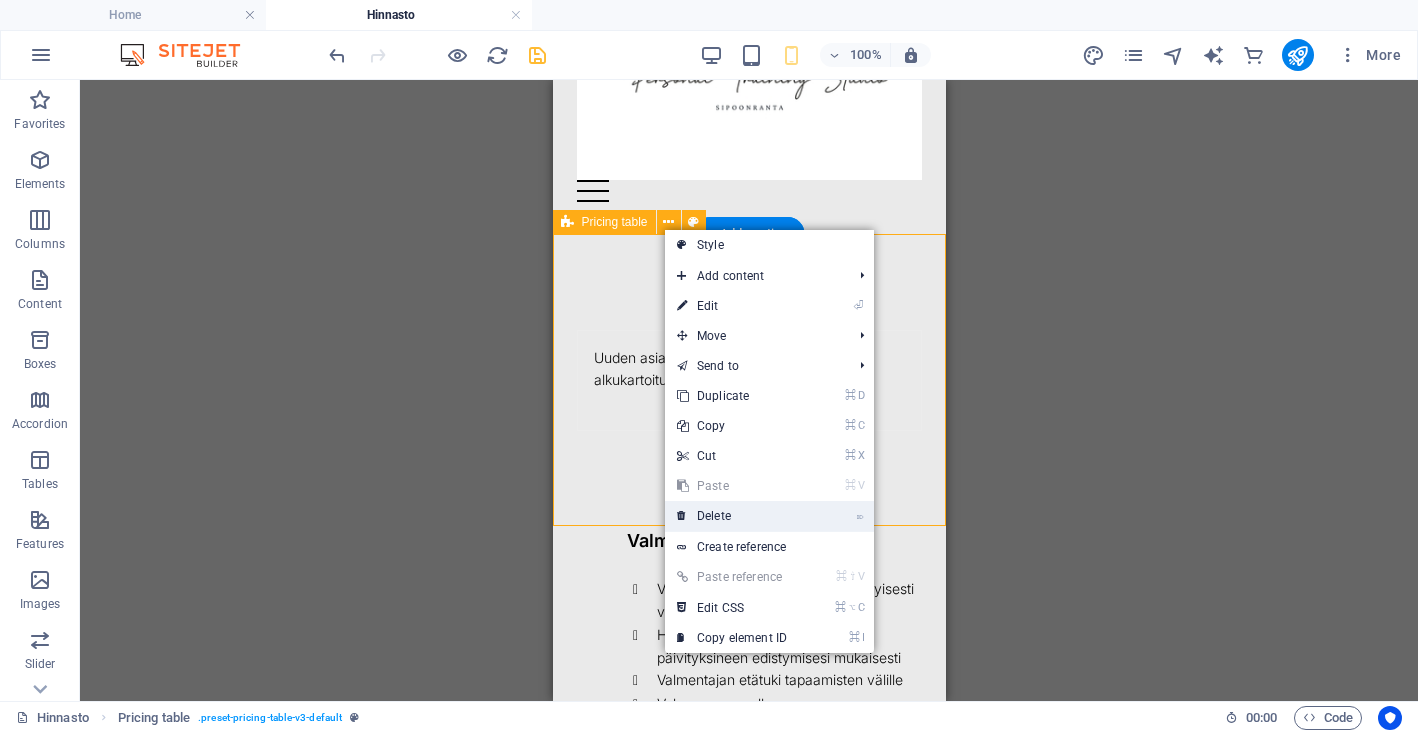 click on "⌦  Delete" at bounding box center (732, 516) 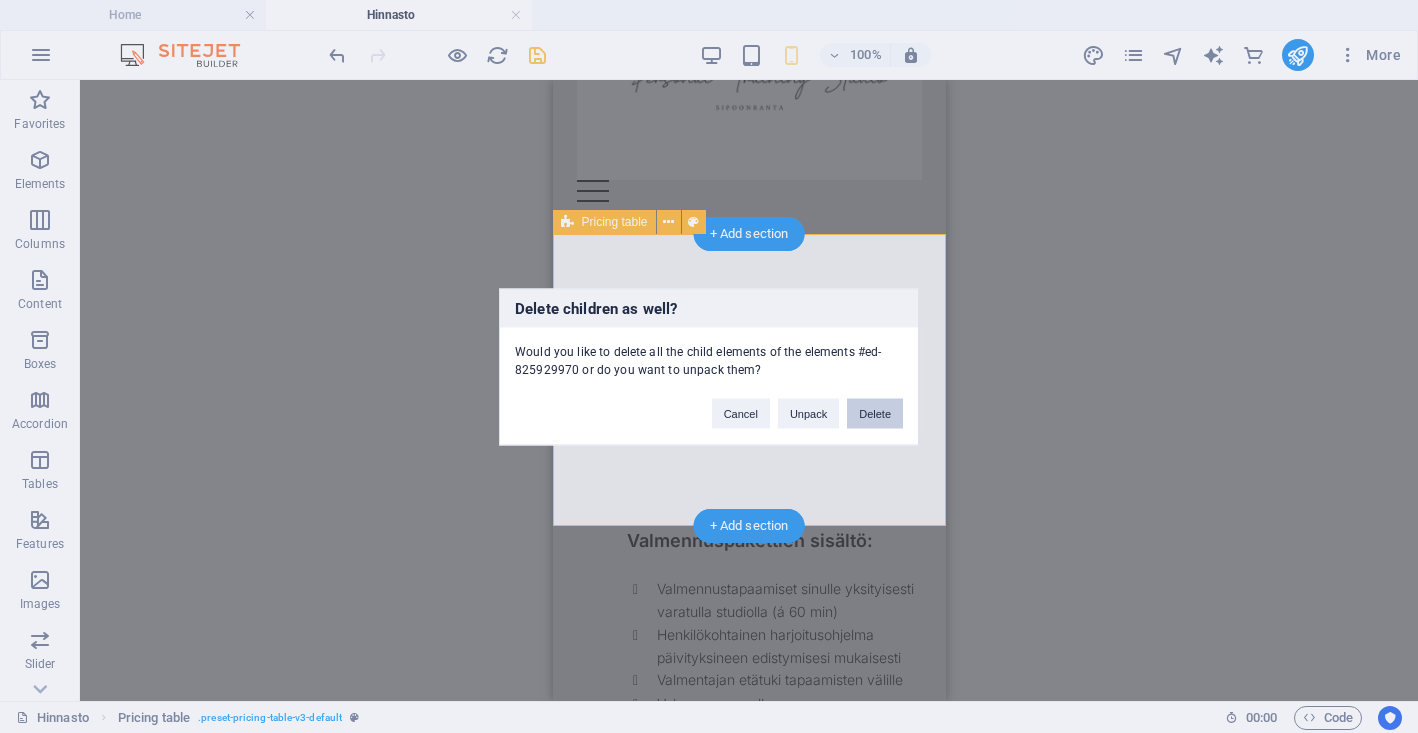 click on "Delete" at bounding box center (875, 413) 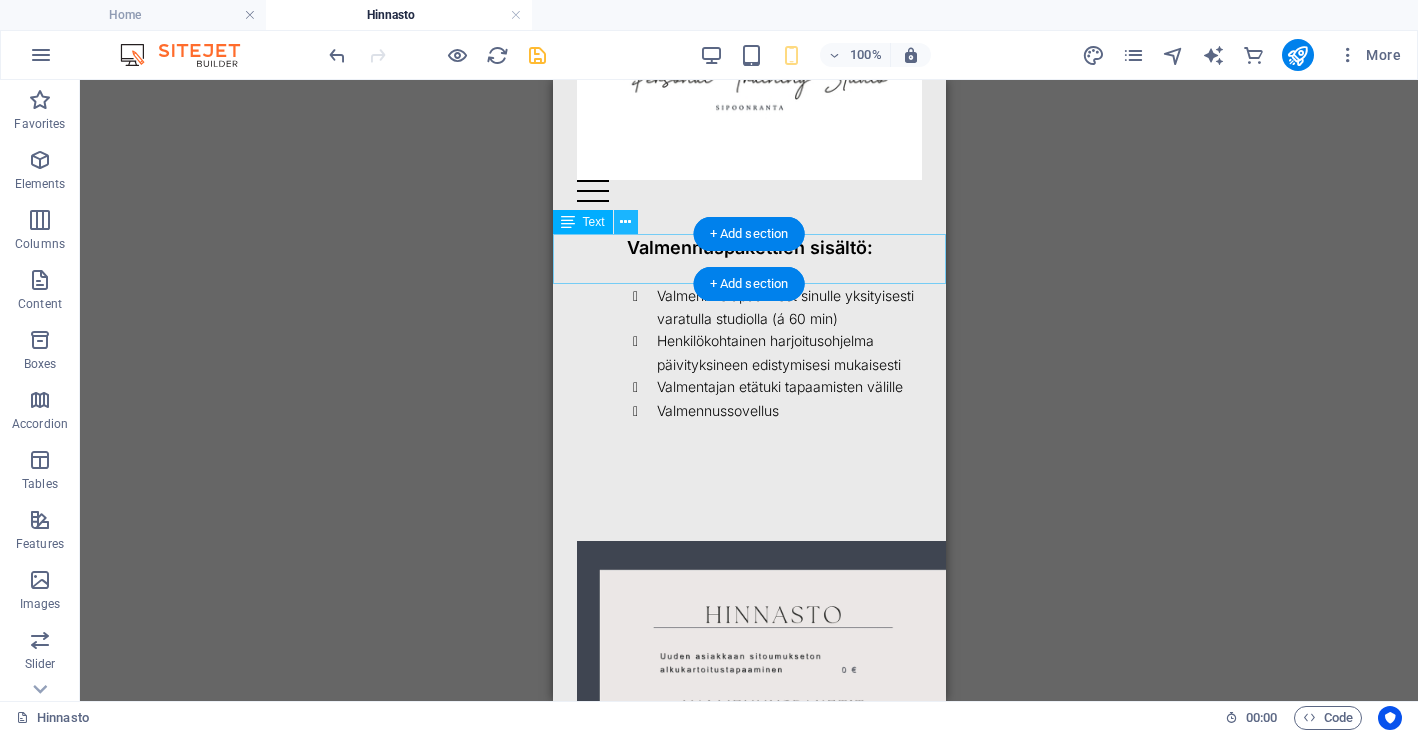 click at bounding box center [625, 222] 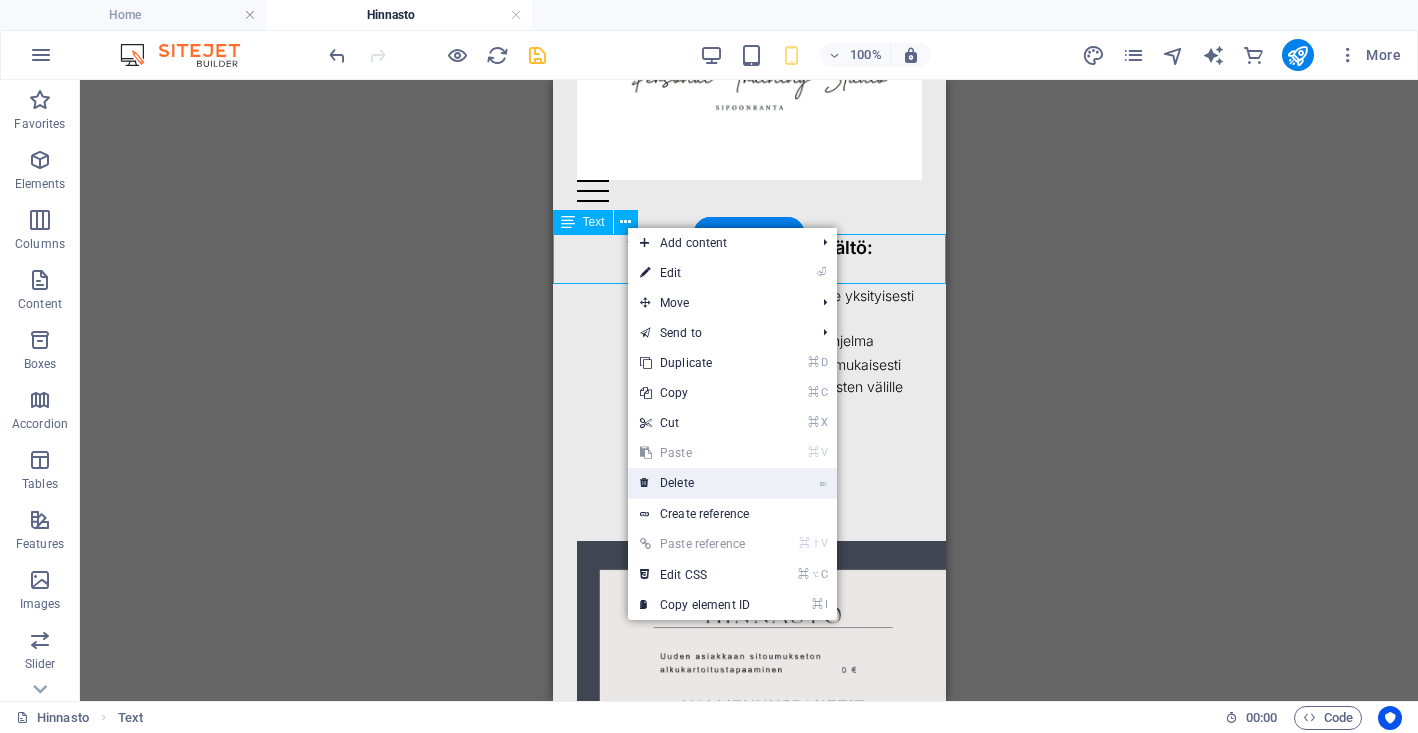 click on "⌦  Delete" at bounding box center (695, 483) 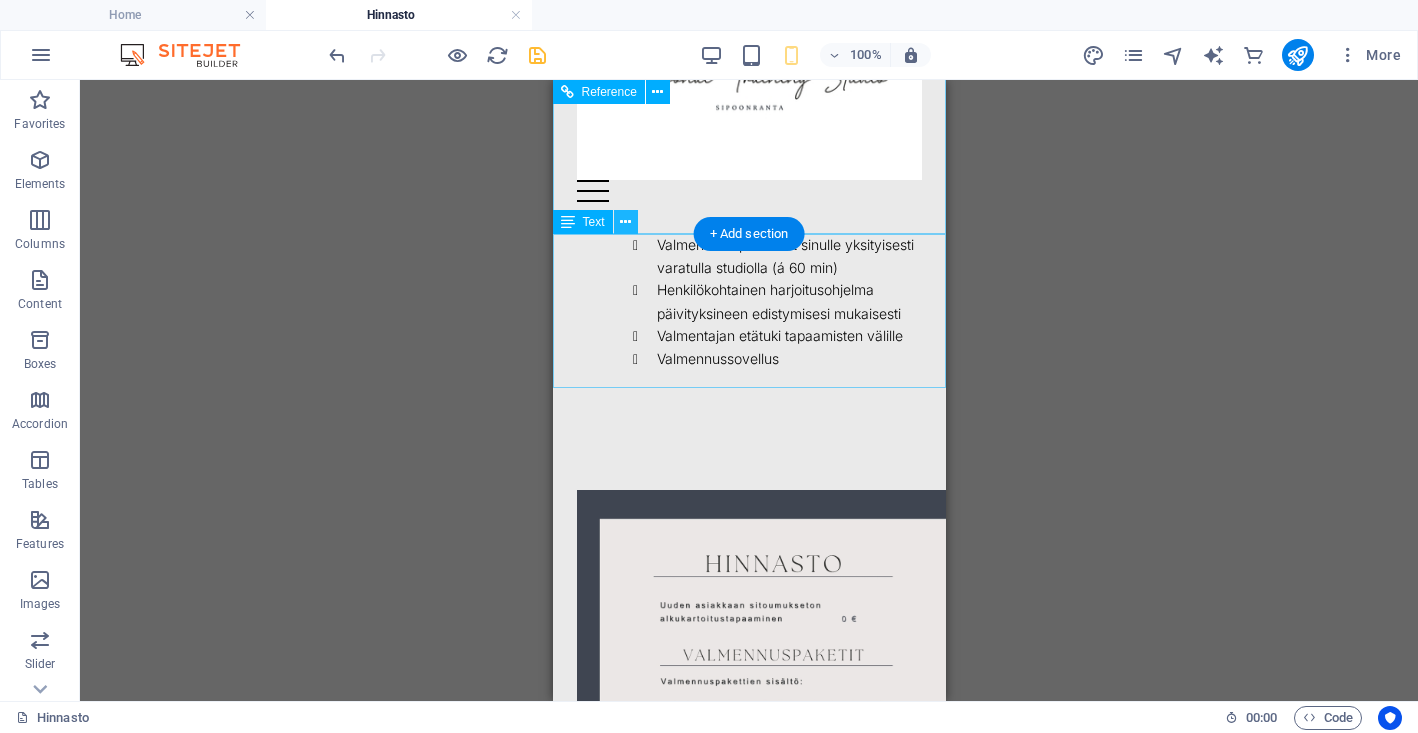 click at bounding box center (625, 222) 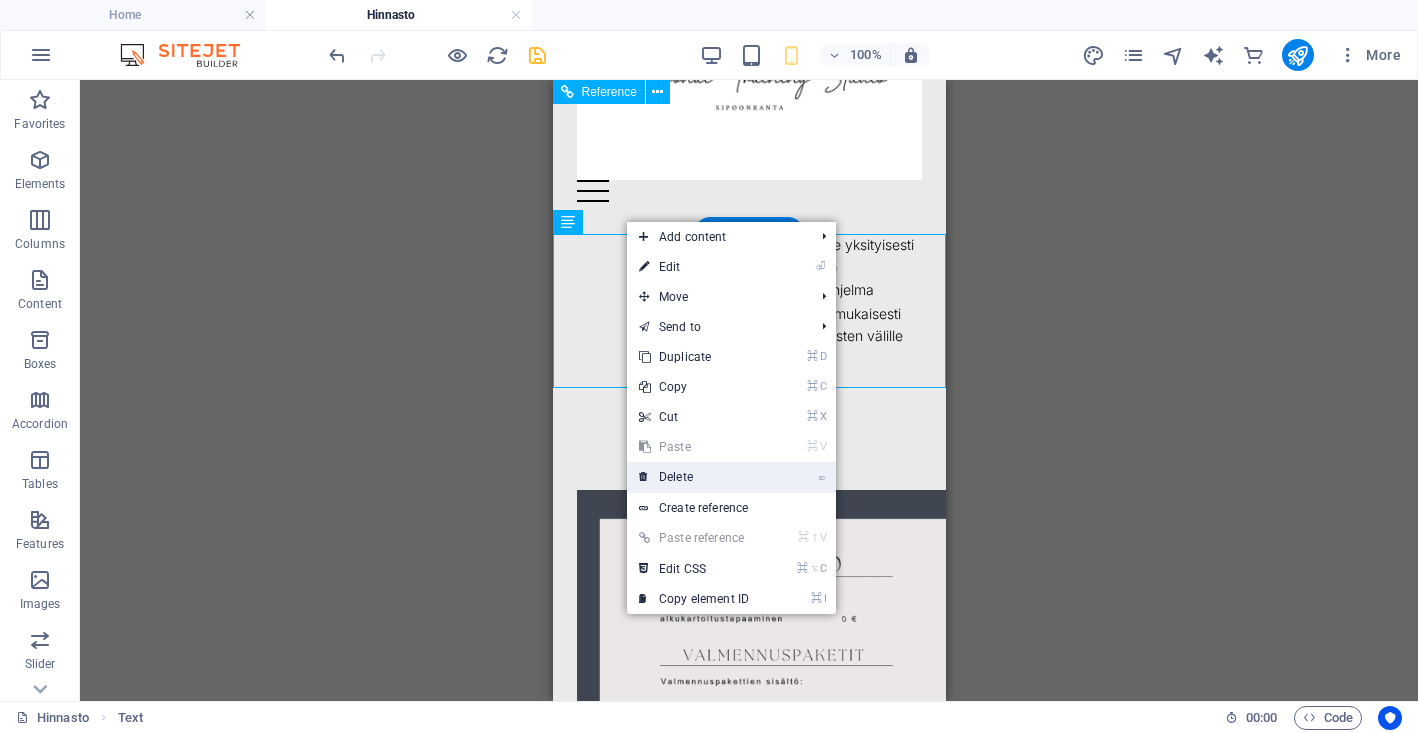 click on "⌦  Delete" at bounding box center [694, 477] 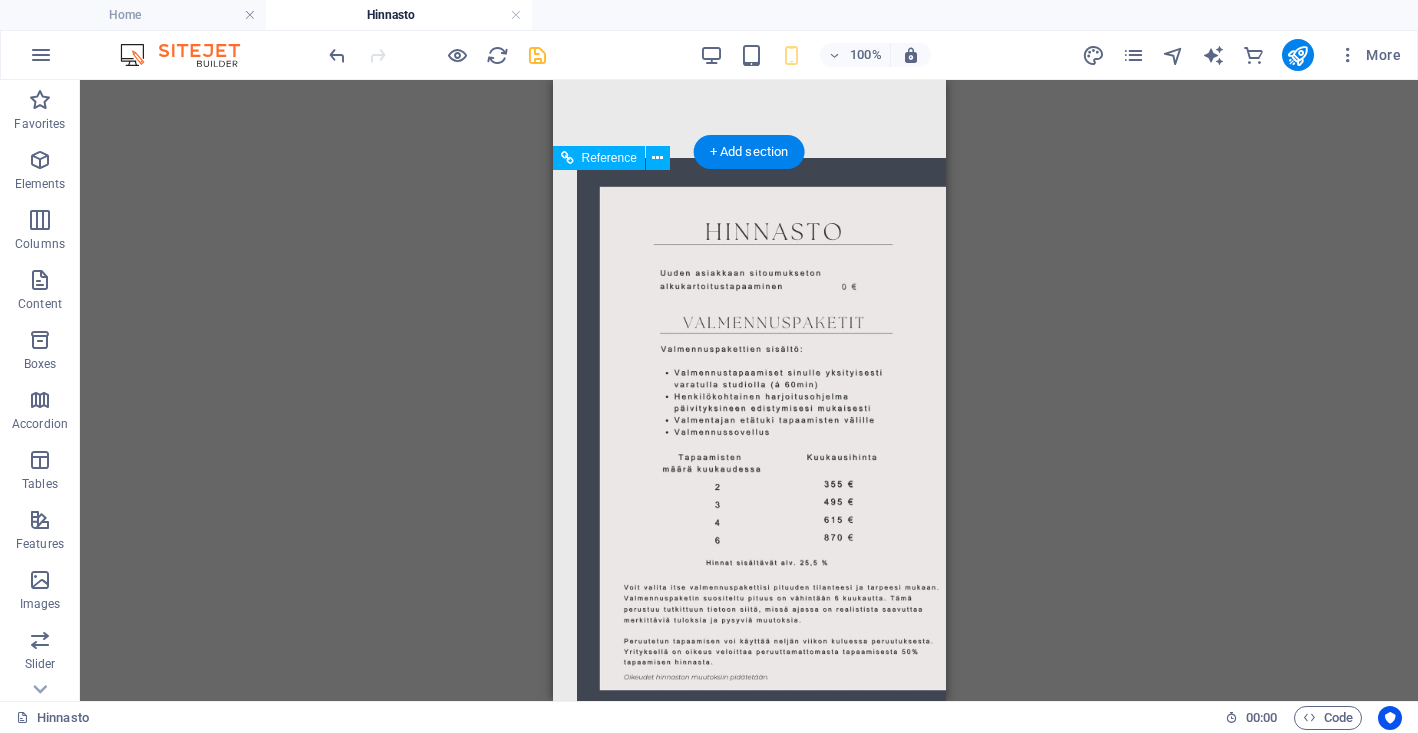 scroll, scrollTop: 86, scrollLeft: 0, axis: vertical 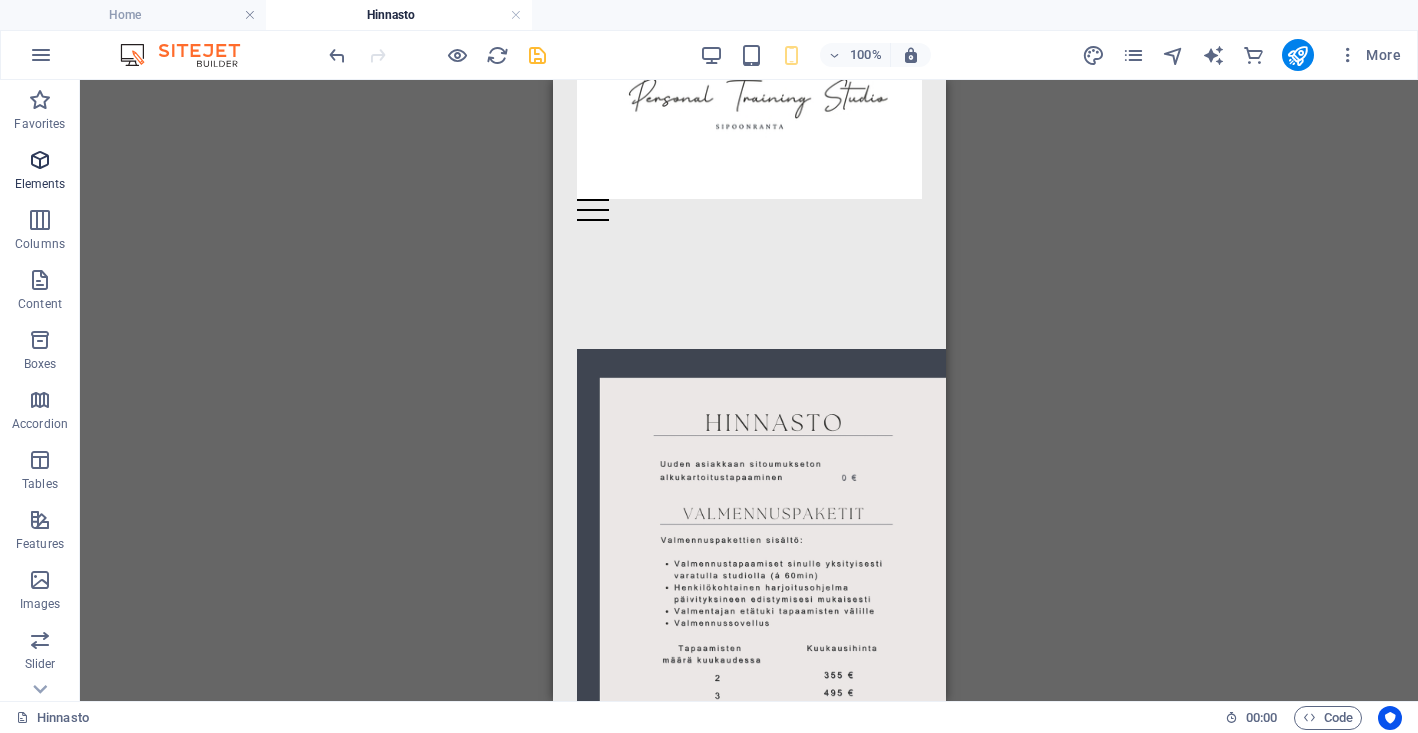 click at bounding box center [40, 160] 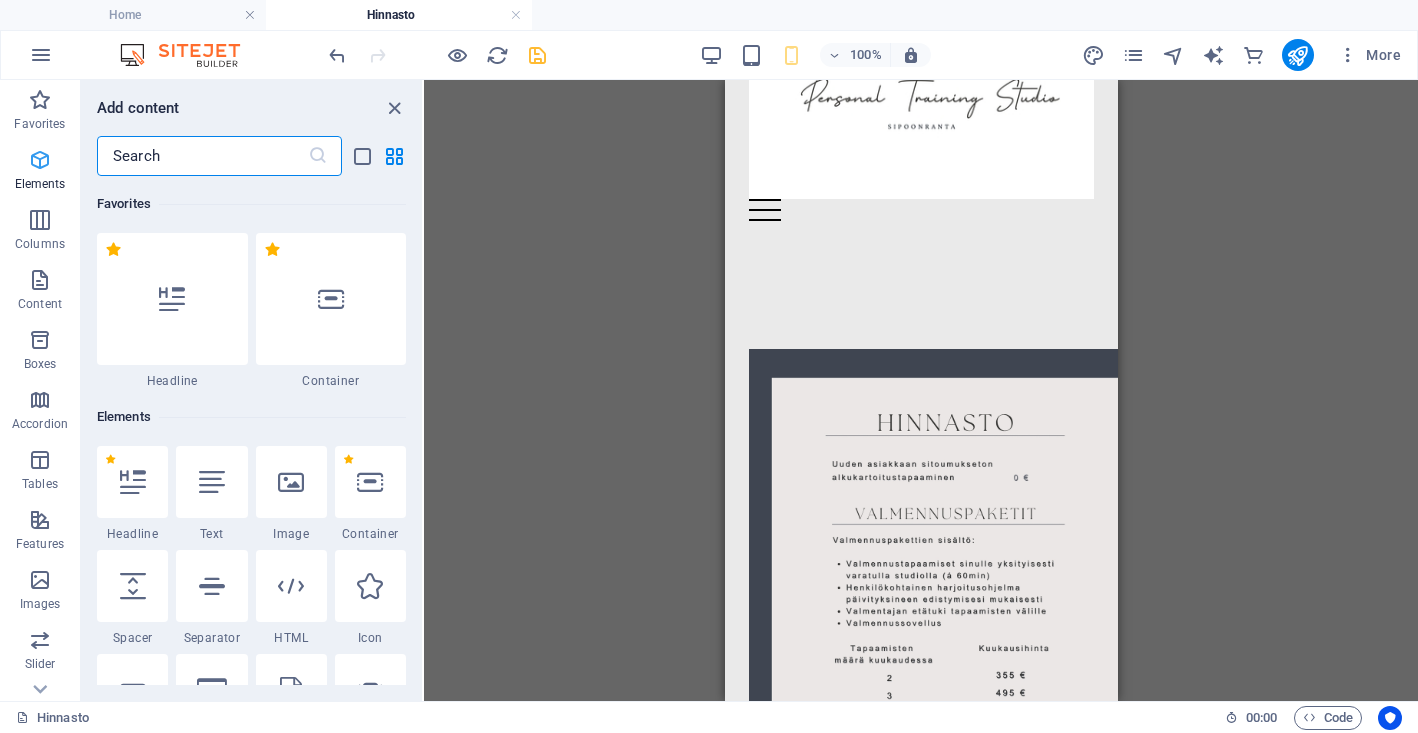 scroll, scrollTop: 213, scrollLeft: 0, axis: vertical 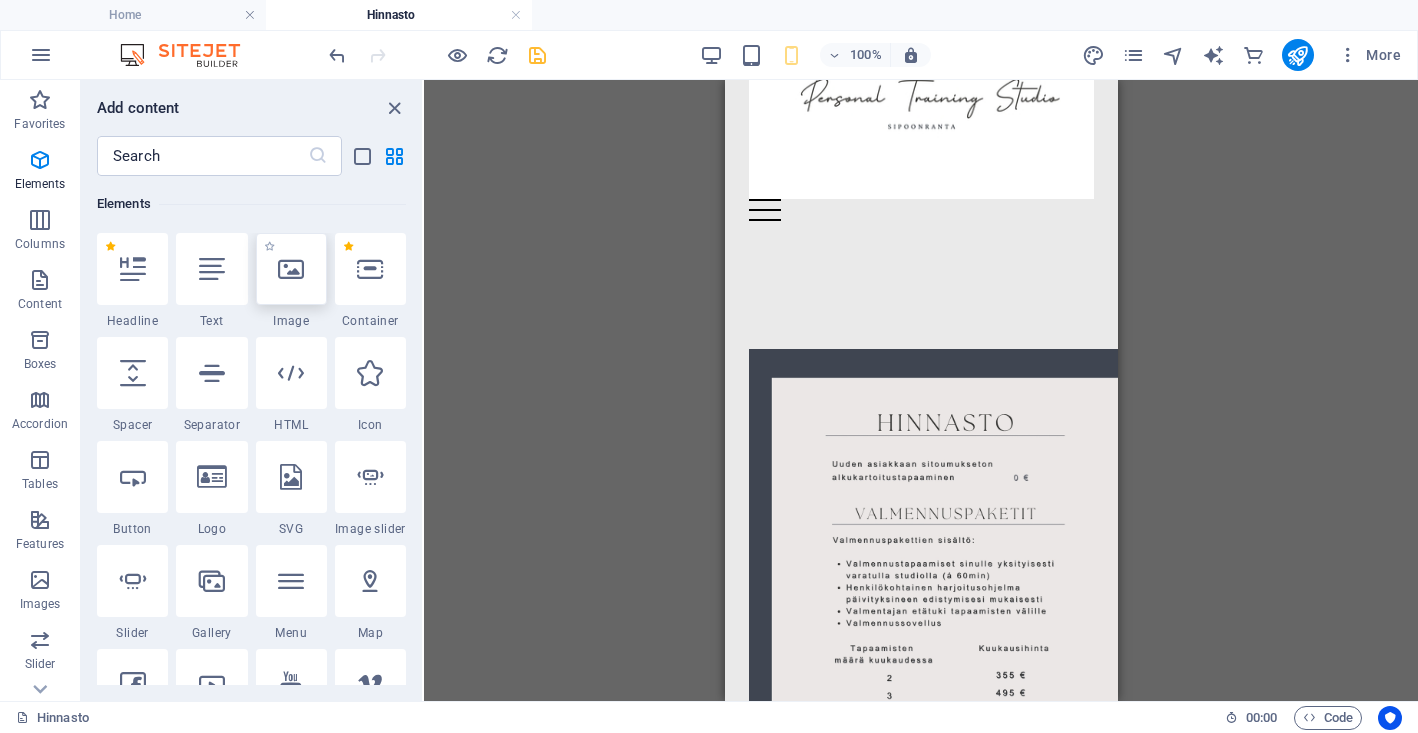 click at bounding box center [291, 269] 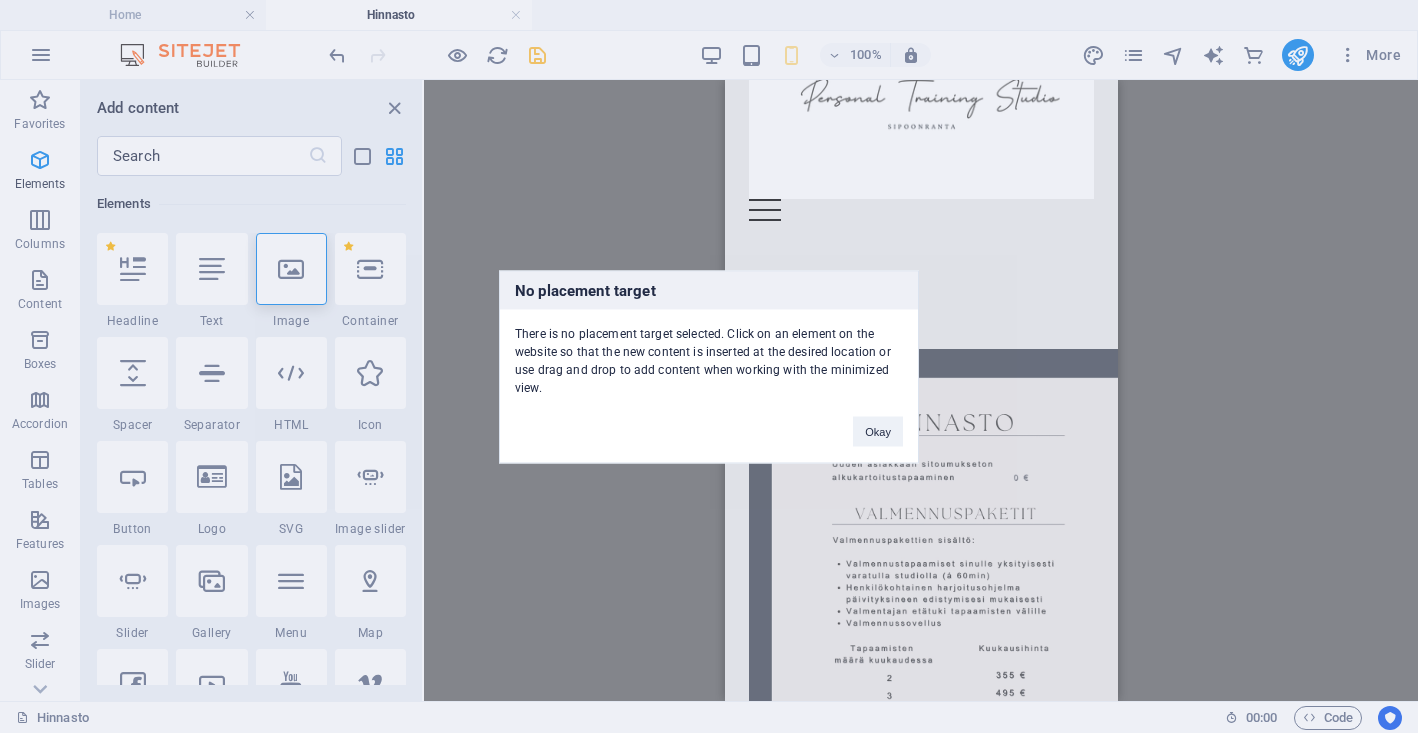drag, startPoint x: 297, startPoint y: 273, endPoint x: 469, endPoint y: 255, distance: 172.9393 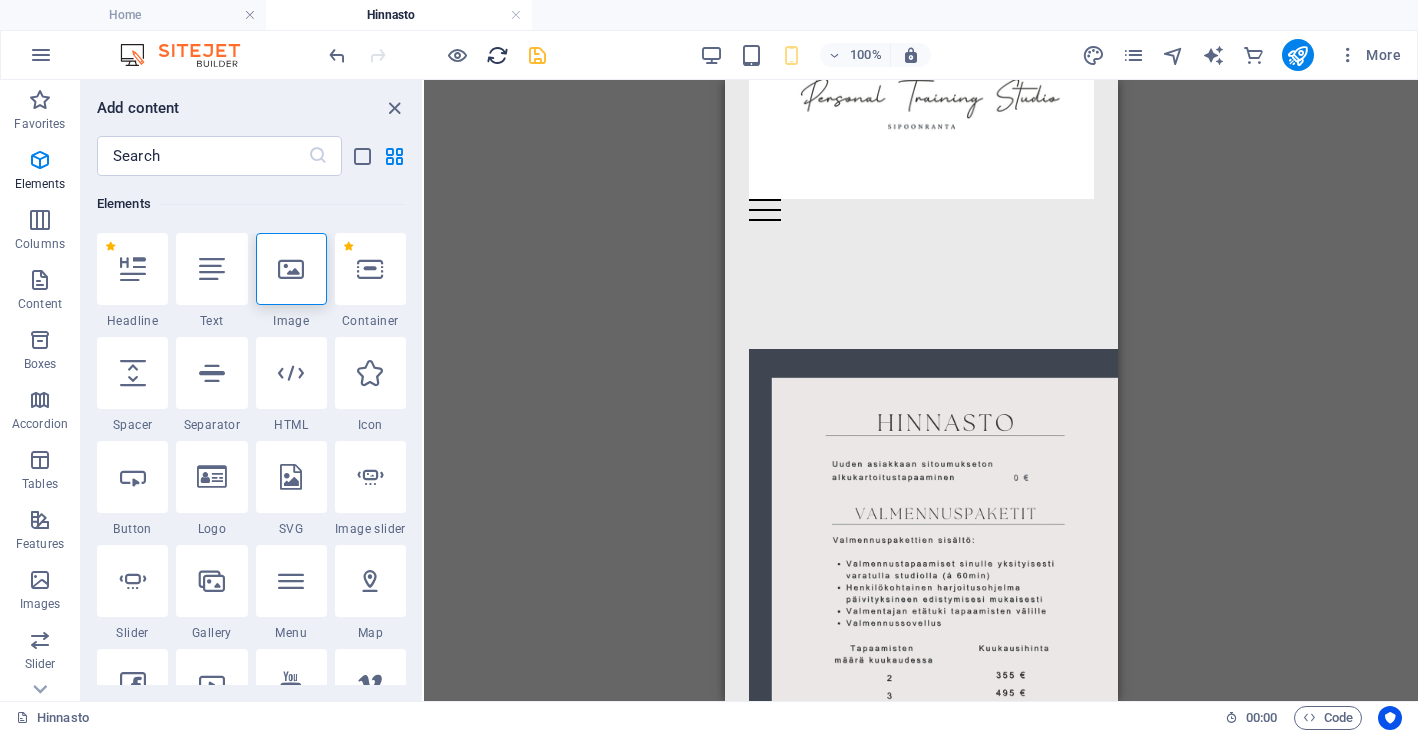 click at bounding box center (497, 55) 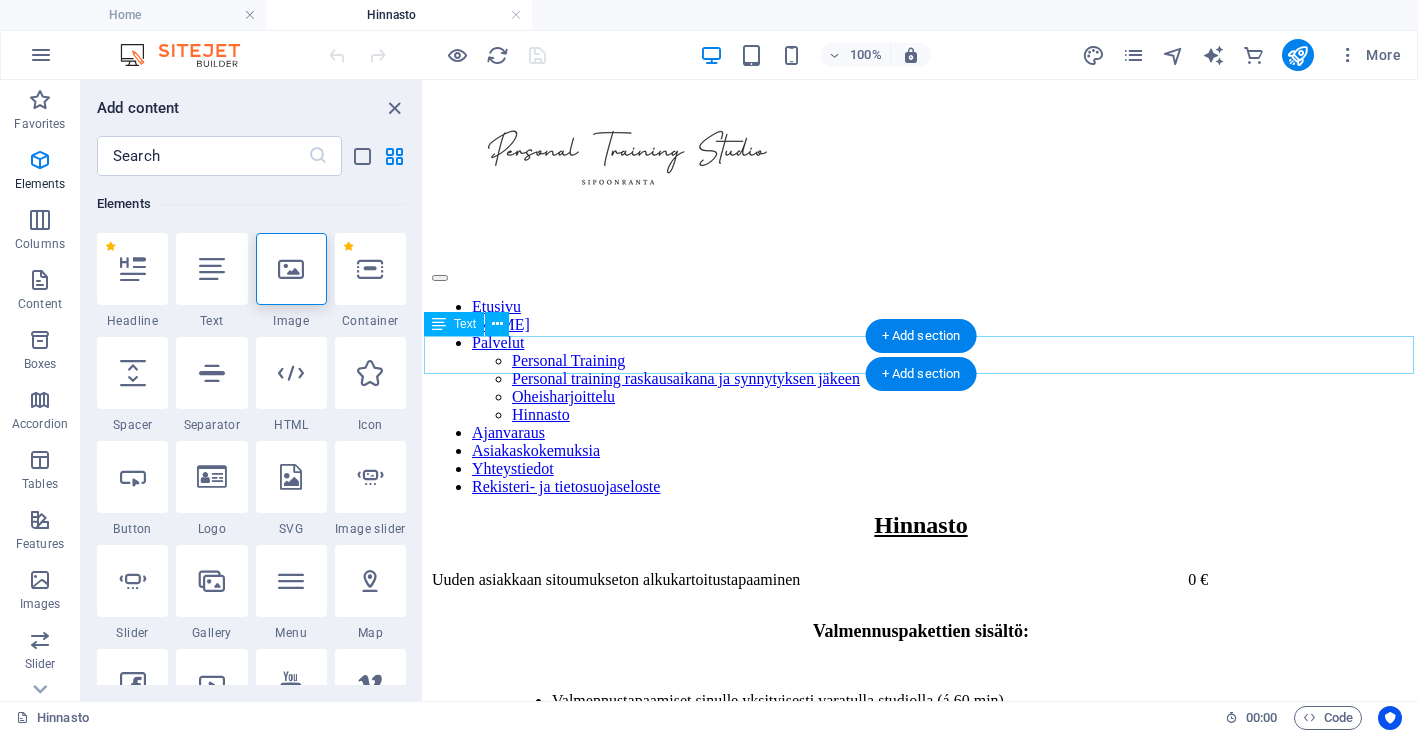 scroll, scrollTop: 74, scrollLeft: 0, axis: vertical 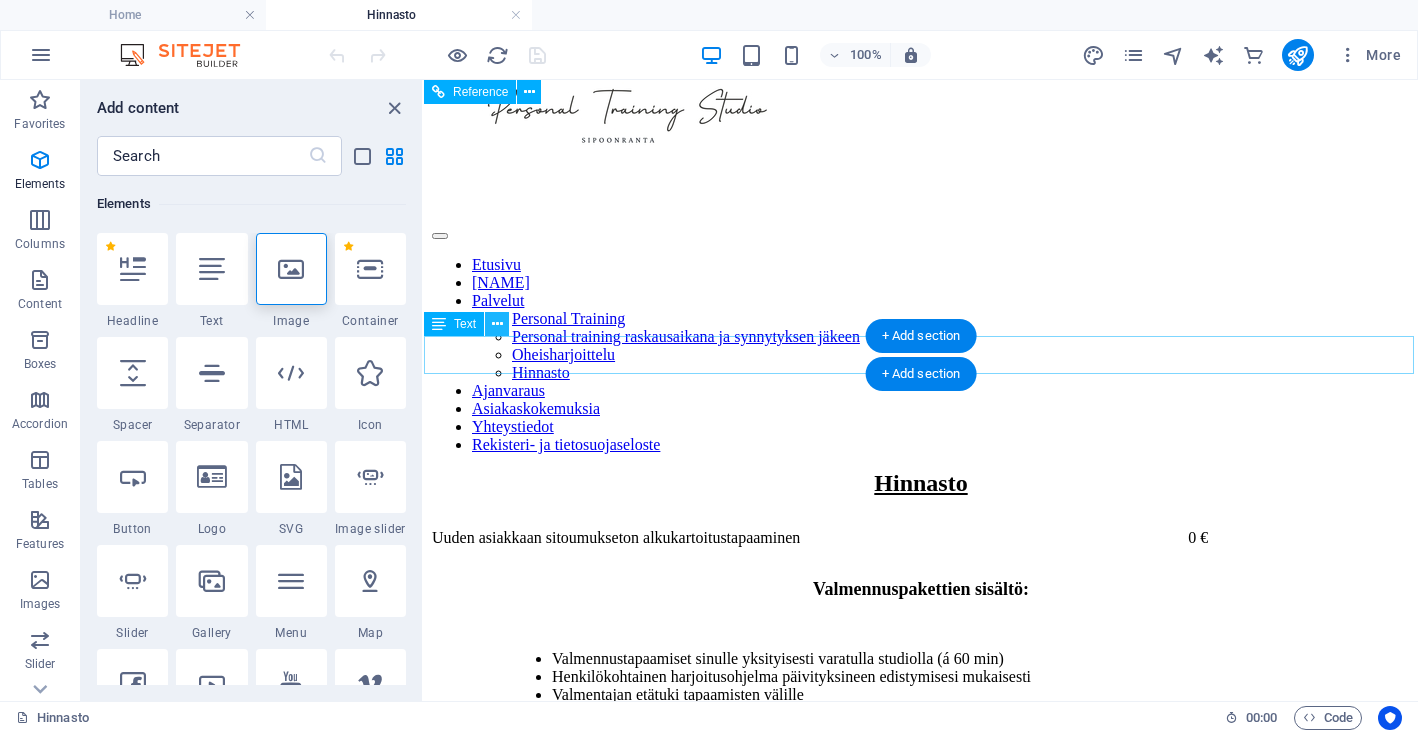 click at bounding box center (497, 324) 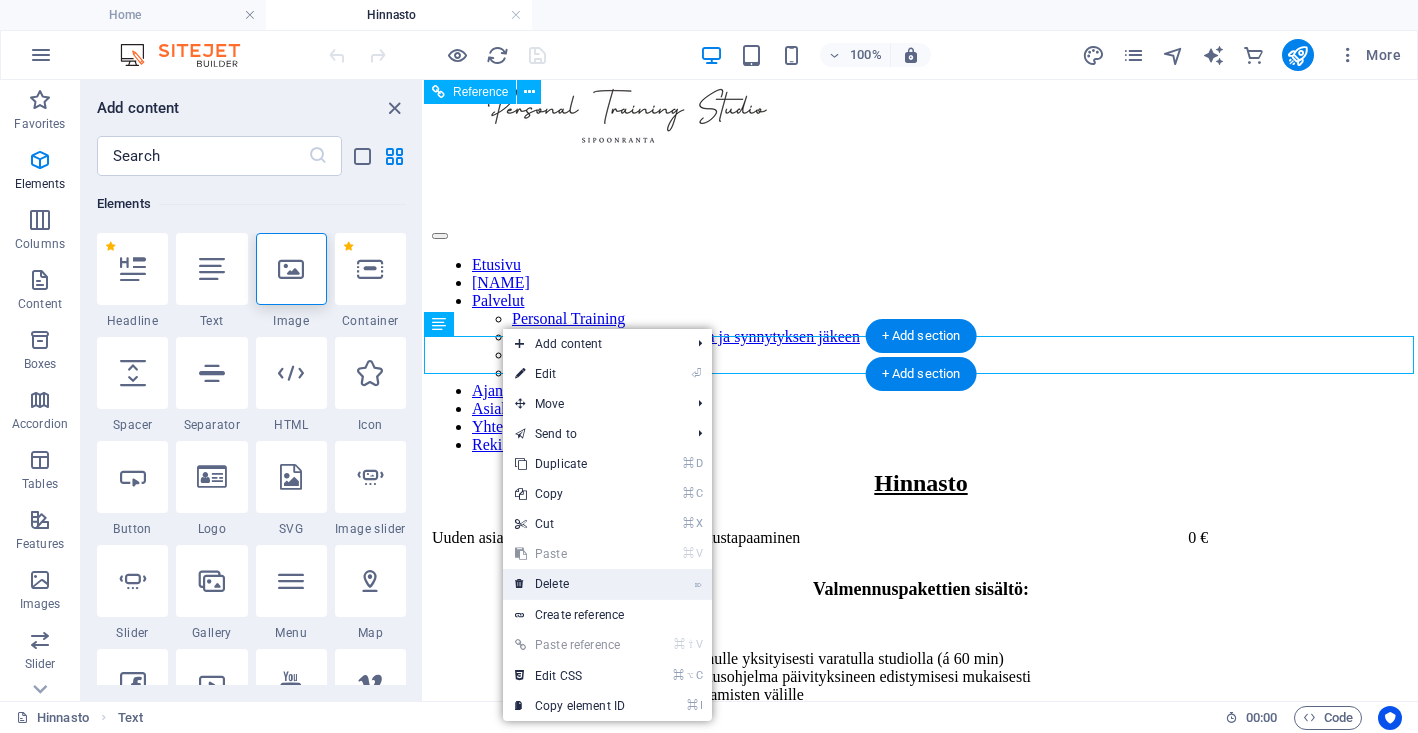 click on "⌦  Delete" at bounding box center (570, 584) 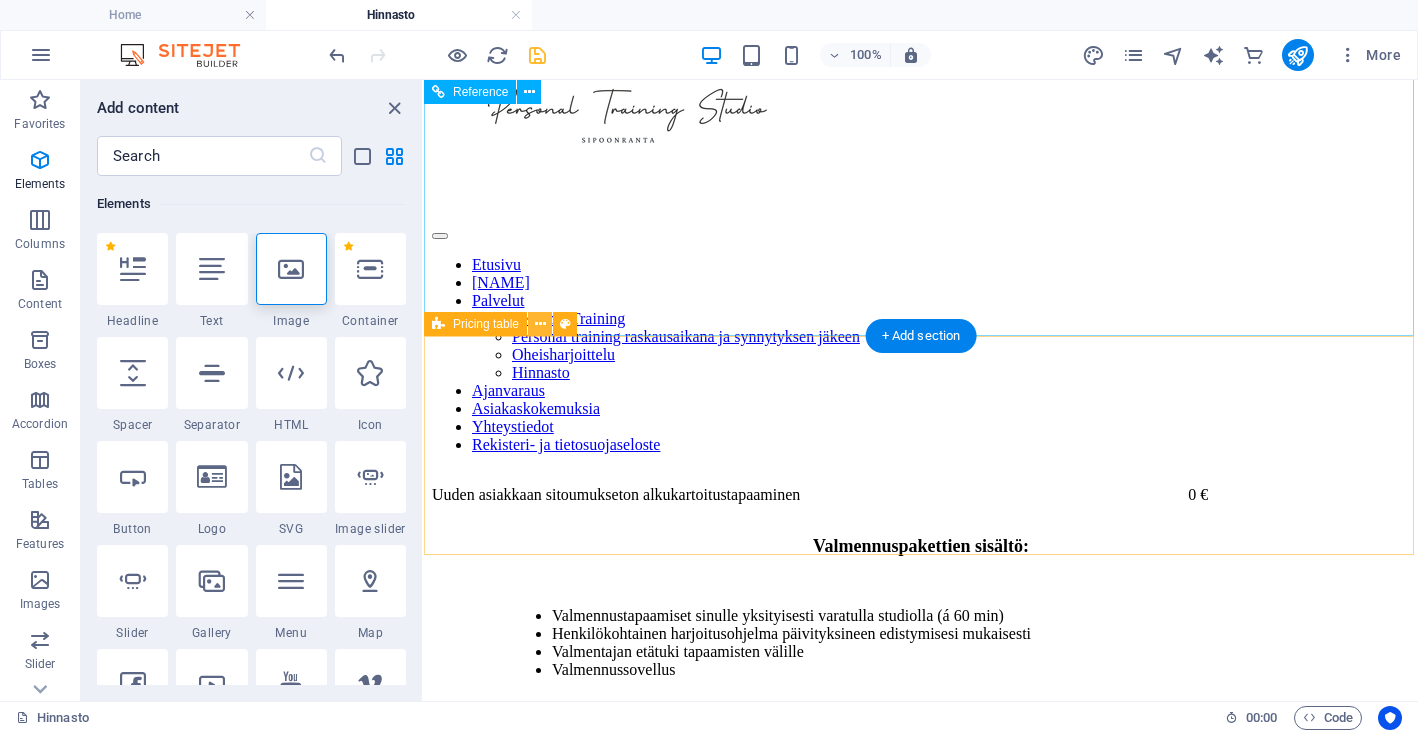 click at bounding box center [540, 324] 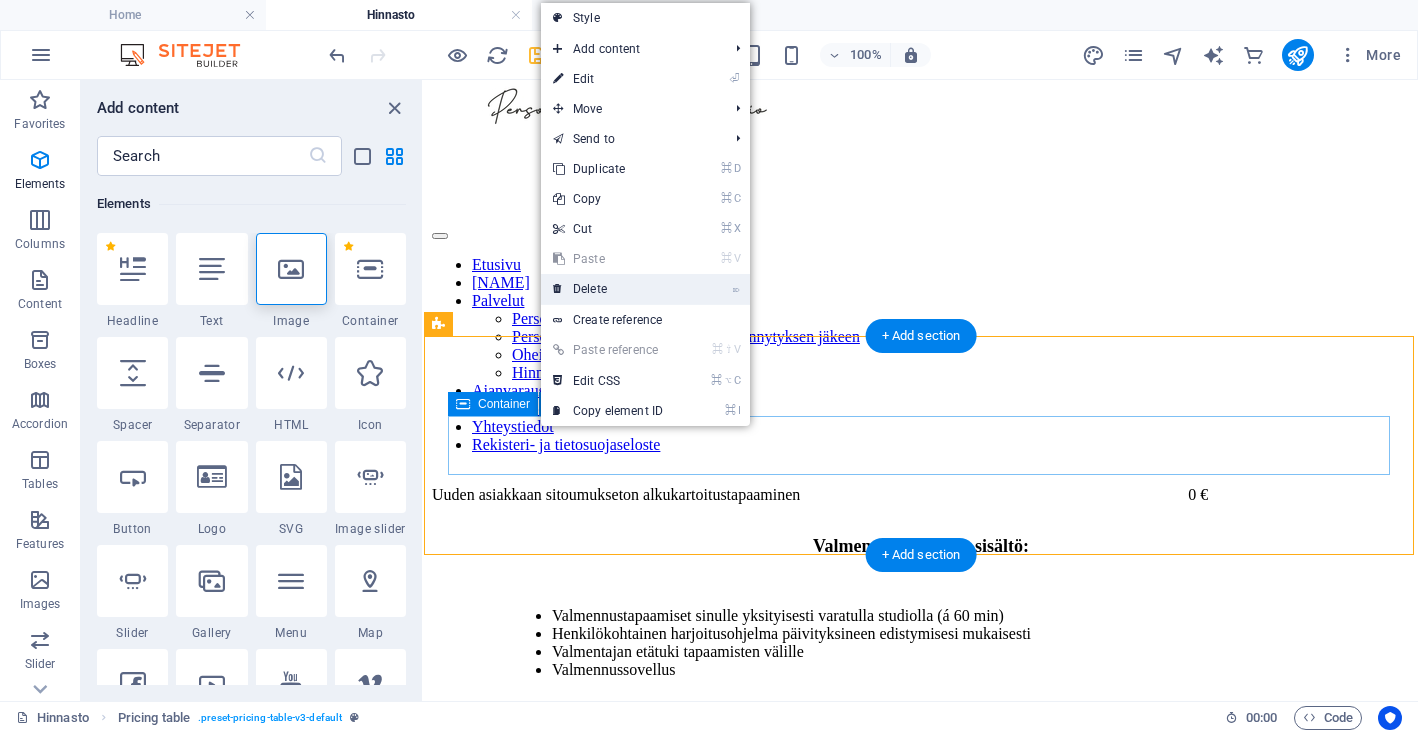 click on "⌦  Delete" at bounding box center [608, 289] 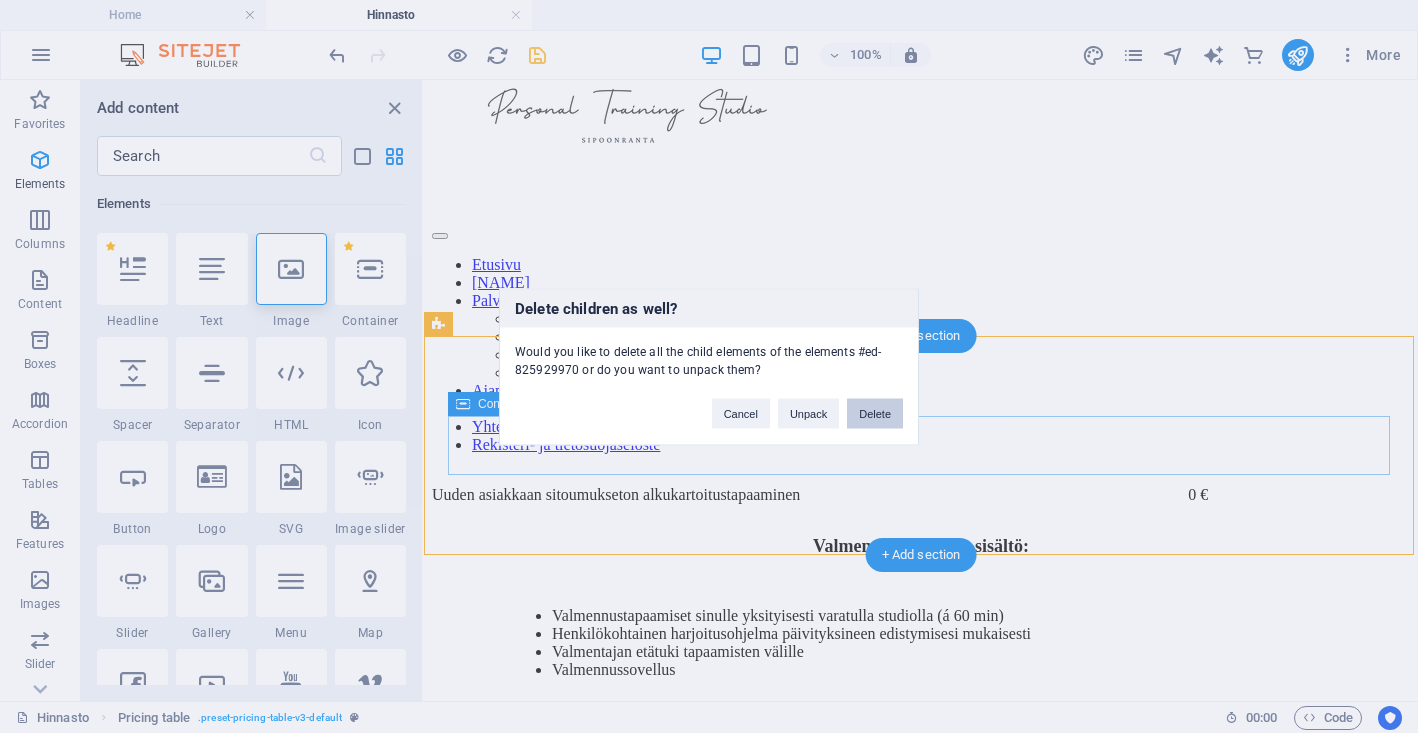 click on "Delete" at bounding box center (875, 413) 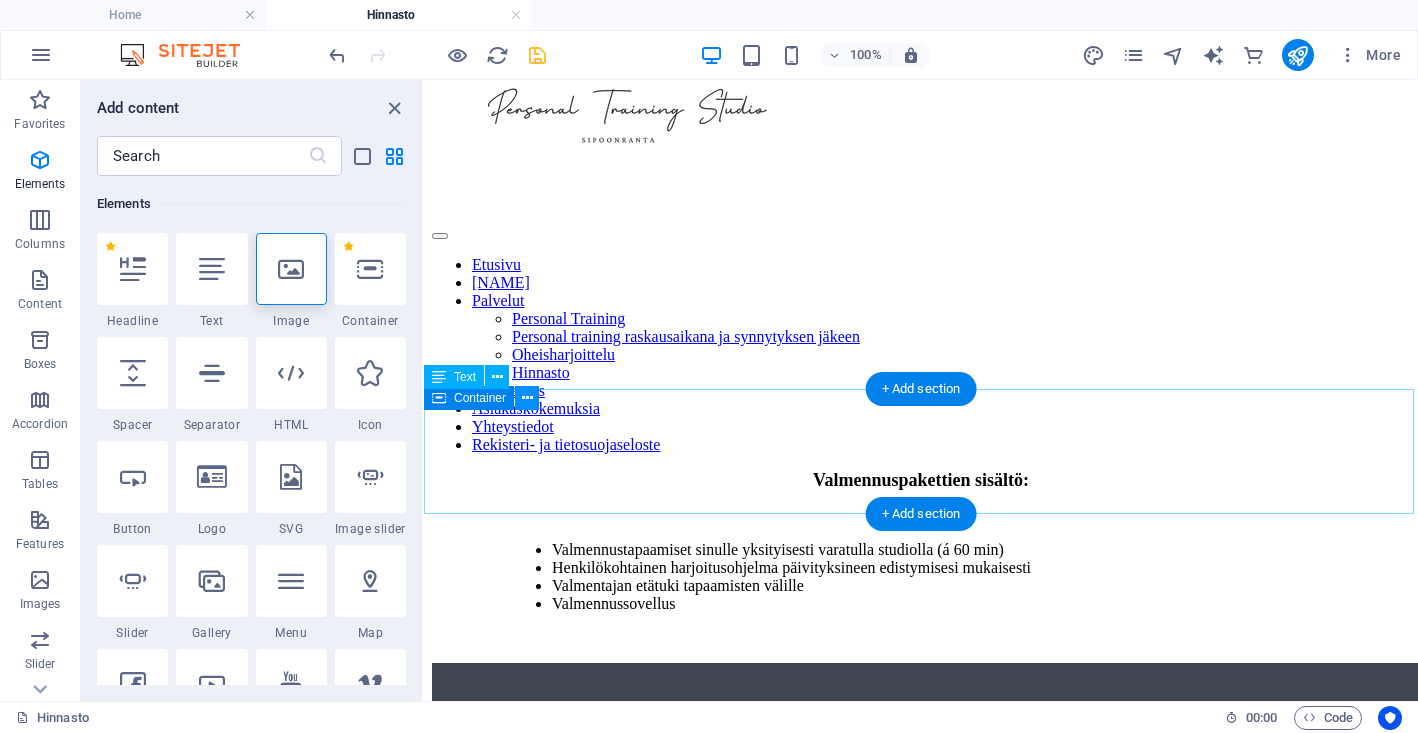 click at bounding box center [527, 398] 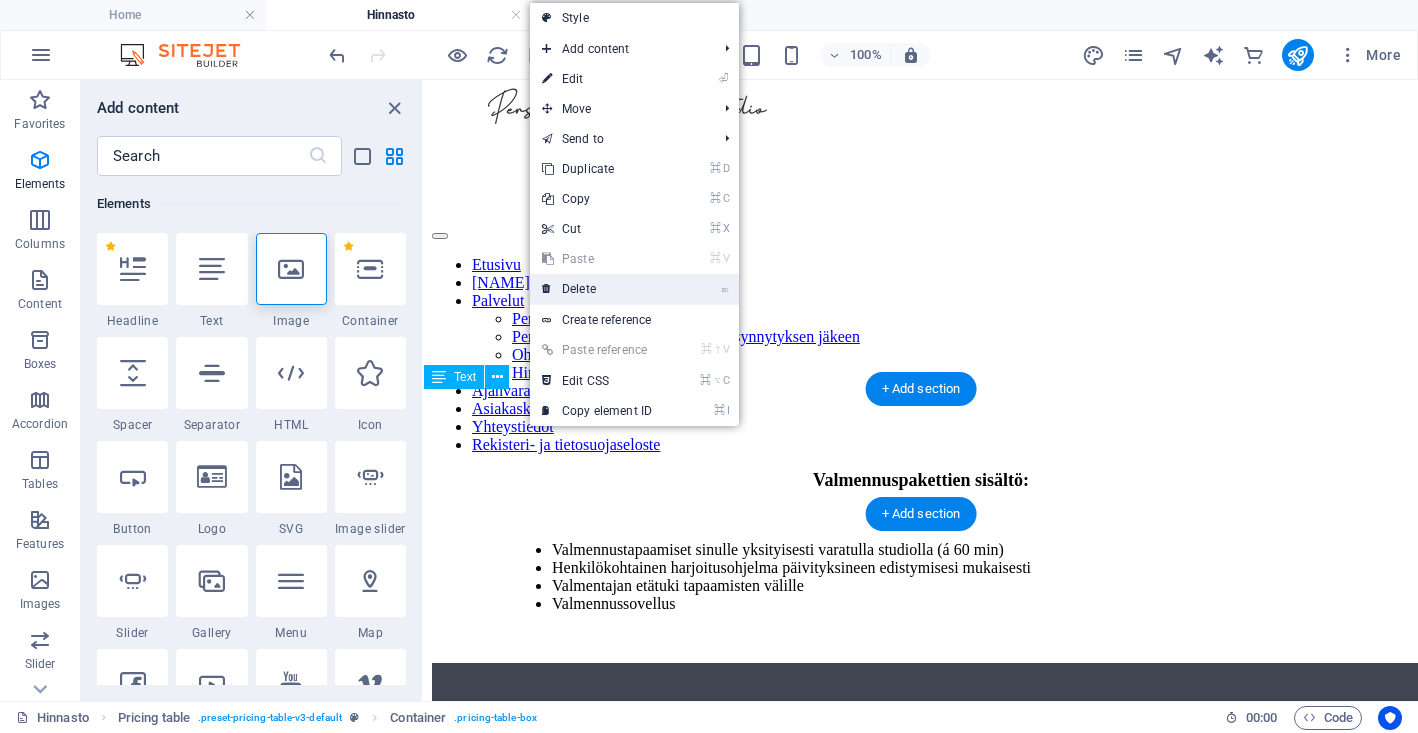 click on "⌦  Delete" at bounding box center [597, 289] 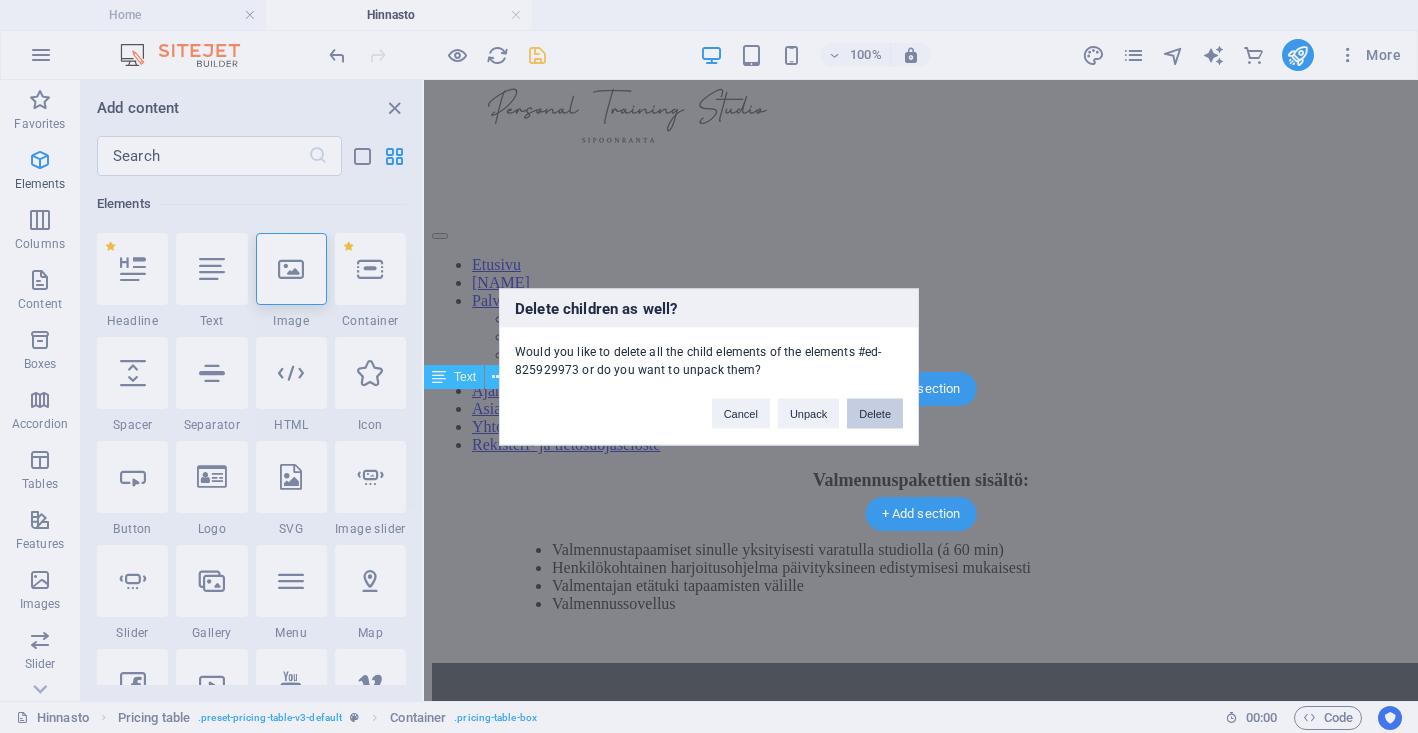 click on "Delete" at bounding box center (875, 413) 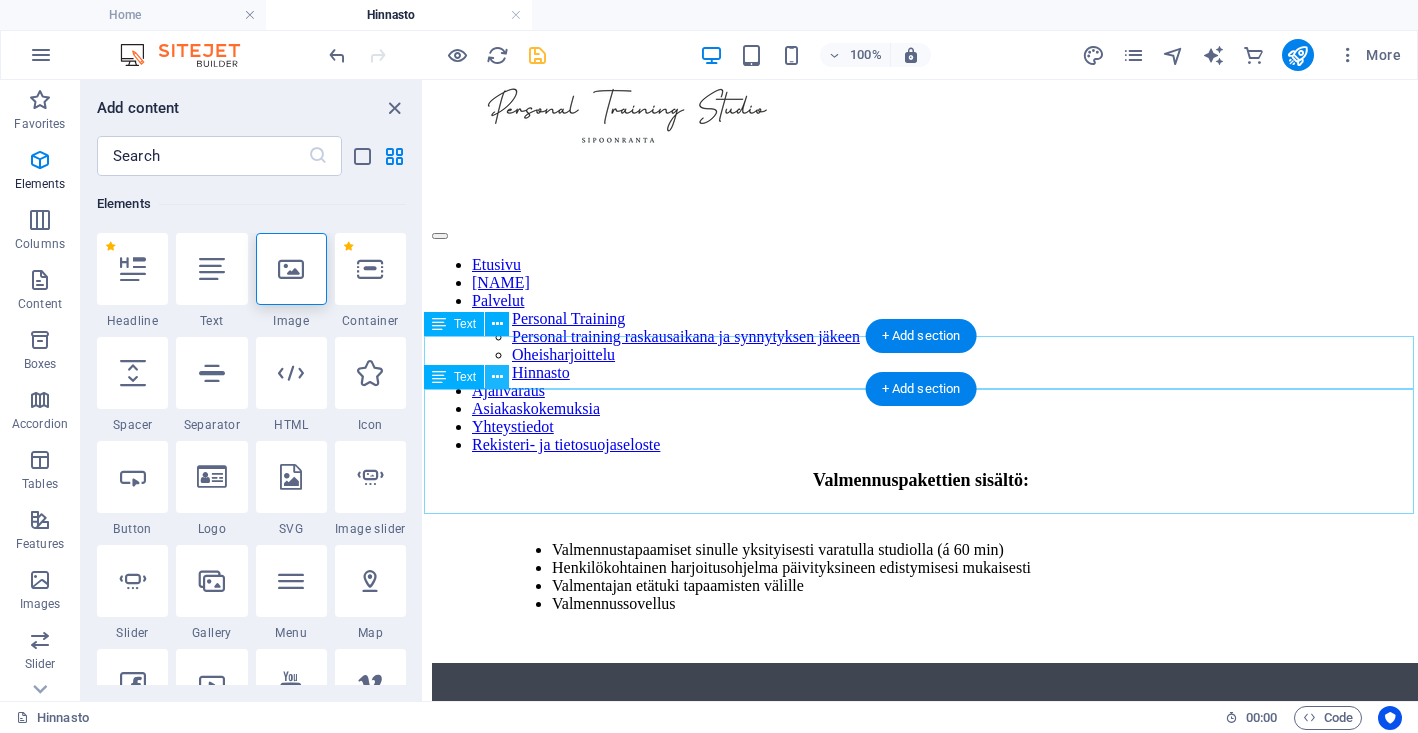 click at bounding box center (497, 377) 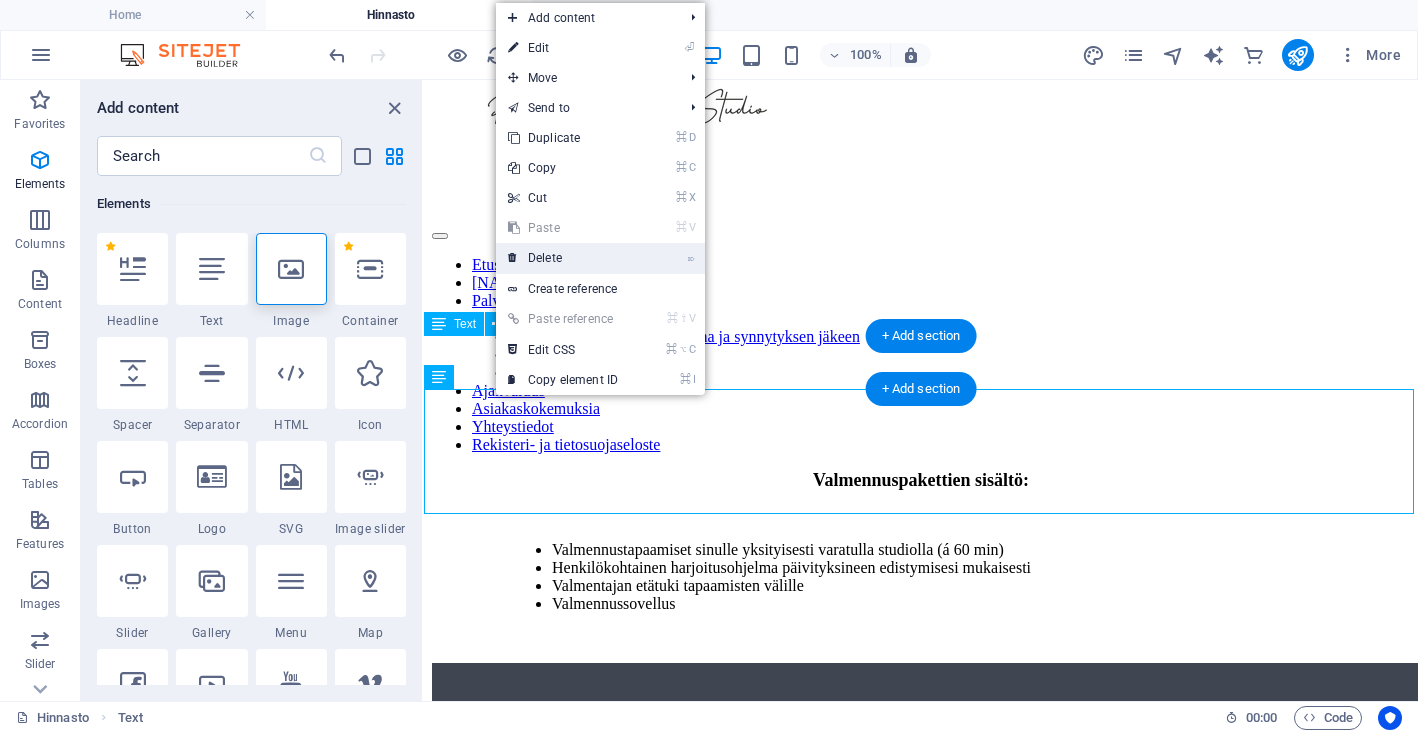 click on "⌦  Delete" at bounding box center (563, 258) 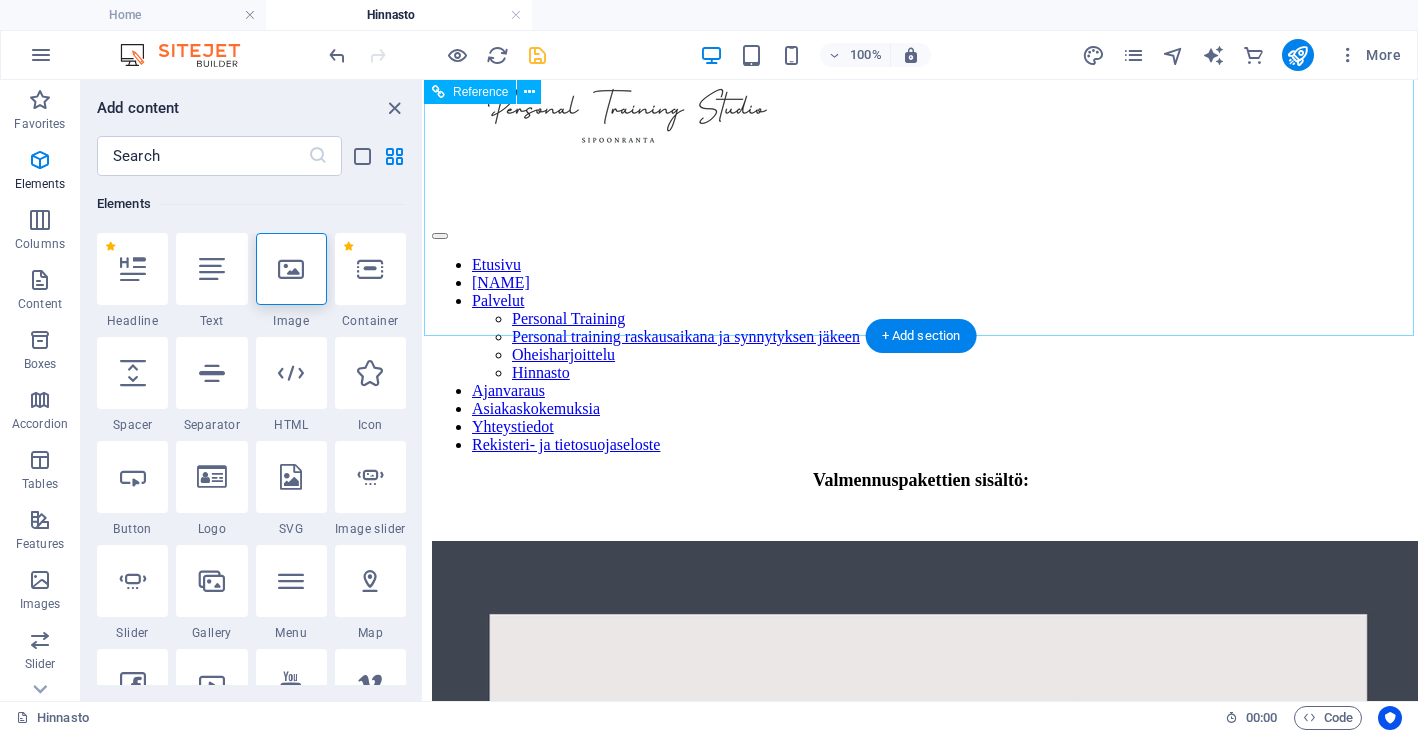 click on "Etusivu Salla Palvelut Personal Training Personal training raskausaikana ja synnytyksen jäkeen Oheisharjoittelu Hinnasto Ajanvaraus Asiakaskokemuksia Yhteystiedot Rekisteri- ja tietosuojaseloste" at bounding box center [921, 243] 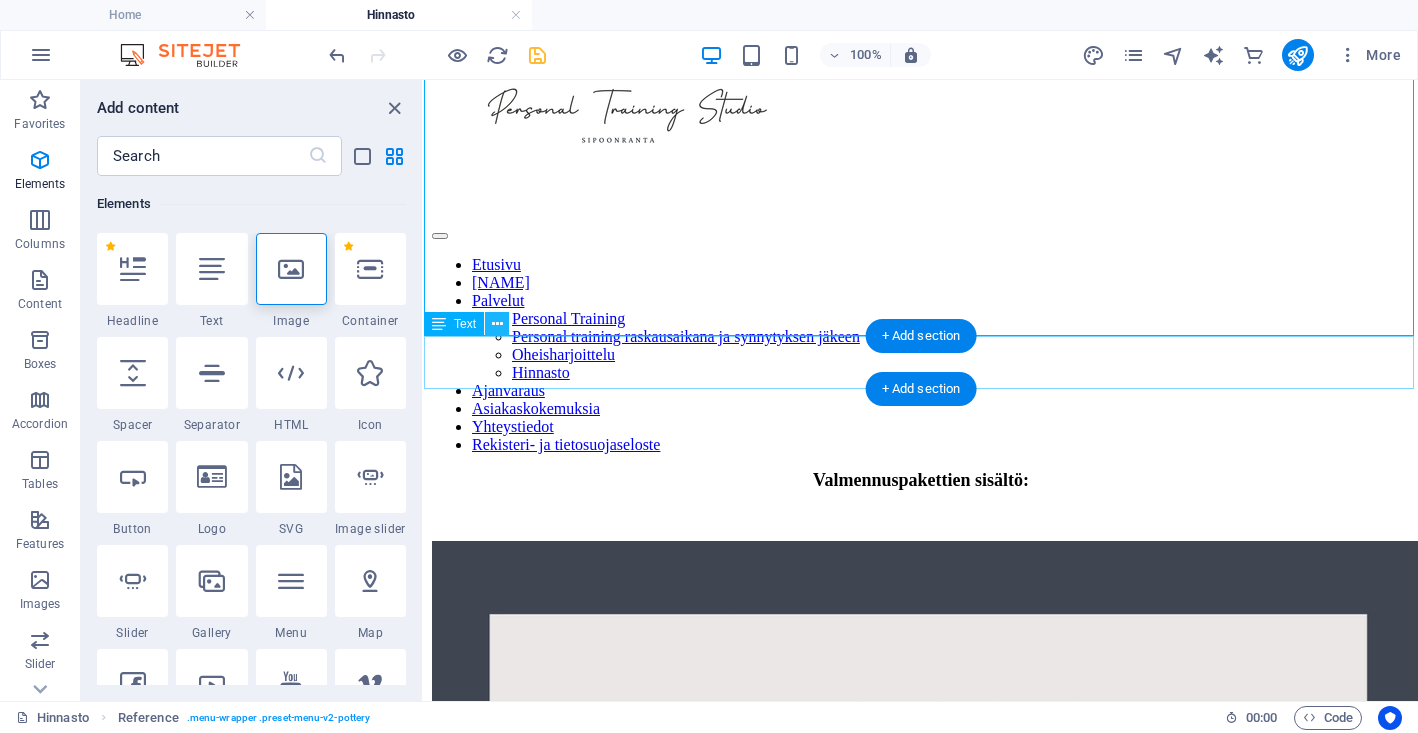 click at bounding box center (497, 324) 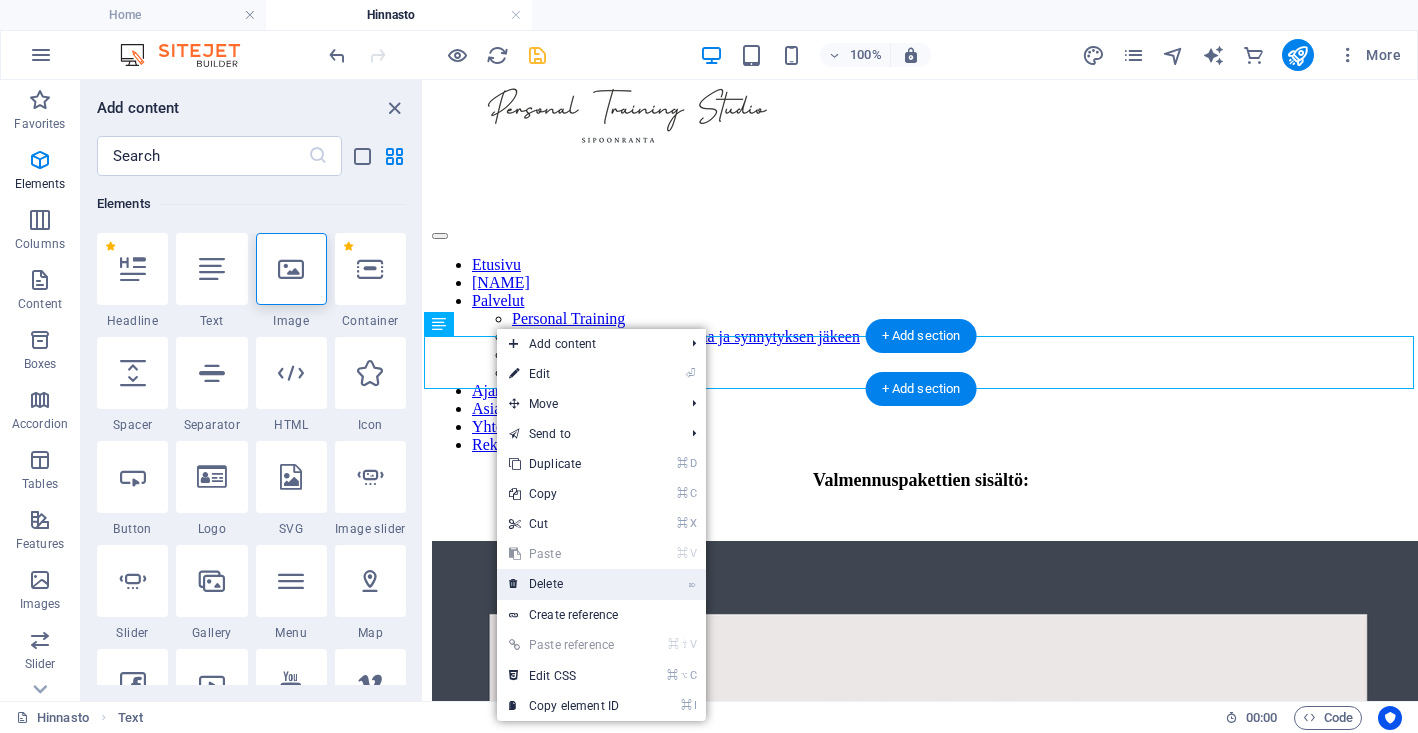 click on "⌦  Delete" at bounding box center (564, 584) 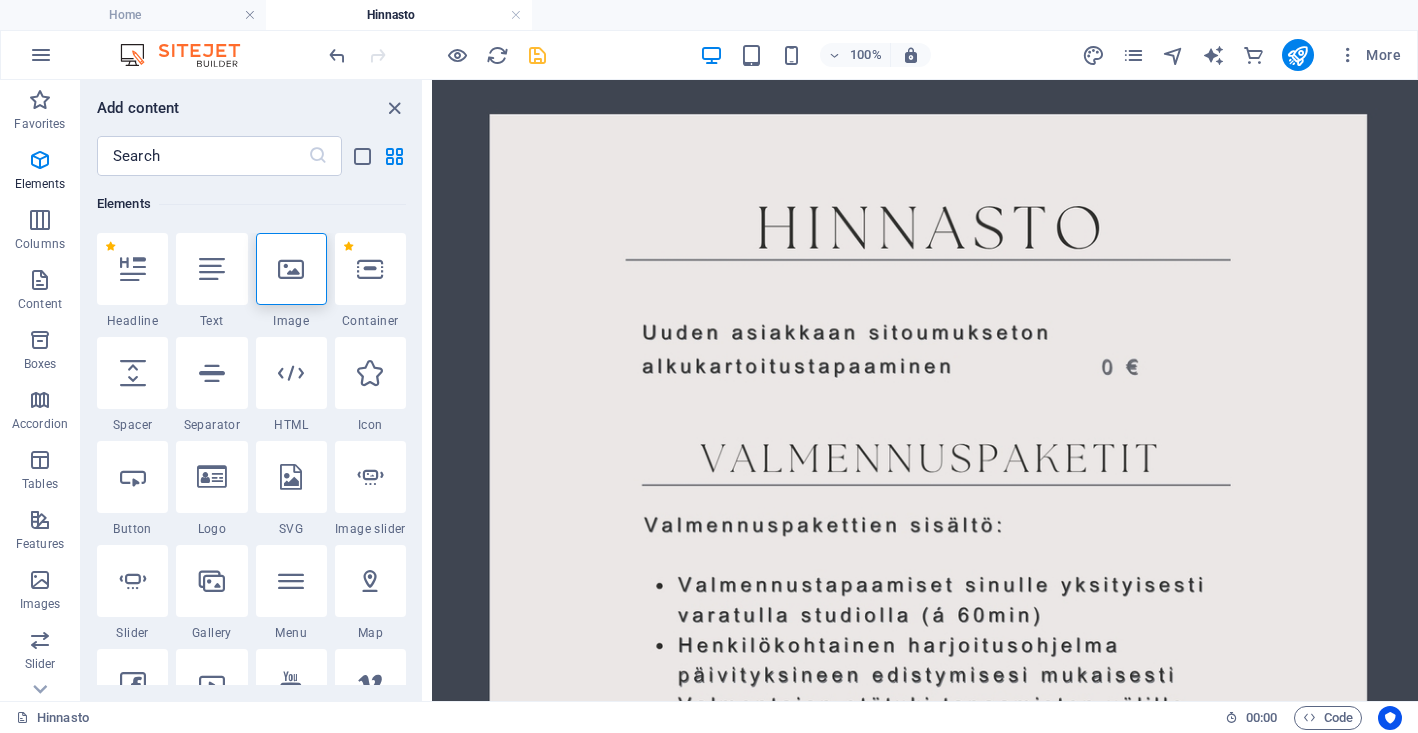 scroll, scrollTop: 339, scrollLeft: 0, axis: vertical 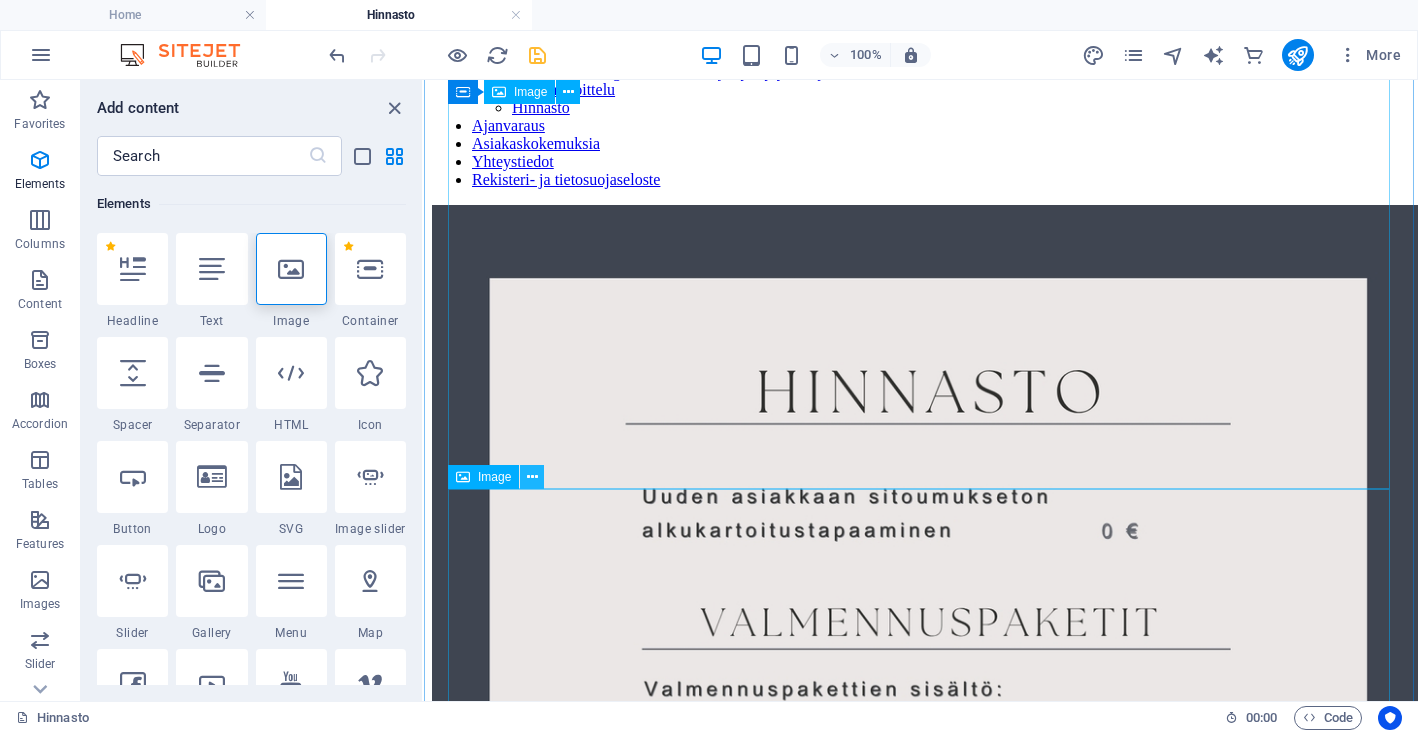 click at bounding box center (532, 477) 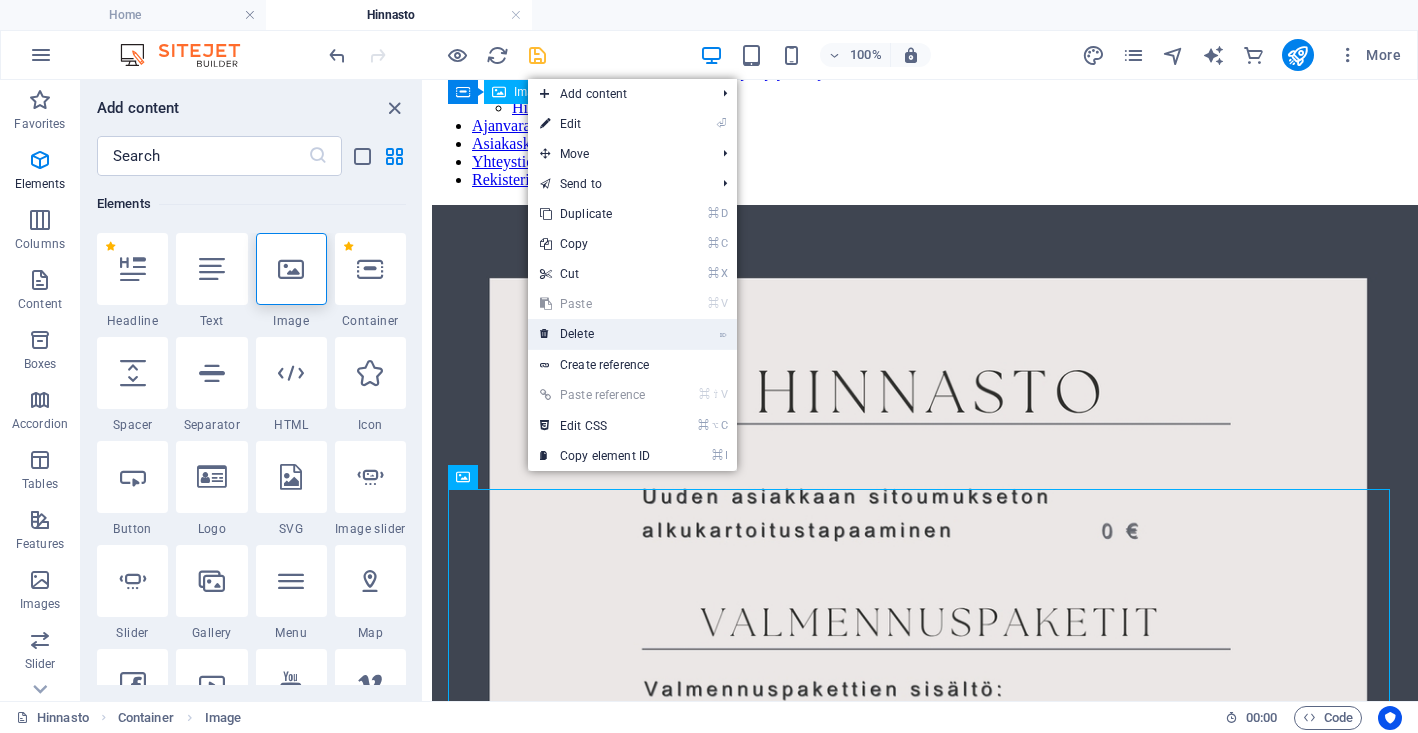 click on "⌦  Delete" at bounding box center [595, 334] 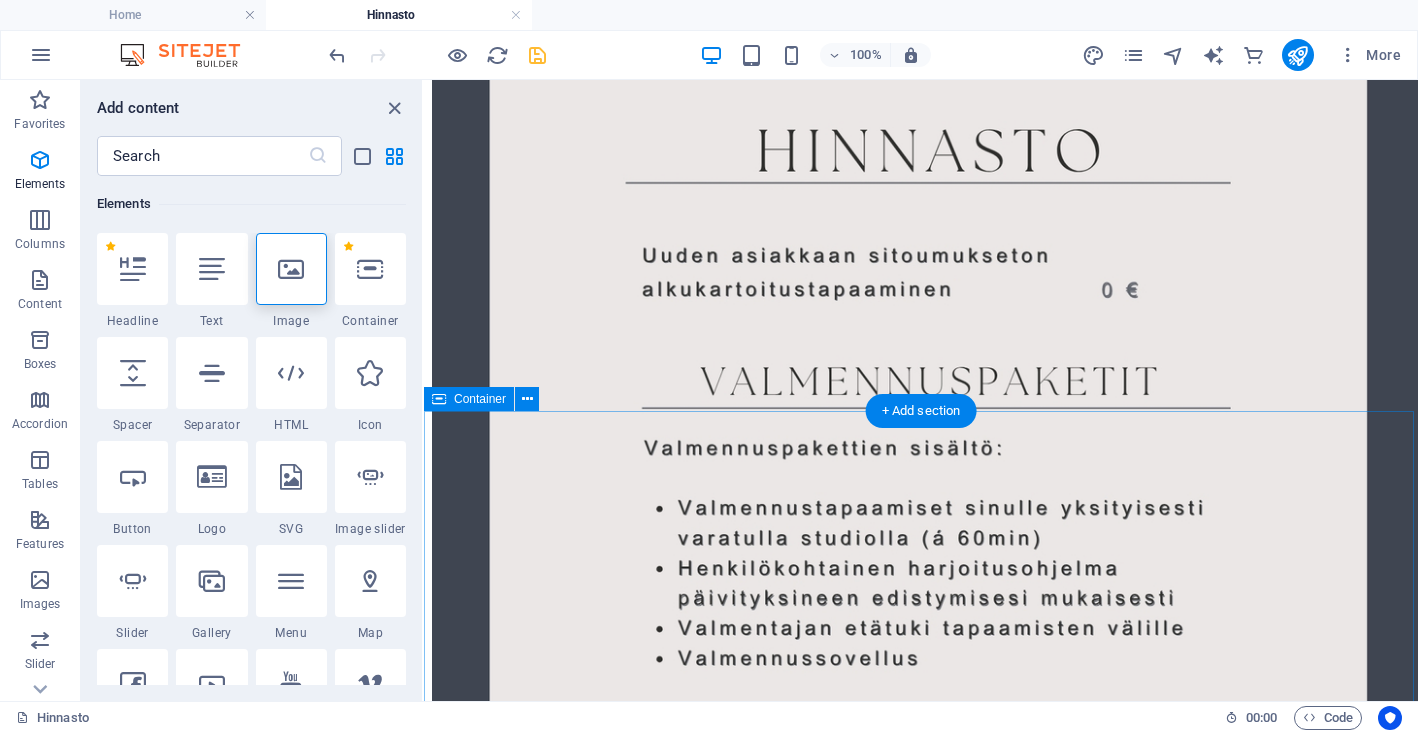 scroll, scrollTop: 0, scrollLeft: 0, axis: both 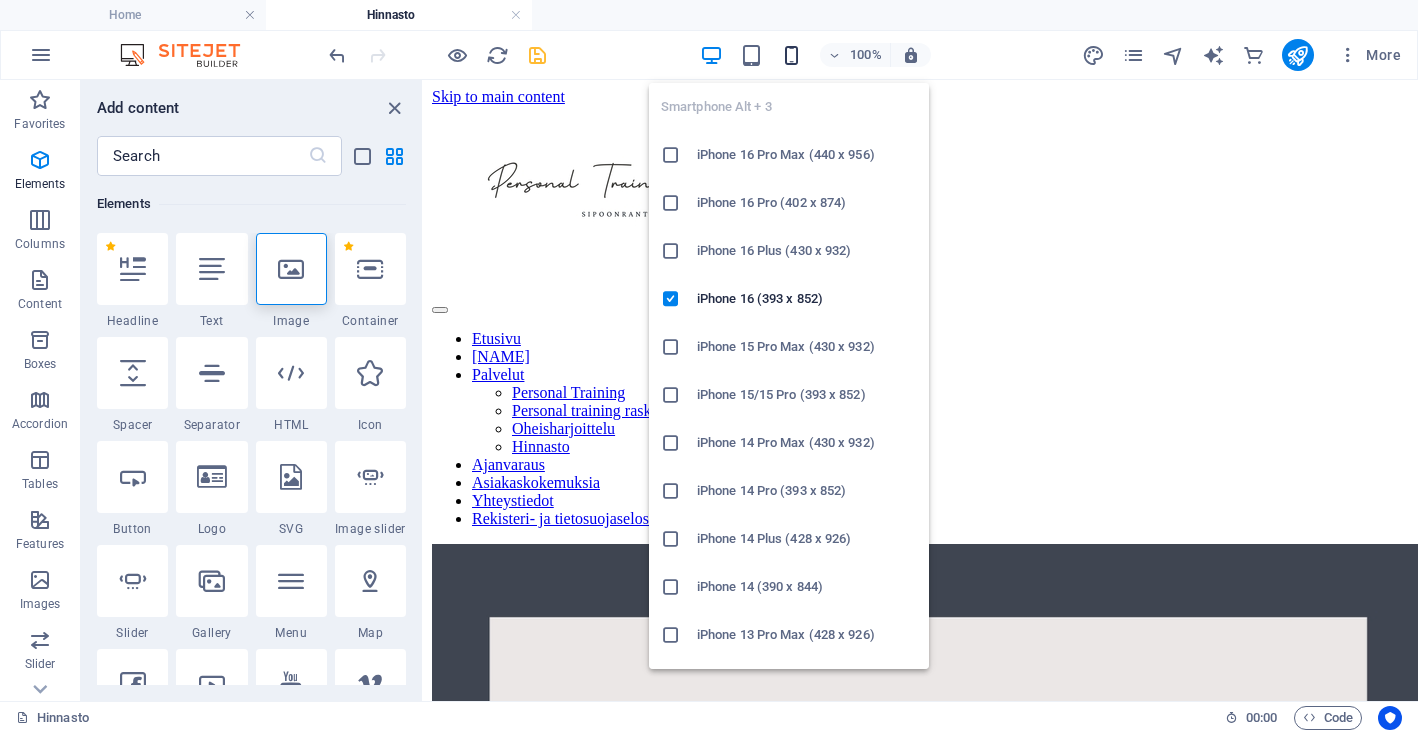 click at bounding box center [791, 55] 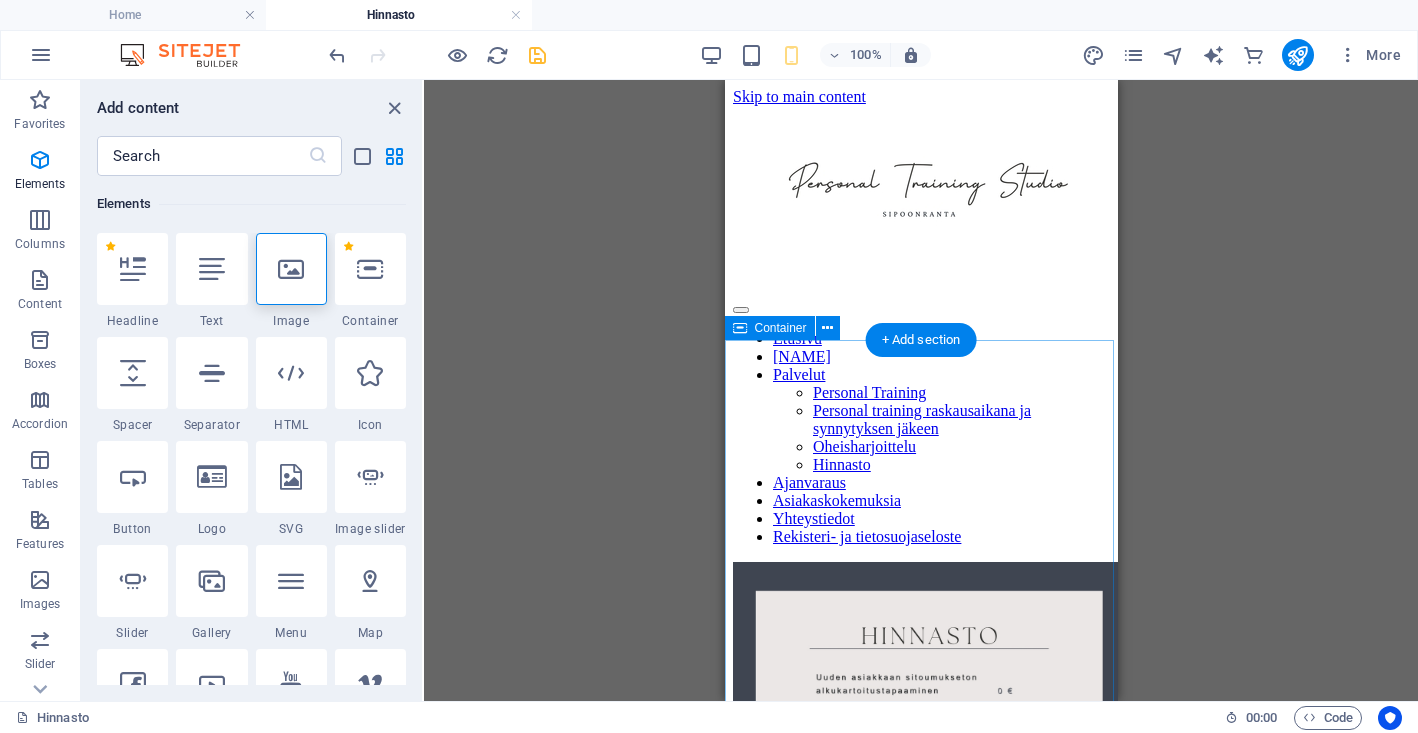 scroll, scrollTop: 0, scrollLeft: 0, axis: both 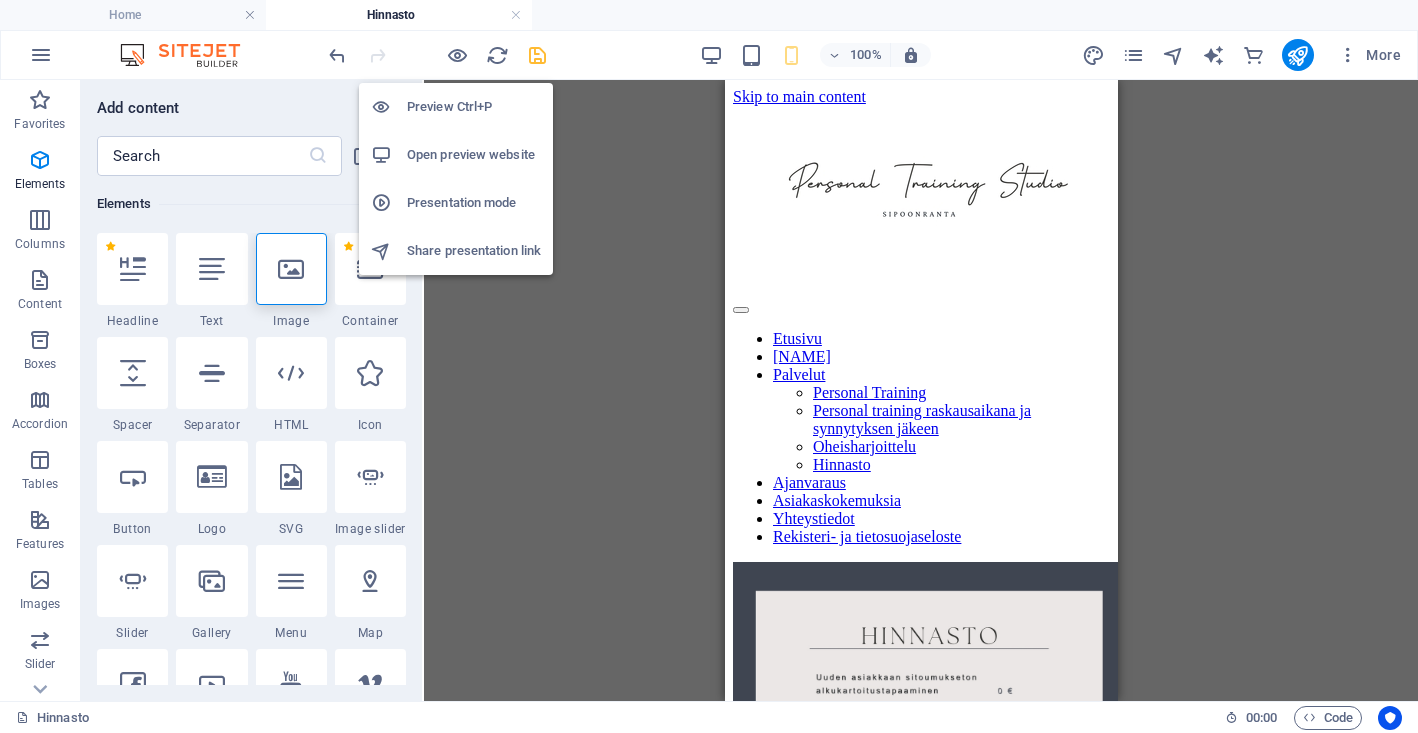 click at bounding box center (457, 55) 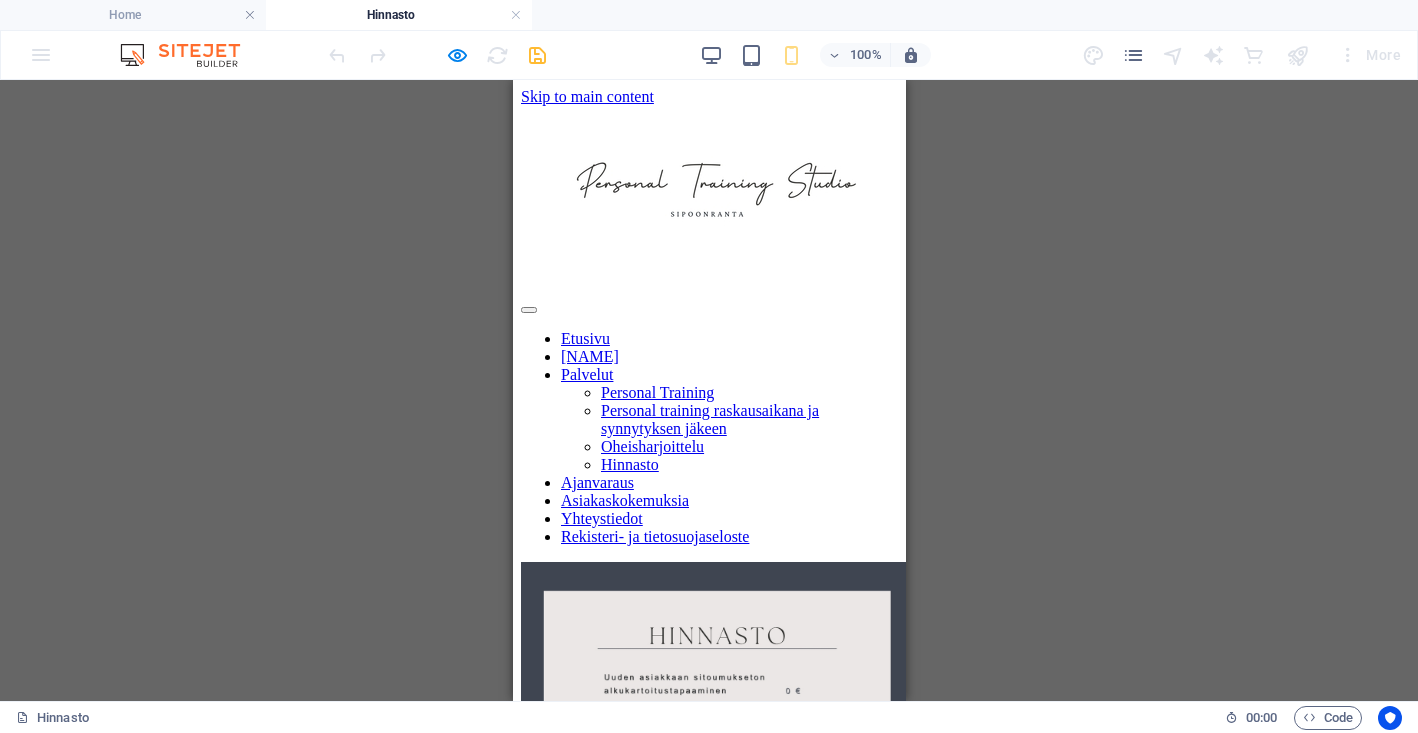 click on "Reference   Text   Pricing table   Text   Text   Container
Text   Container   Image   Image   Reference + + Add section" at bounding box center [709, 390] 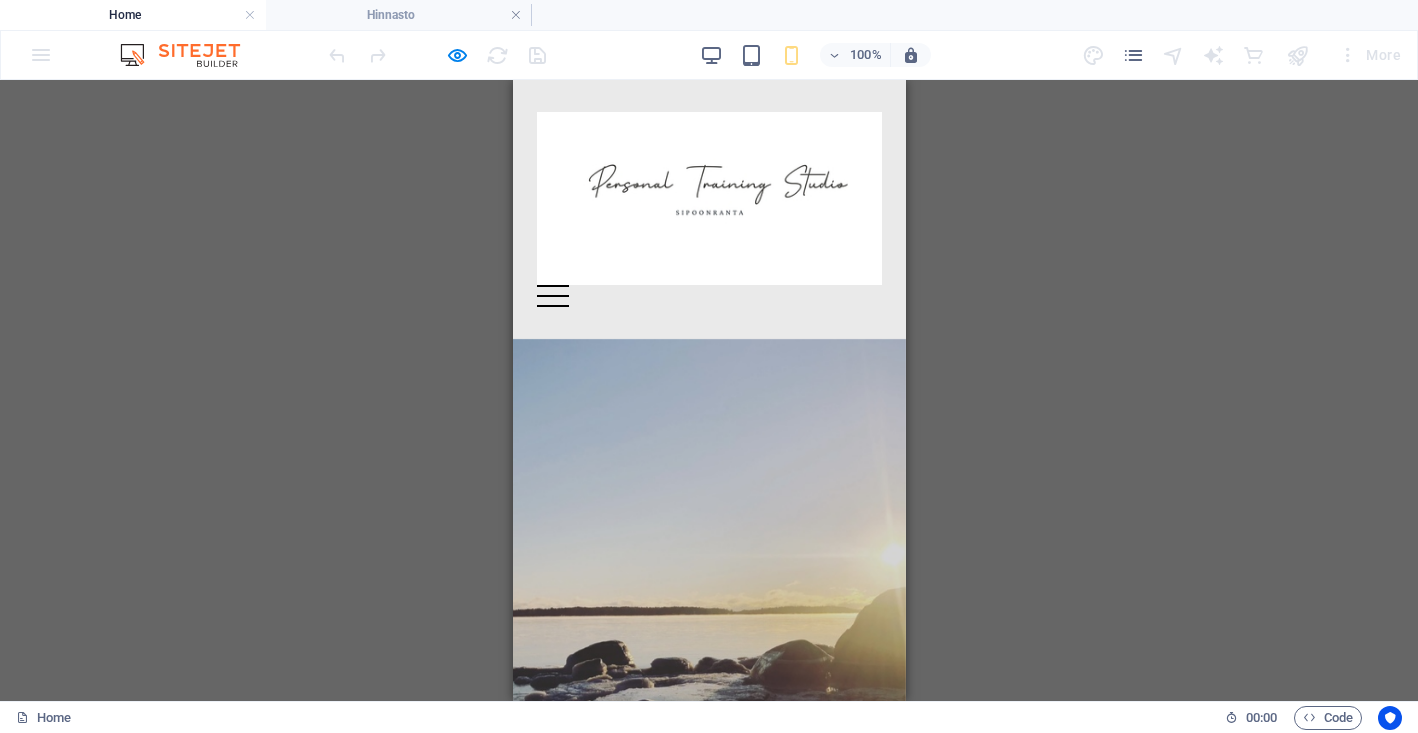 scroll, scrollTop: 0, scrollLeft: 0, axis: both 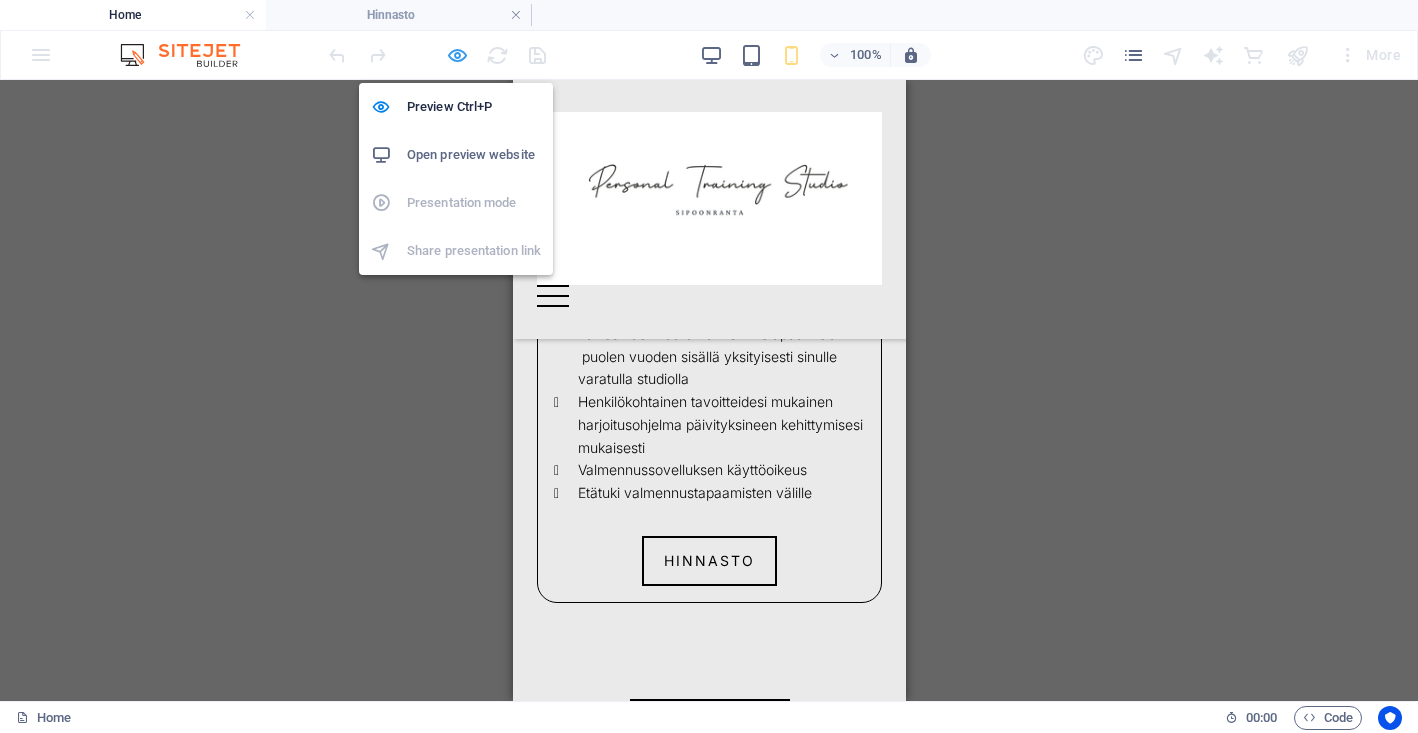 click at bounding box center [457, 55] 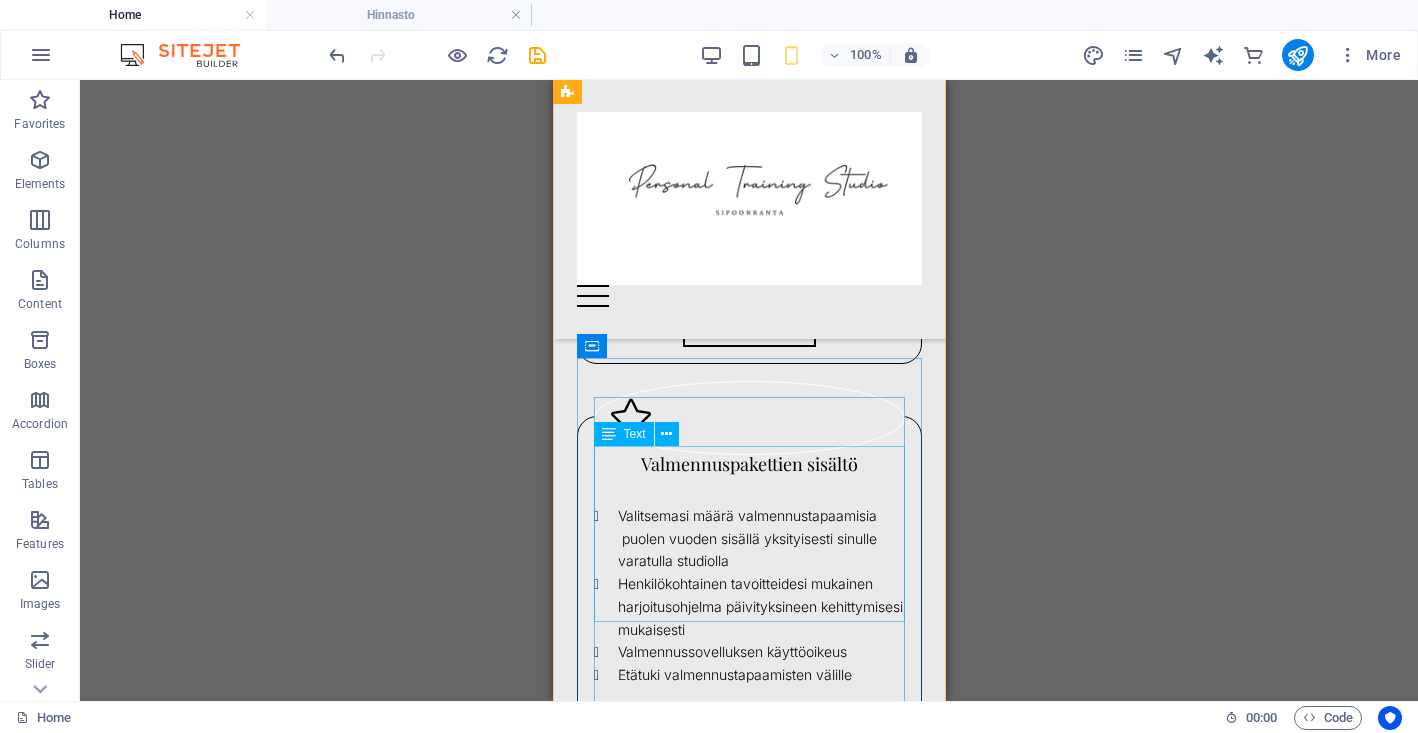 click on "Valitsemasi määrä valmennustapaamisia  puolen vuoden sisällä yksityisesti sinulle varatulla studiolla Henkilökohtainen tavoitteidesi mukainen harjoitusohjelma päivityksineen kehittymisesi mukaisesti Valmennussovelluksen käyttöoikeus Etätuki valmennustapaamisten välille" at bounding box center (748, 596) 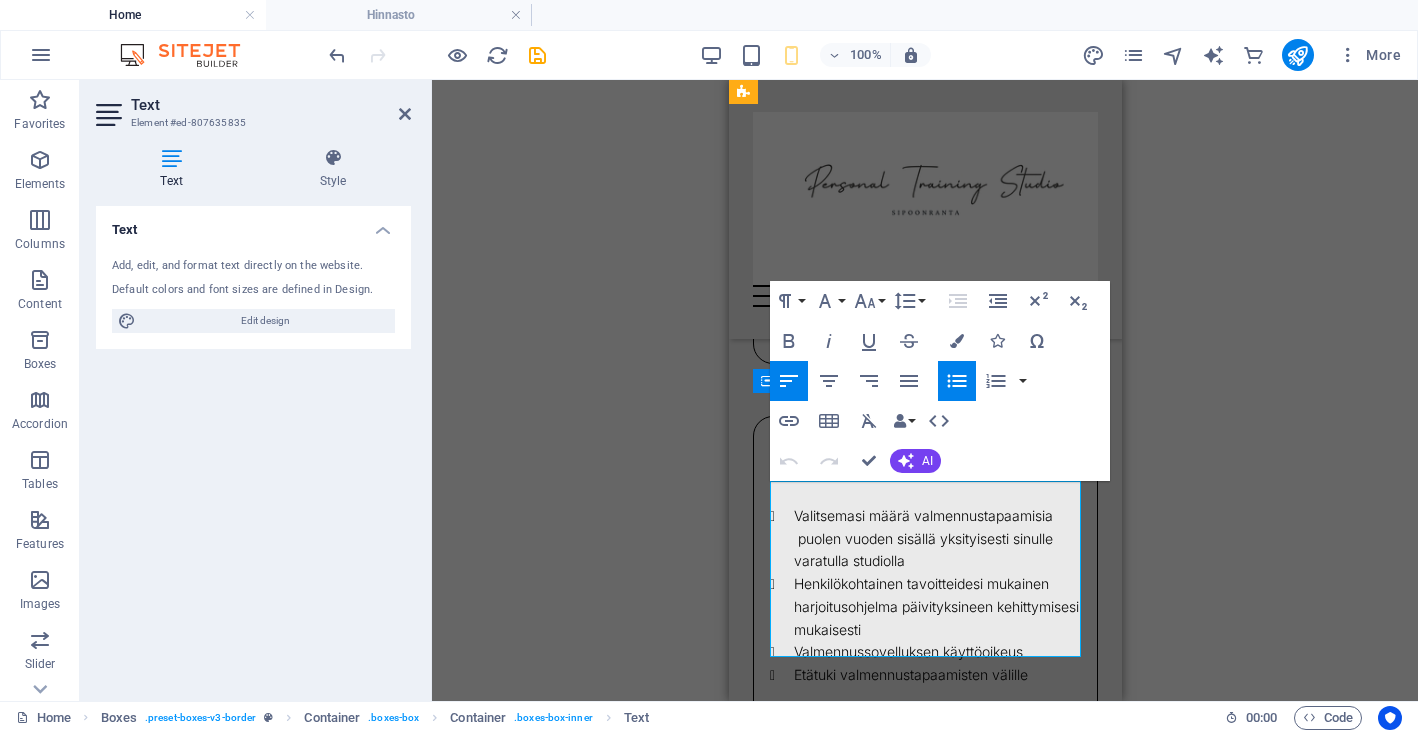 scroll, scrollTop: 3402, scrollLeft: 0, axis: vertical 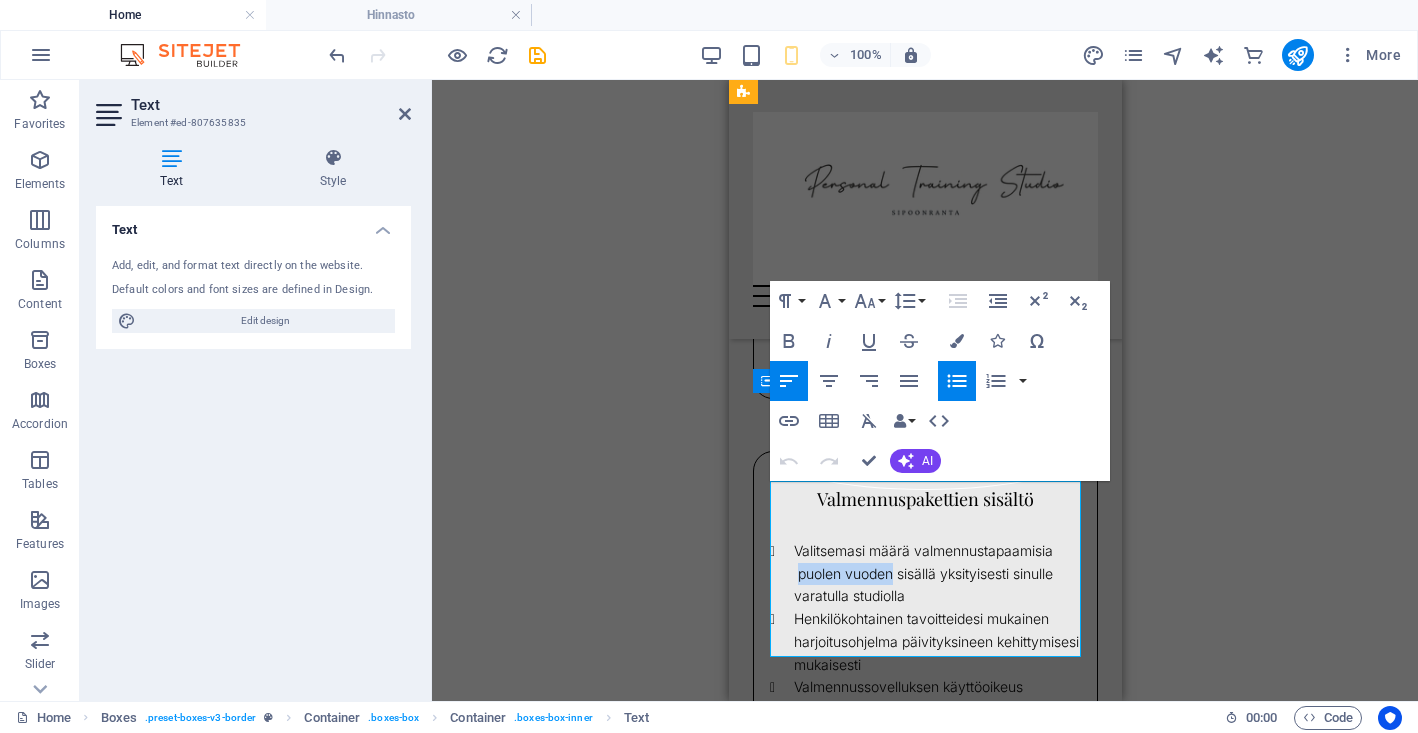 drag, startPoint x: 890, startPoint y: 512, endPoint x: 797, endPoint y: 513, distance: 93.00538 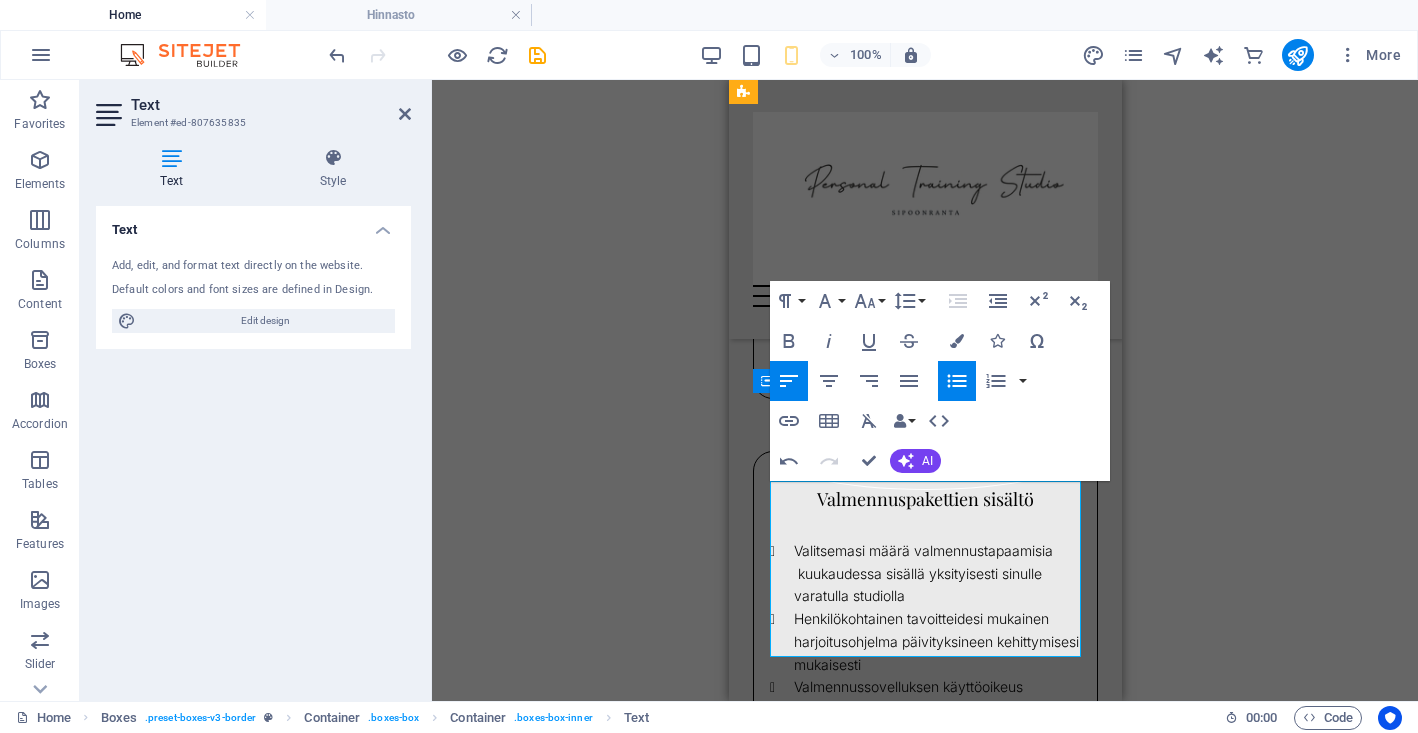 click on "Valitsemasi määrä valmennustapaamisia  kuukaudessa sisällä yksityisesti sinulle varatulla studiolla" at bounding box center (936, 574) 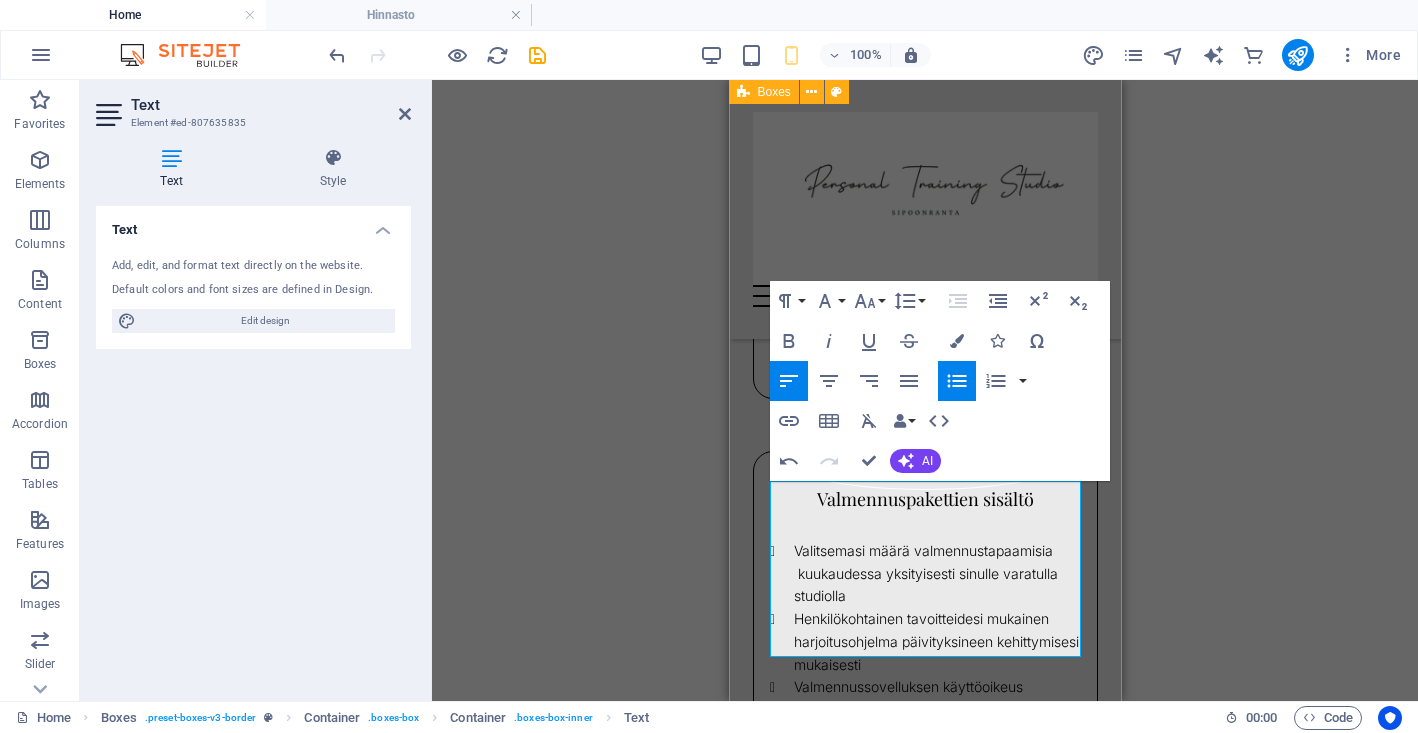 click on "Drag here to replace the existing content. Press “Ctrl” if you want to create a new element.
H1   Banner   Container   Menu Bar   Menu   Logo   Container   Spacer   Boxes   Container   Container   Text Paragraph Format Normal Heading 1 Heading 2 Heading 3 Heading 4 Heading 5 Heading 6 Code Font Family Arial Georgia Impact Tahoma Times New Roman Verdana Inter Playfair Display Font Size 8 9 10 11 12 14 18 24 30 36 48 60 72 96 Line Height Default Single 1.15 1.5 Double Increase Indent Decrease Indent Superscript Subscript Bold Italic Underline Strikethrough Colors Icons Special Characters Align Left Align Center Align Right Align Justify Unordered List   Default Circle Disc Square    Ordered List   Default Lower Alpha Lower Greek Lower Roman Upper Alpha Upper Roman    Insert Link Insert Table Clear Formatting Data Bindings Company First name Last name Street ZIP code City Email Phone Mobile Fax Custom field 1 Custom field 2 Custom field 3 Custom field 4 Custom field 5 Custom field 6 HTML" at bounding box center (925, 390) 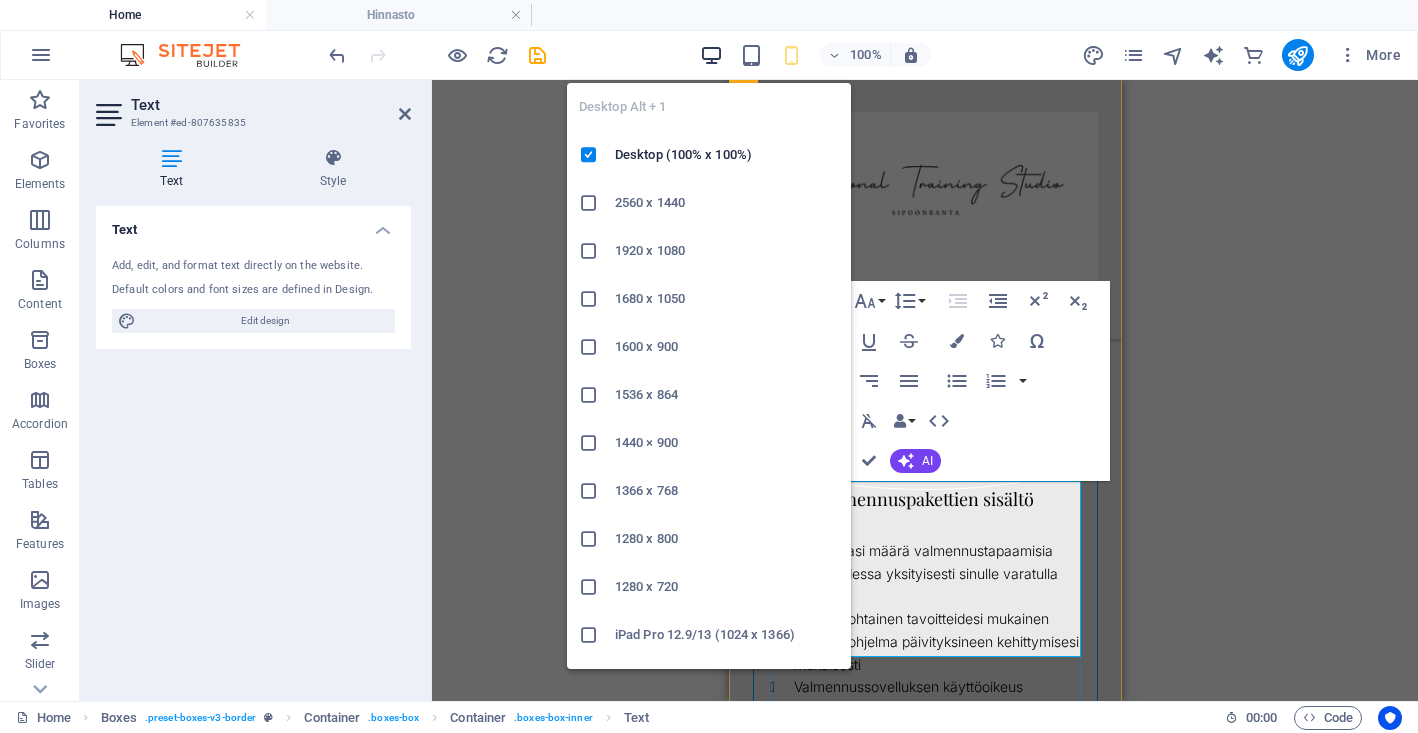 click at bounding box center [711, 55] 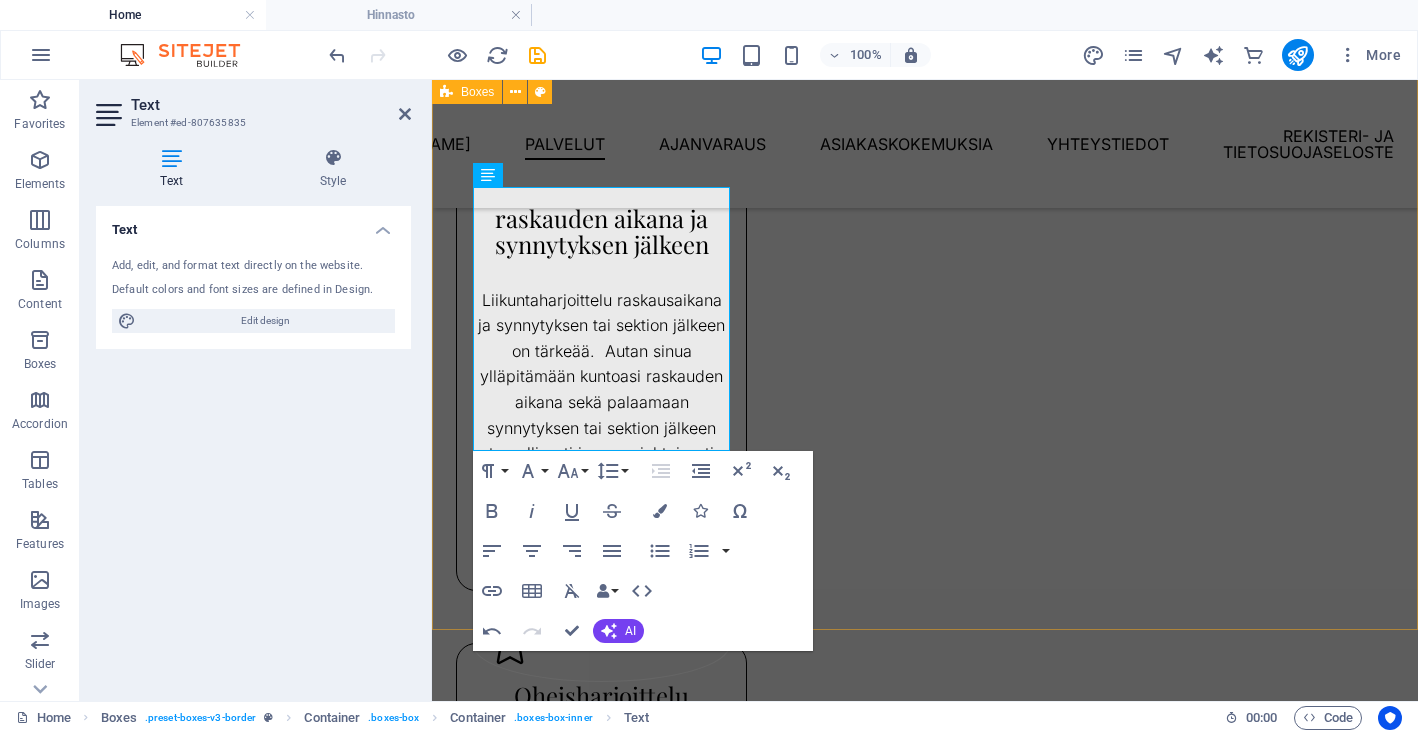 scroll, scrollTop: 3291, scrollLeft: 0, axis: vertical 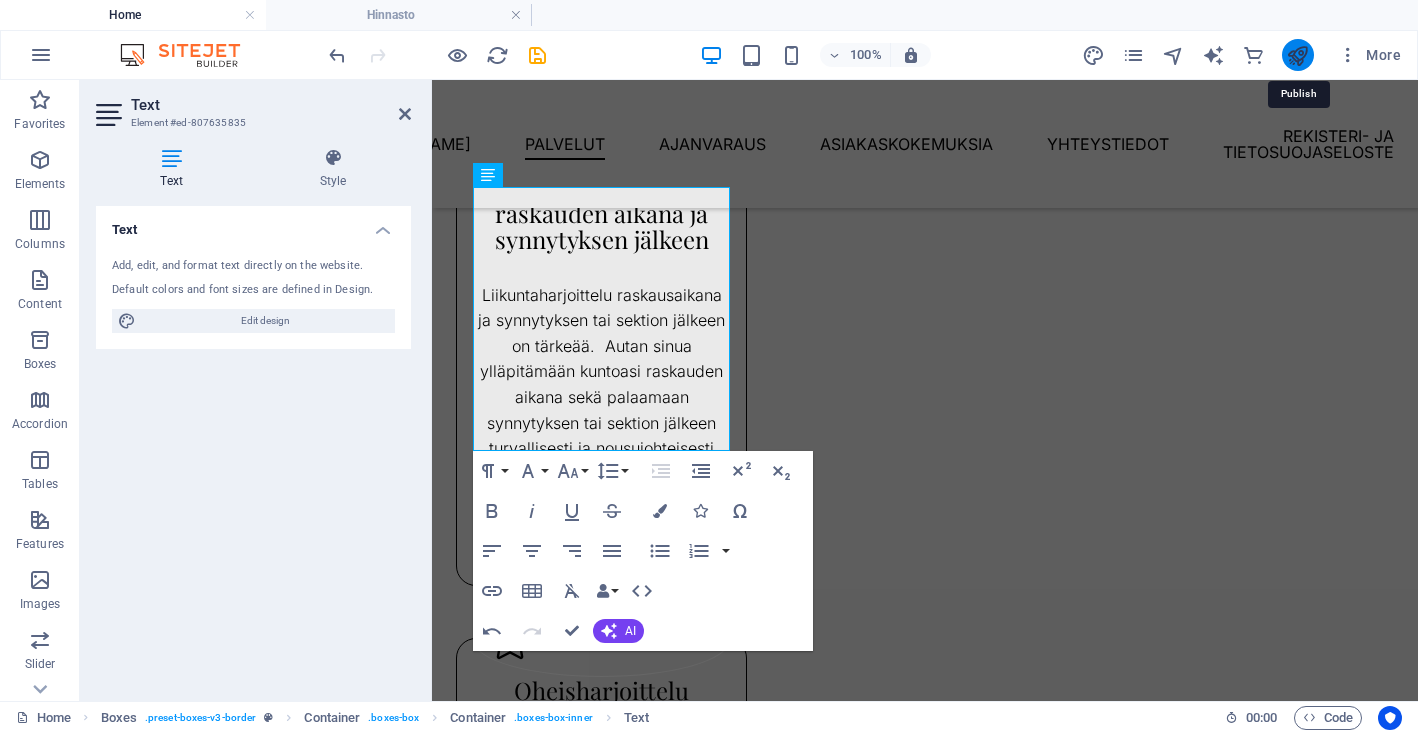 click at bounding box center (1297, 55) 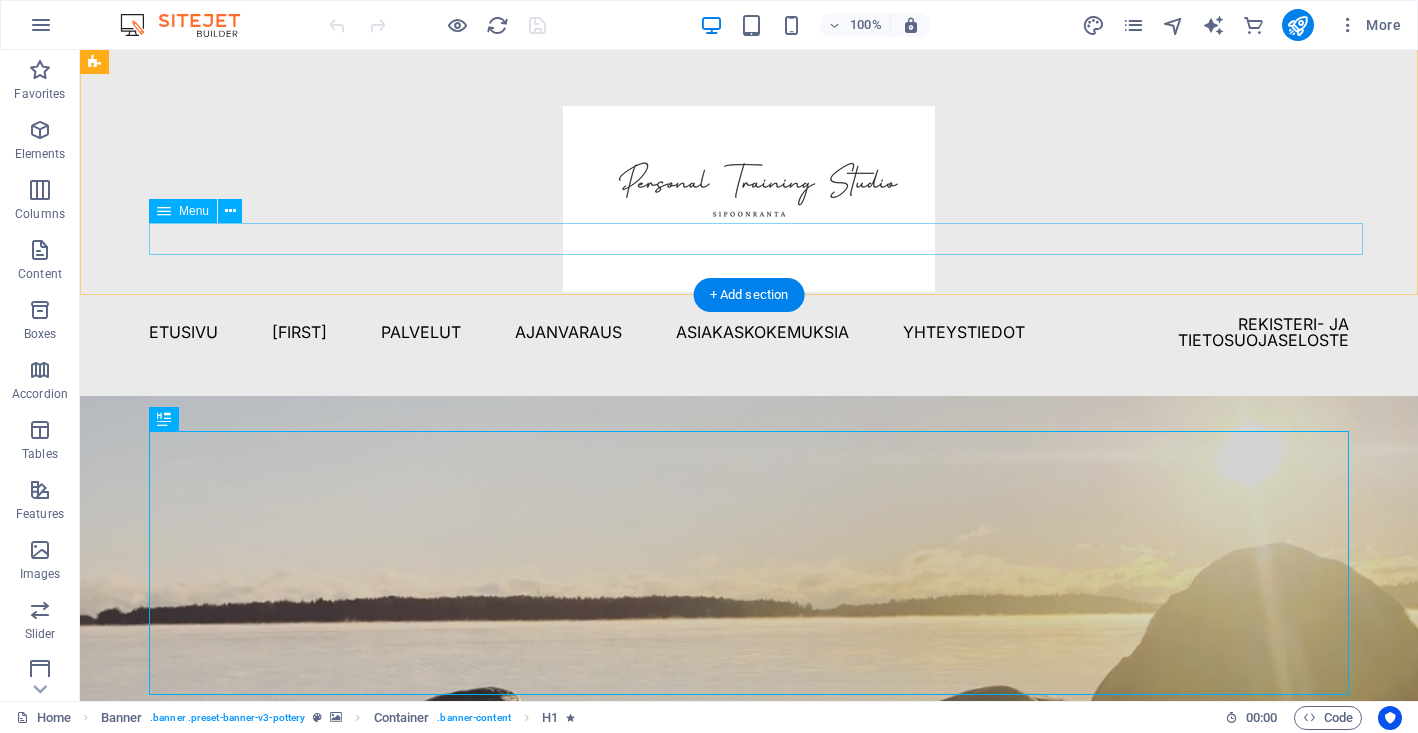 scroll, scrollTop: 85, scrollLeft: 0, axis: vertical 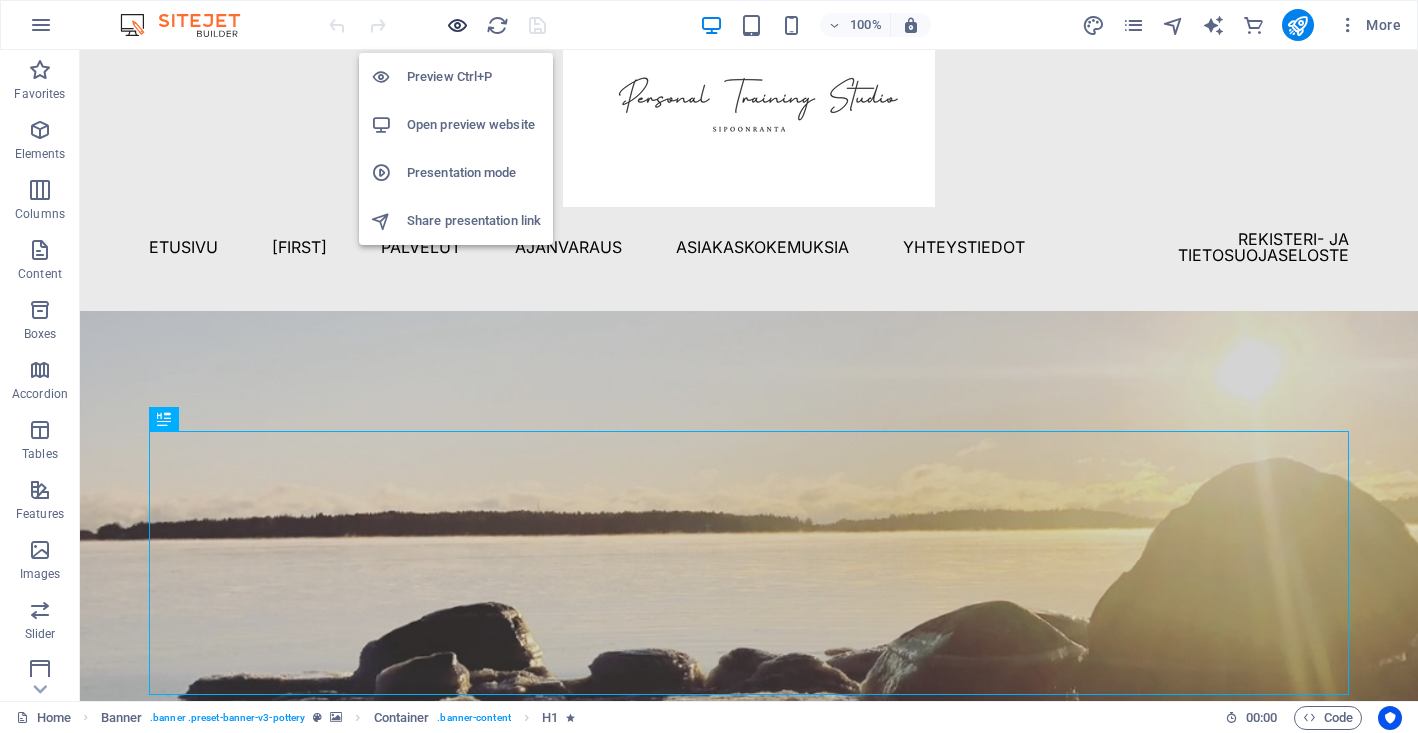 click at bounding box center (457, 25) 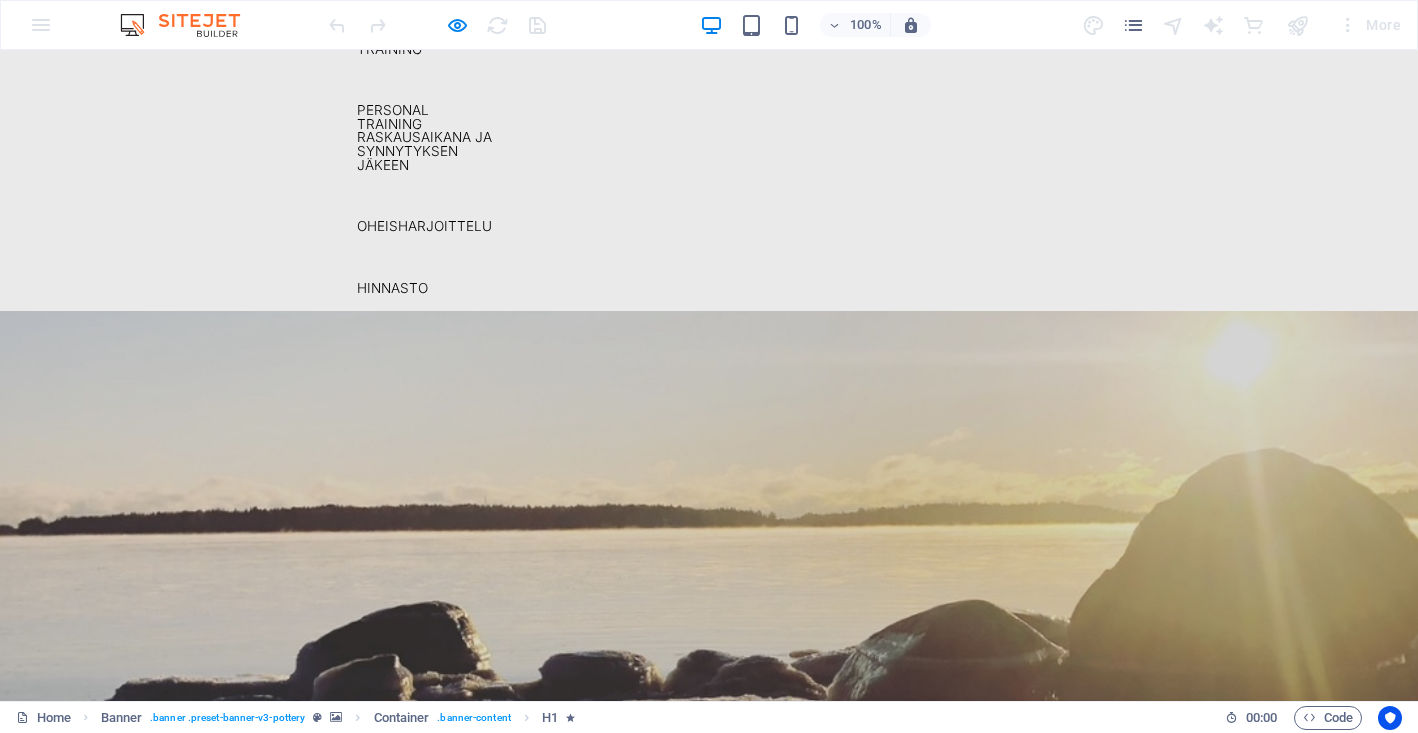 scroll, scrollTop: 253, scrollLeft: 0, axis: vertical 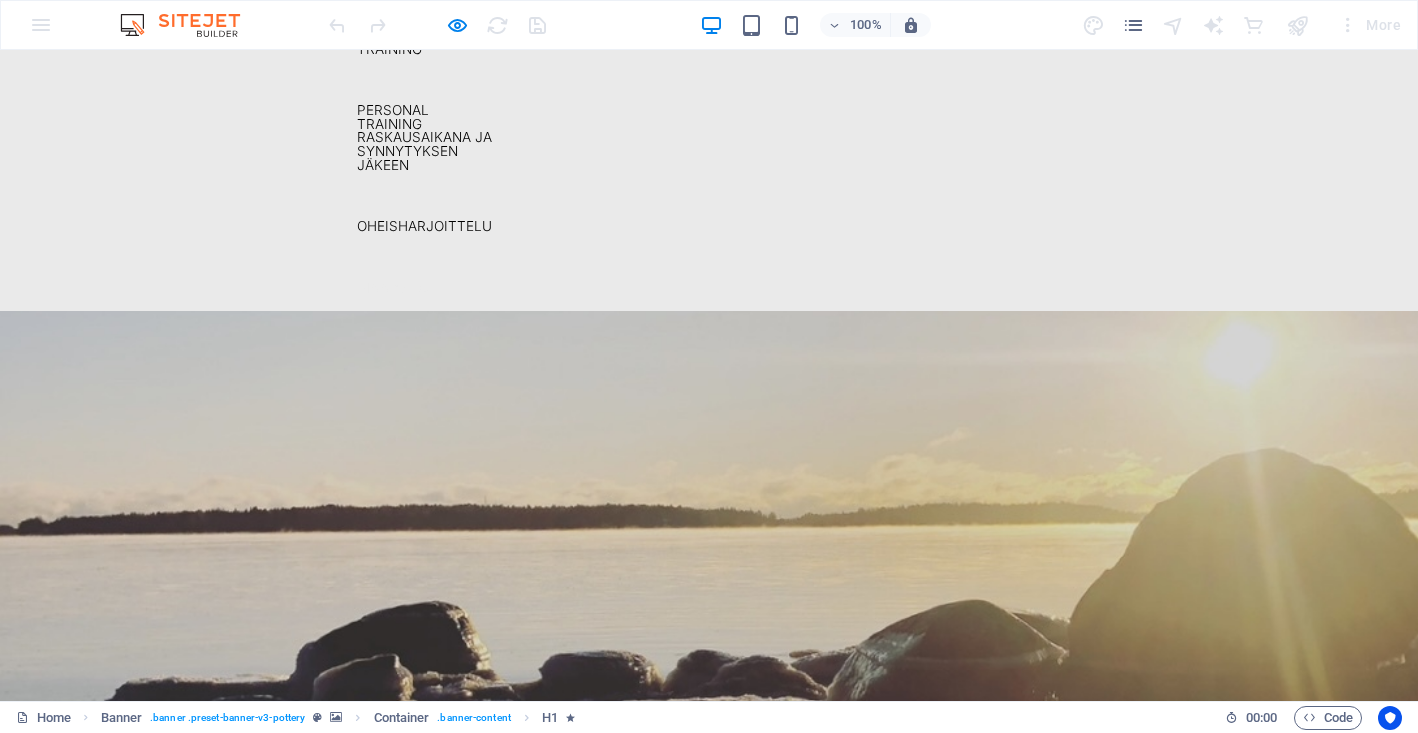 click on "Hinnasto" at bounding box center [424, 289] 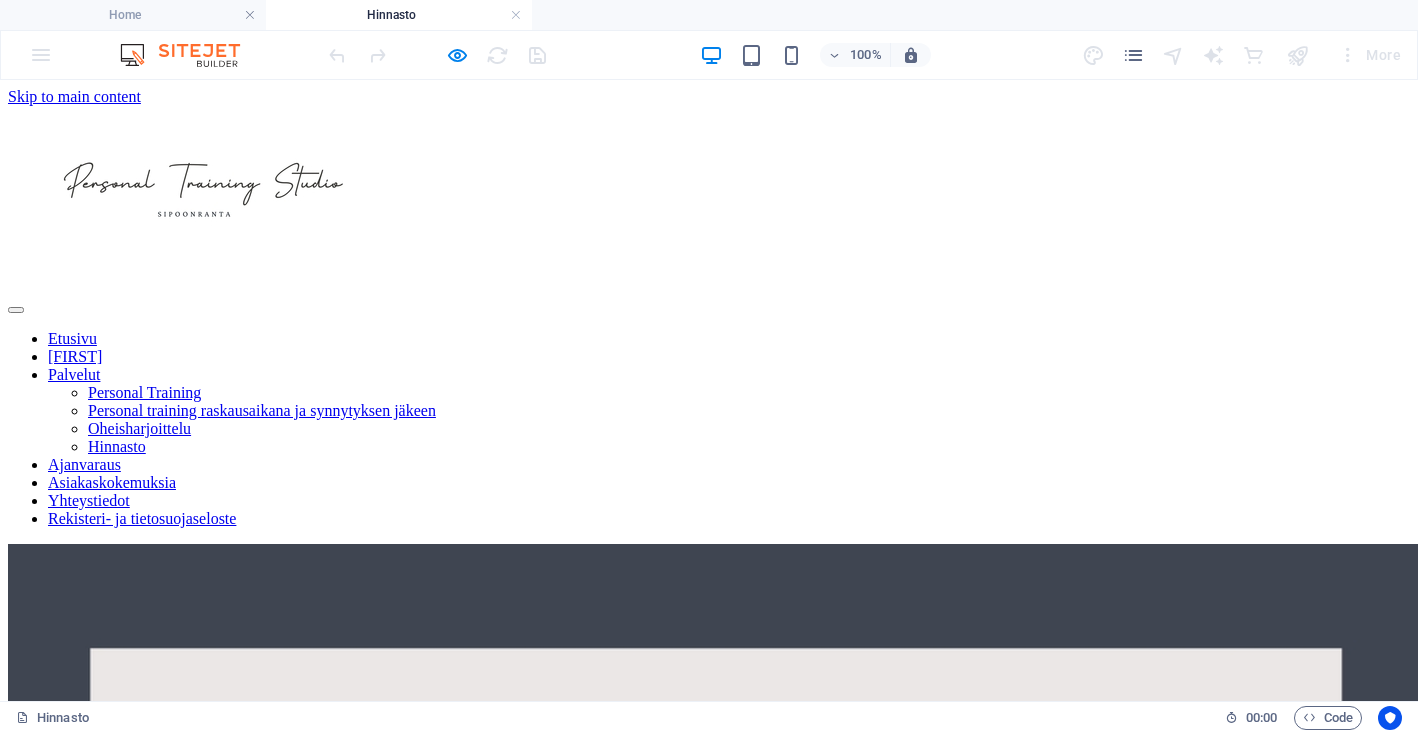 scroll, scrollTop: 0, scrollLeft: 0, axis: both 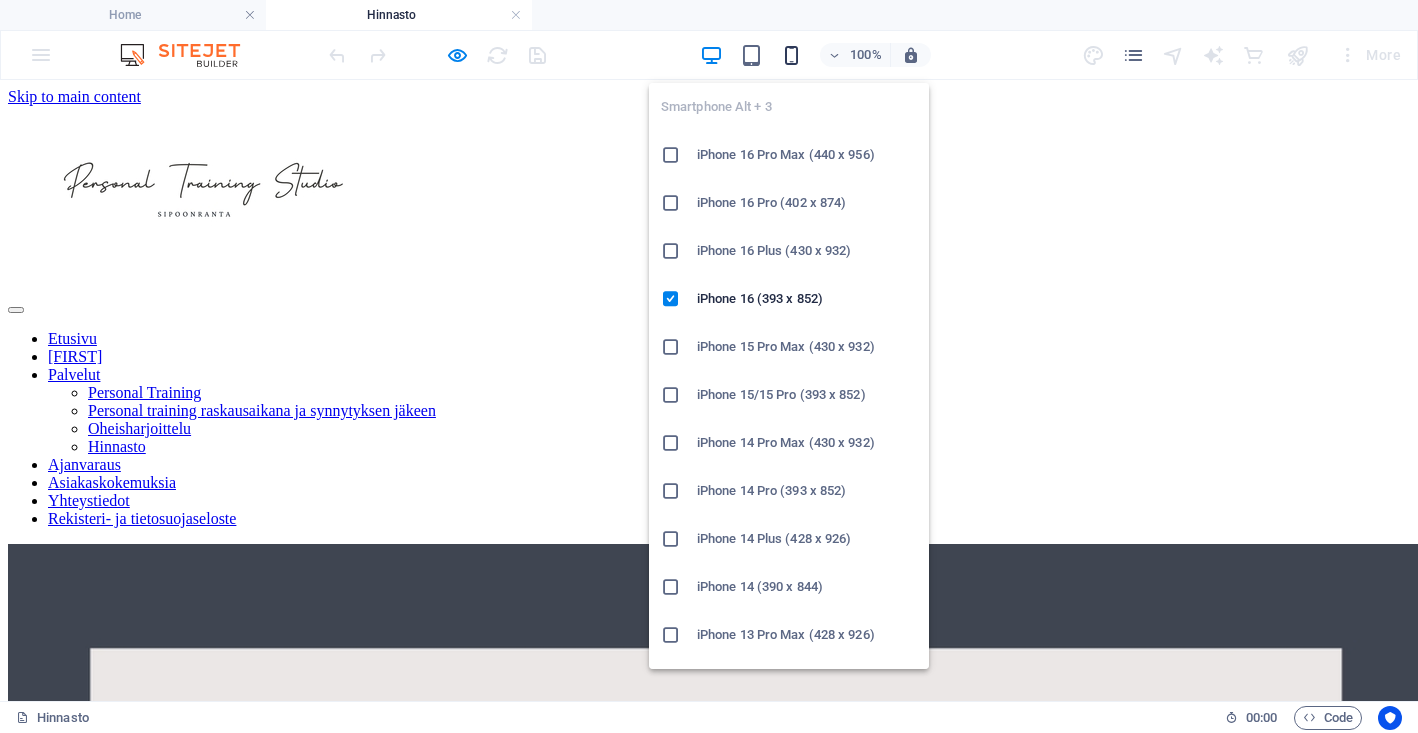 click at bounding box center (791, 55) 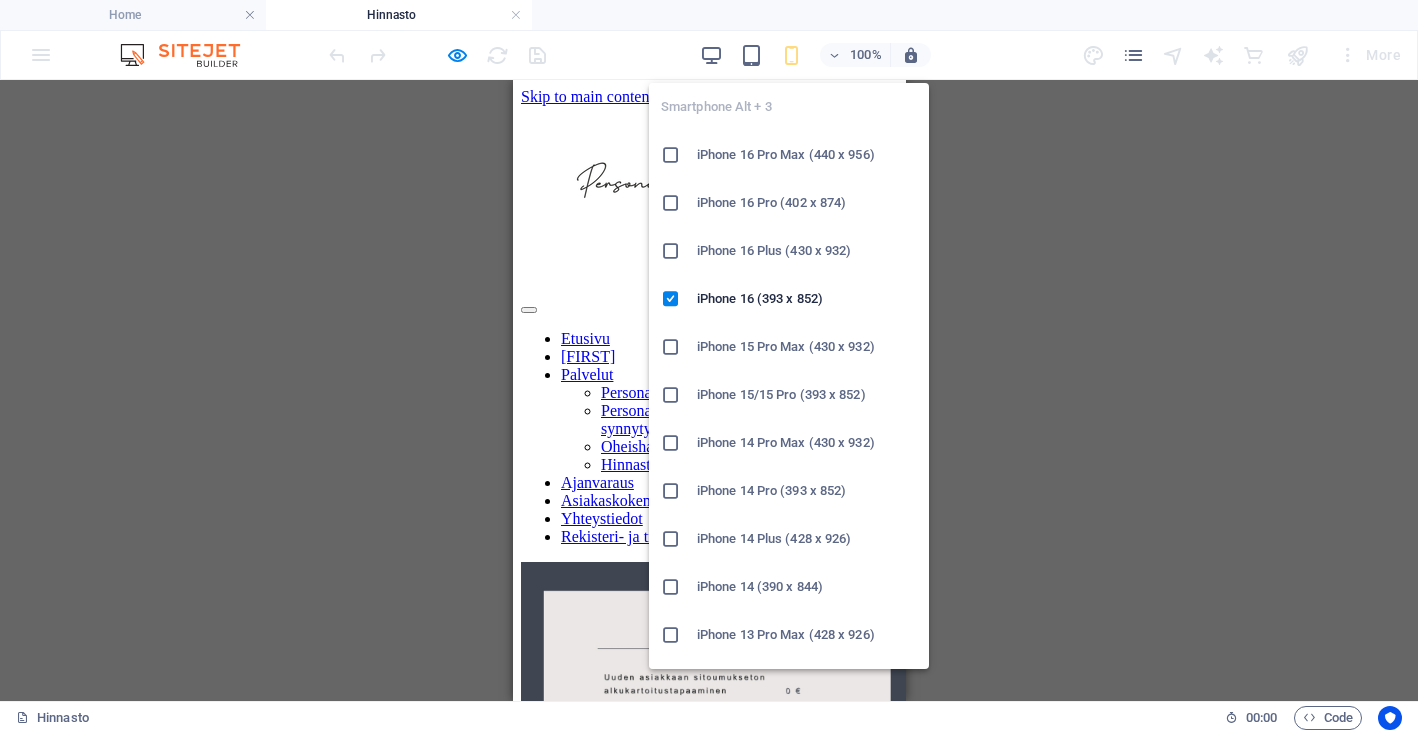 scroll, scrollTop: 0, scrollLeft: 0, axis: both 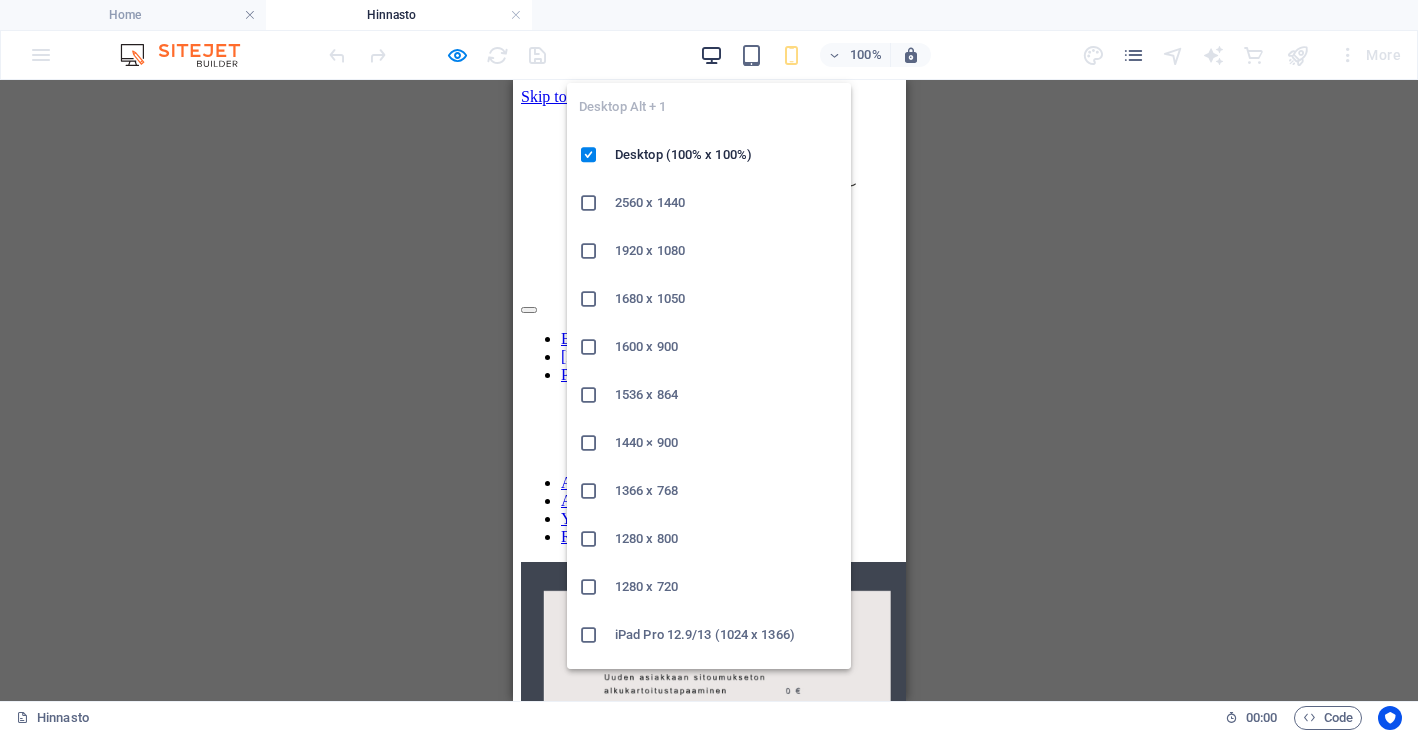 click at bounding box center (711, 55) 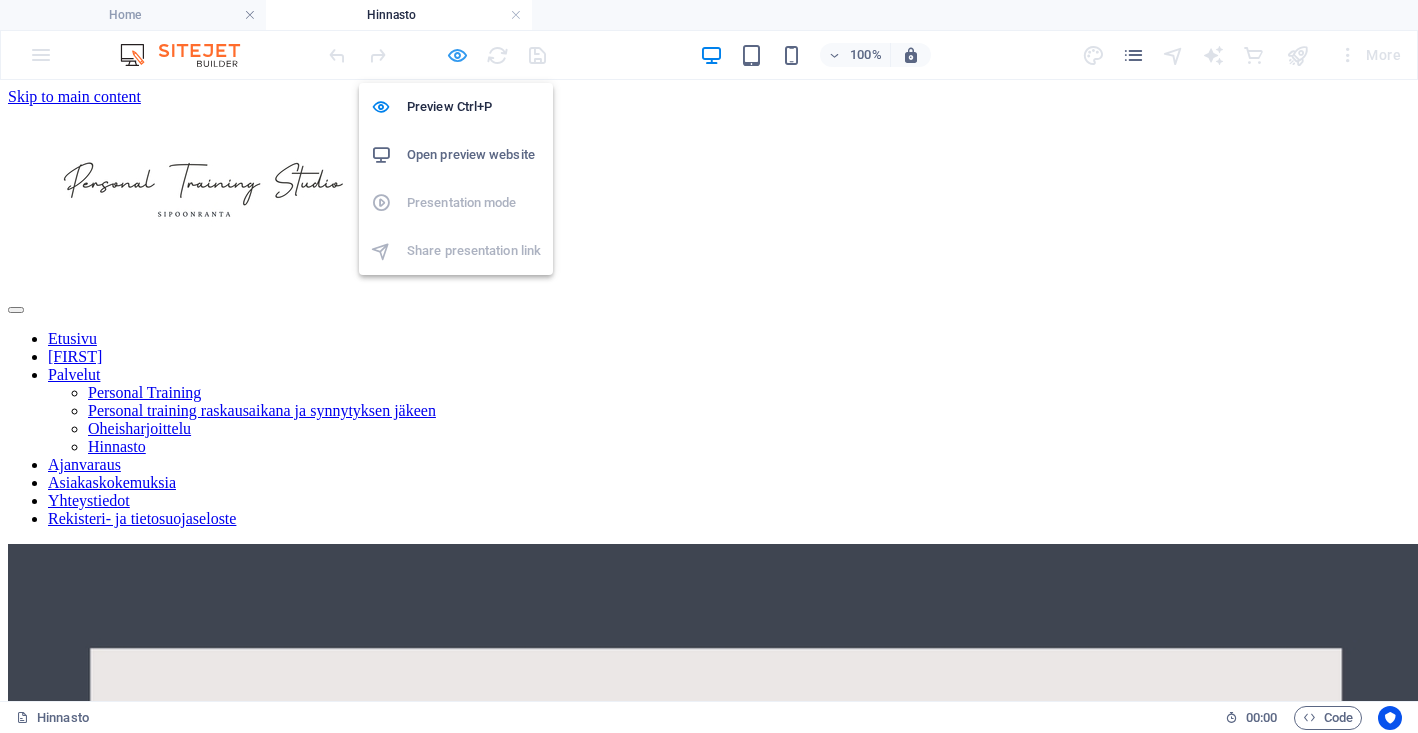 click at bounding box center (457, 55) 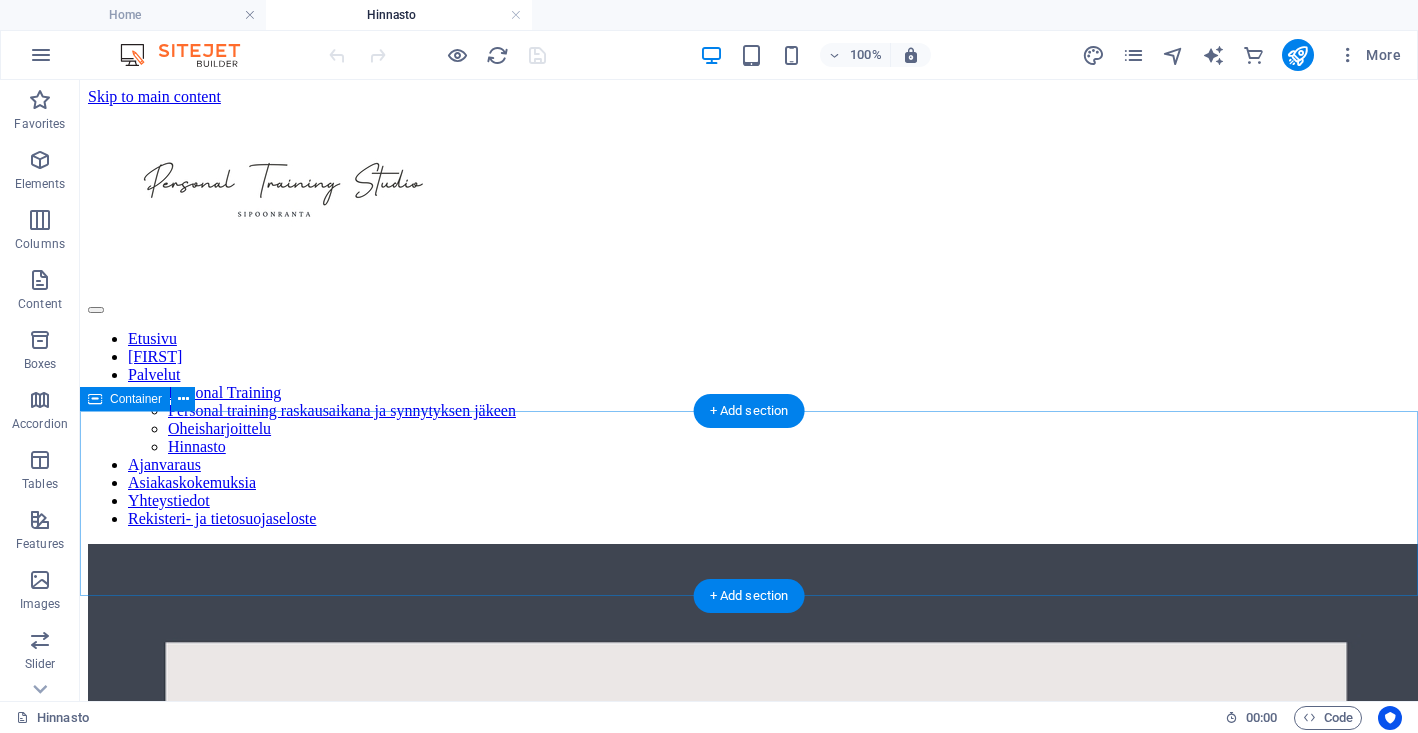 scroll, scrollTop: 0, scrollLeft: 0, axis: both 